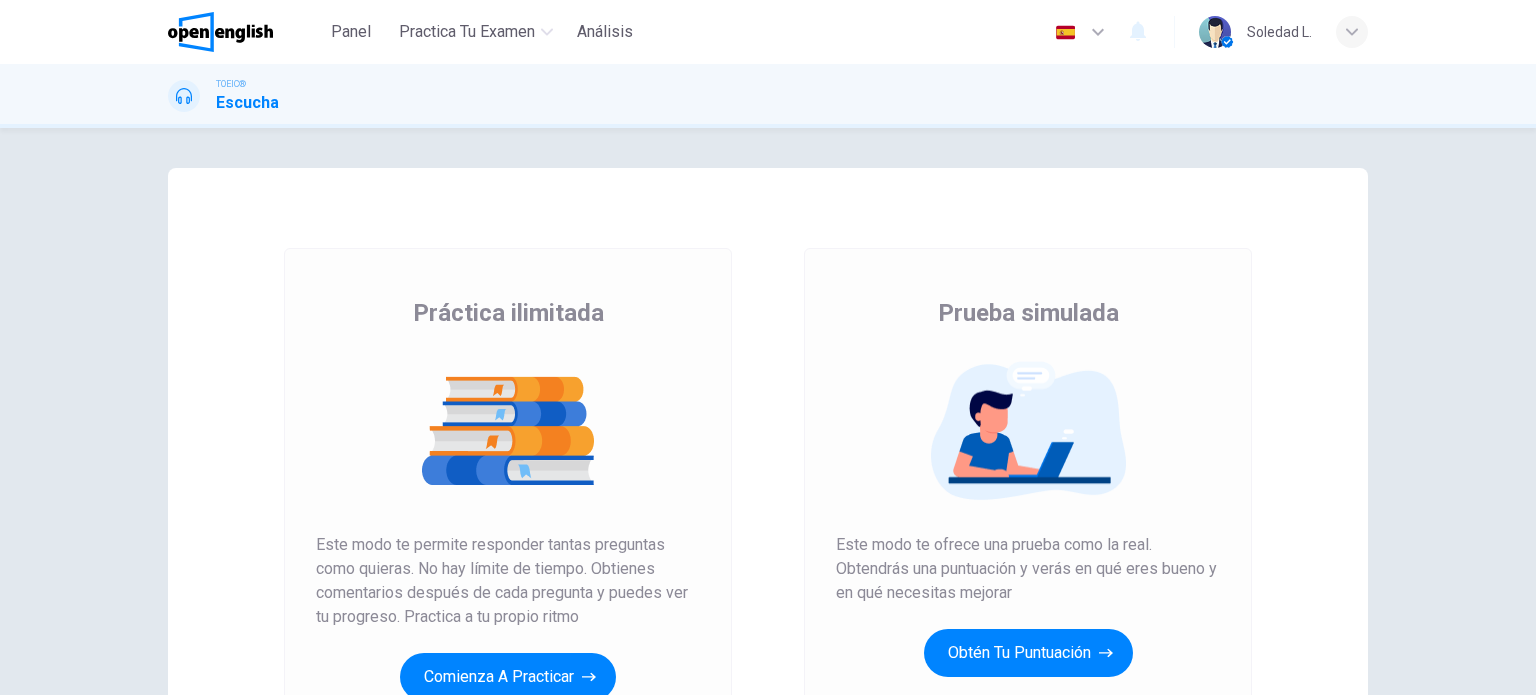 scroll, scrollTop: 0, scrollLeft: 0, axis: both 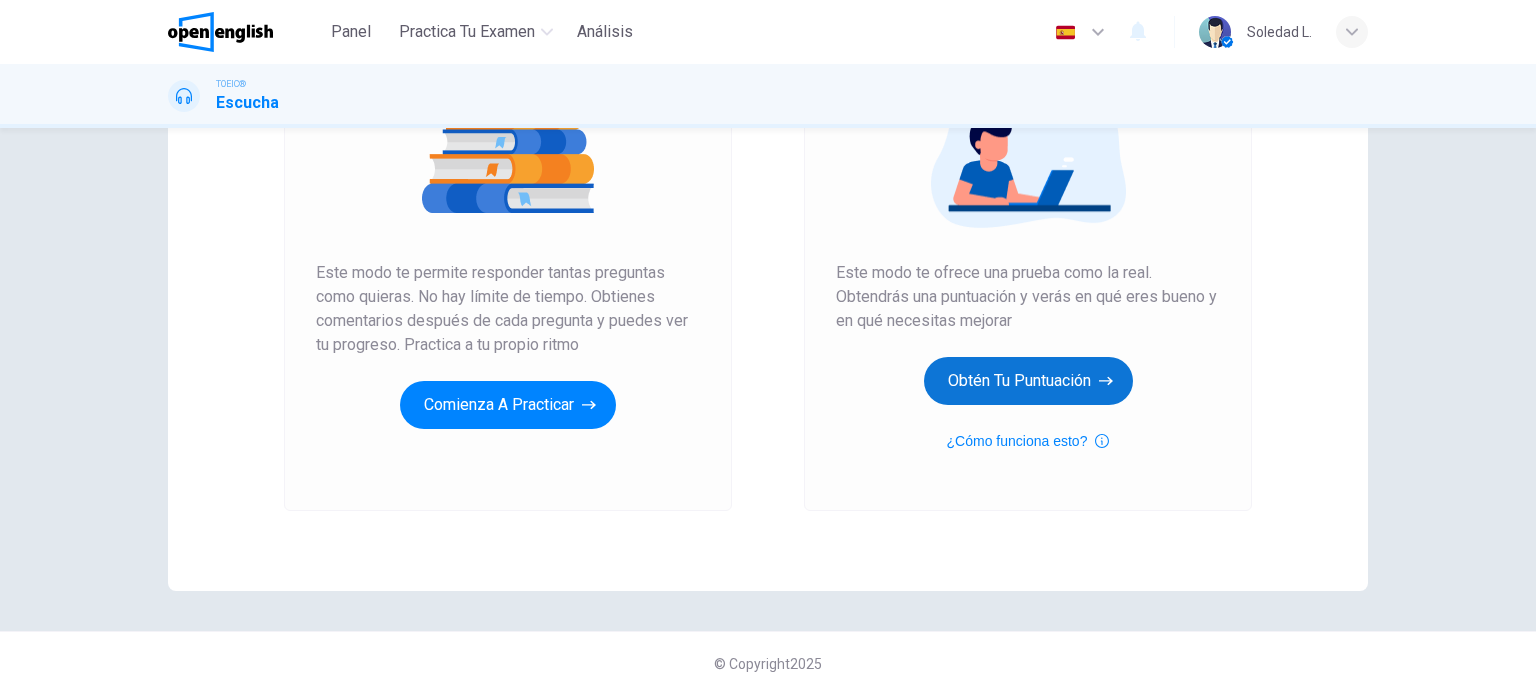 click on "Obtén tu puntuación" at bounding box center (1028, 381) 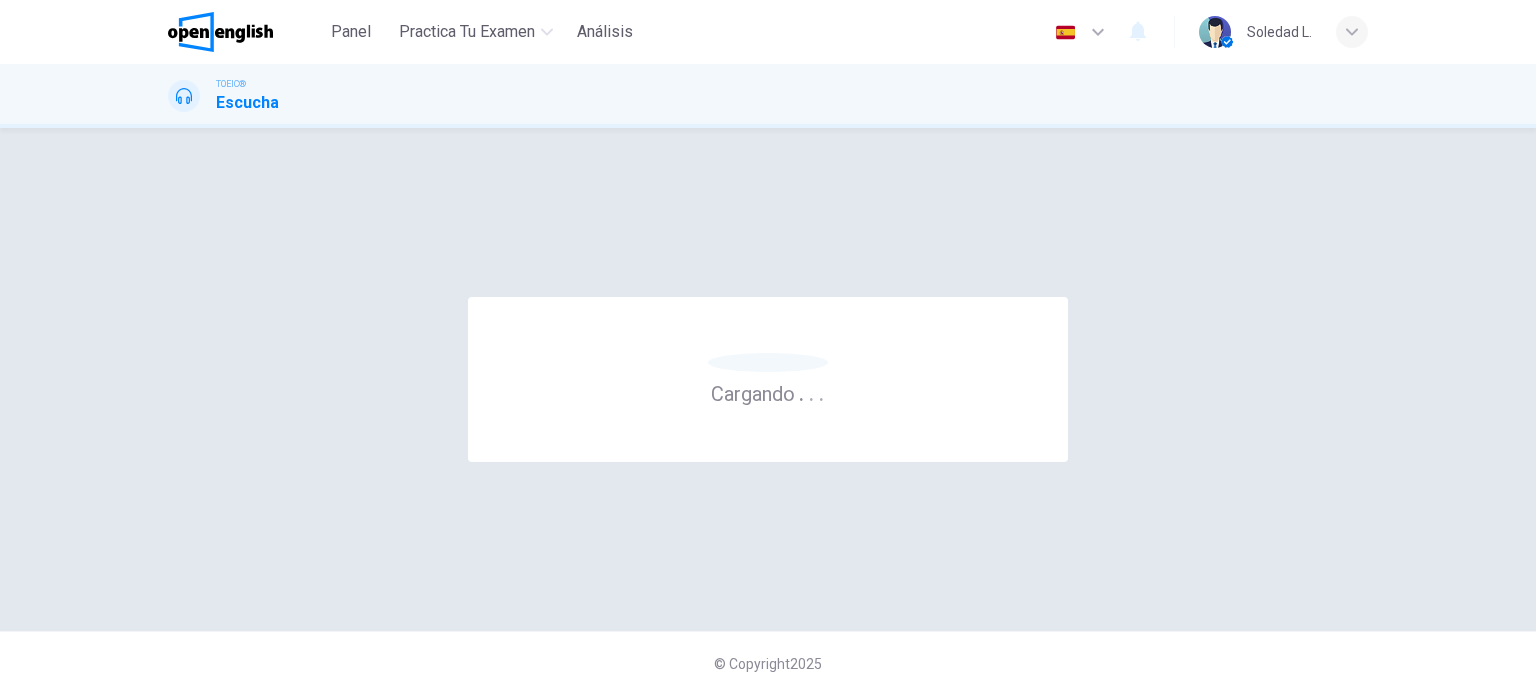 scroll, scrollTop: 0, scrollLeft: 0, axis: both 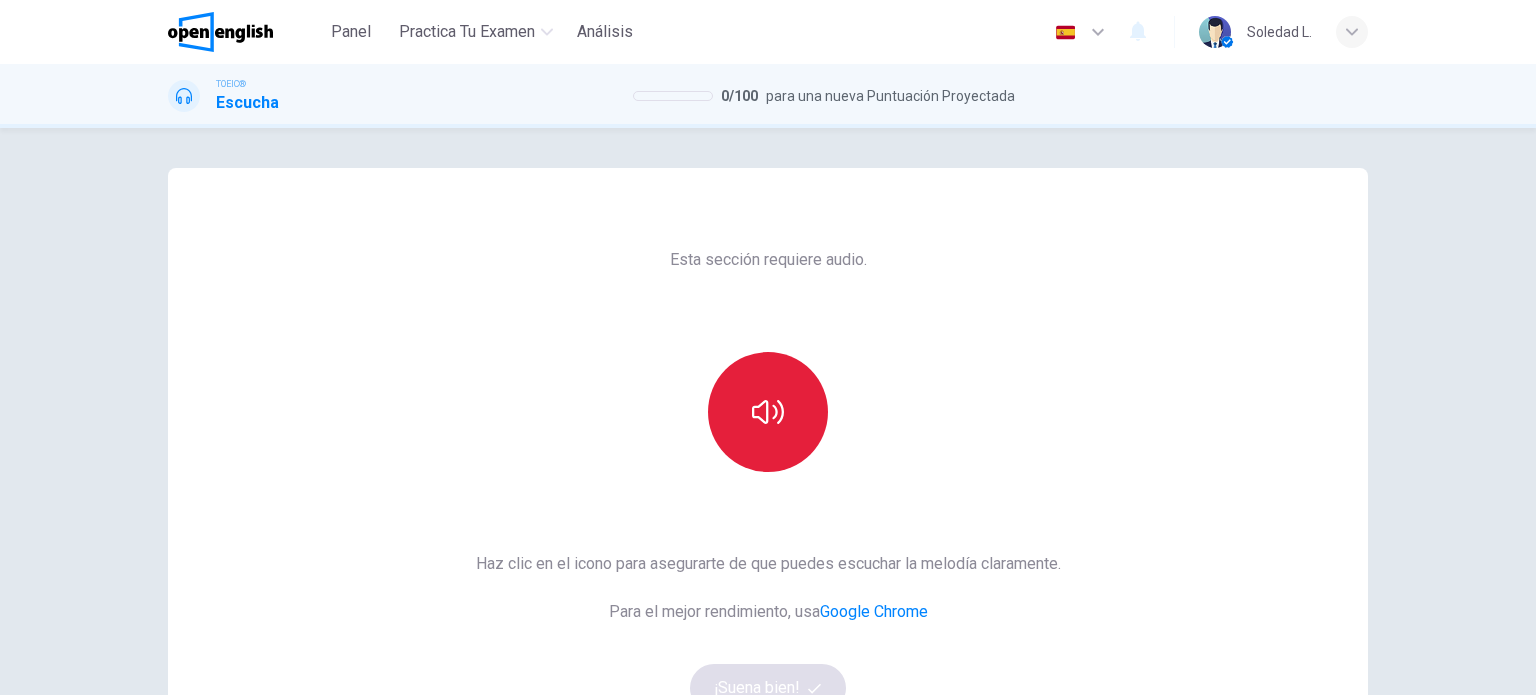 click 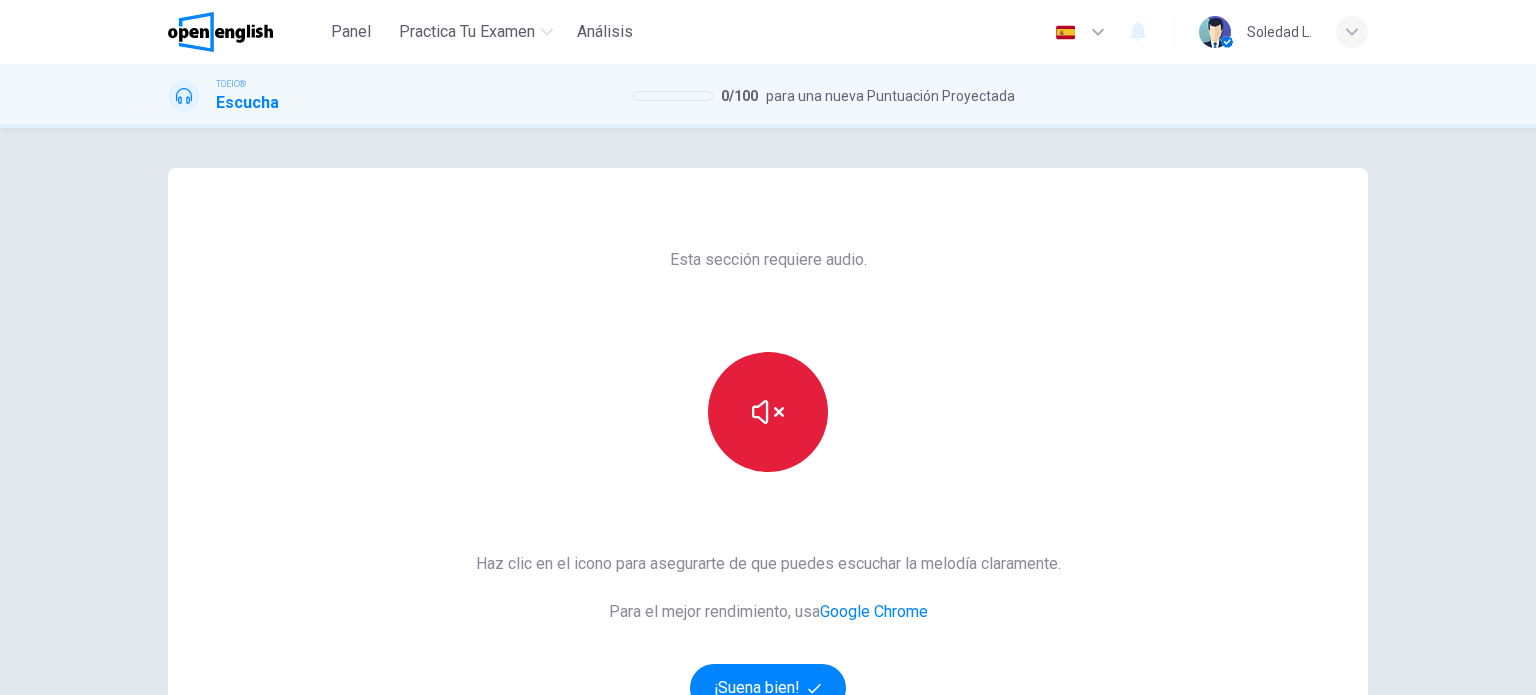 scroll, scrollTop: 272, scrollLeft: 0, axis: vertical 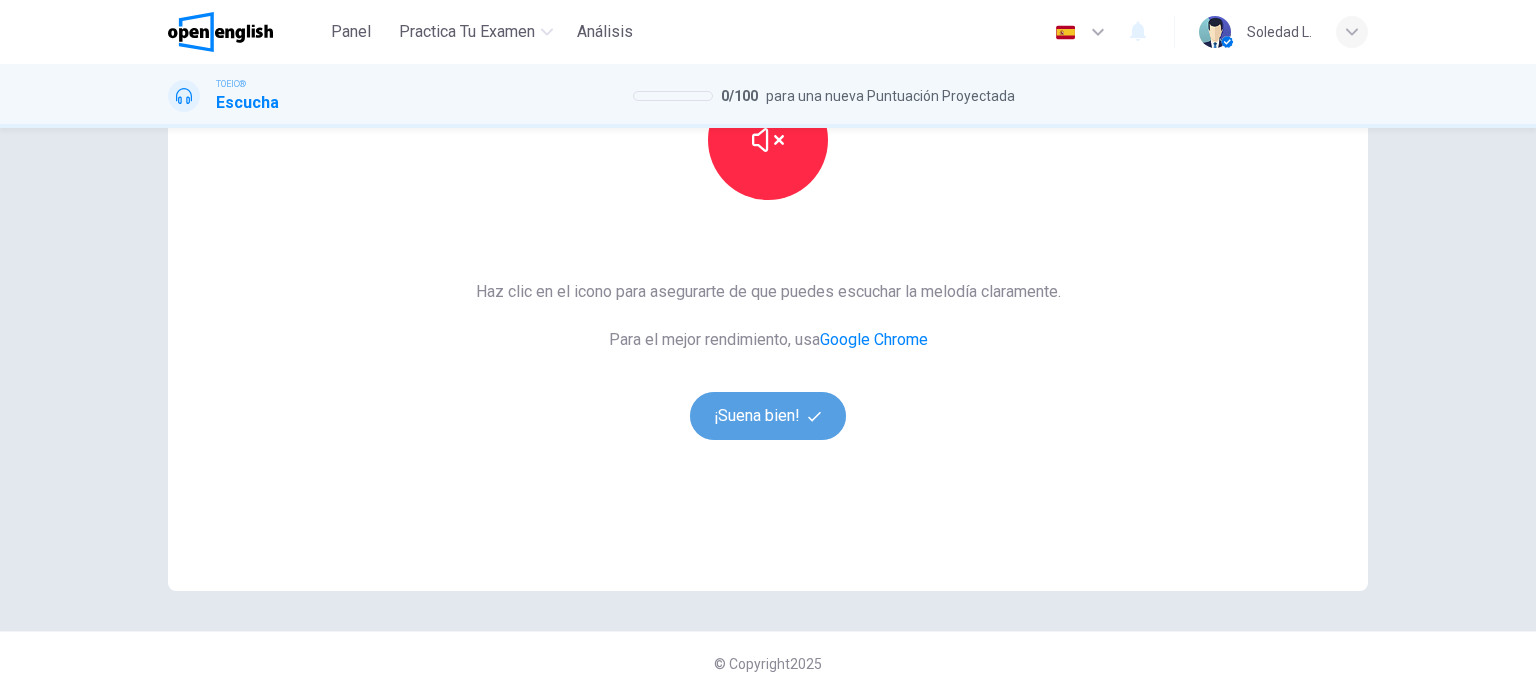 click on "¡Suena bien!" at bounding box center [768, 416] 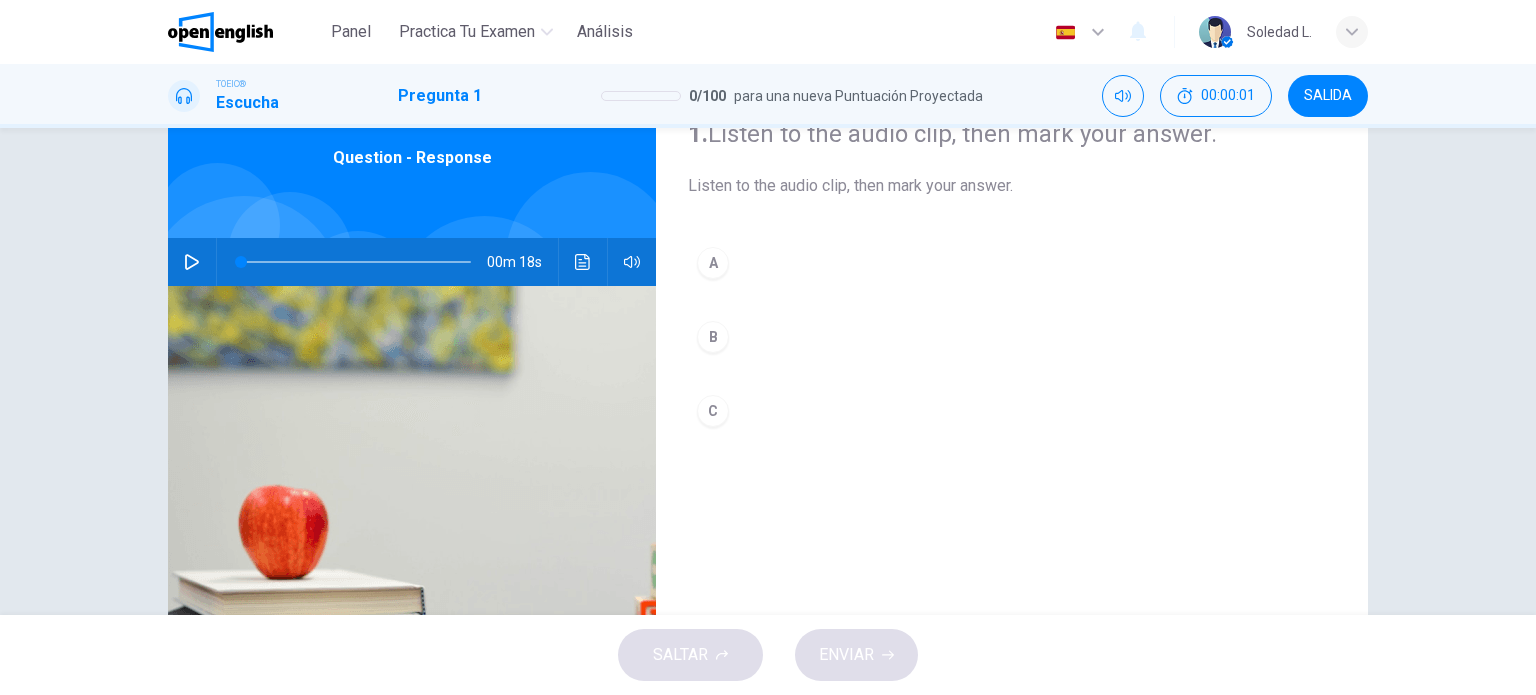 scroll, scrollTop: 0, scrollLeft: 0, axis: both 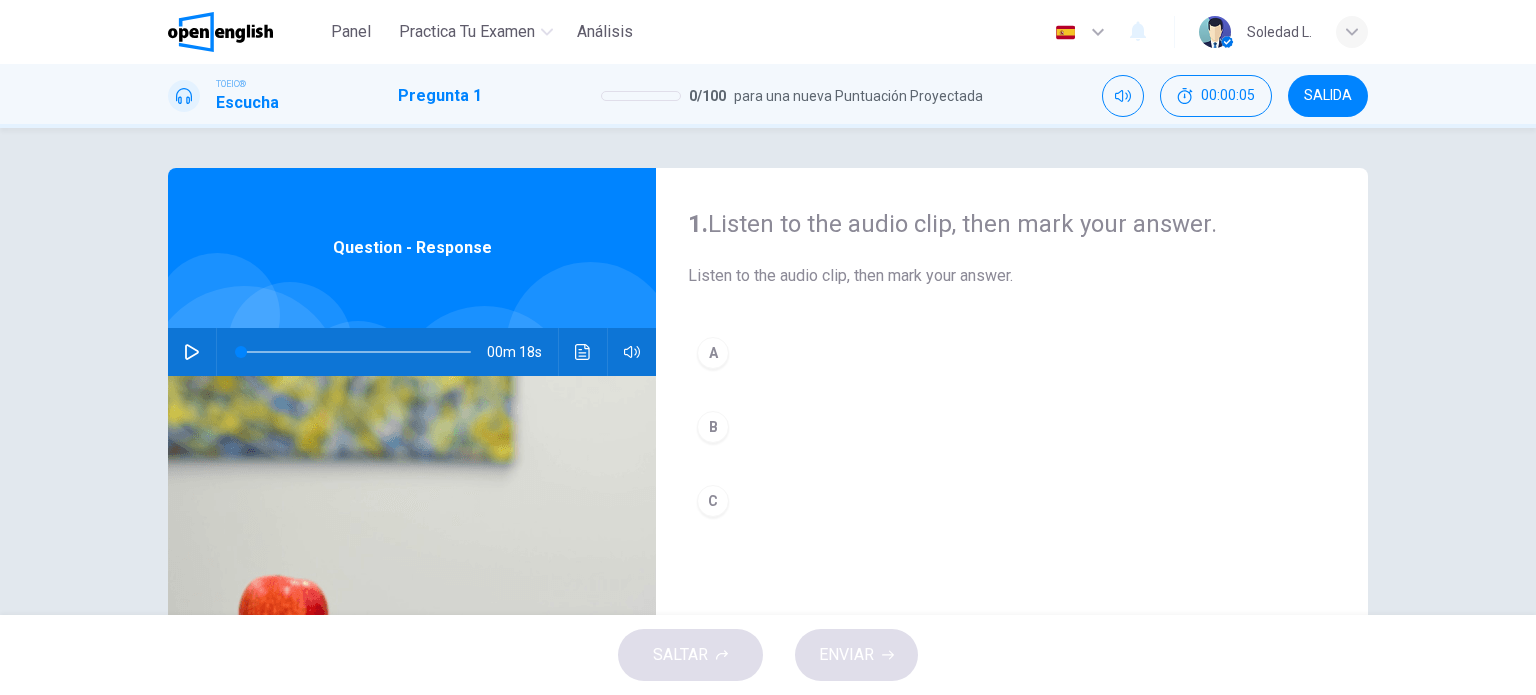 click 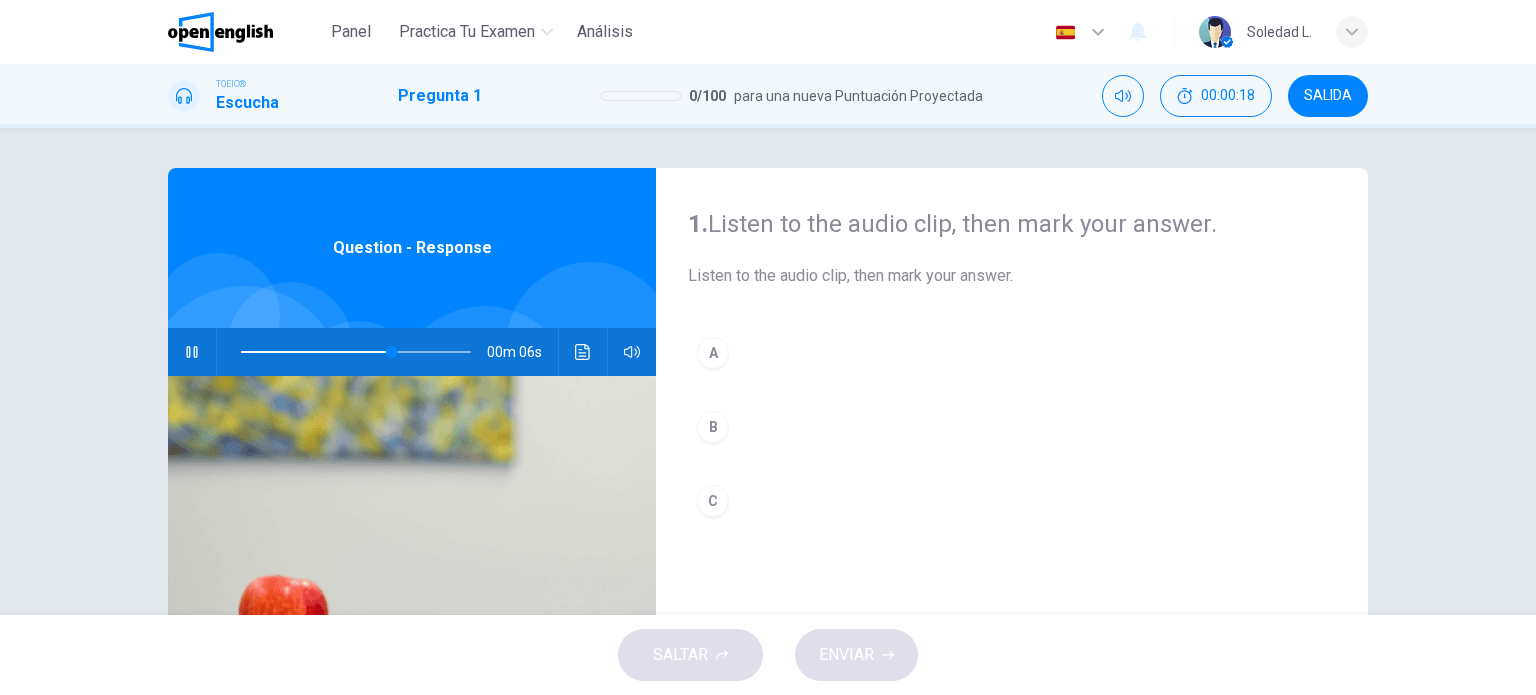 click on "B" at bounding box center [713, 427] 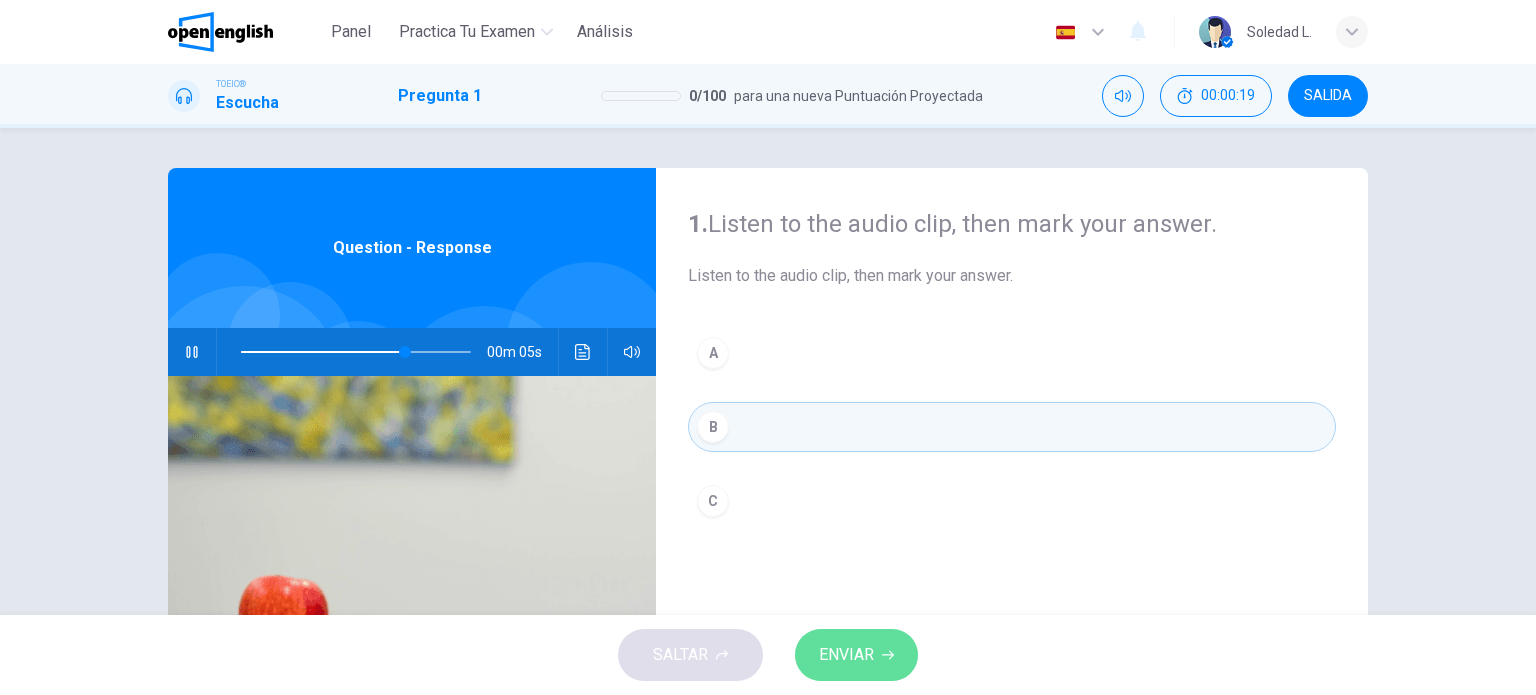 click on "ENVIAR" at bounding box center (856, 655) 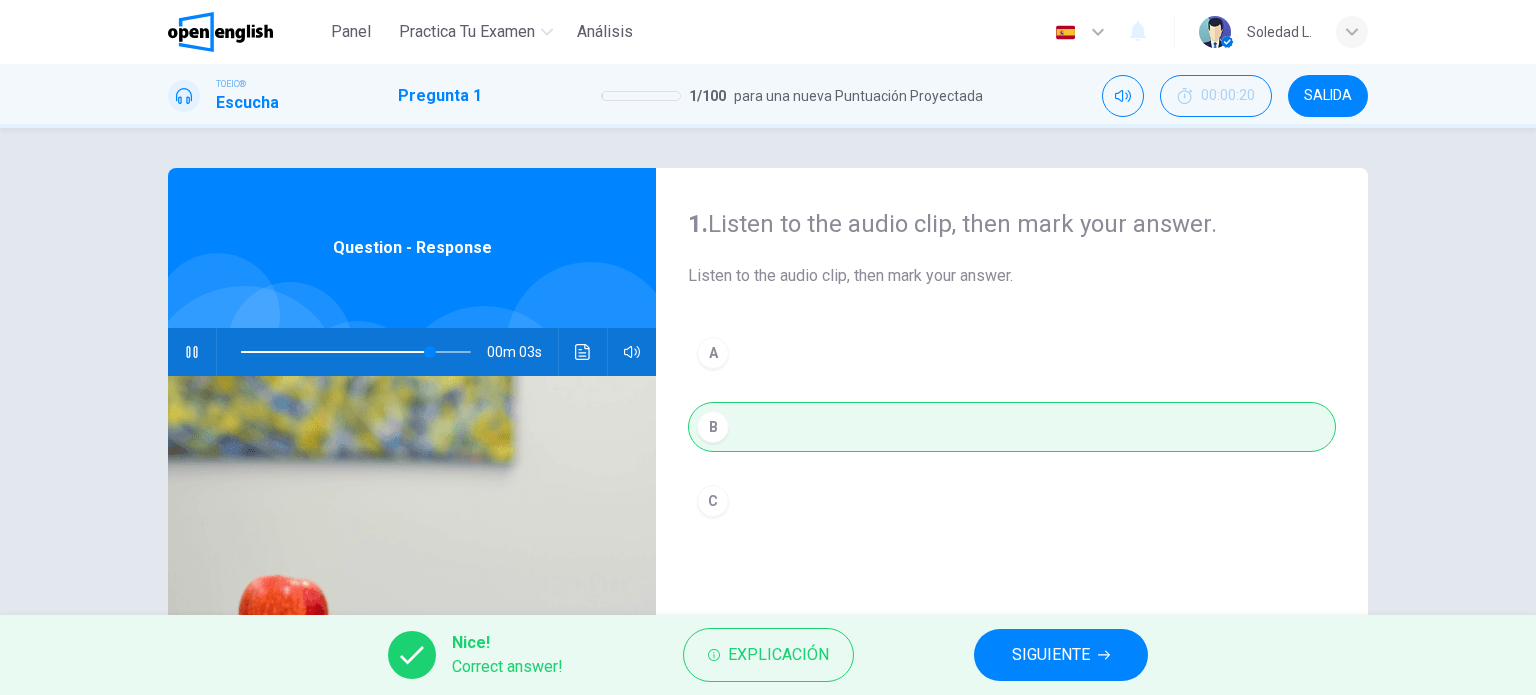 type on "**" 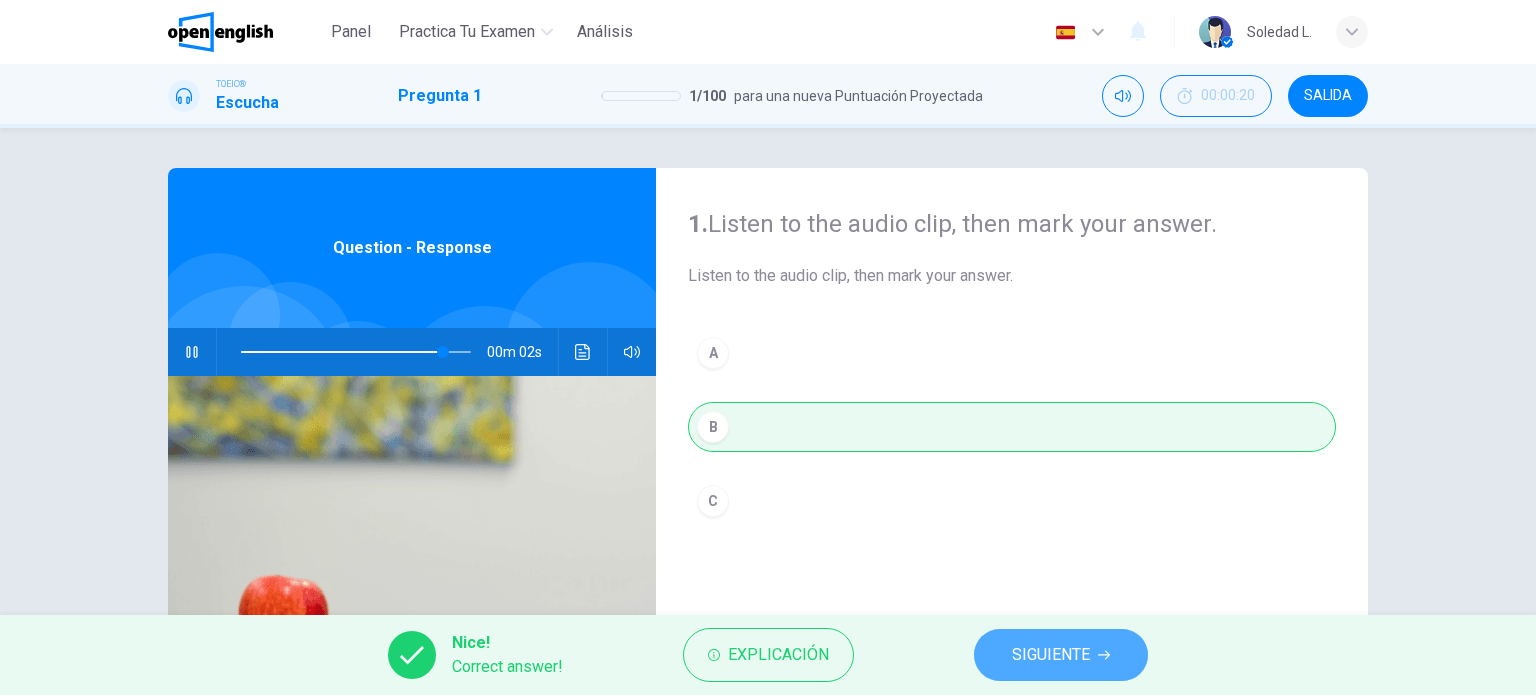 click on "SIGUIENTE" at bounding box center [1051, 655] 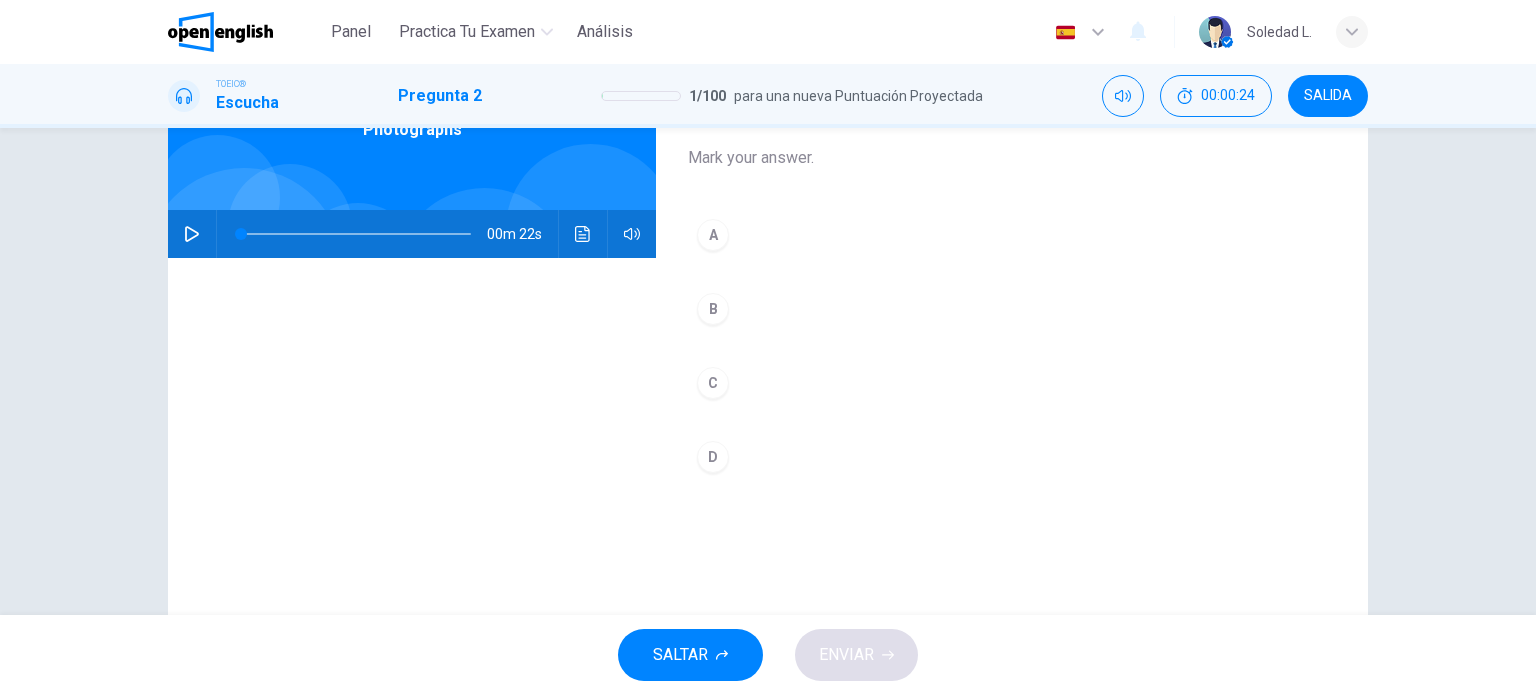 scroll, scrollTop: 0, scrollLeft: 0, axis: both 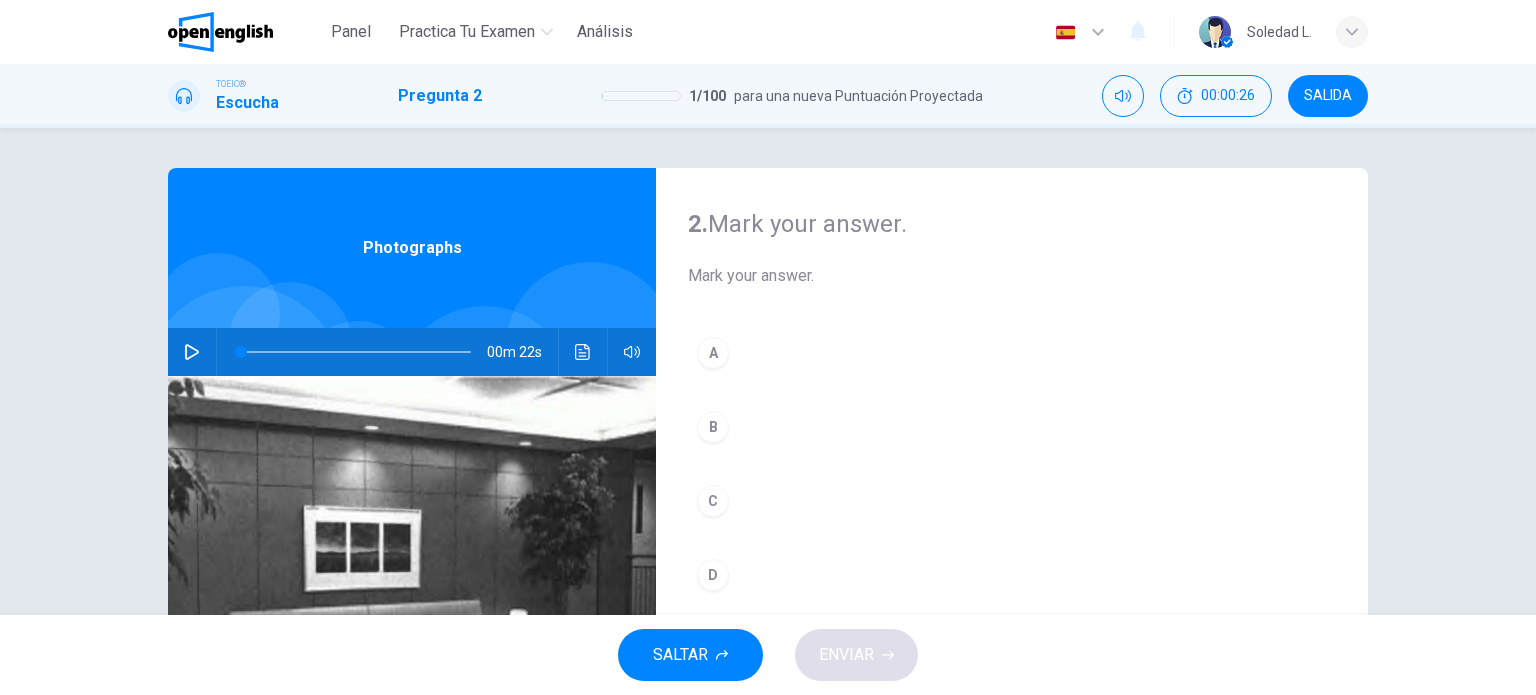 click 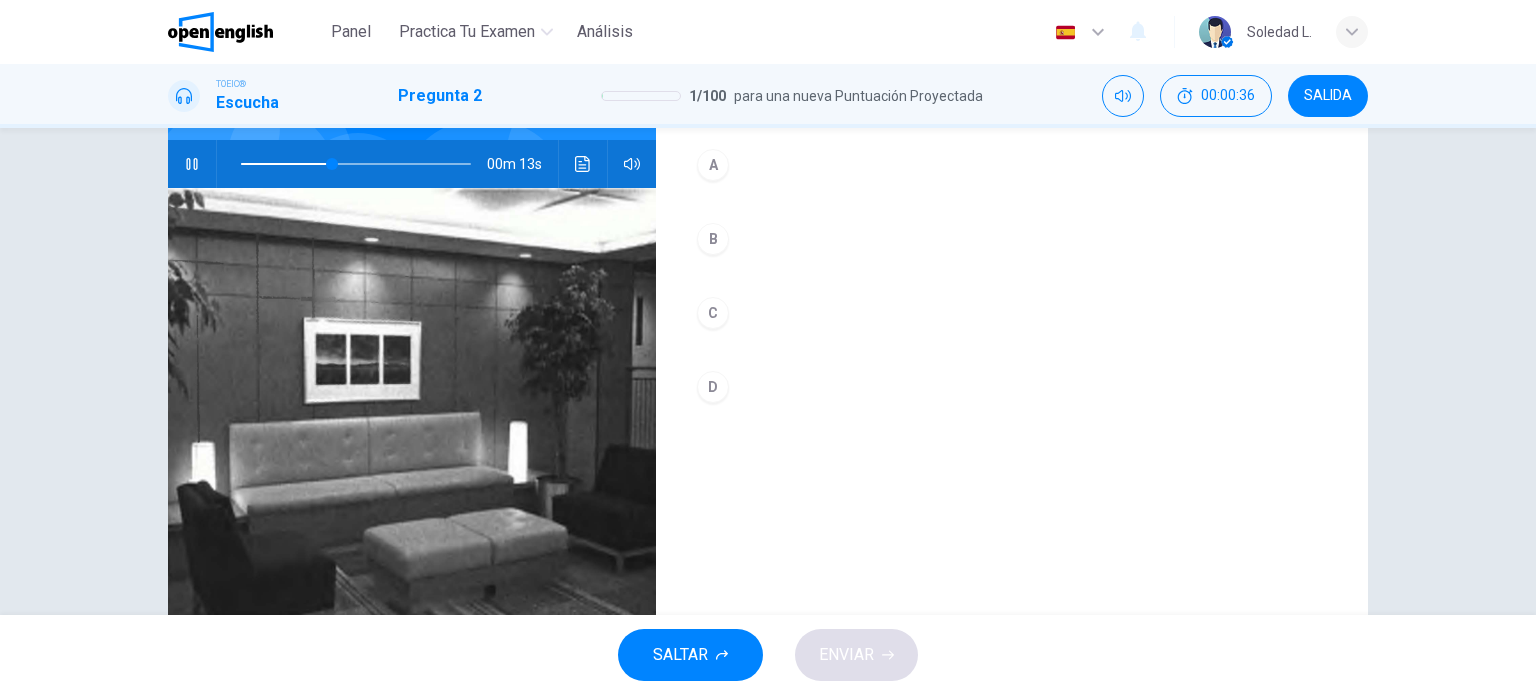 scroll, scrollTop: 288, scrollLeft: 0, axis: vertical 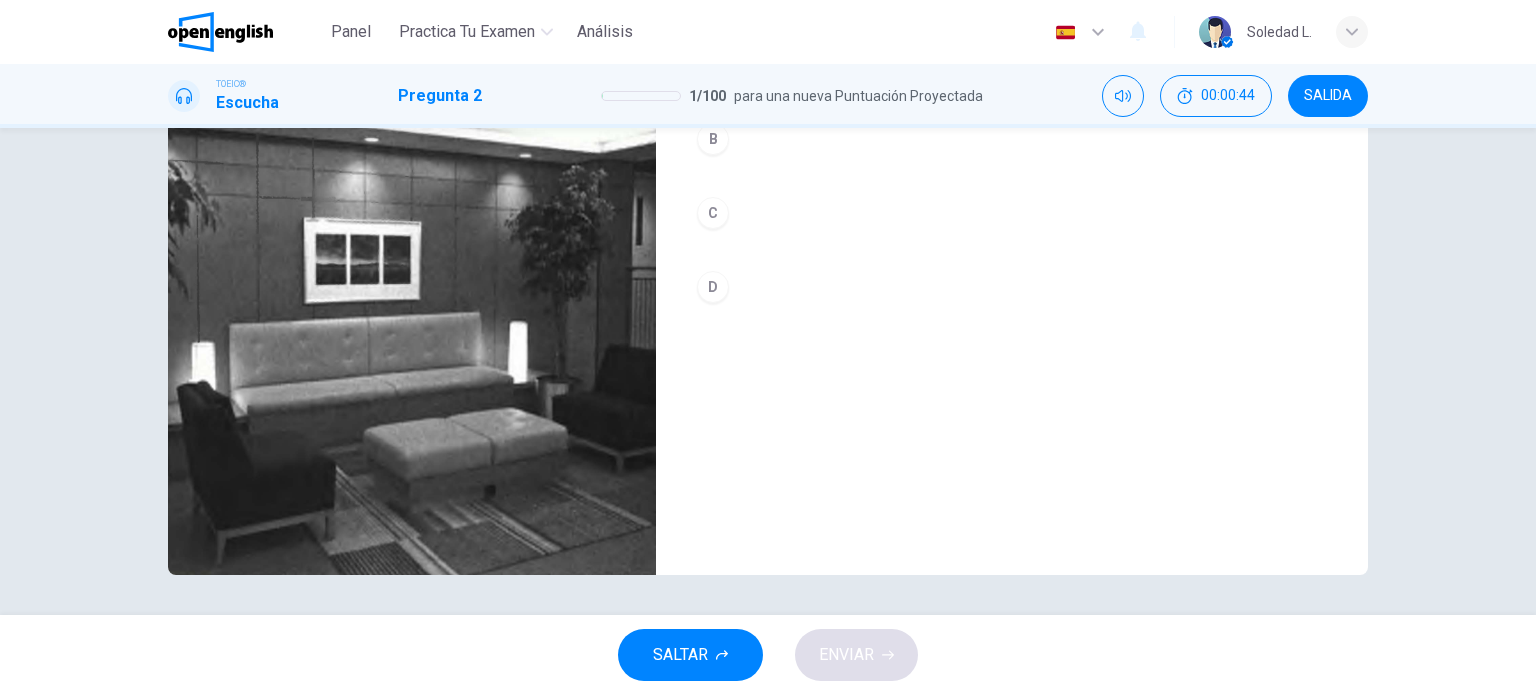 click on "C" at bounding box center [713, 213] 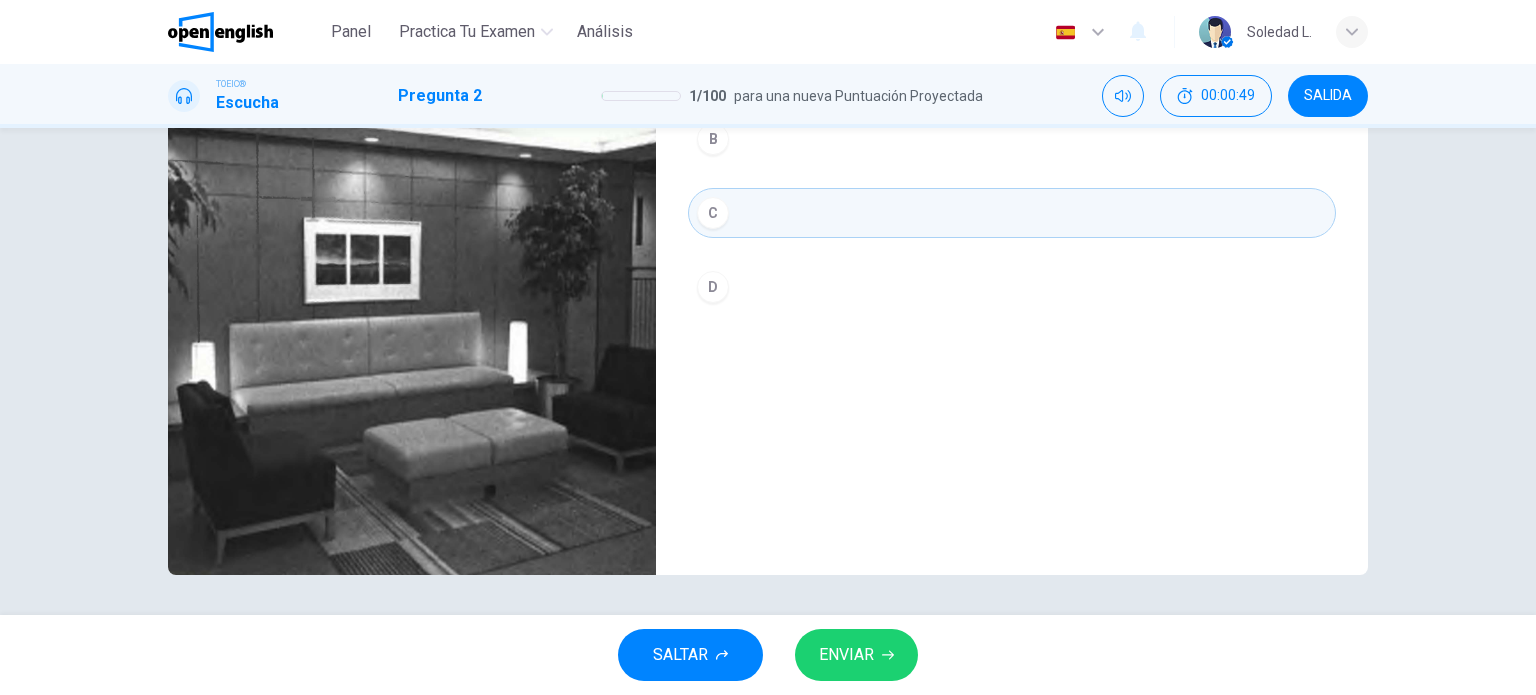 type on "*" 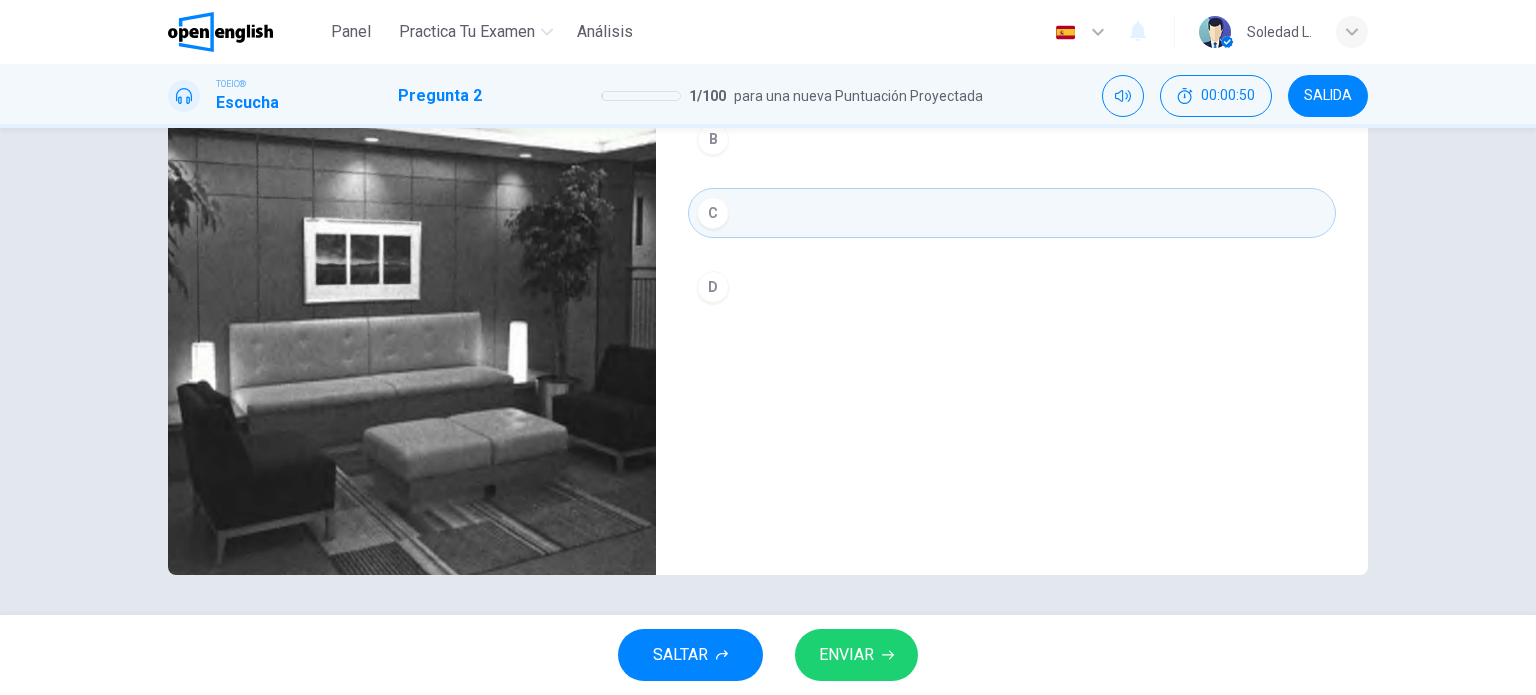 click on "ENVIAR" at bounding box center (846, 655) 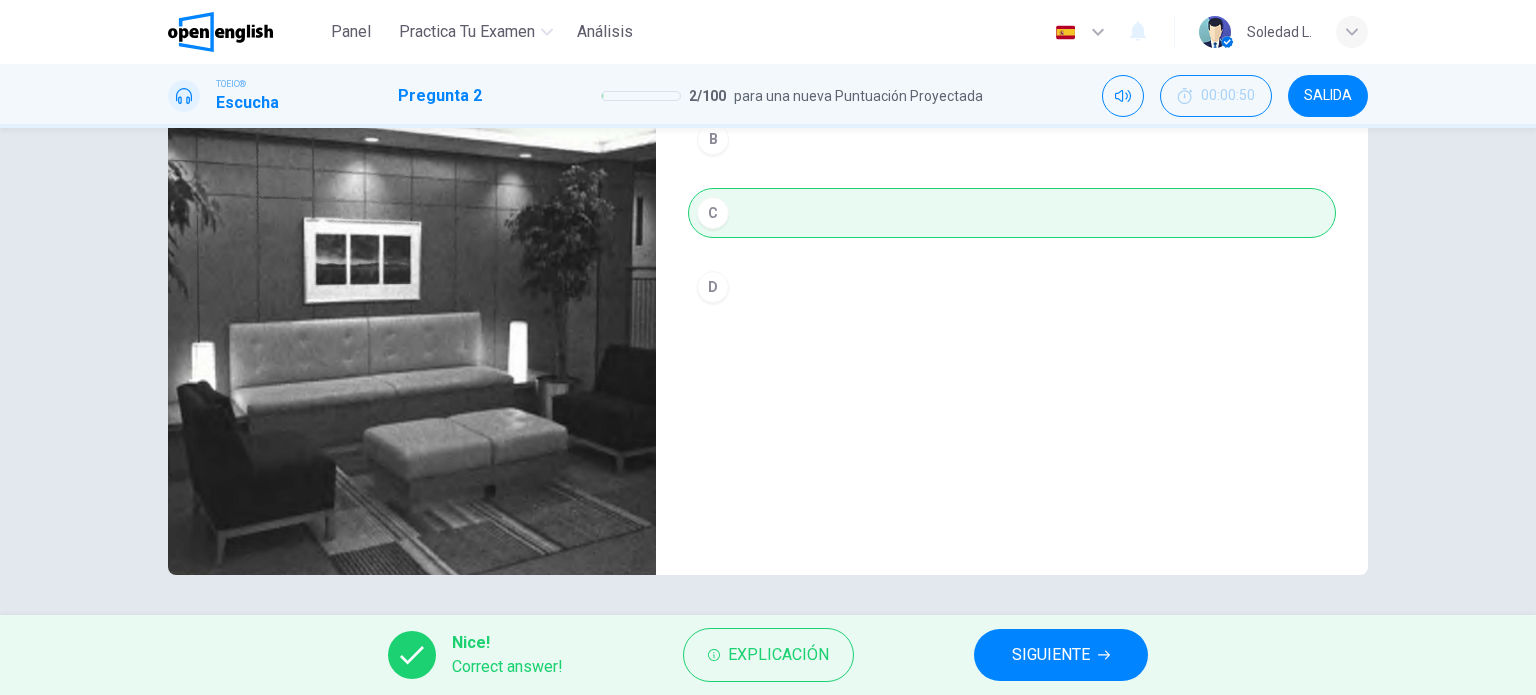 click on "SIGUIENTE" at bounding box center (1051, 655) 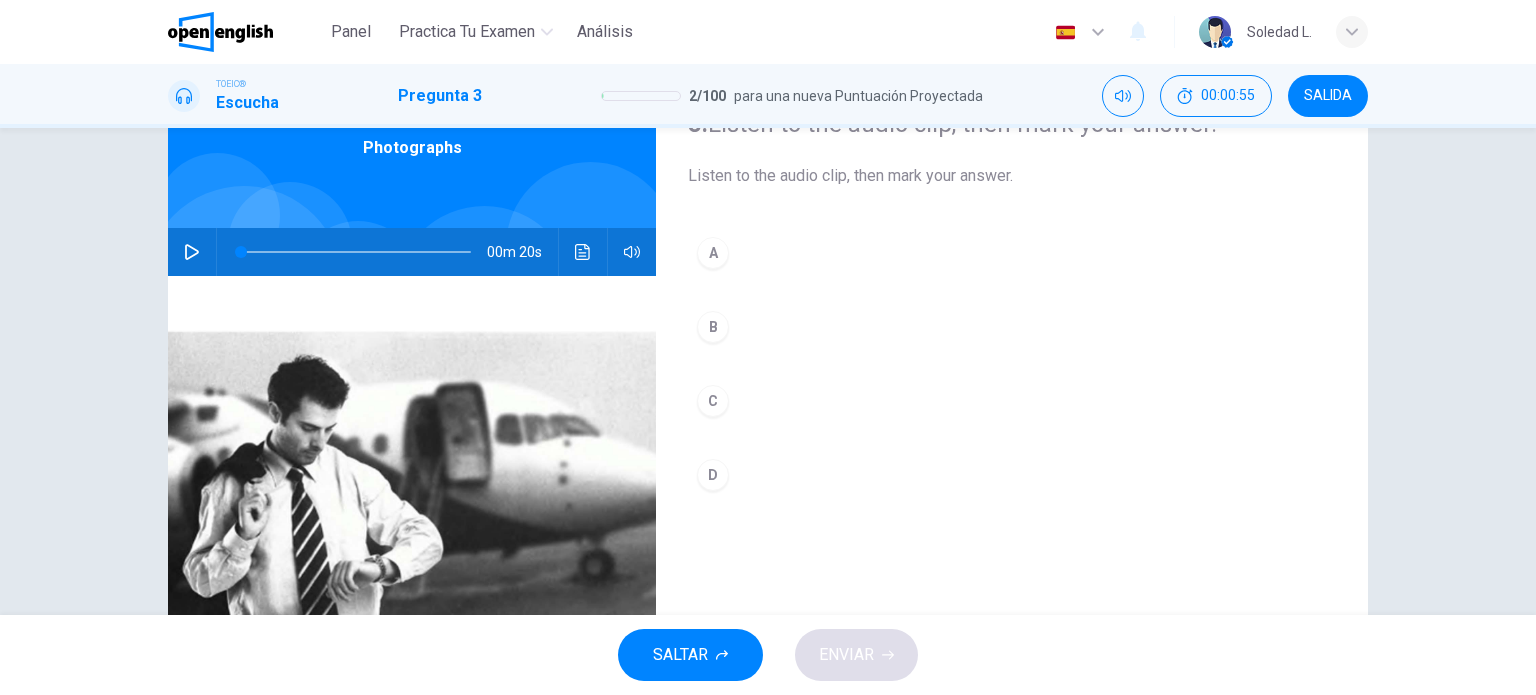 scroll, scrollTop: 88, scrollLeft: 0, axis: vertical 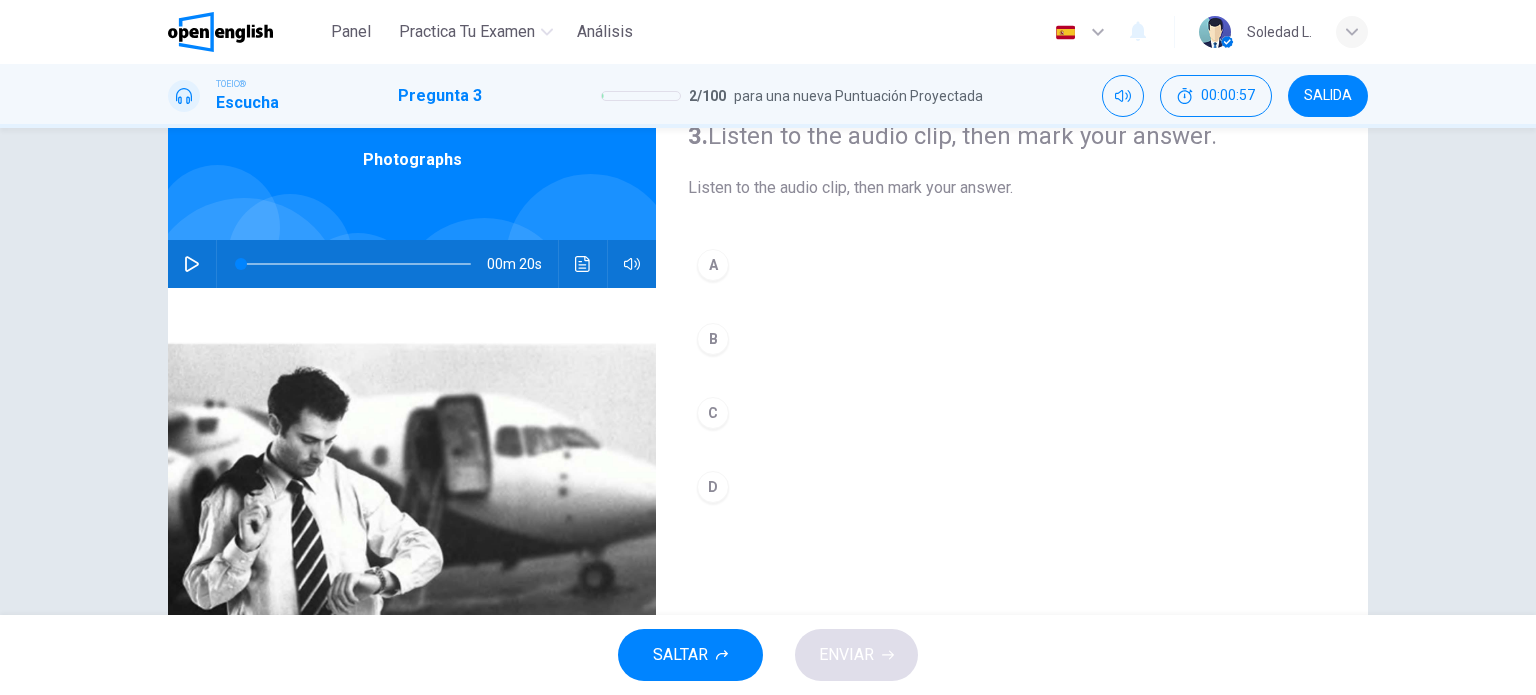 click 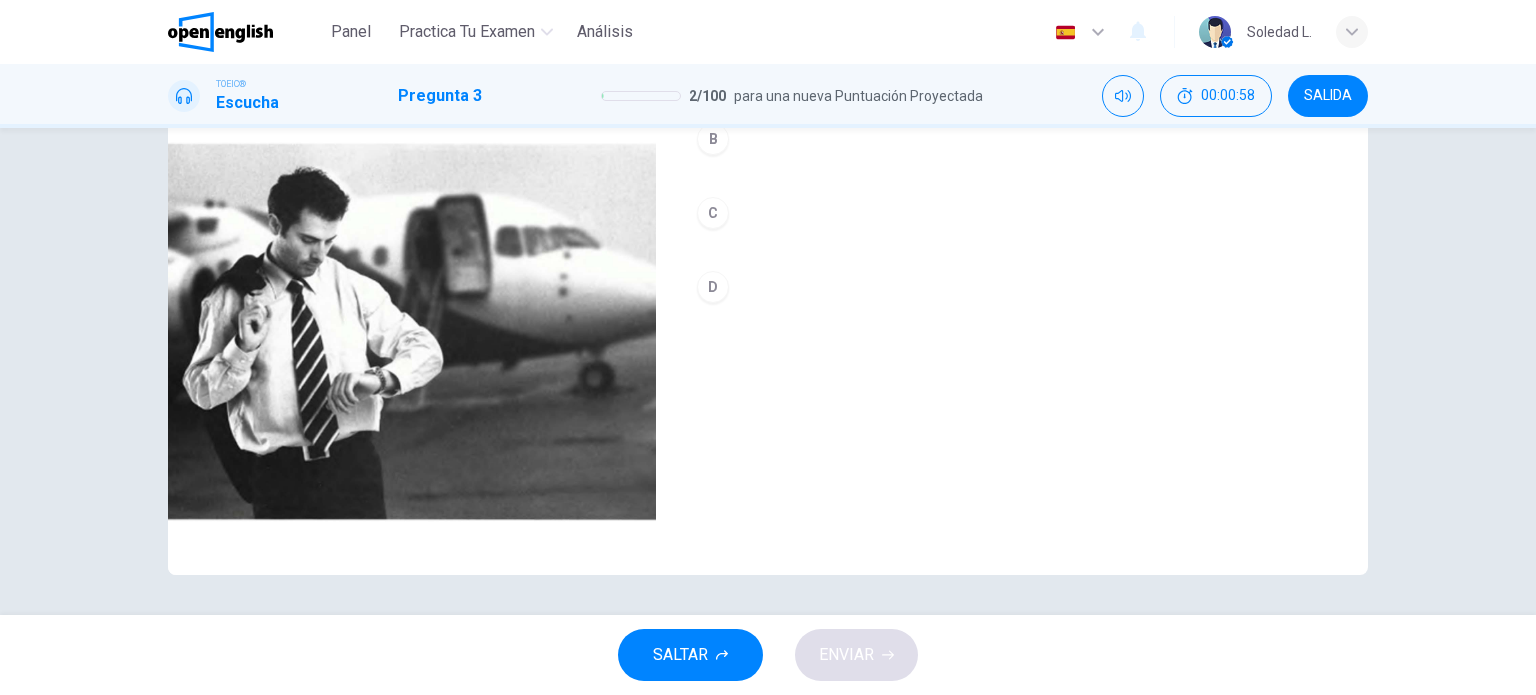 scroll, scrollTop: 188, scrollLeft: 0, axis: vertical 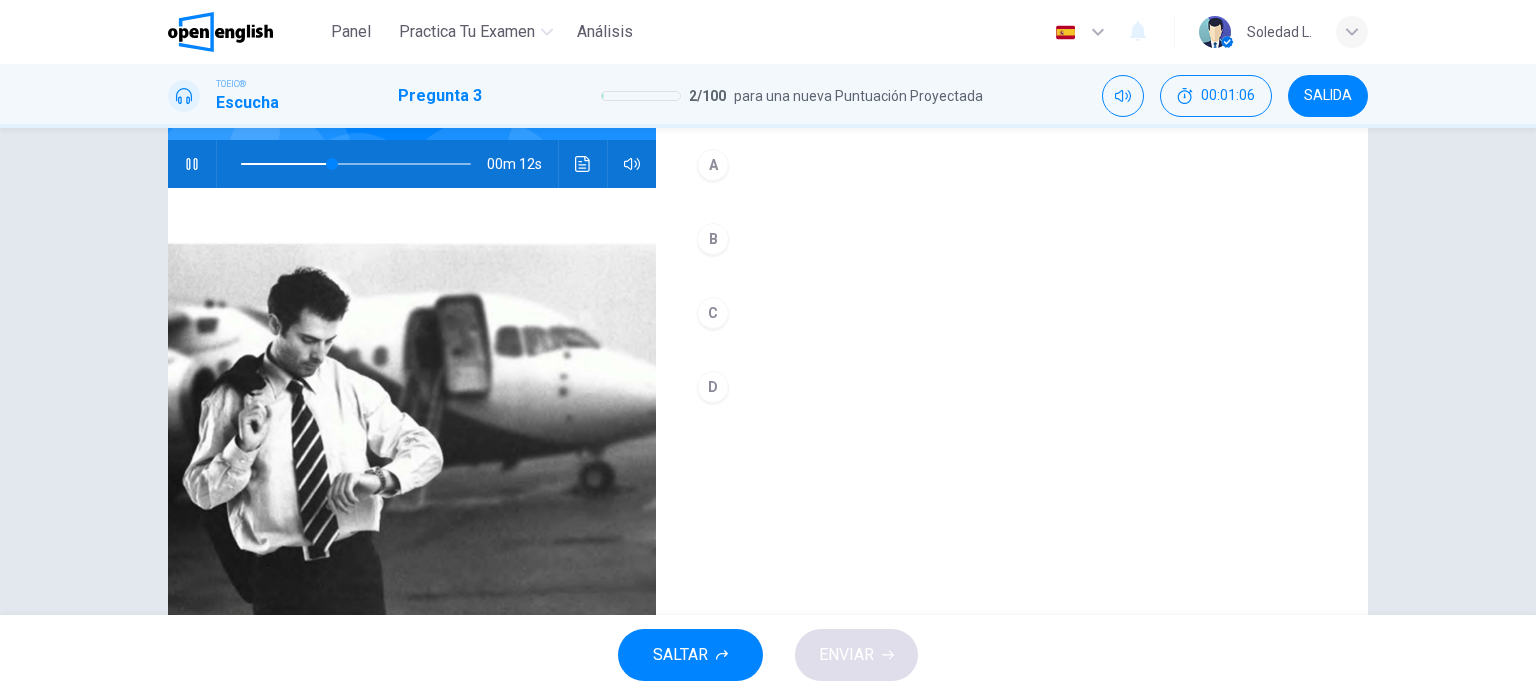 click on "B" at bounding box center [713, 239] 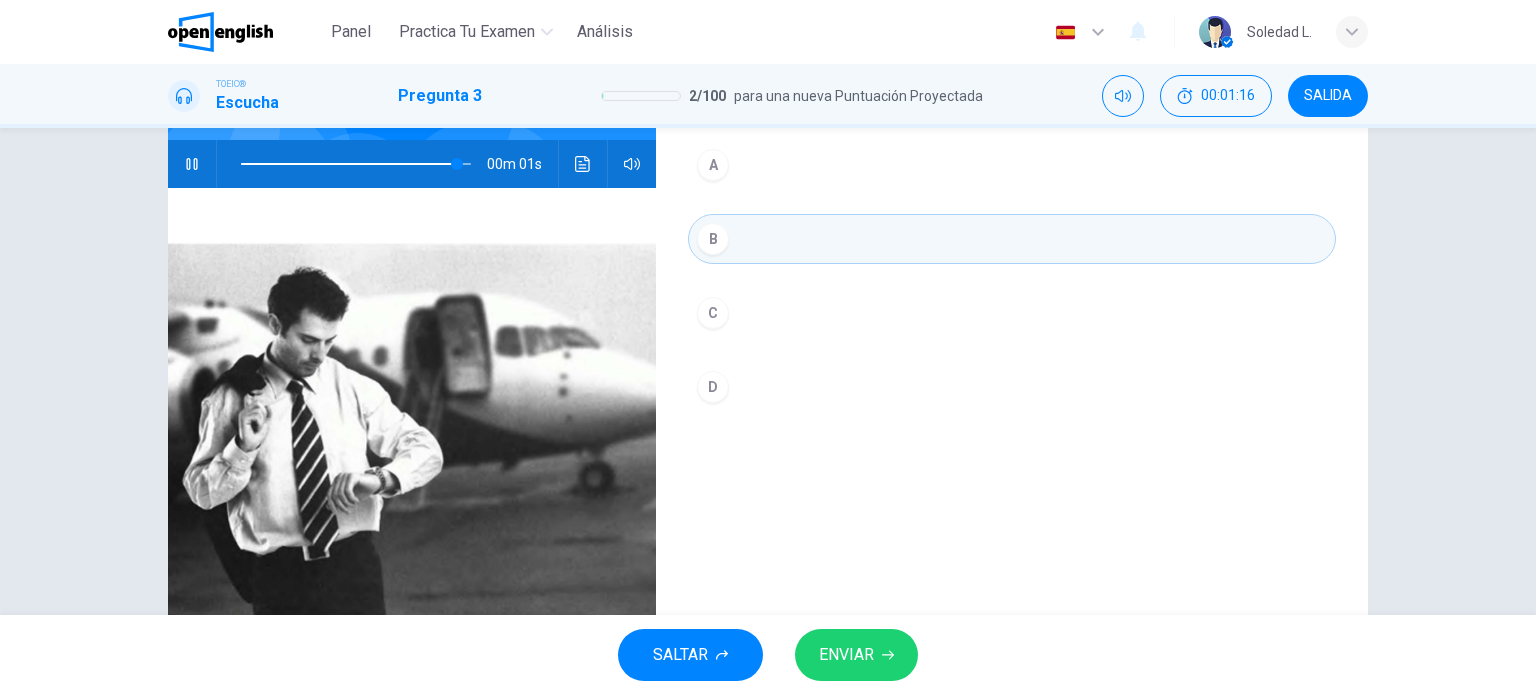 click on "ENVIAR" at bounding box center [856, 655] 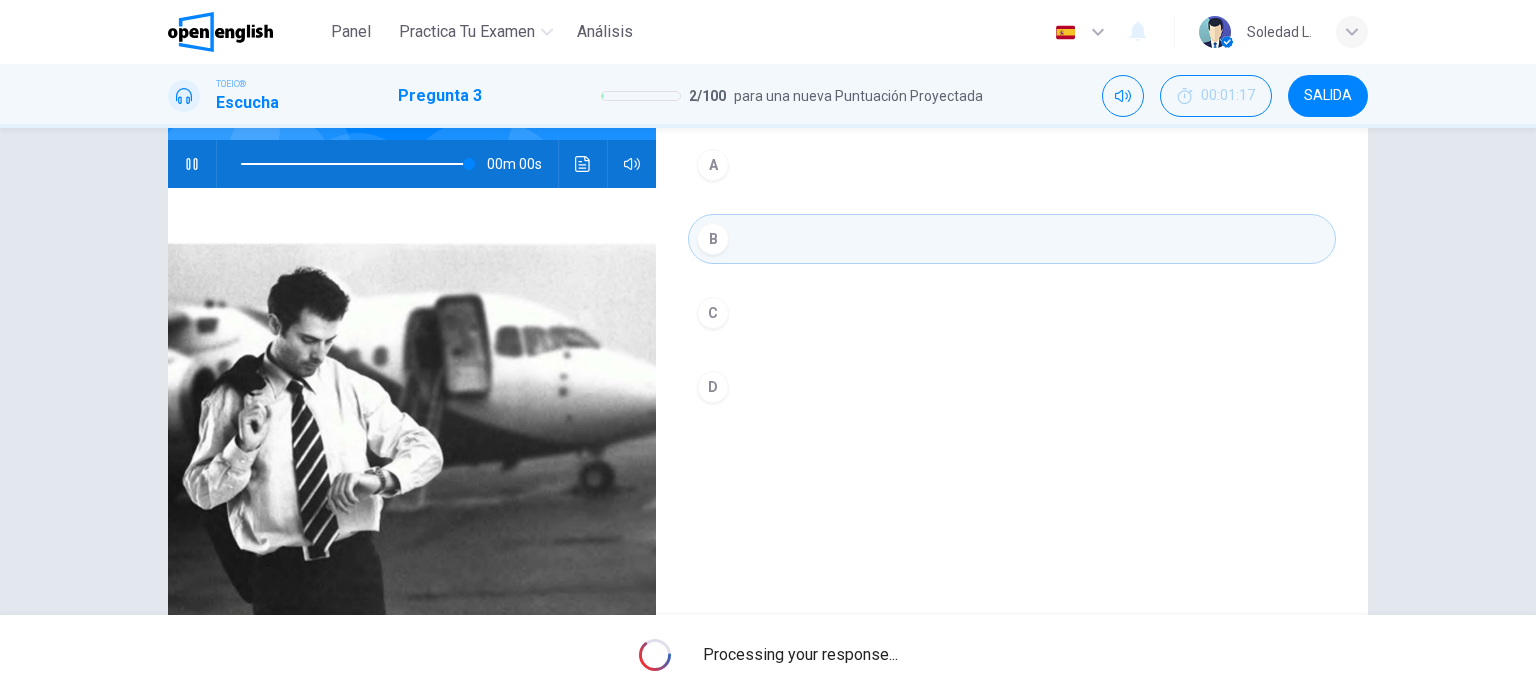 type on "*" 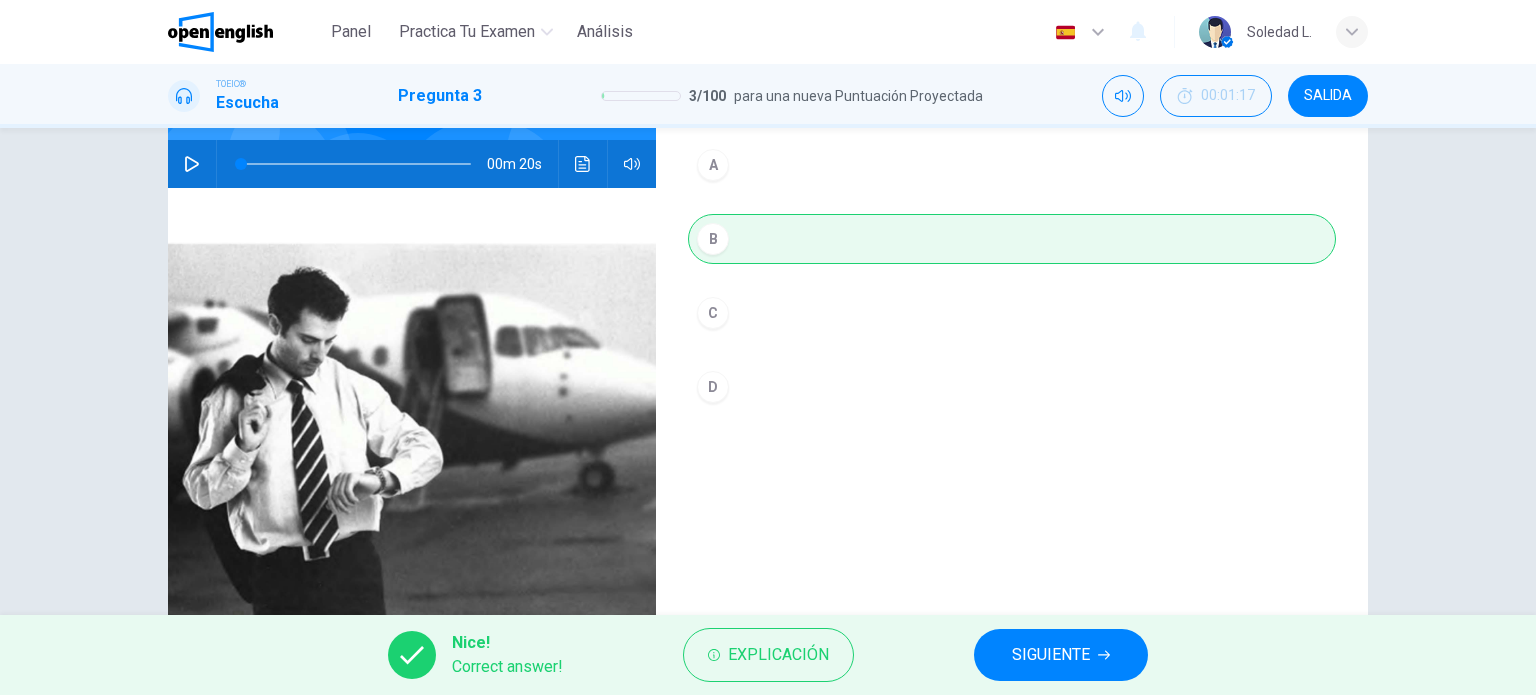 click on "SIGUIENTE" at bounding box center [1051, 655] 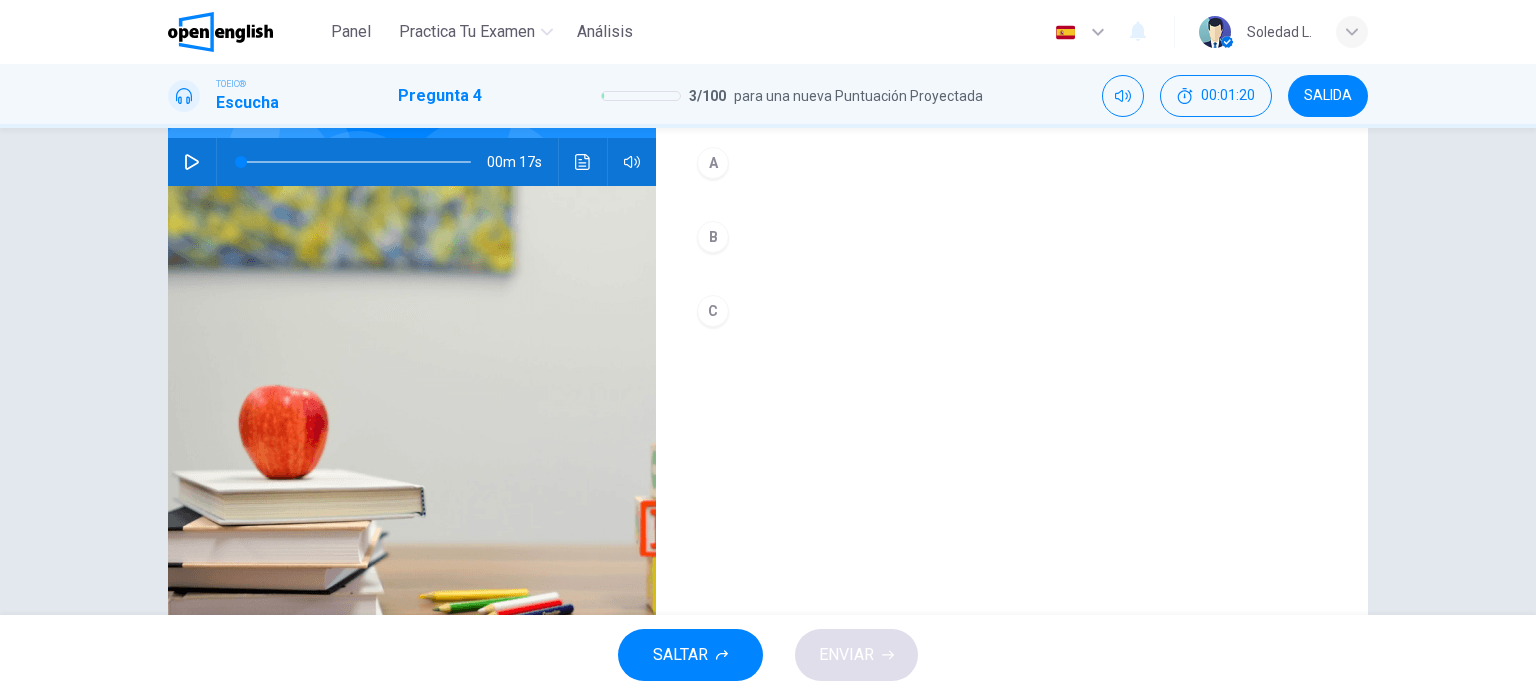 scroll, scrollTop: 200, scrollLeft: 0, axis: vertical 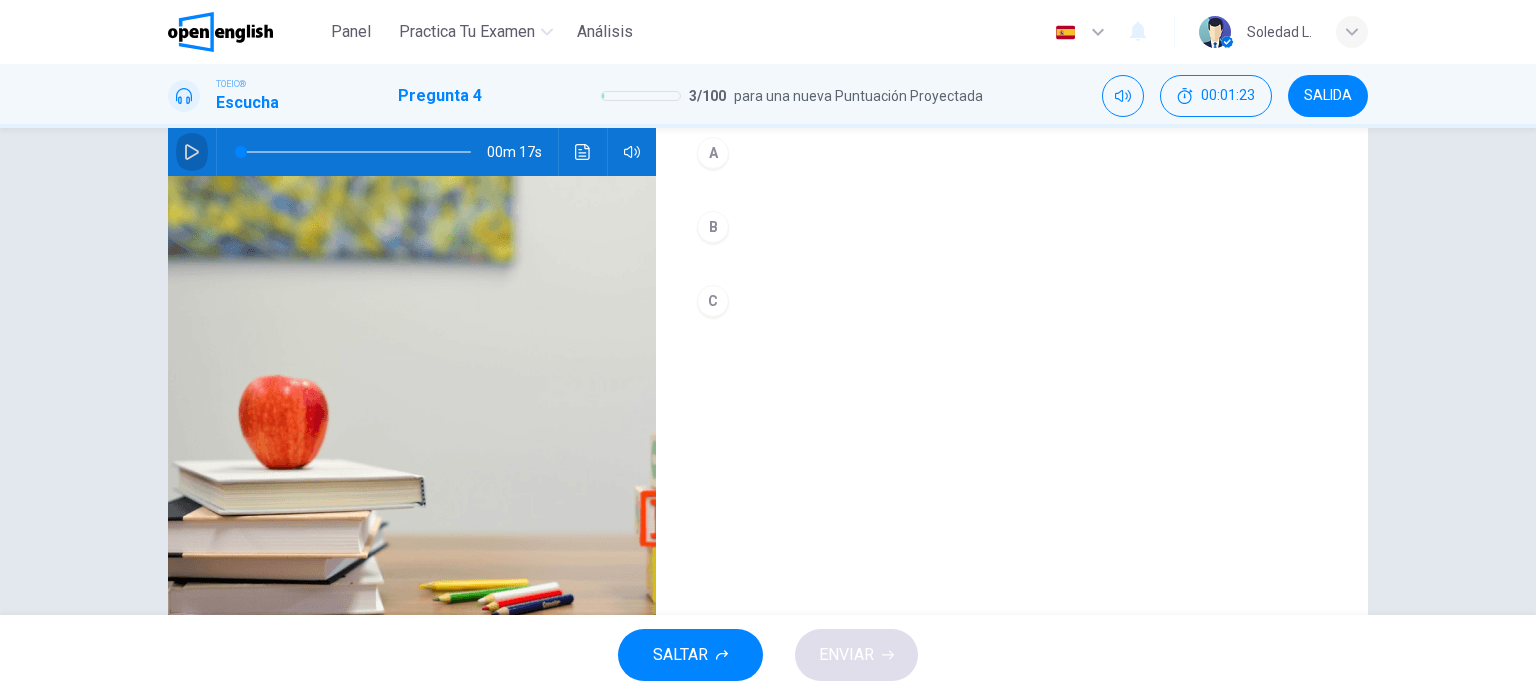 click 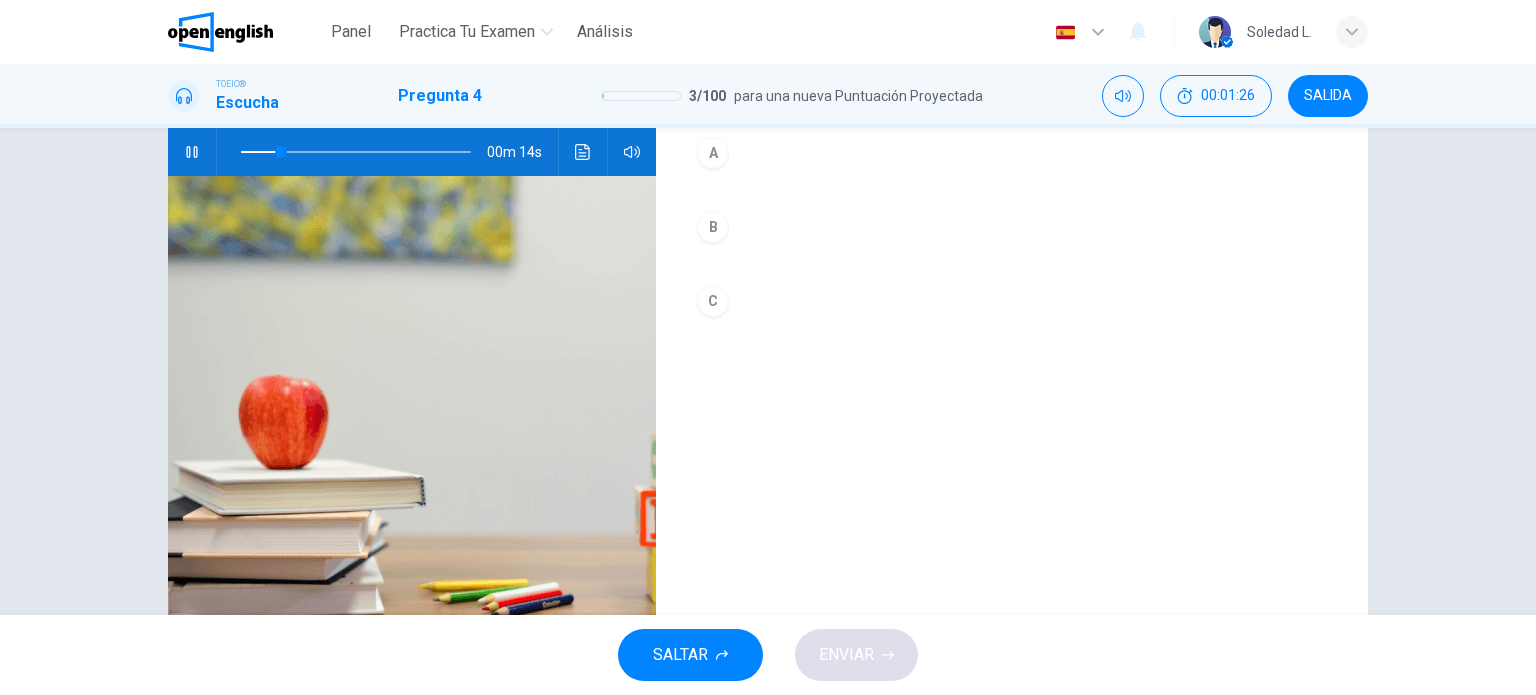 scroll, scrollTop: 0, scrollLeft: 0, axis: both 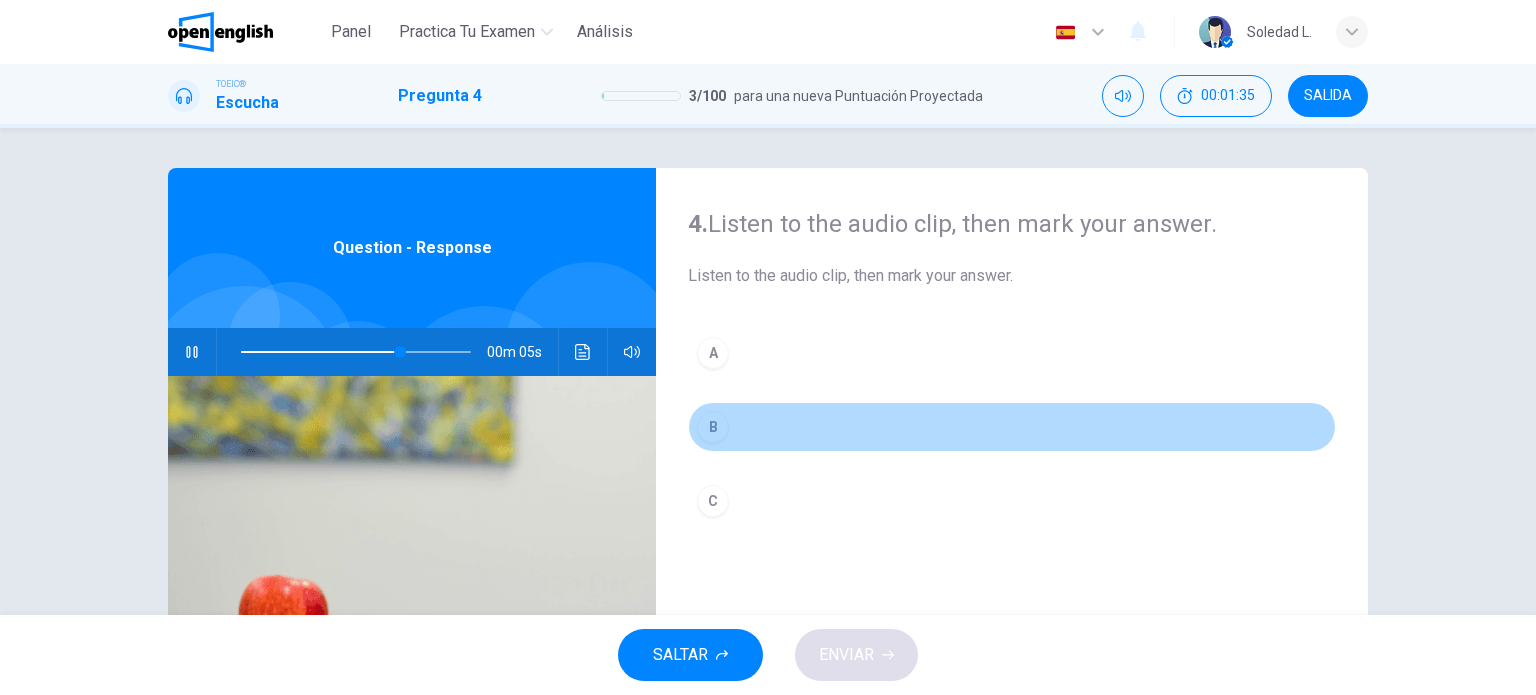 click on "B" at bounding box center (713, 427) 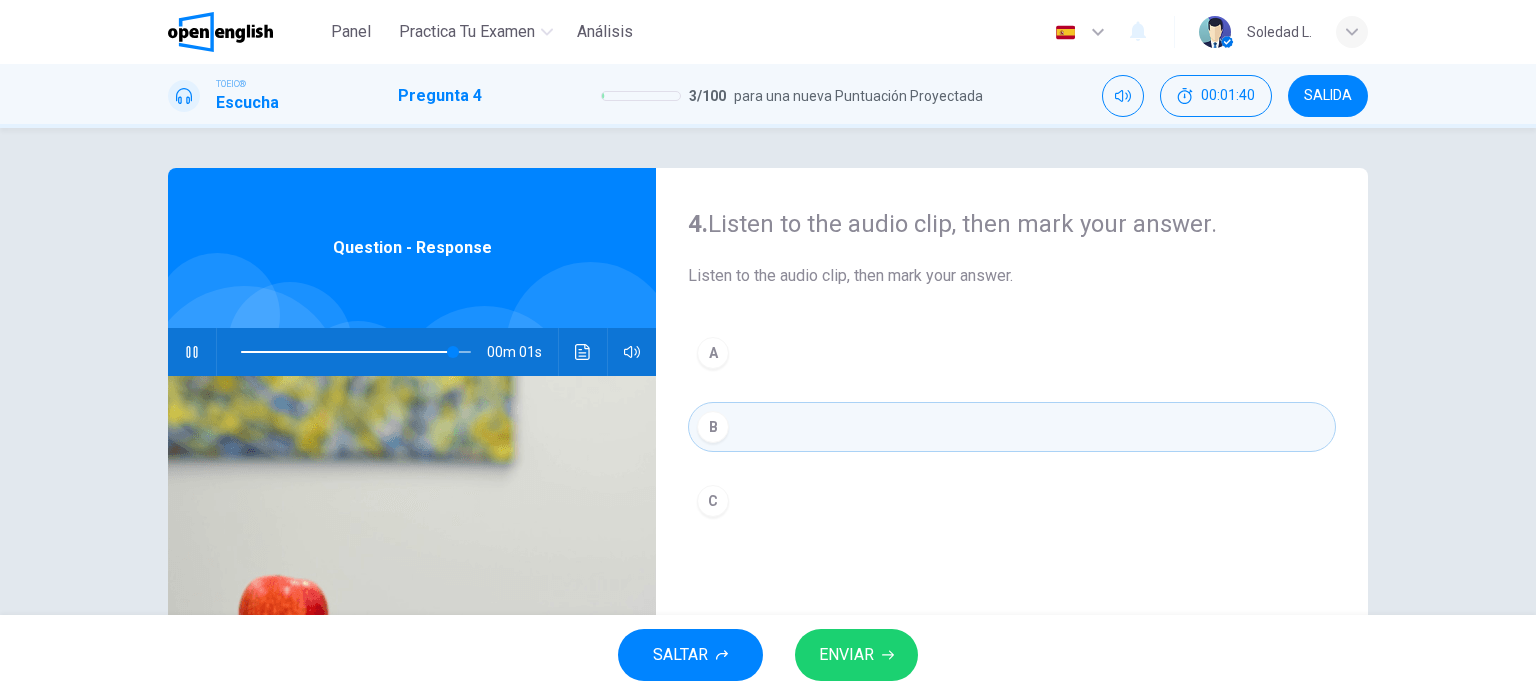 click on "ENVIAR" at bounding box center (856, 655) 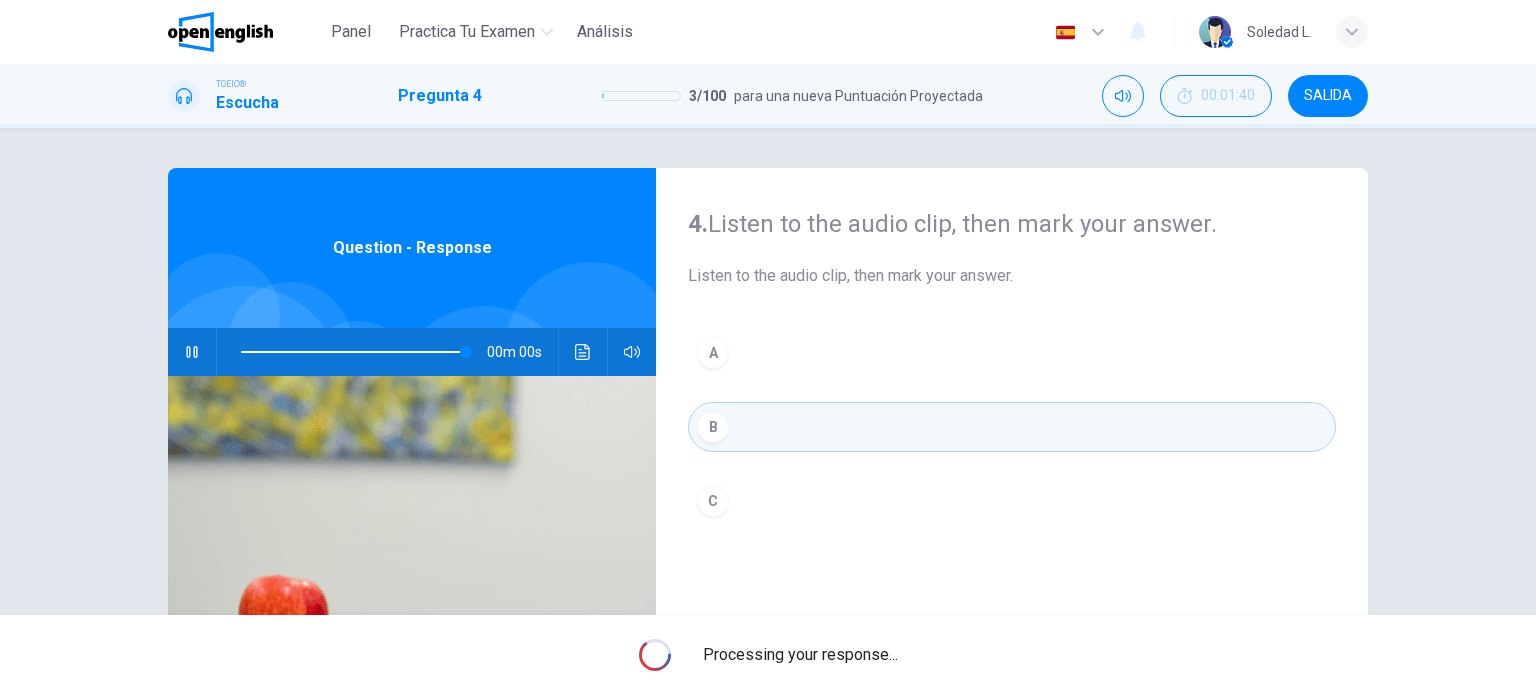 type on "*" 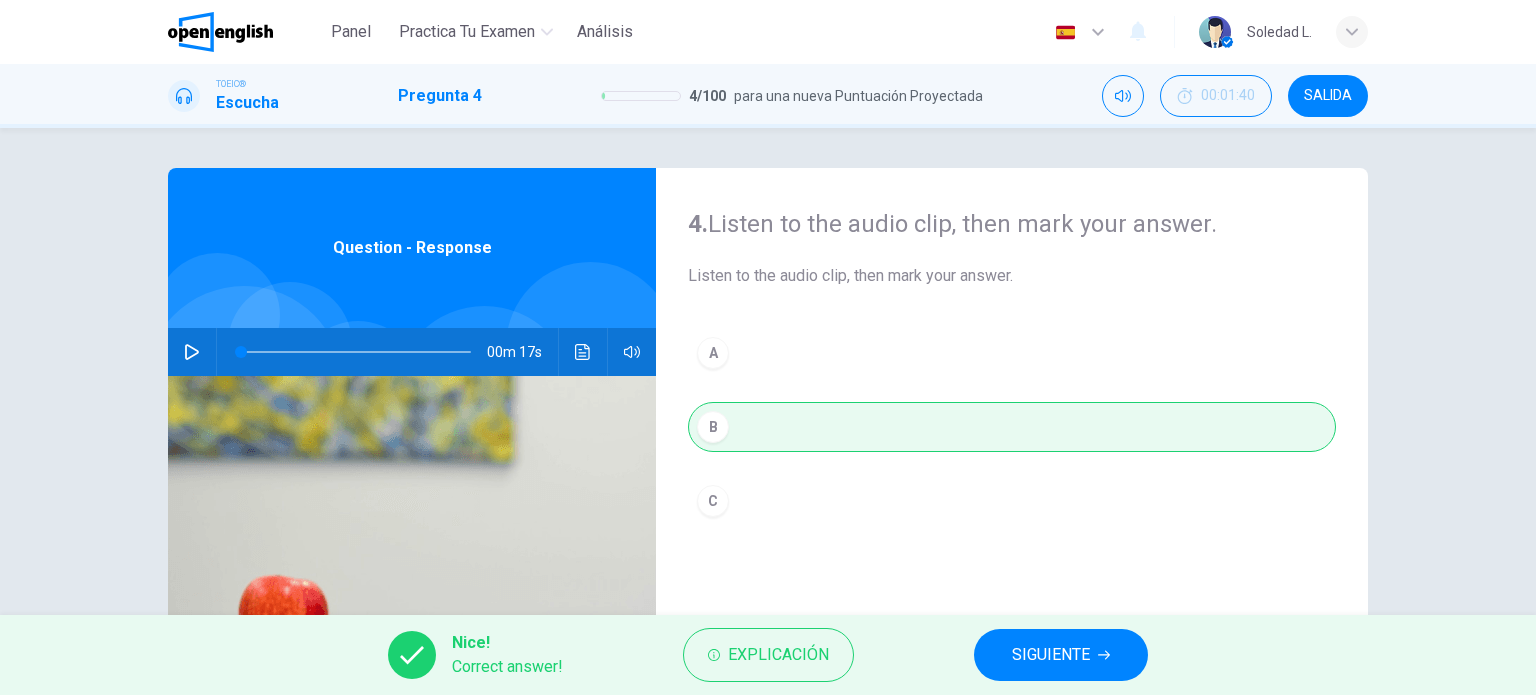 click on "SIGUIENTE" at bounding box center (1051, 655) 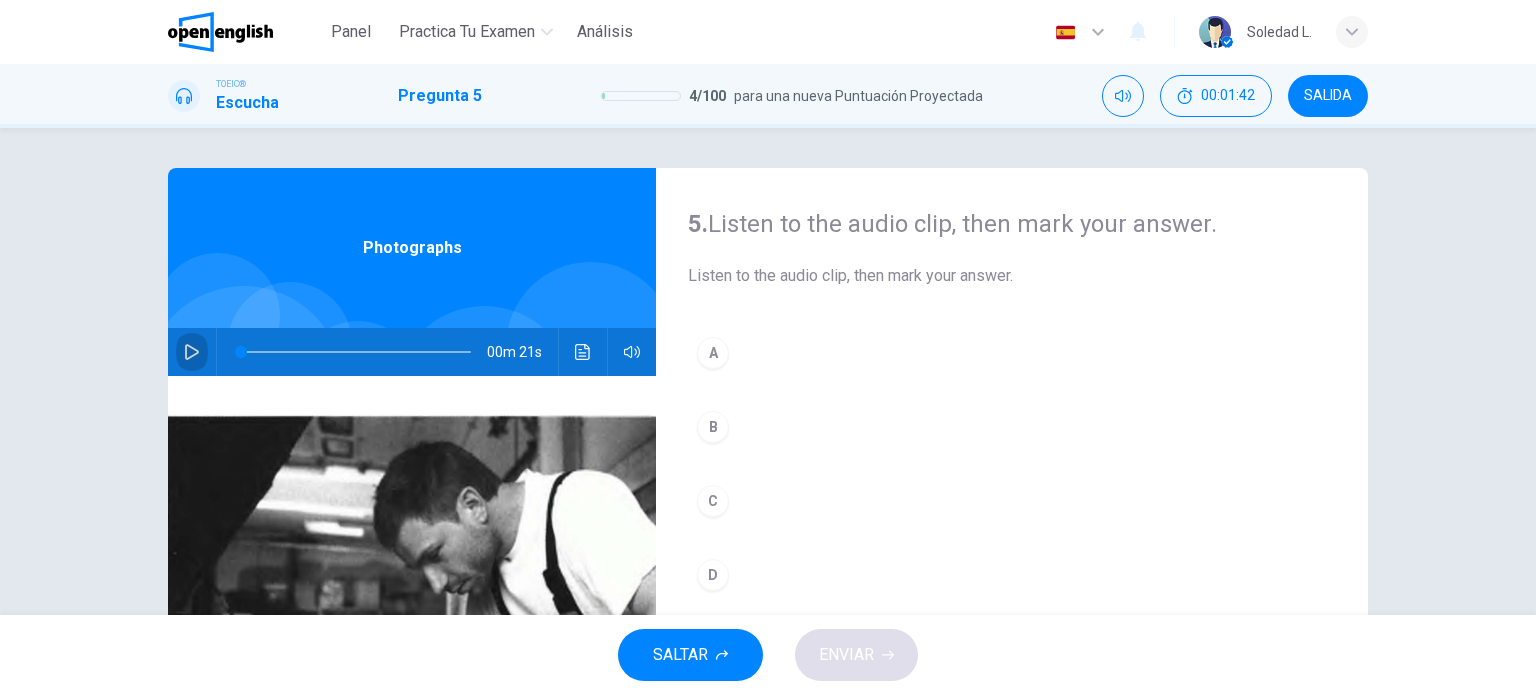 click 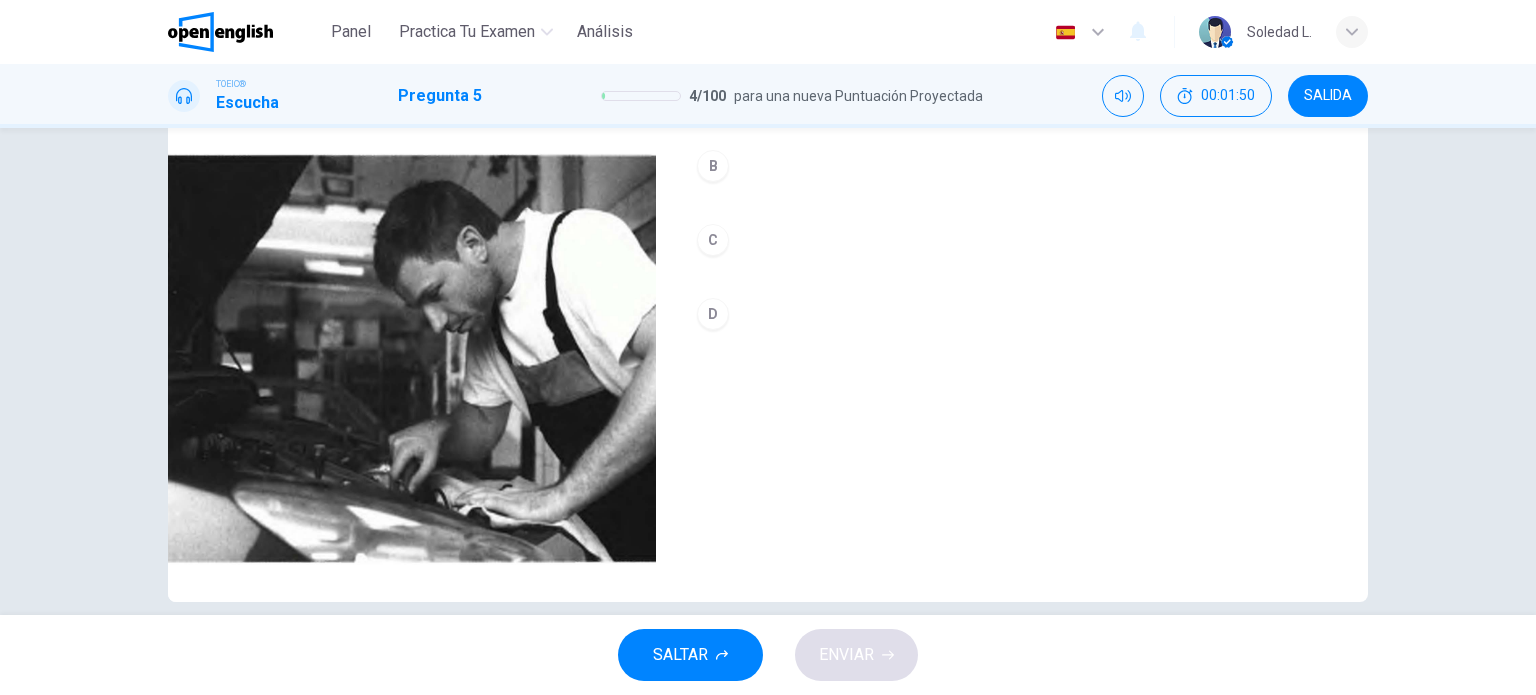 scroll, scrollTop: 188, scrollLeft: 0, axis: vertical 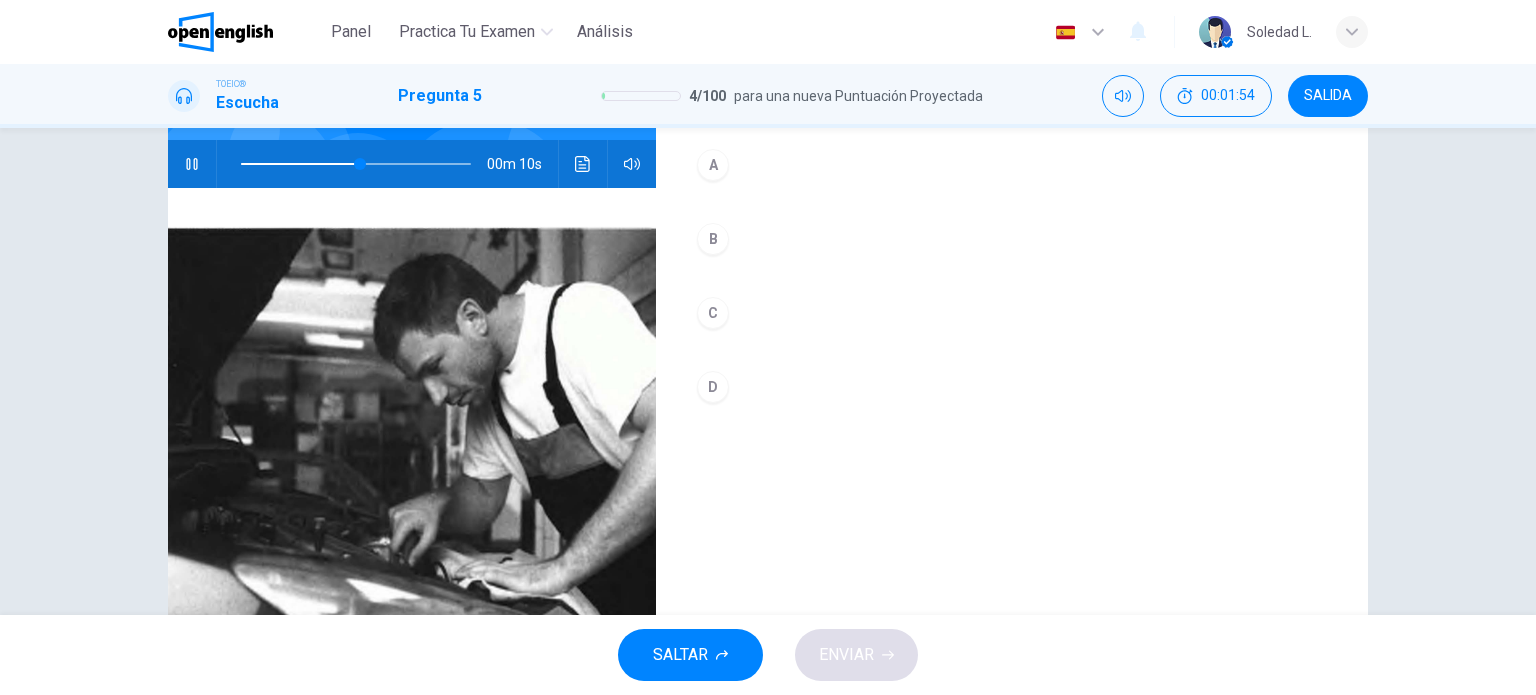 click on "A" at bounding box center (713, 165) 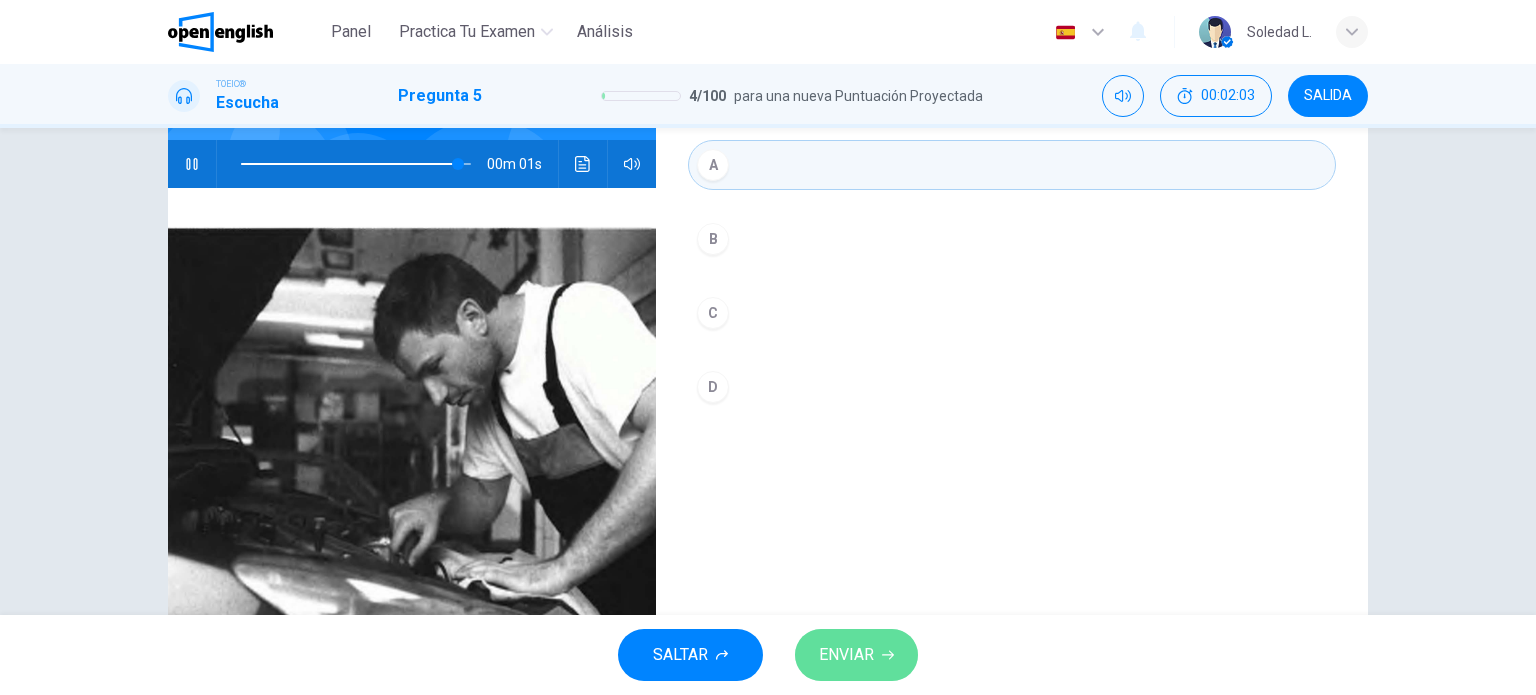 click 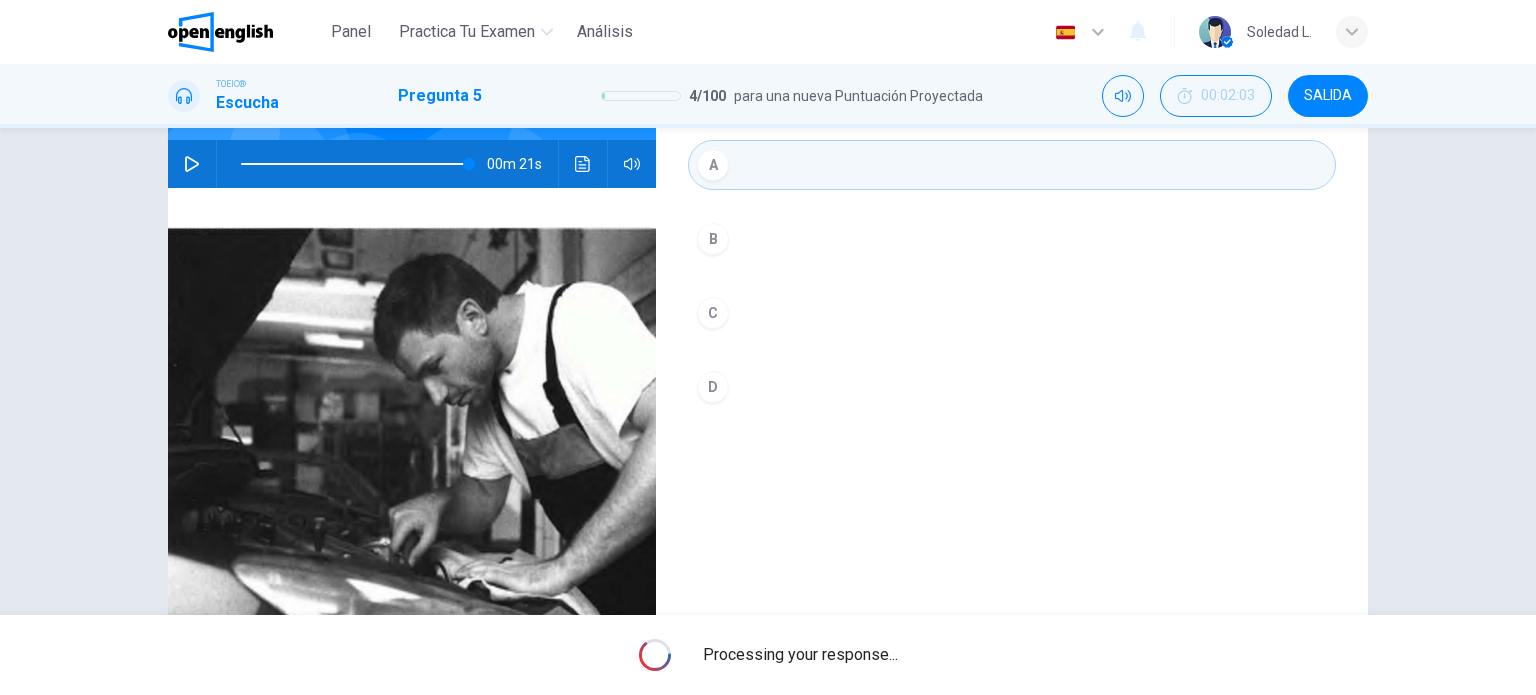 type on "*" 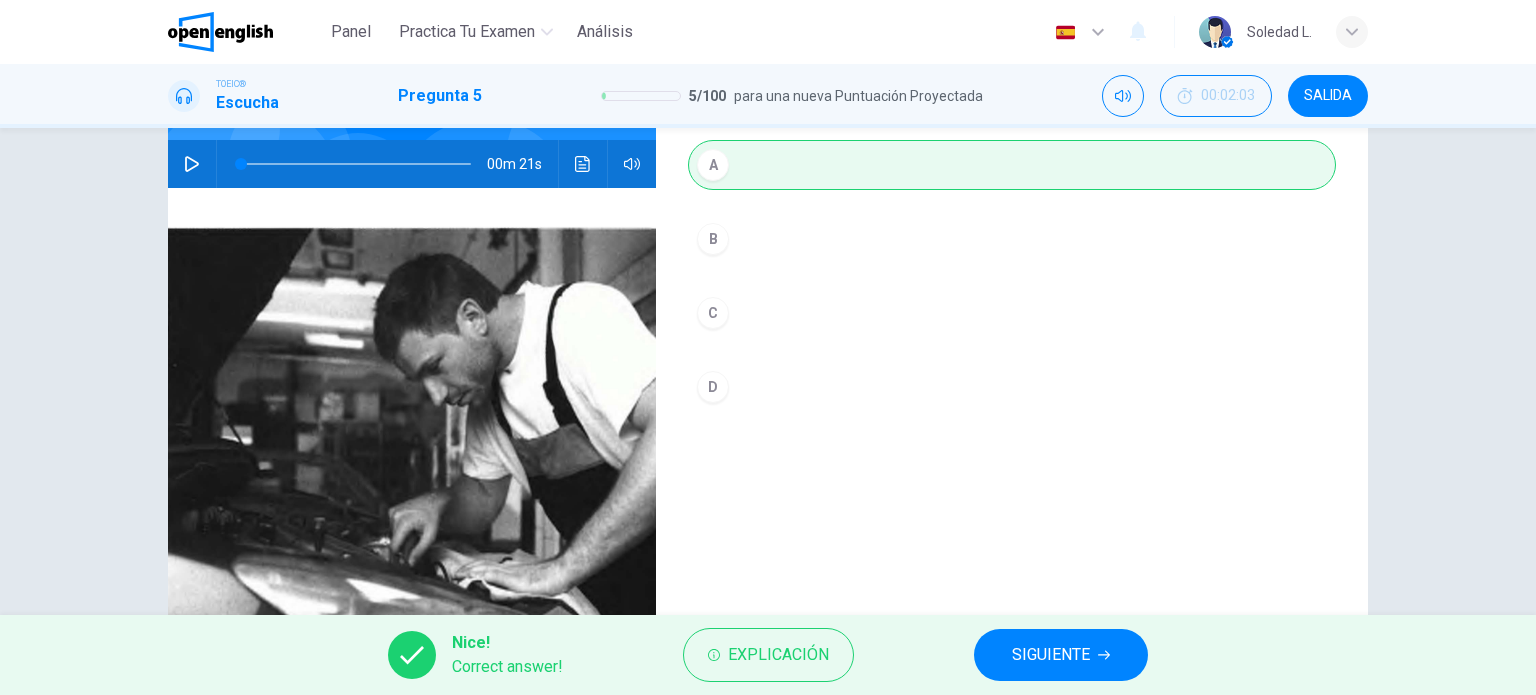 click on "SIGUIENTE" at bounding box center [1051, 655] 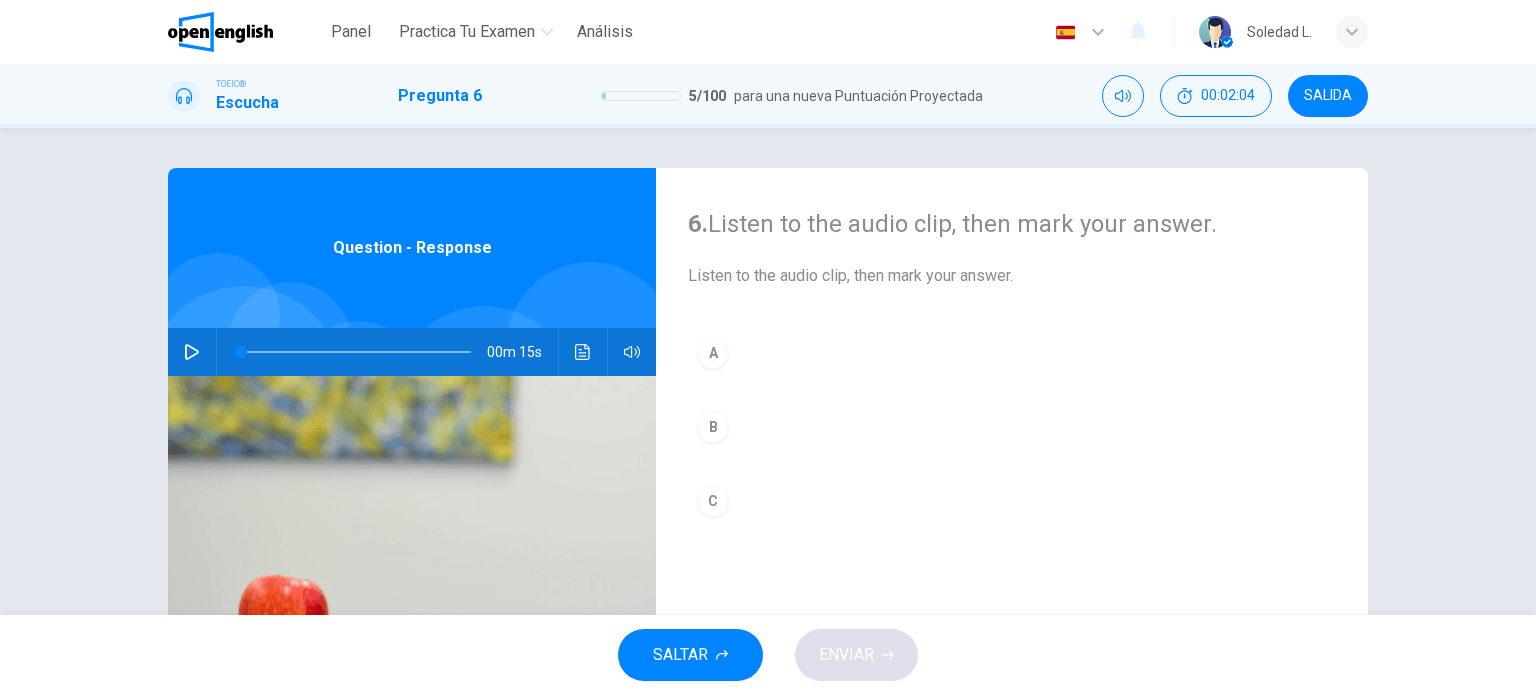 scroll, scrollTop: 200, scrollLeft: 0, axis: vertical 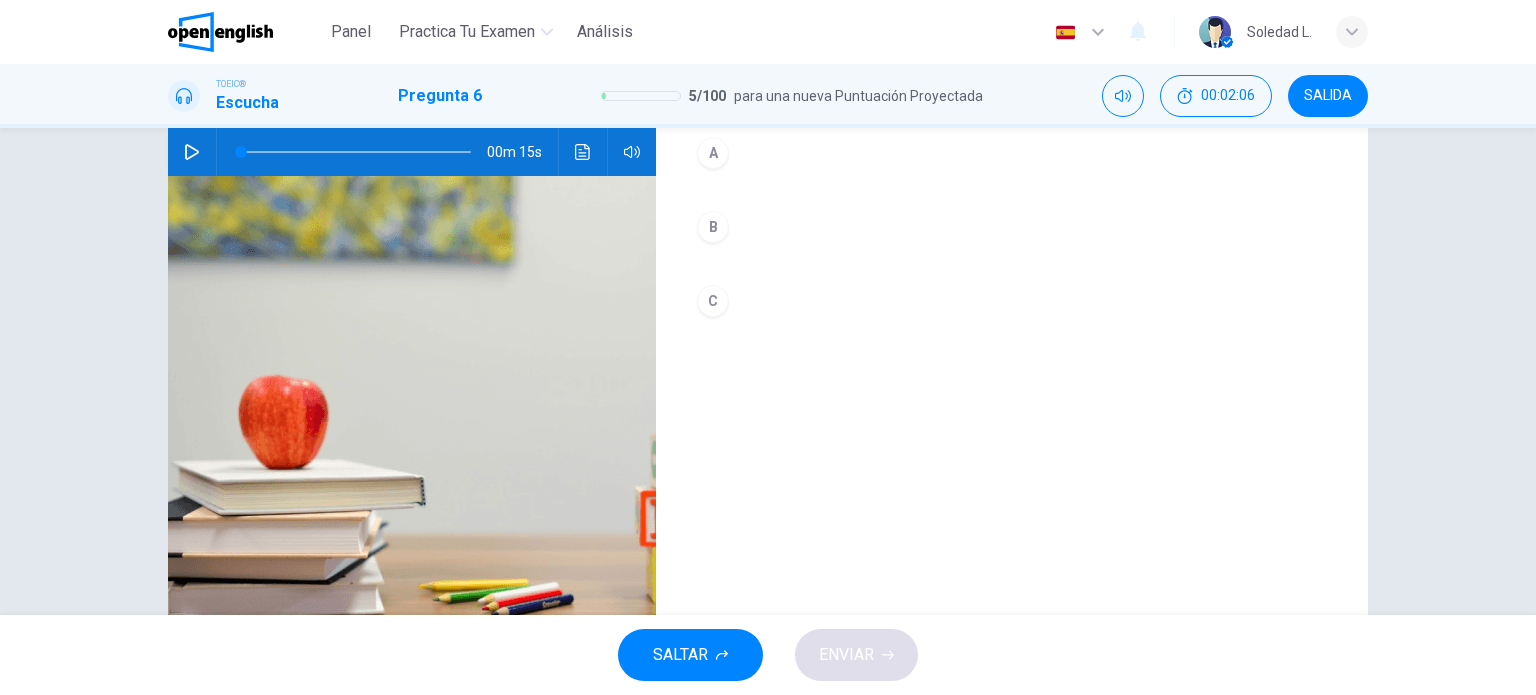 click 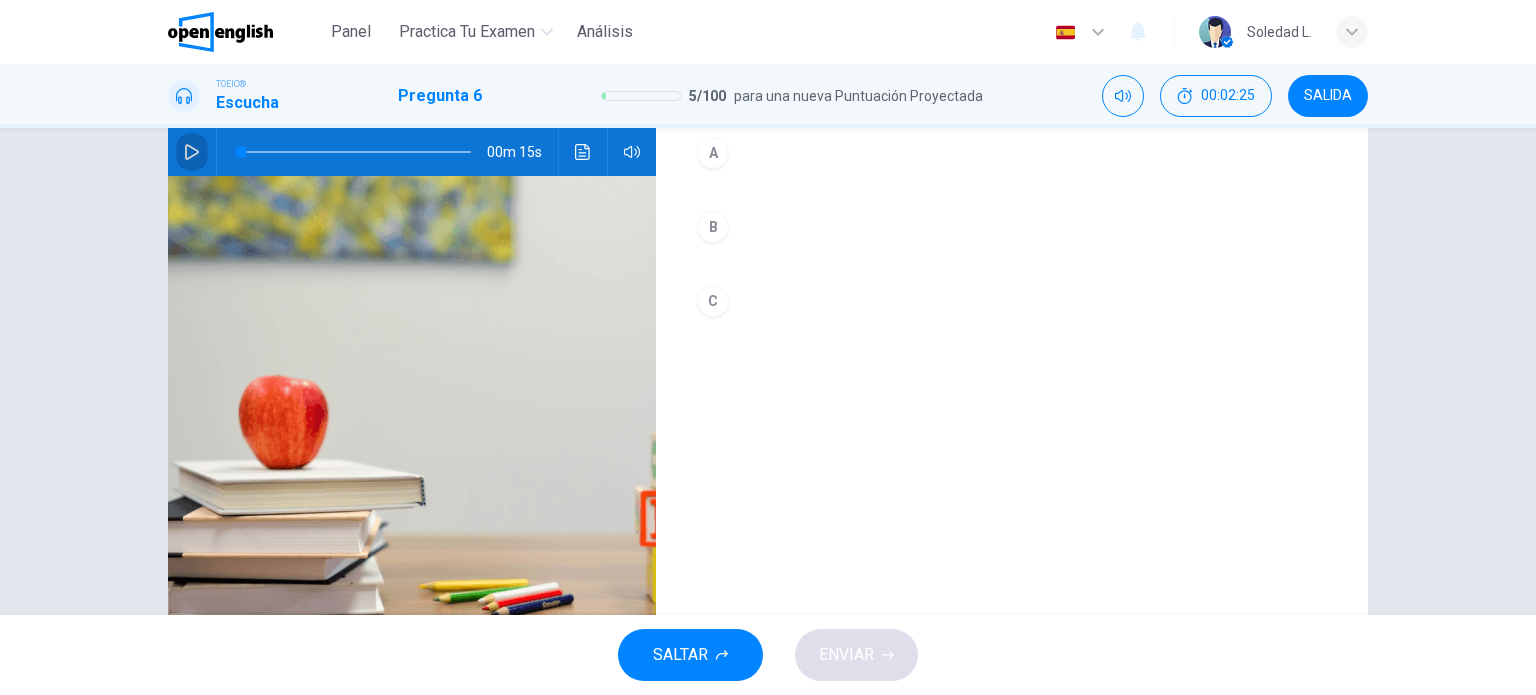 click 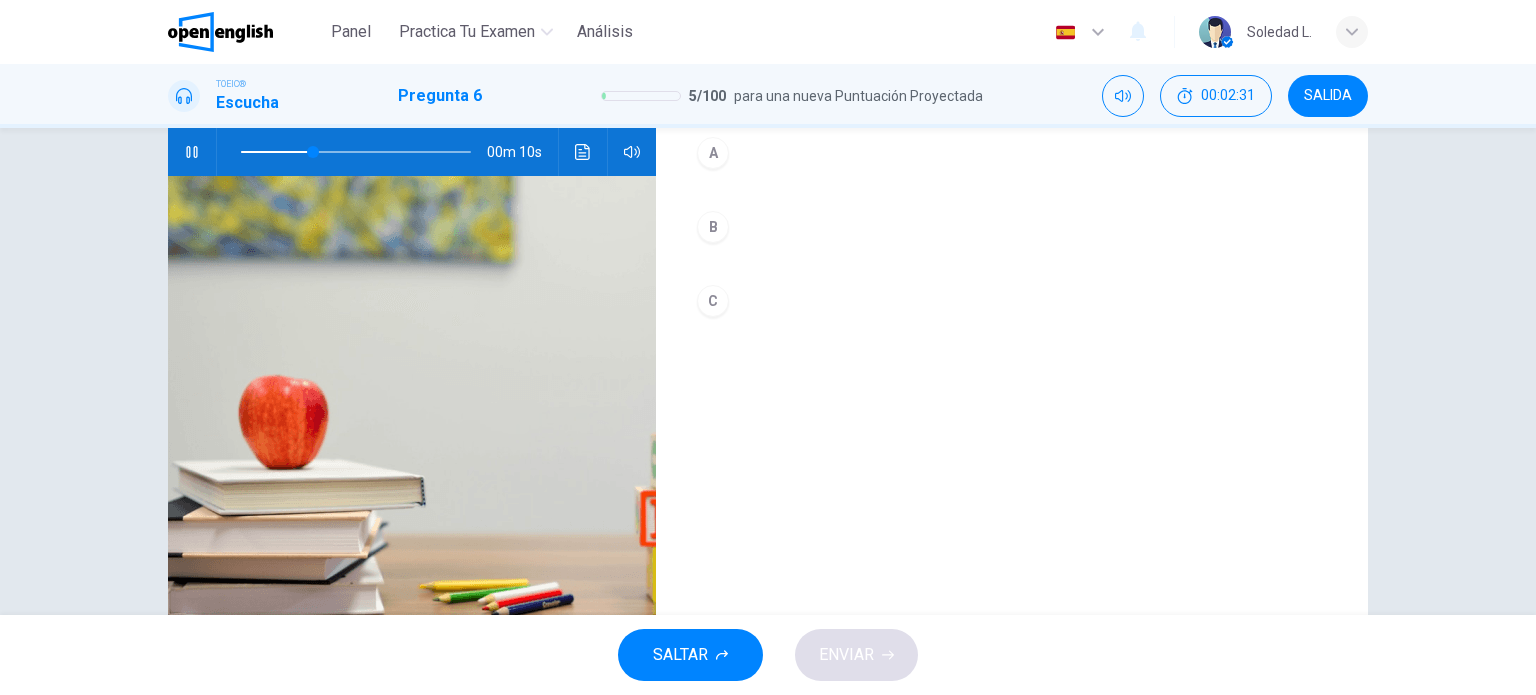 click on "C" at bounding box center [713, 301] 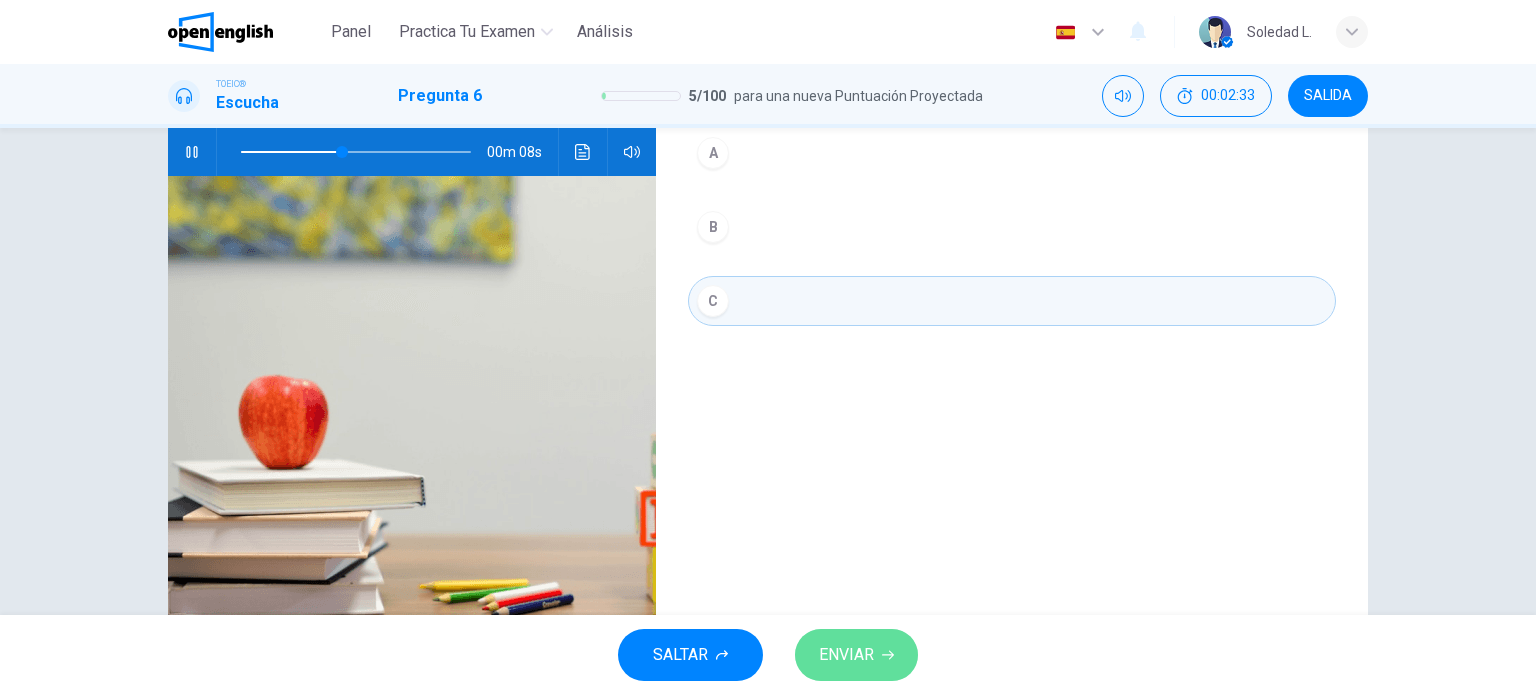 click on "ENVIAR" at bounding box center [846, 655] 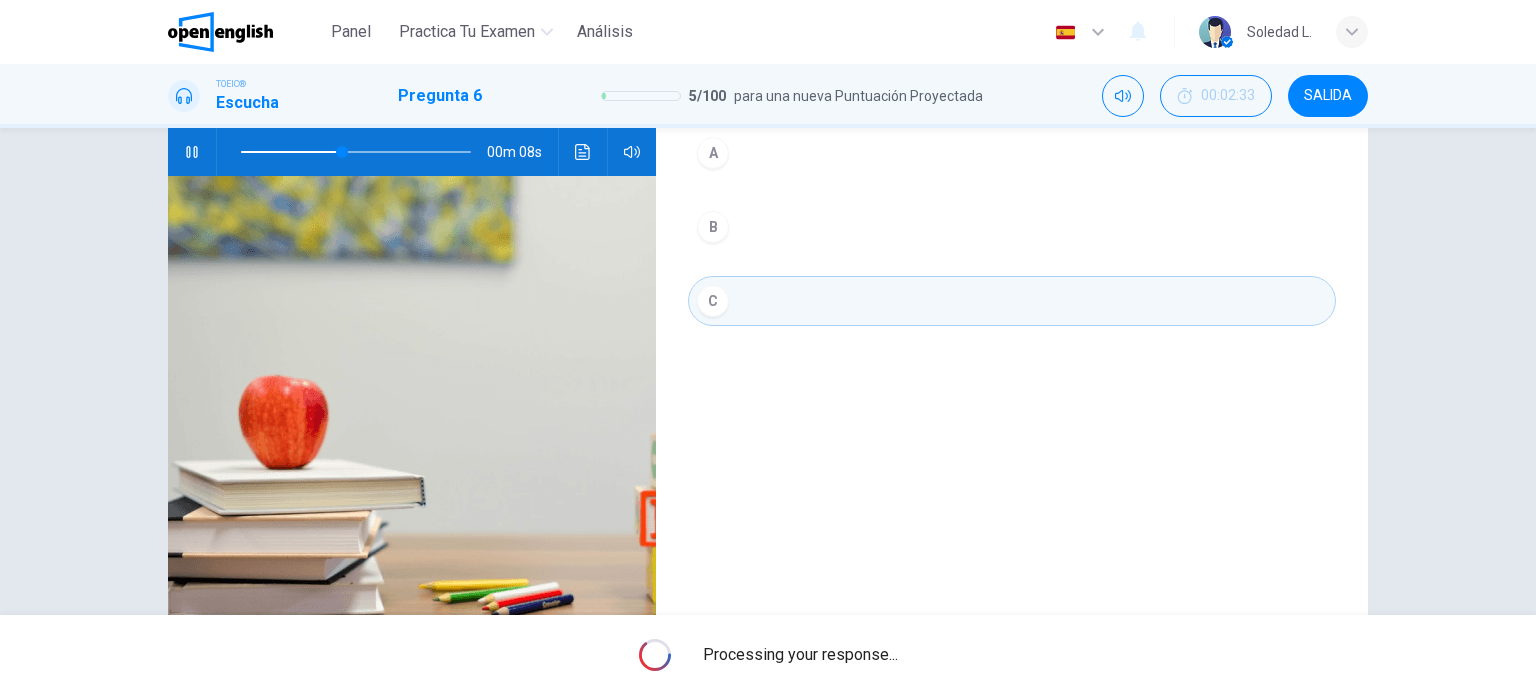 type on "**" 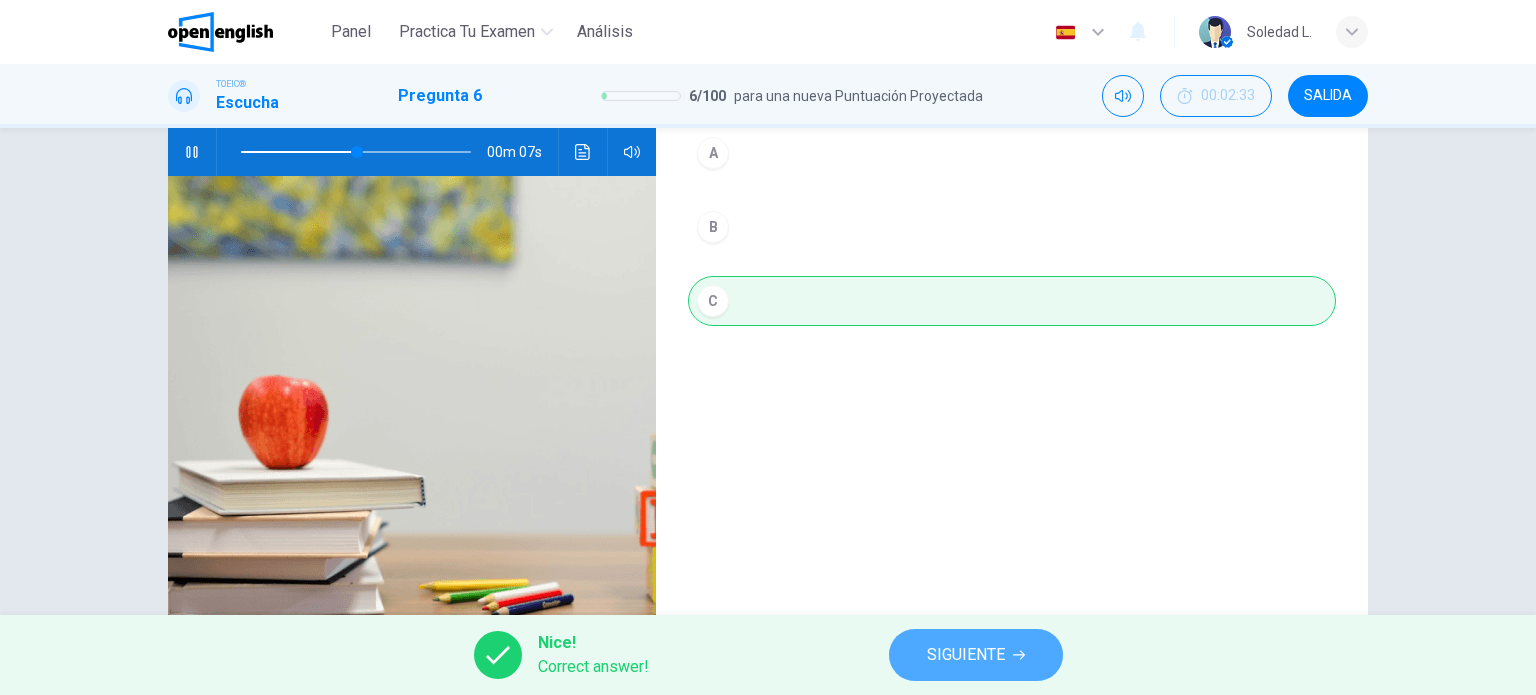 click on "SIGUIENTE" at bounding box center (966, 655) 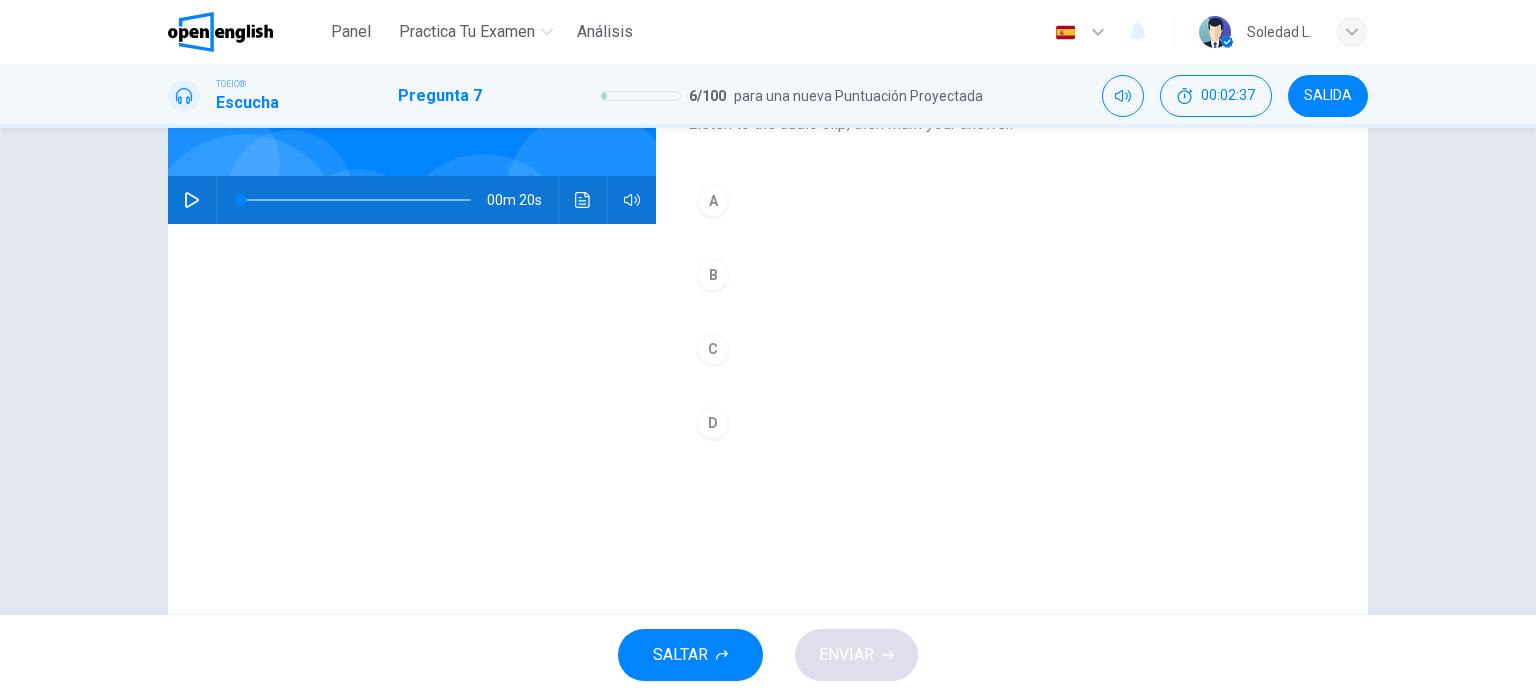 scroll, scrollTop: 200, scrollLeft: 0, axis: vertical 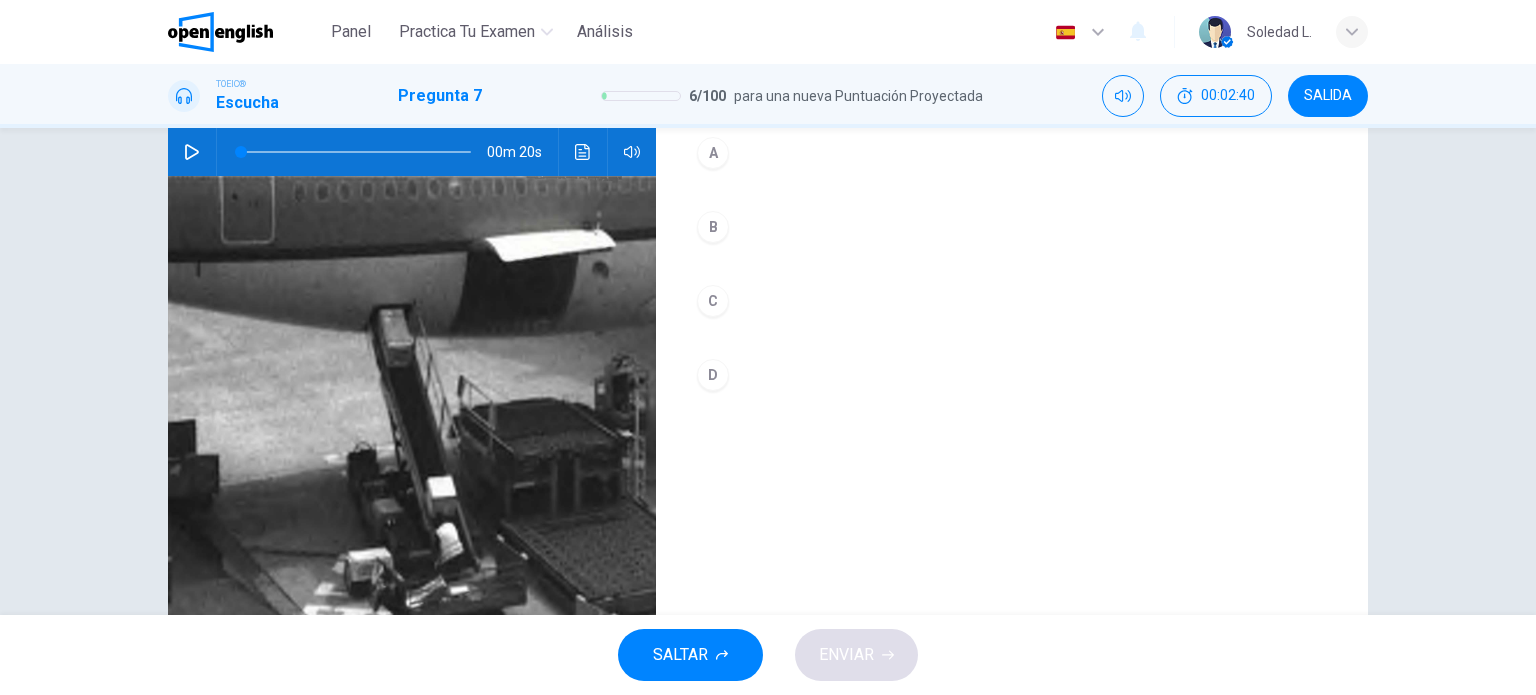 click 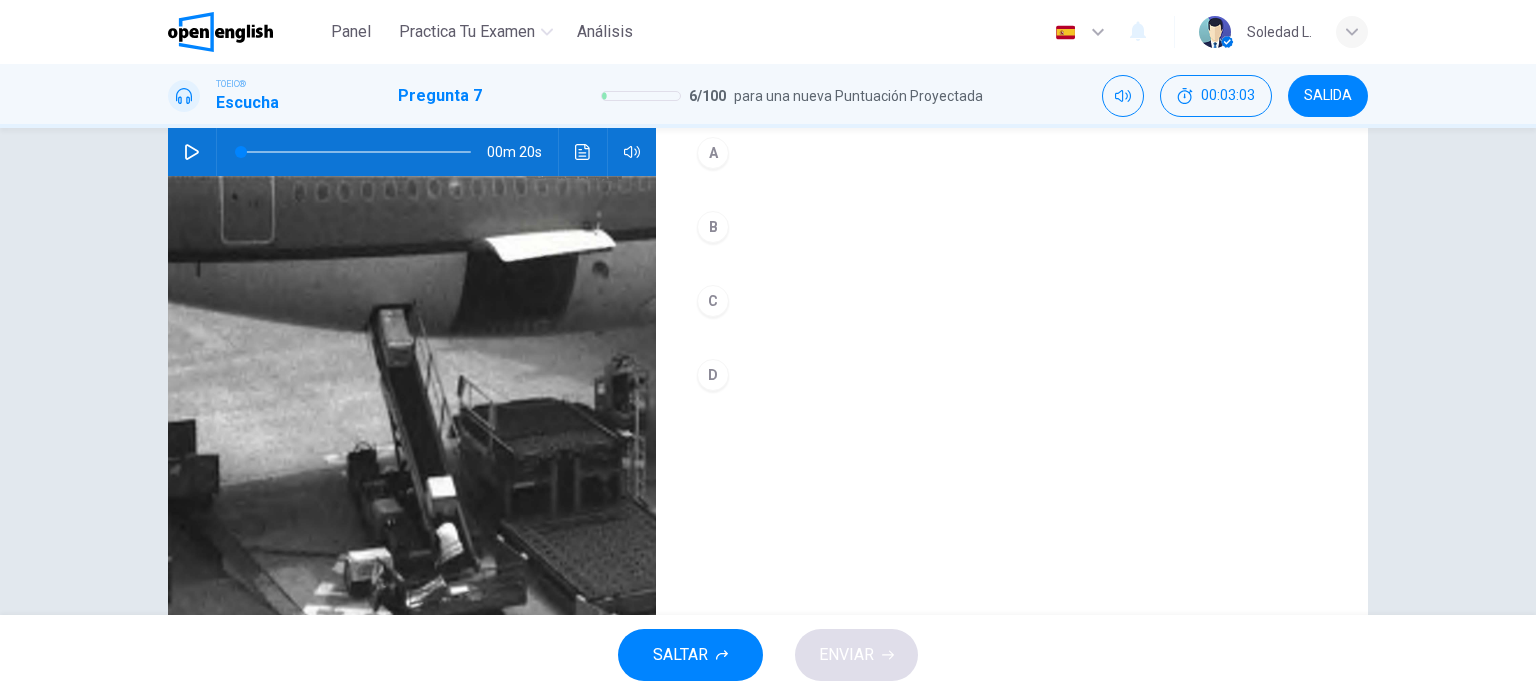 click 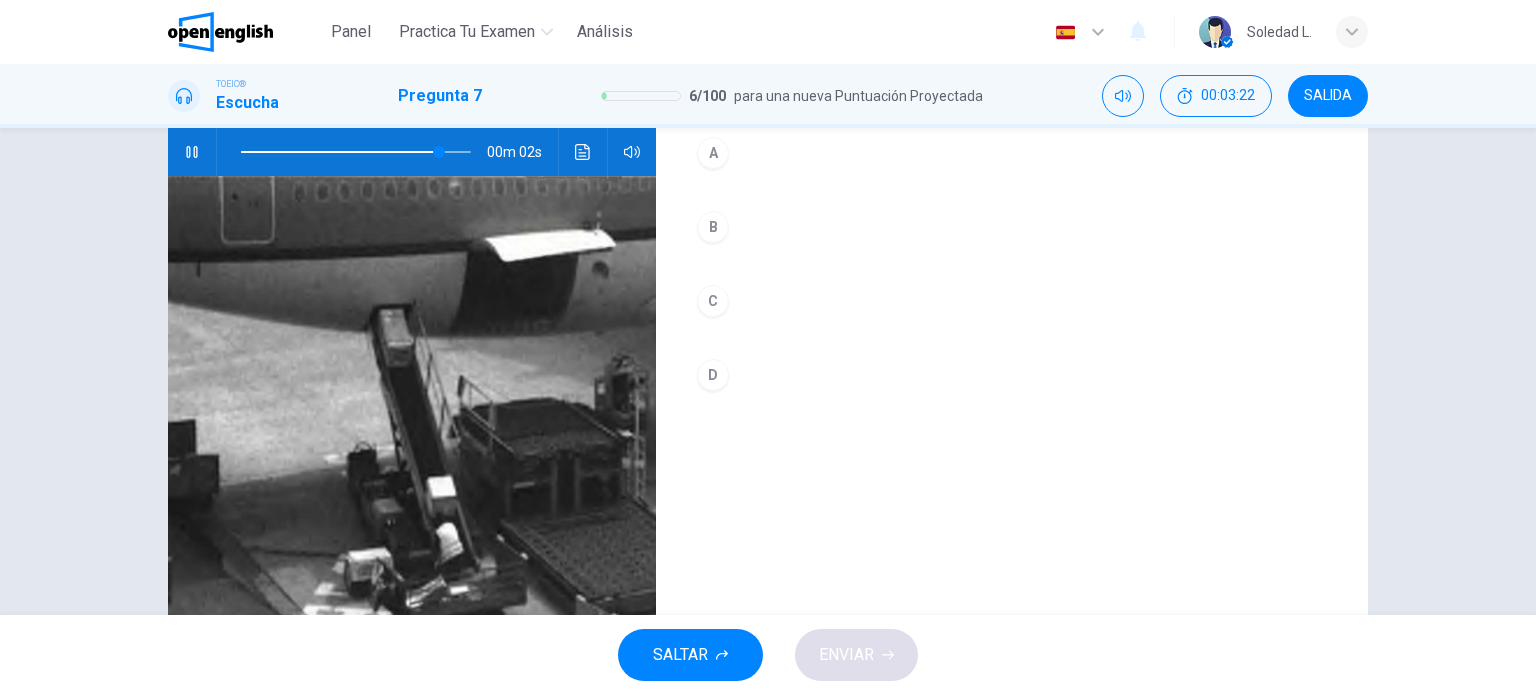 click on "C" at bounding box center [713, 301] 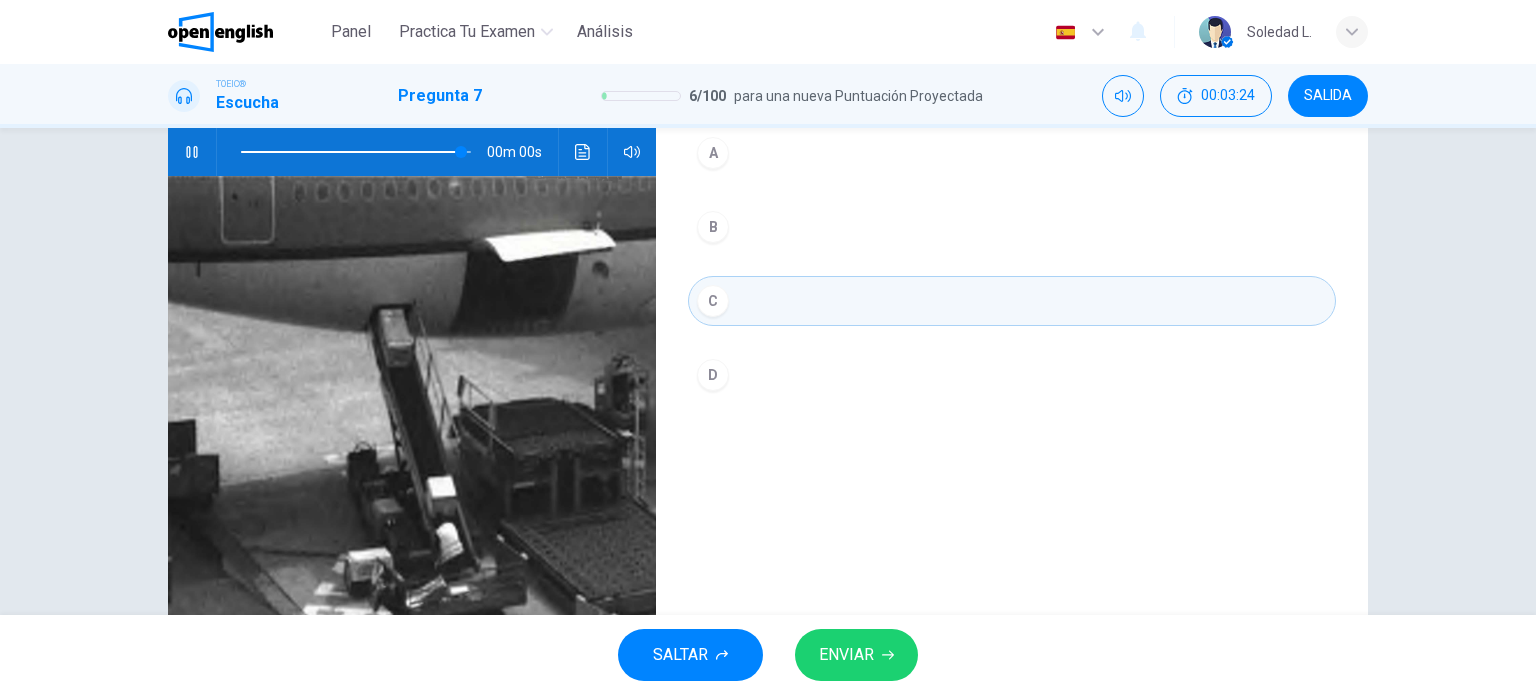 type on "*" 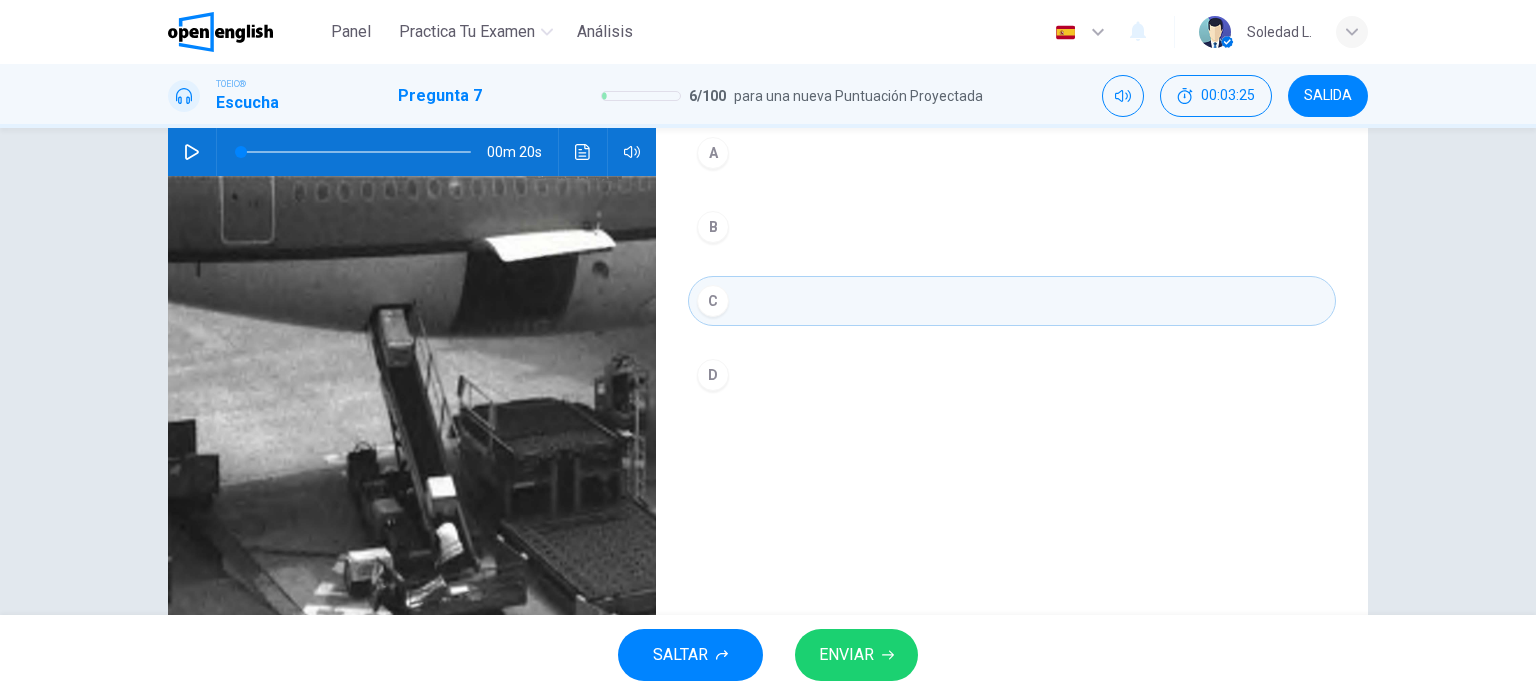 click on "ENVIAR" at bounding box center [846, 655] 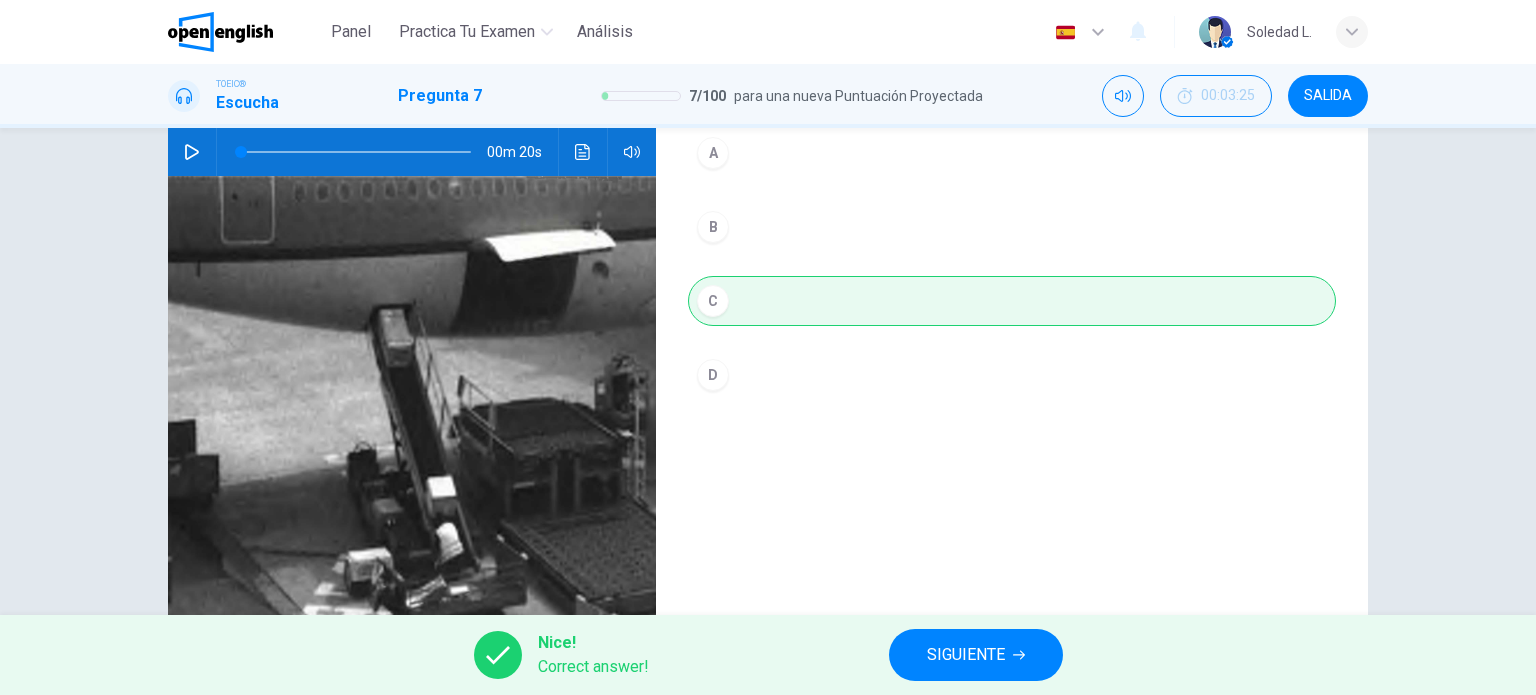 click on "SIGUIENTE" at bounding box center [966, 655] 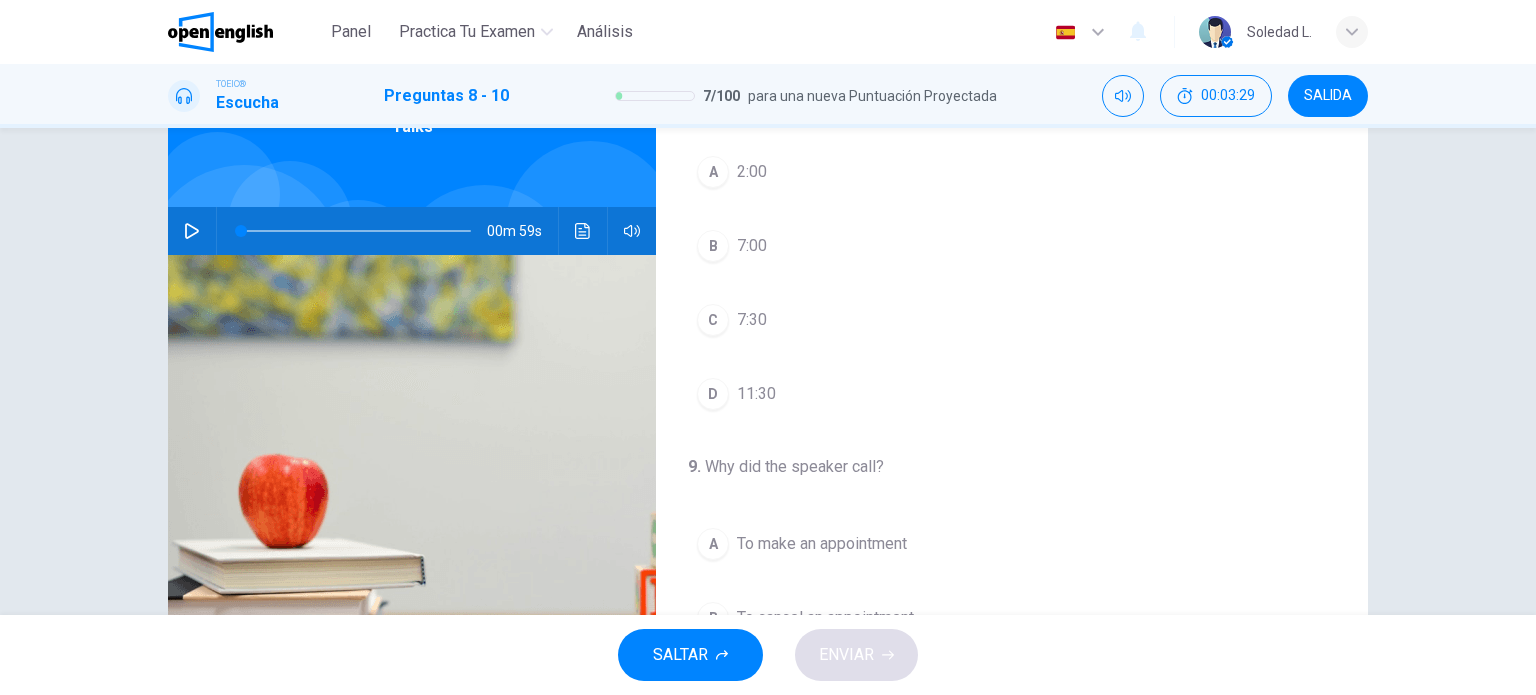 scroll, scrollTop: 200, scrollLeft: 0, axis: vertical 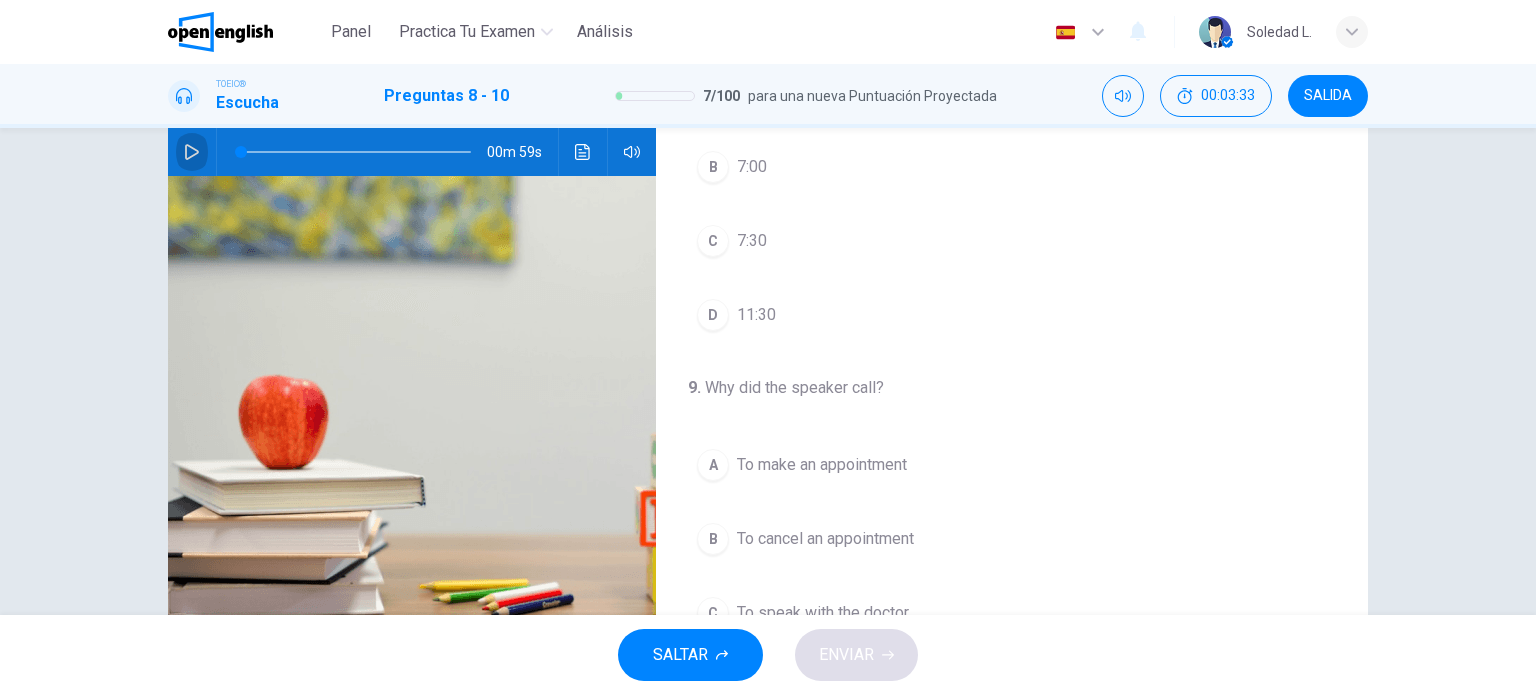 click 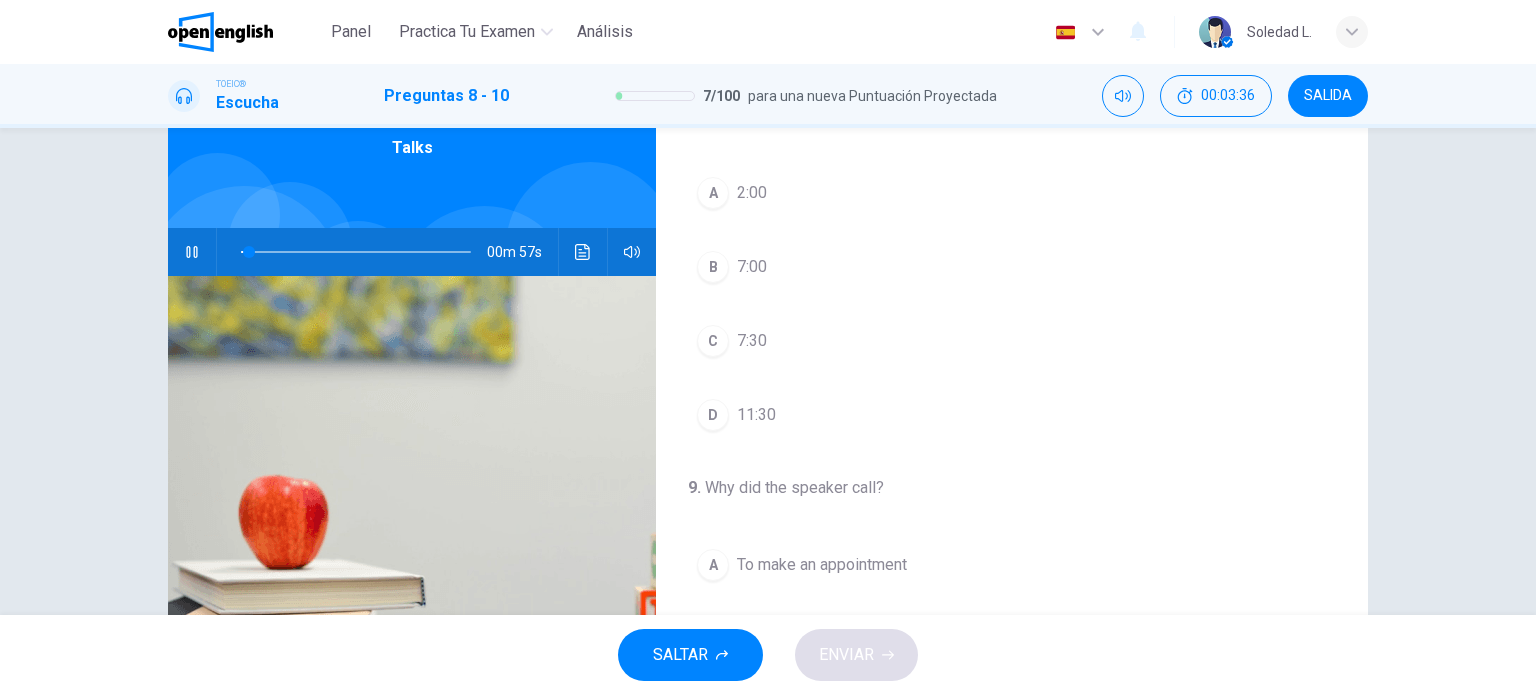 scroll, scrollTop: 0, scrollLeft: 0, axis: both 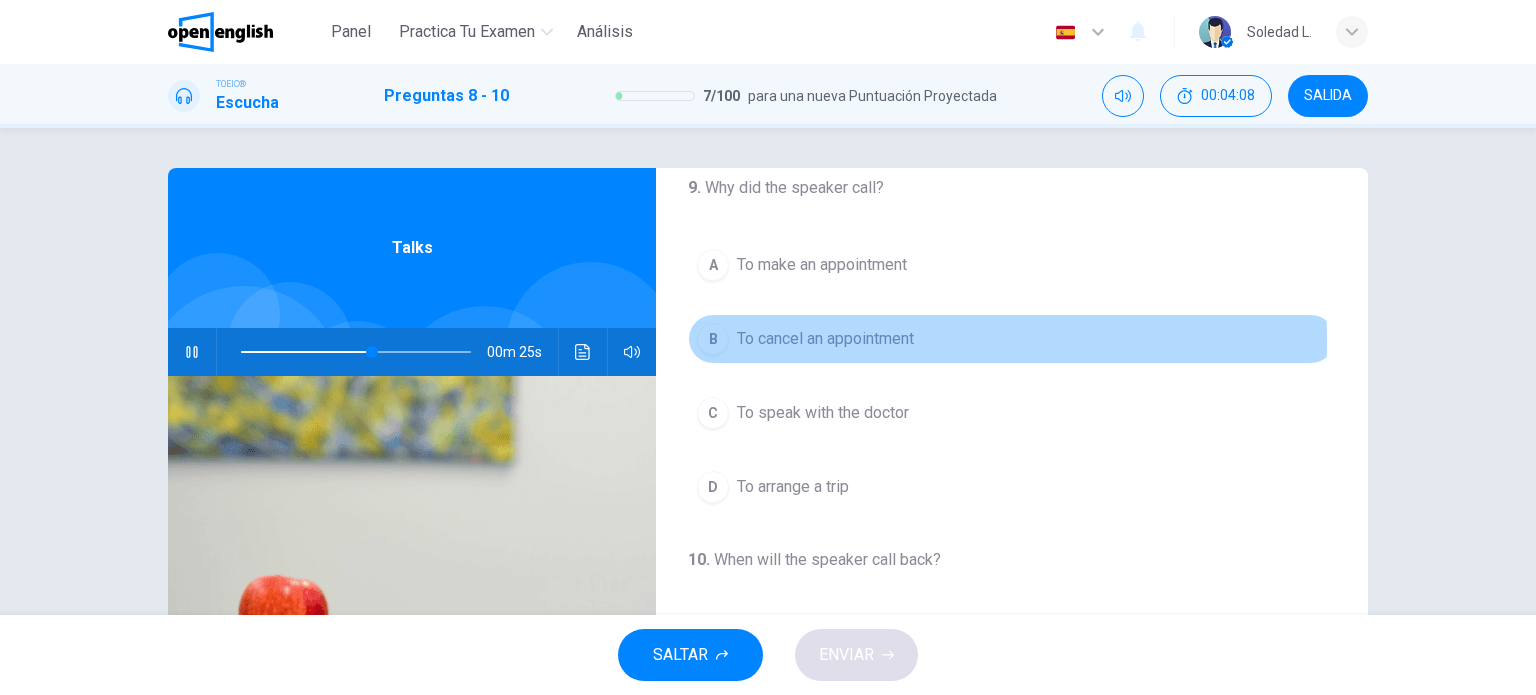 click on "B" at bounding box center [713, 339] 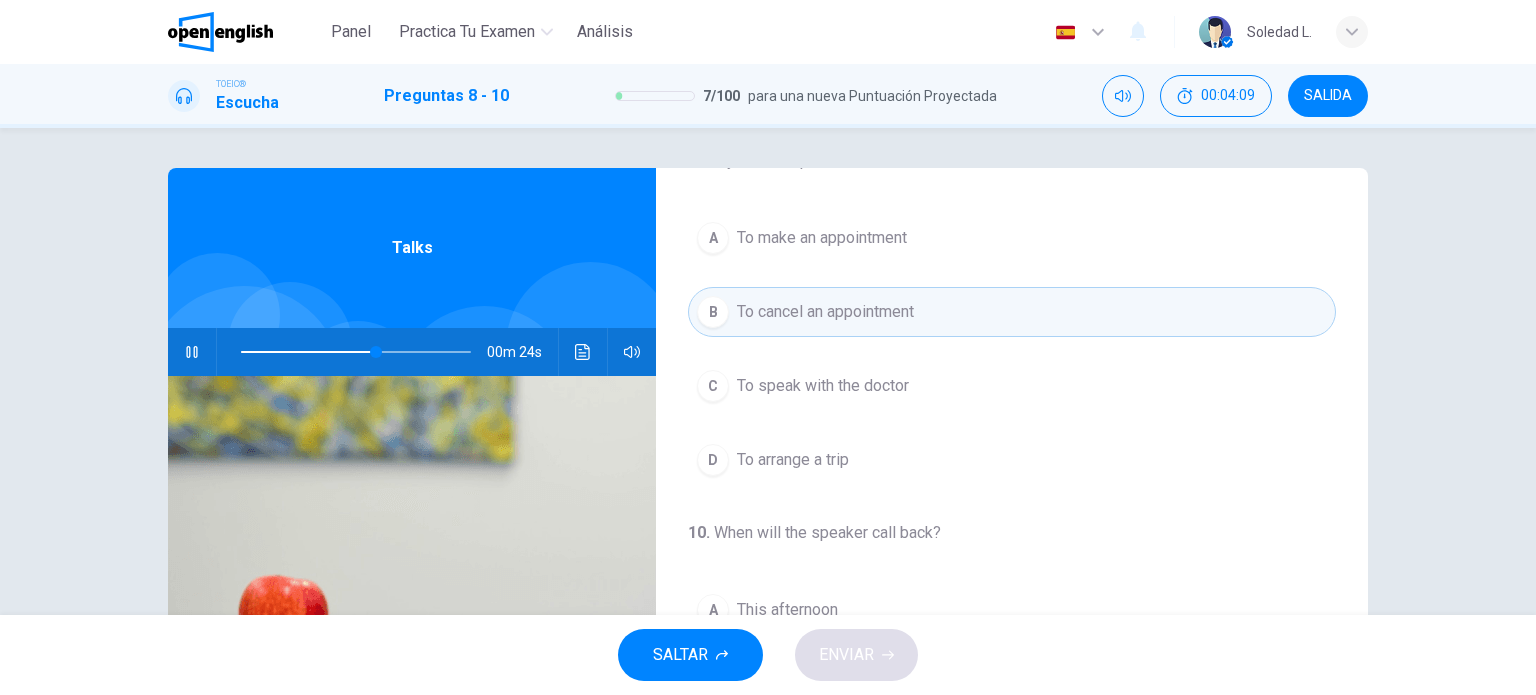 scroll, scrollTop: 452, scrollLeft: 0, axis: vertical 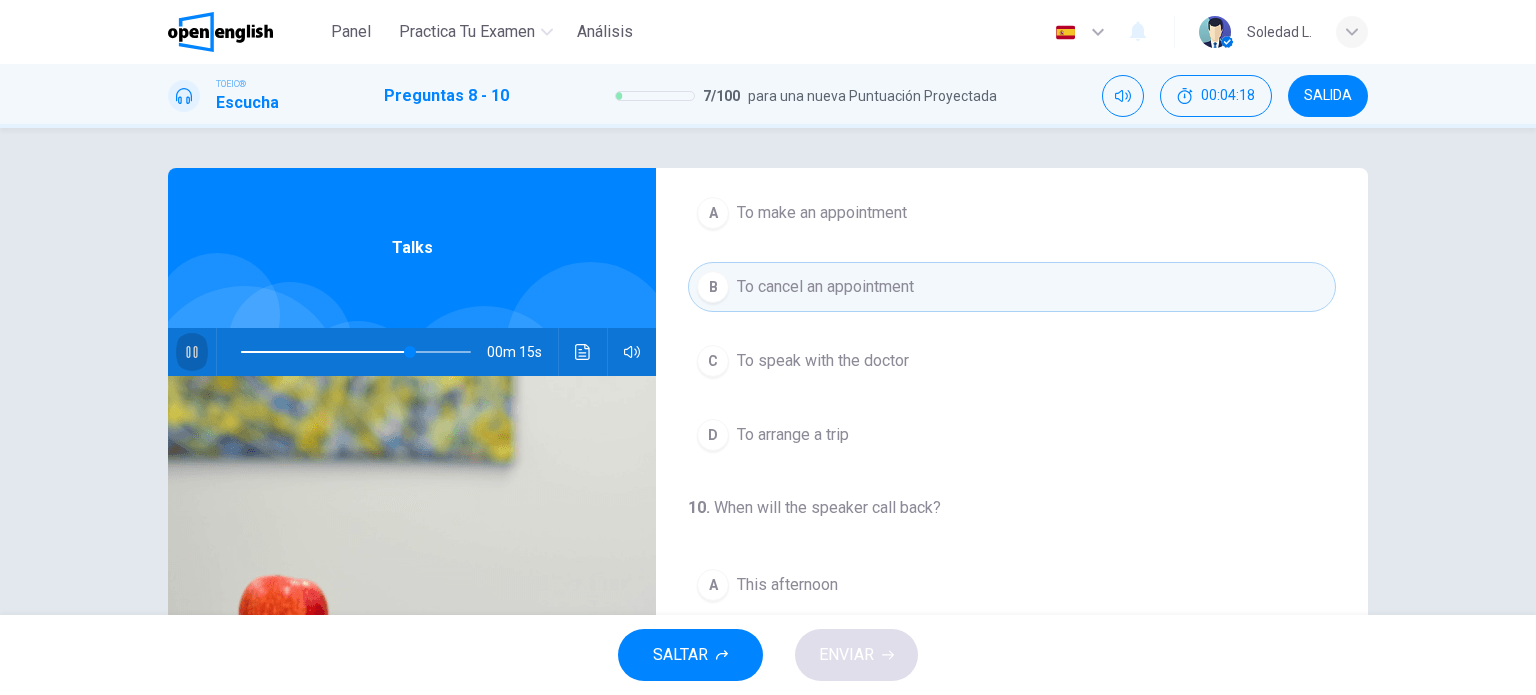 click 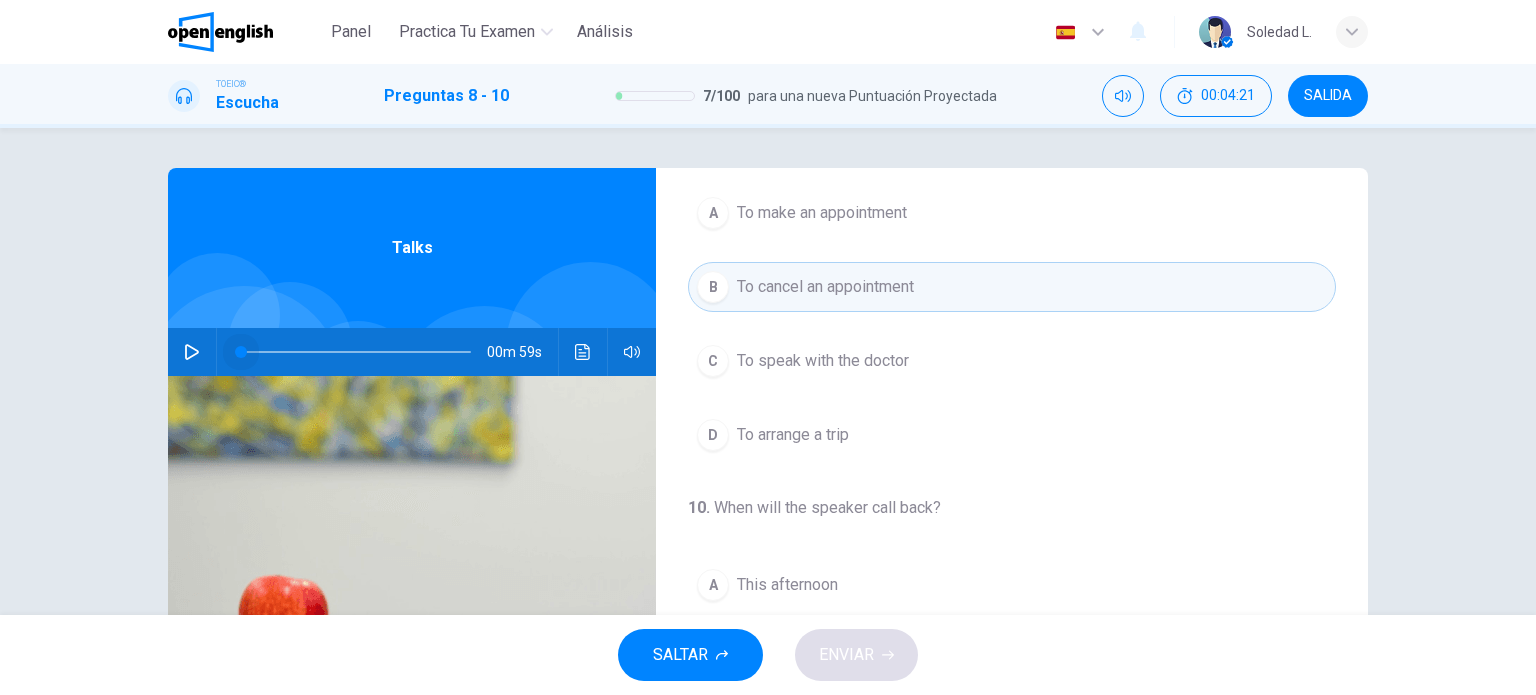 drag, startPoint x: 403, startPoint y: 349, endPoint x: 190, endPoint y: 375, distance: 214.581 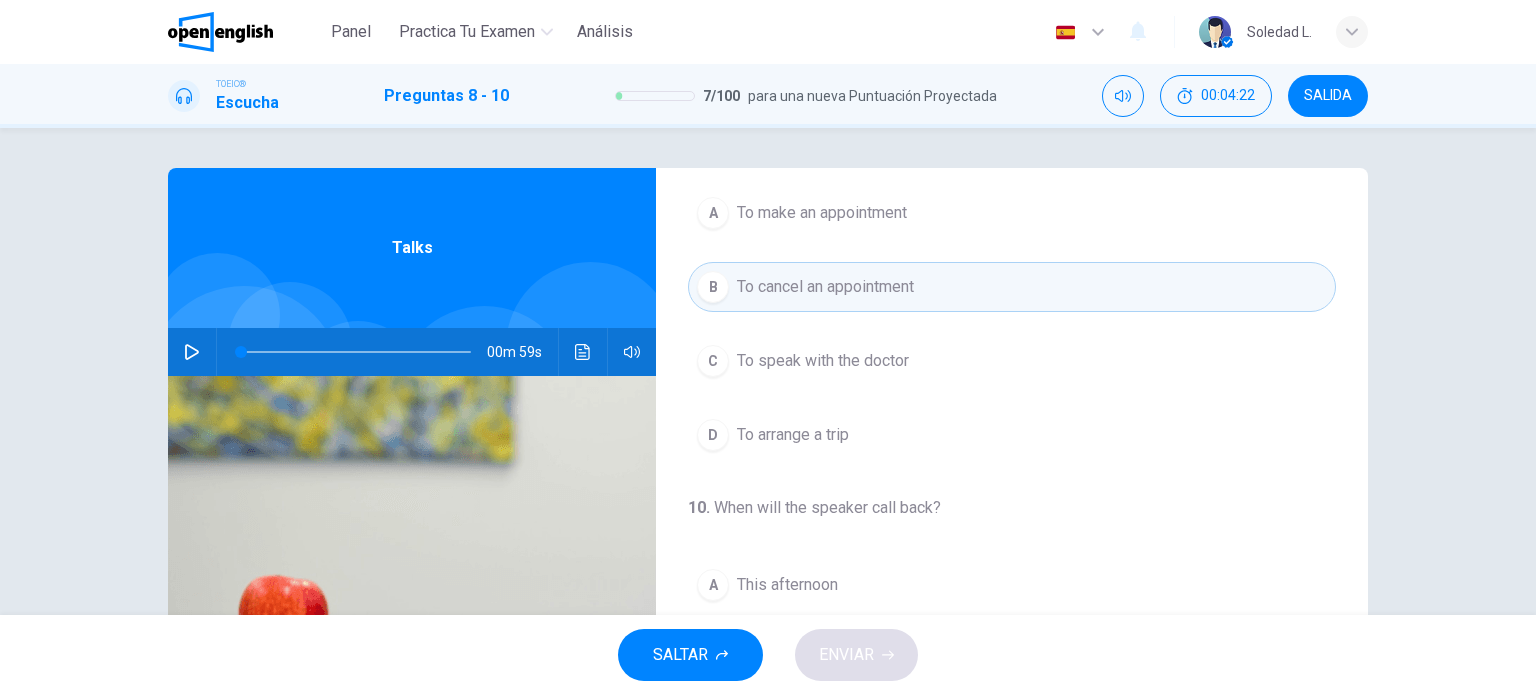 click 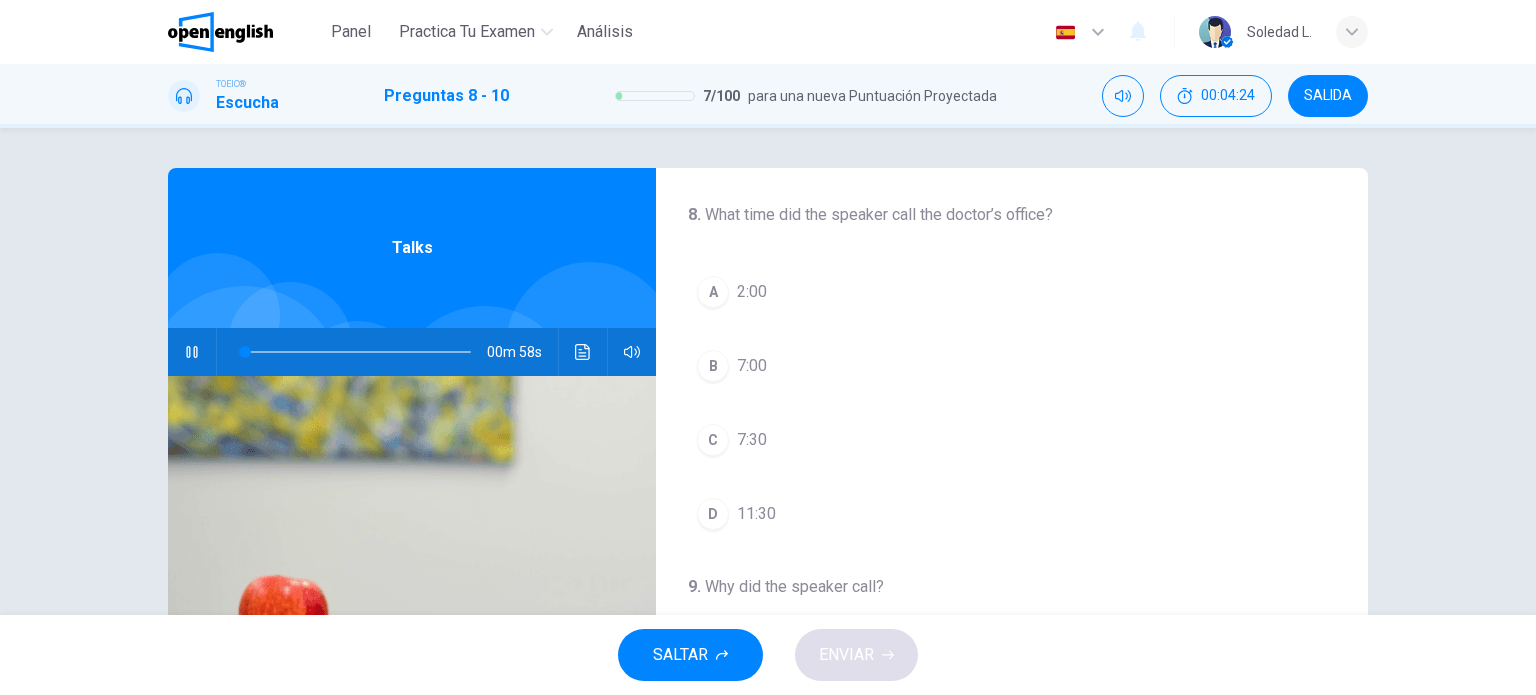 scroll, scrollTop: 0, scrollLeft: 0, axis: both 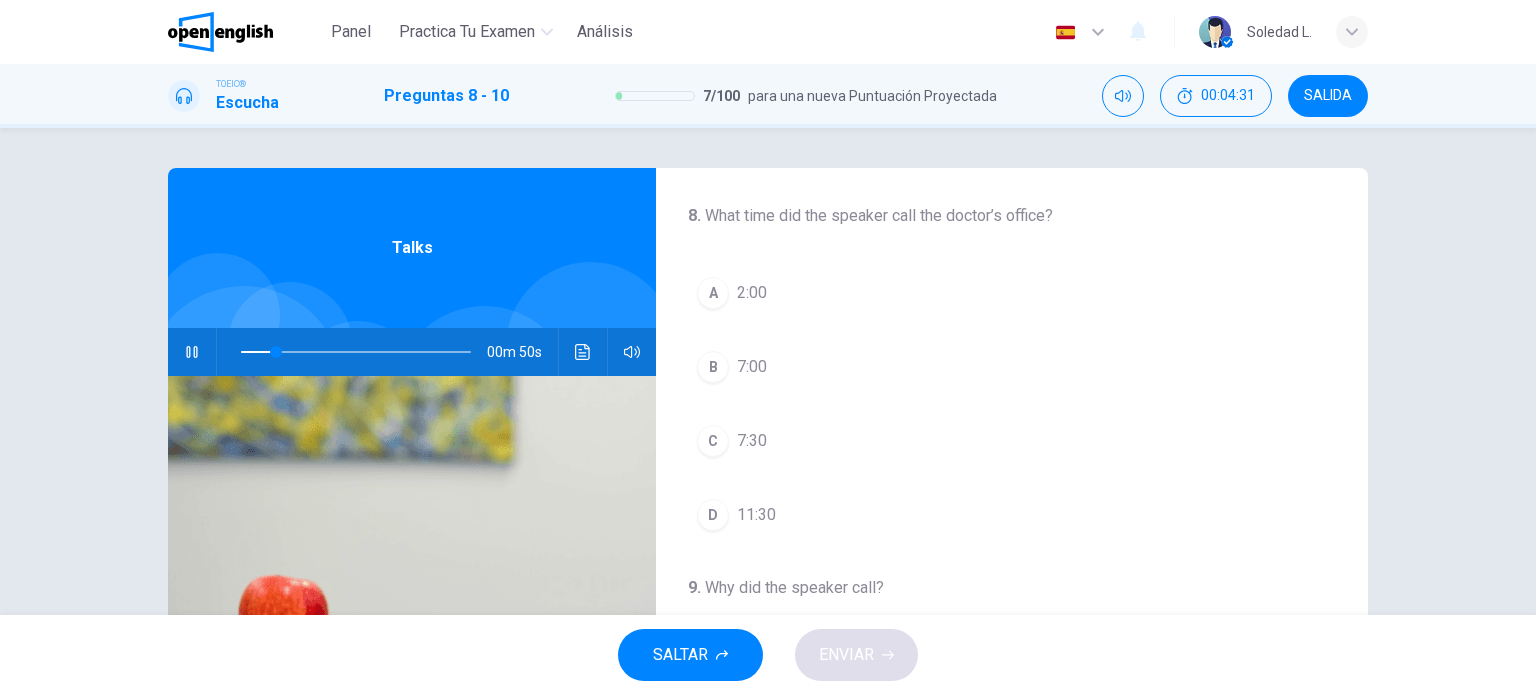 click on "C" at bounding box center [713, 441] 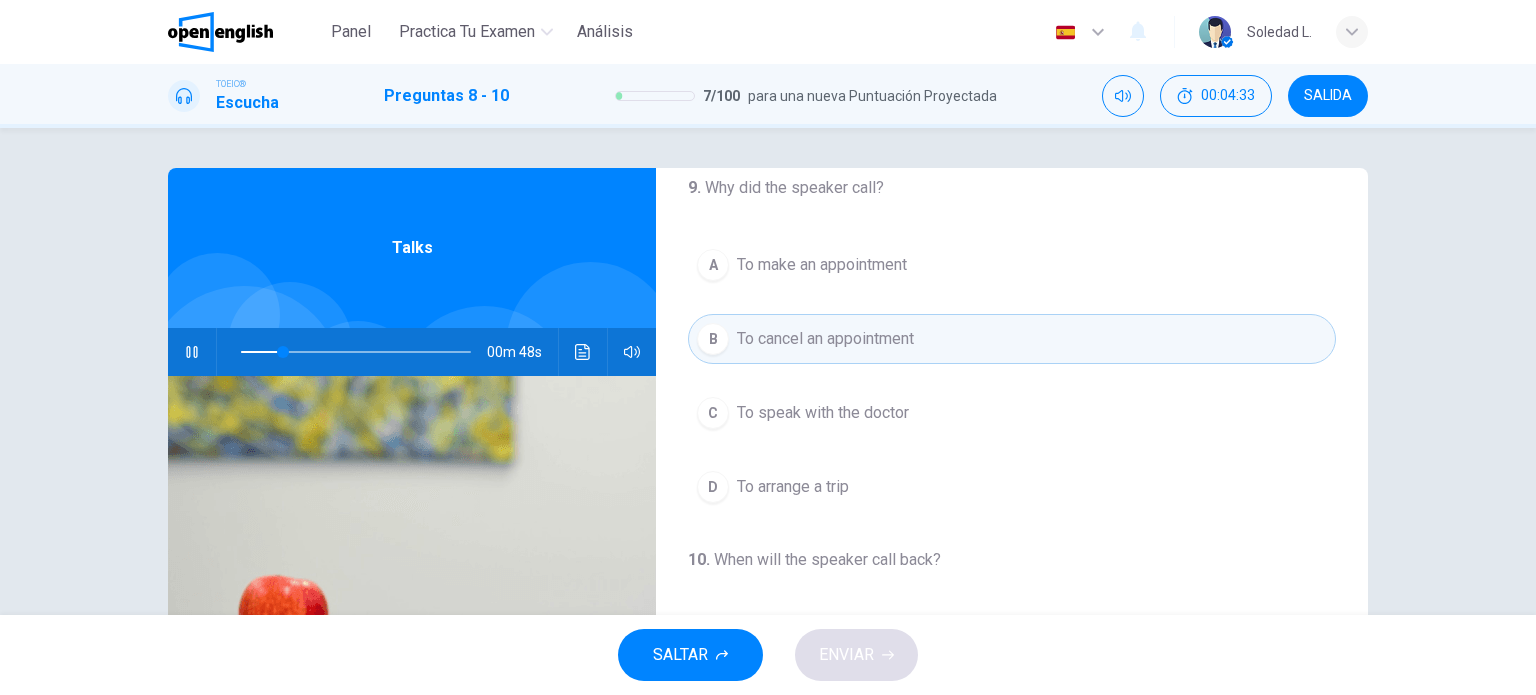 scroll, scrollTop: 452, scrollLeft: 0, axis: vertical 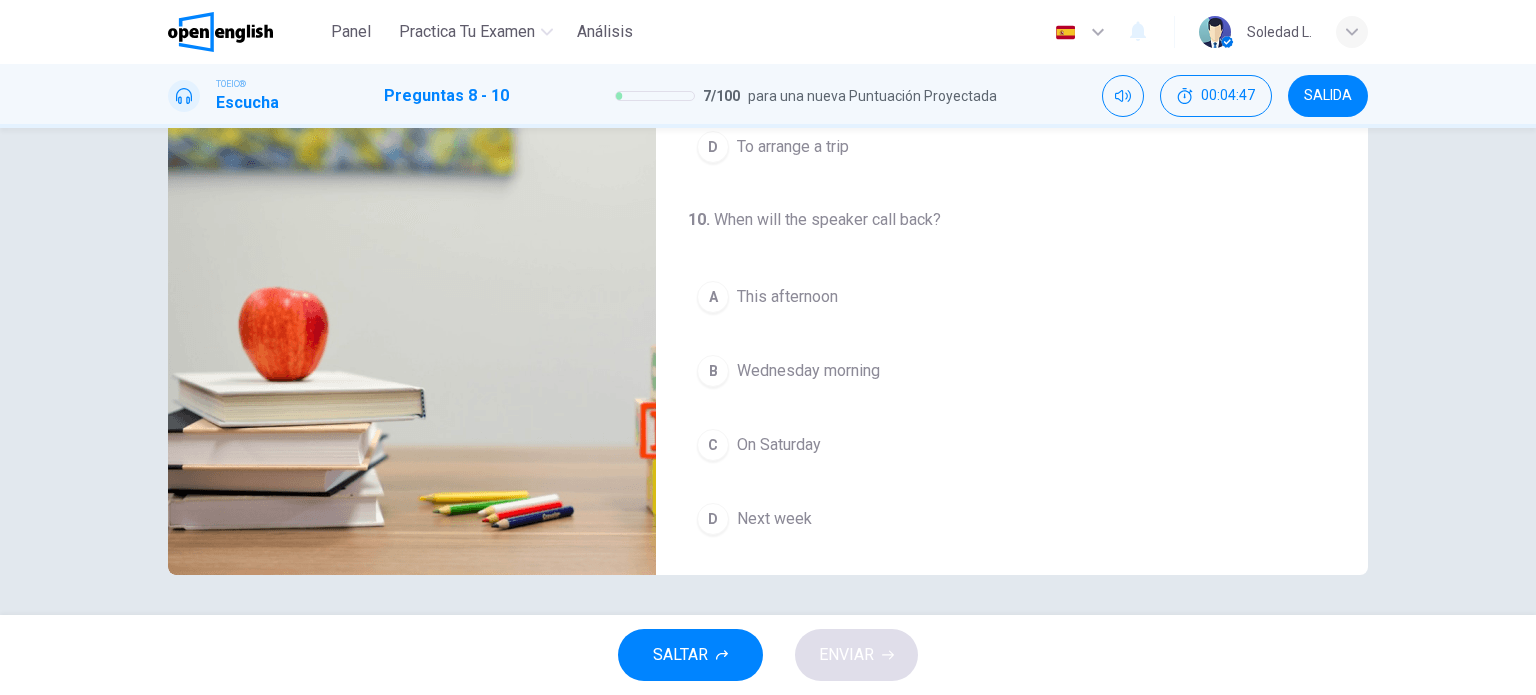 click on "C" at bounding box center [713, 445] 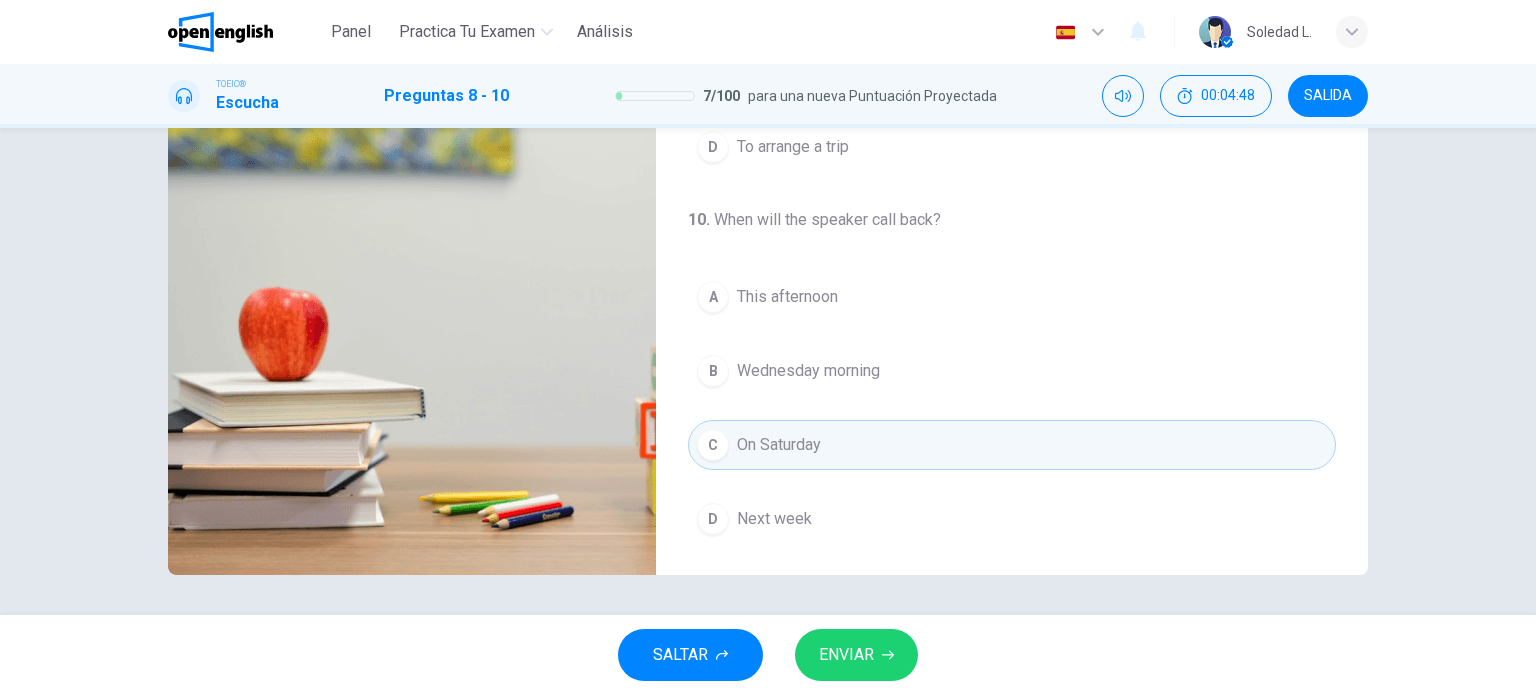 click on "ENVIAR" at bounding box center (846, 655) 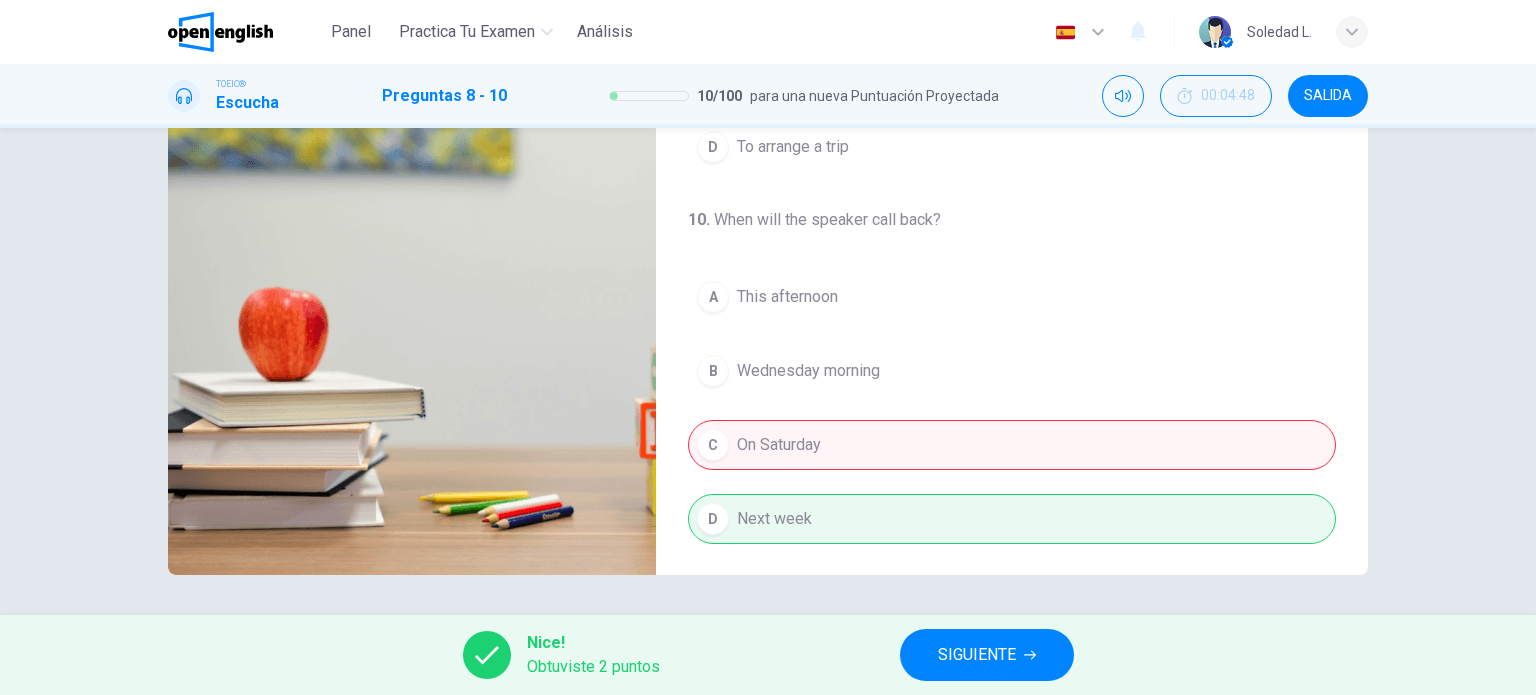 type on "**" 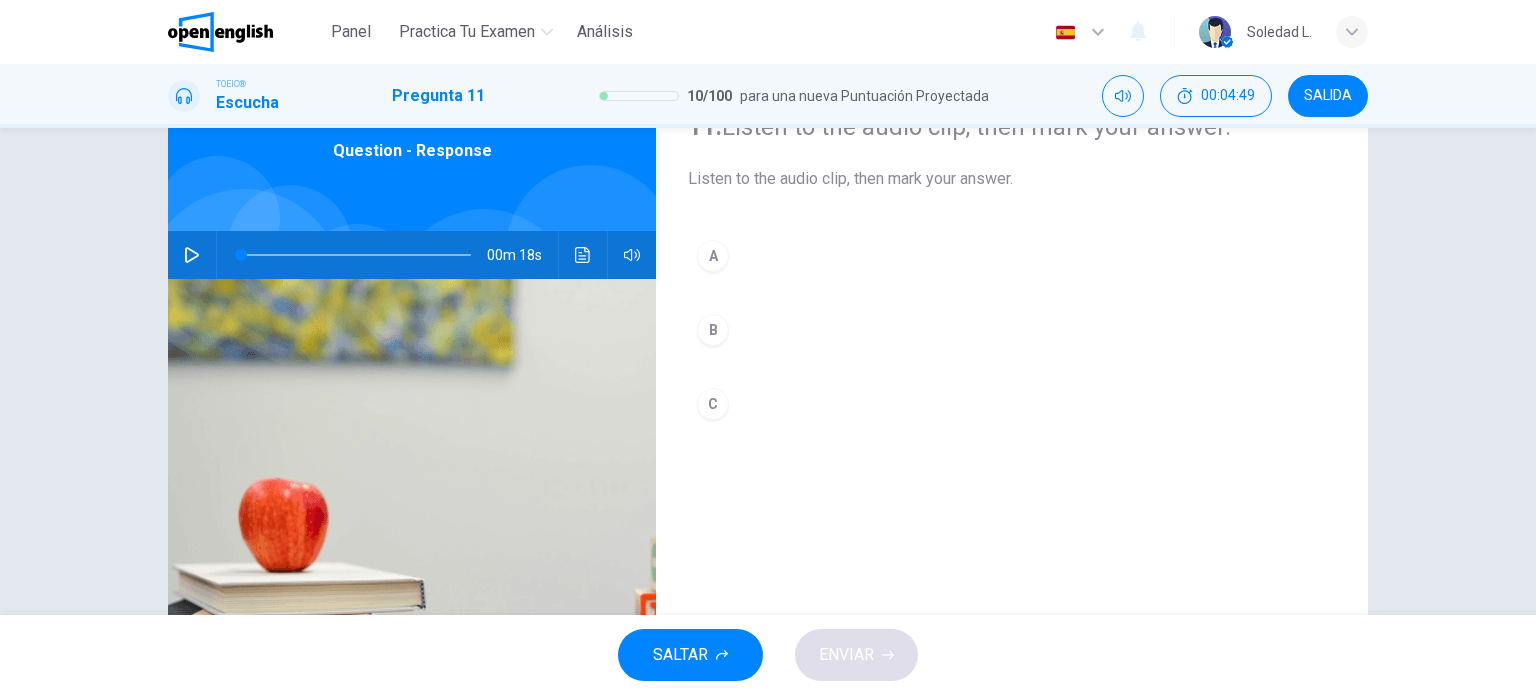 scroll, scrollTop: 197, scrollLeft: 0, axis: vertical 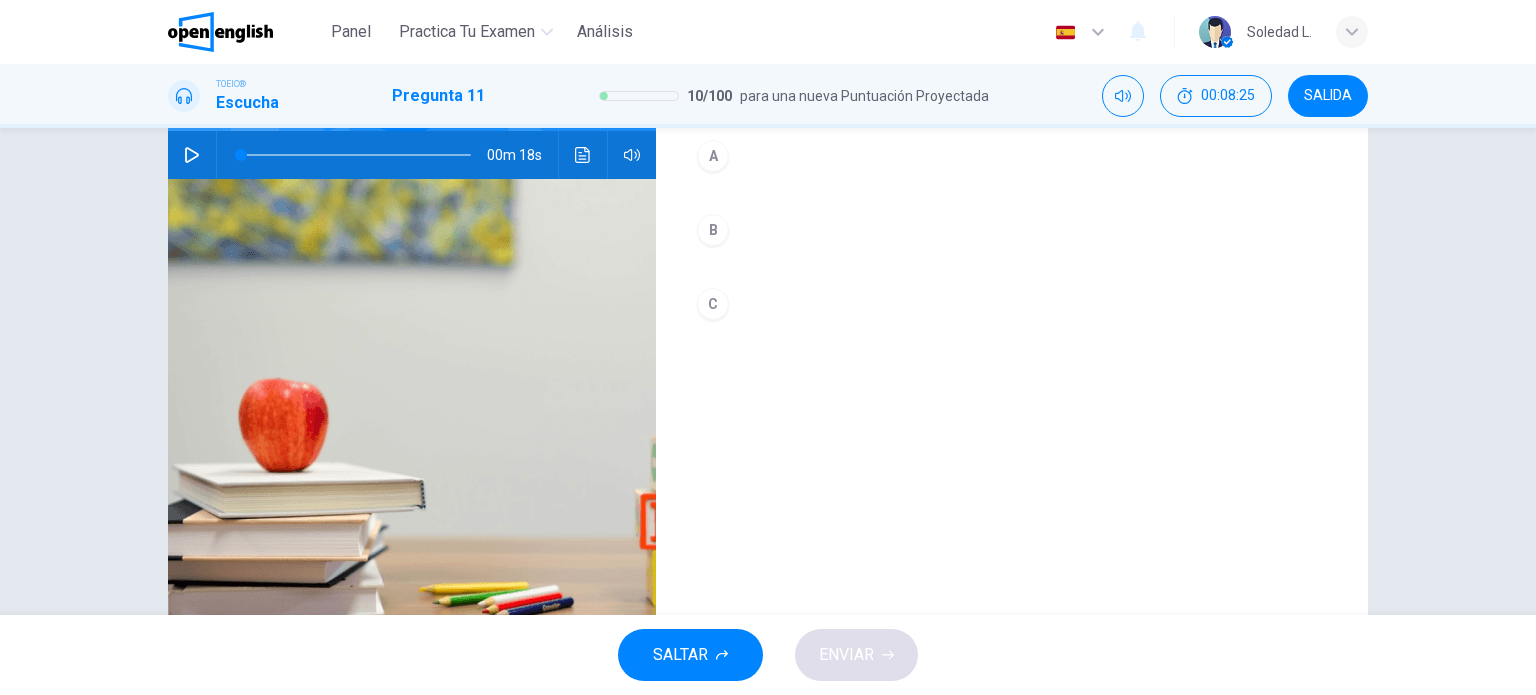 click on "11.  Listen to the audio clip, then mark your answer. Listen to the audio clip, then mark your answer. A B C" at bounding box center [1012, 318] 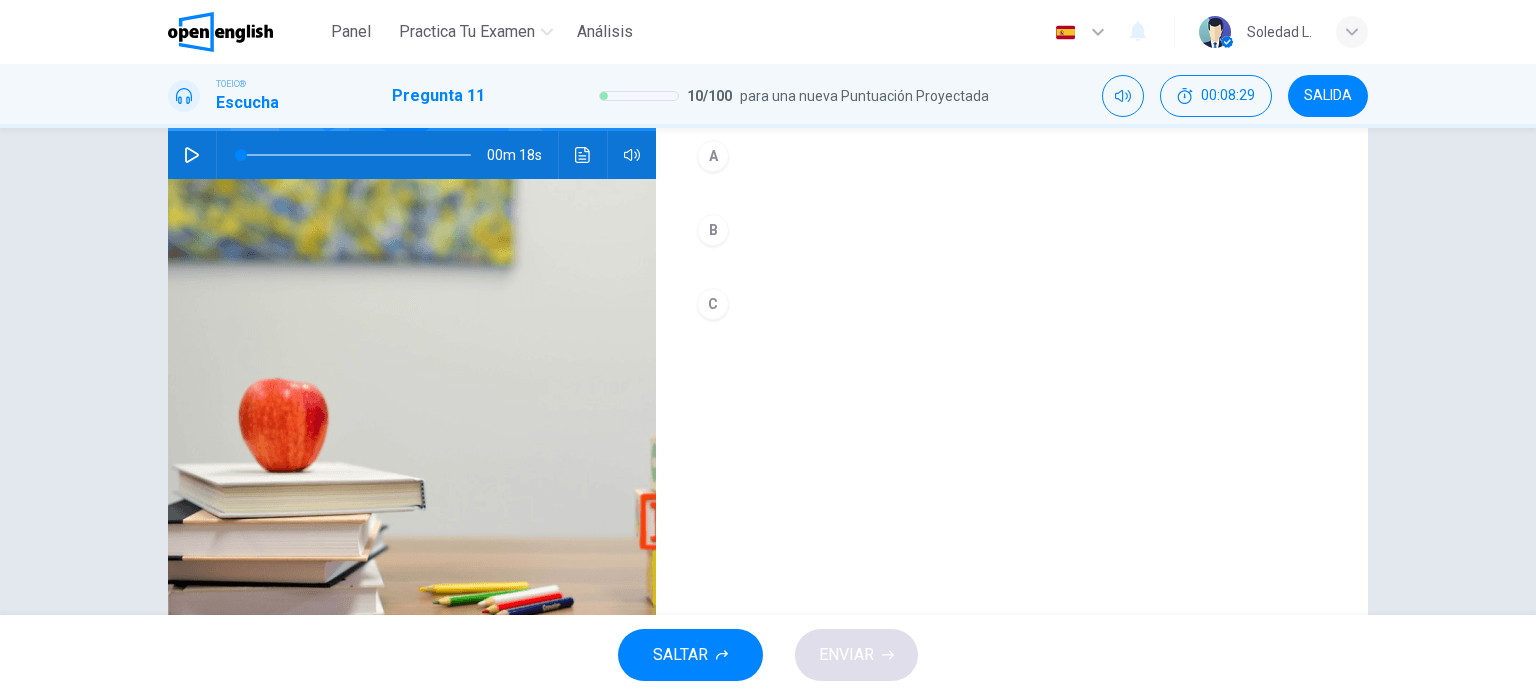click at bounding box center [192, 155] 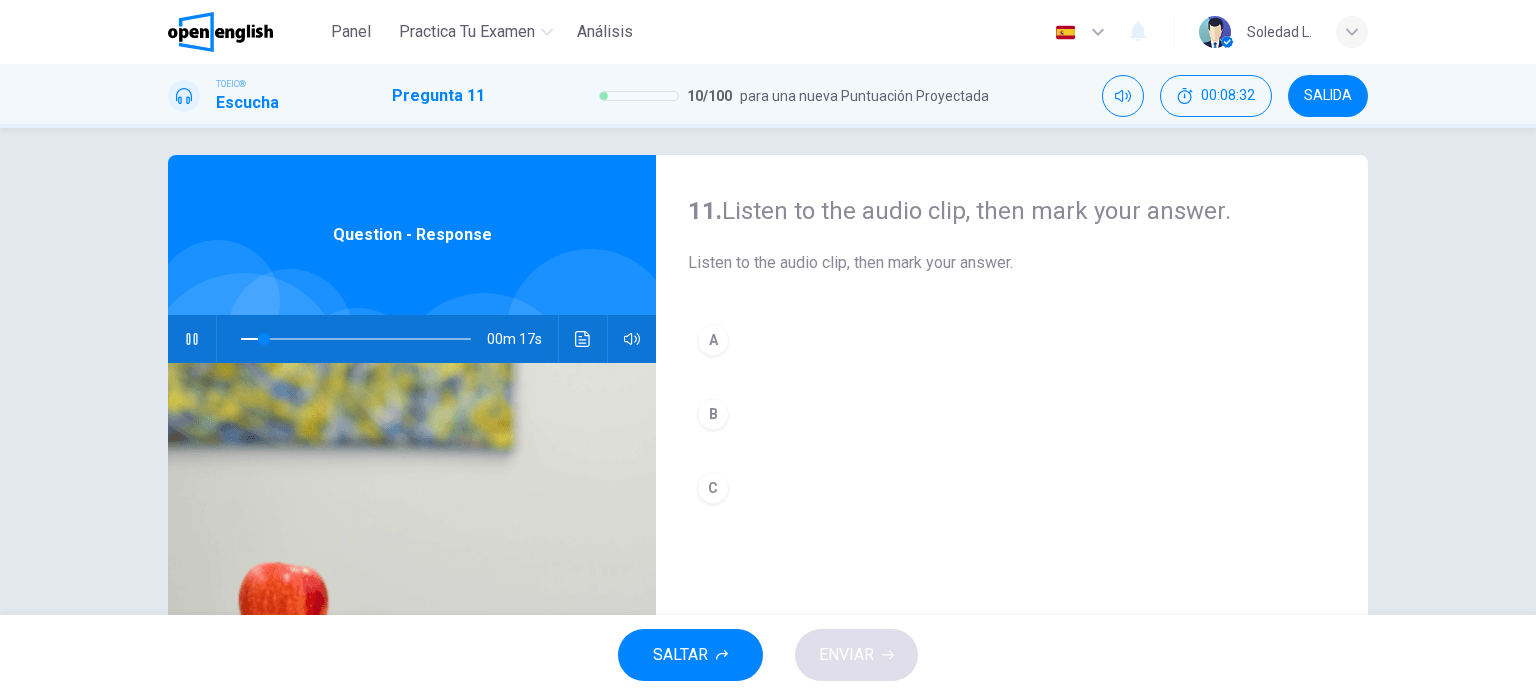 scroll, scrollTop: 0, scrollLeft: 0, axis: both 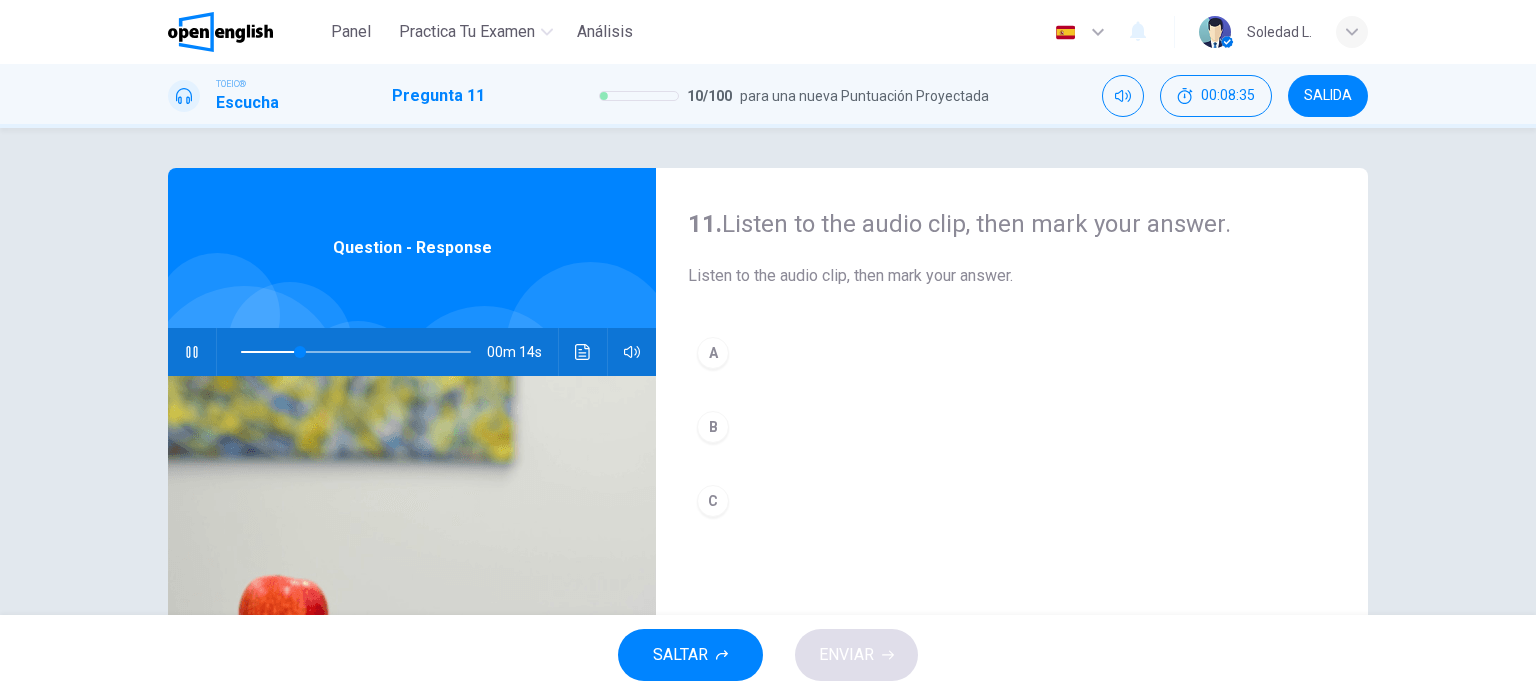 type on "**" 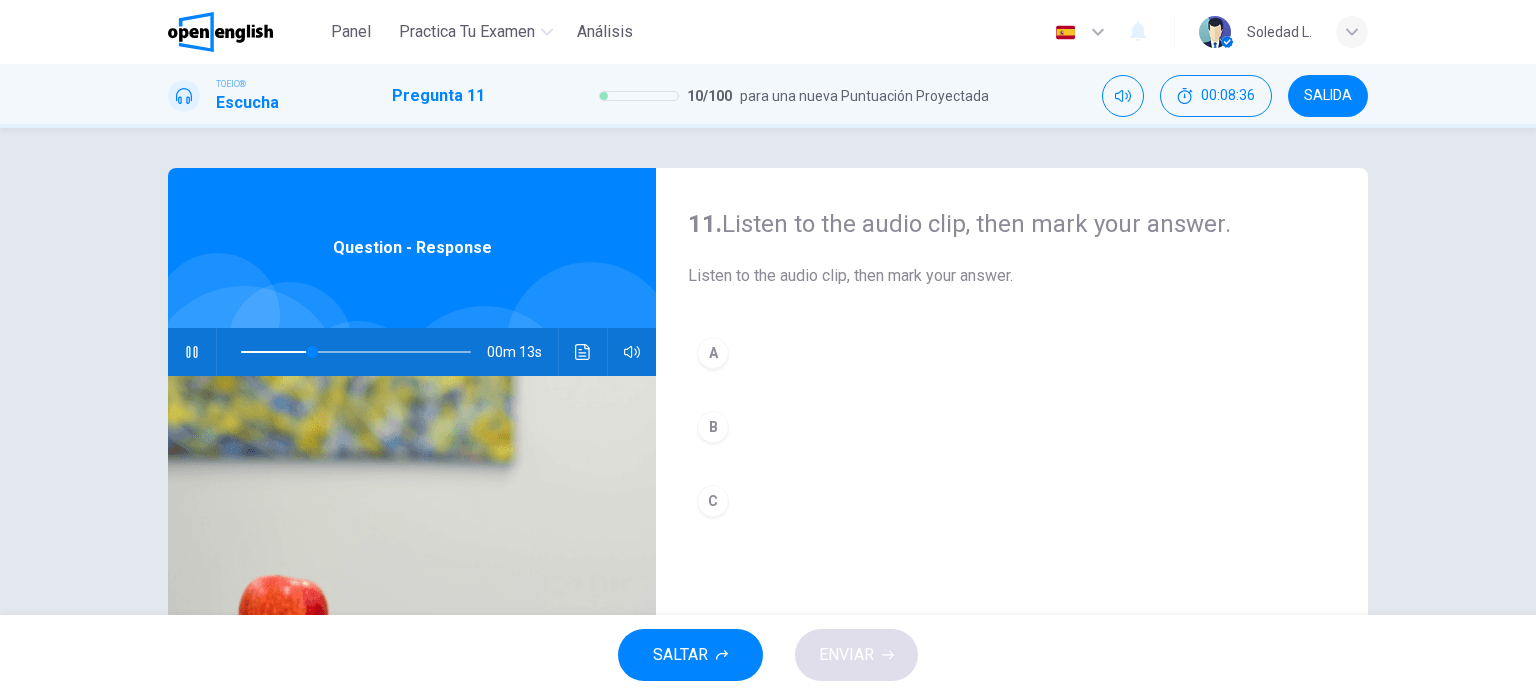 type 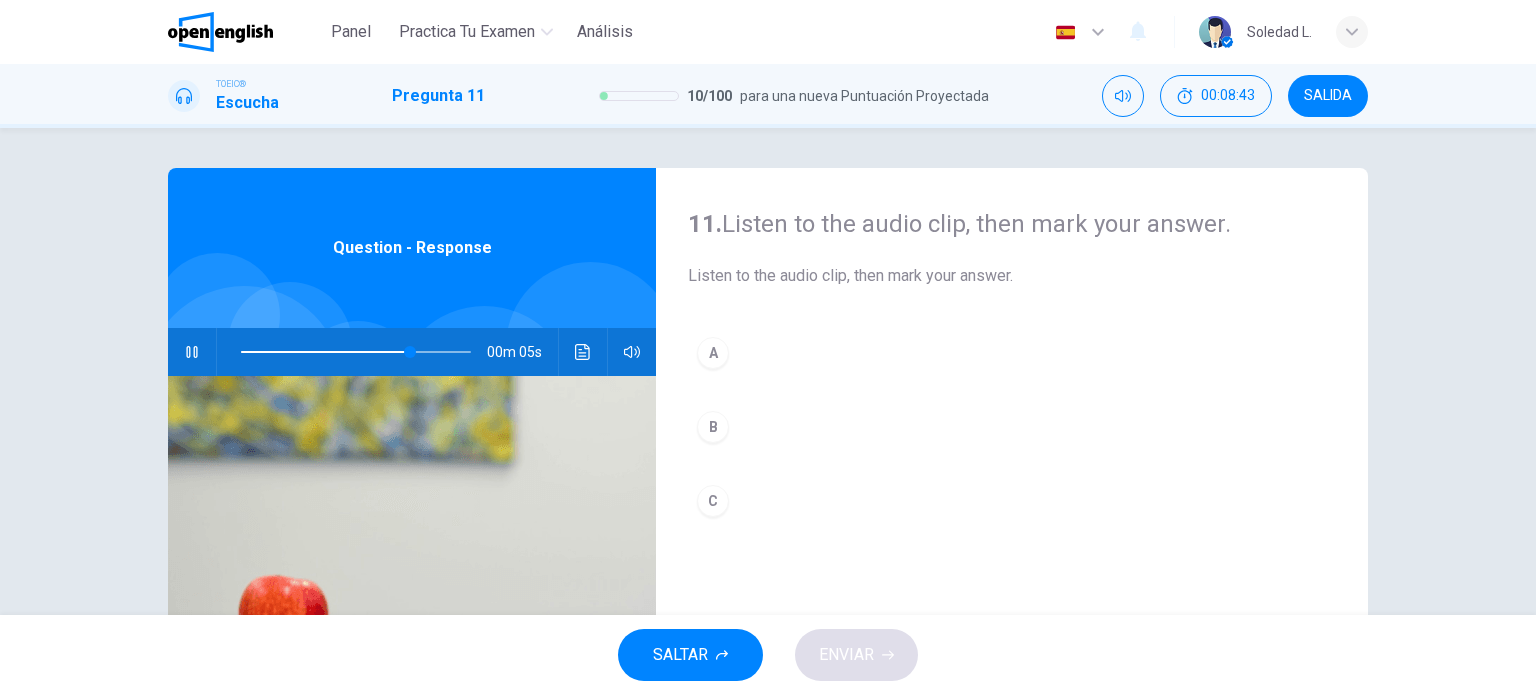 click on "B" at bounding box center (713, 427) 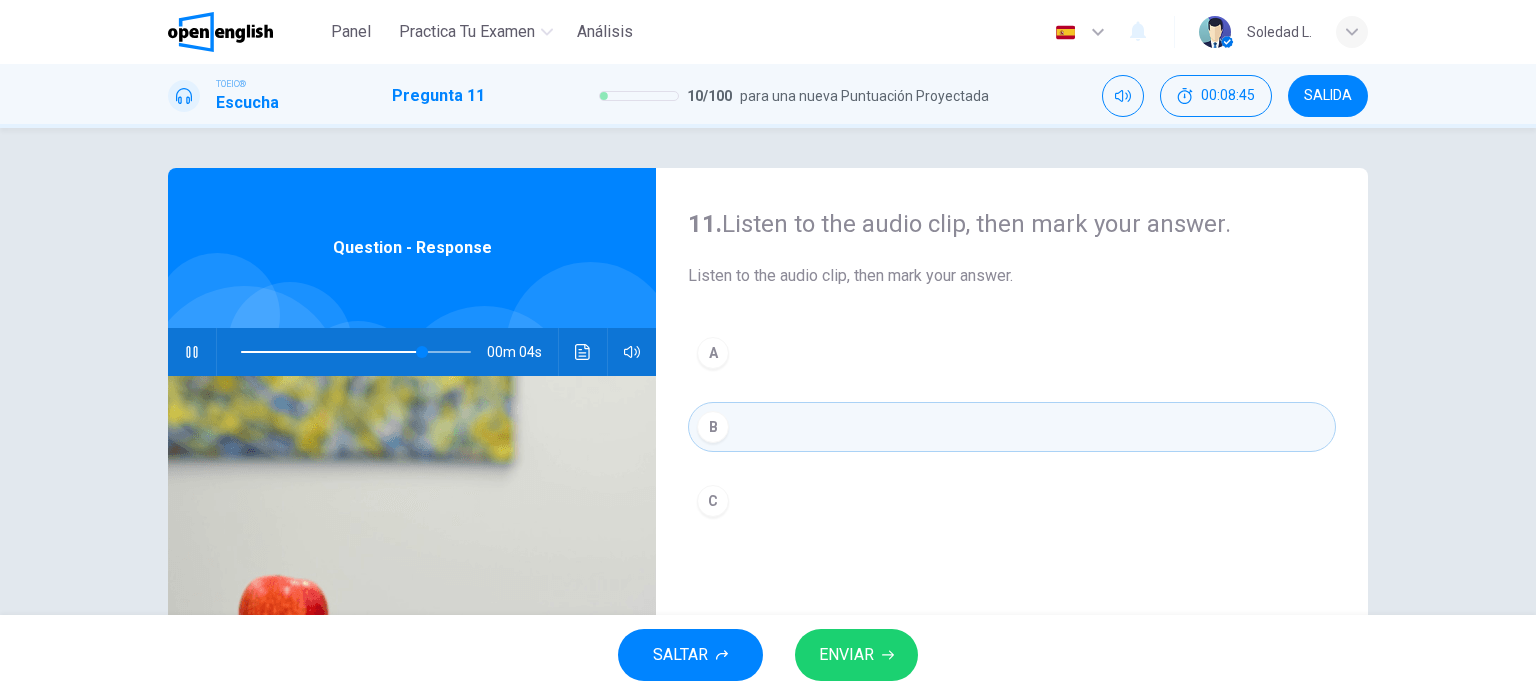 click on "ENVIAR" at bounding box center (846, 655) 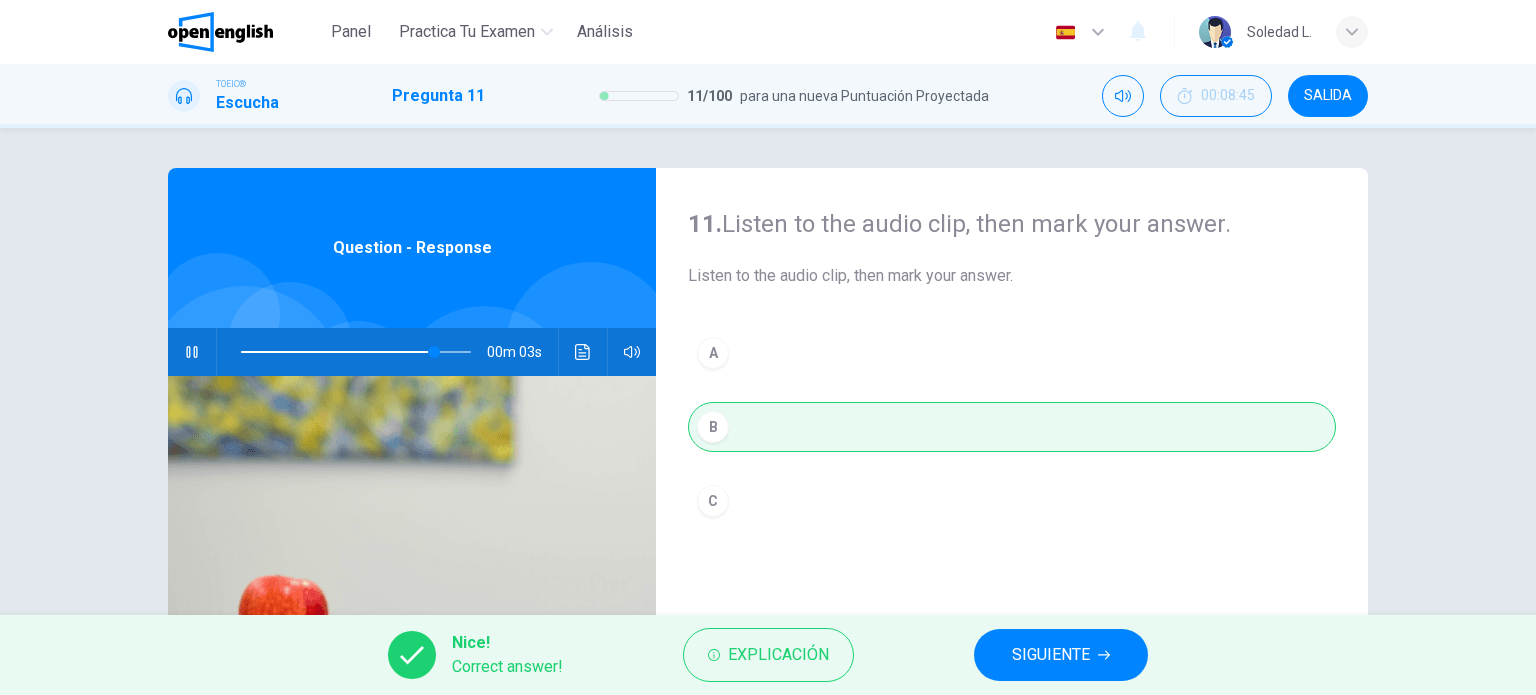 type on "**" 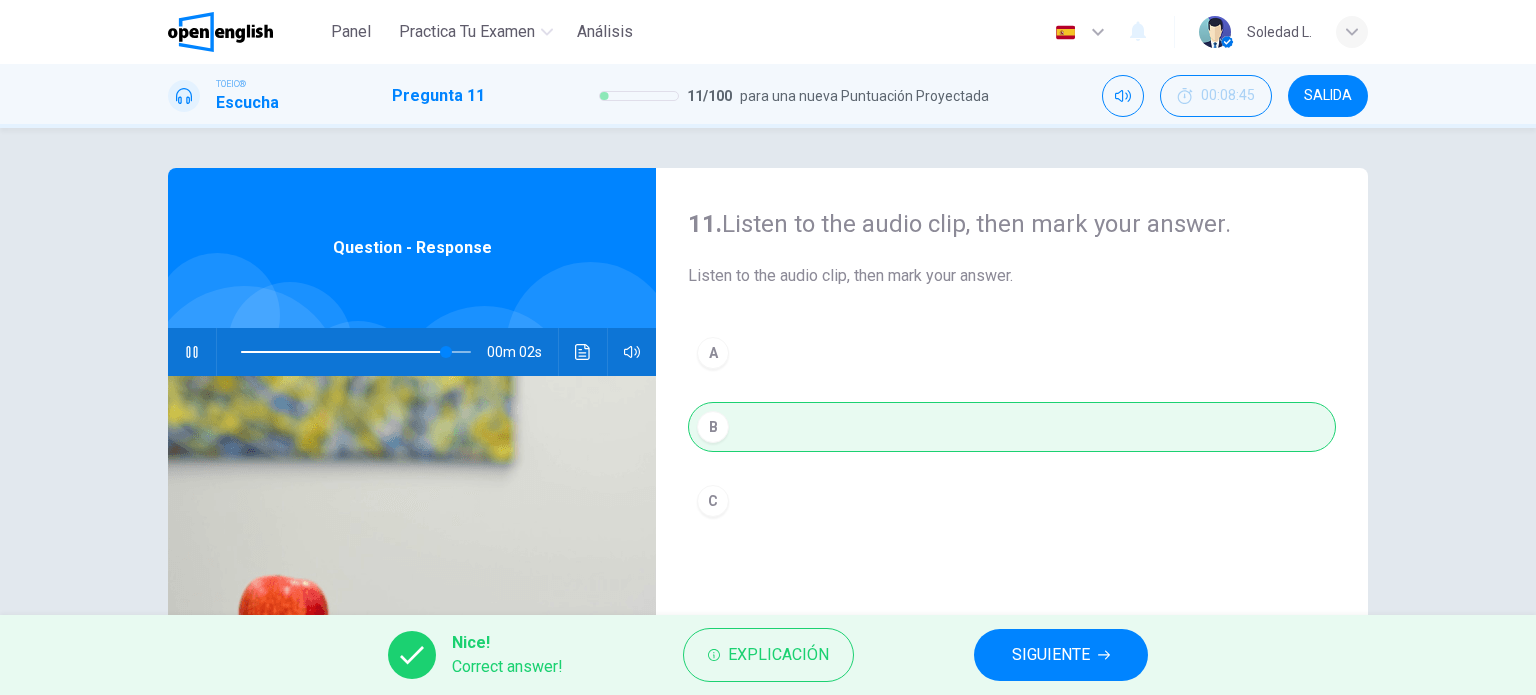 click on "SIGUIENTE" at bounding box center (1051, 655) 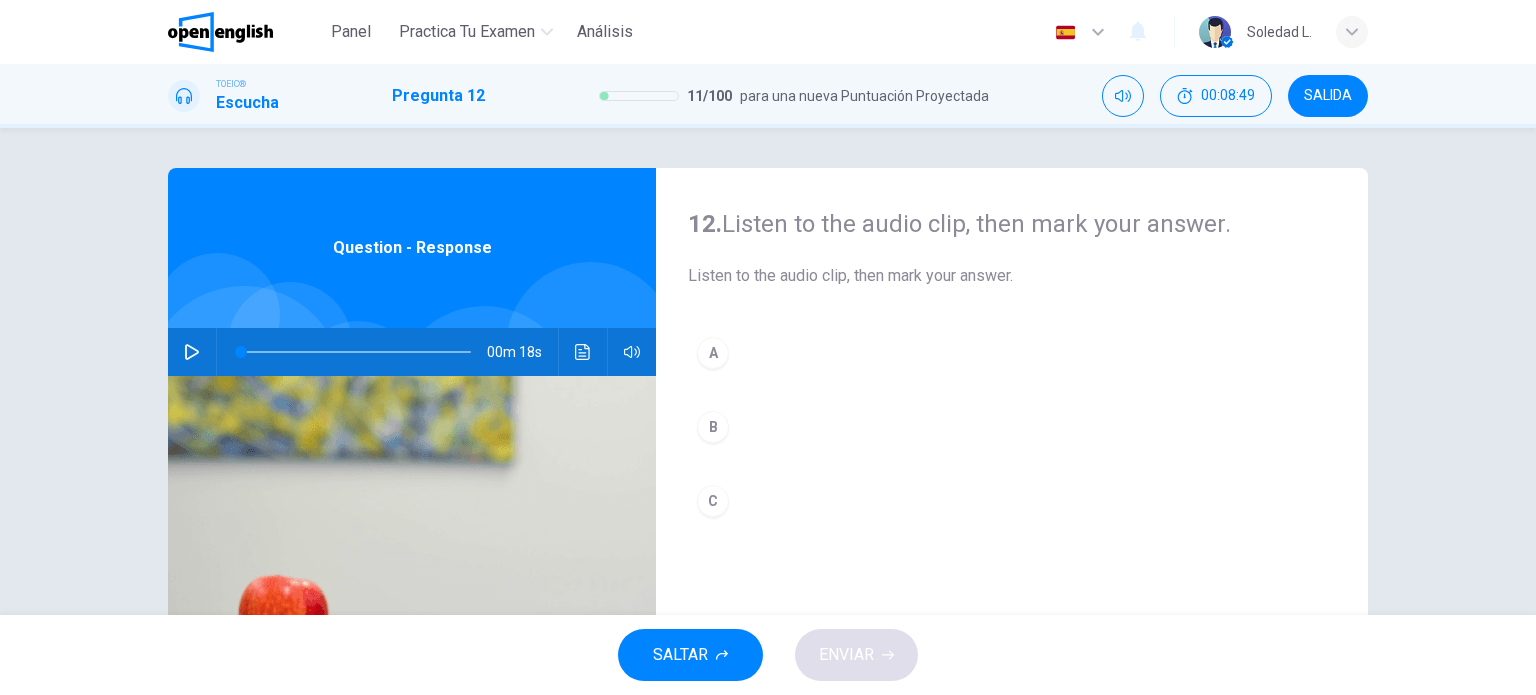 click 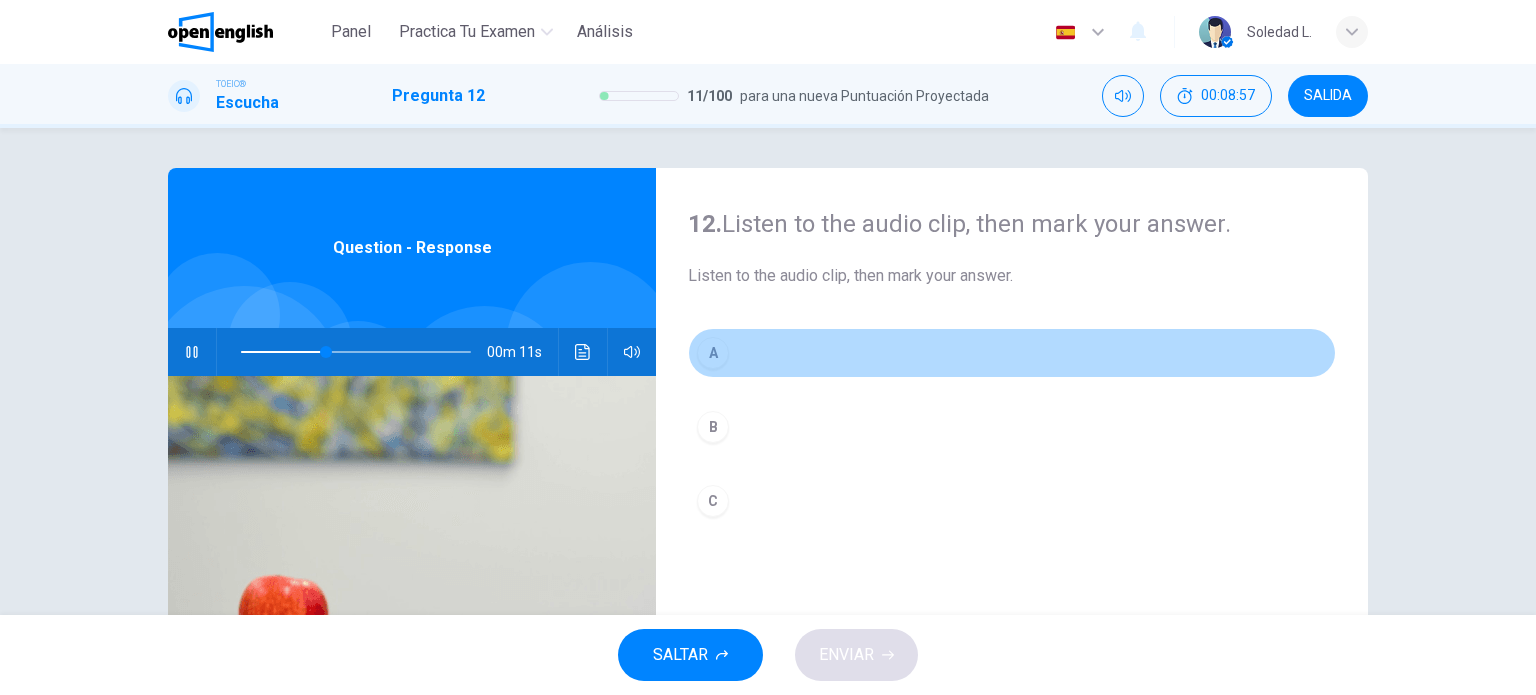 click on "A" at bounding box center [713, 353] 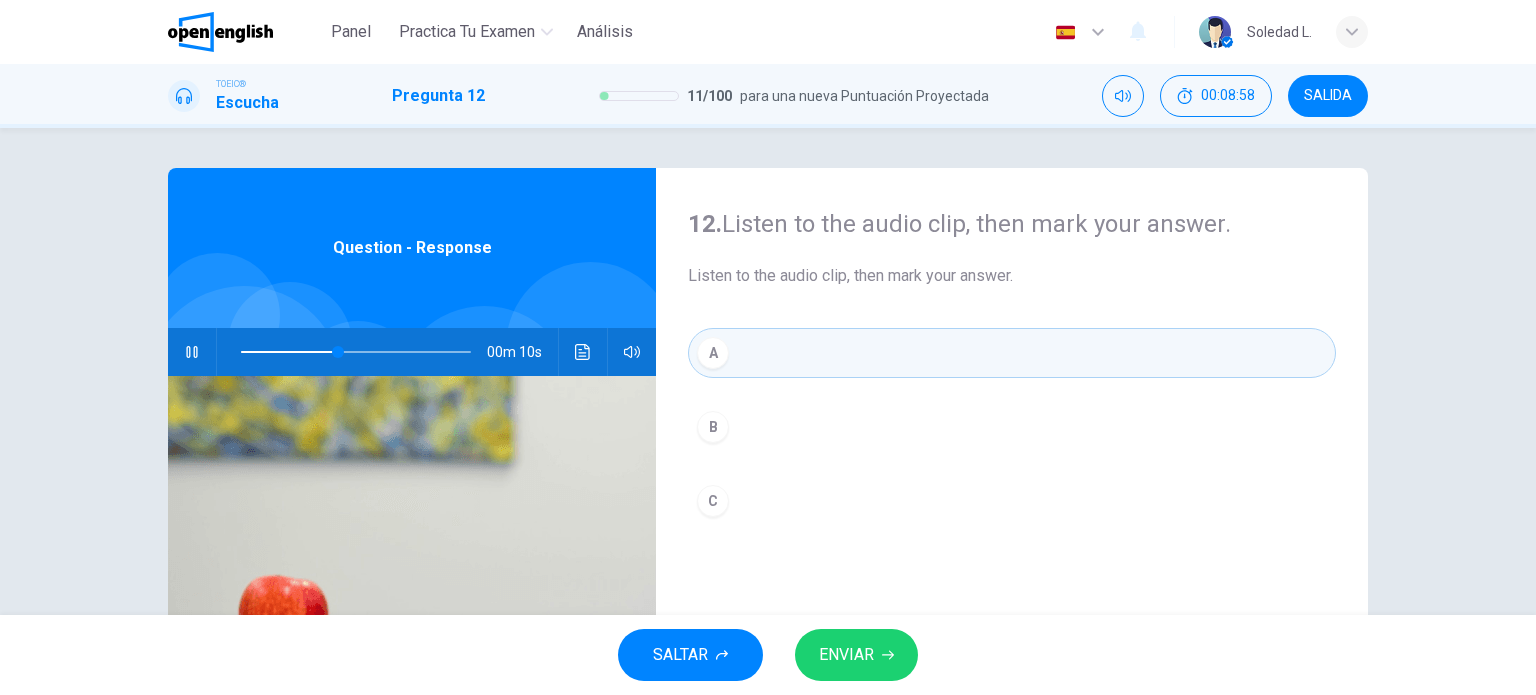 click on "ENVIAR" at bounding box center [856, 655] 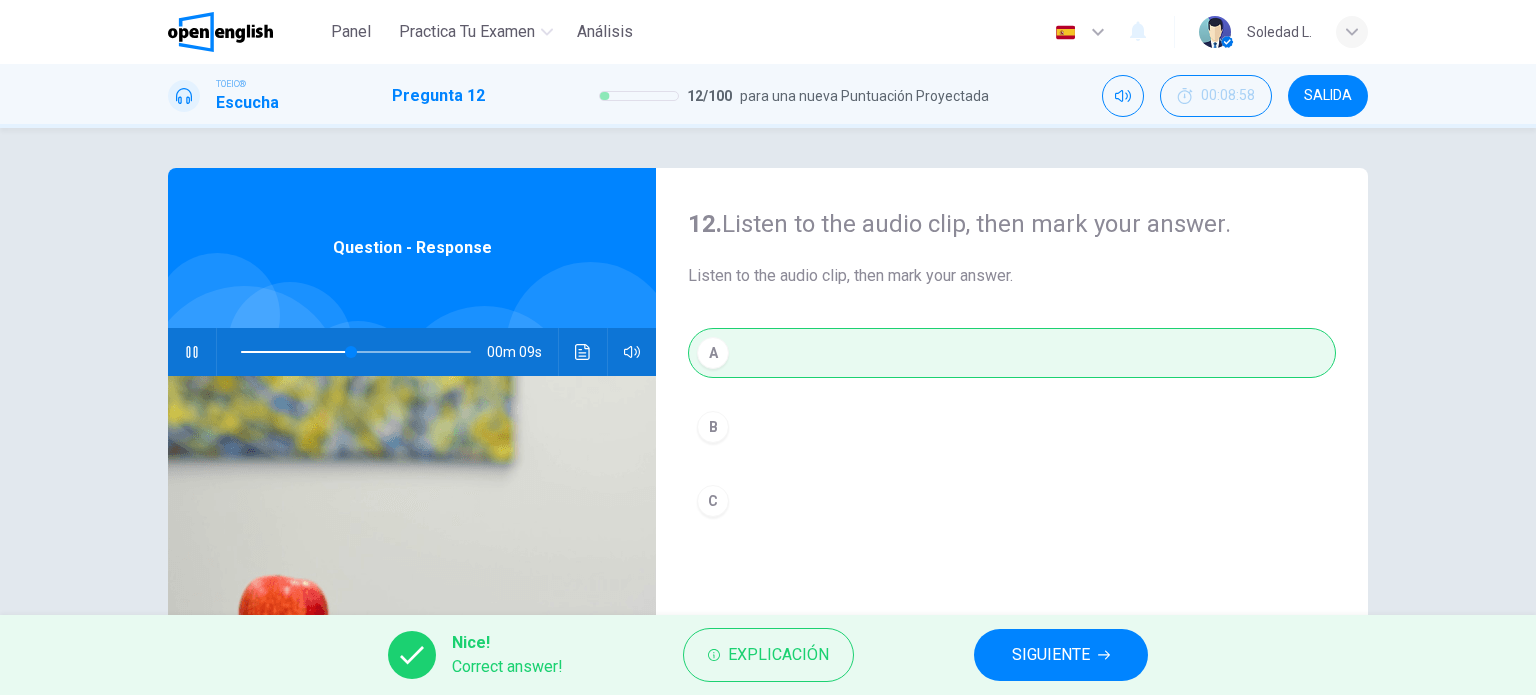 type on "**" 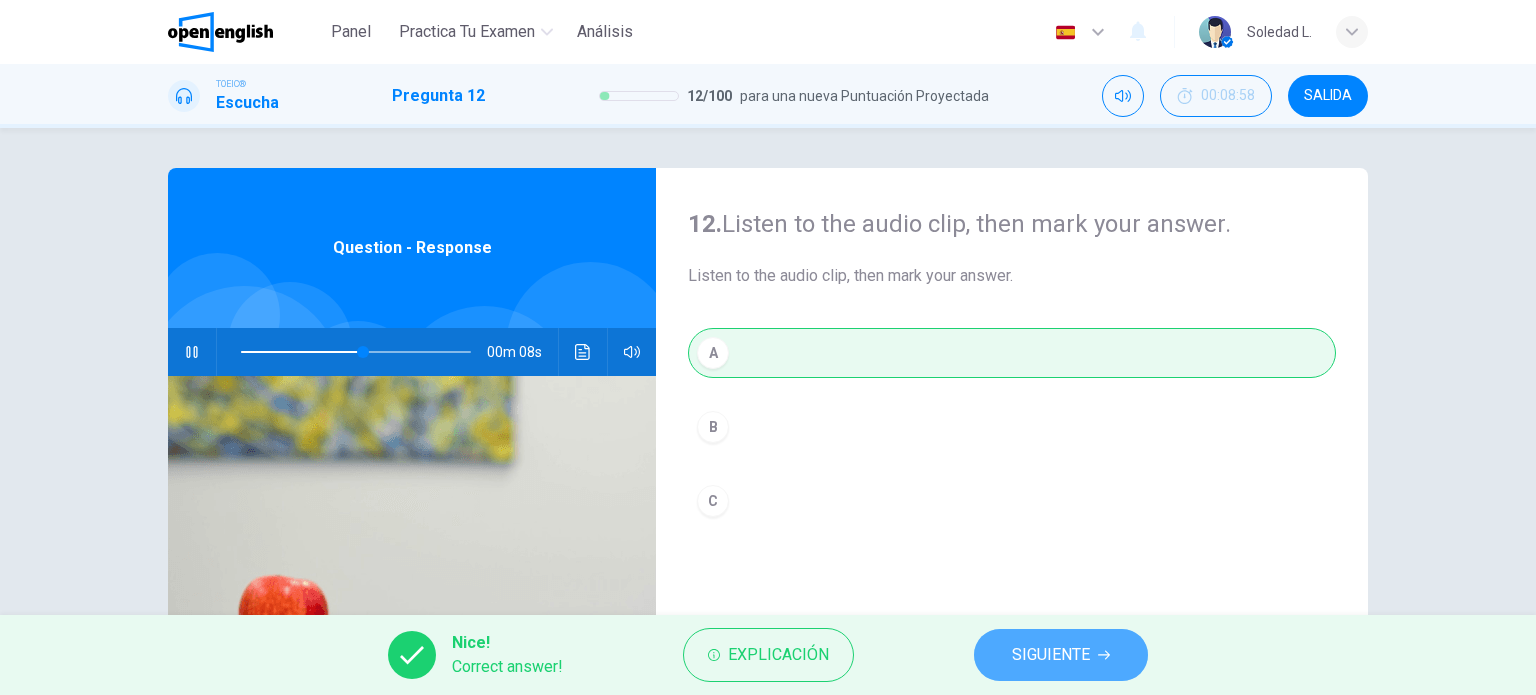 click on "SIGUIENTE" at bounding box center (1061, 655) 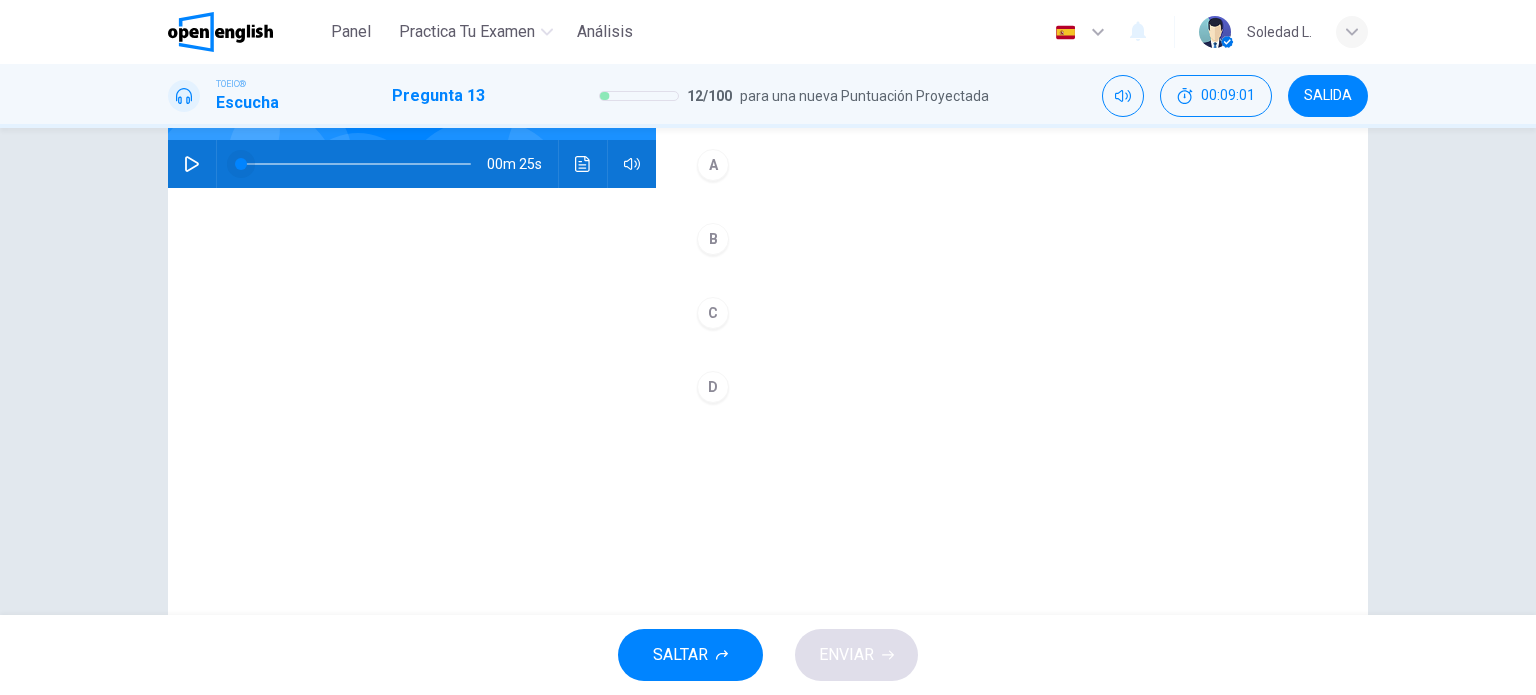 scroll, scrollTop: 200, scrollLeft: 0, axis: vertical 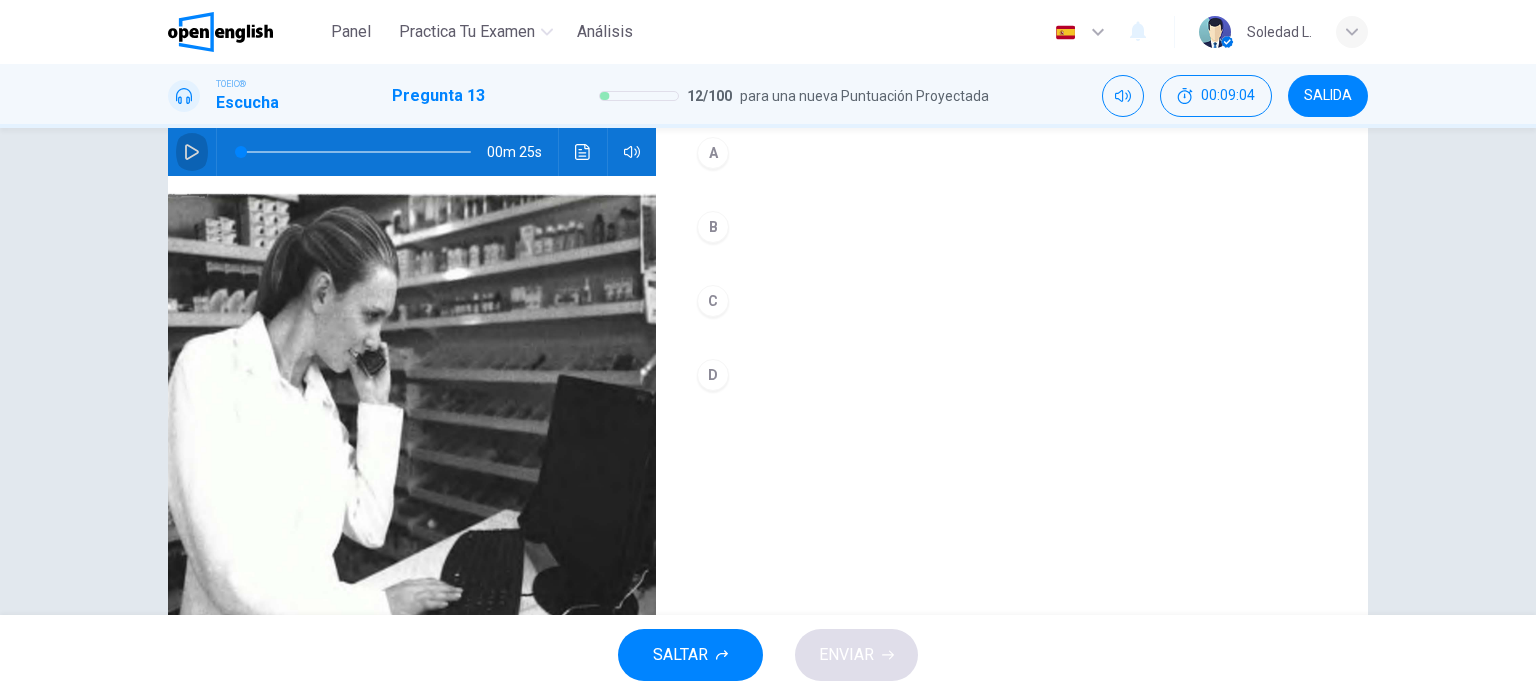 click 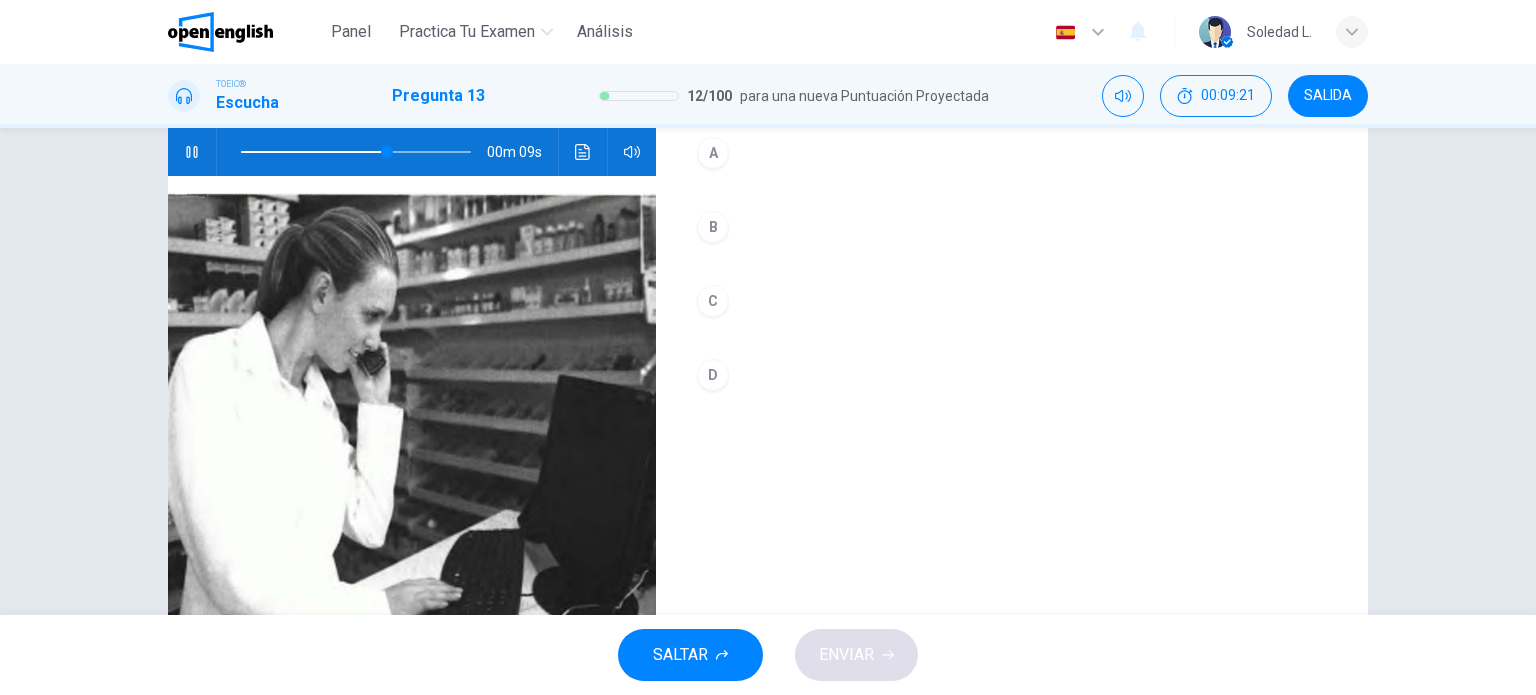 click on "C" at bounding box center [713, 301] 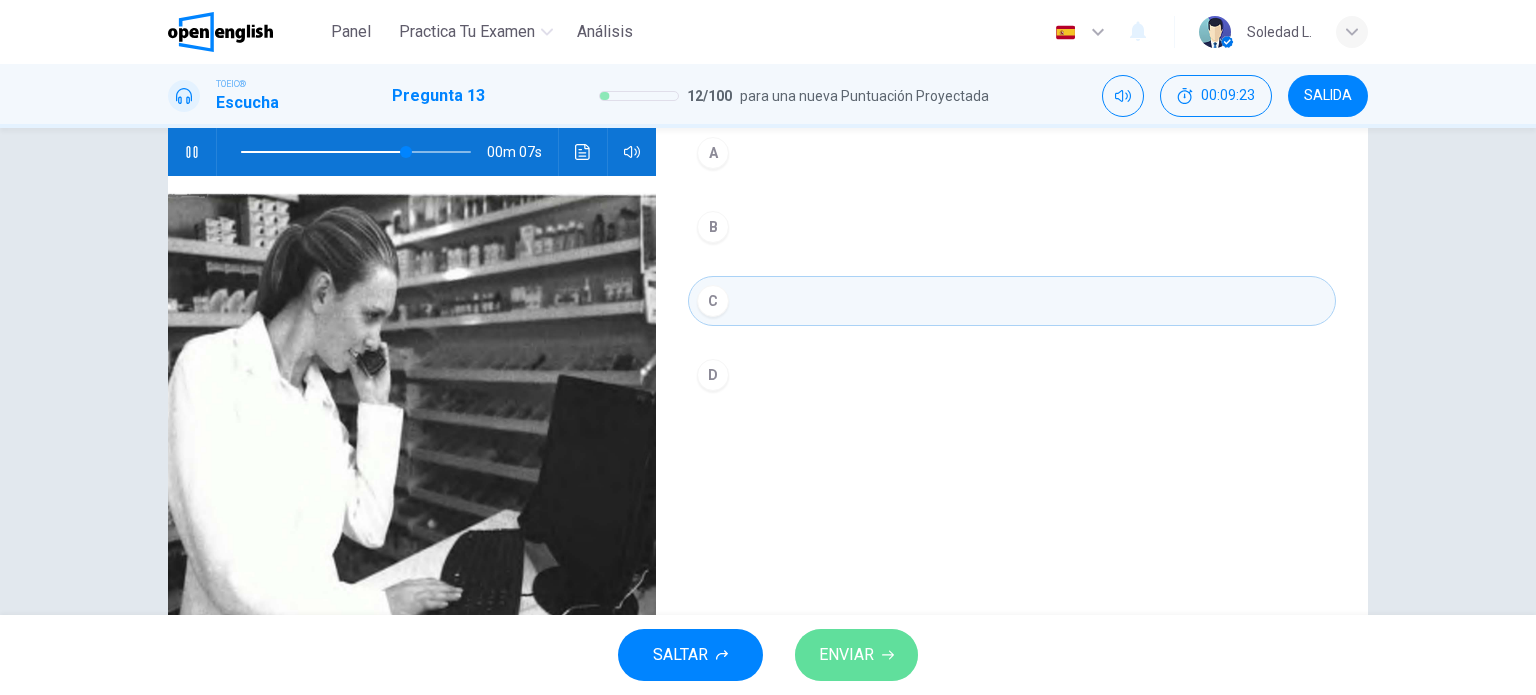 click 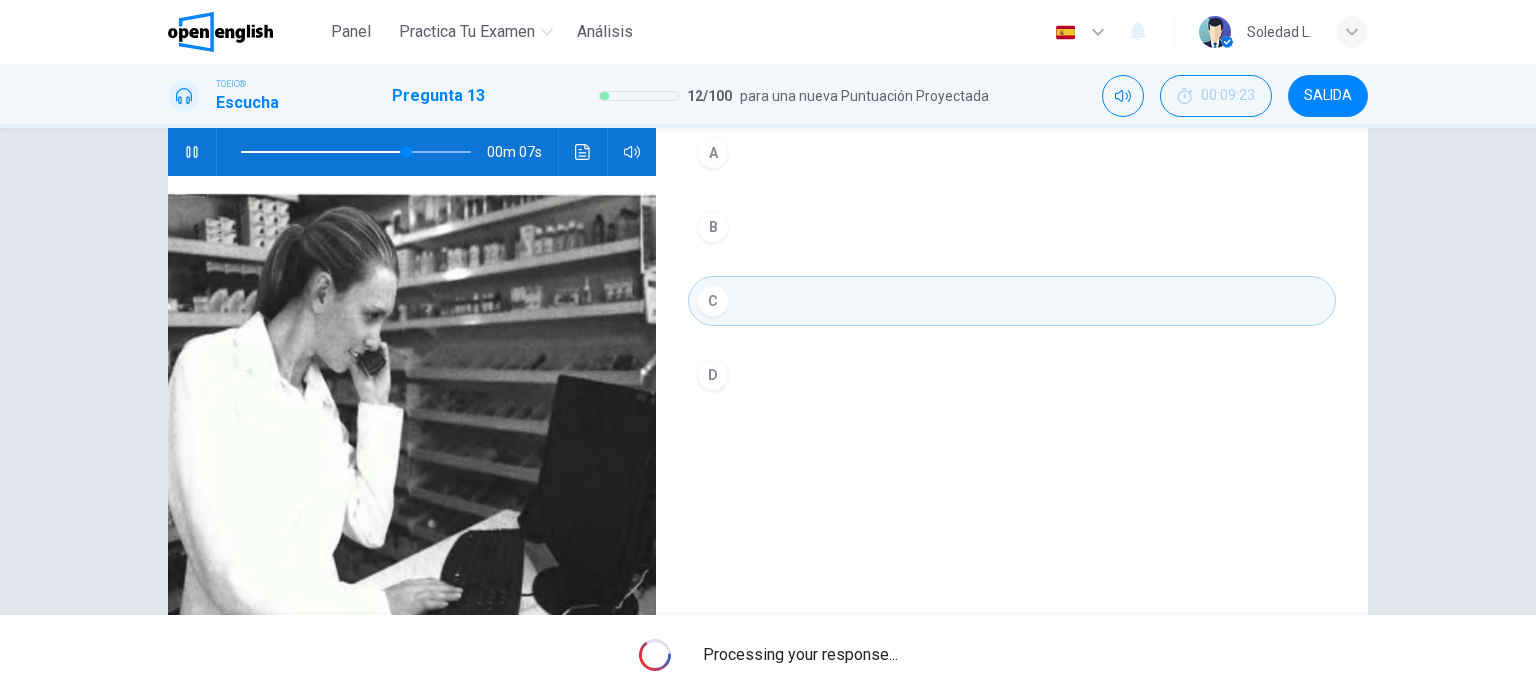 type on "**" 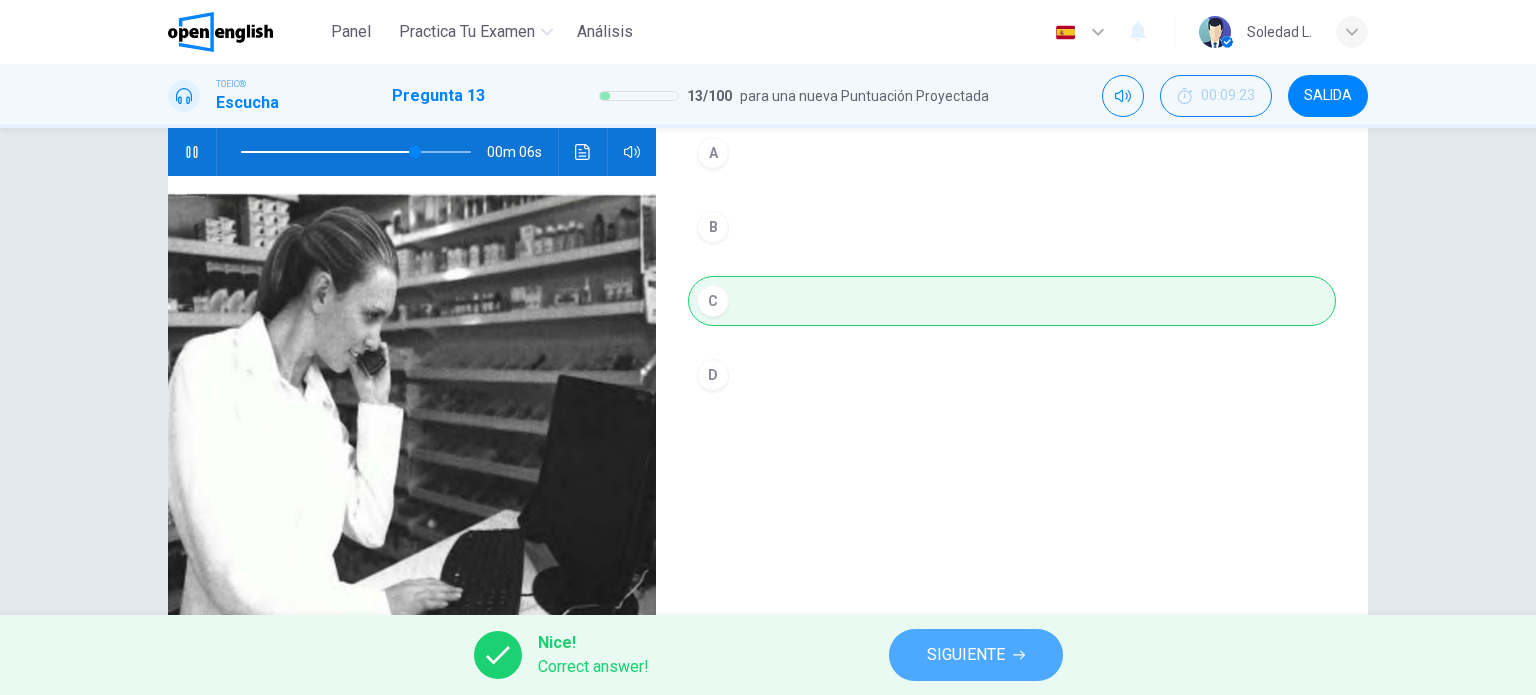 click on "SIGUIENTE" at bounding box center [976, 655] 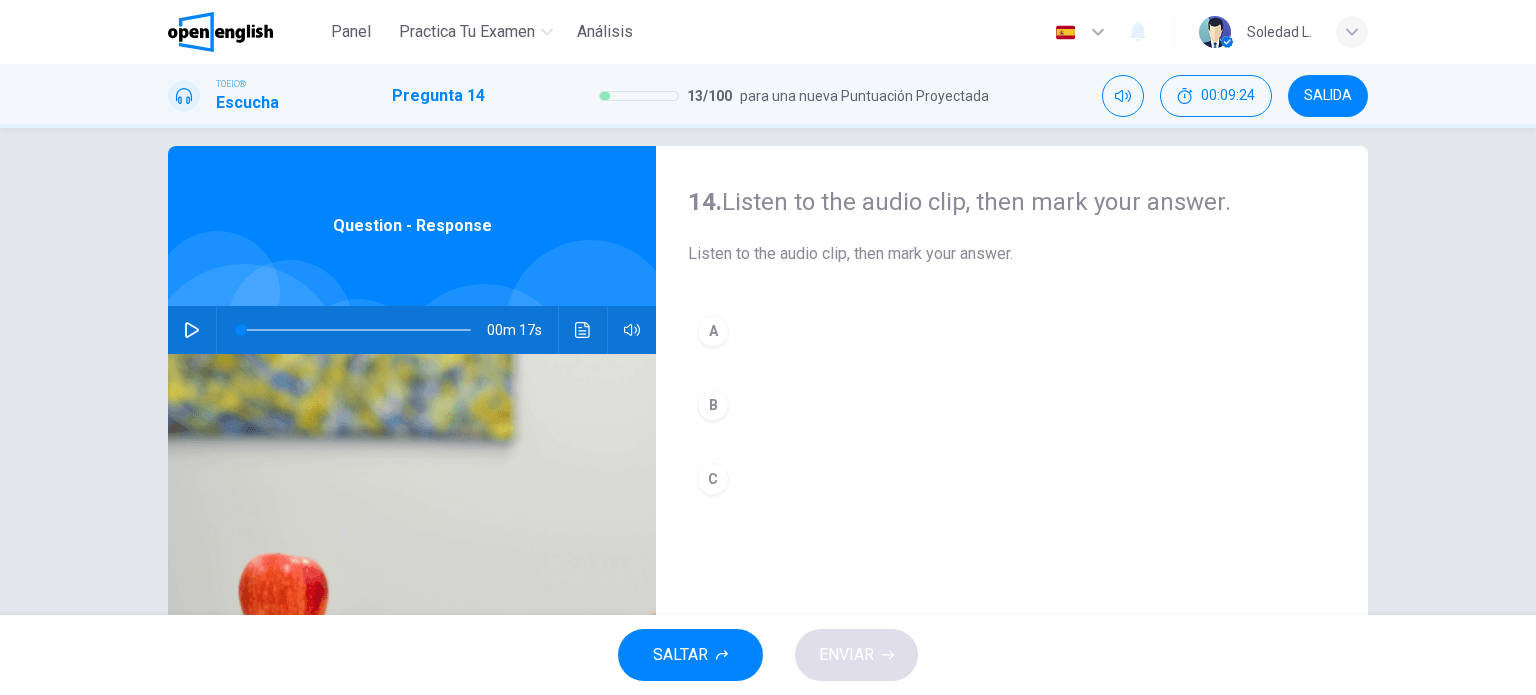 scroll, scrollTop: 0, scrollLeft: 0, axis: both 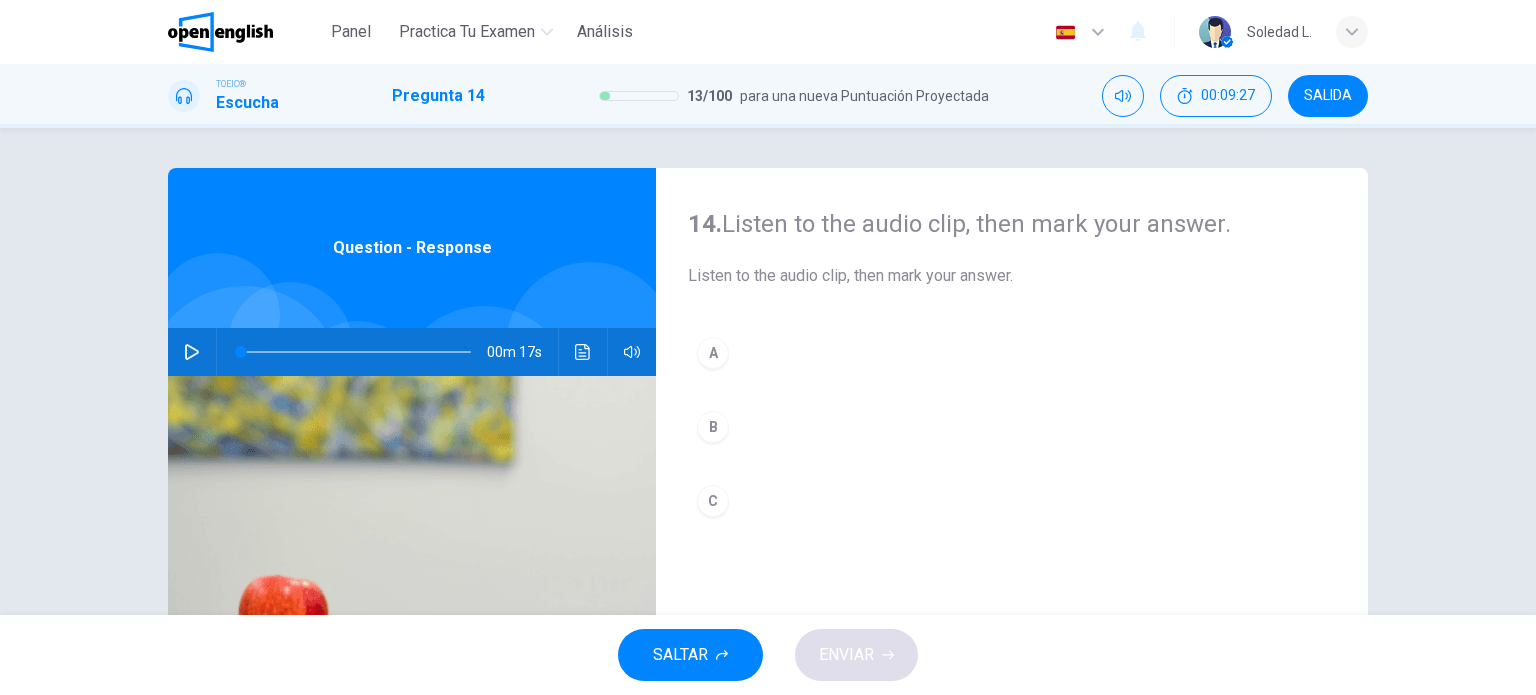 click 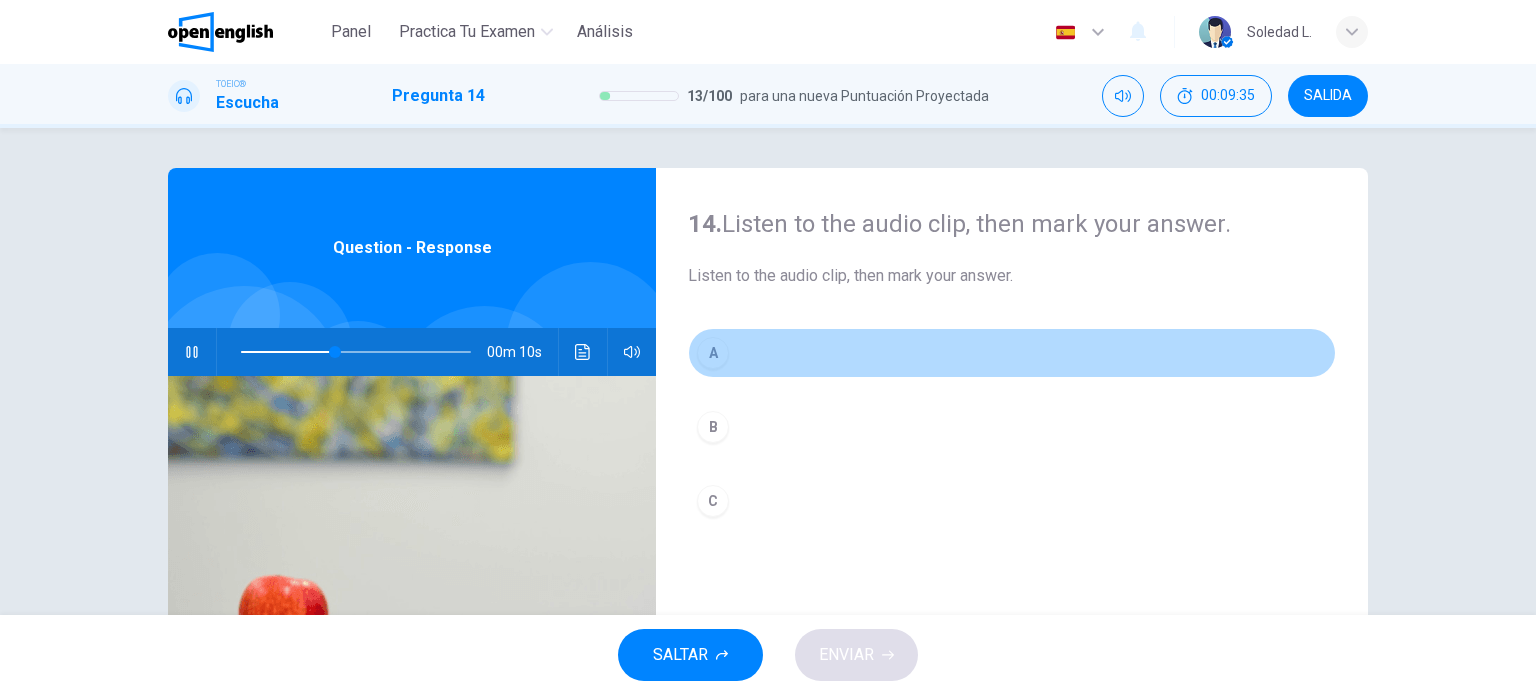 click on "A" at bounding box center (713, 353) 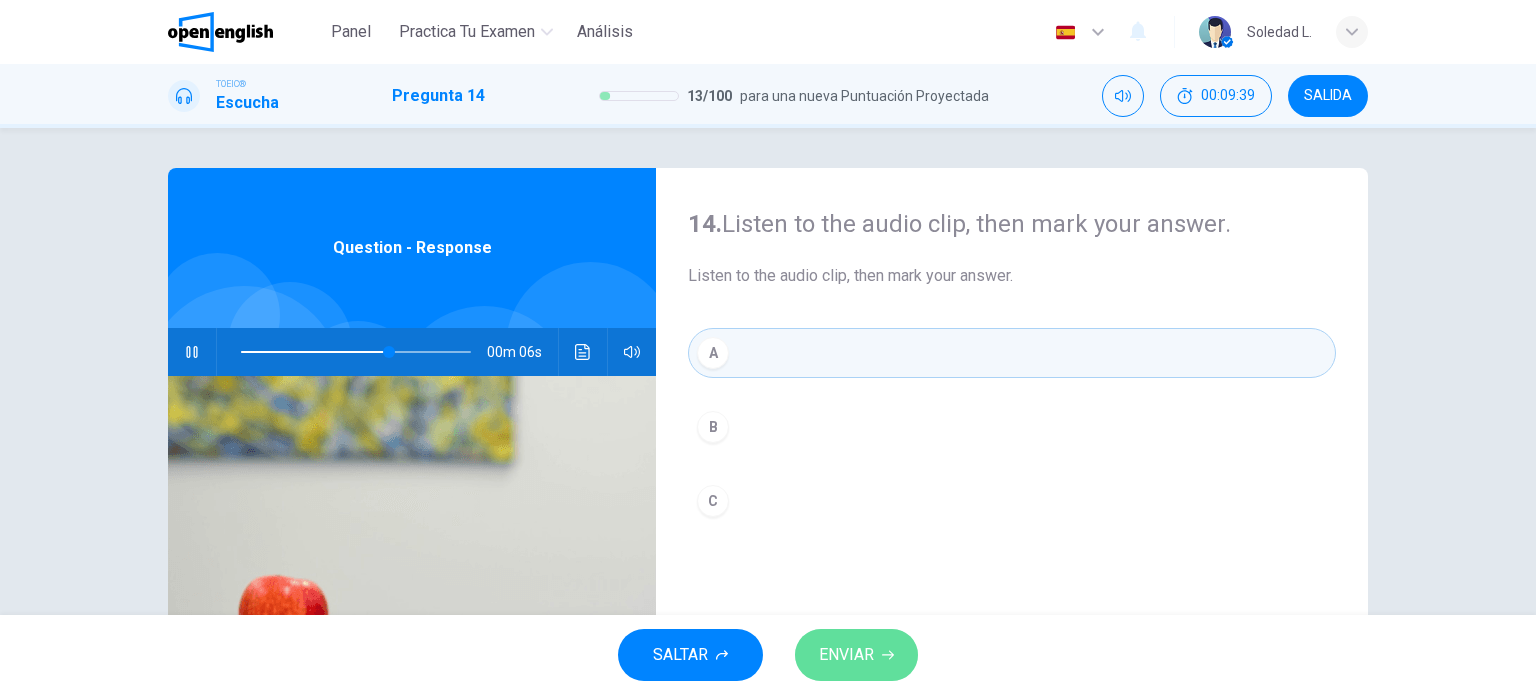 click on "ENVIAR" at bounding box center (846, 655) 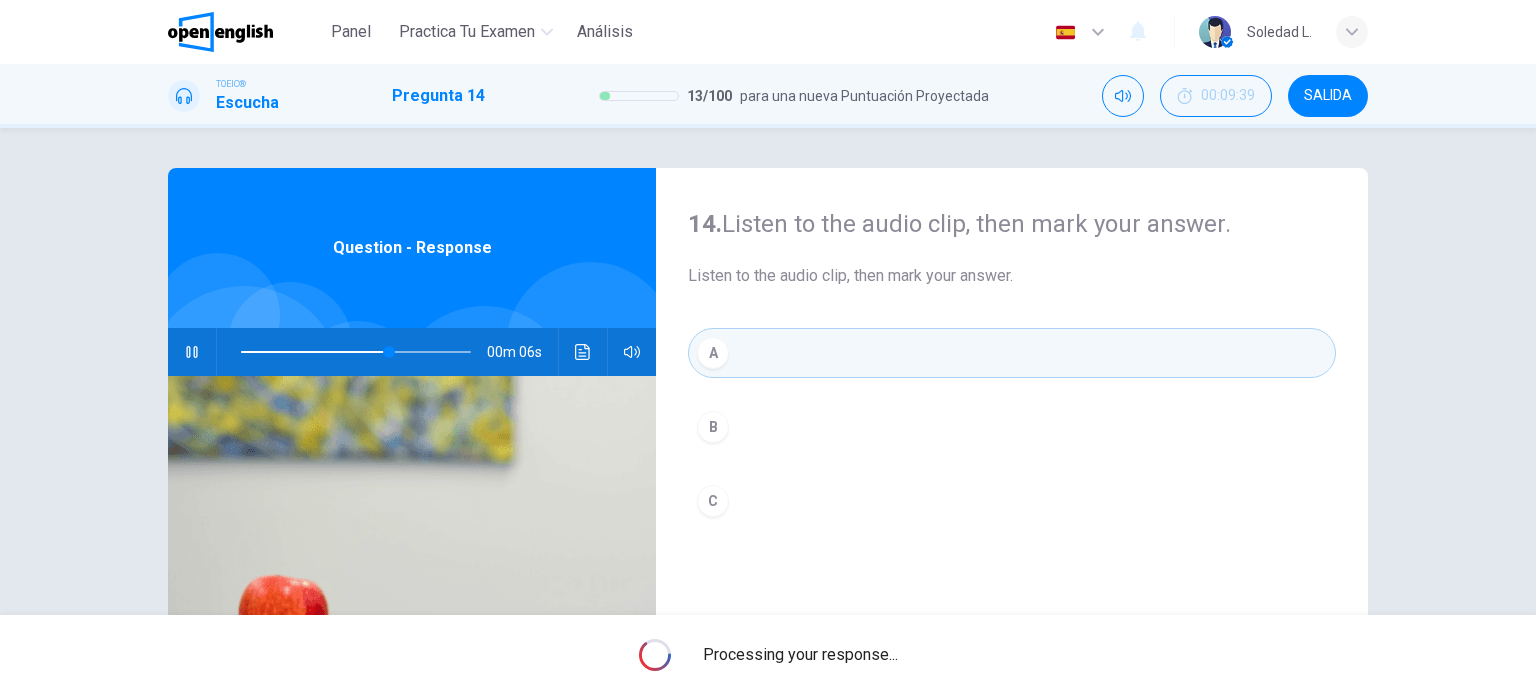 type on "**" 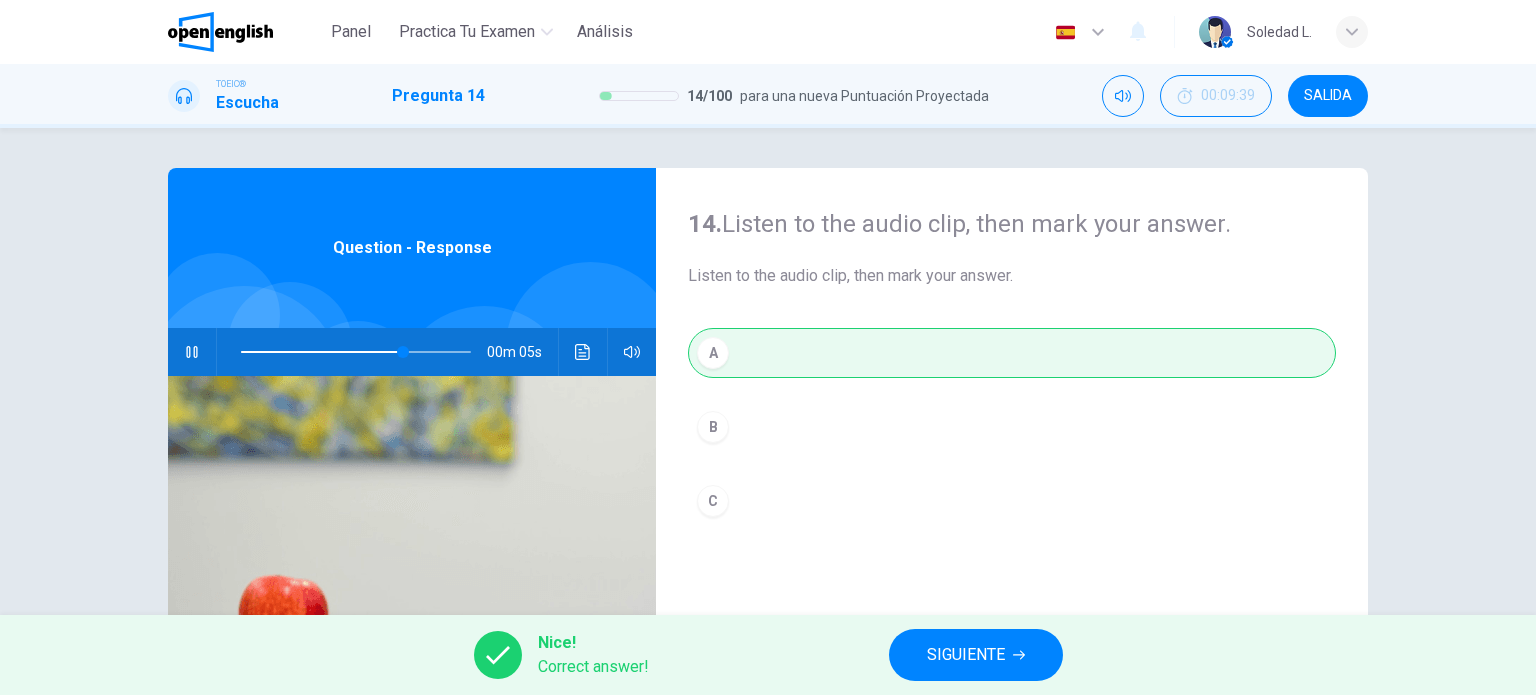 click on "SIGUIENTE" at bounding box center (966, 655) 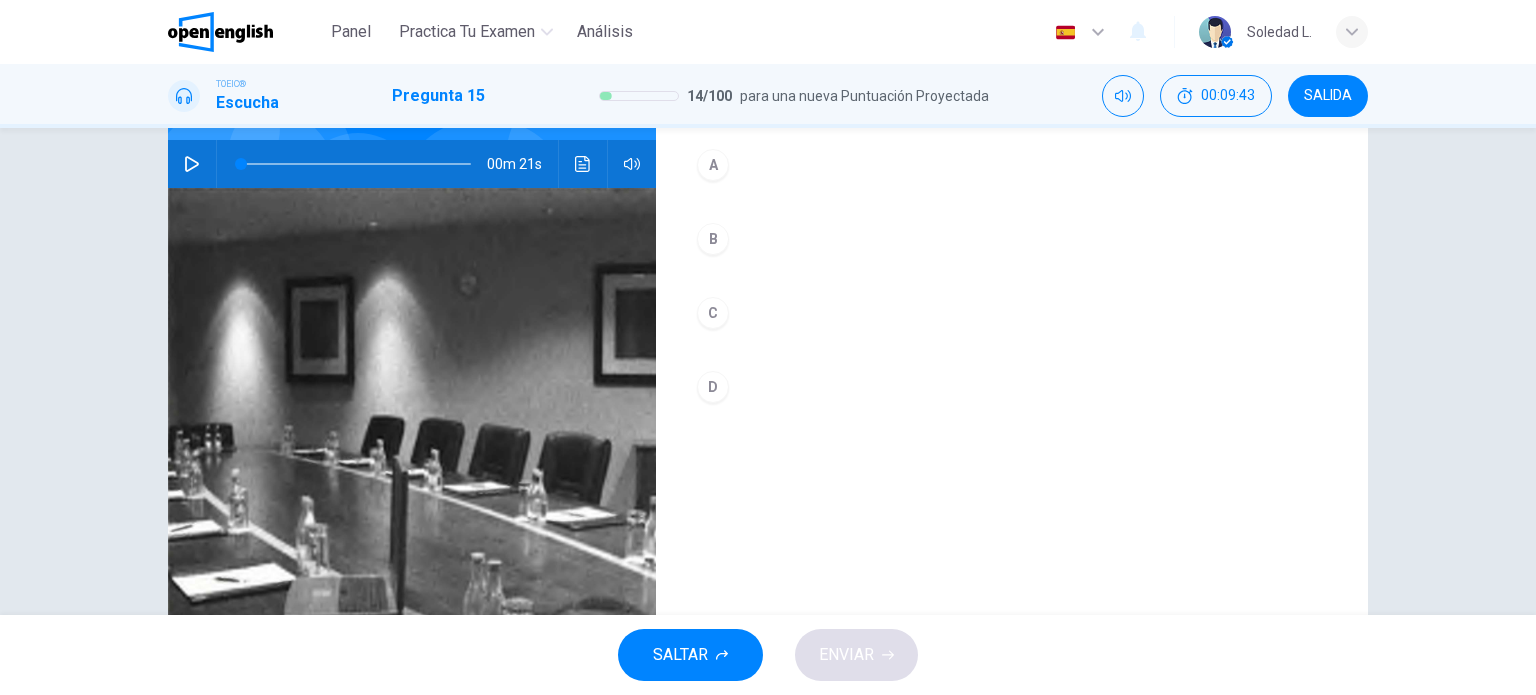 scroll, scrollTop: 188, scrollLeft: 0, axis: vertical 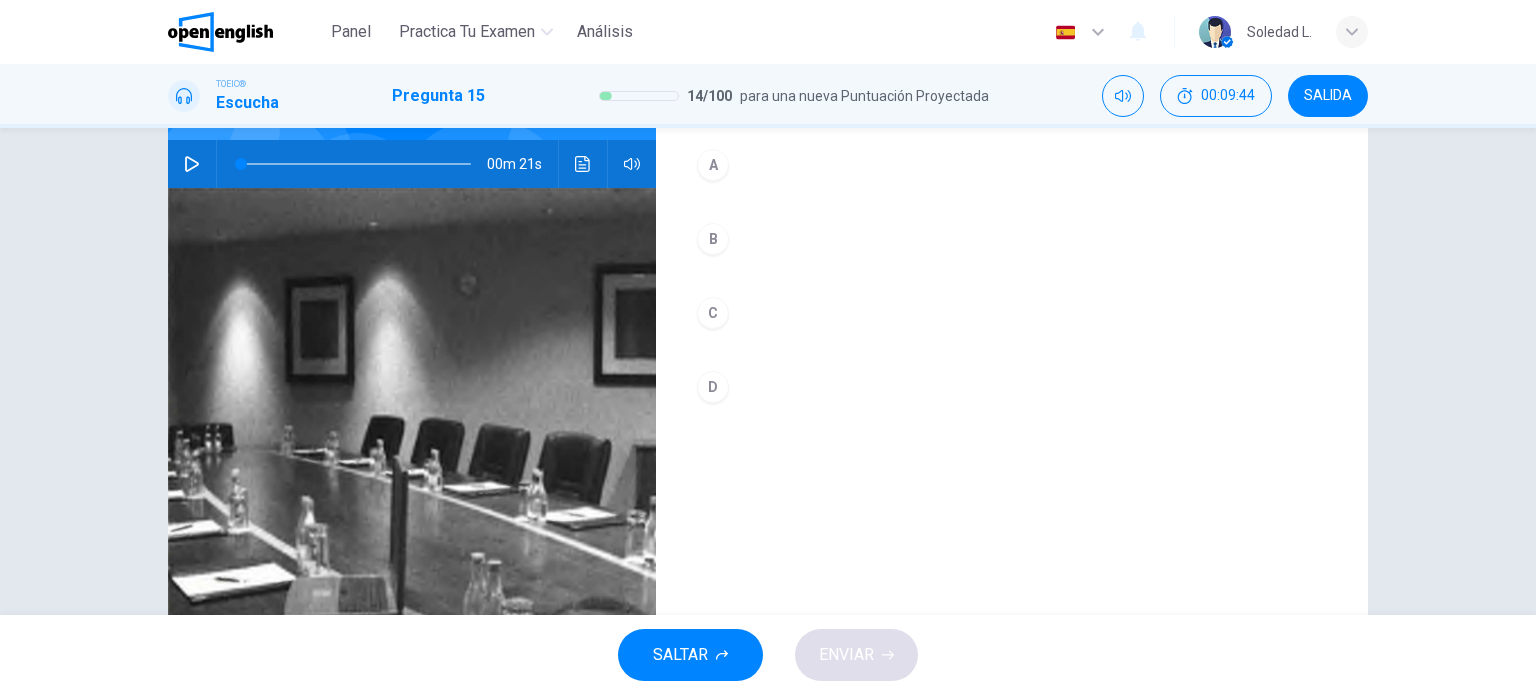 click 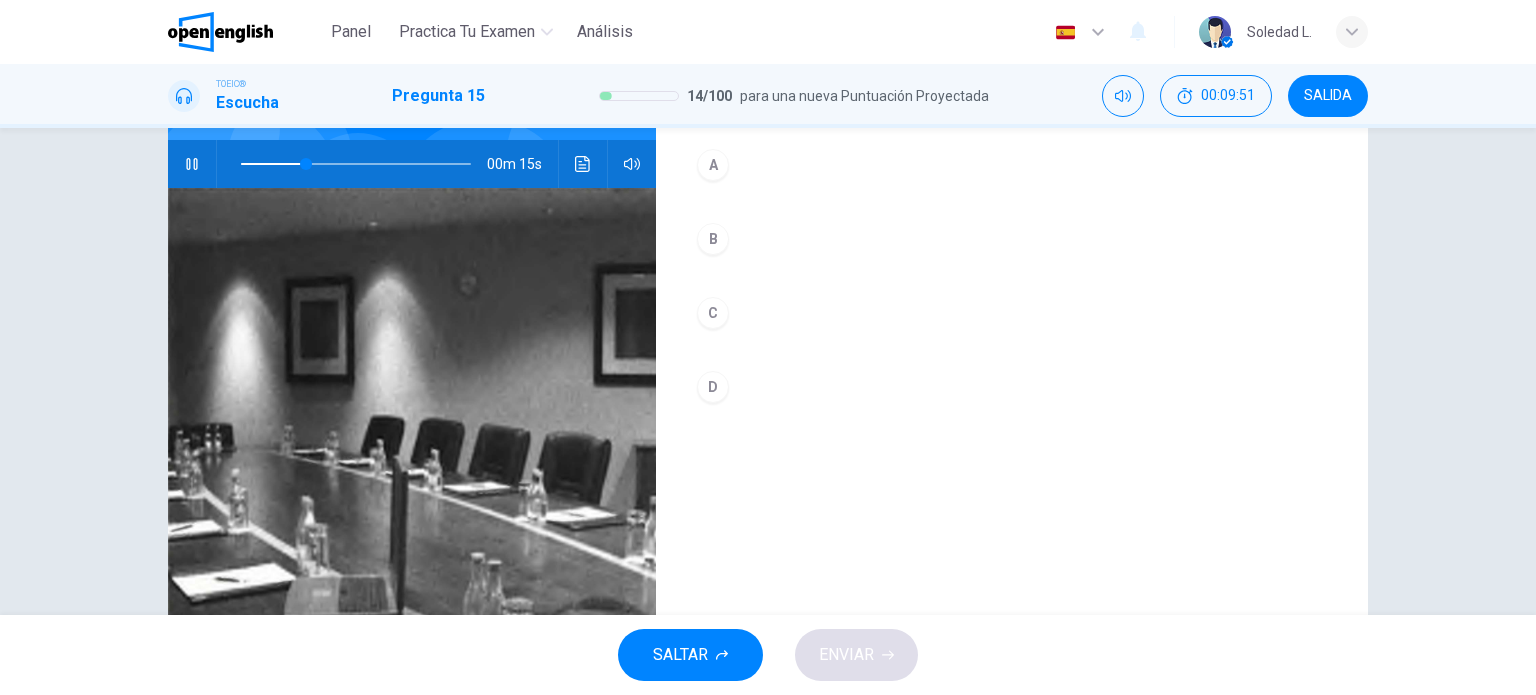 click on "A" at bounding box center [713, 165] 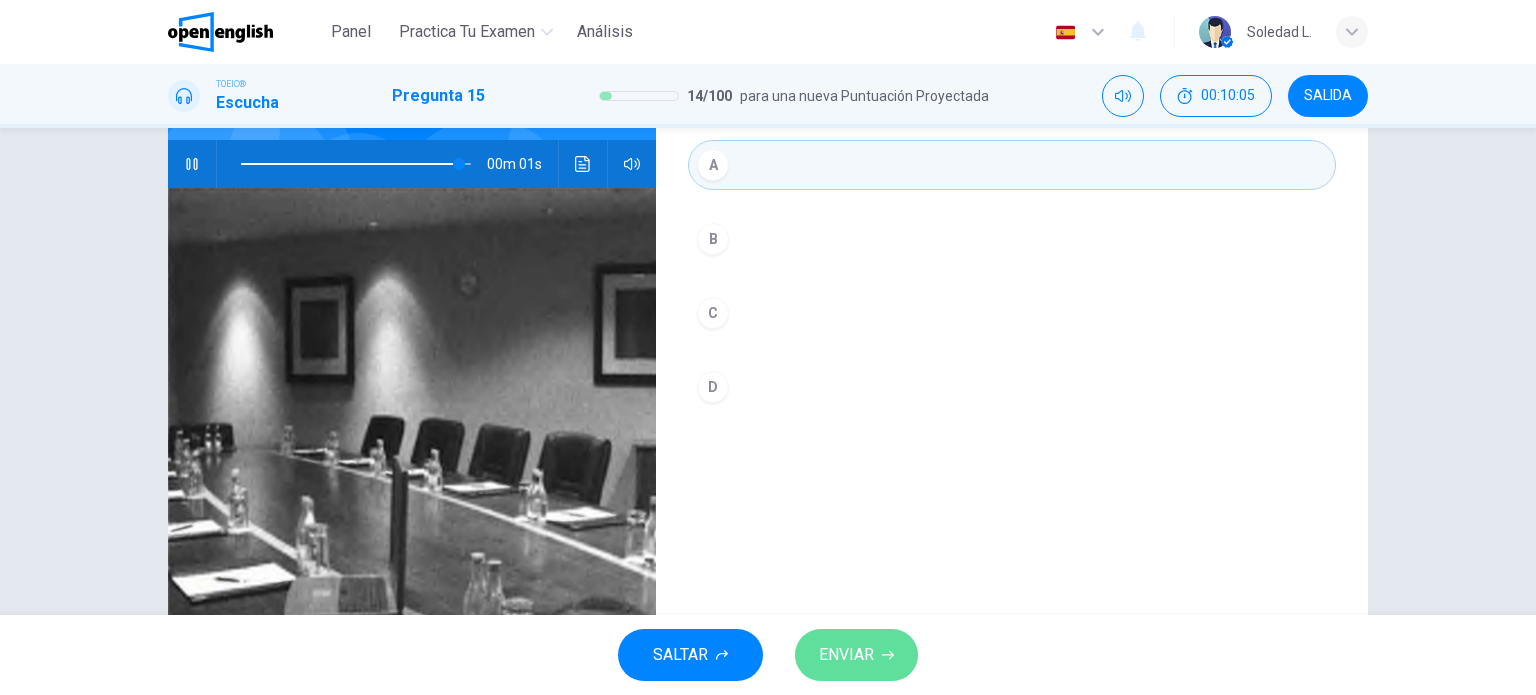 click on "ENVIAR" at bounding box center [846, 655] 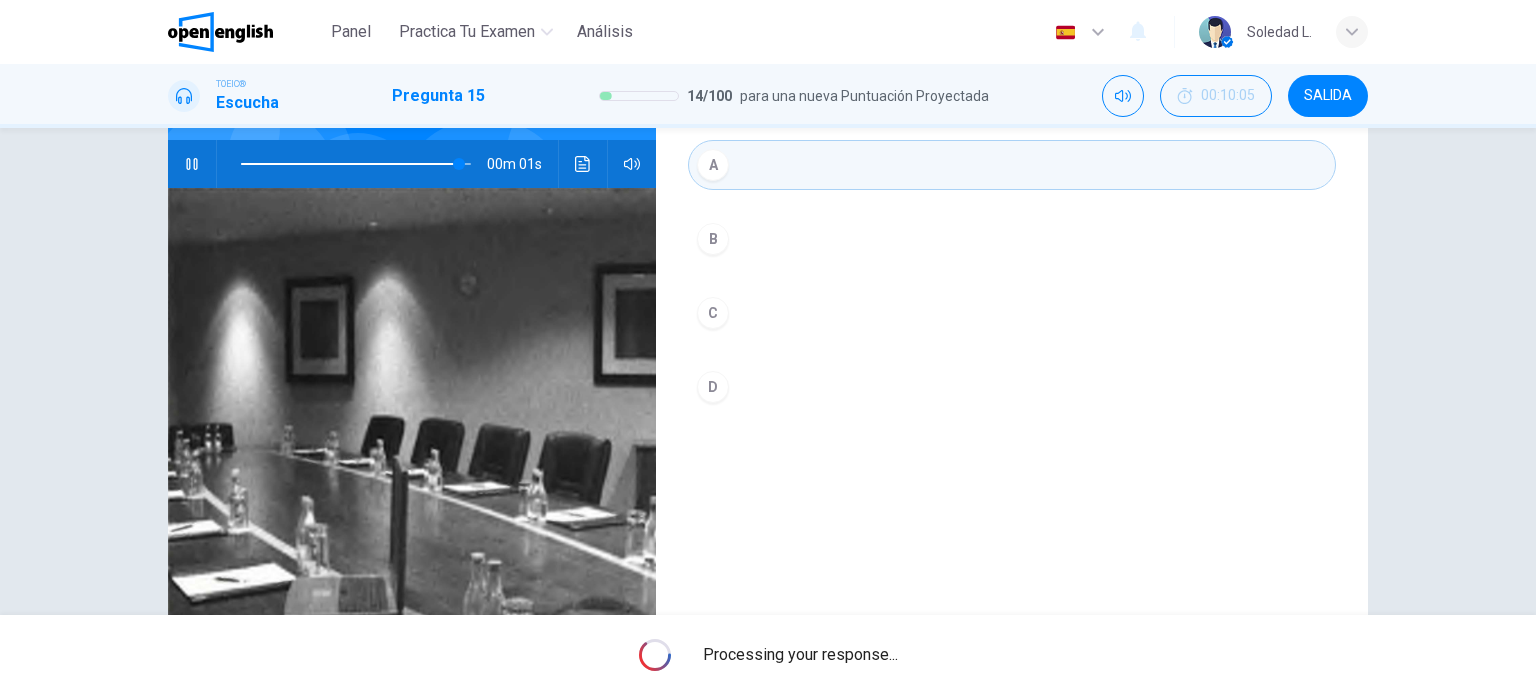 type on "*" 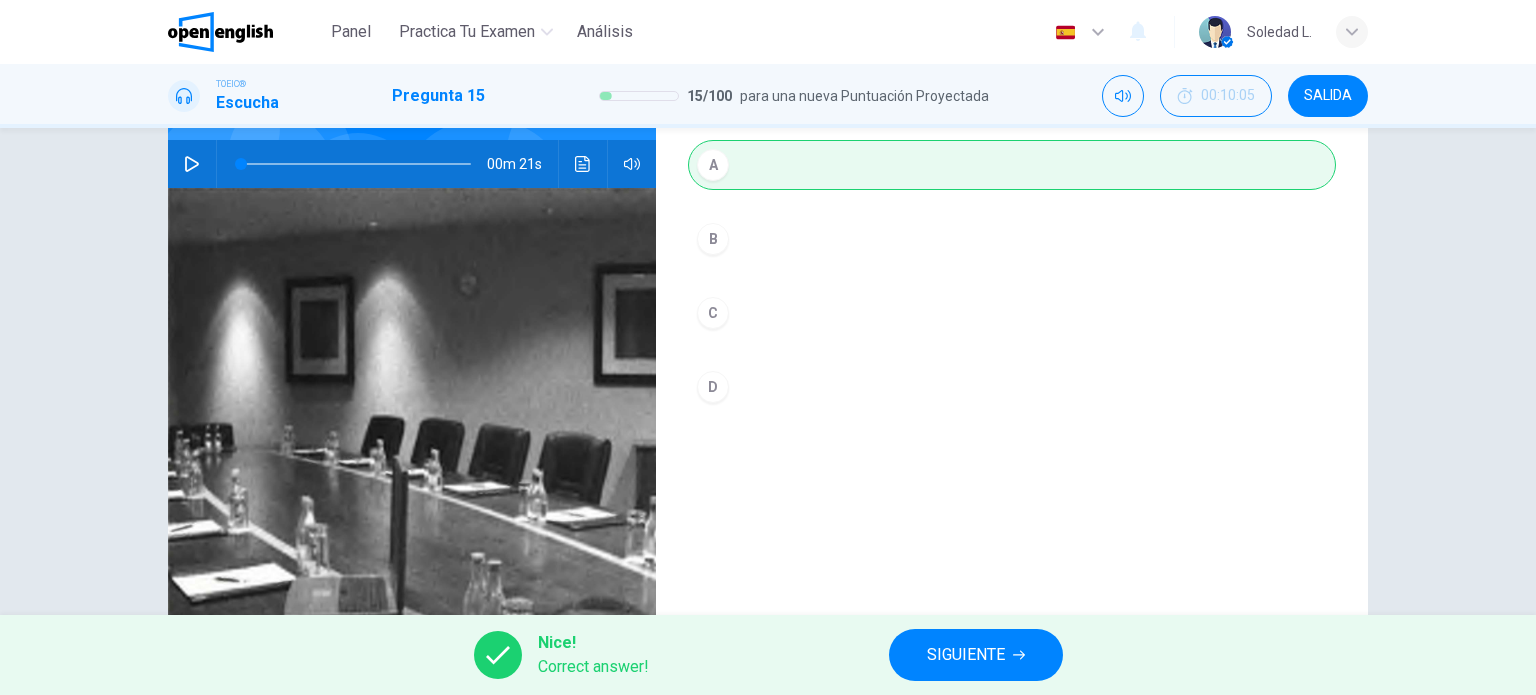 click on "SIGUIENTE" at bounding box center [966, 655] 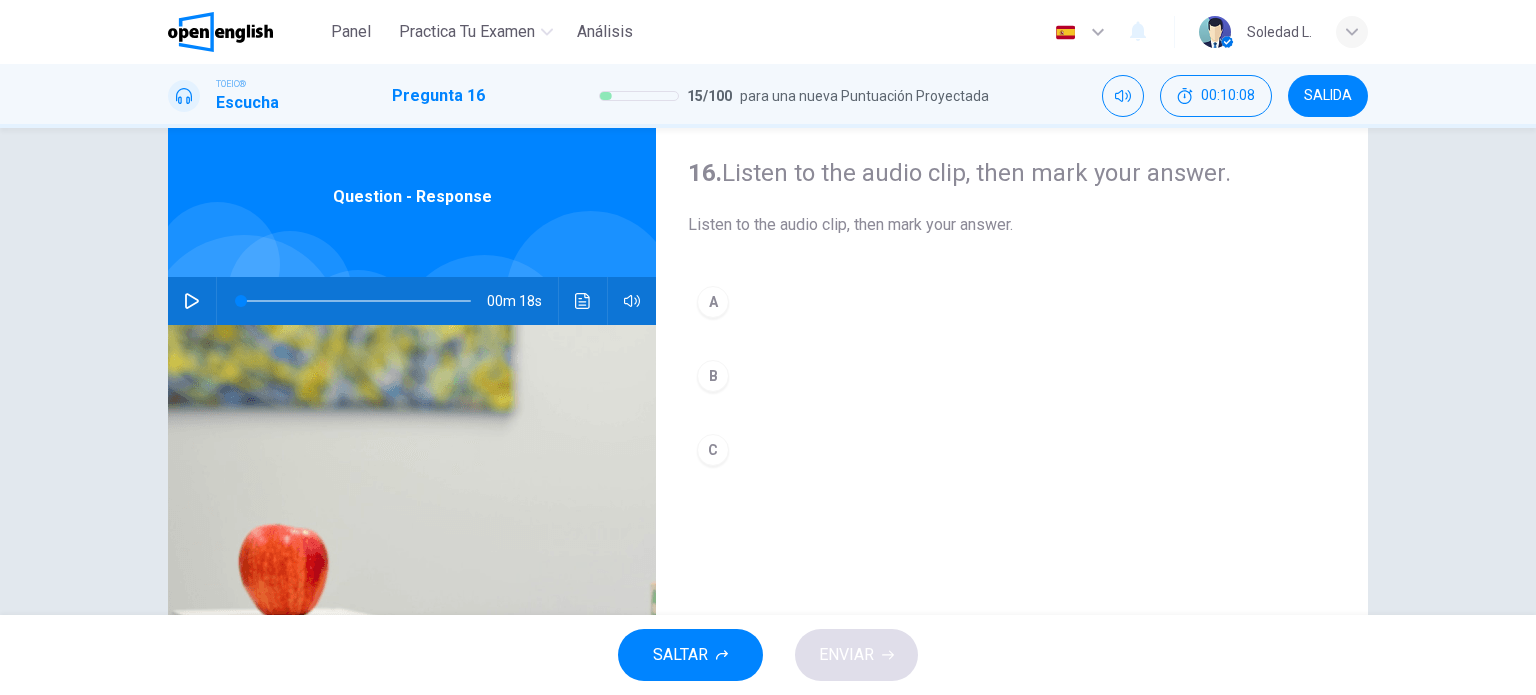 scroll, scrollTop: 100, scrollLeft: 0, axis: vertical 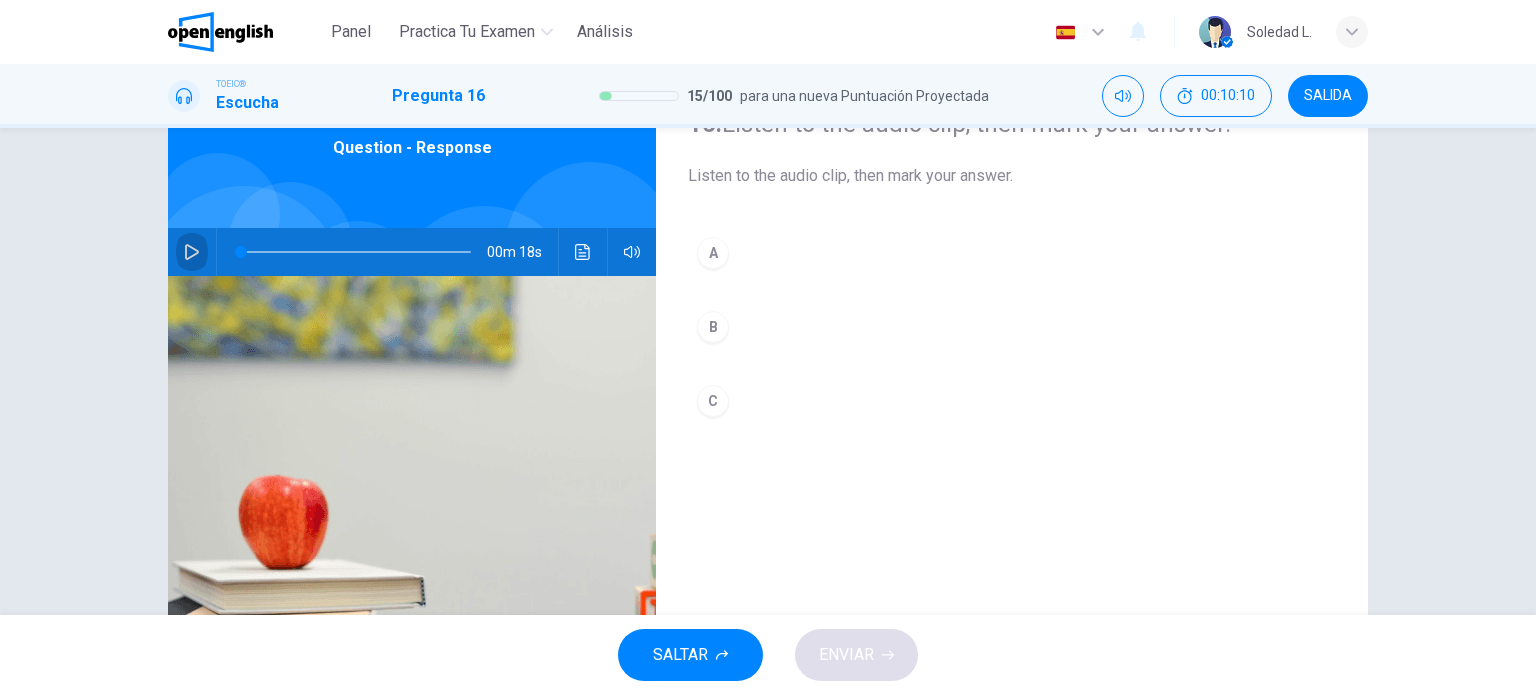 click 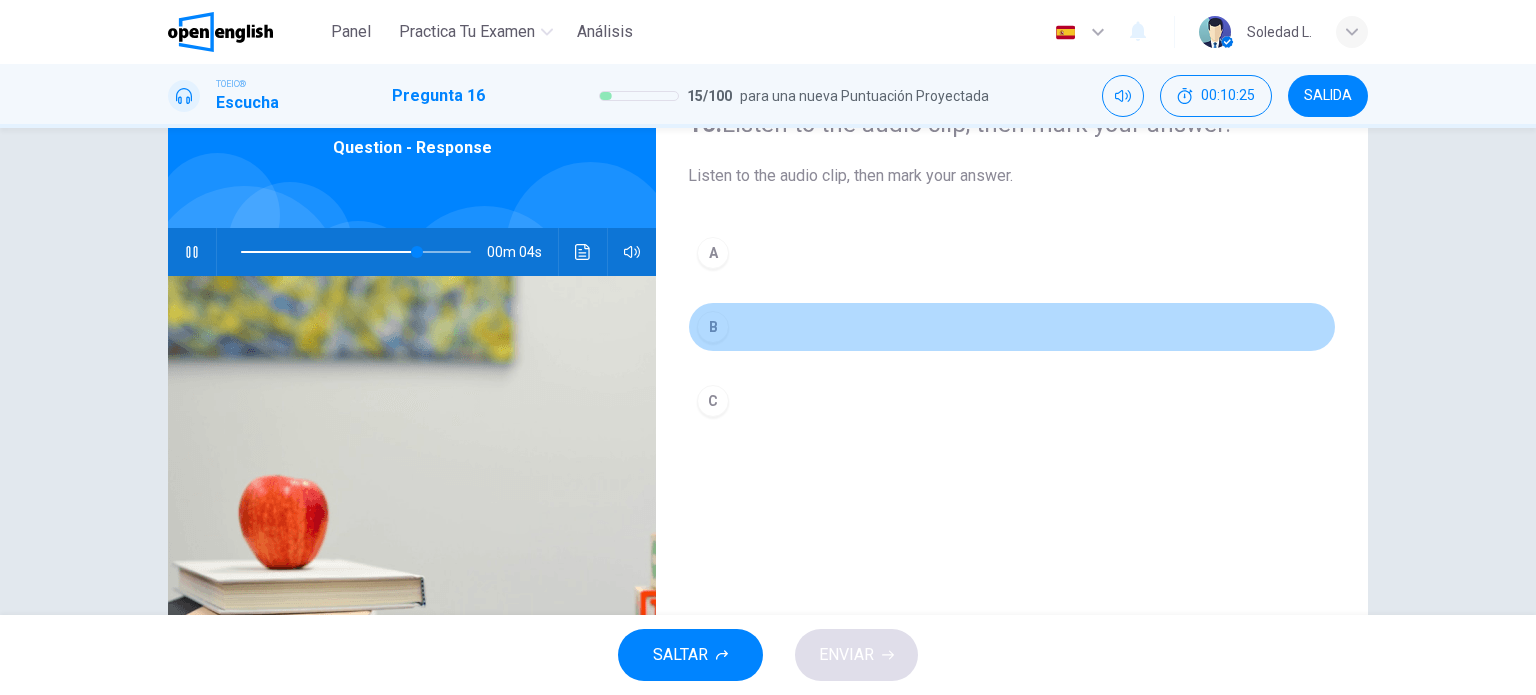 click on "B" at bounding box center (713, 327) 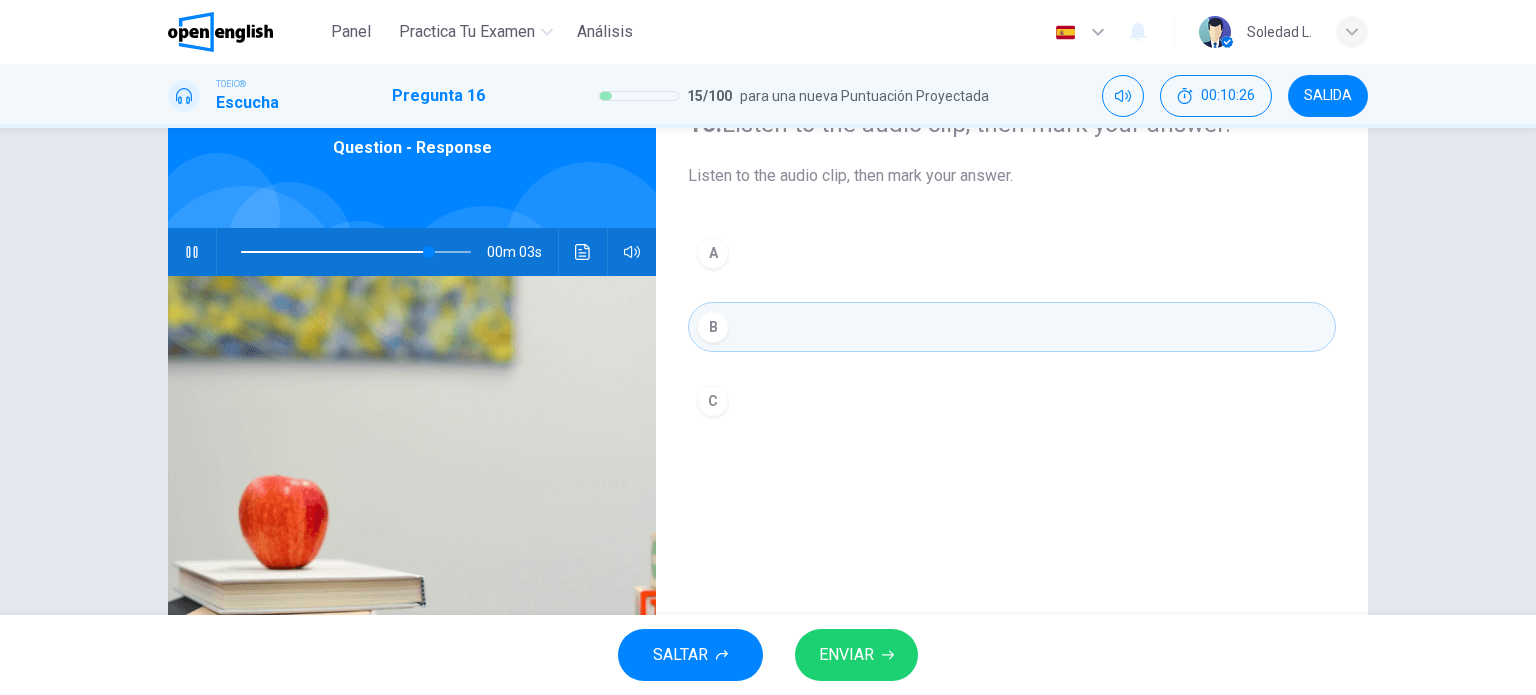 click on "ENVIAR" at bounding box center (846, 655) 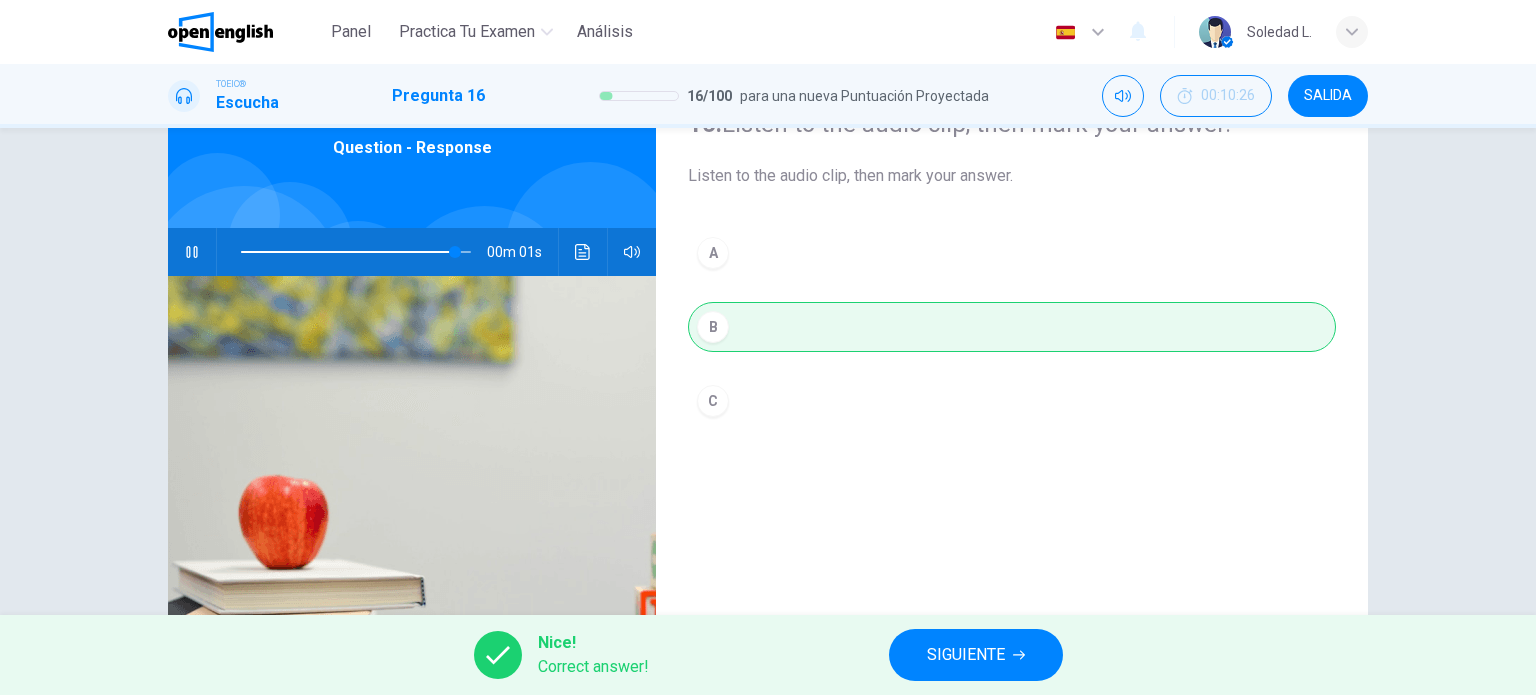 type on "**" 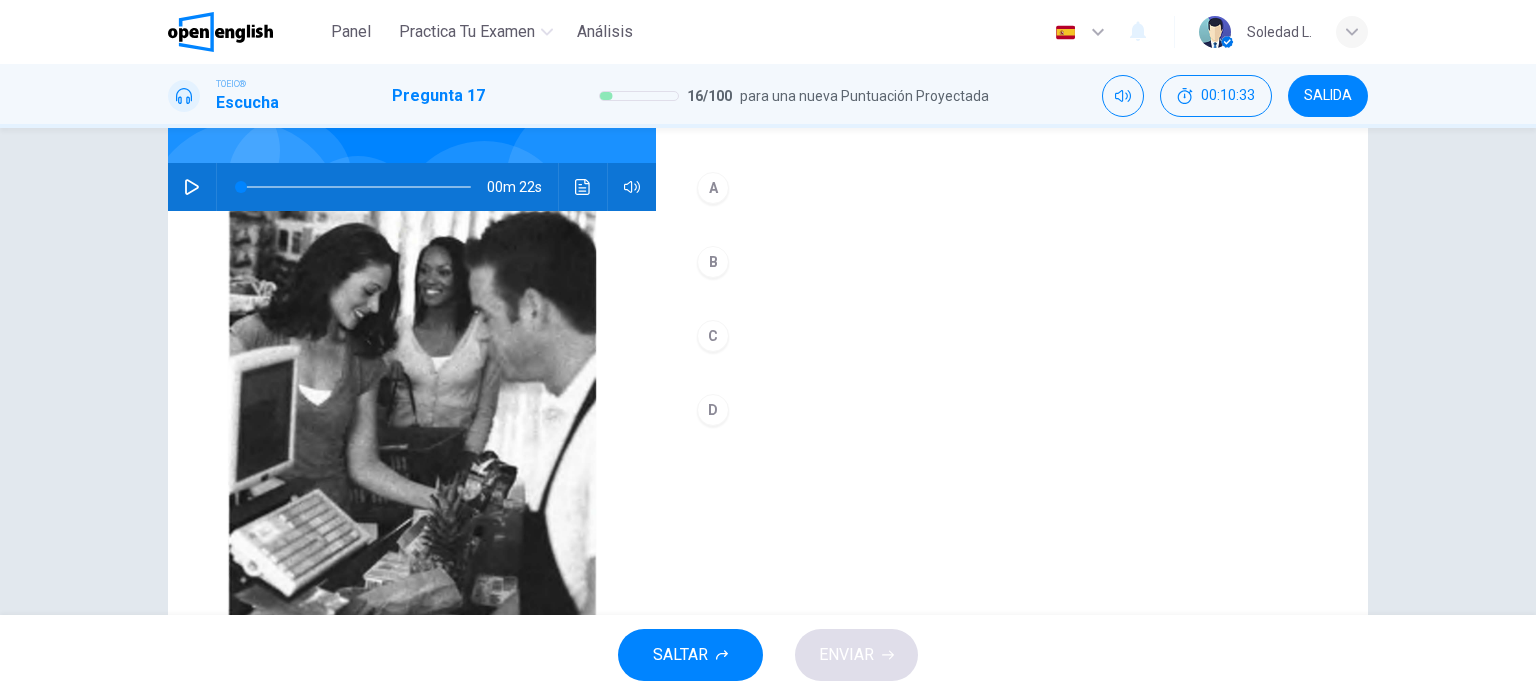 scroll, scrollTop: 200, scrollLeft: 0, axis: vertical 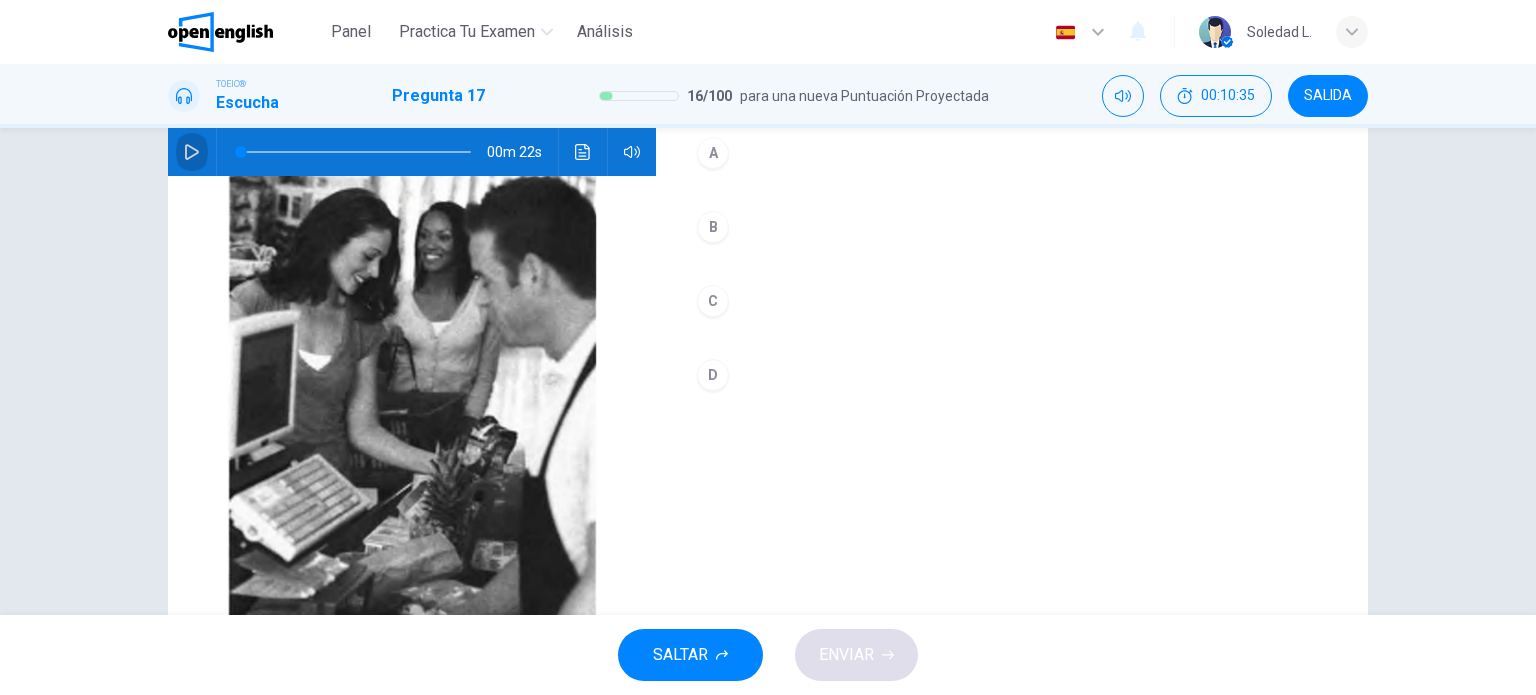 click 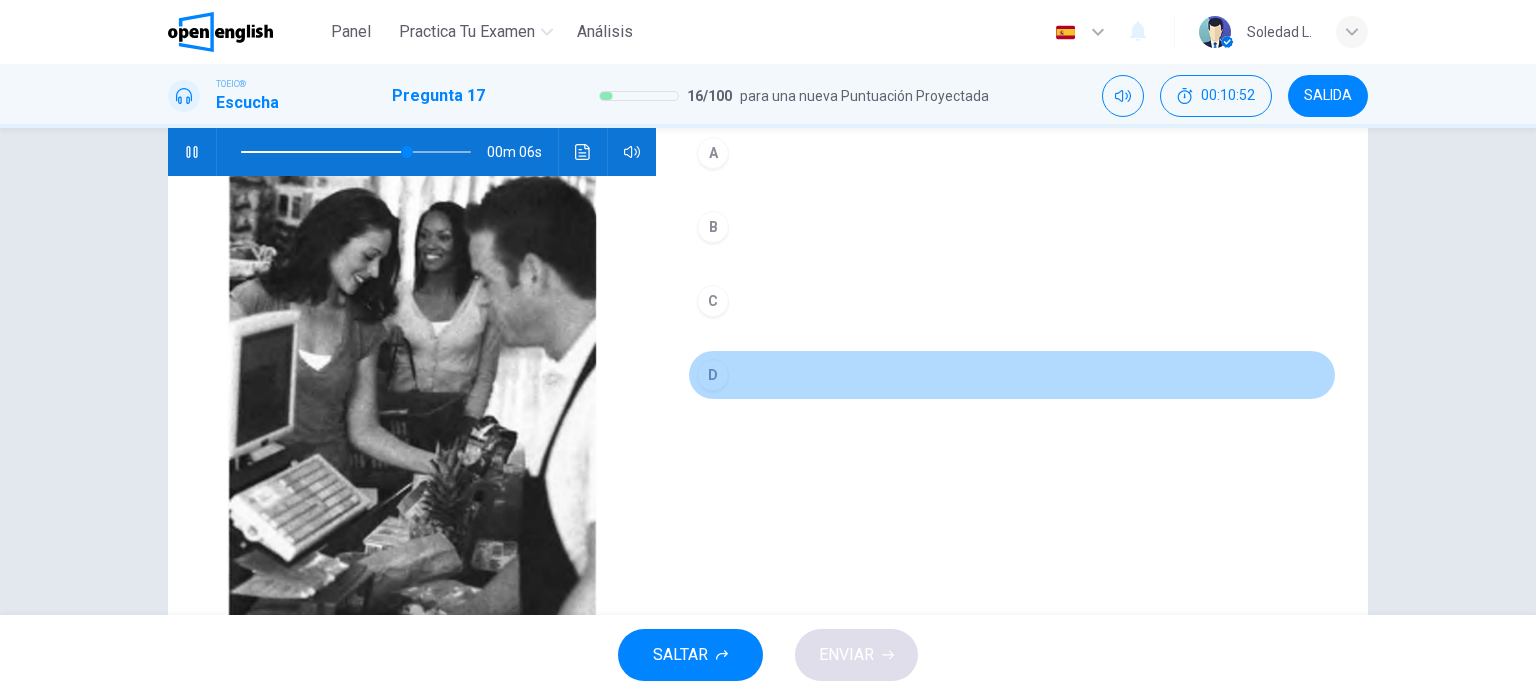 click on "D" at bounding box center [713, 375] 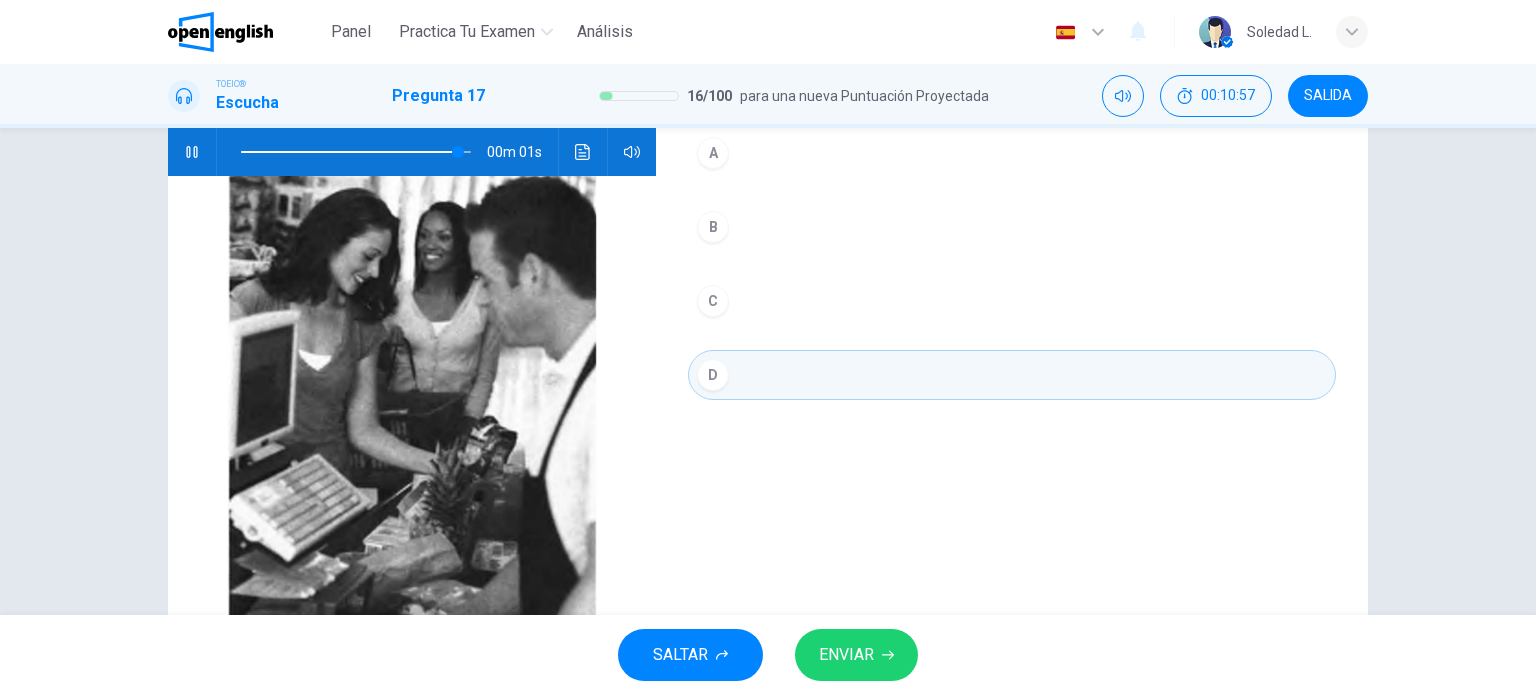 click on "ENVIAR" at bounding box center [846, 655] 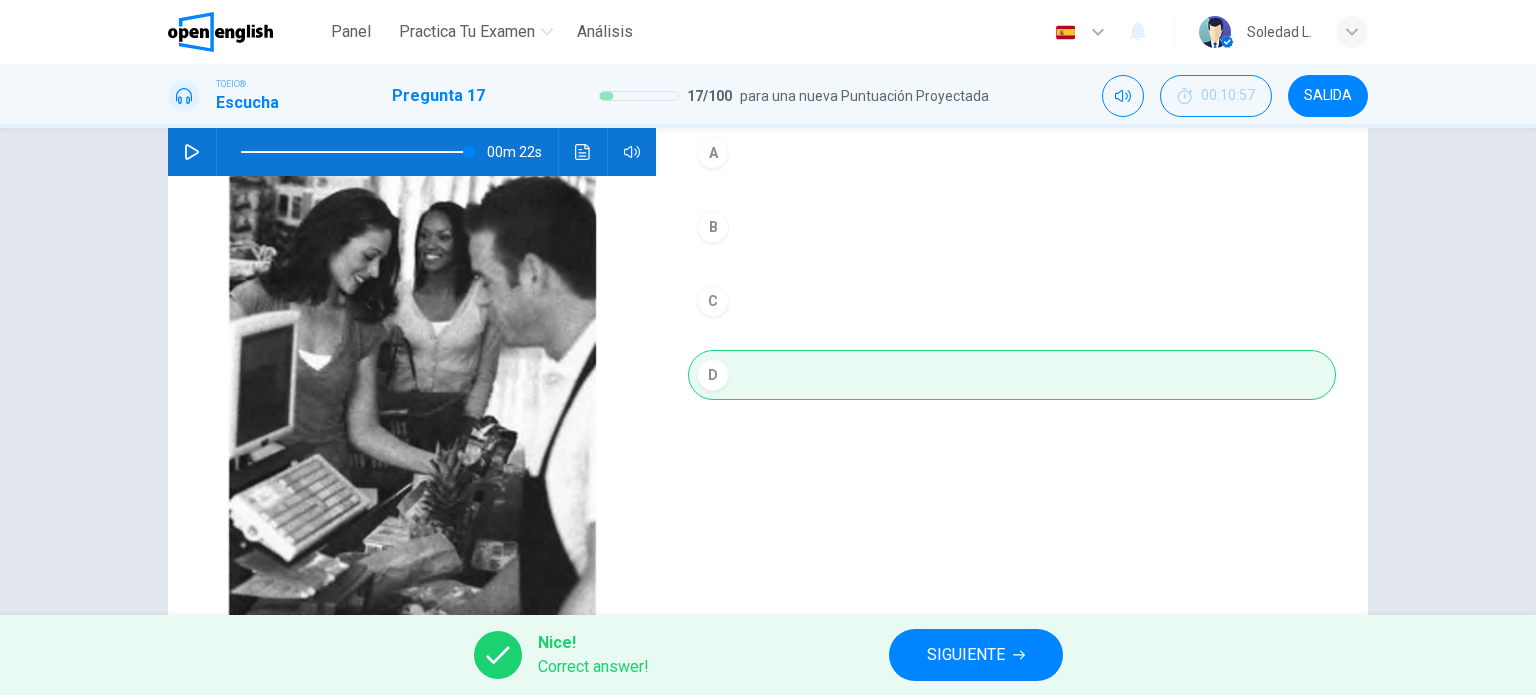 type on "*" 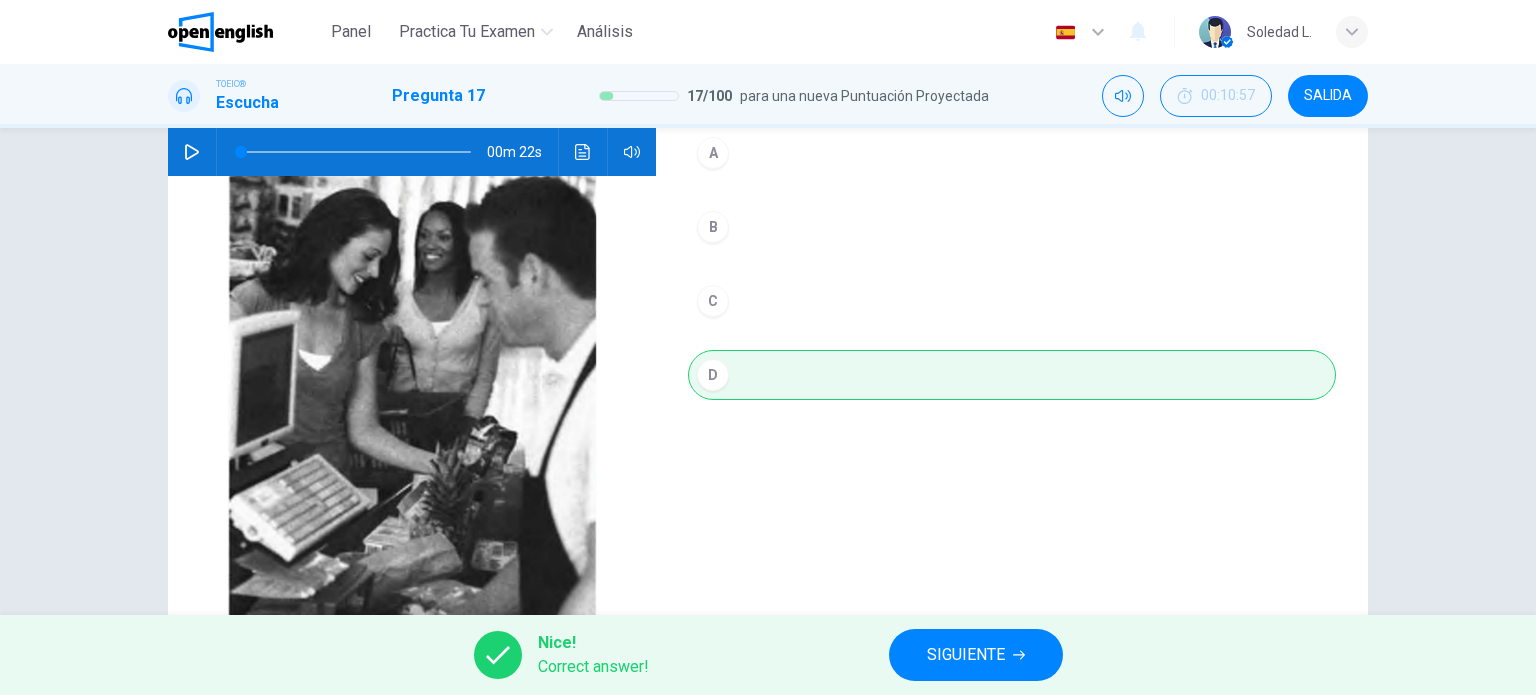 click on "SIGUIENTE" at bounding box center [966, 655] 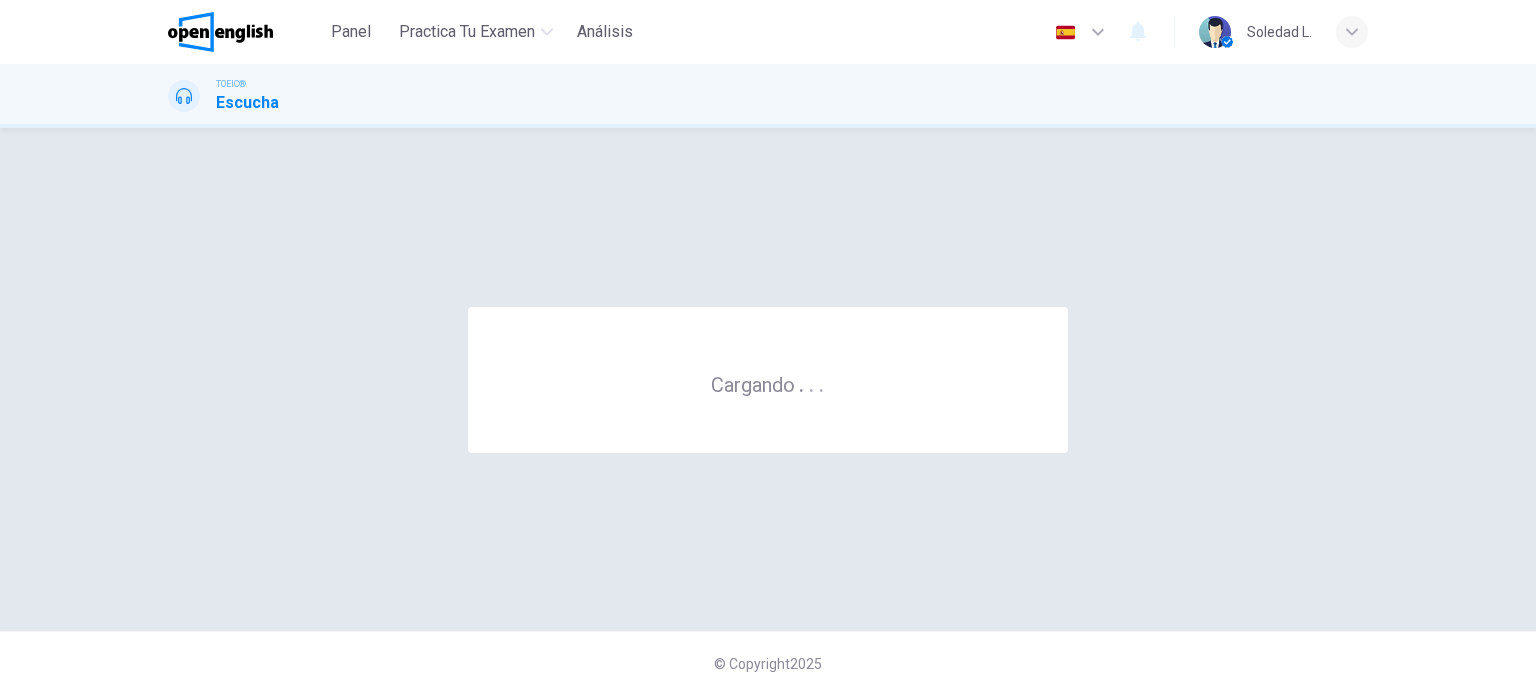 scroll, scrollTop: 0, scrollLeft: 0, axis: both 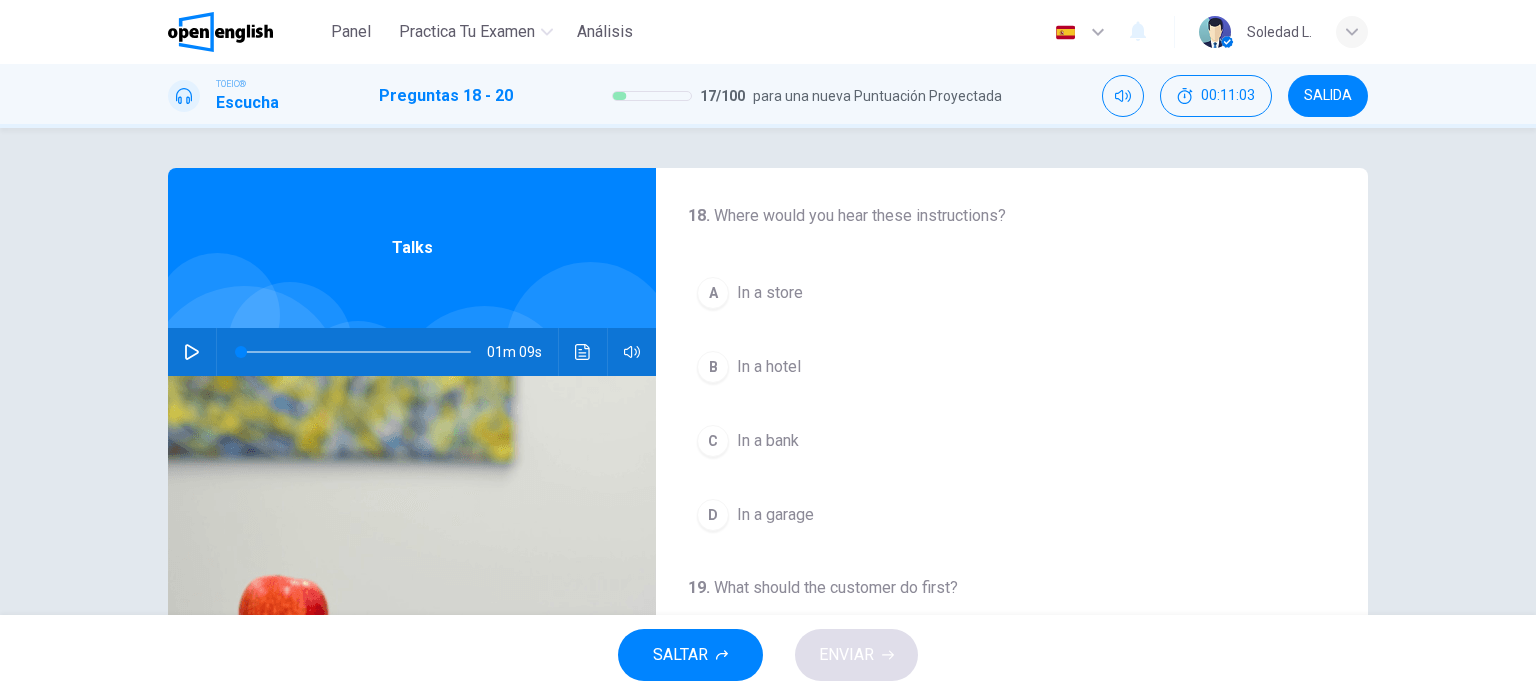 click 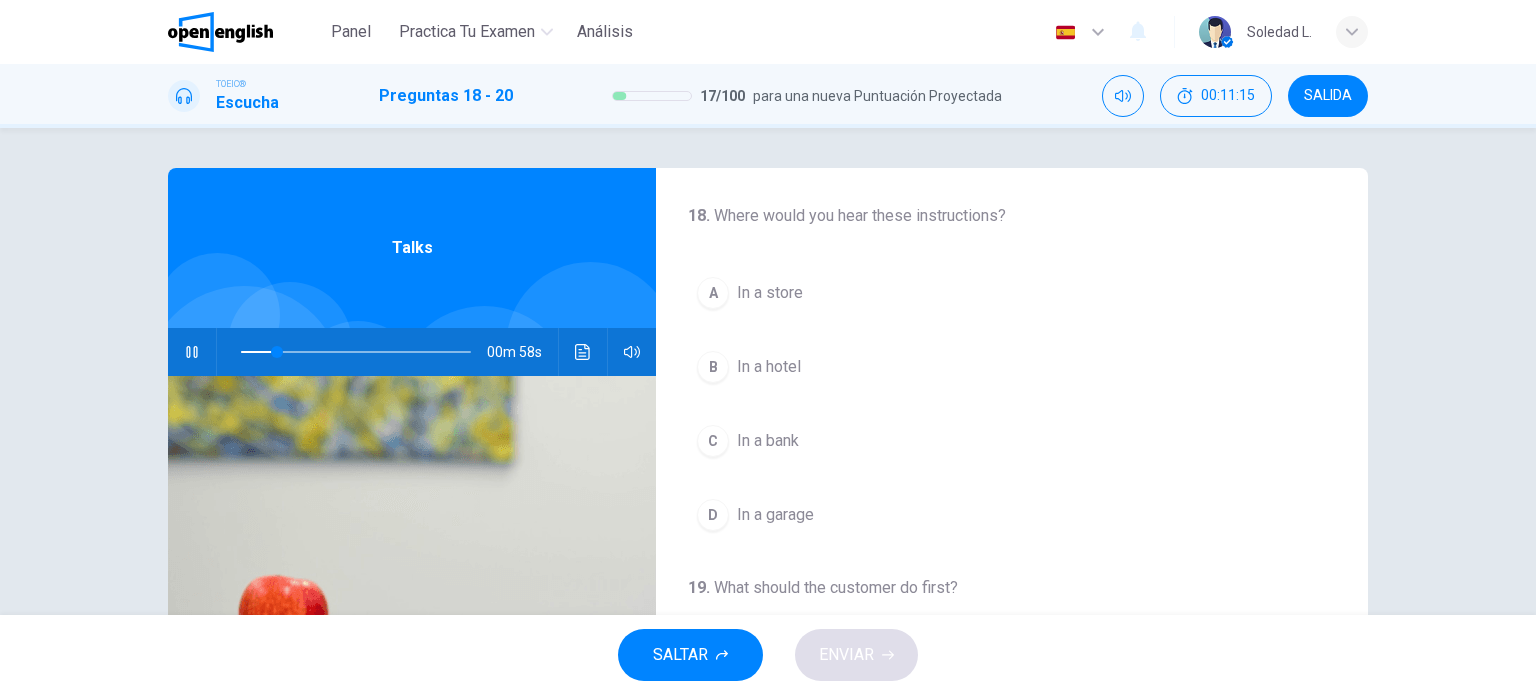 click on "A" at bounding box center (713, 293) 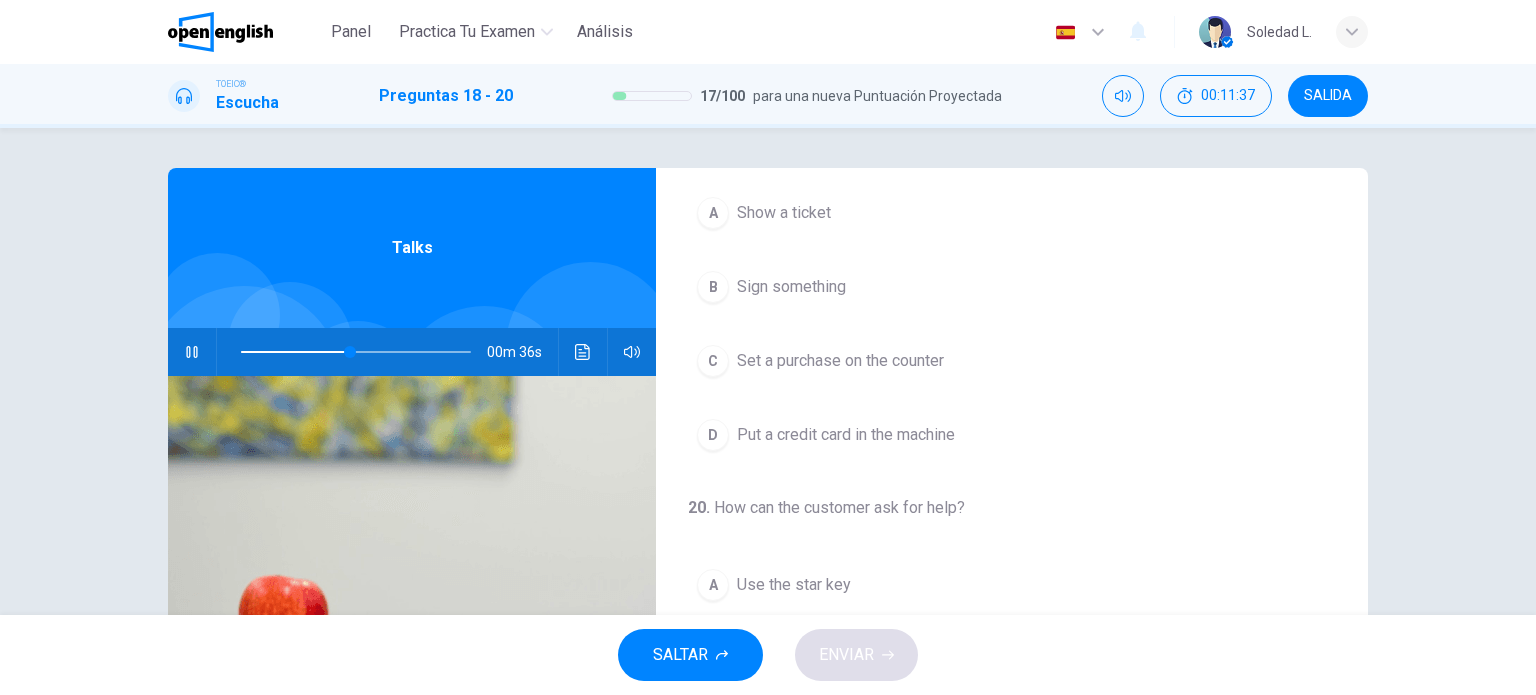 scroll, scrollTop: 352, scrollLeft: 0, axis: vertical 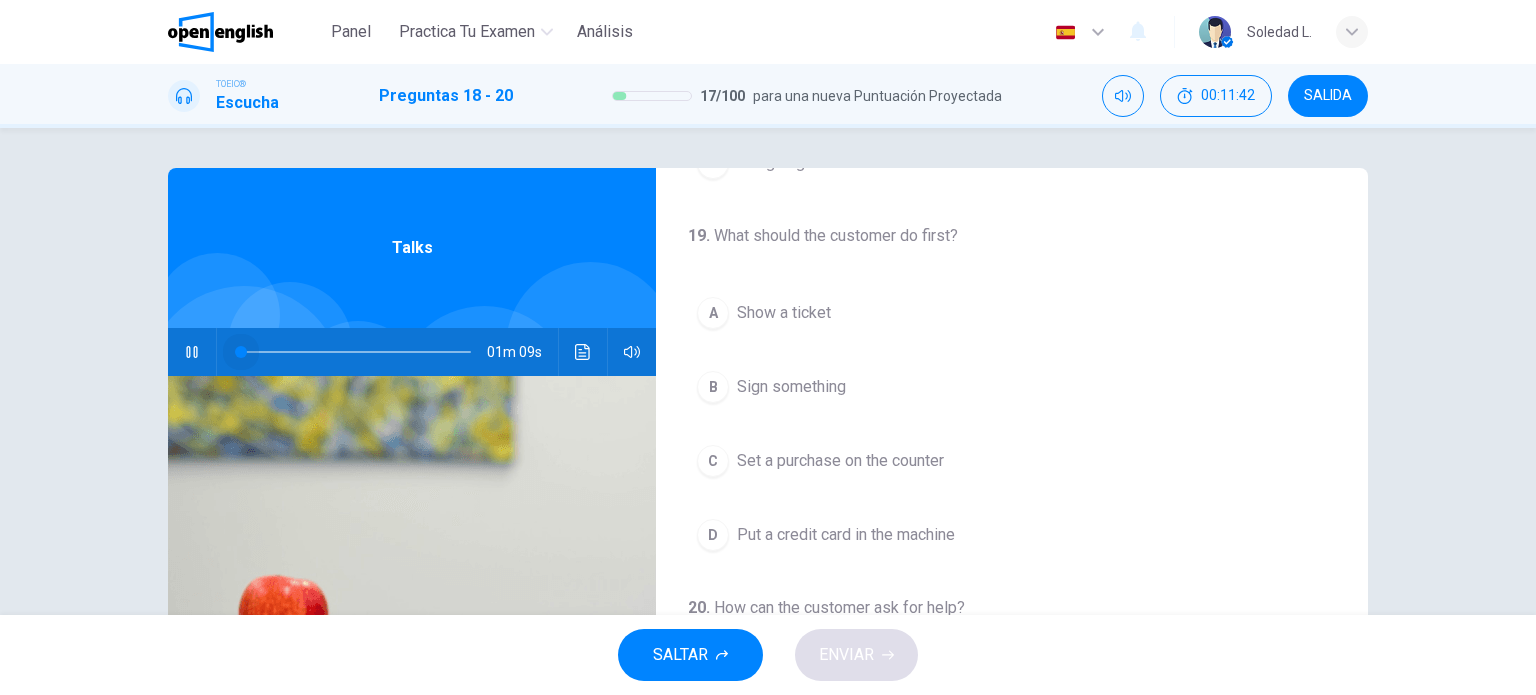 drag, startPoint x: 360, startPoint y: 343, endPoint x: 229, endPoint y: 351, distance: 131.24405 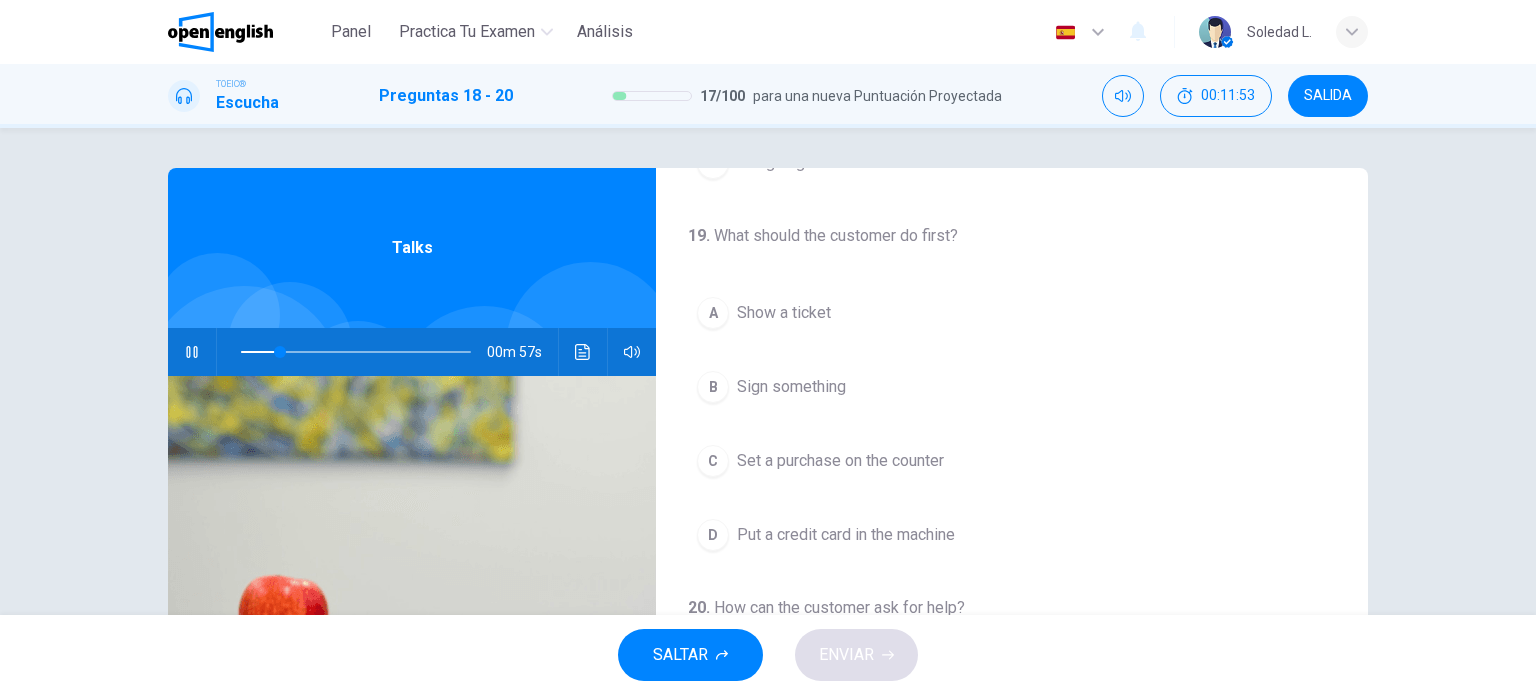 click on "D" at bounding box center (713, 535) 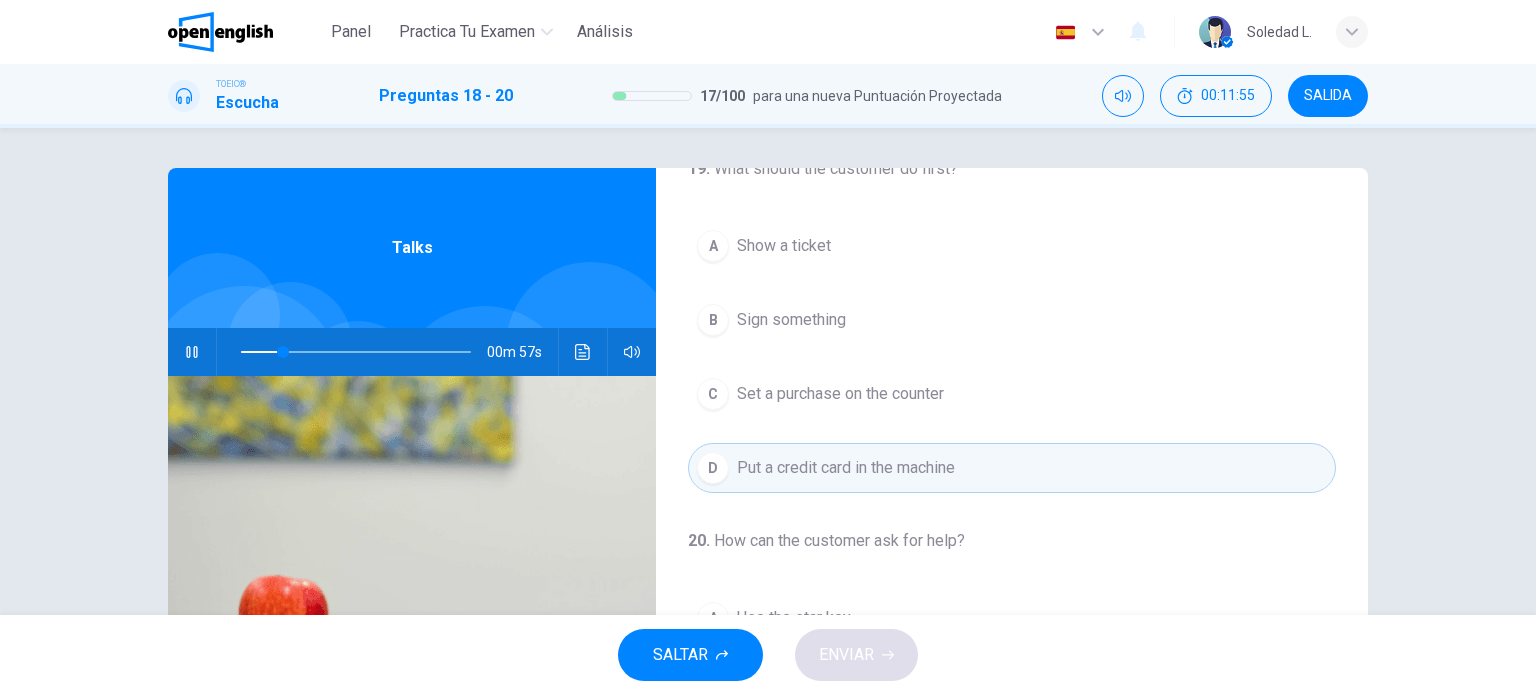 scroll, scrollTop: 452, scrollLeft: 0, axis: vertical 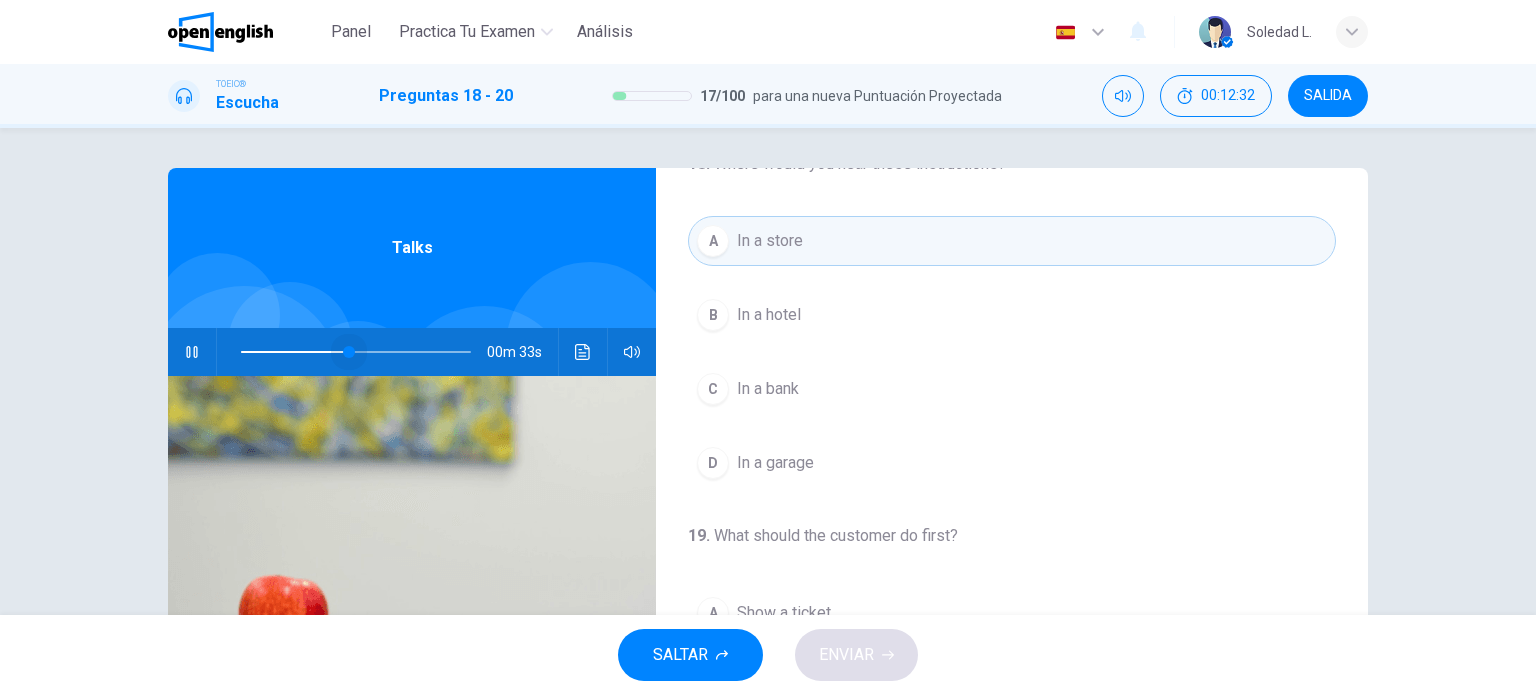 drag, startPoint x: 397, startPoint y: 346, endPoint x: 344, endPoint y: 350, distance: 53.15073 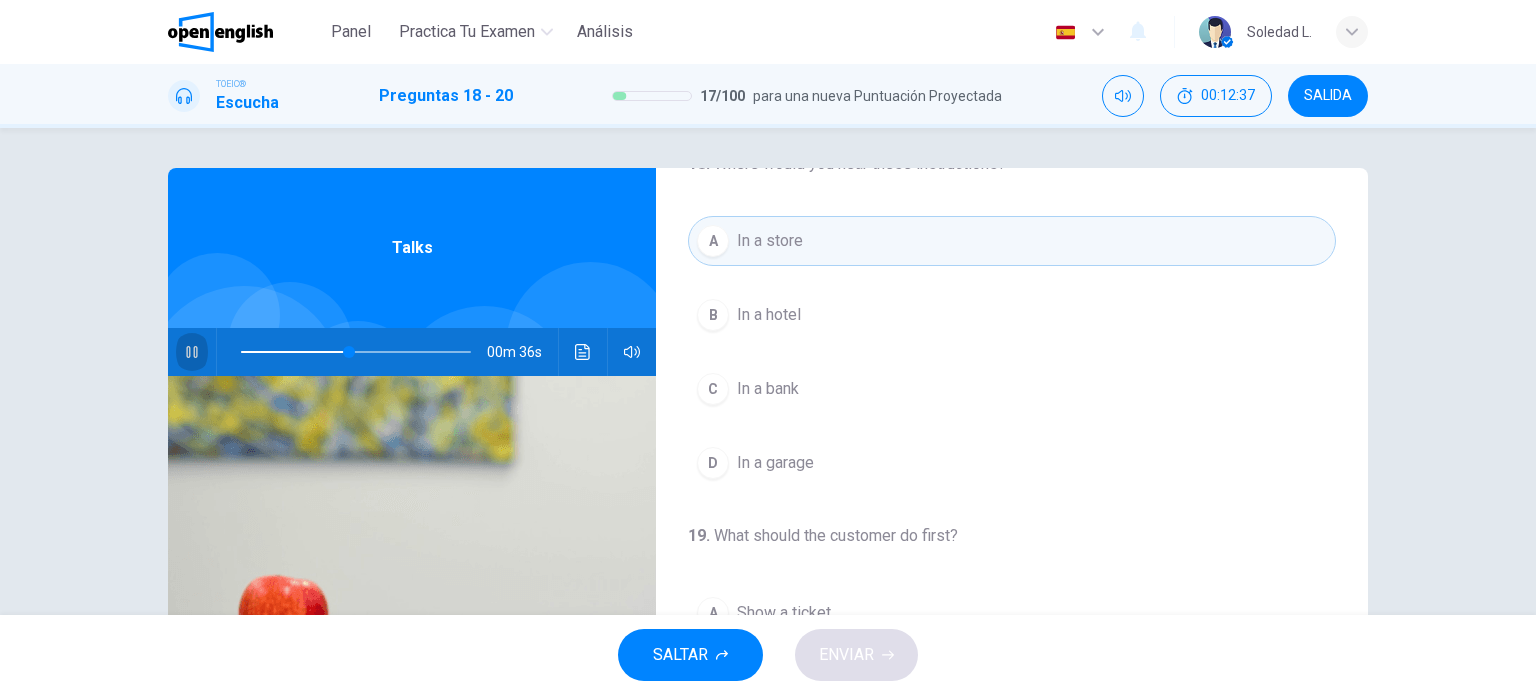 click 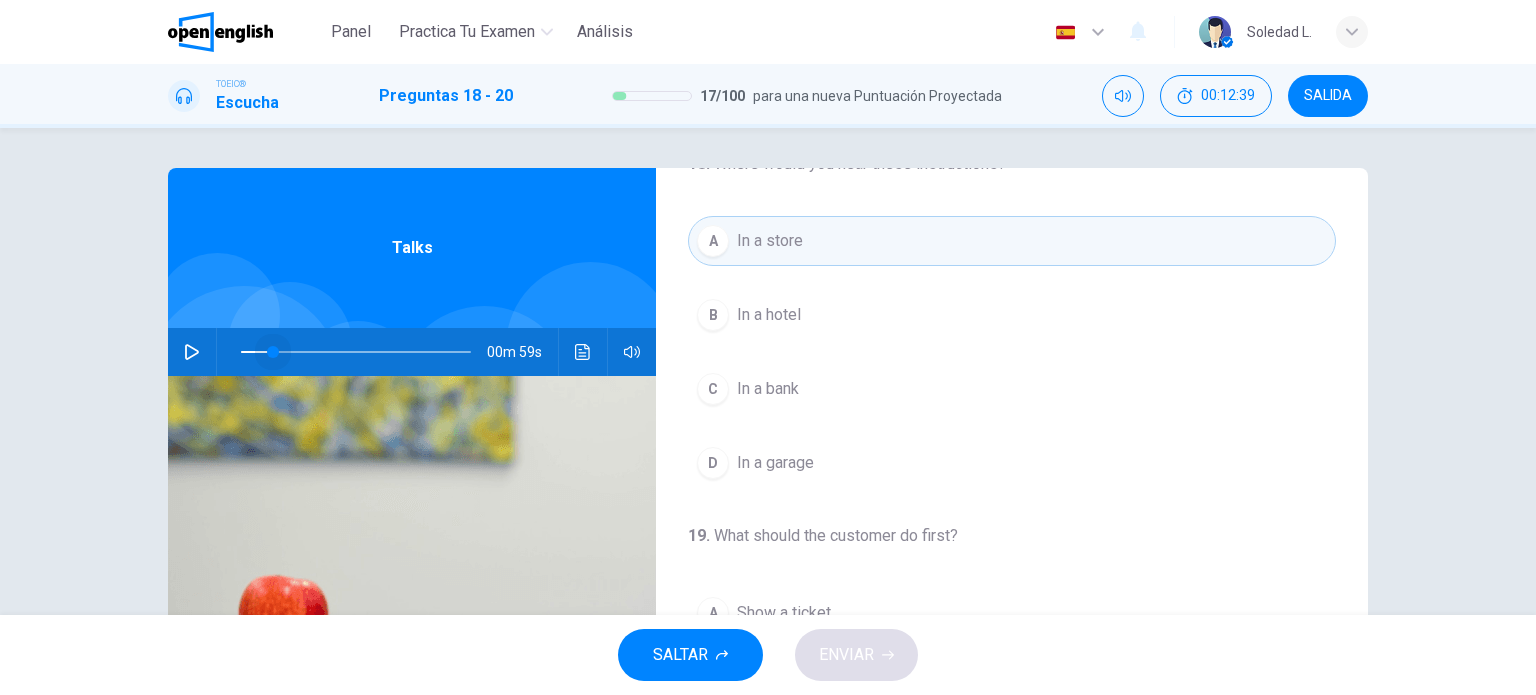 drag, startPoint x: 338, startPoint y: 351, endPoint x: 267, endPoint y: 349, distance: 71.02816 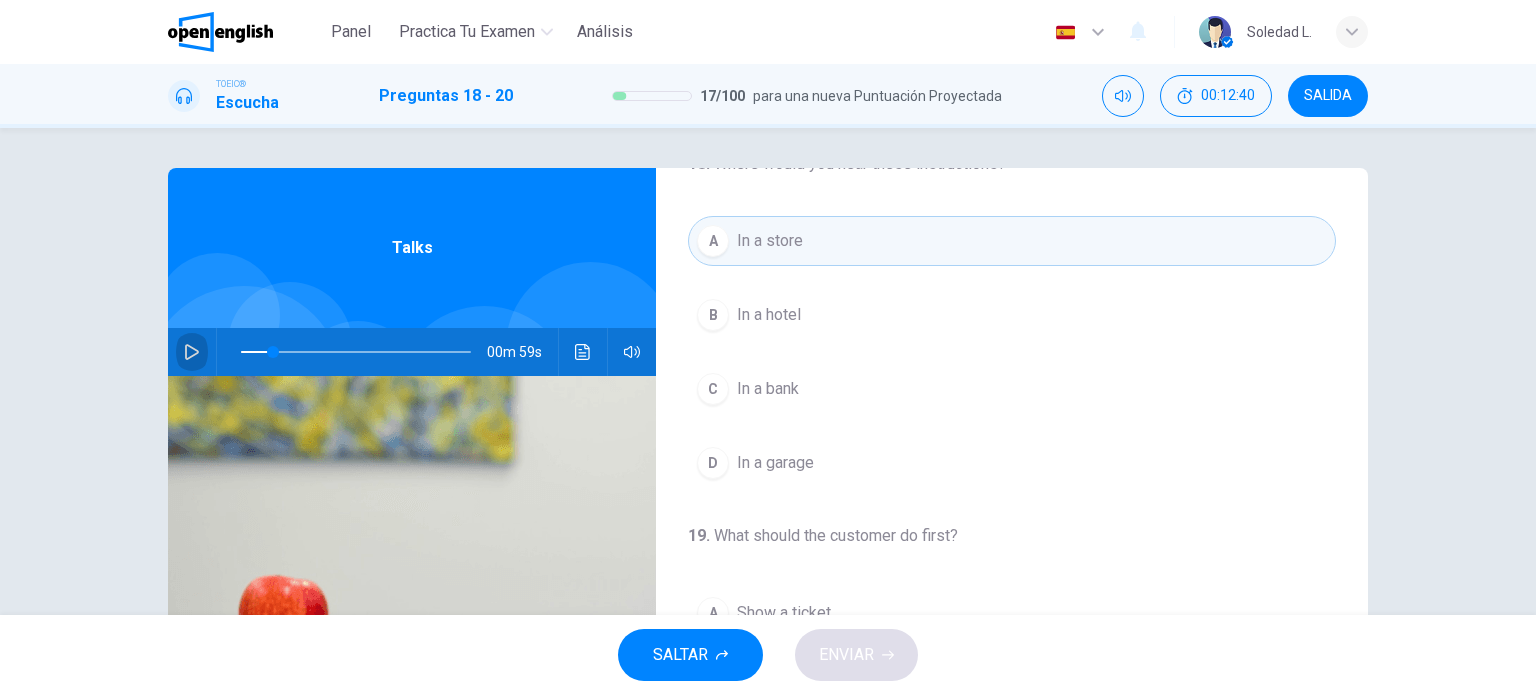 click 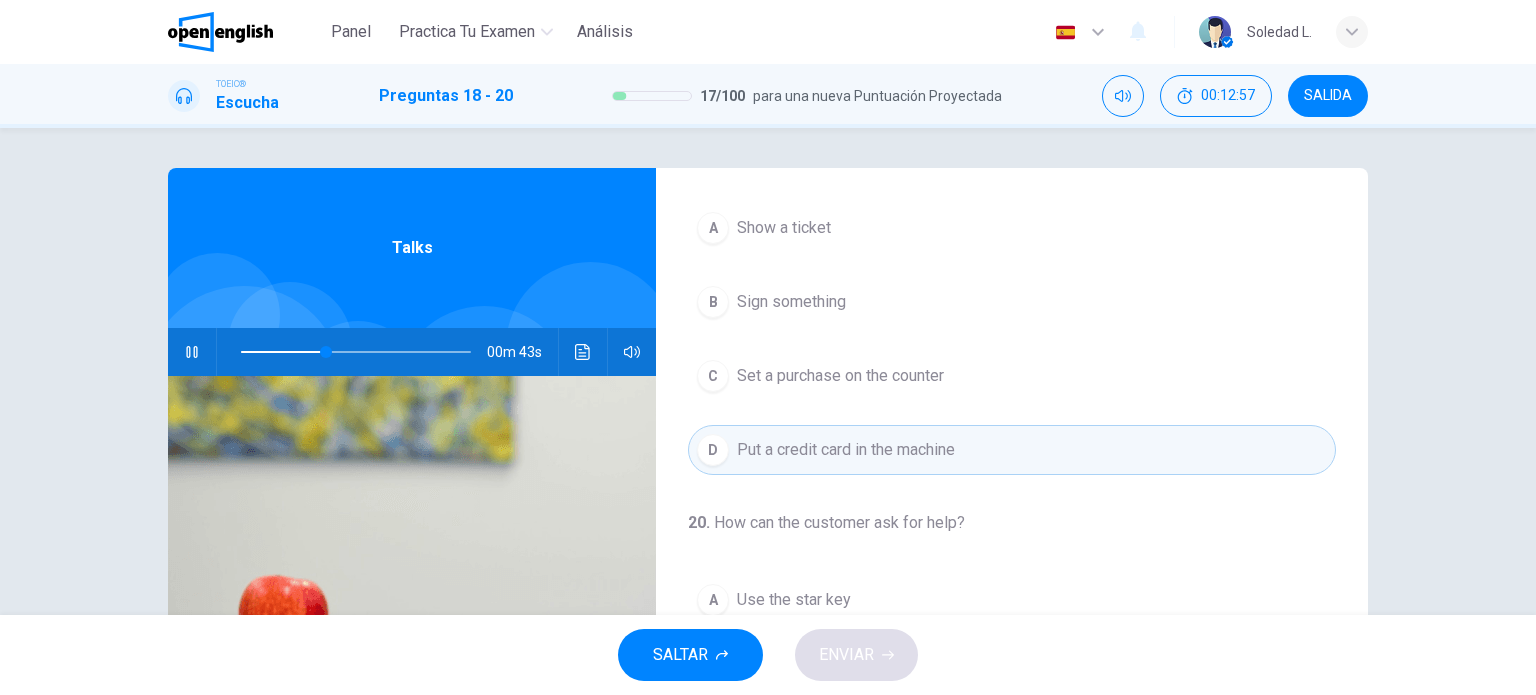 scroll, scrollTop: 452, scrollLeft: 0, axis: vertical 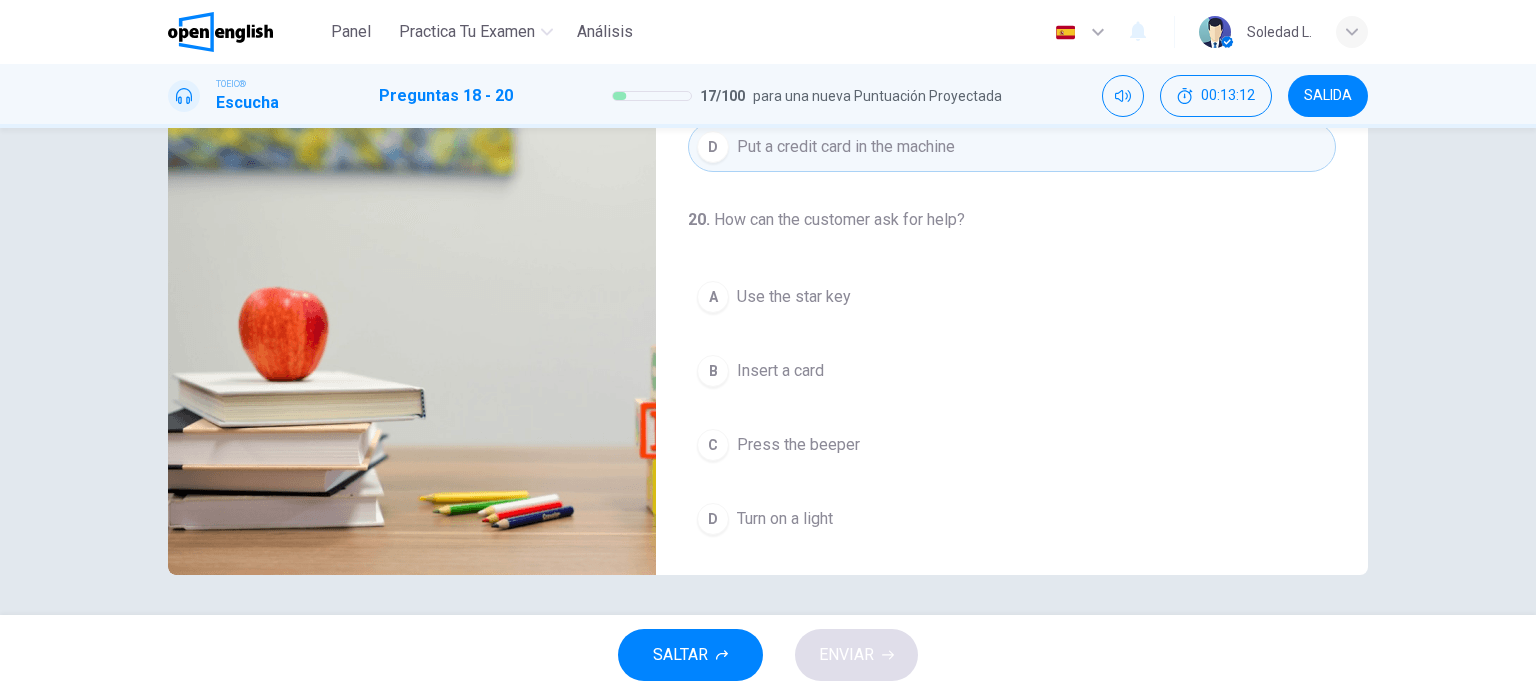 click on "D" at bounding box center [713, 519] 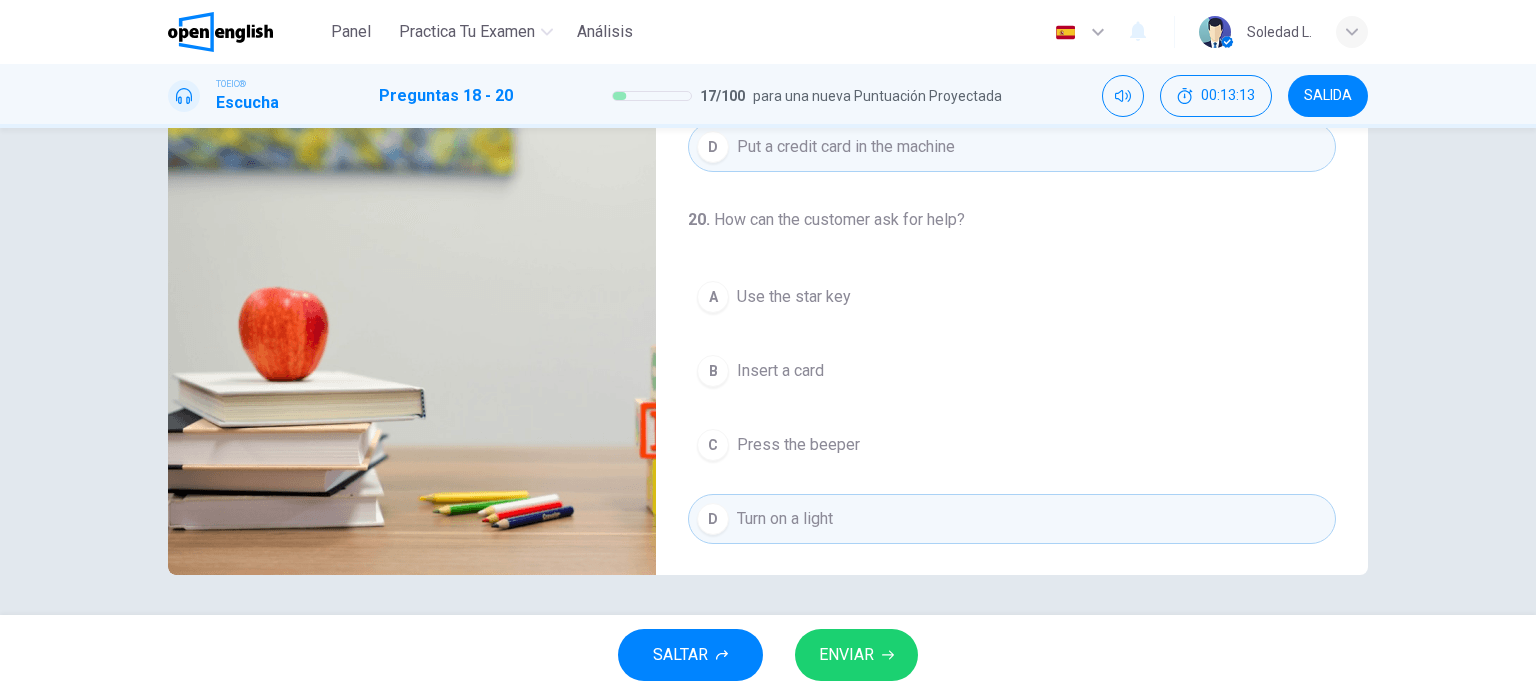 click on "ENVIAR" at bounding box center (846, 655) 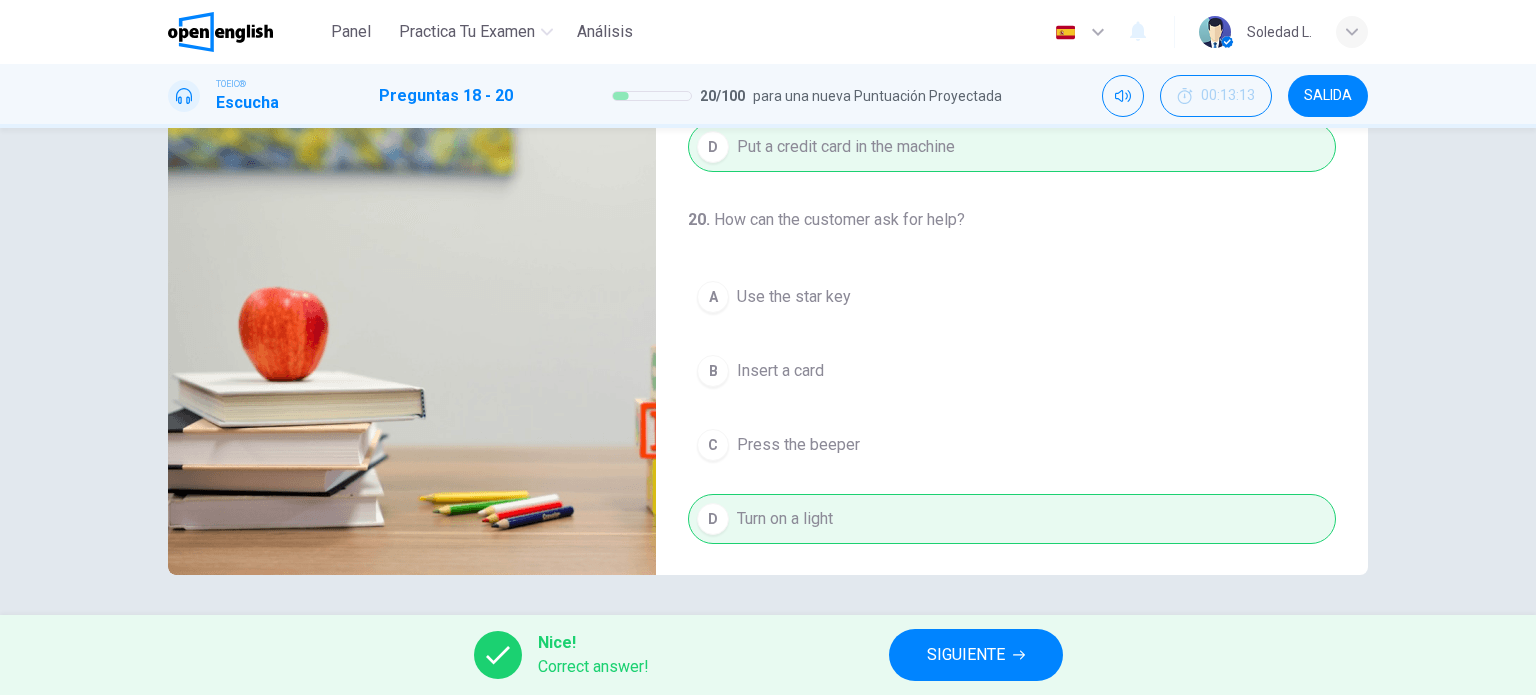 type on "**" 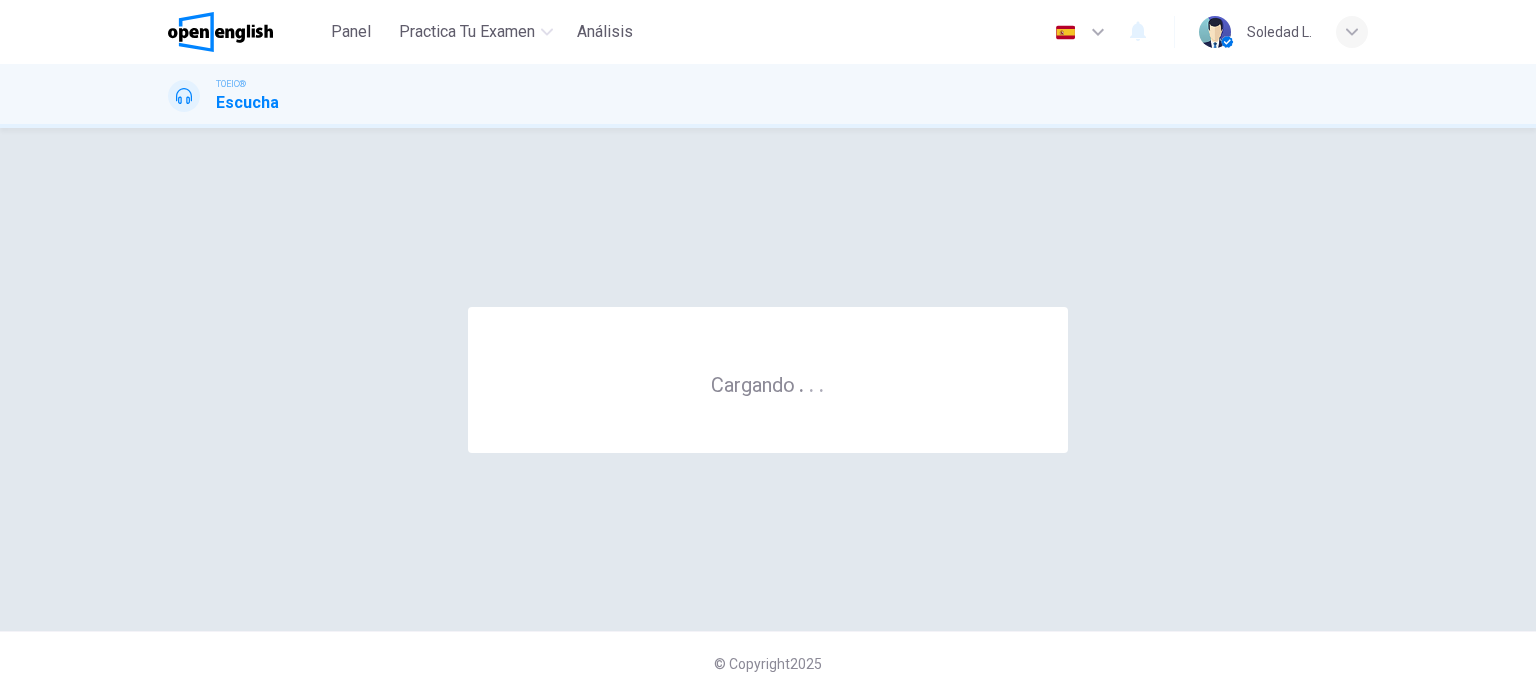 scroll, scrollTop: 0, scrollLeft: 0, axis: both 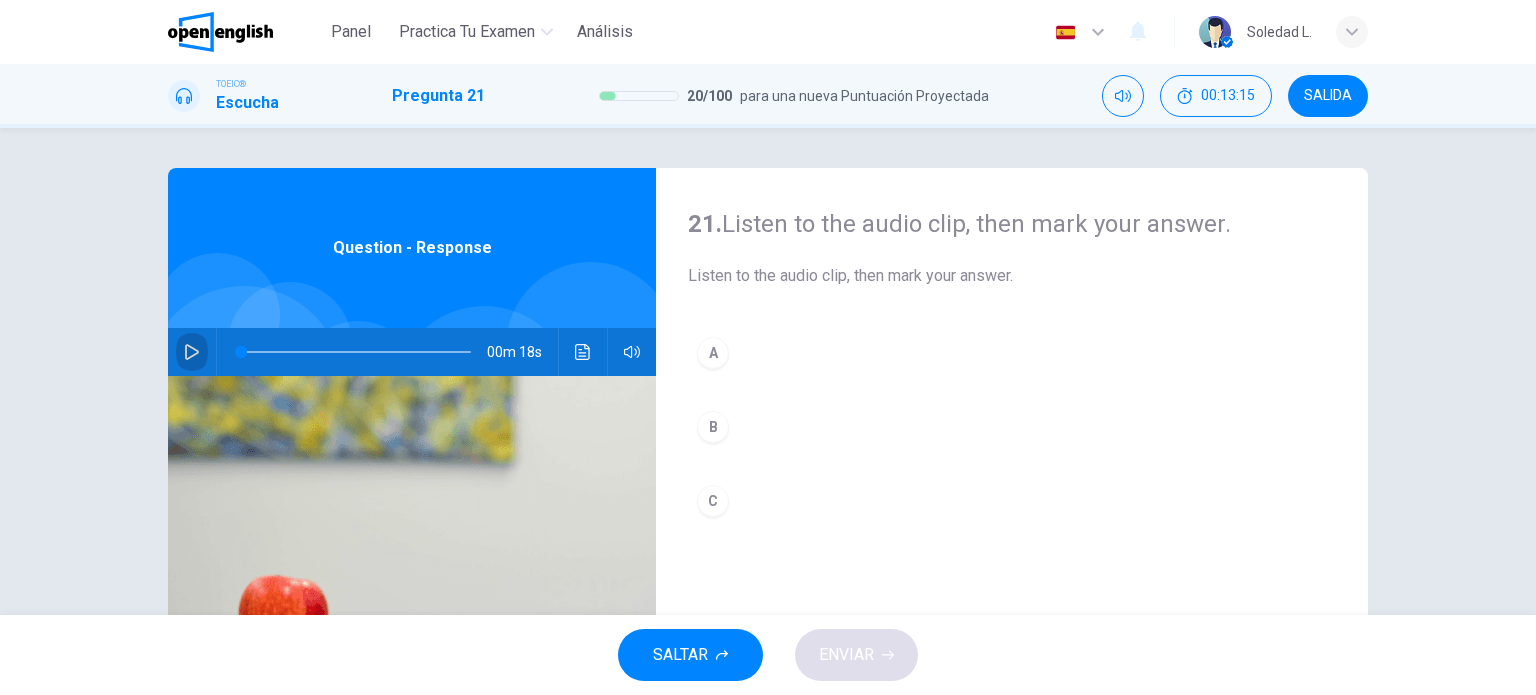 click 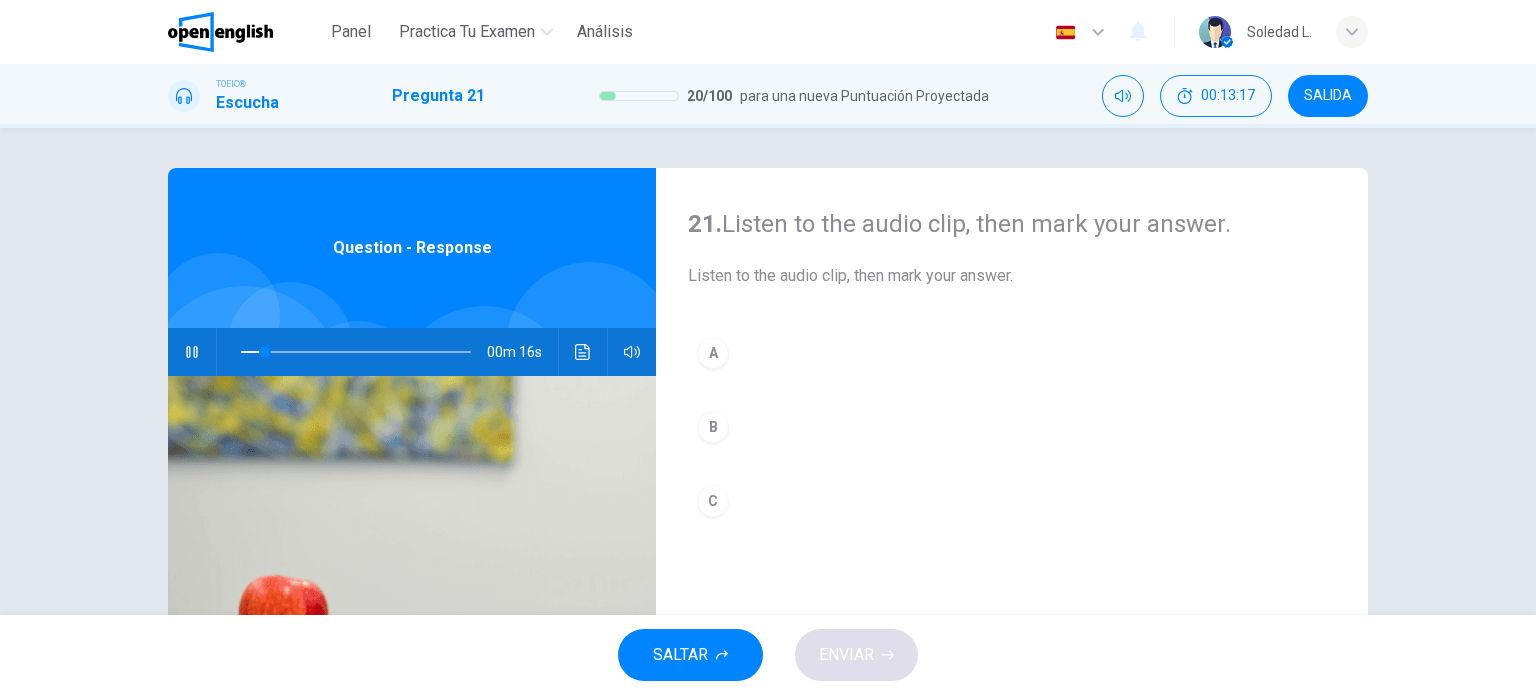 scroll, scrollTop: 200, scrollLeft: 0, axis: vertical 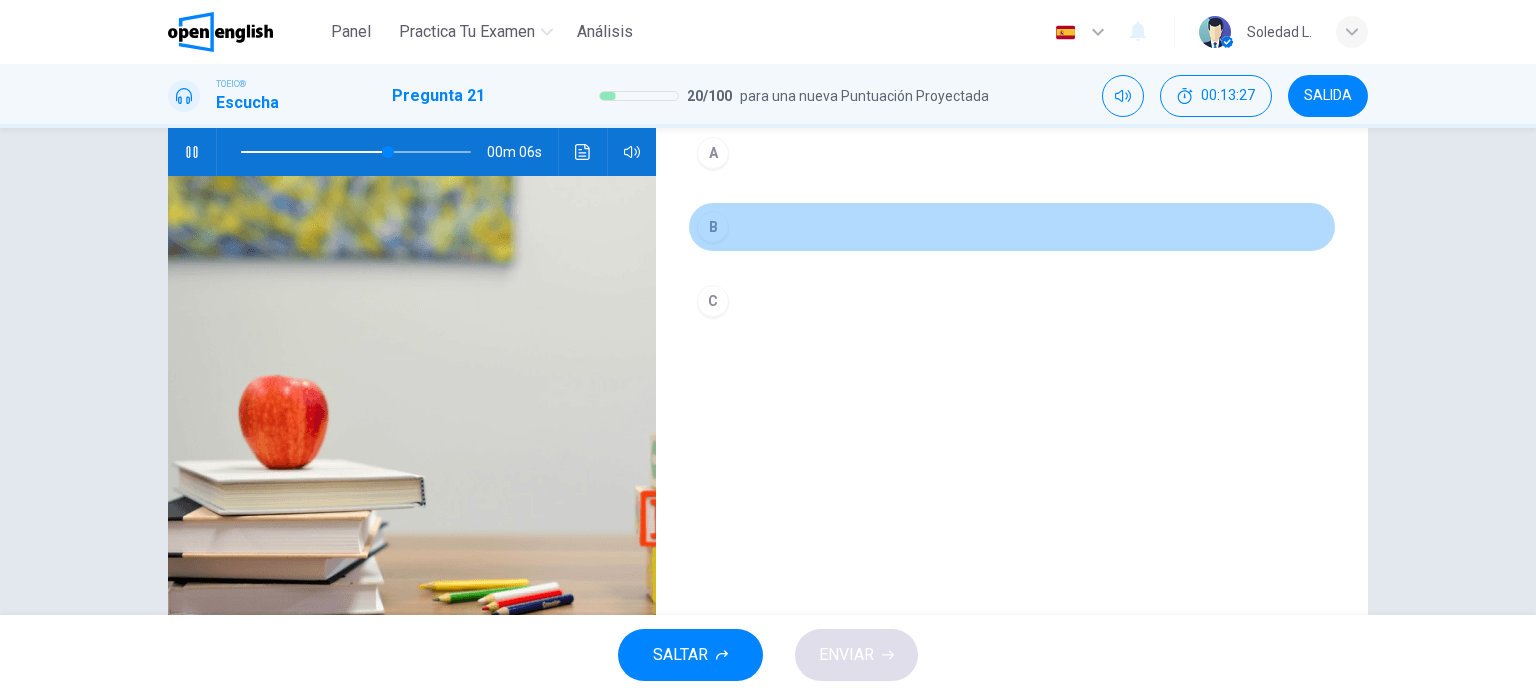 click on "B" at bounding box center [713, 227] 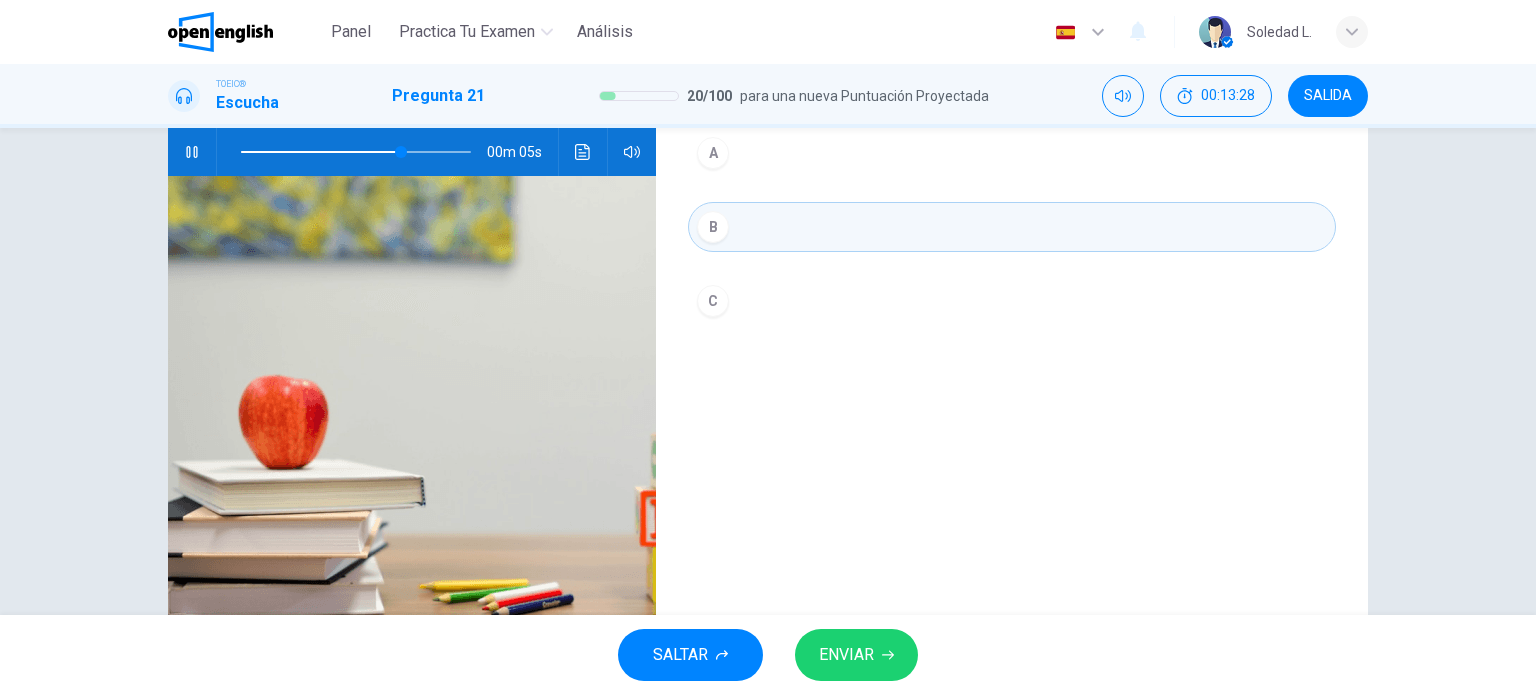 click on "ENVIAR" at bounding box center (856, 655) 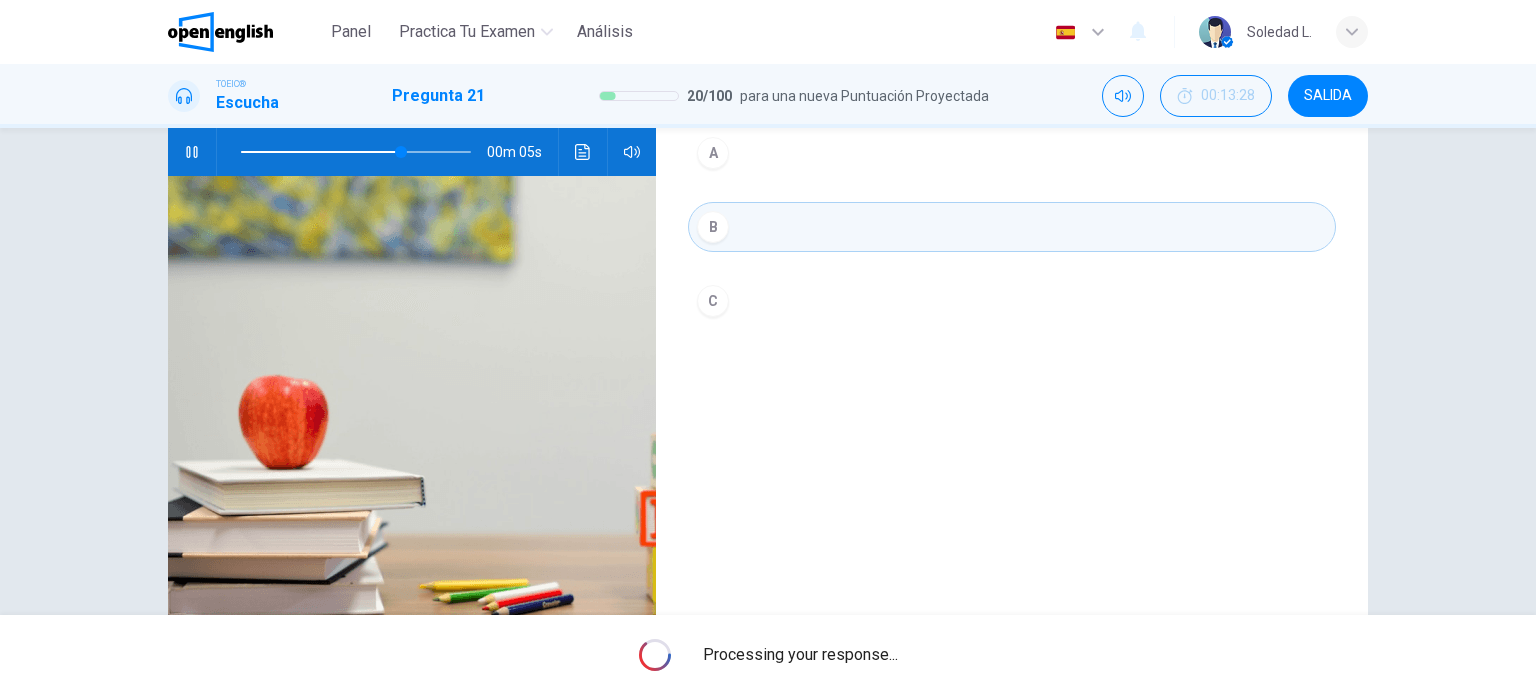type on "**" 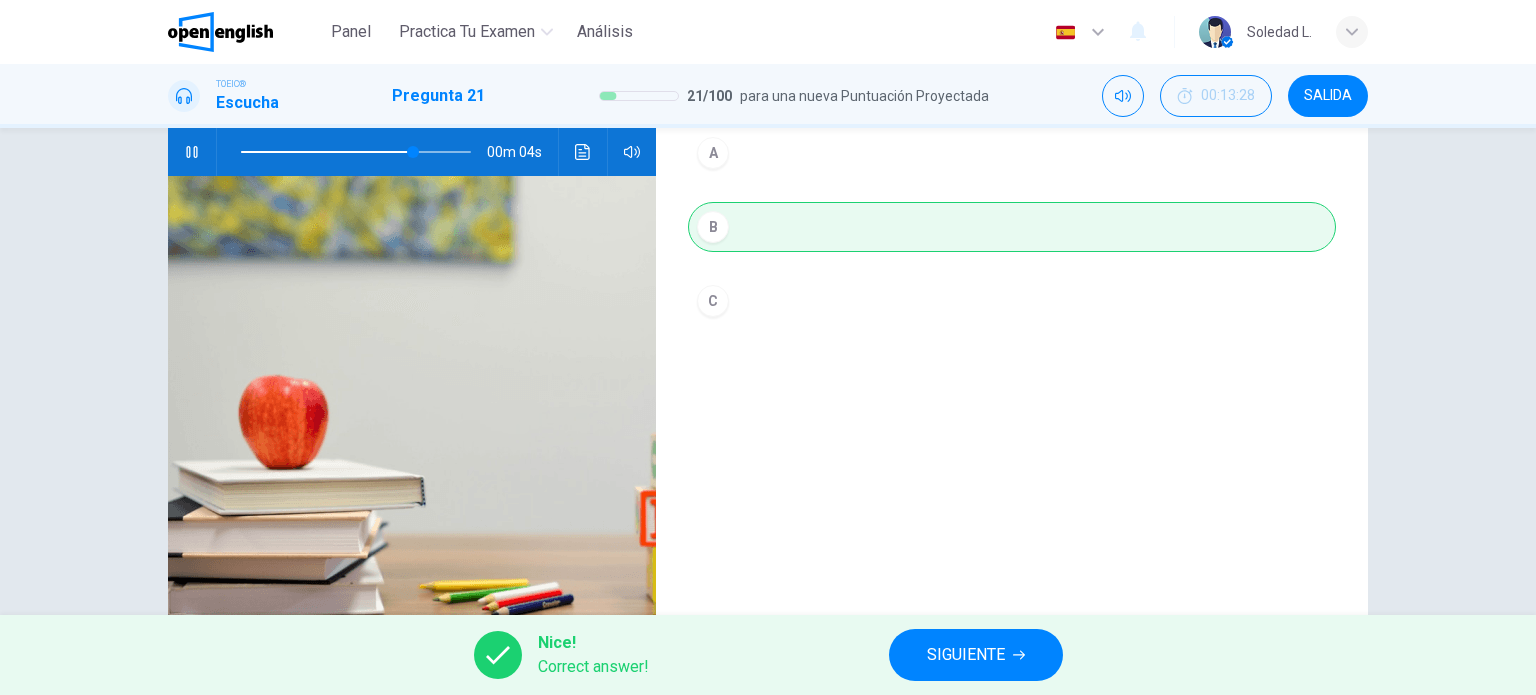 click on "SIGUIENTE" at bounding box center (966, 655) 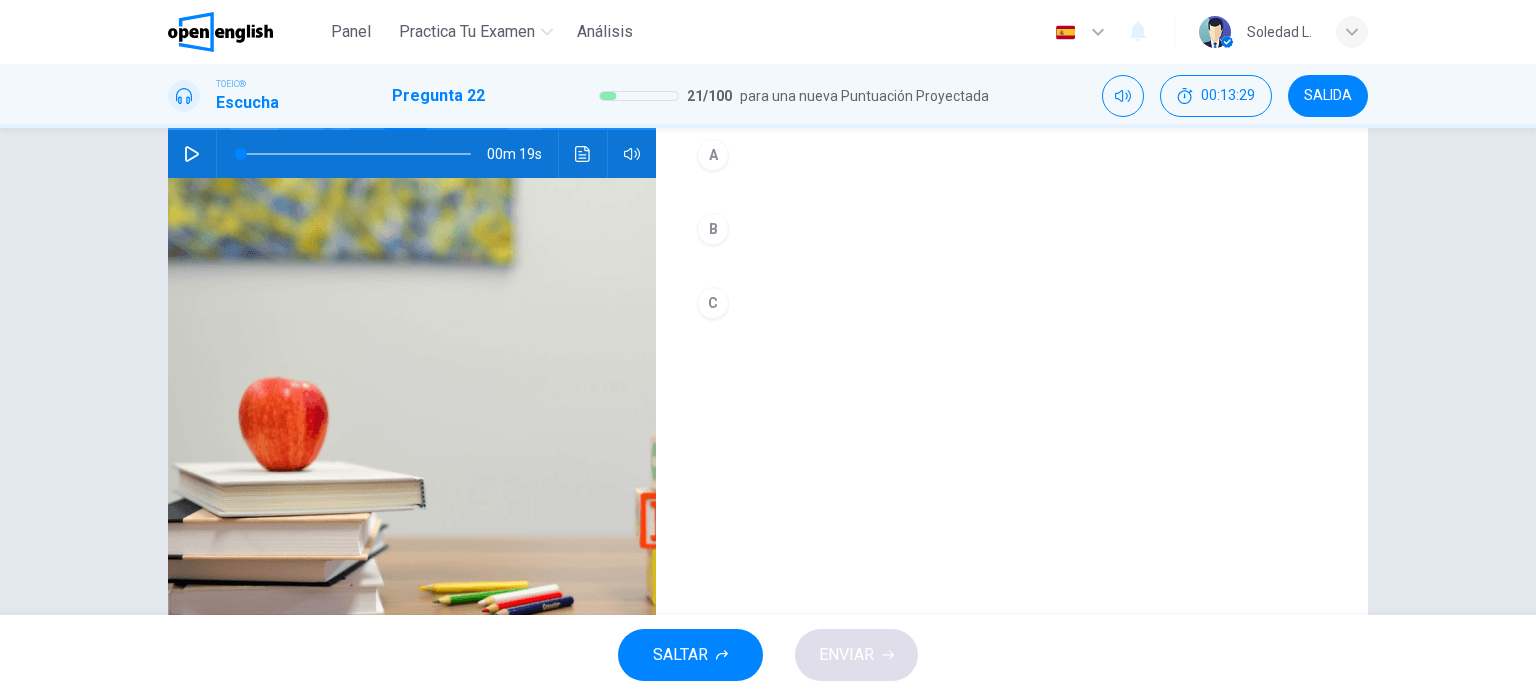 scroll, scrollTop: 200, scrollLeft: 0, axis: vertical 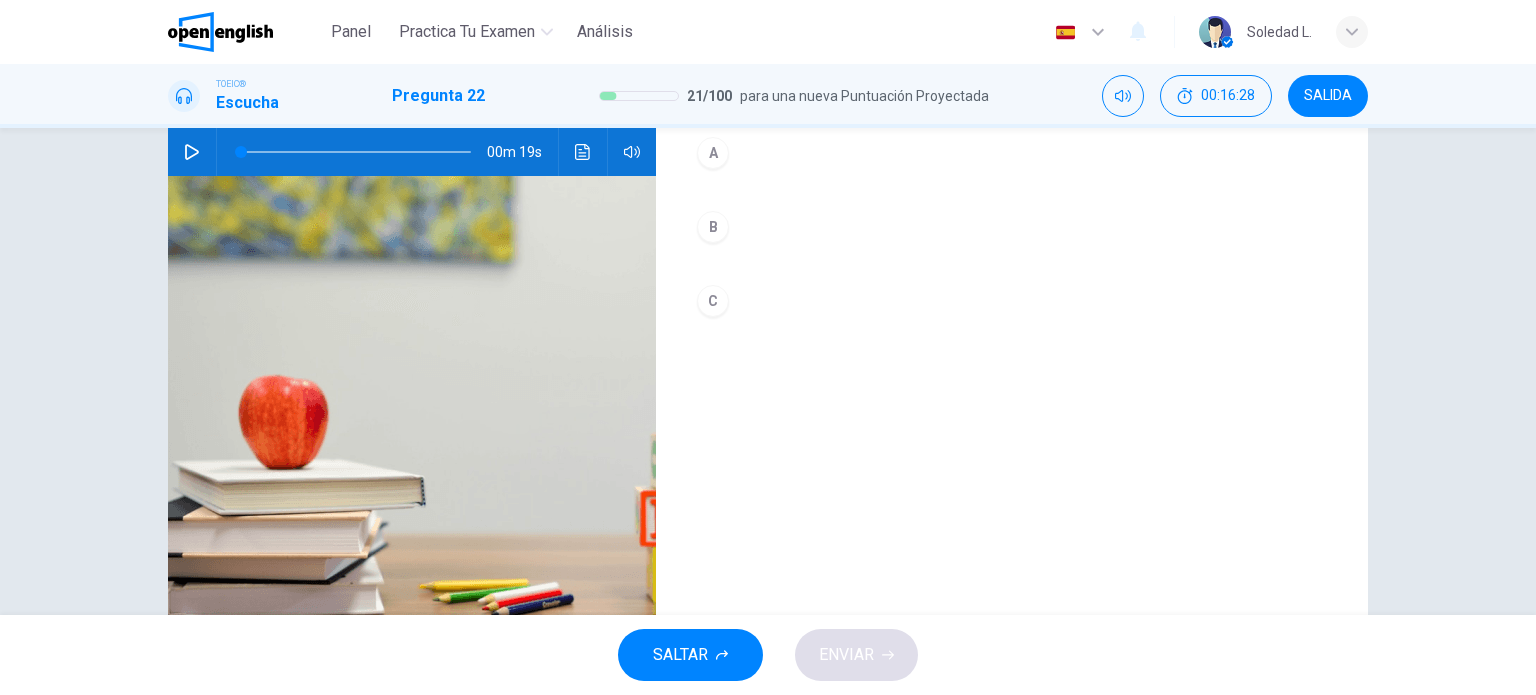 click on "A B C" at bounding box center (1012, 247) 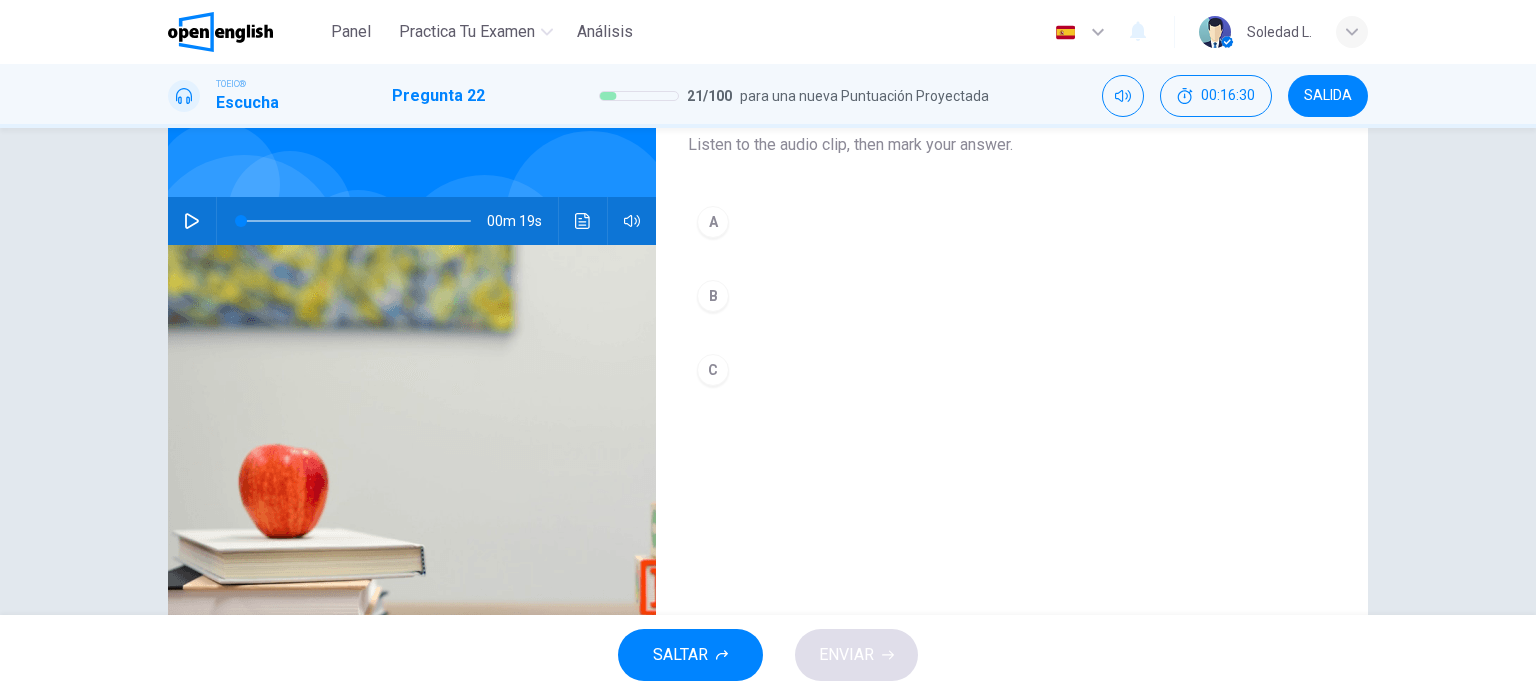 scroll, scrollTop: 100, scrollLeft: 0, axis: vertical 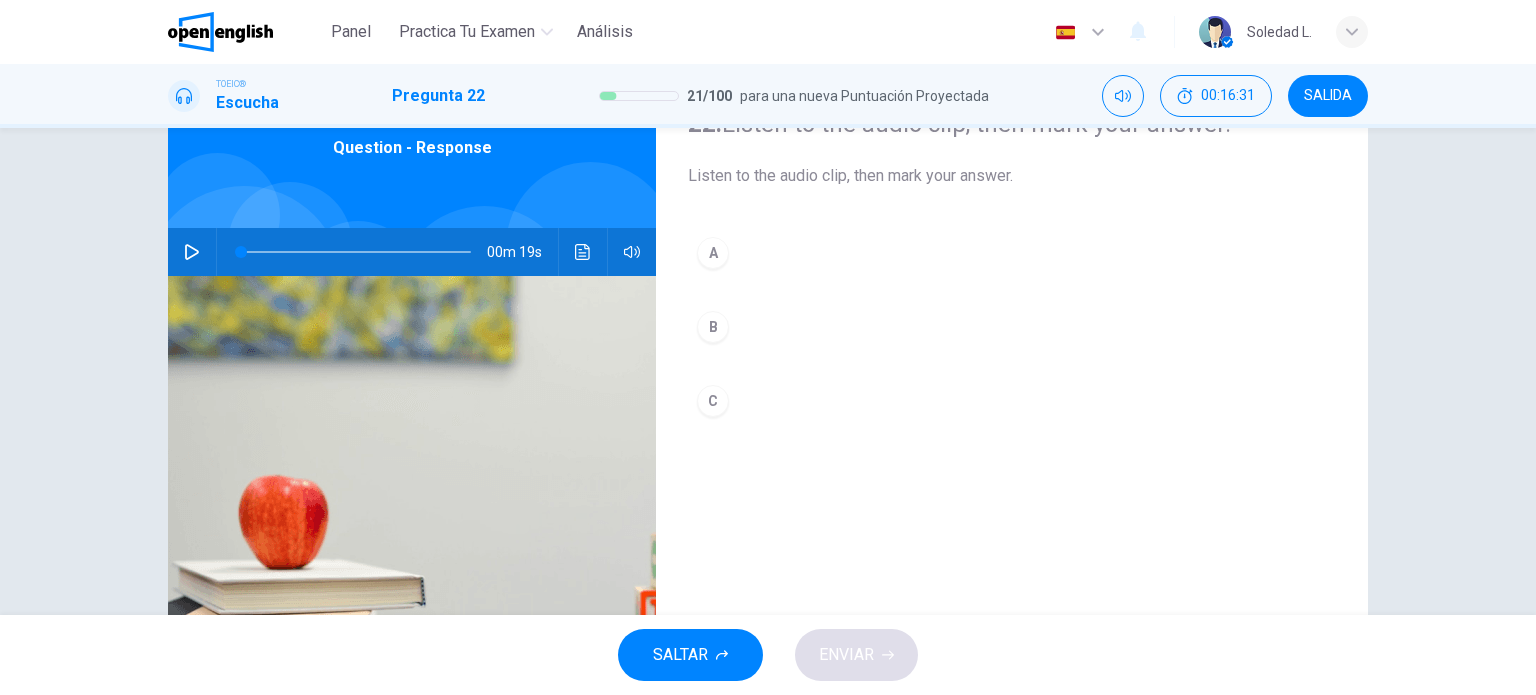 click 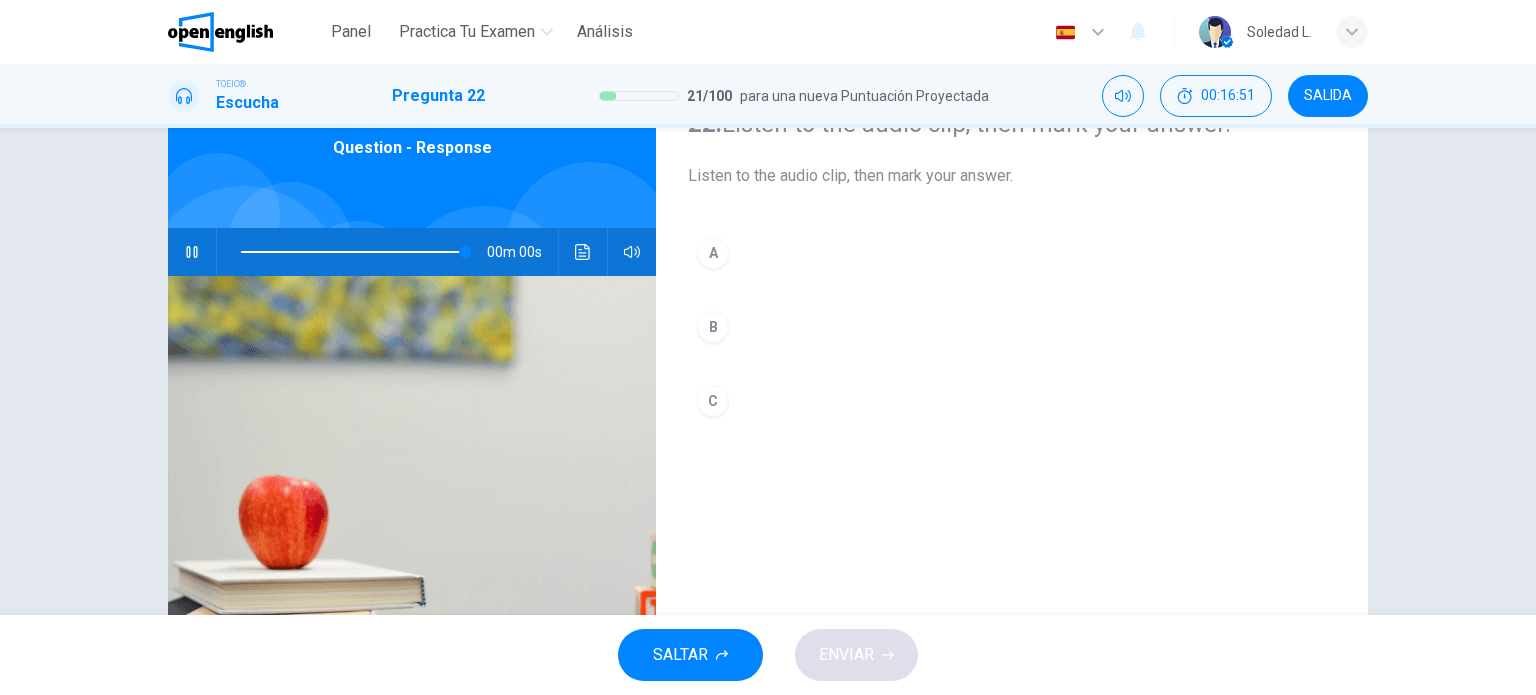 click on "B" at bounding box center (713, 327) 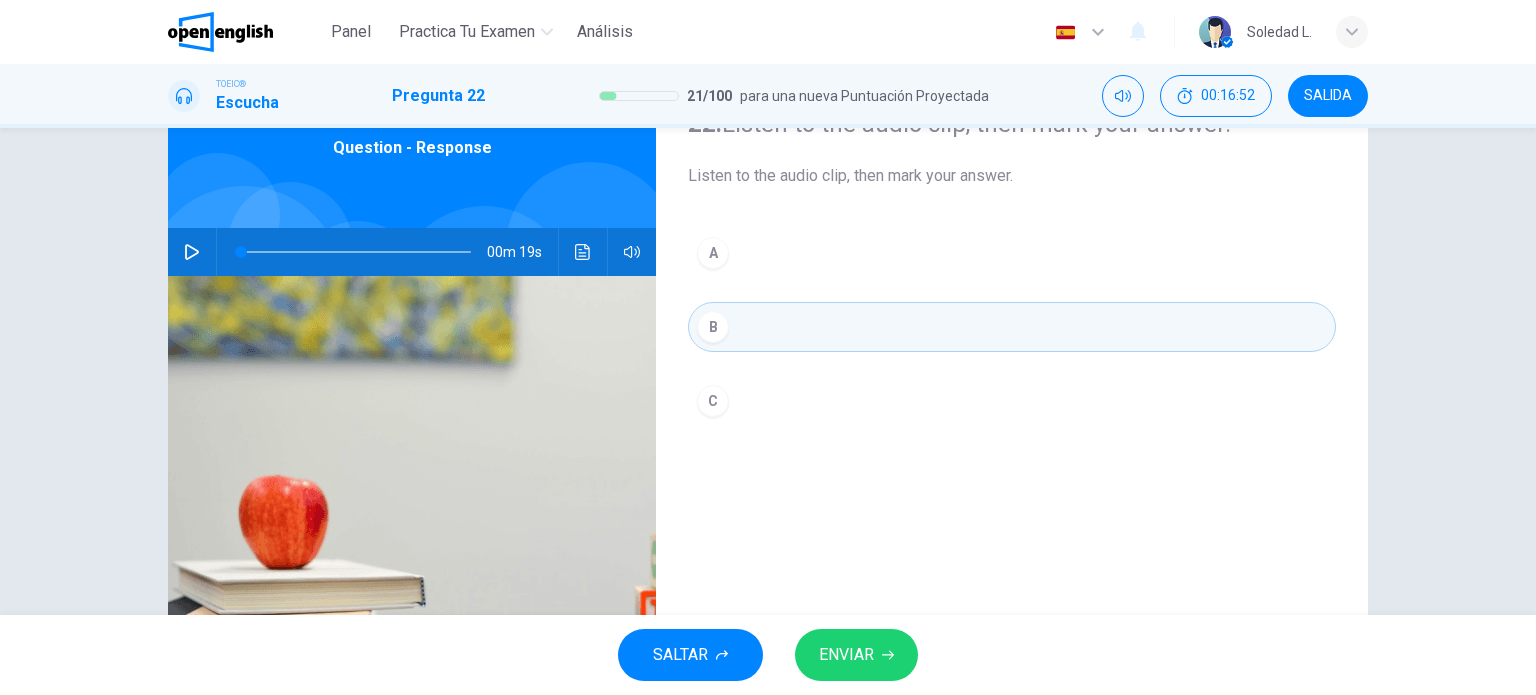 click on "ENVIAR" at bounding box center [846, 655] 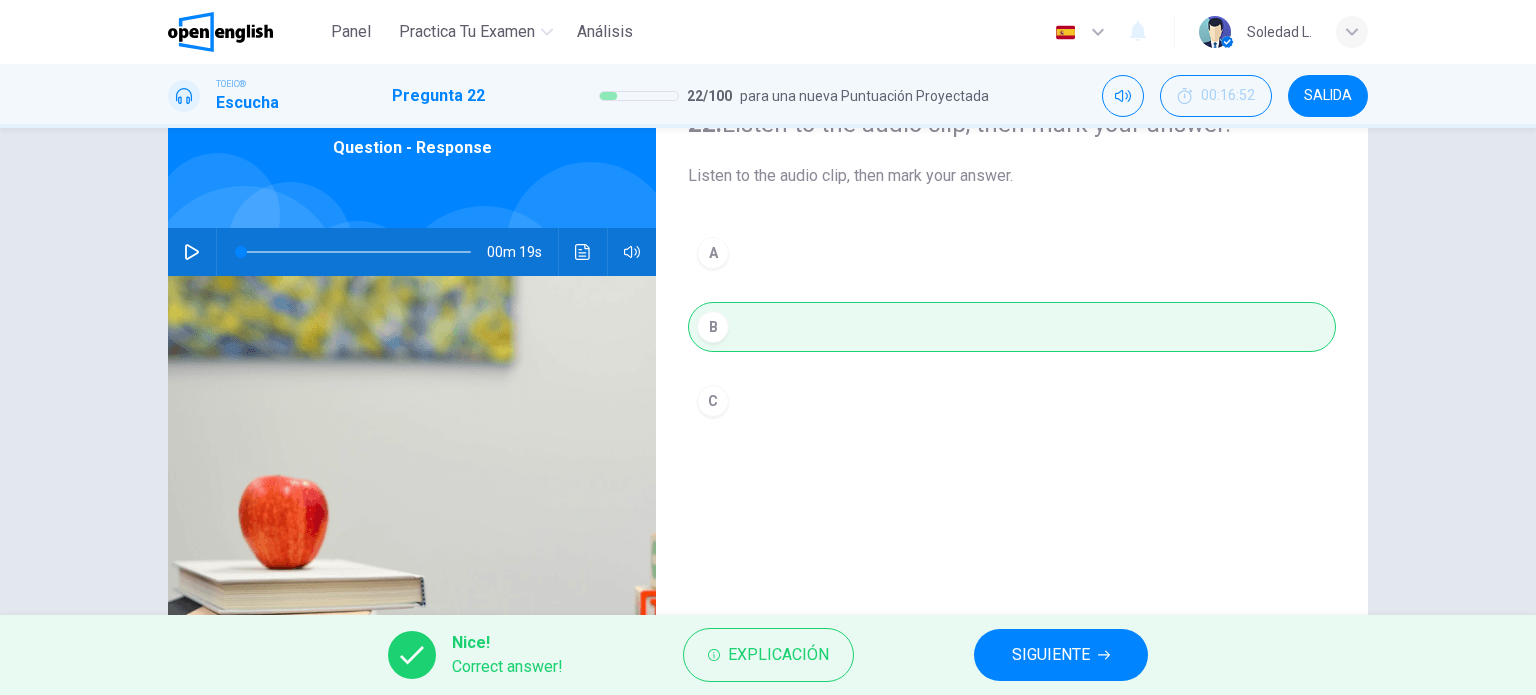 click on "SIGUIENTE" at bounding box center (1051, 655) 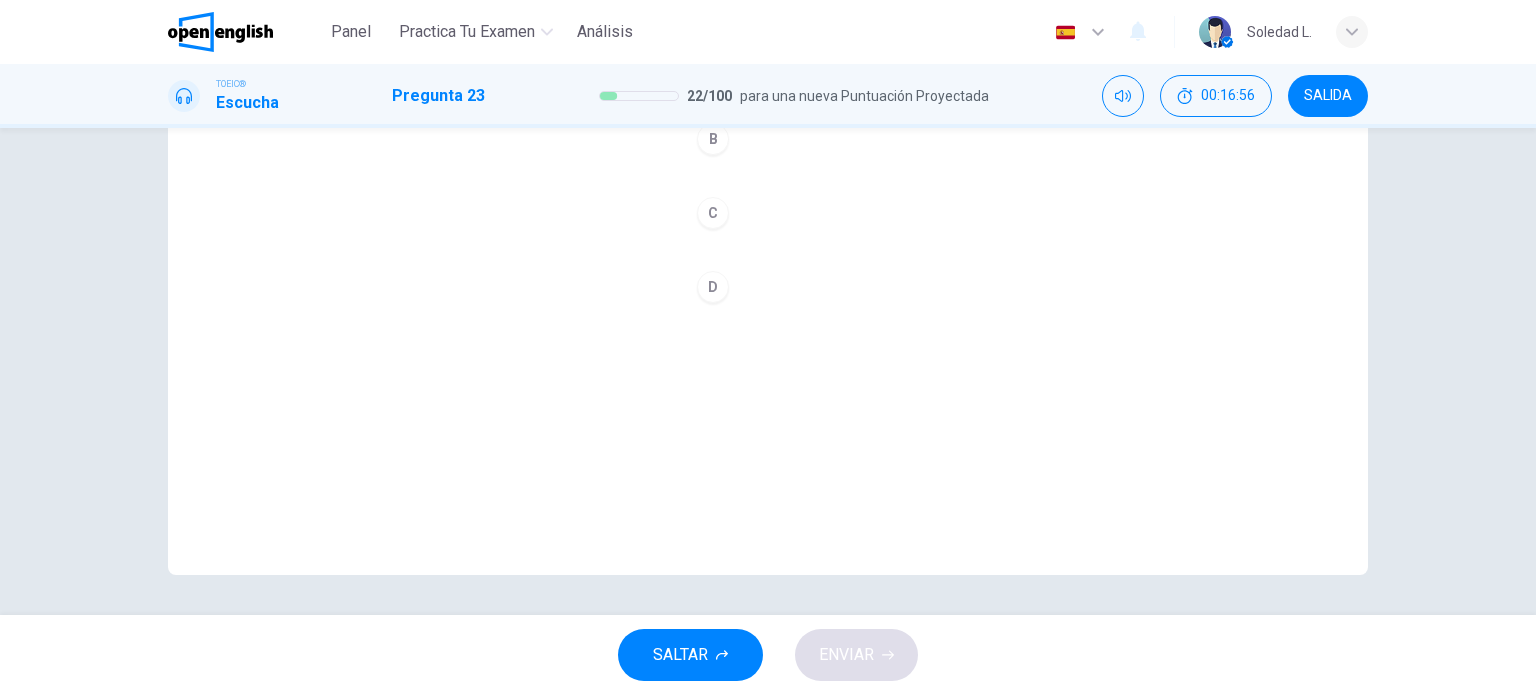 scroll, scrollTop: 188, scrollLeft: 0, axis: vertical 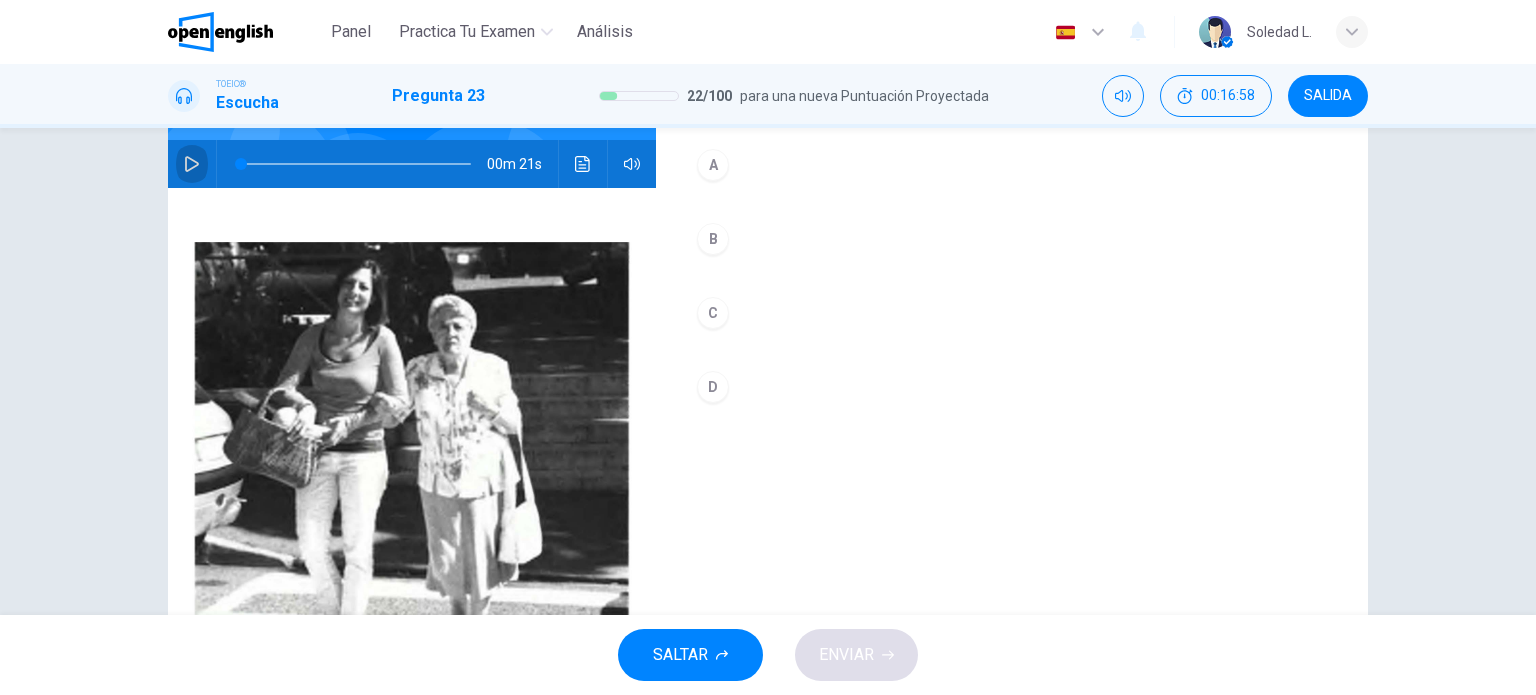 click 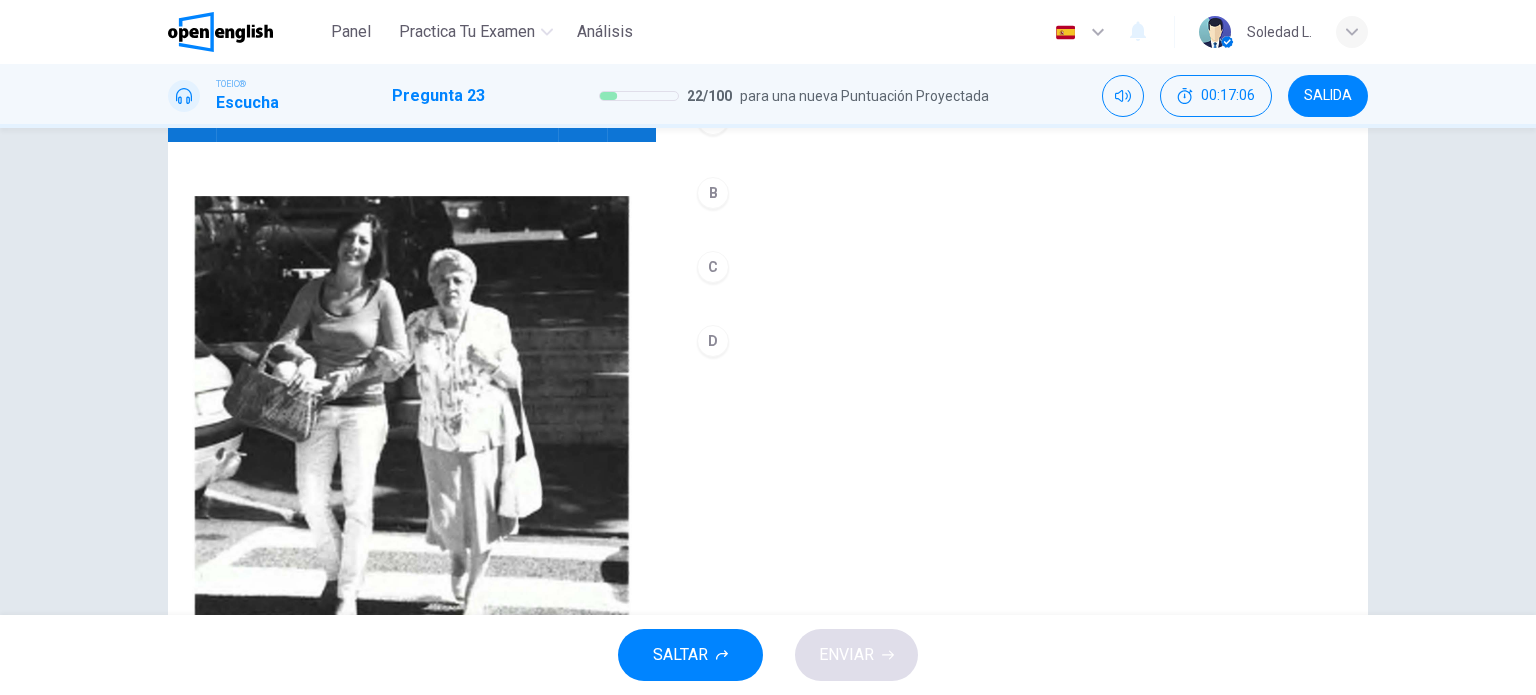 scroll, scrollTop: 188, scrollLeft: 0, axis: vertical 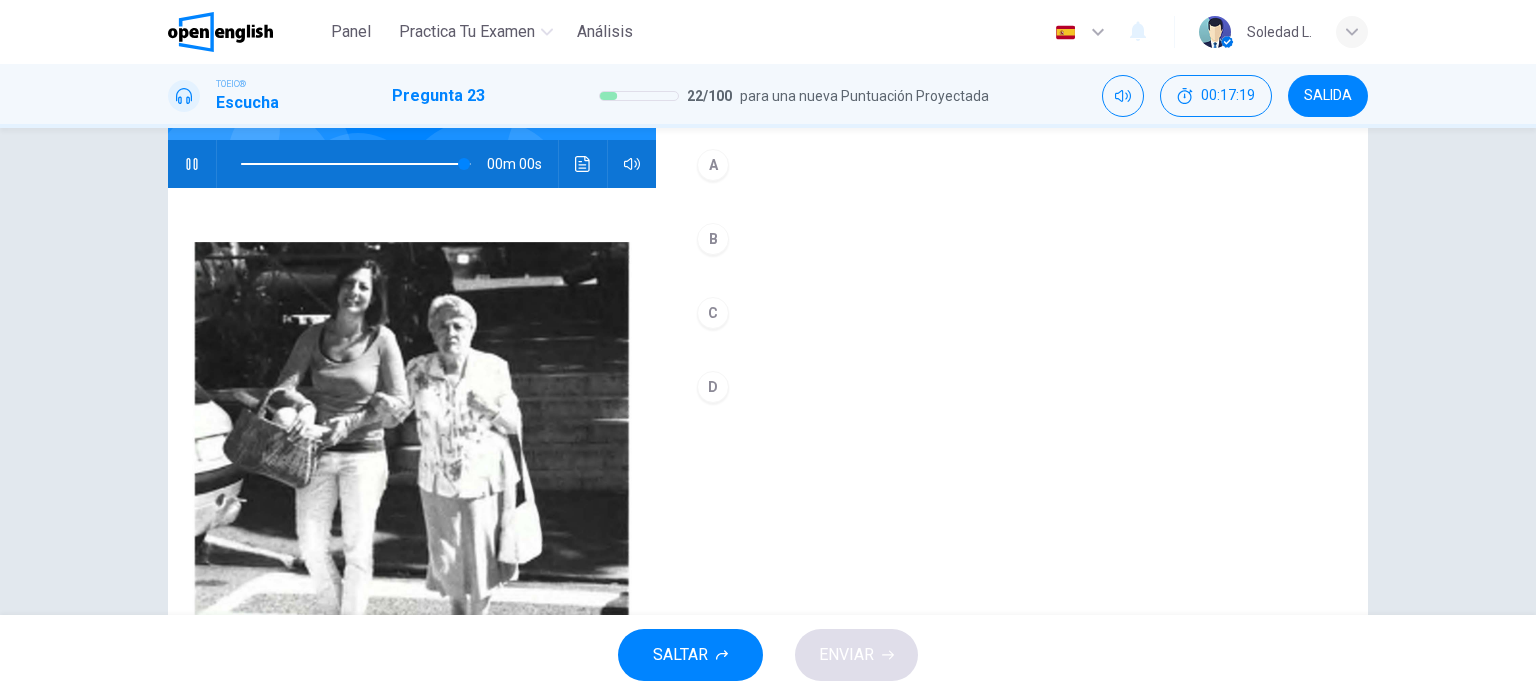 type on "*" 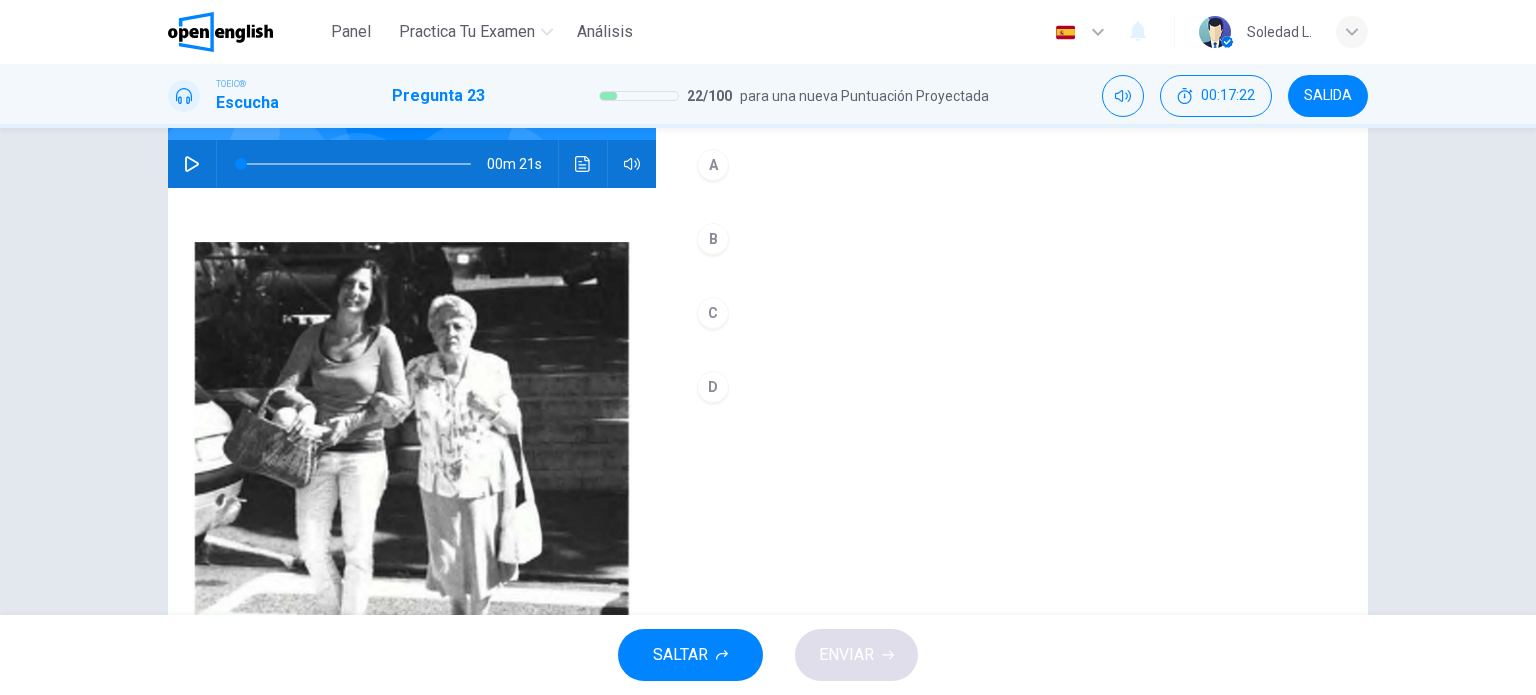 click on "D" at bounding box center [713, 387] 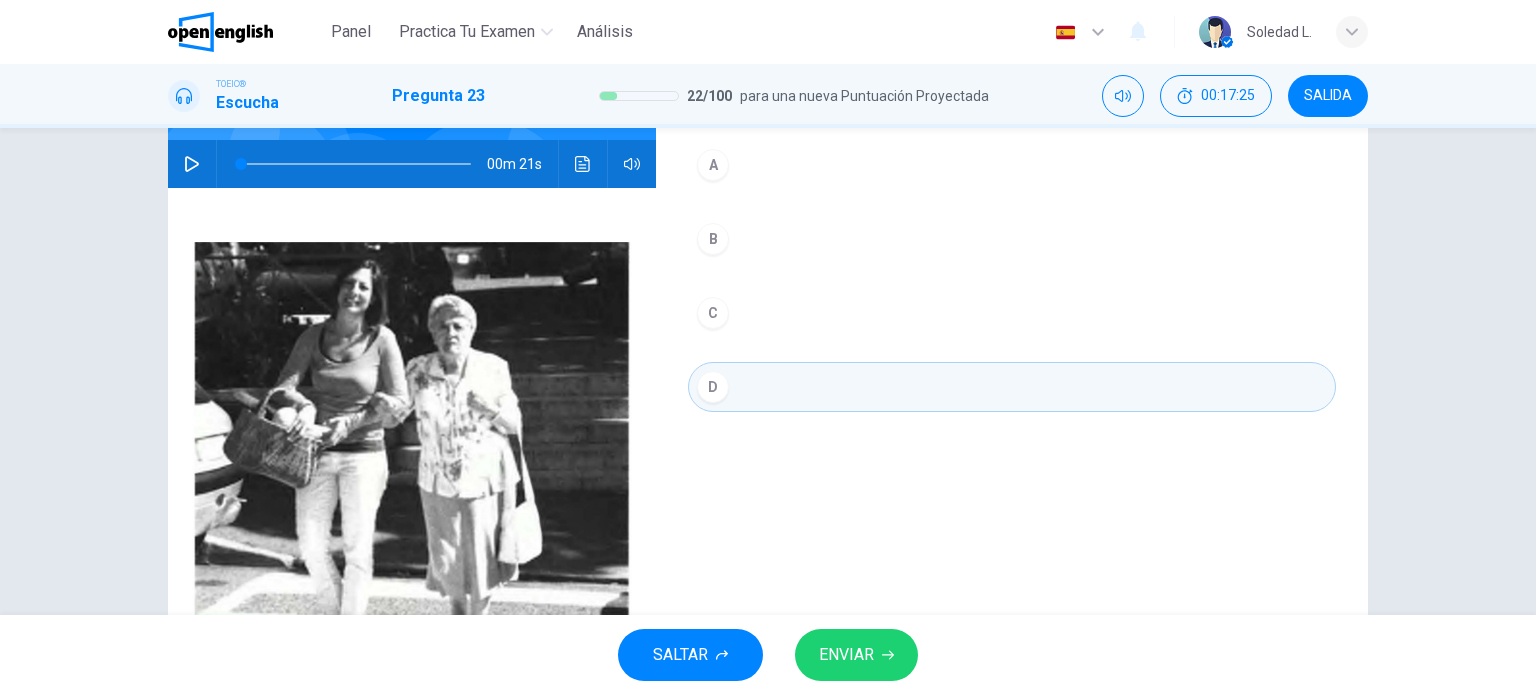 click 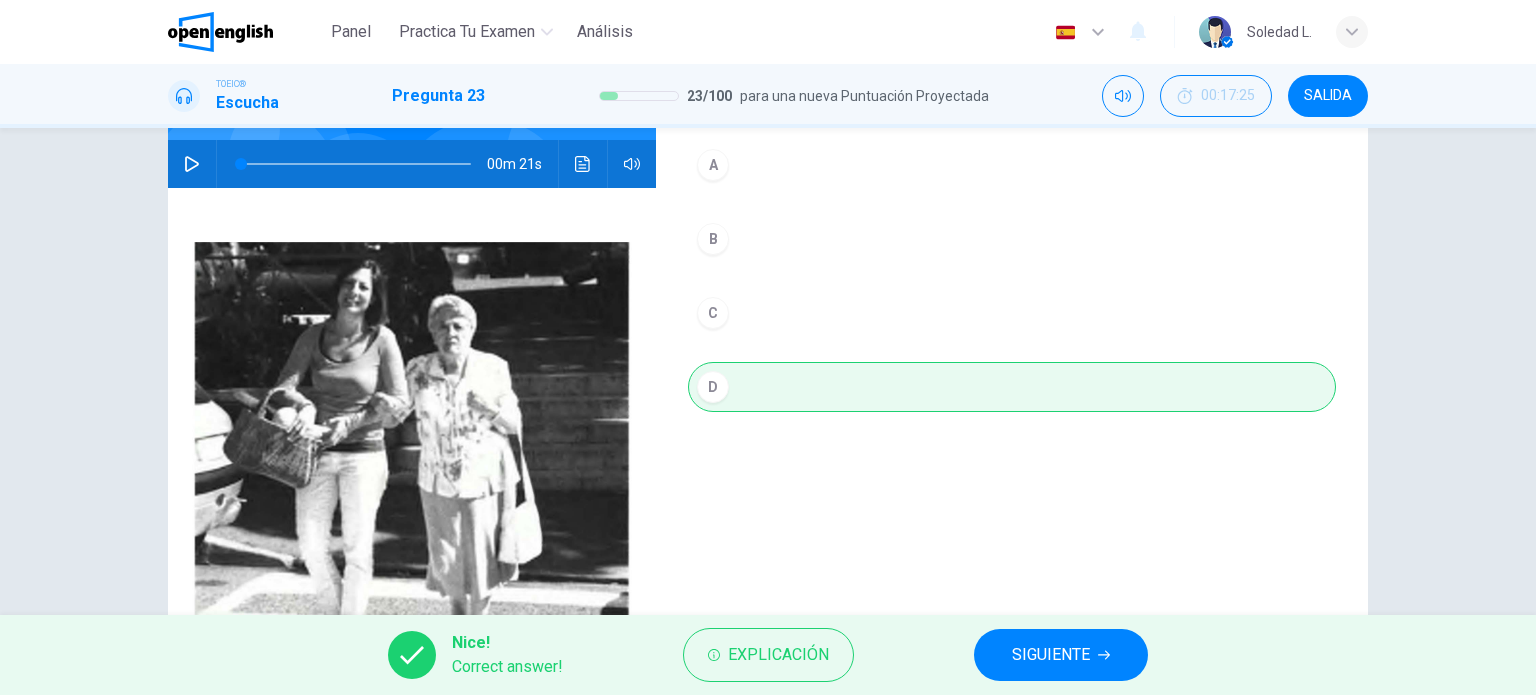 click on "SIGUIENTE" at bounding box center (1051, 655) 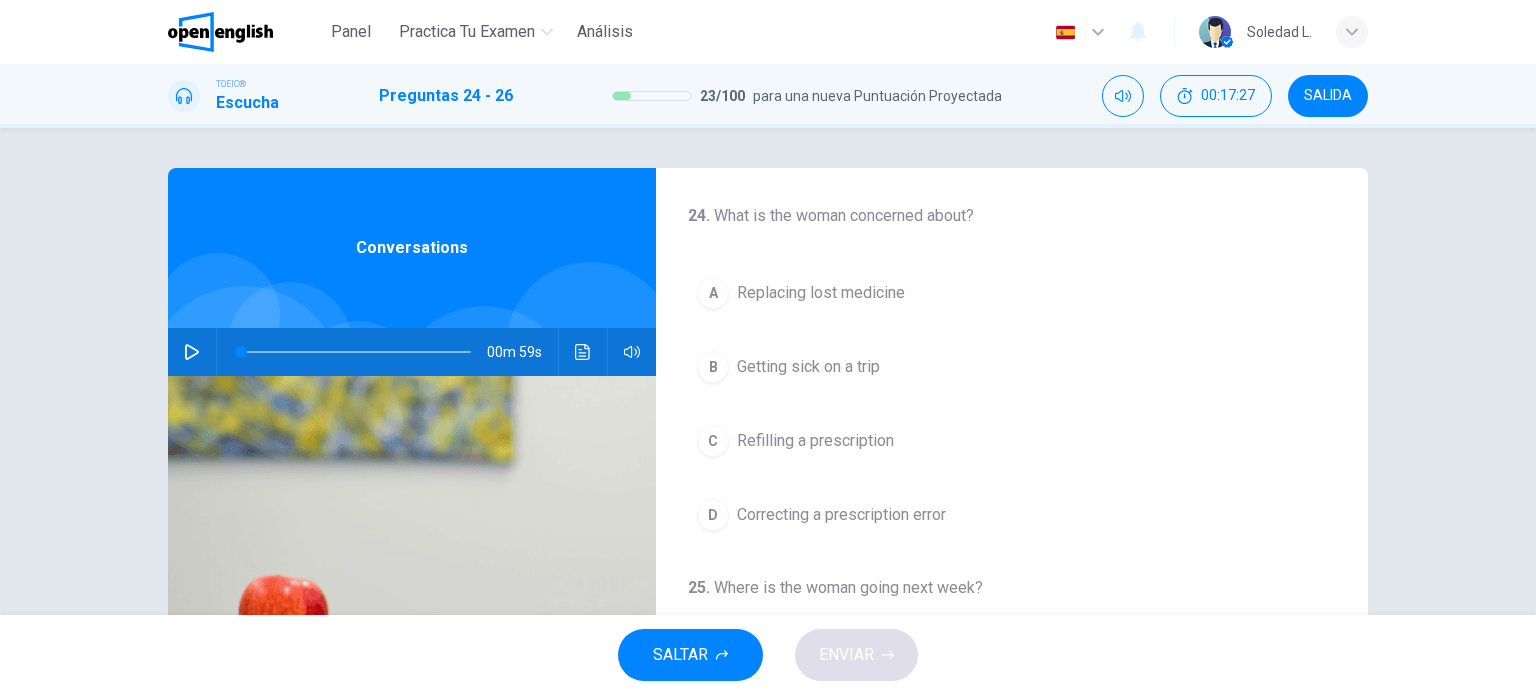 click 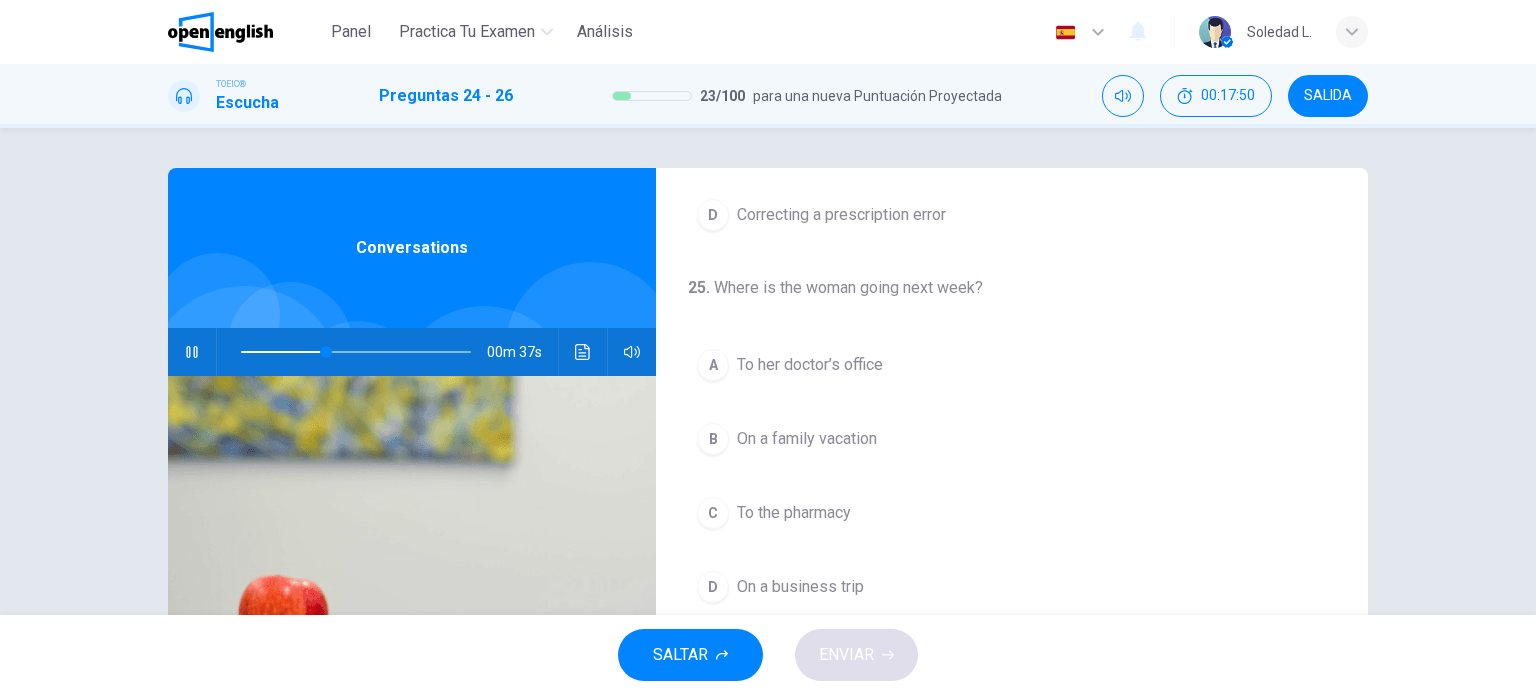 scroll, scrollTop: 200, scrollLeft: 0, axis: vertical 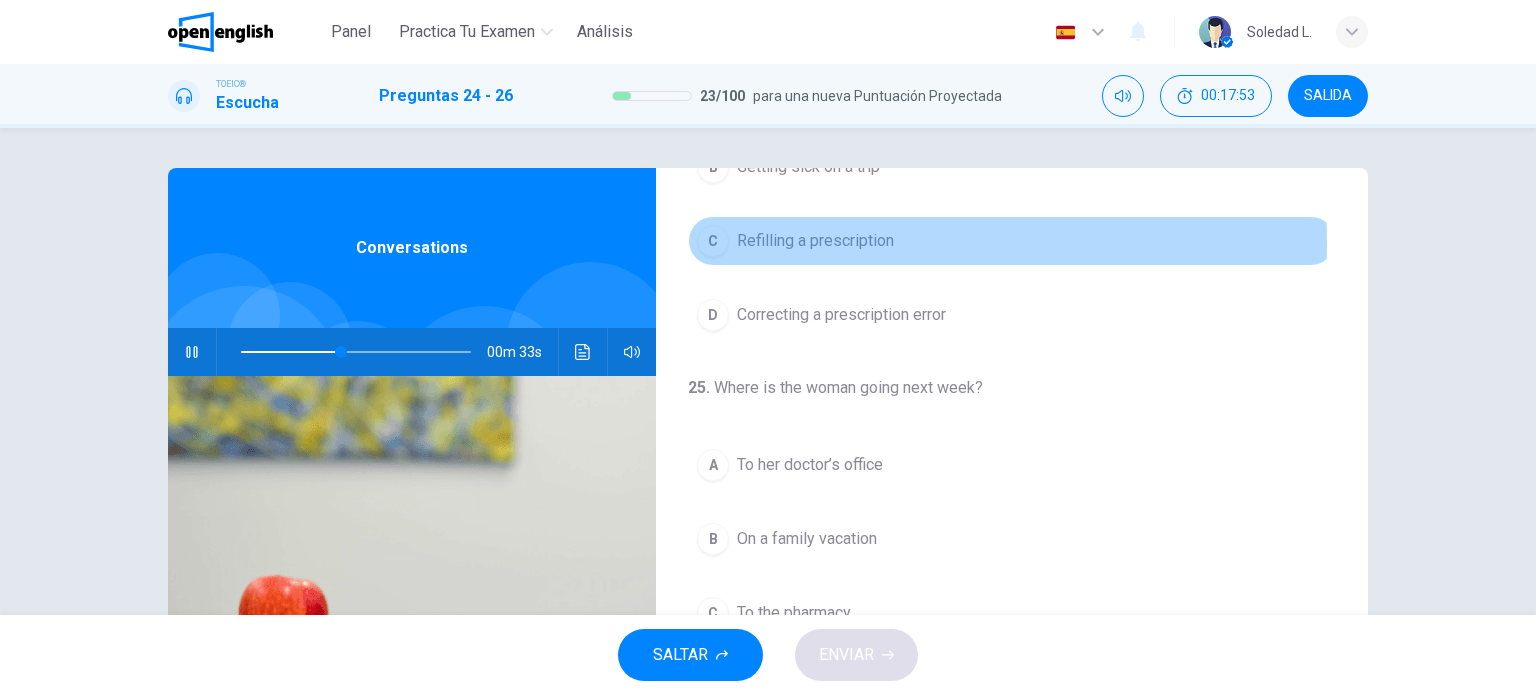 click on "C" at bounding box center [713, 241] 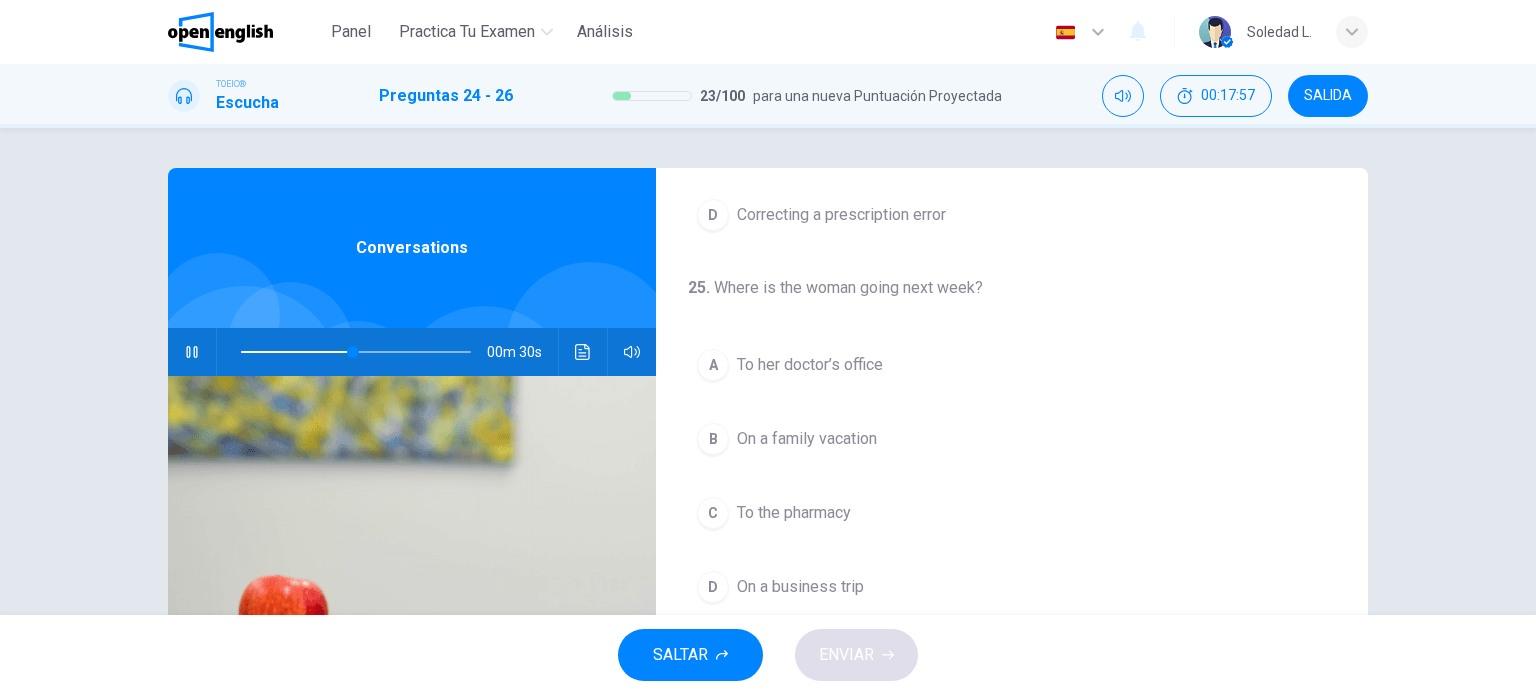 scroll, scrollTop: 400, scrollLeft: 0, axis: vertical 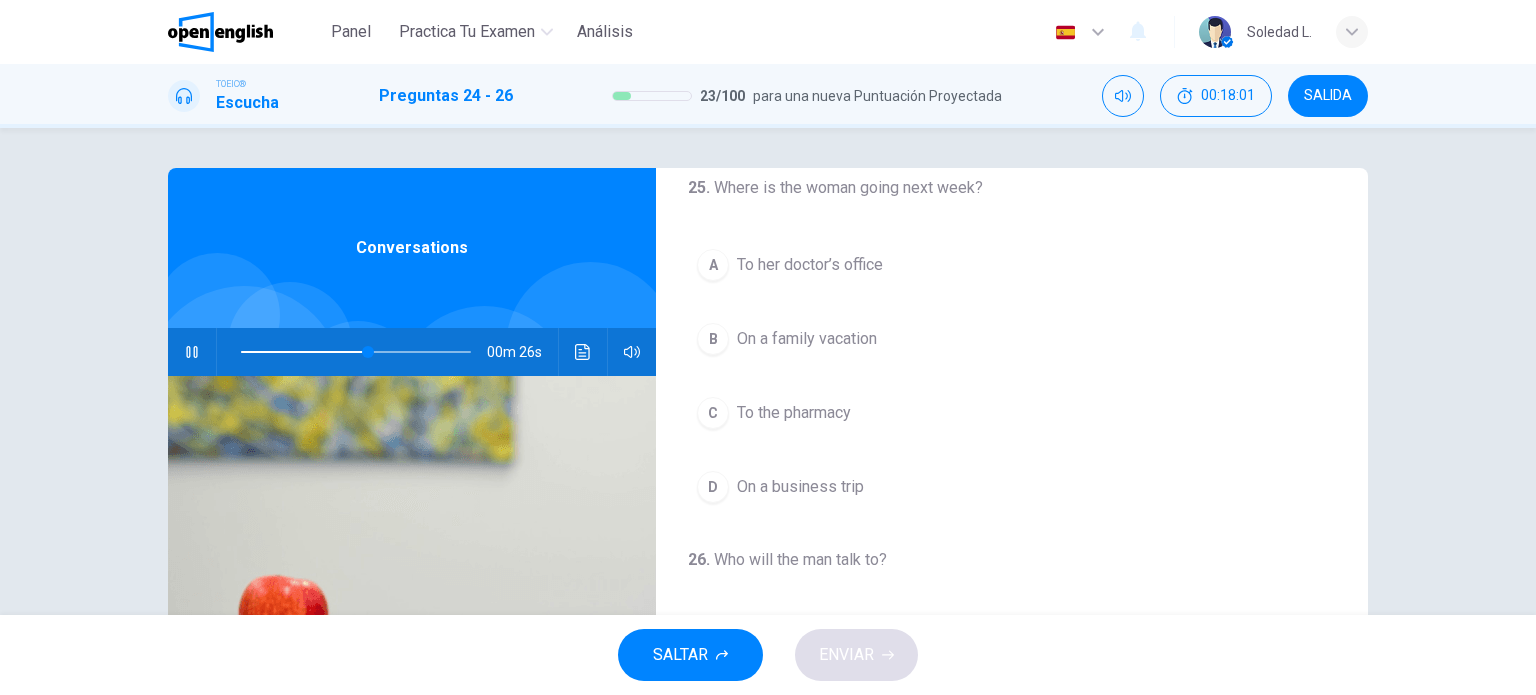 click on "B" at bounding box center (713, 339) 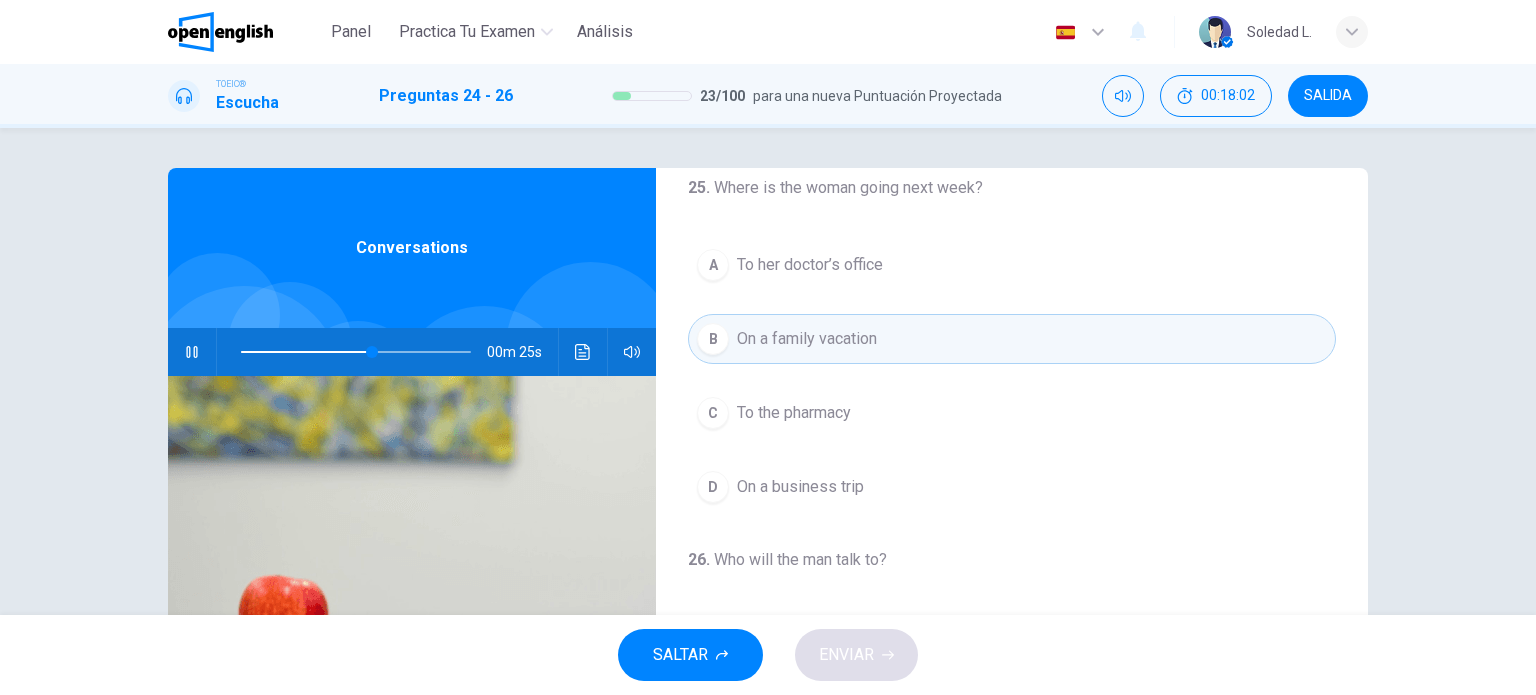 scroll, scrollTop: 452, scrollLeft: 0, axis: vertical 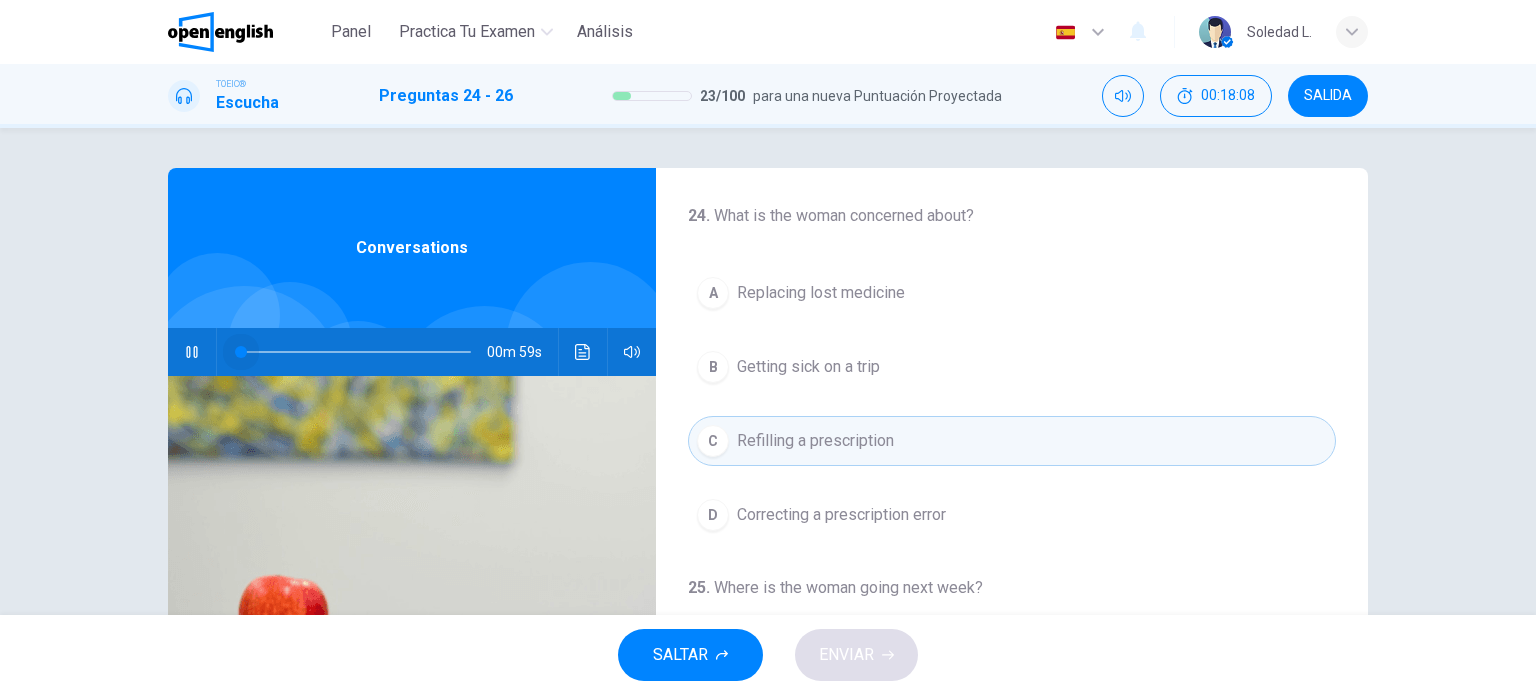drag, startPoint x: 393, startPoint y: 344, endPoint x: 208, endPoint y: 343, distance: 185.0027 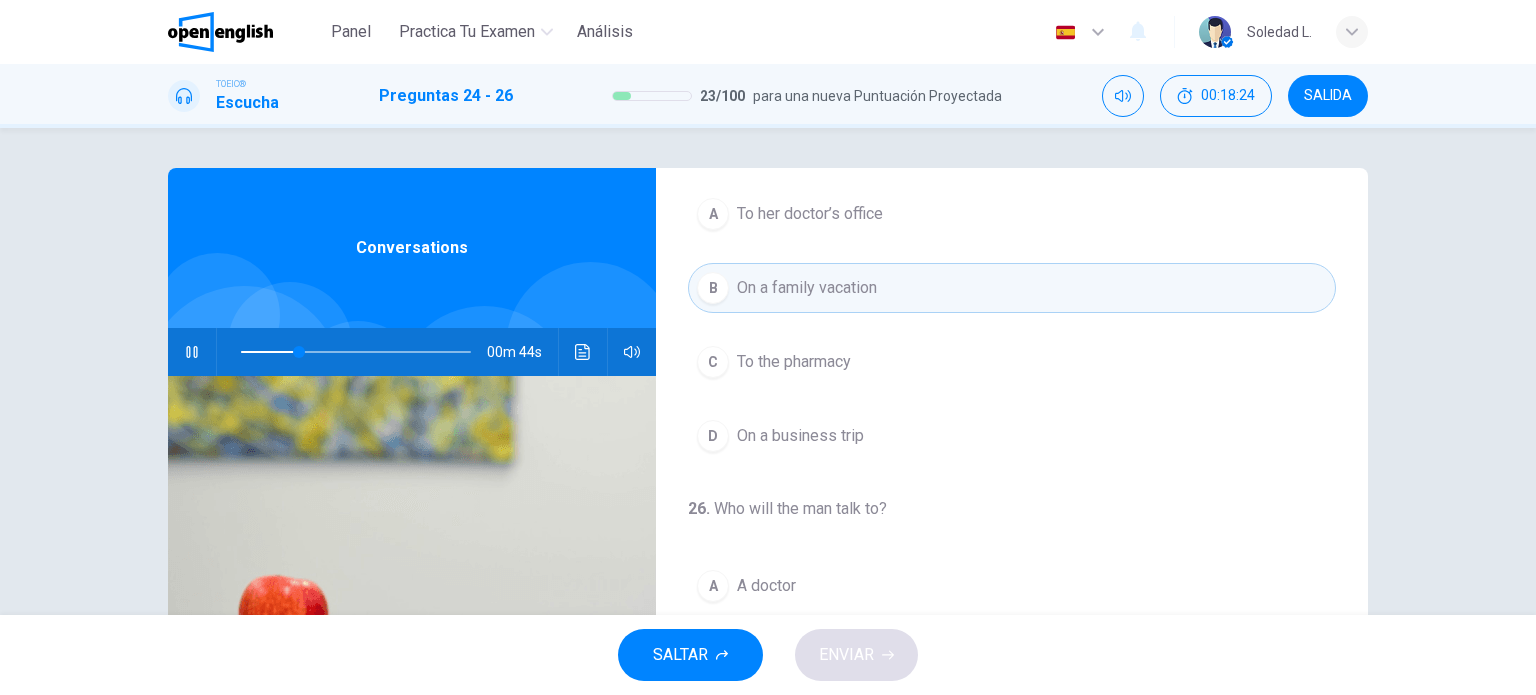 scroll, scrollTop: 452, scrollLeft: 0, axis: vertical 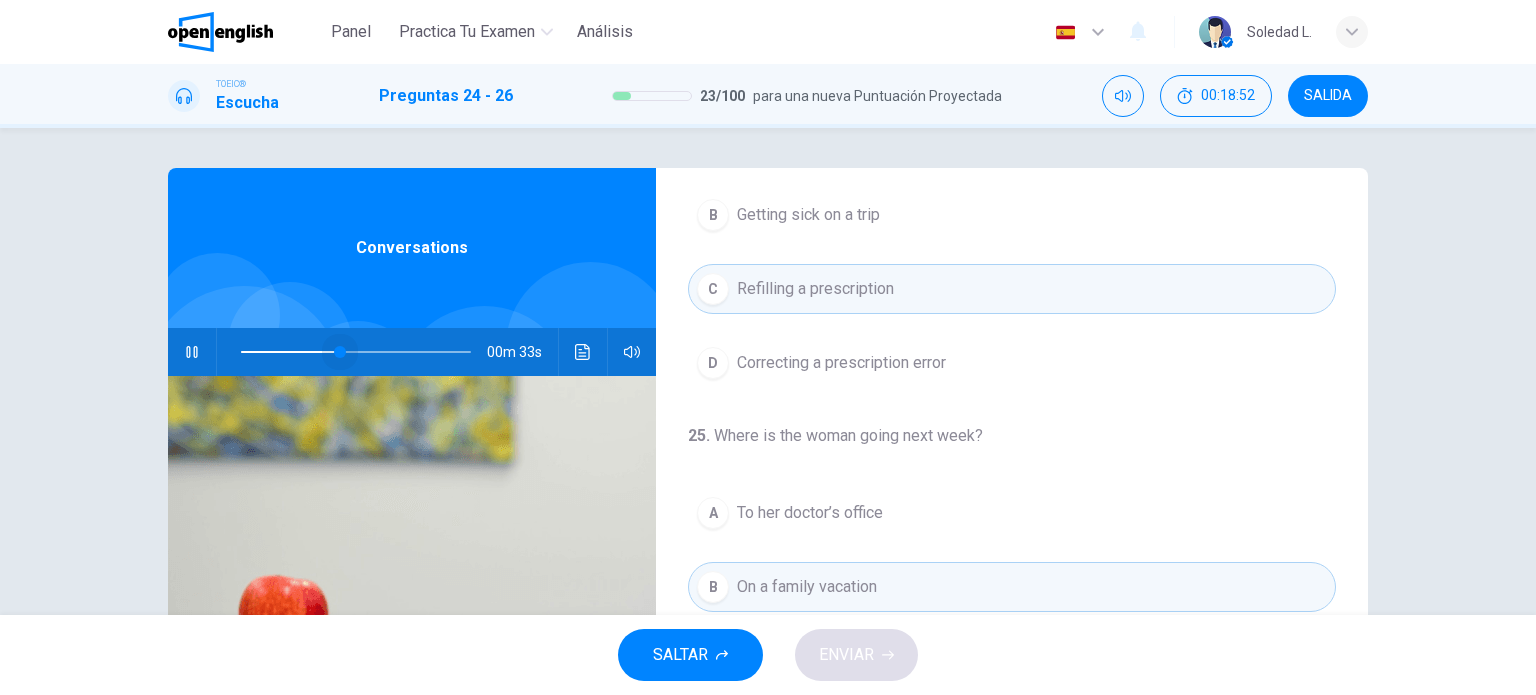 drag, startPoint x: 402, startPoint y: 348, endPoint x: 332, endPoint y: 354, distance: 70.256676 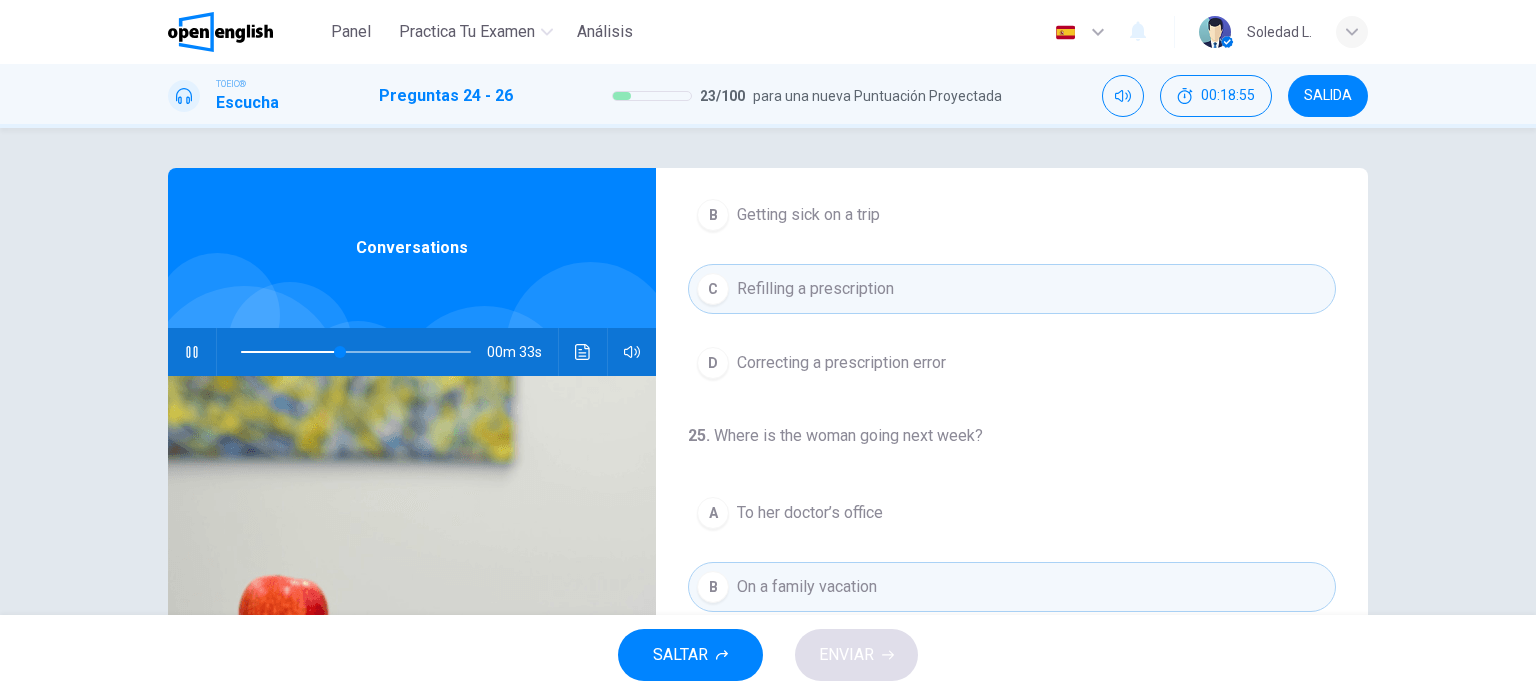 click 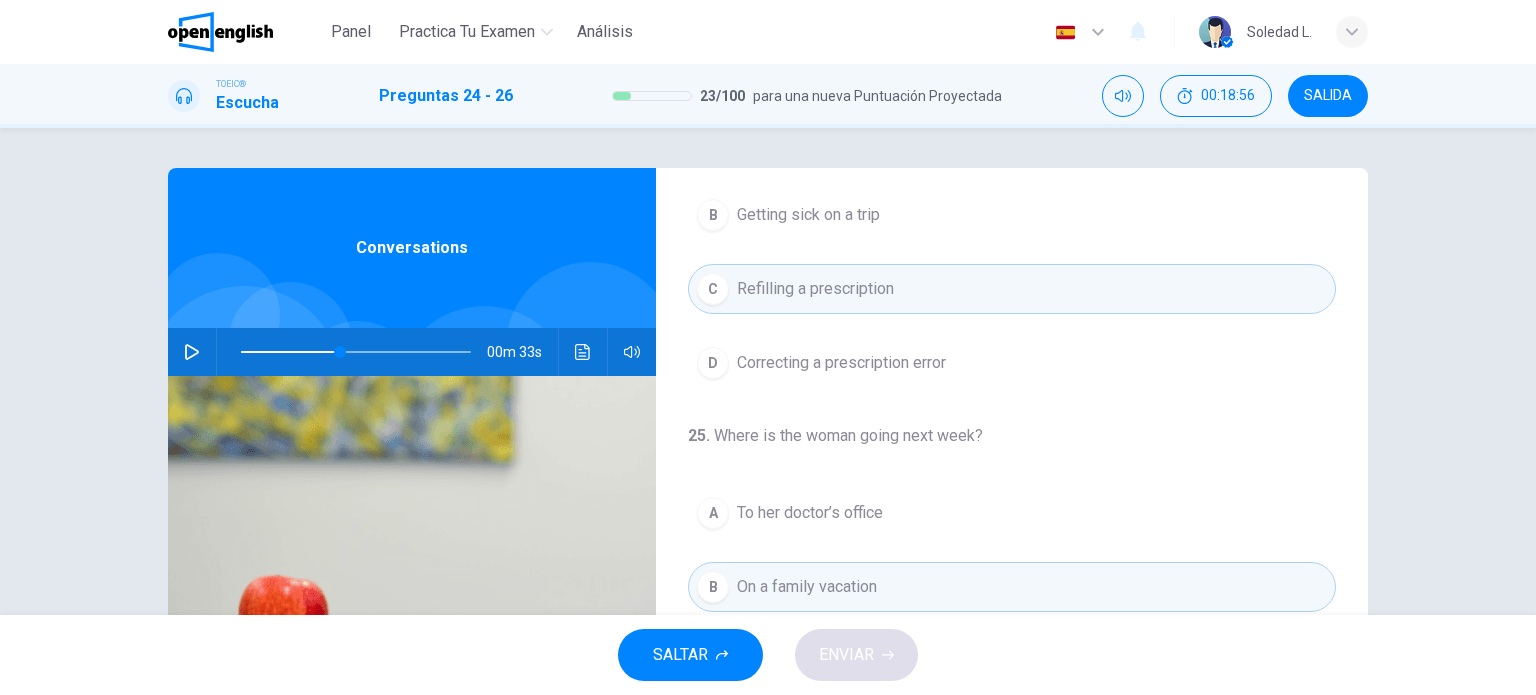 click 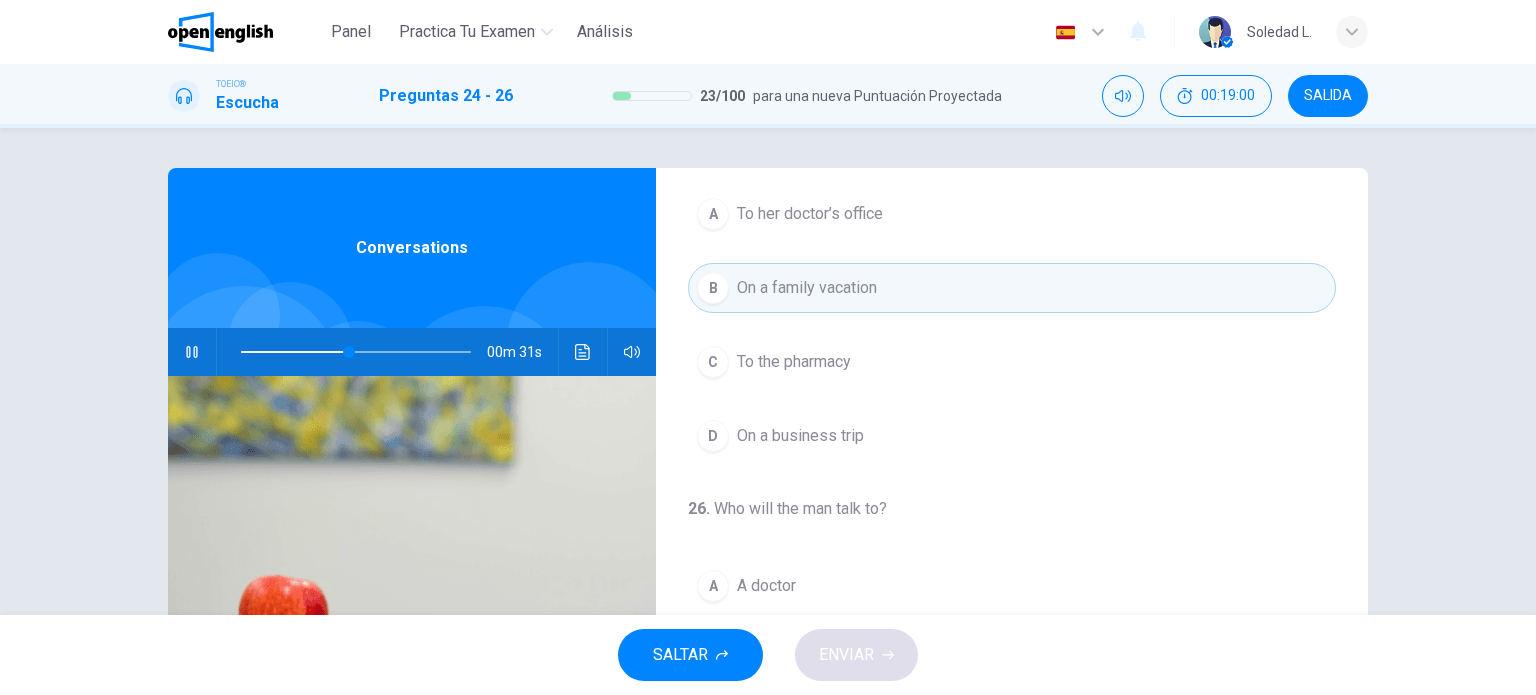 scroll, scrollTop: 452, scrollLeft: 0, axis: vertical 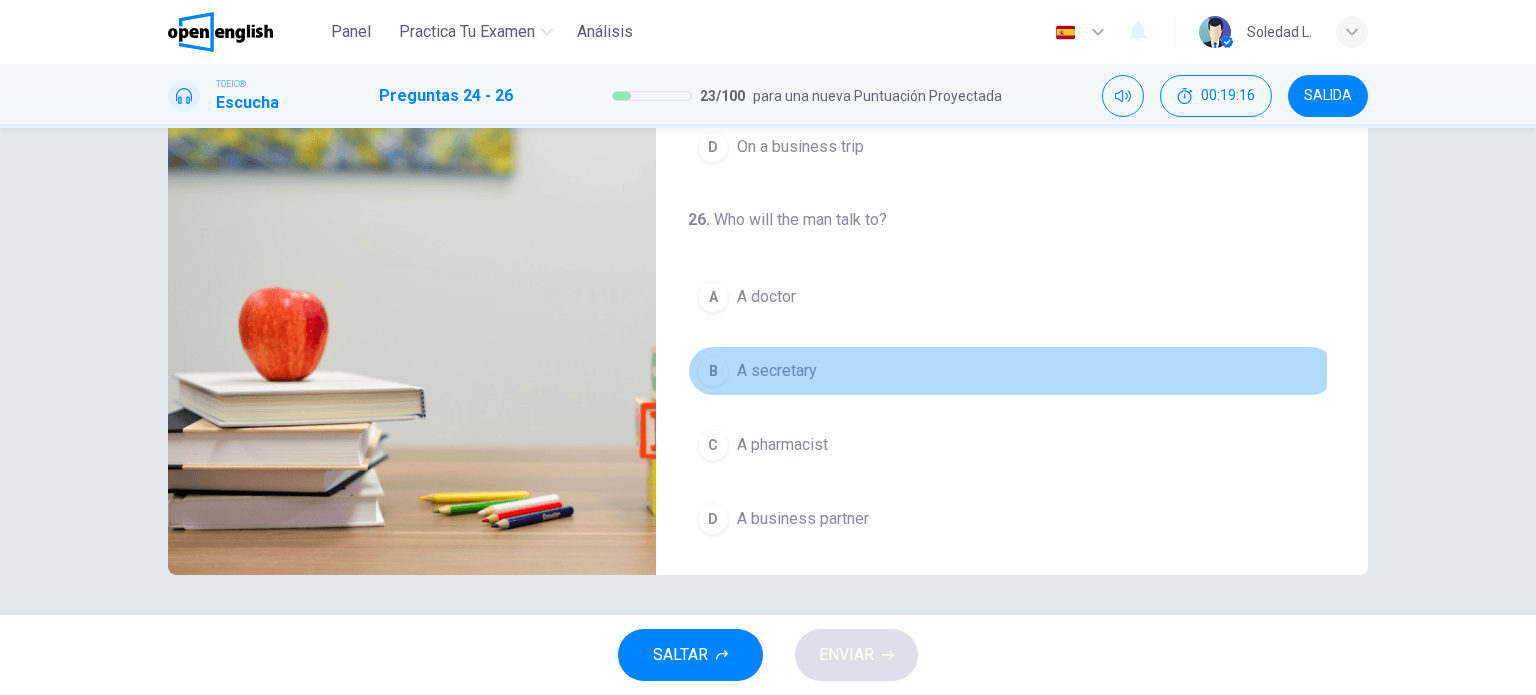 click on "B" at bounding box center [713, 371] 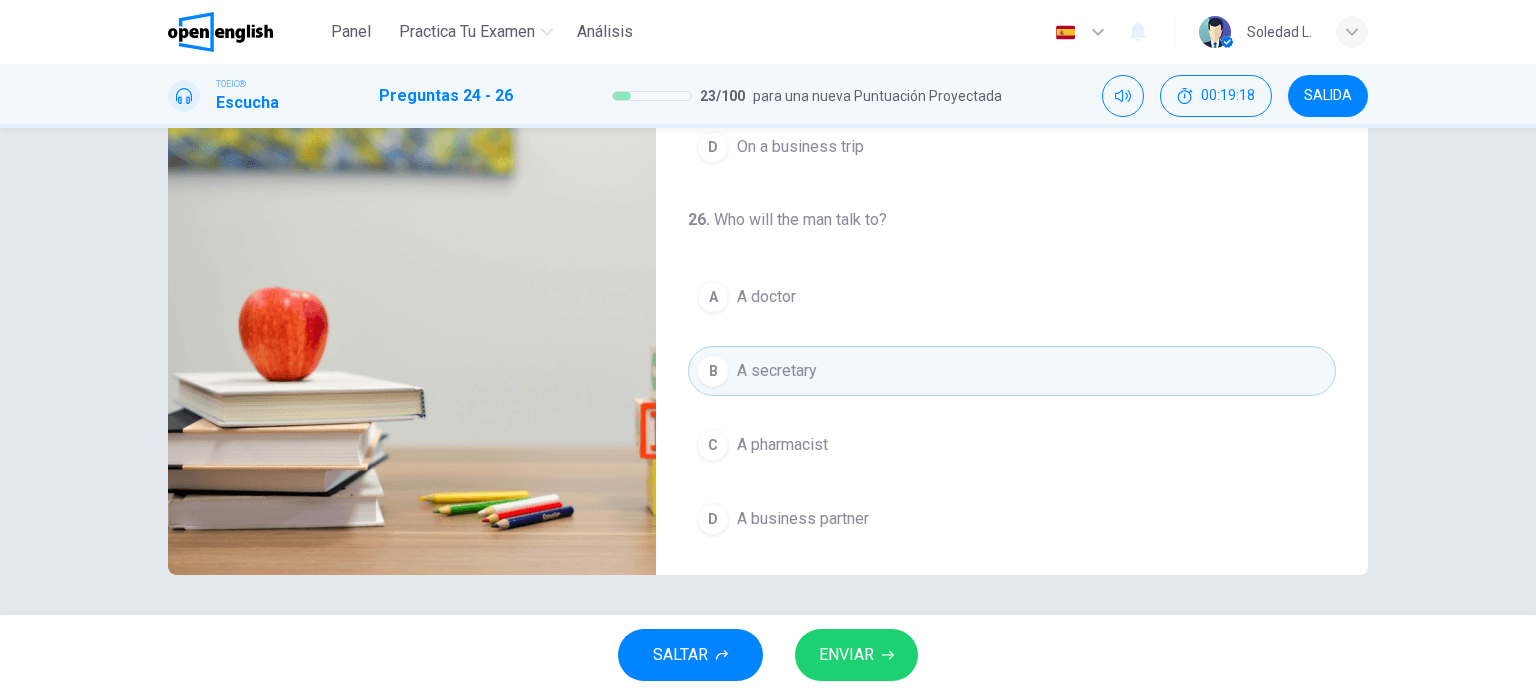 click on "C" at bounding box center (713, 445) 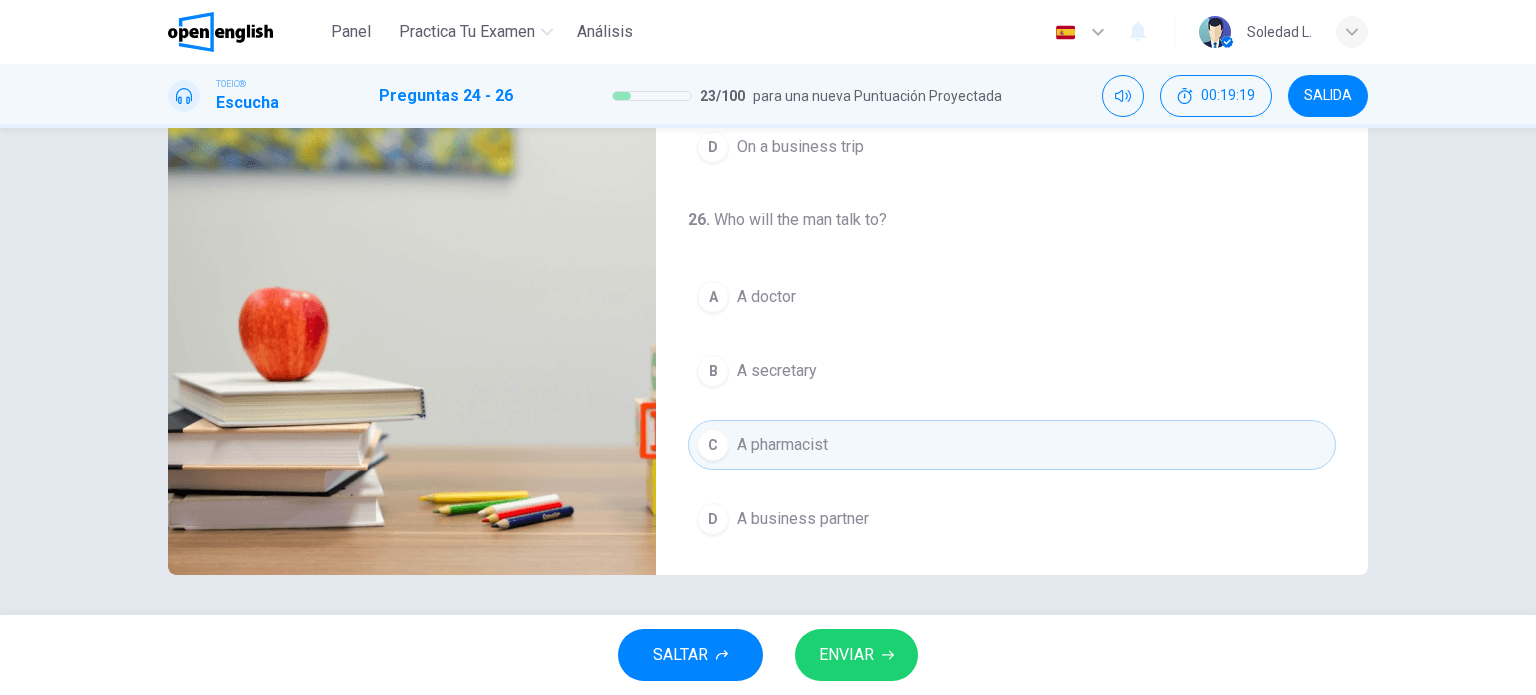 click on "ENVIAR" at bounding box center (846, 655) 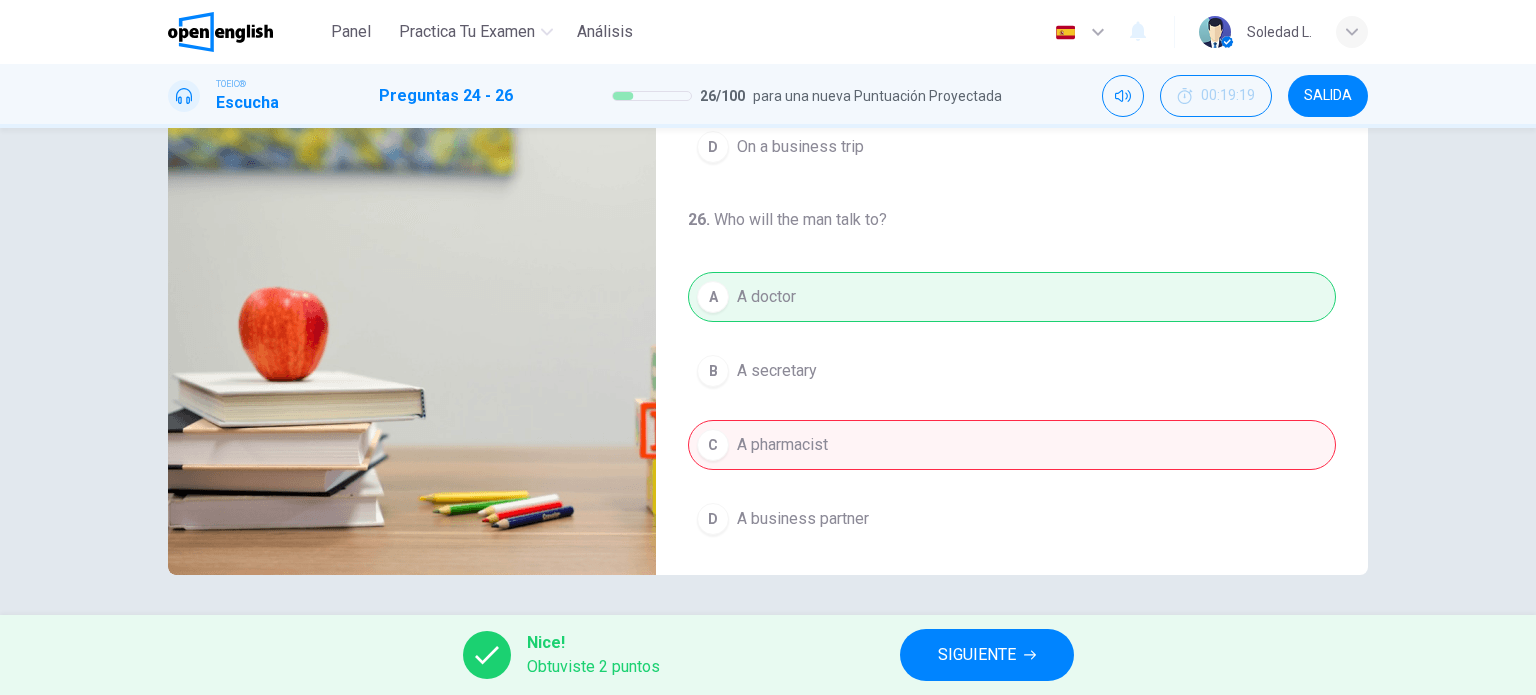 type on "**" 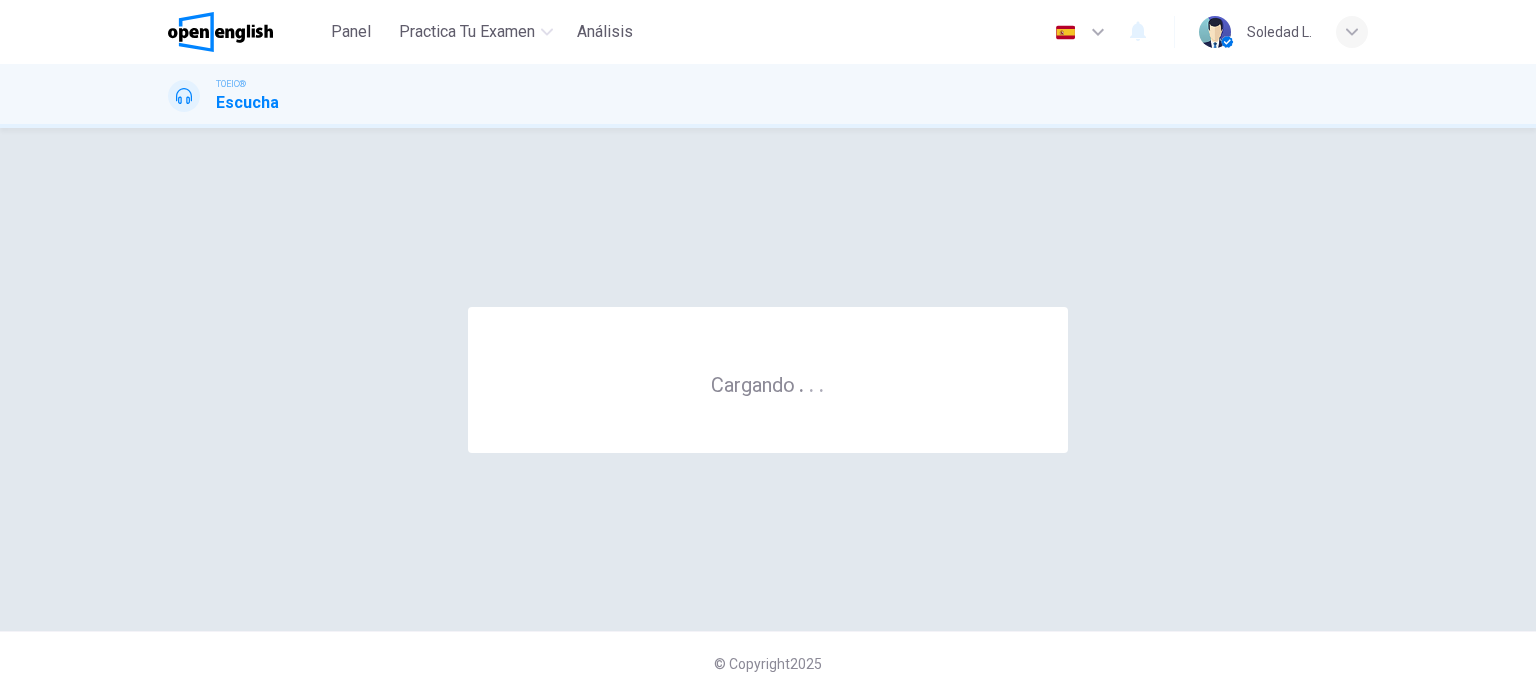 scroll, scrollTop: 0, scrollLeft: 0, axis: both 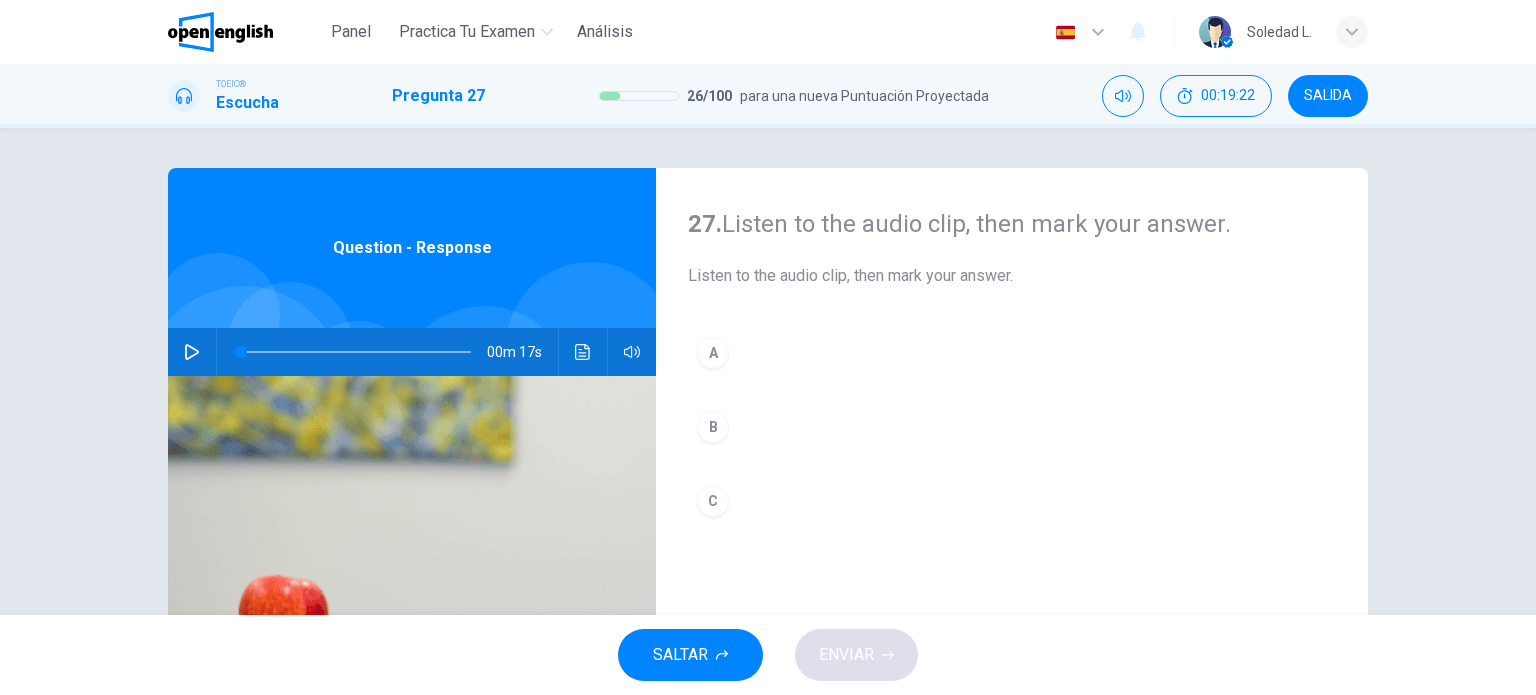 click 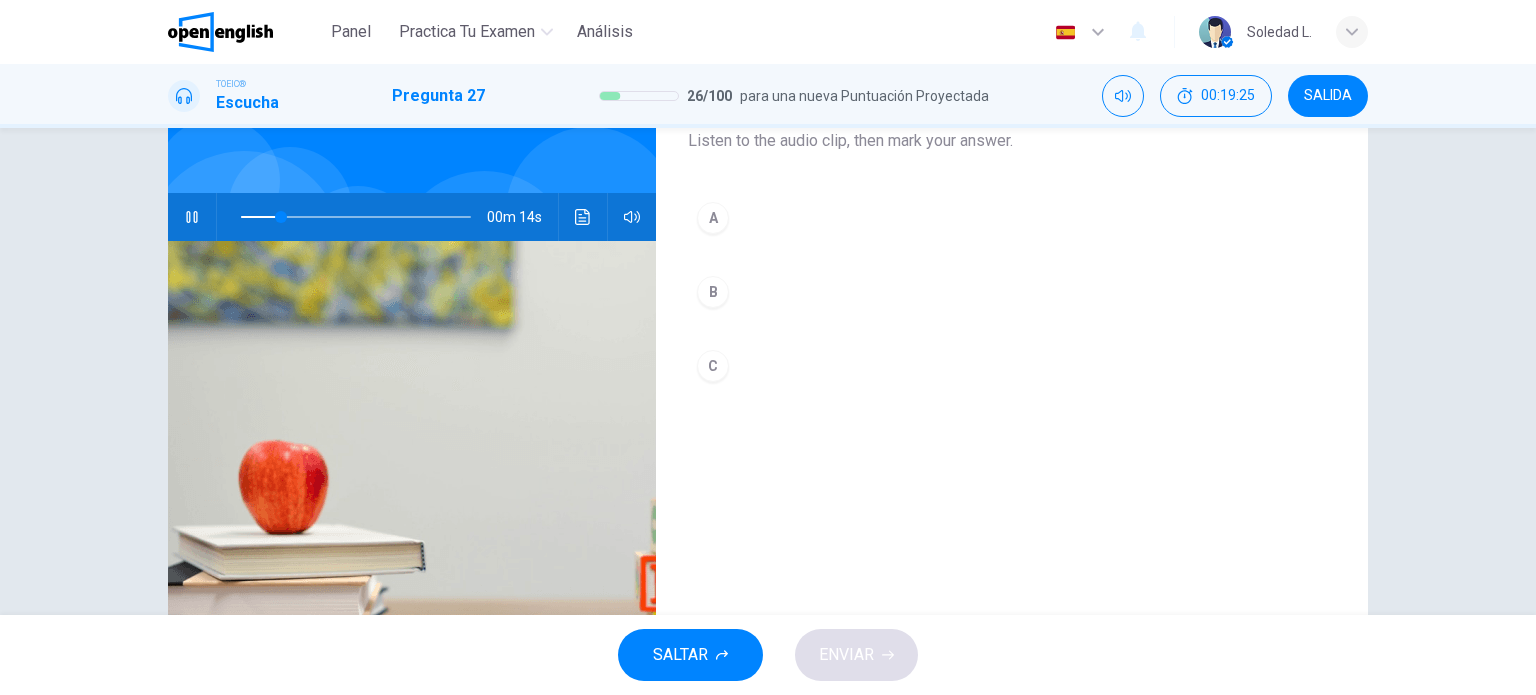 scroll, scrollTop: 100, scrollLeft: 0, axis: vertical 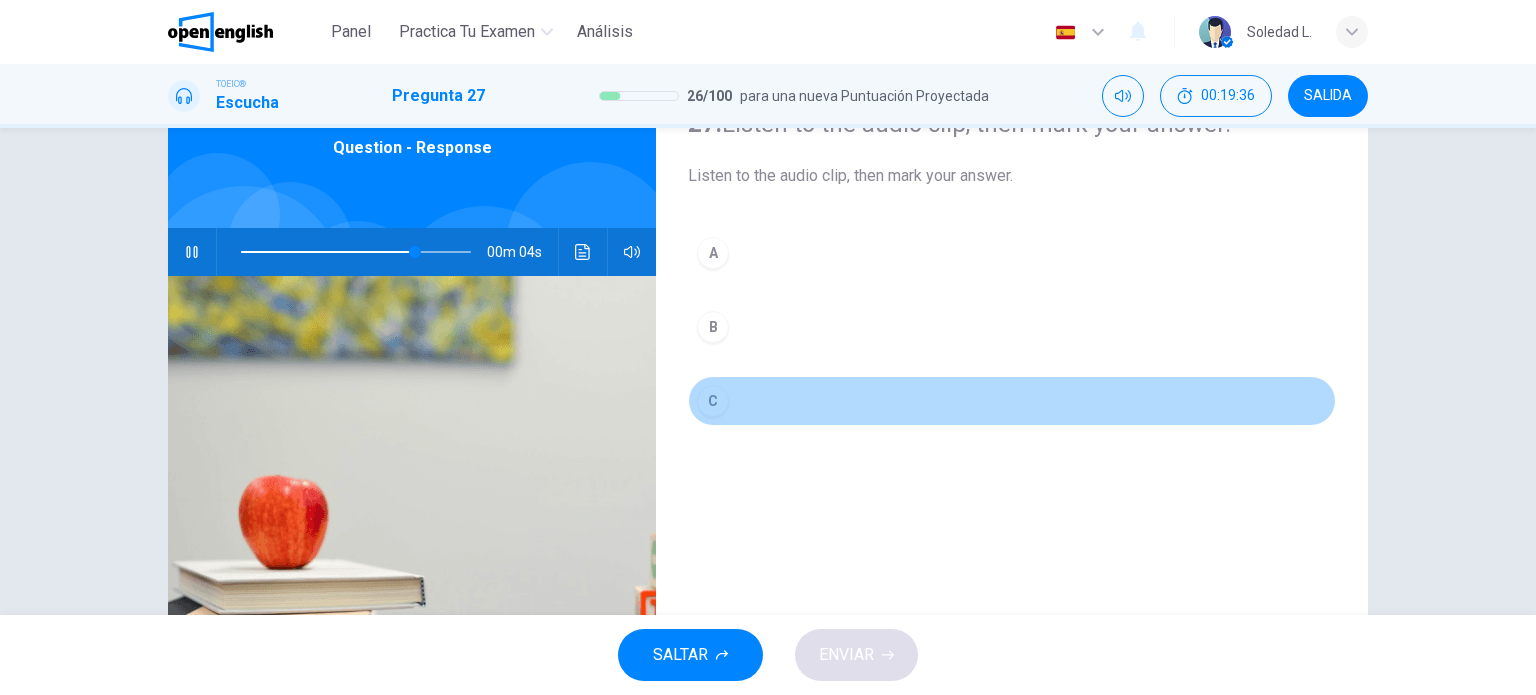 click on "C" at bounding box center (713, 401) 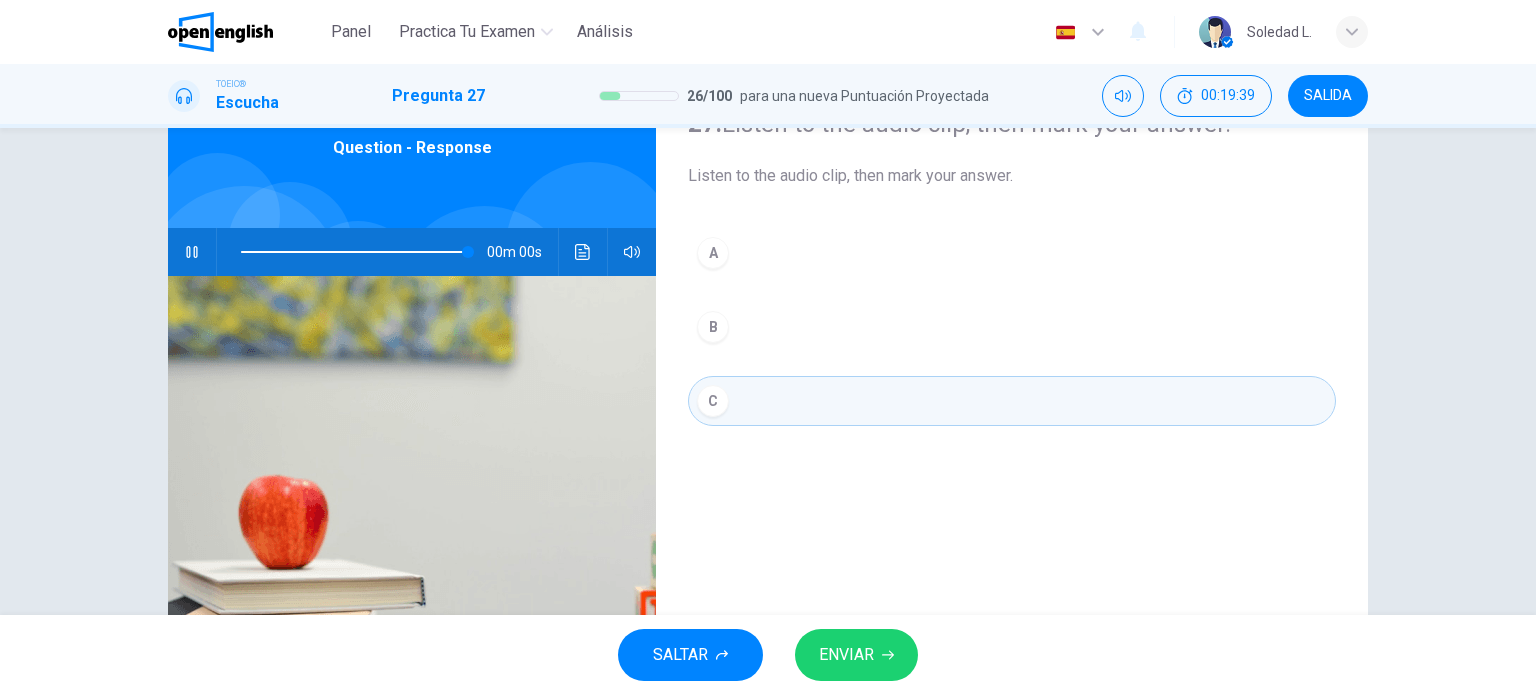 type on "*" 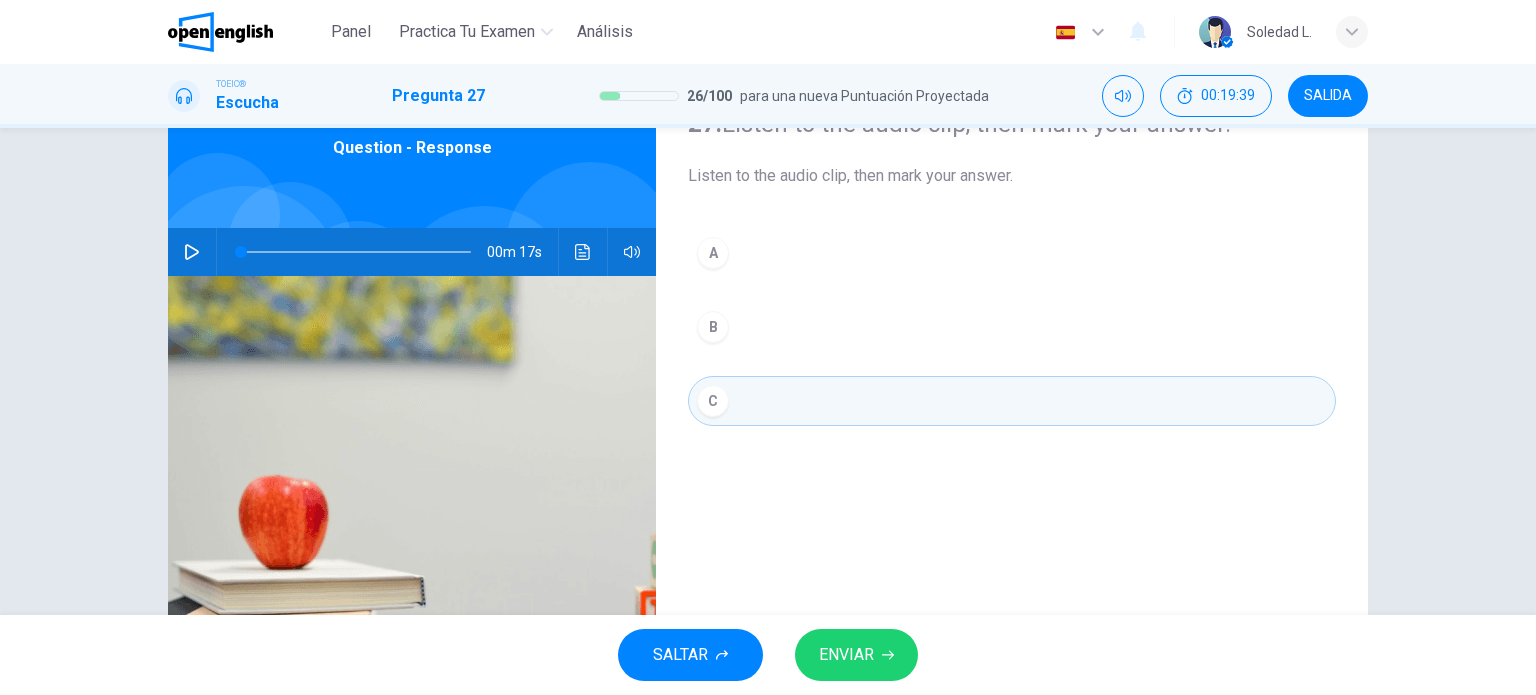 click on "B" at bounding box center (713, 327) 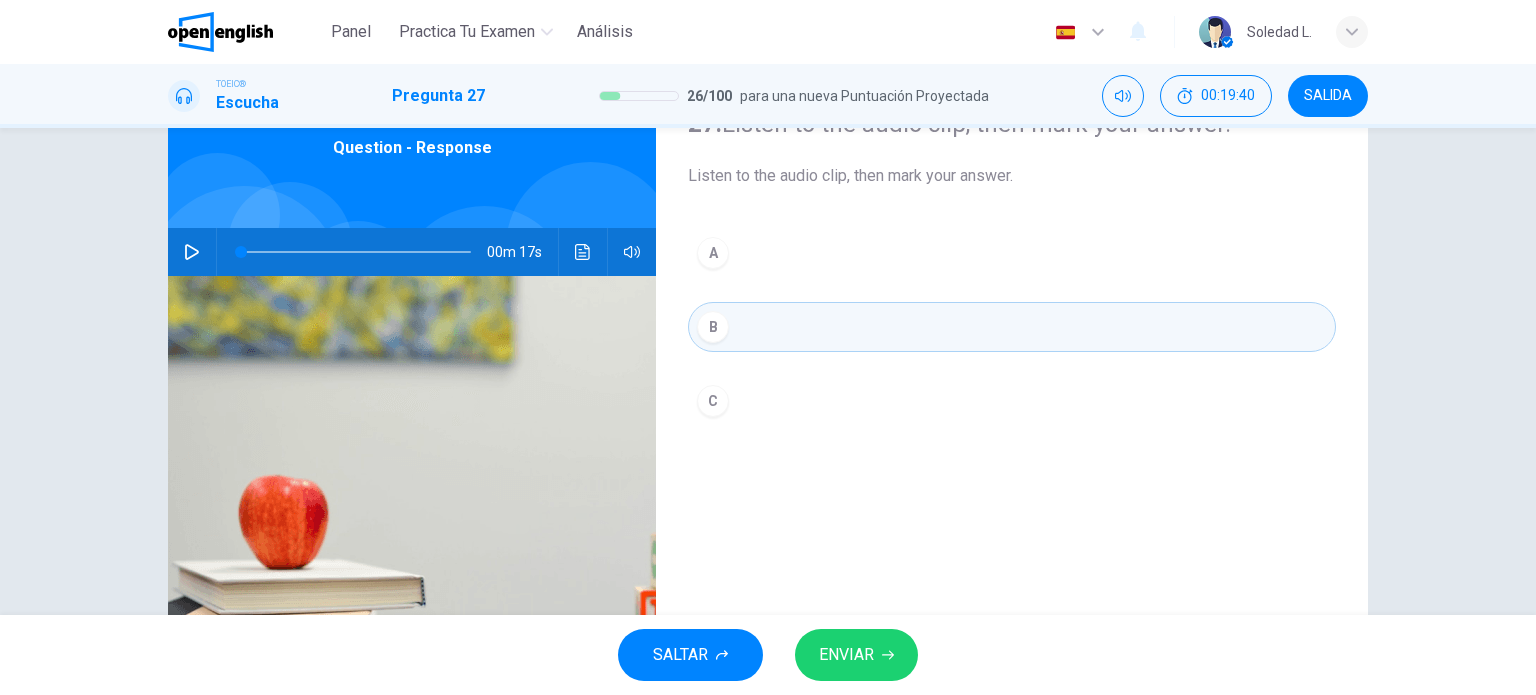 click on "ENVIAR" at bounding box center [846, 655] 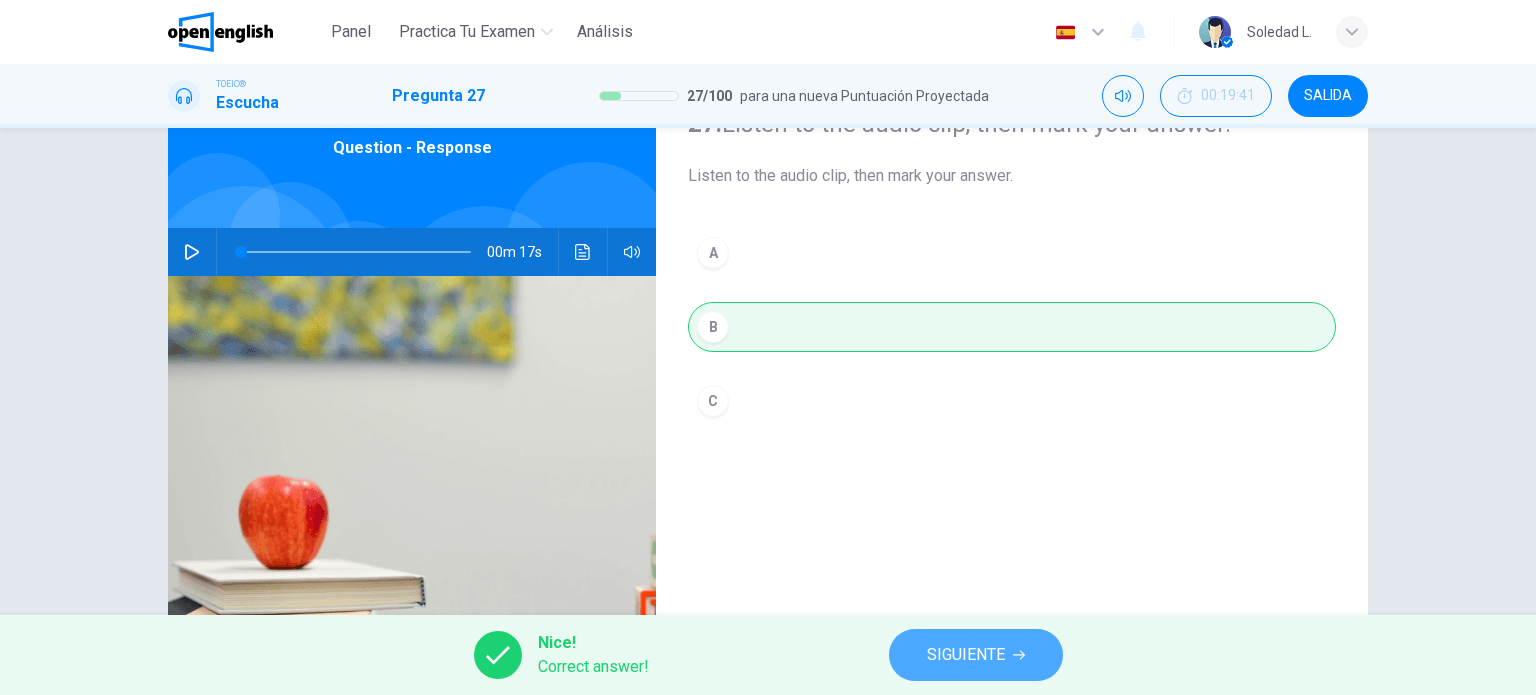 click on "SIGUIENTE" at bounding box center (976, 655) 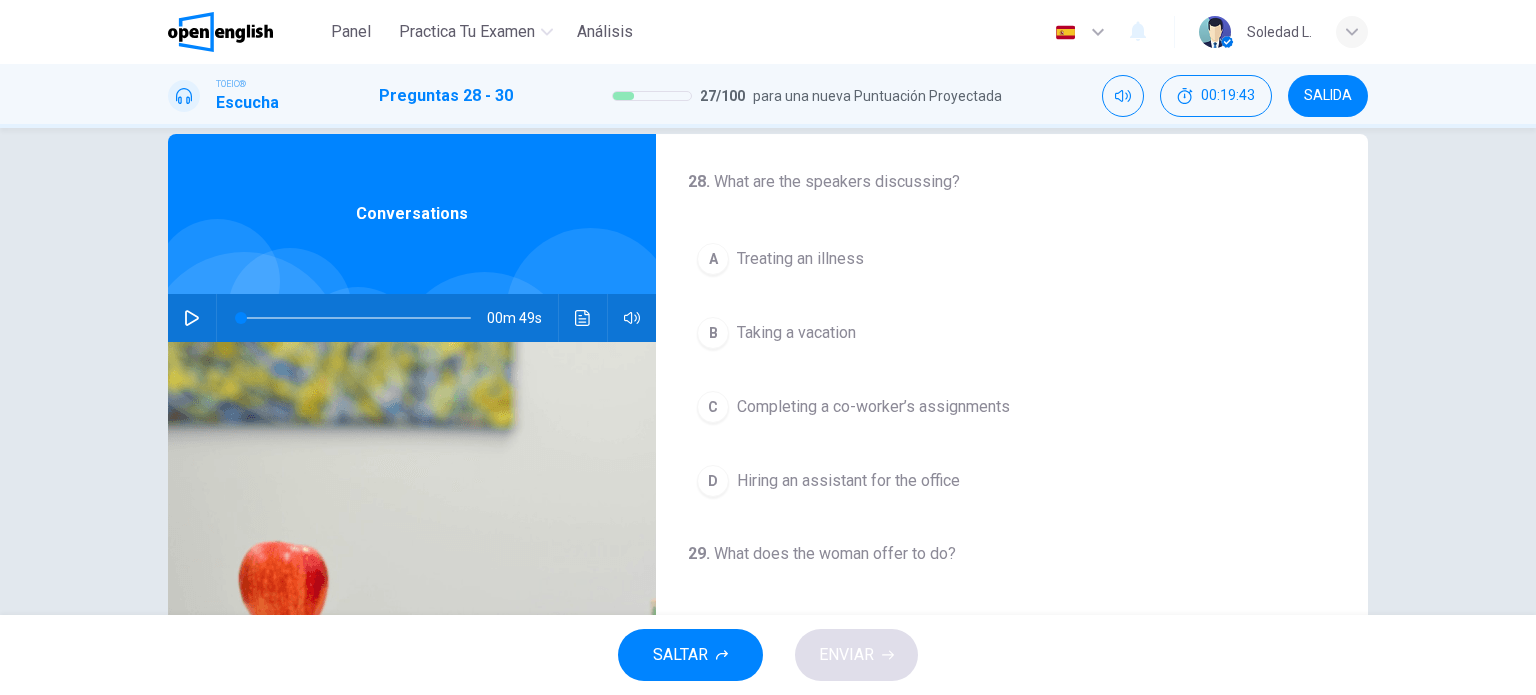 scroll, scrollTop: 0, scrollLeft: 0, axis: both 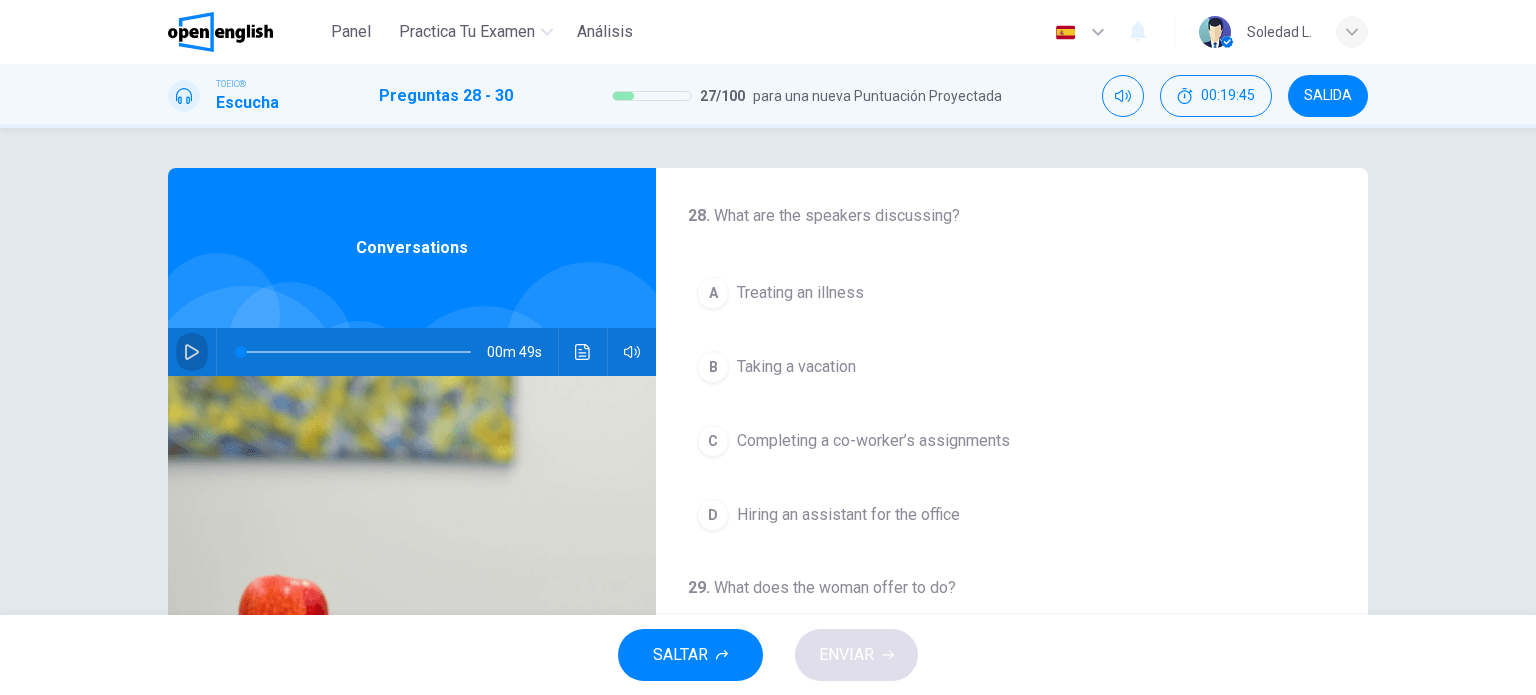 click 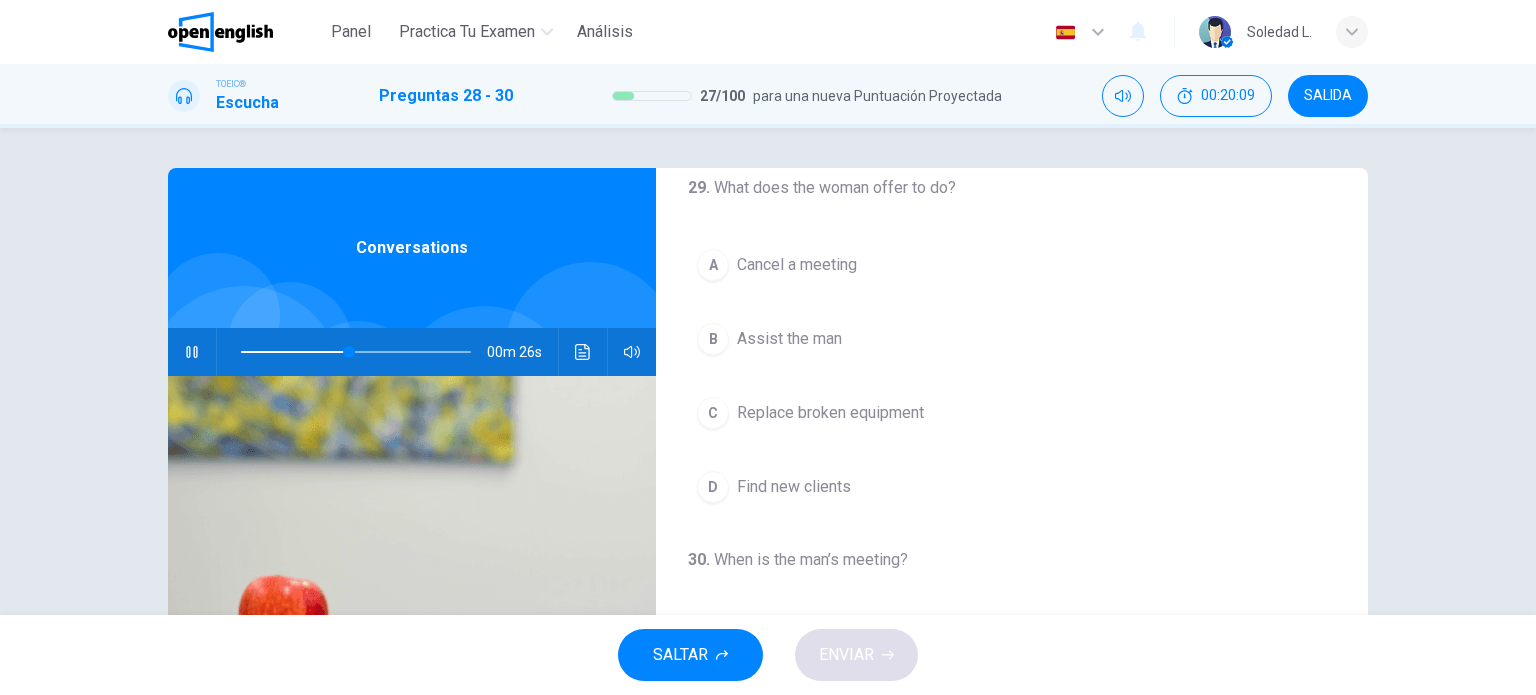 scroll, scrollTop: 452, scrollLeft: 0, axis: vertical 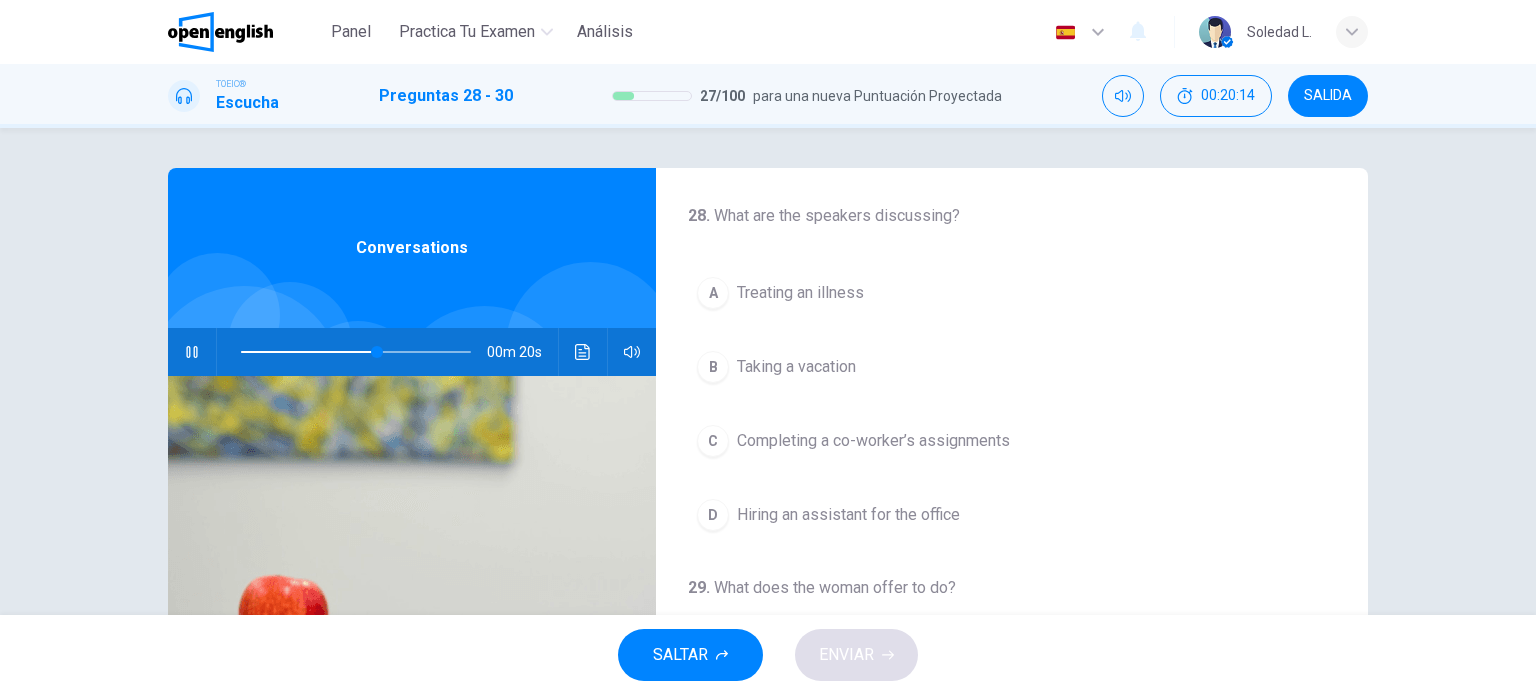 click 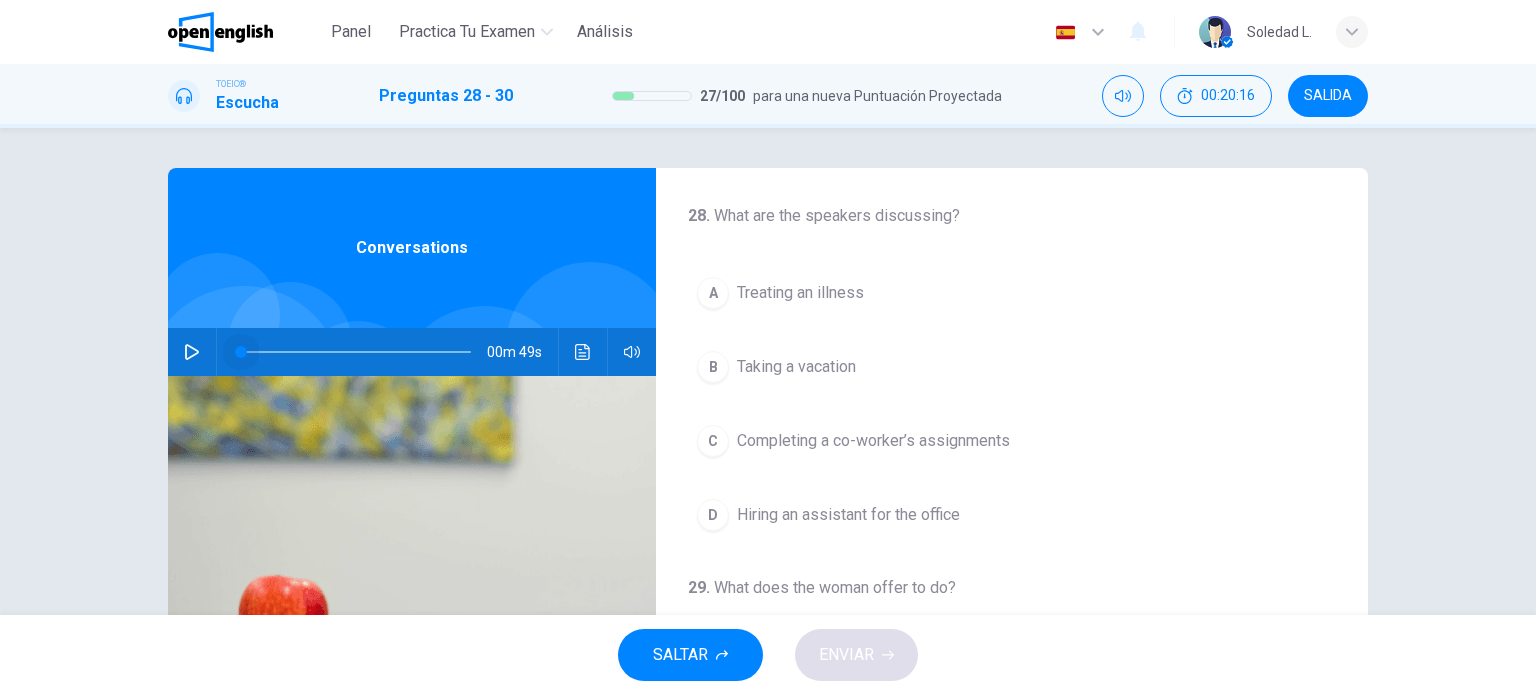 drag, startPoint x: 376, startPoint y: 349, endPoint x: 78, endPoint y: 319, distance: 299.50626 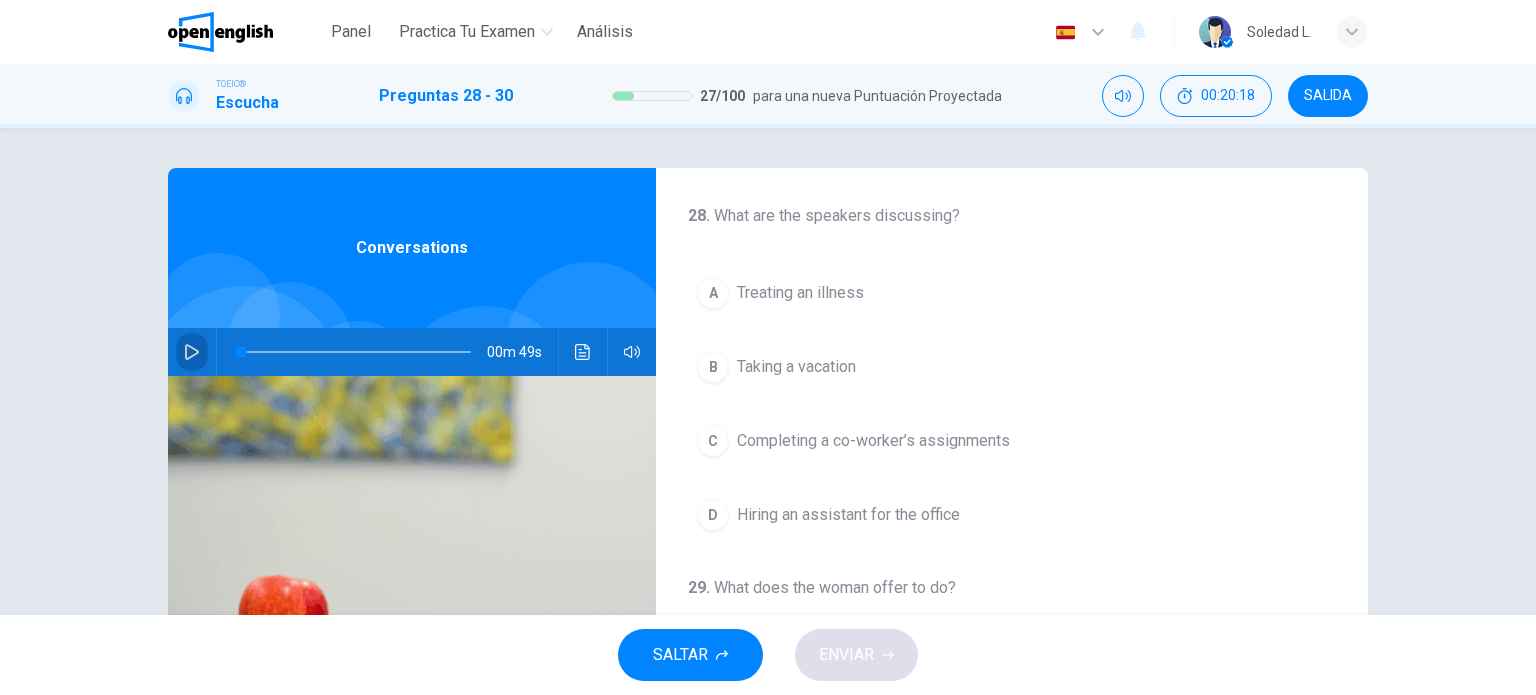 click 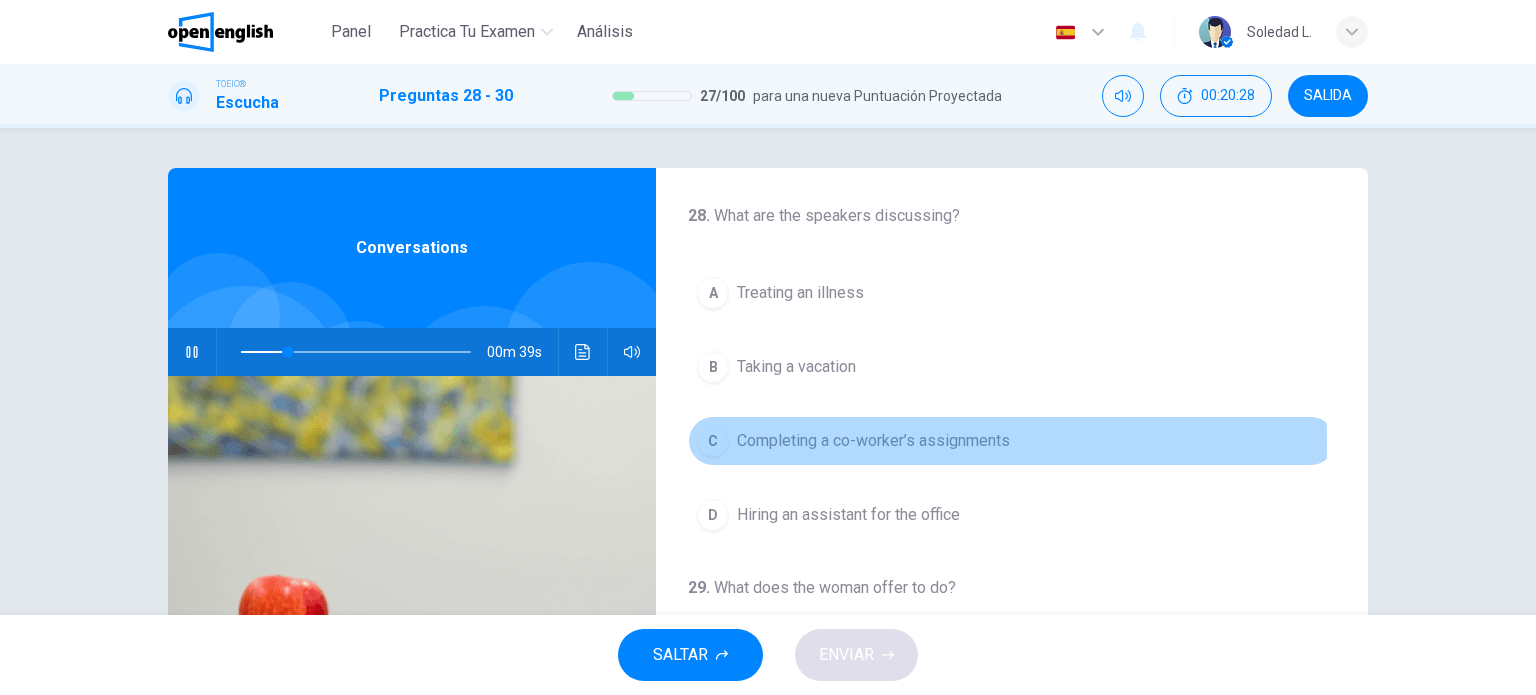 click on "C" at bounding box center (713, 441) 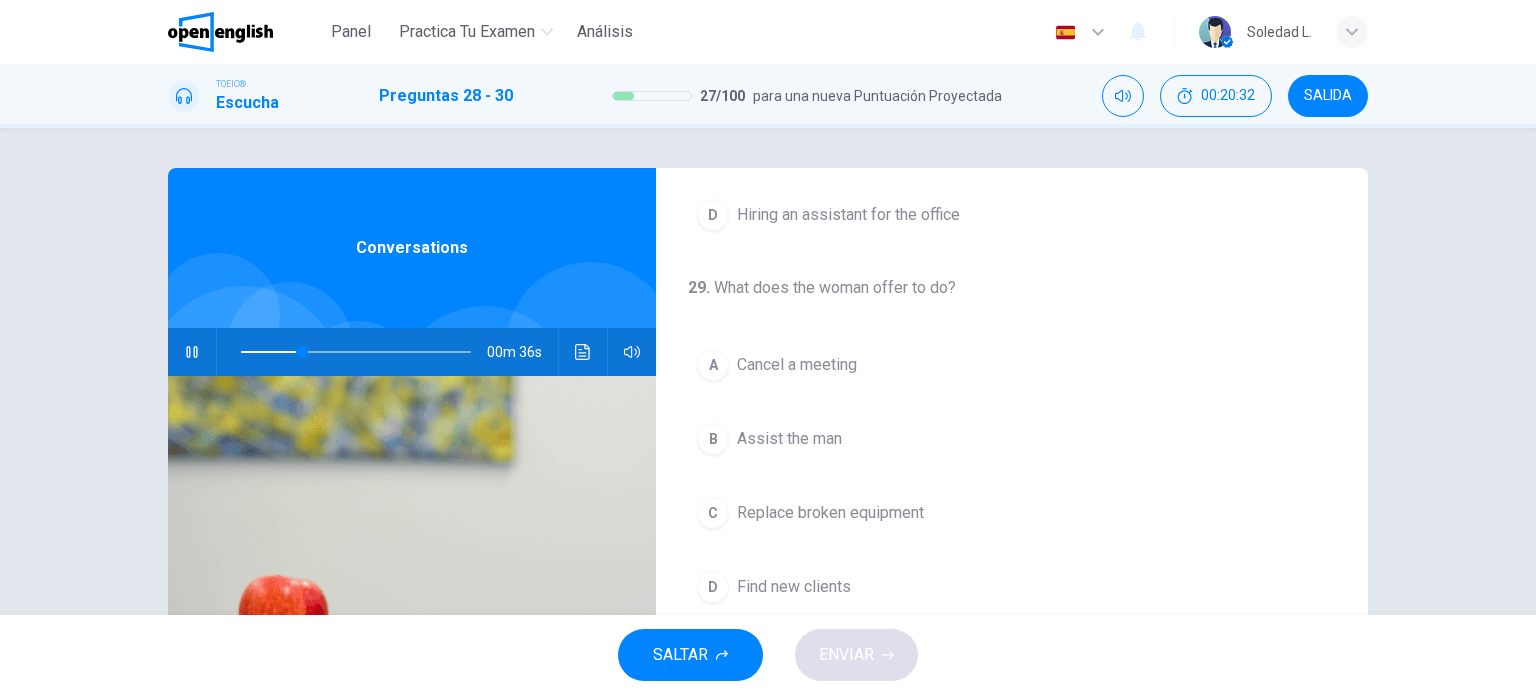 scroll, scrollTop: 400, scrollLeft: 0, axis: vertical 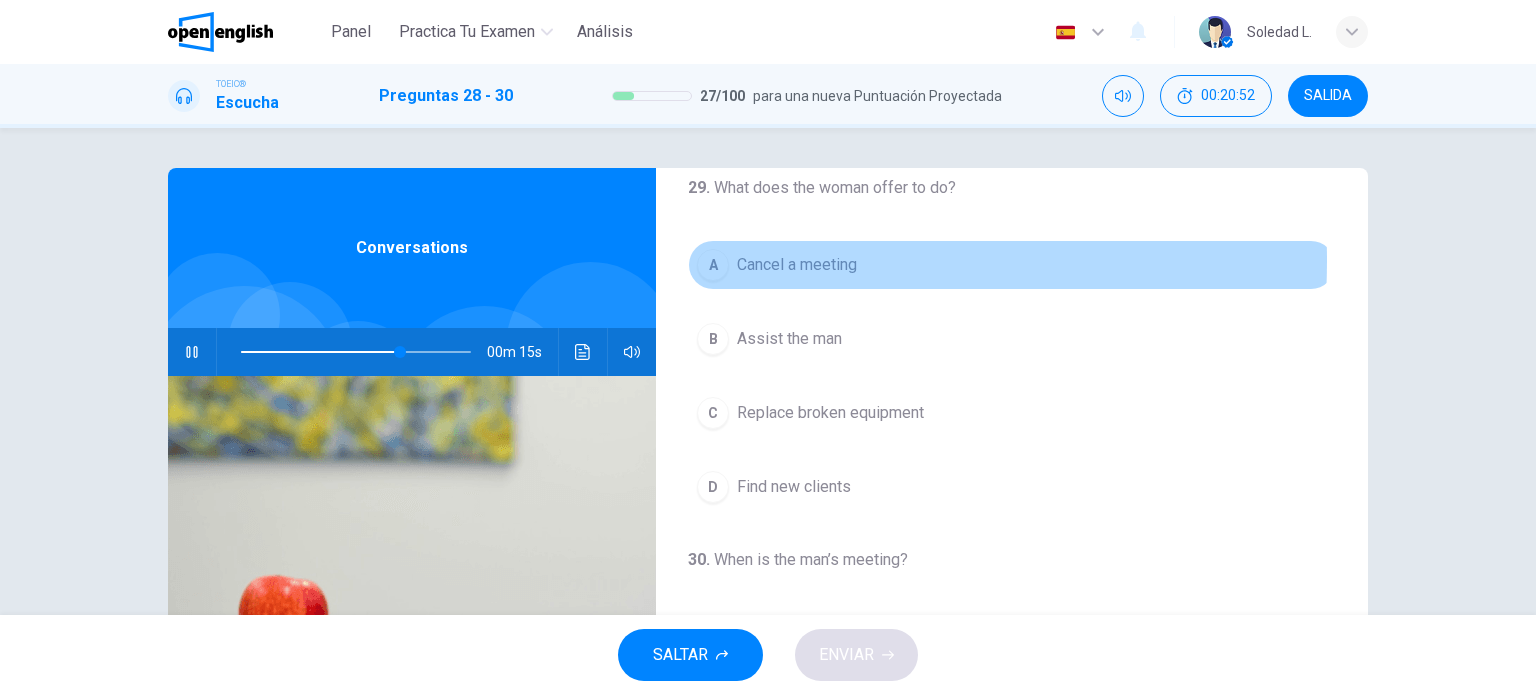 click on "A" at bounding box center (713, 265) 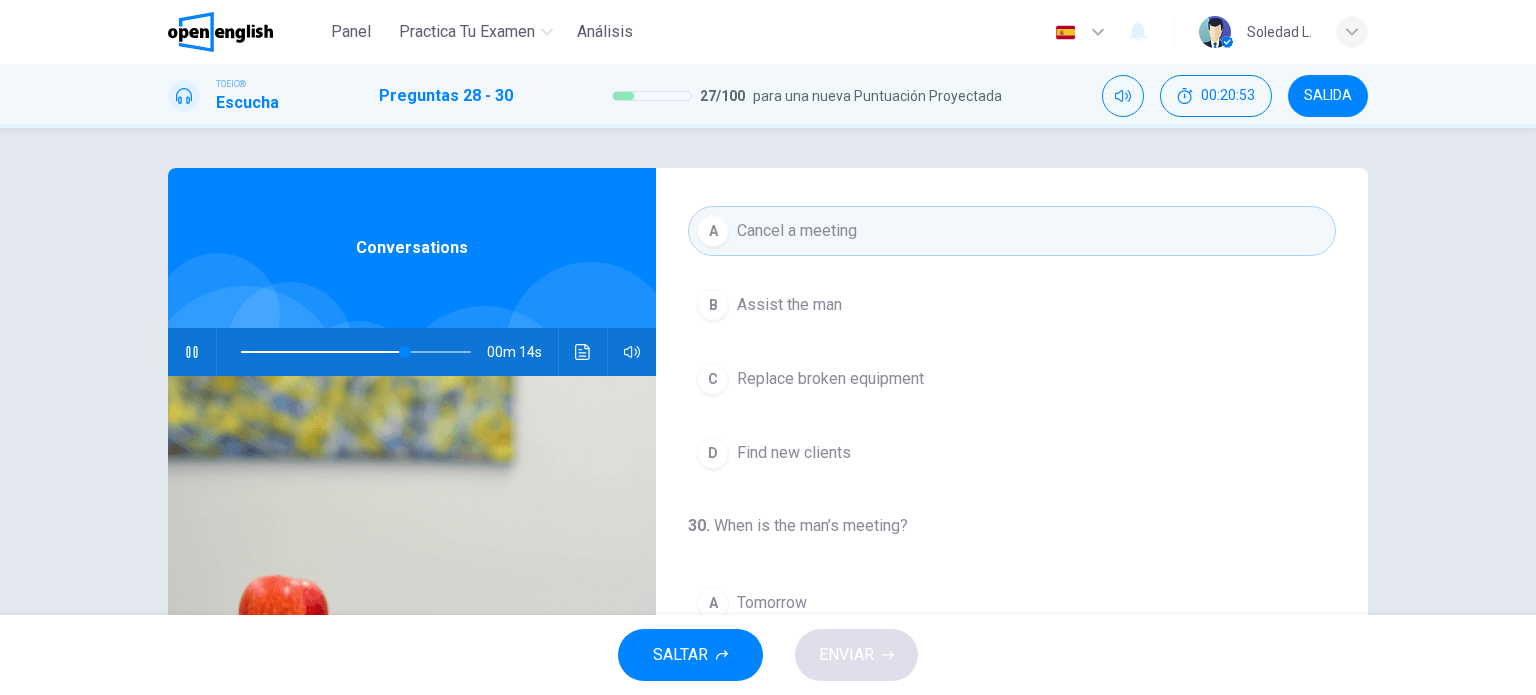 scroll, scrollTop: 452, scrollLeft: 0, axis: vertical 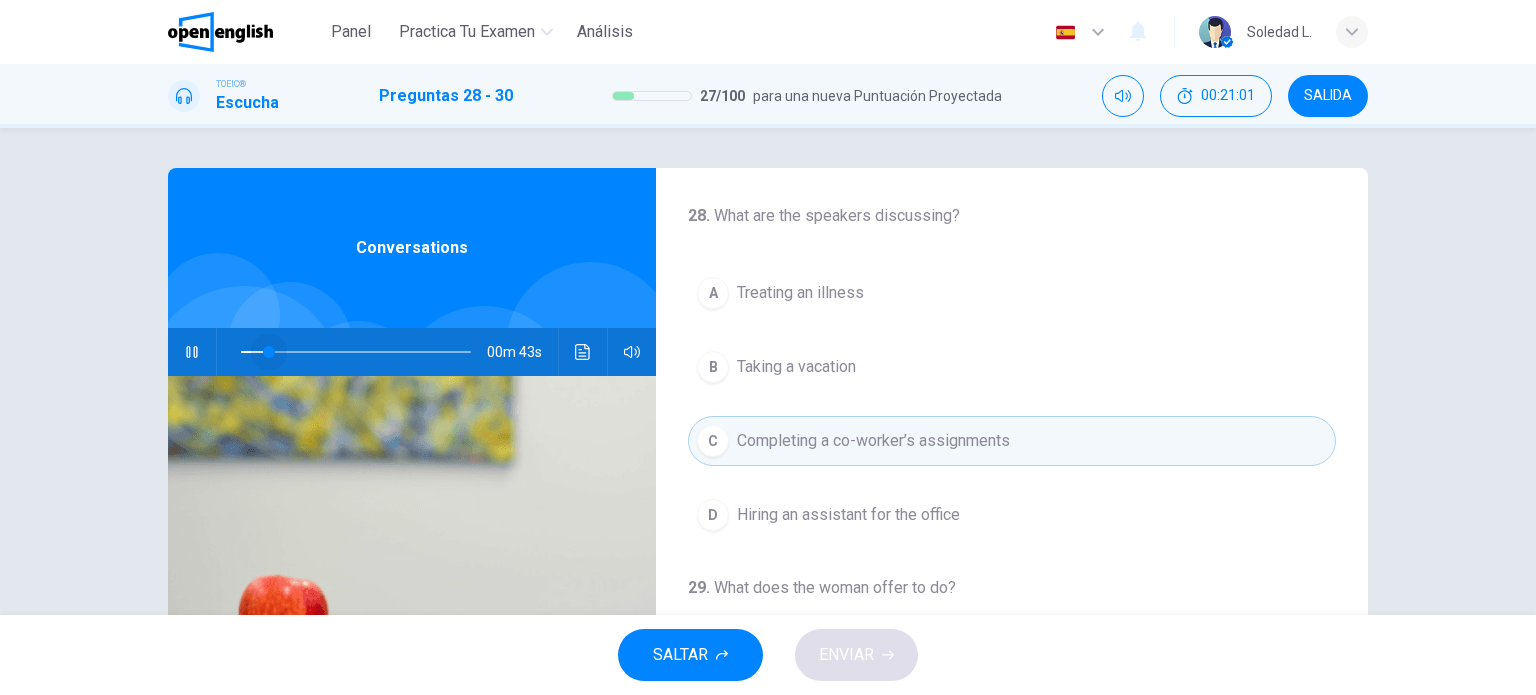 drag, startPoint x: 434, startPoint y: 355, endPoint x: 263, endPoint y: 324, distance: 173.78723 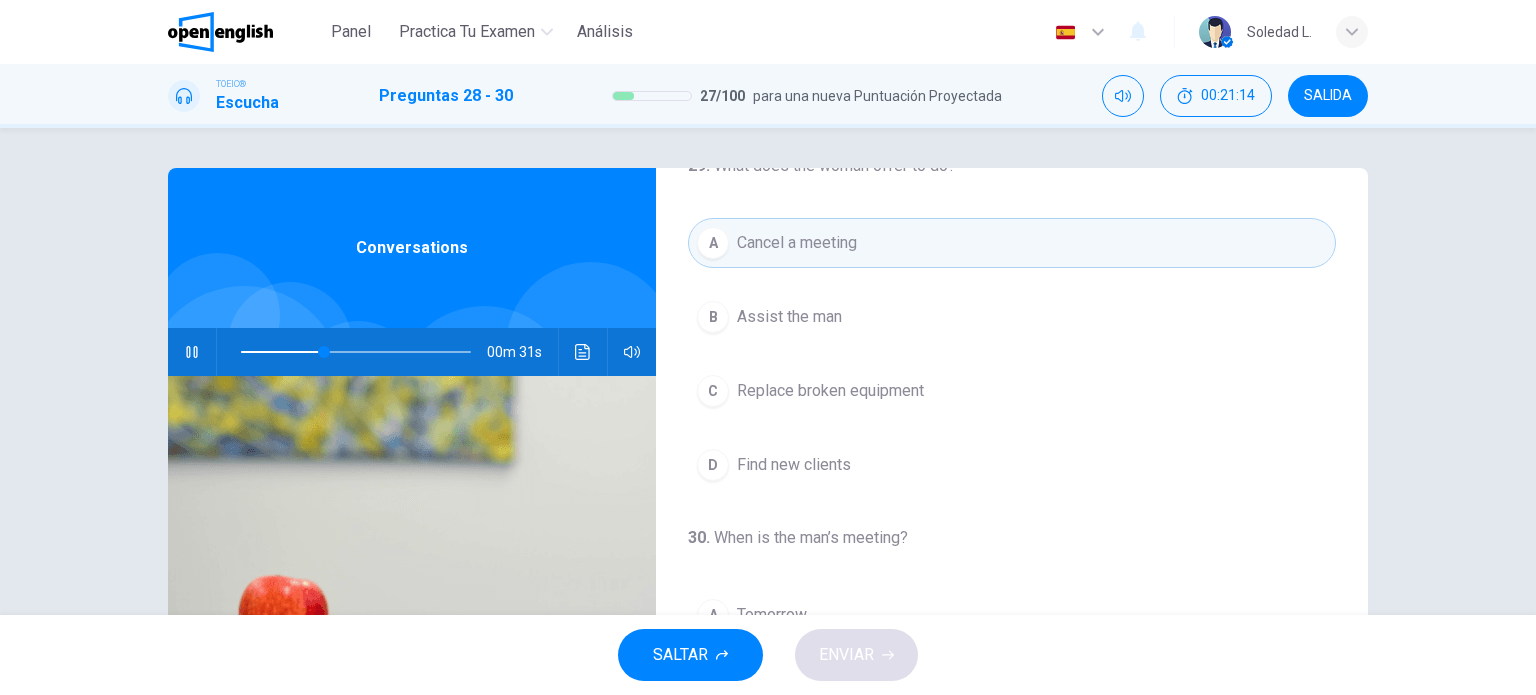 scroll, scrollTop: 452, scrollLeft: 0, axis: vertical 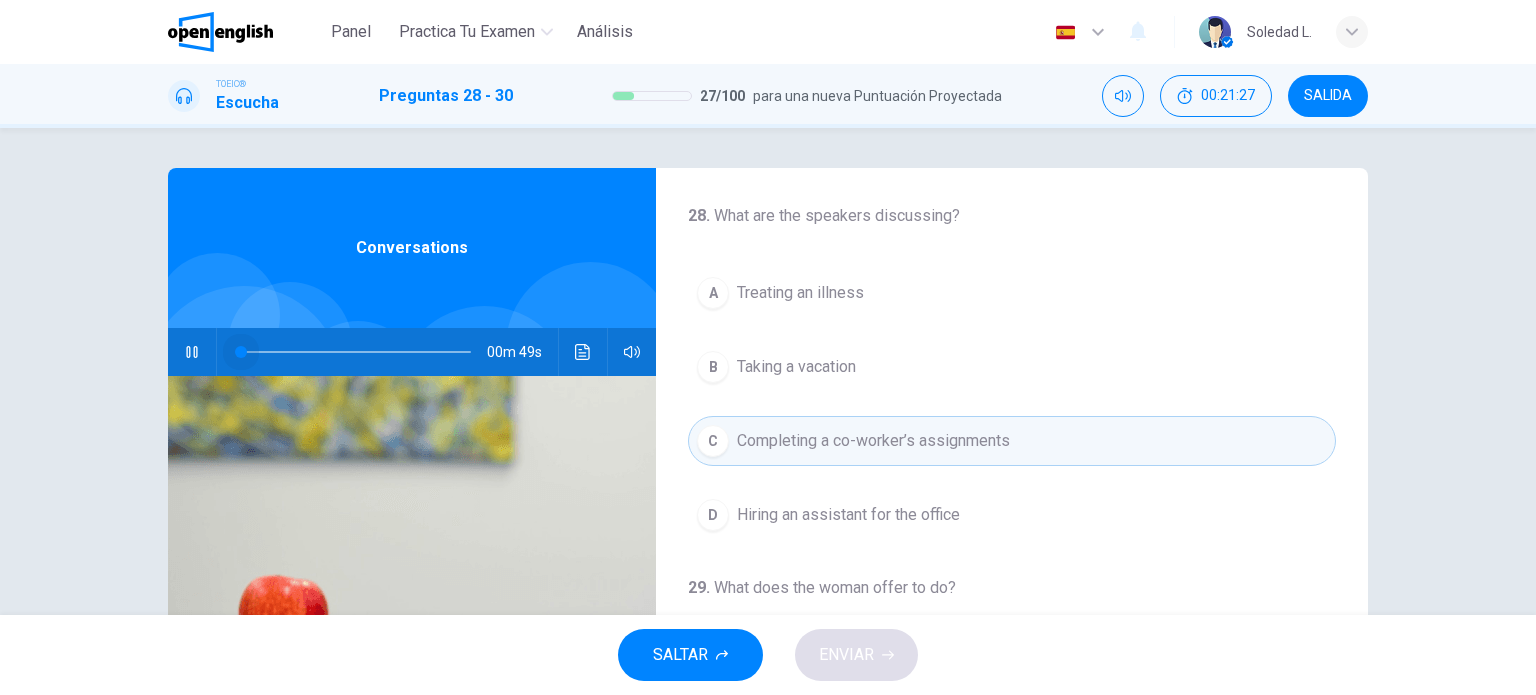 drag, startPoint x: 380, startPoint y: 351, endPoint x: 80, endPoint y: 326, distance: 301.03986 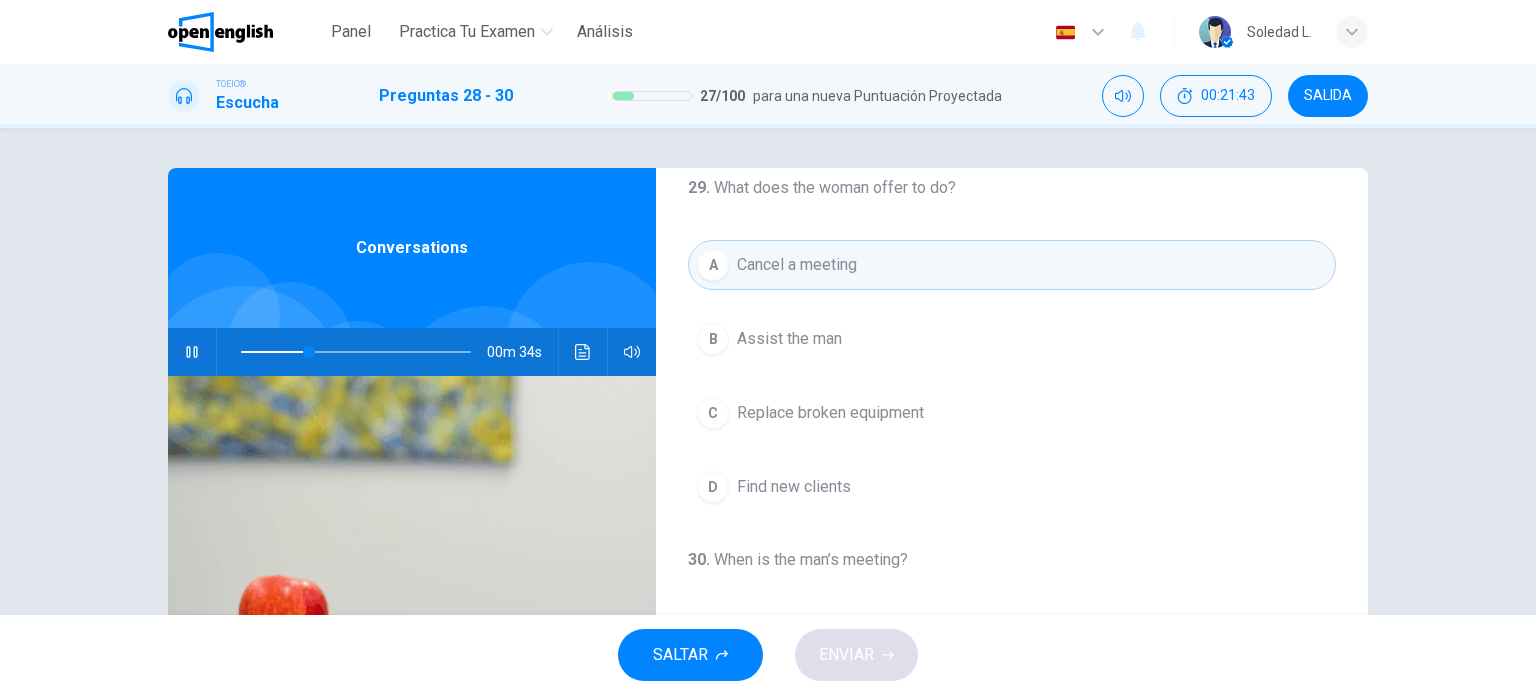 scroll, scrollTop: 452, scrollLeft: 0, axis: vertical 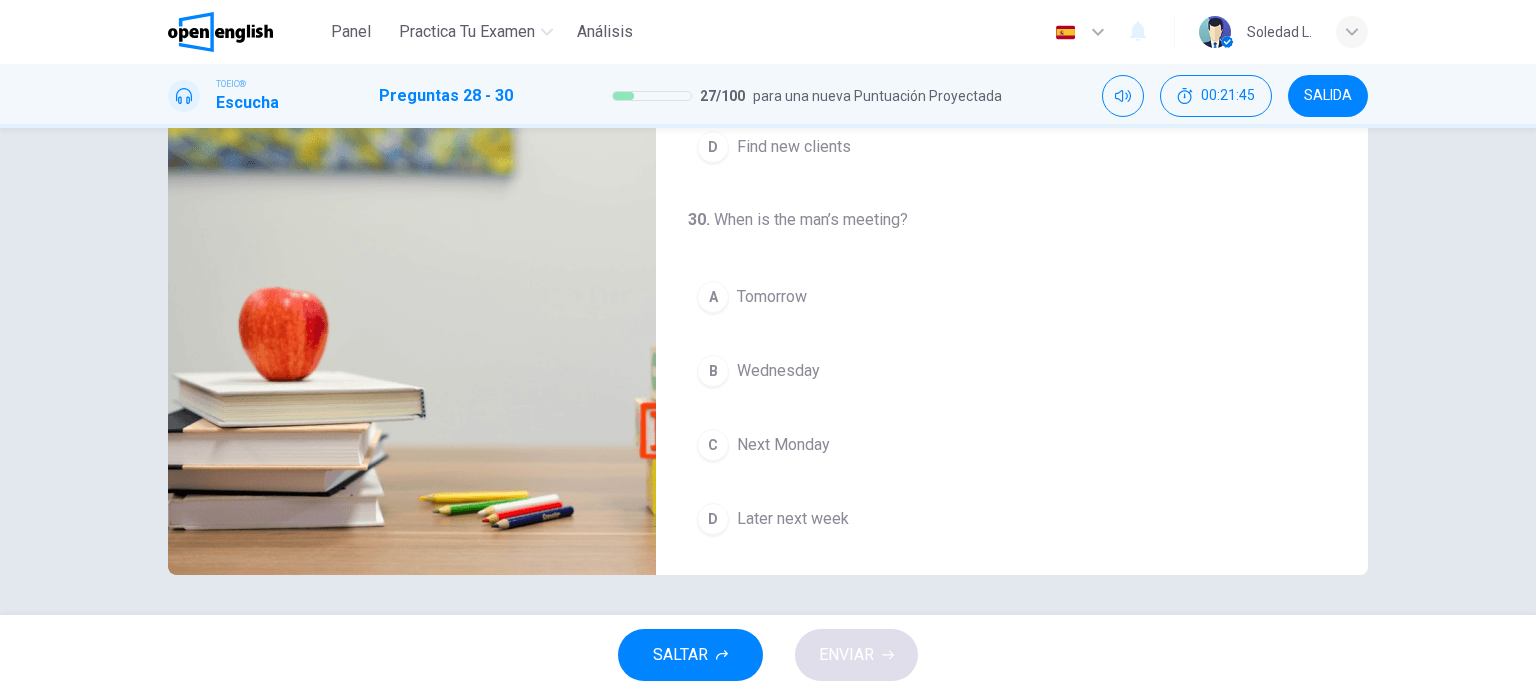 click on "B" at bounding box center (713, 371) 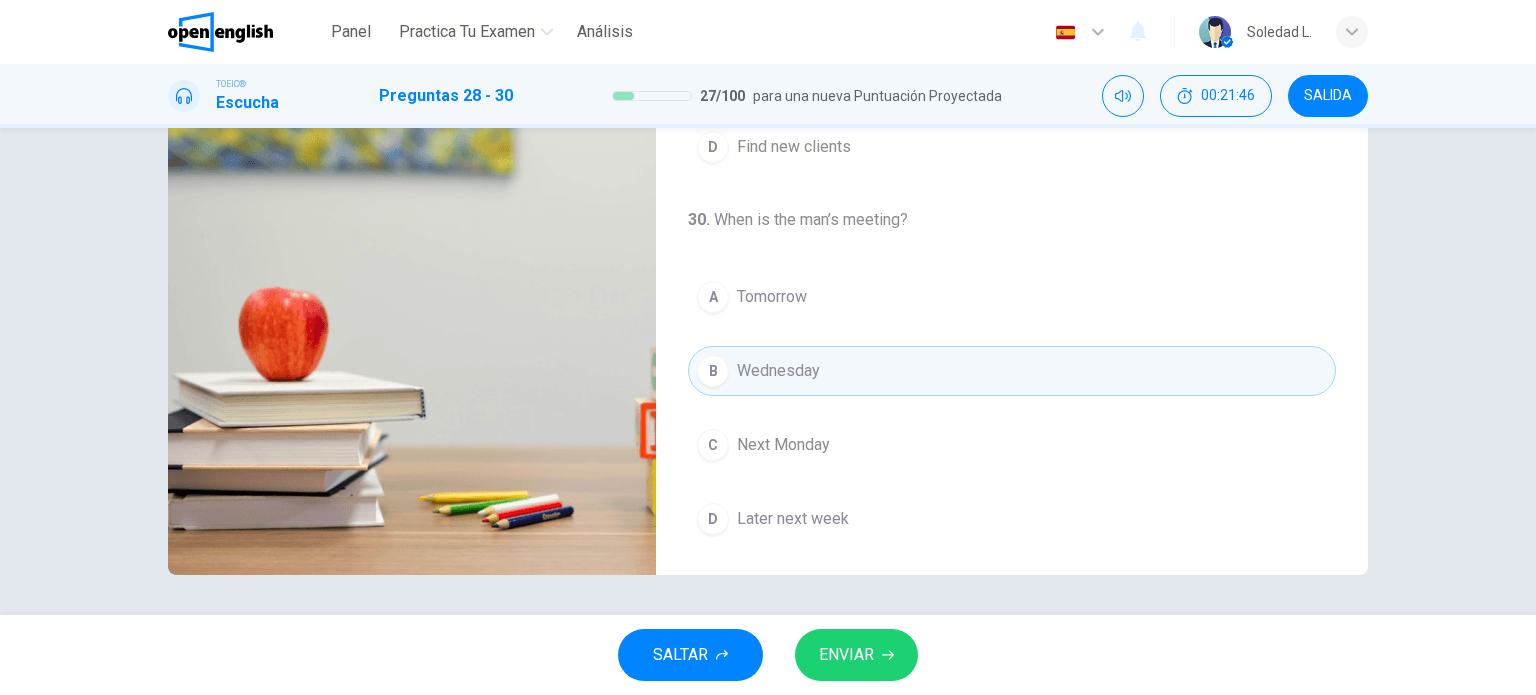 click on "ENVIAR" at bounding box center (846, 655) 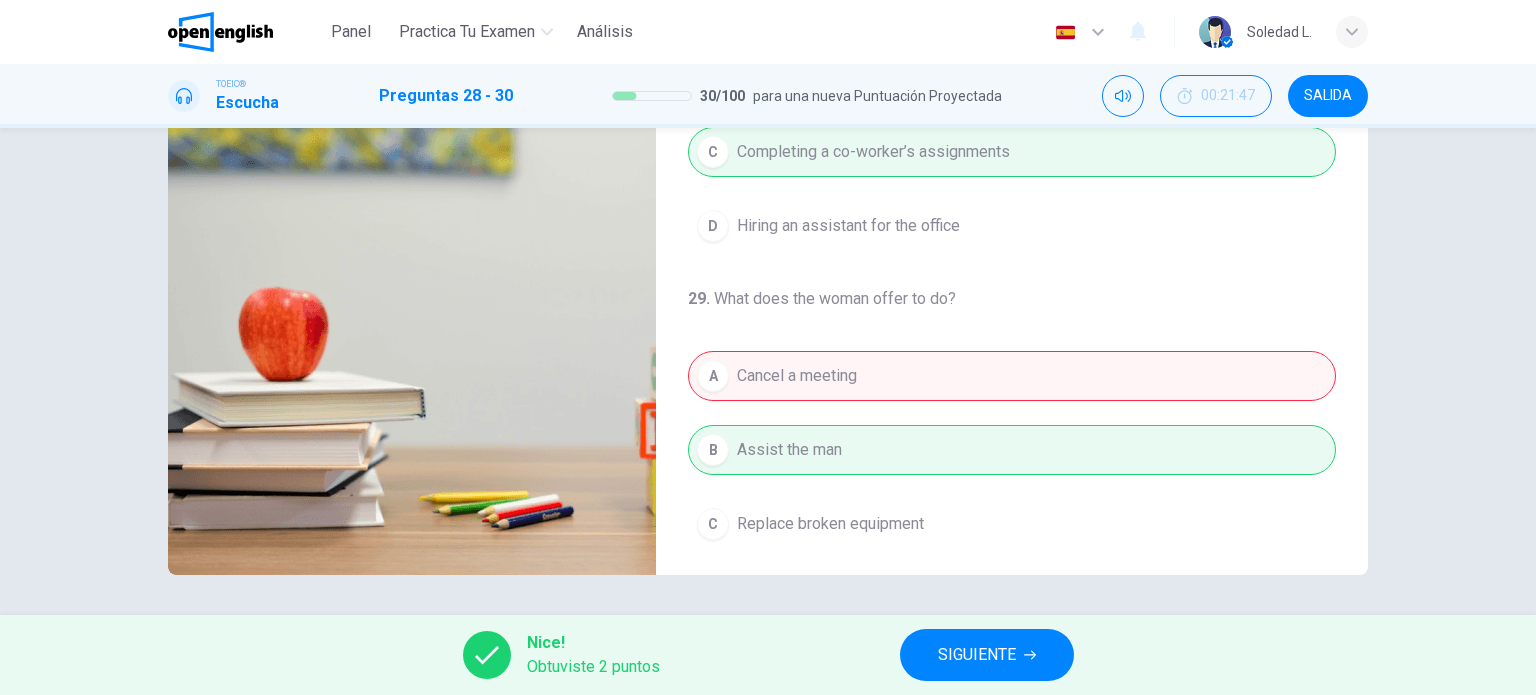 scroll, scrollTop: 0, scrollLeft: 0, axis: both 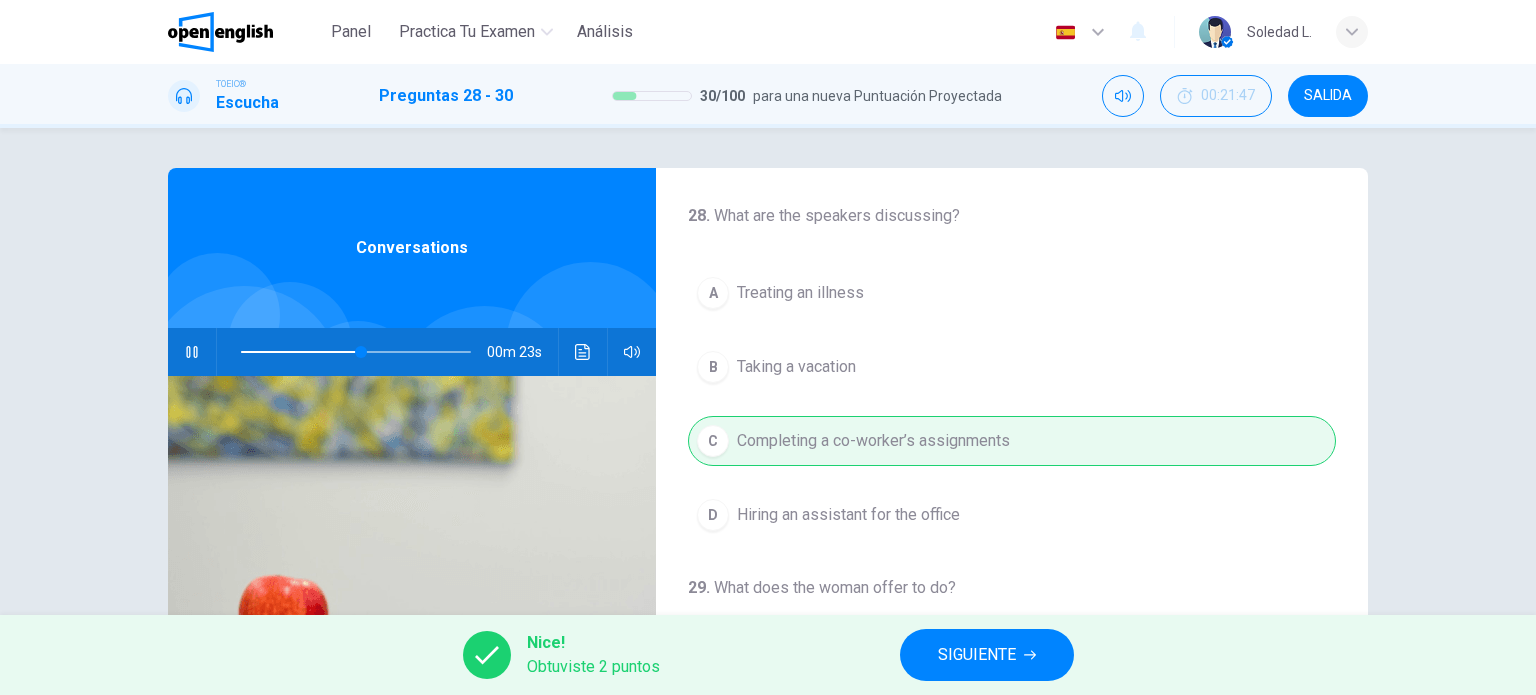 type on "**" 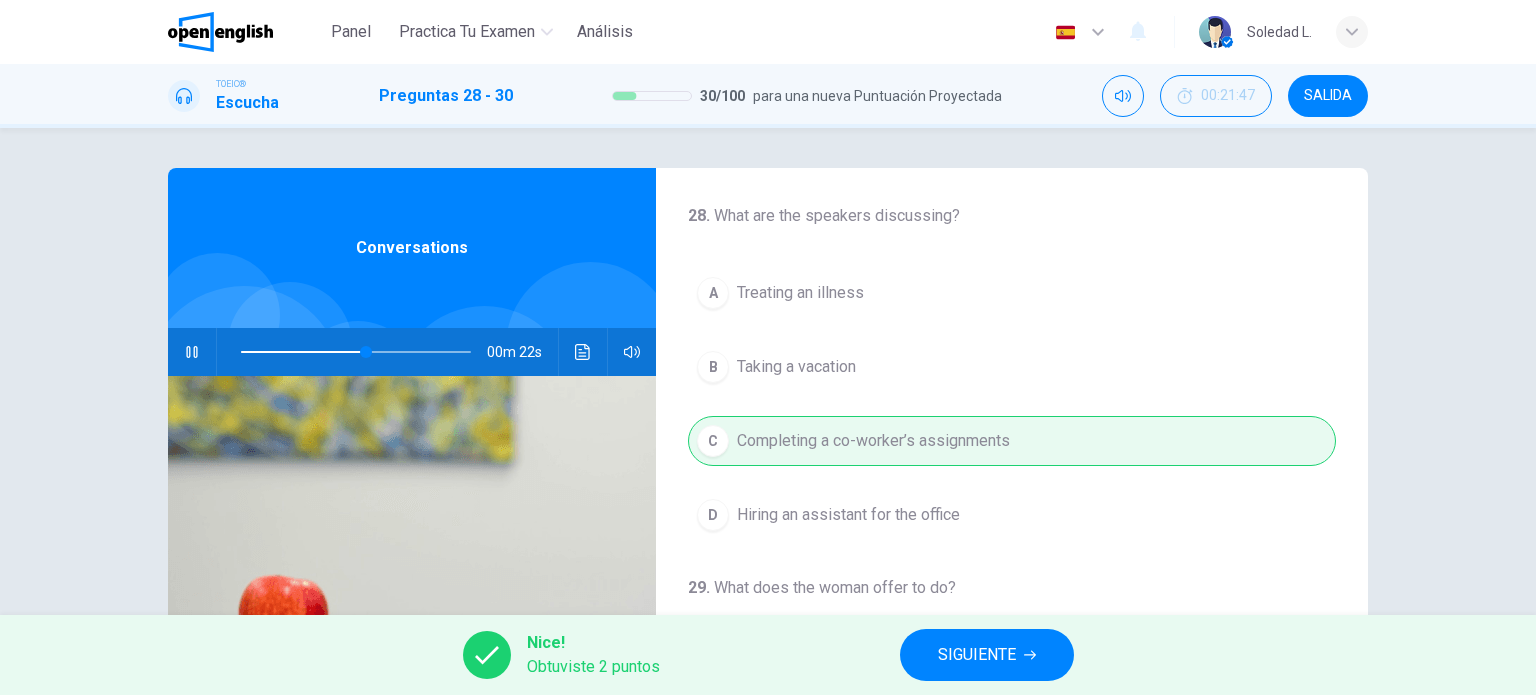 click on "SIGUIENTE" at bounding box center [977, 655] 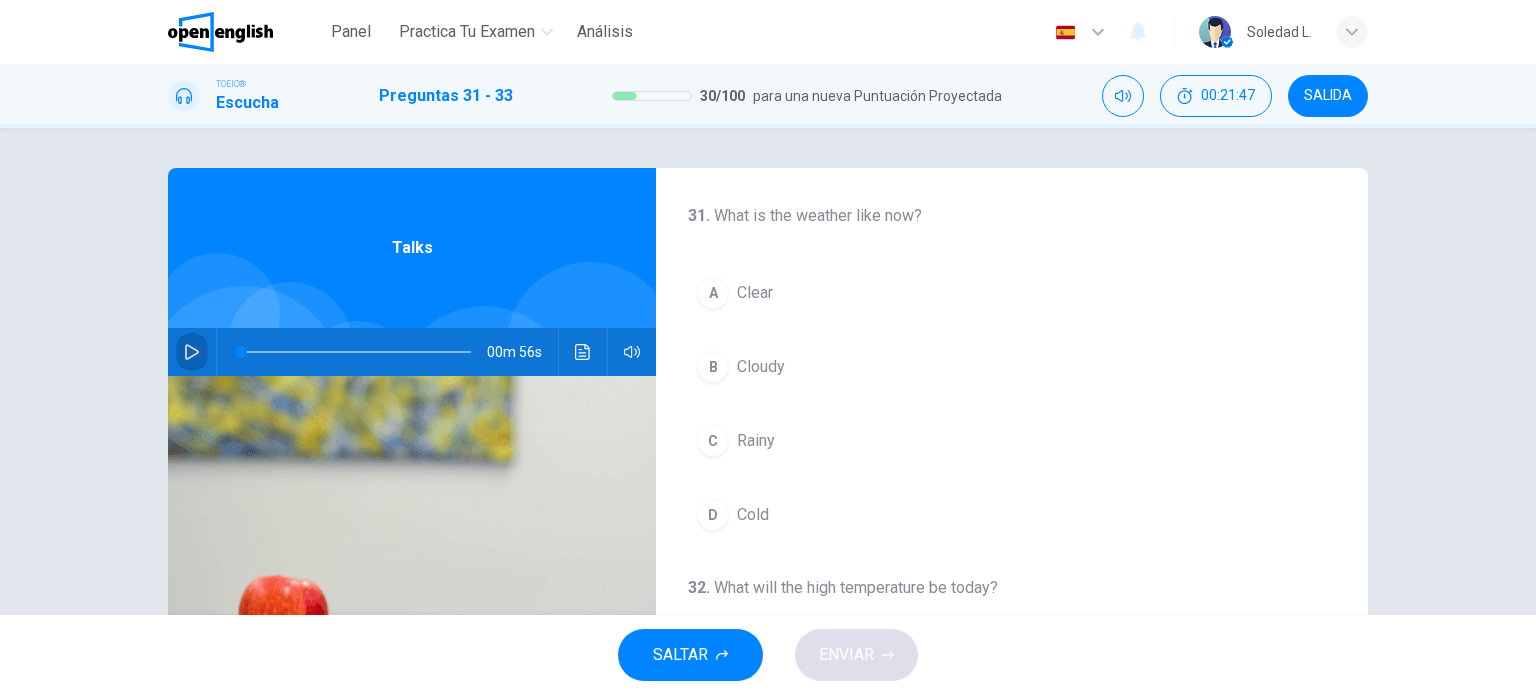 click 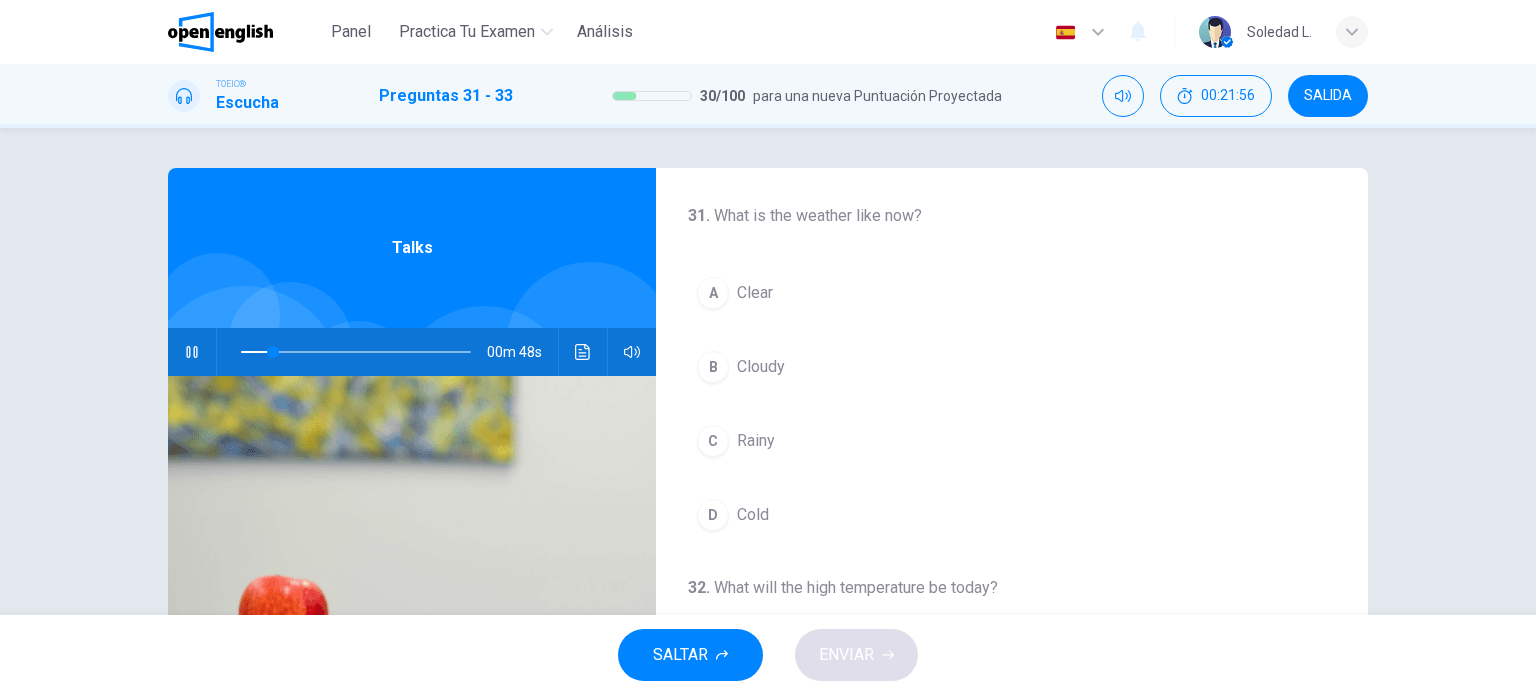 click on "A" at bounding box center [713, 293] 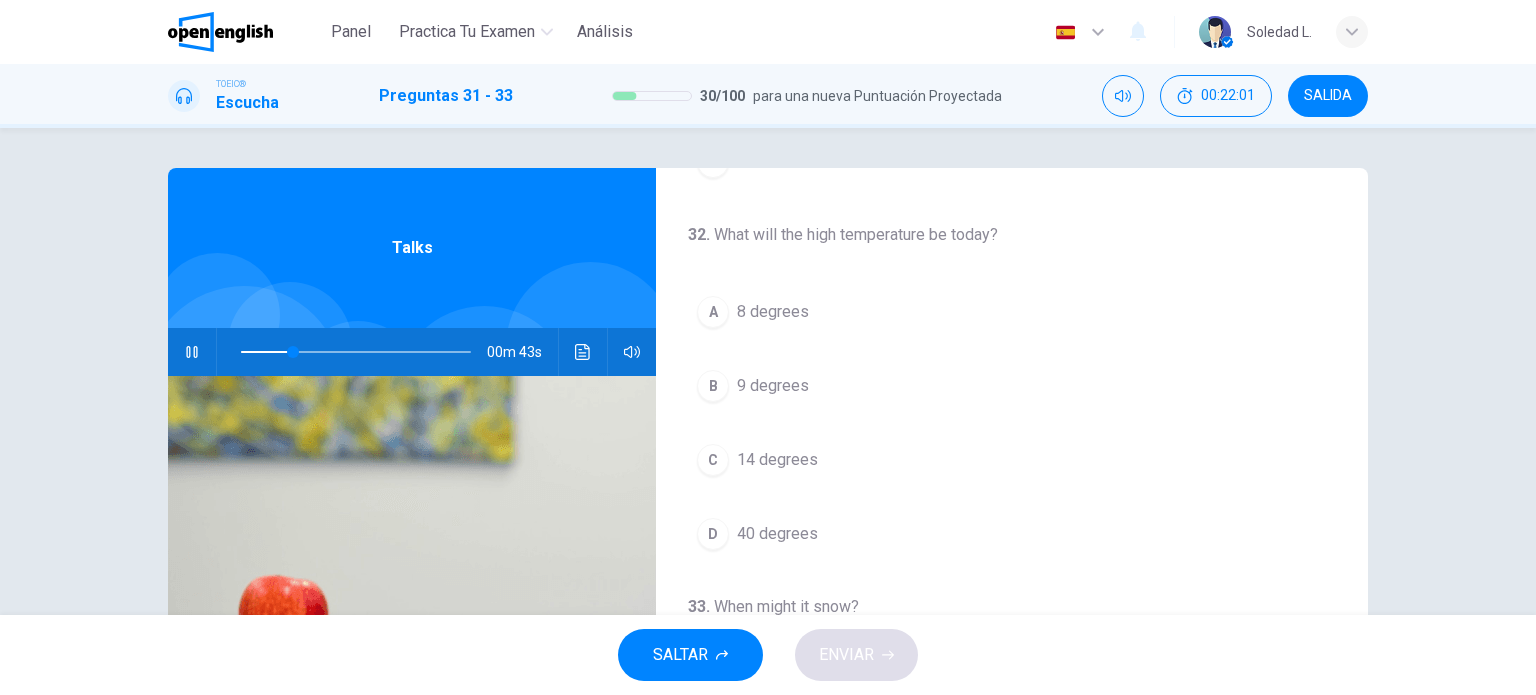 scroll, scrollTop: 400, scrollLeft: 0, axis: vertical 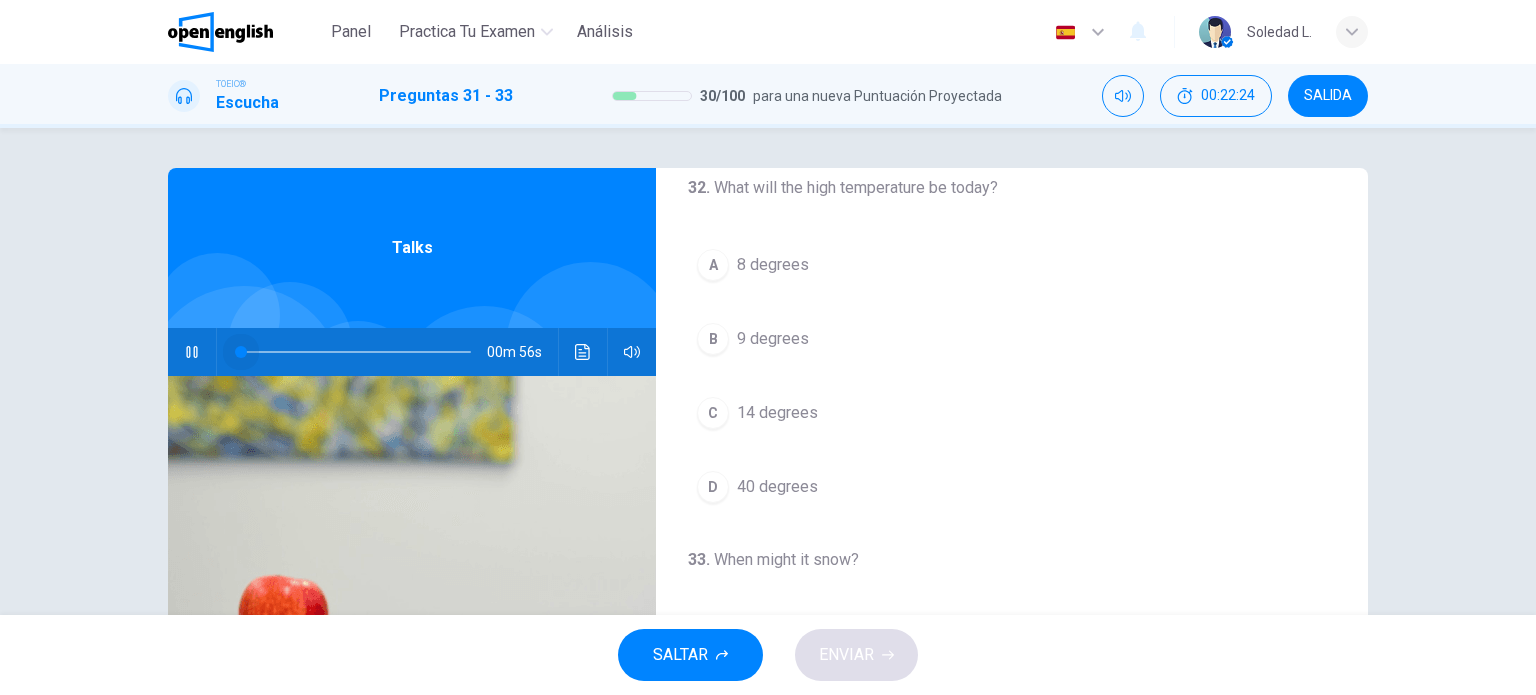 drag, startPoint x: 379, startPoint y: 351, endPoint x: 131, endPoint y: 363, distance: 248.29015 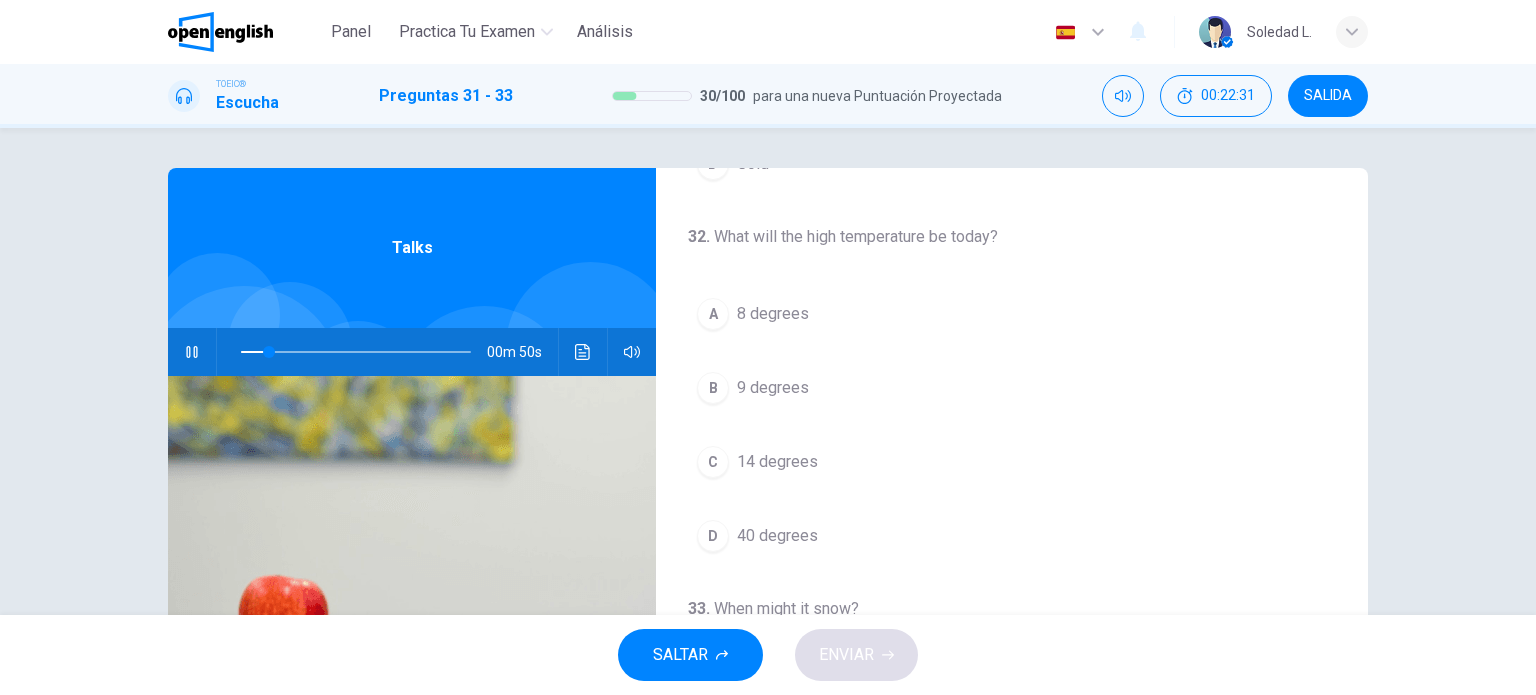 scroll, scrollTop: 400, scrollLeft: 0, axis: vertical 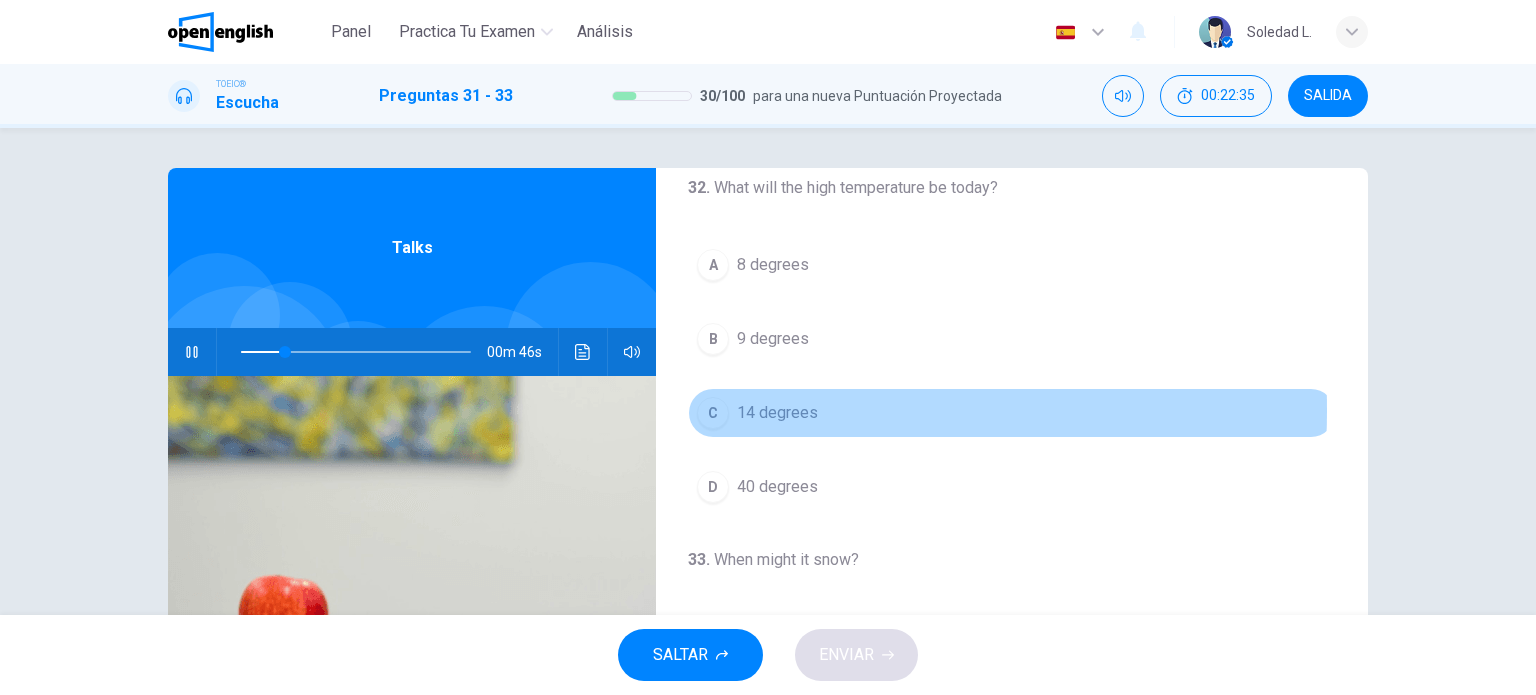 click on "C" at bounding box center [713, 413] 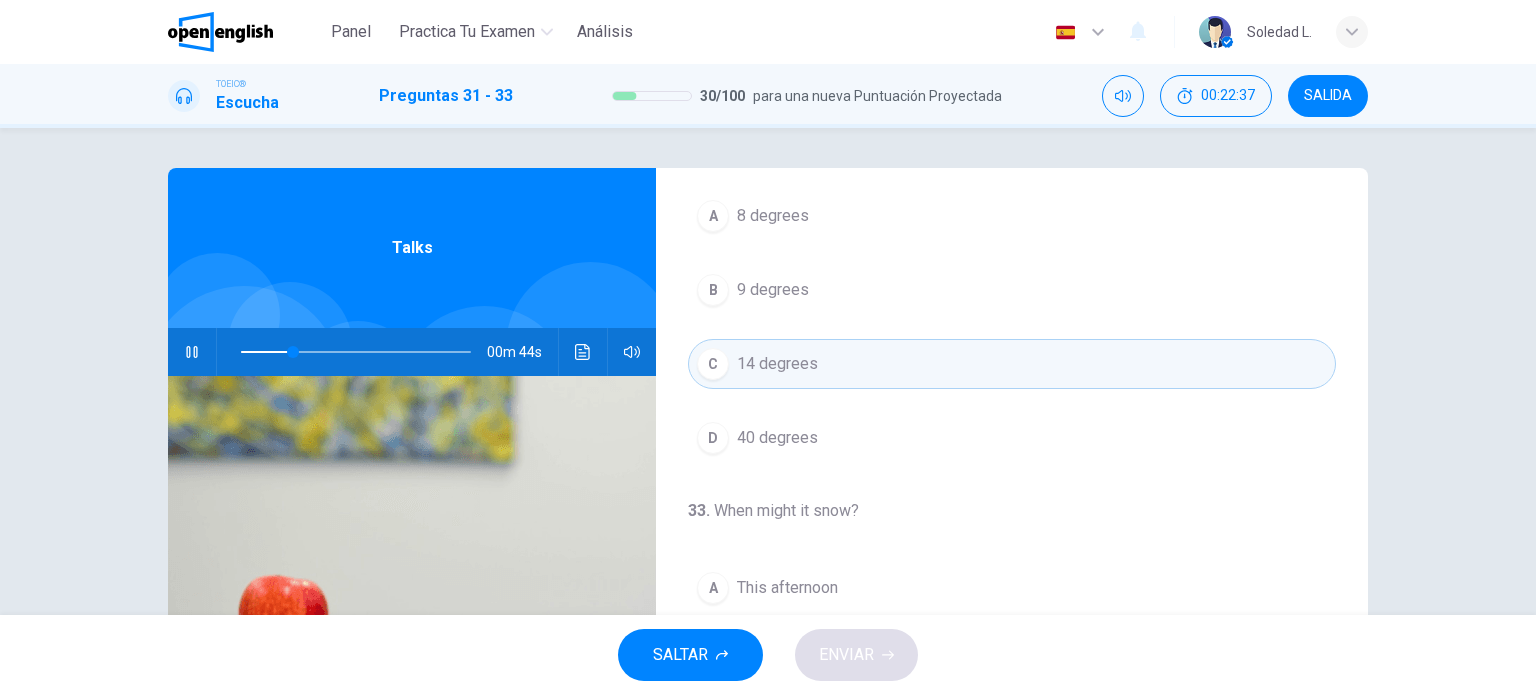 scroll, scrollTop: 452, scrollLeft: 0, axis: vertical 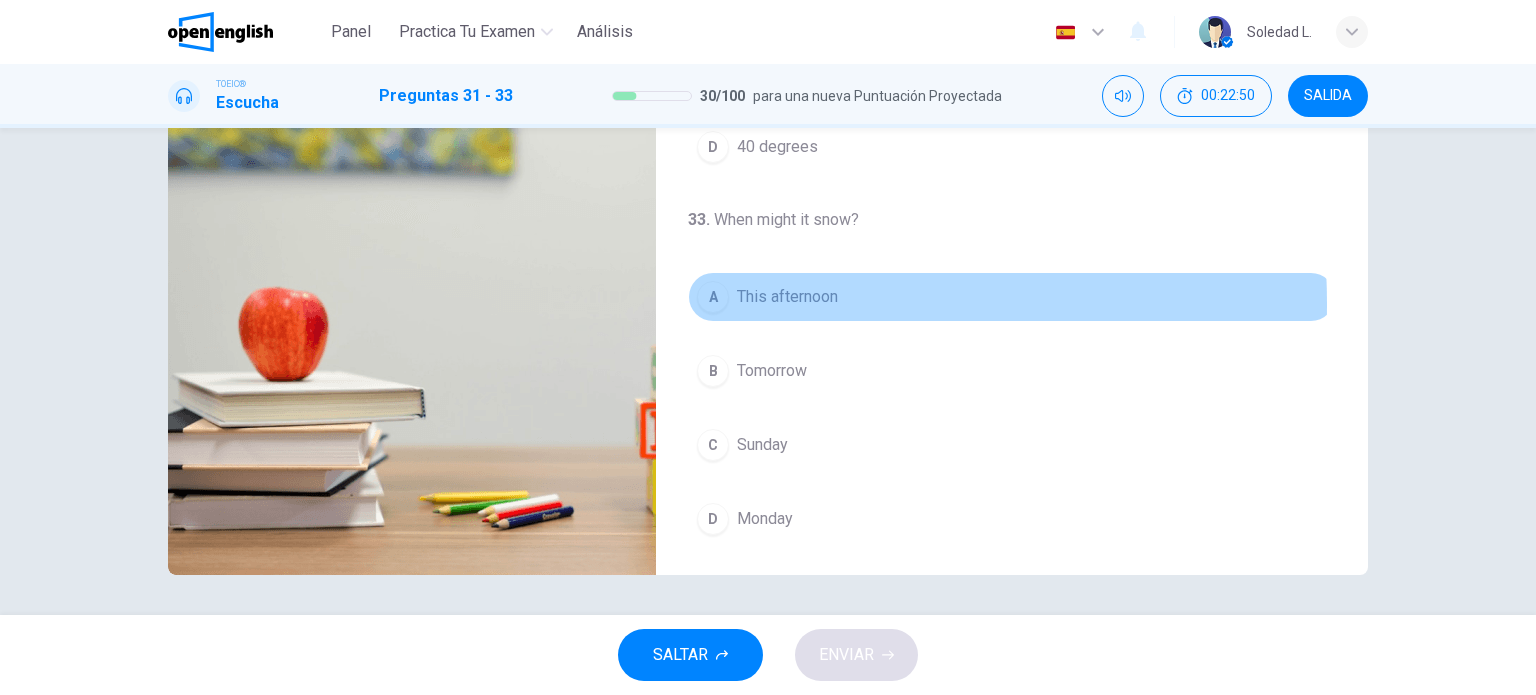 click on "A" at bounding box center [713, 297] 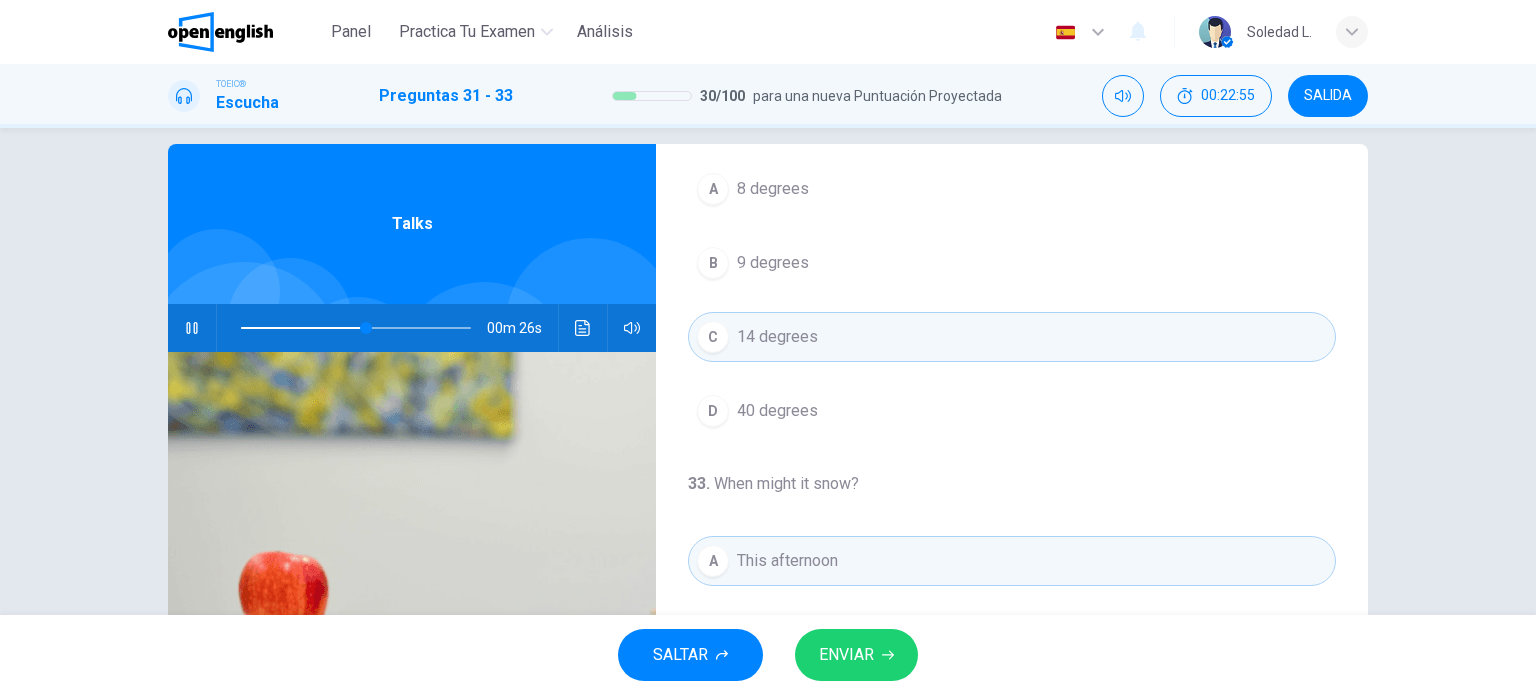 scroll, scrollTop: 0, scrollLeft: 0, axis: both 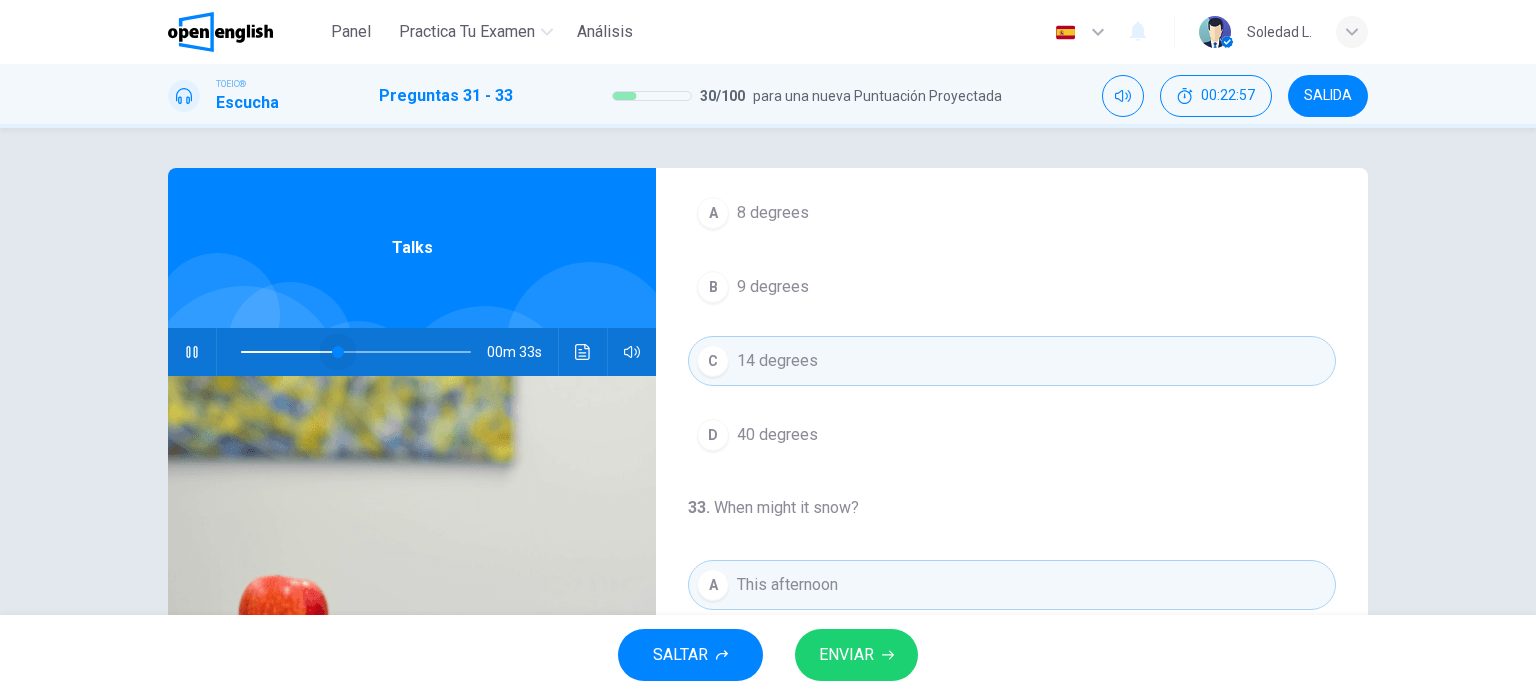 drag, startPoint x: 366, startPoint y: 355, endPoint x: 328, endPoint y: 355, distance: 38 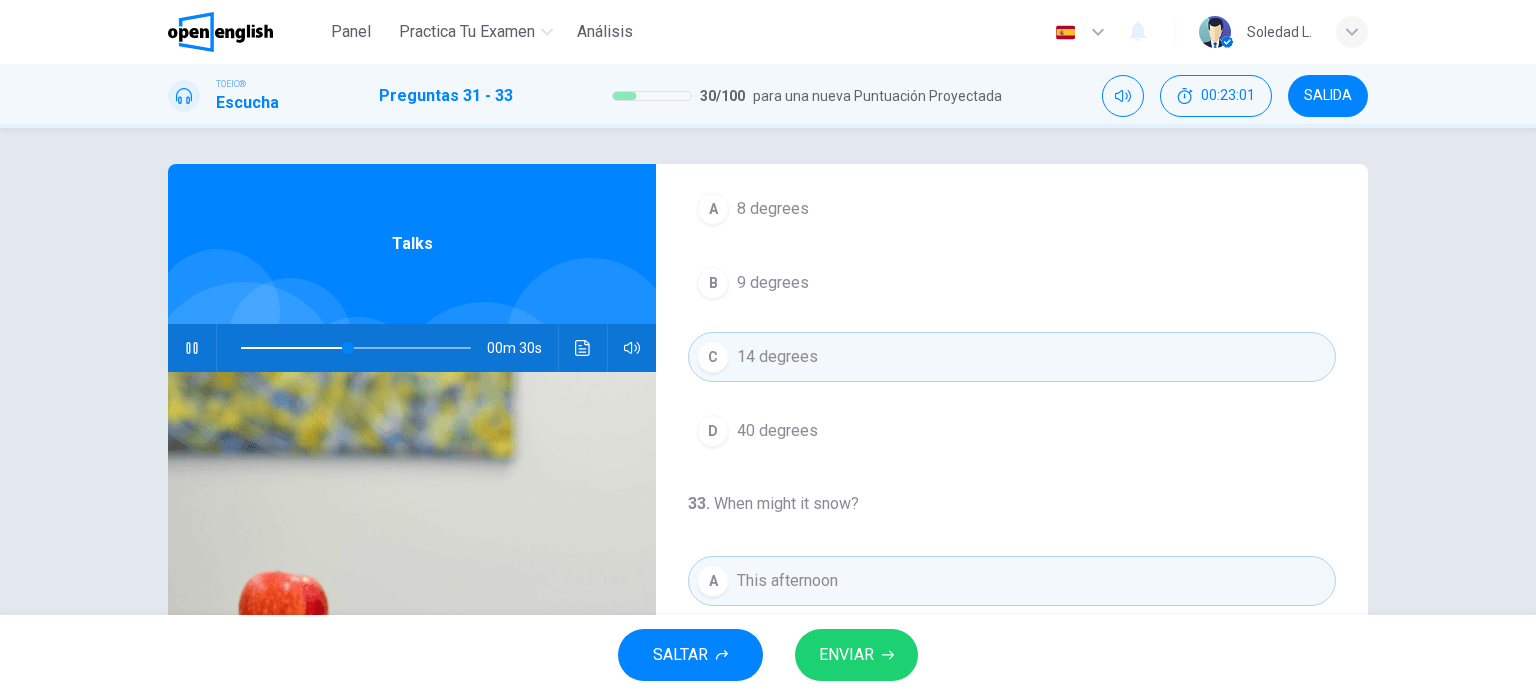 scroll, scrollTop: 0, scrollLeft: 0, axis: both 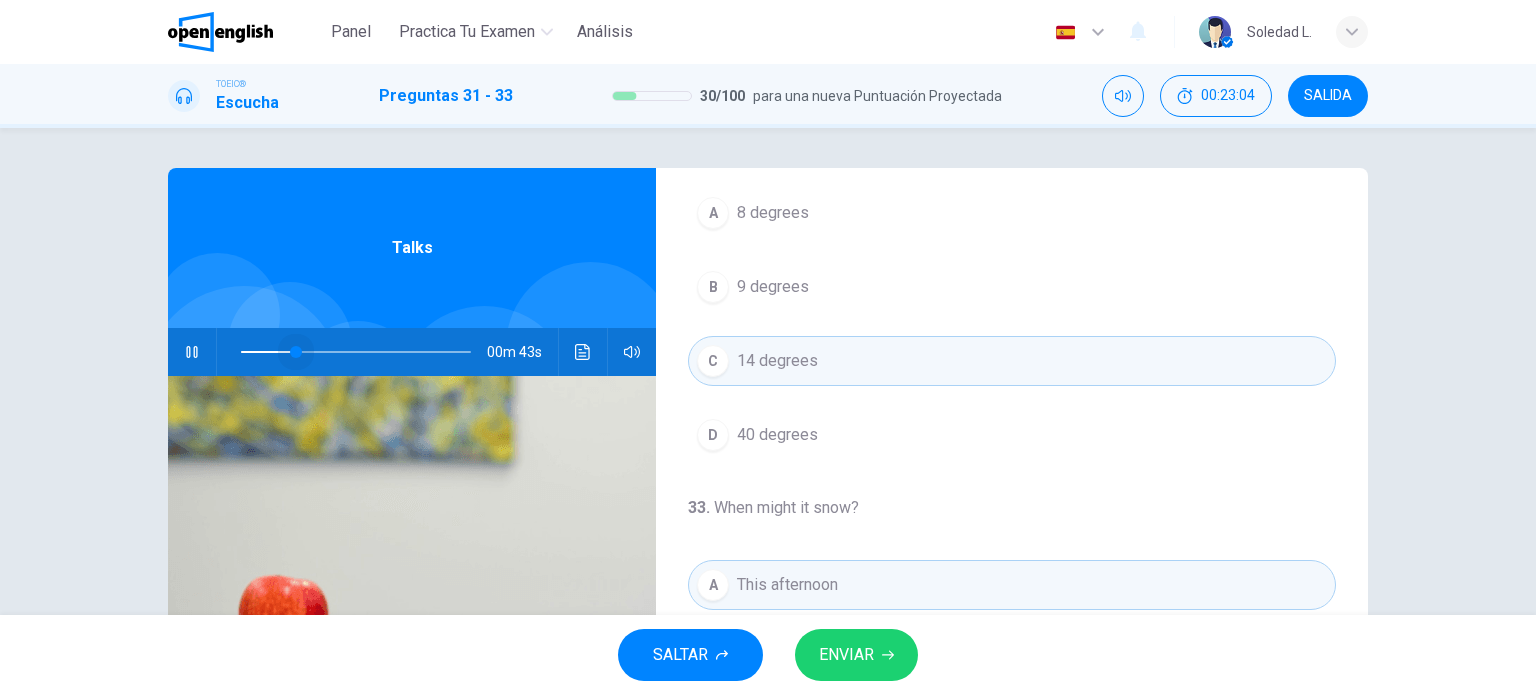 drag, startPoint x: 346, startPoint y: 356, endPoint x: 288, endPoint y: 358, distance: 58.034473 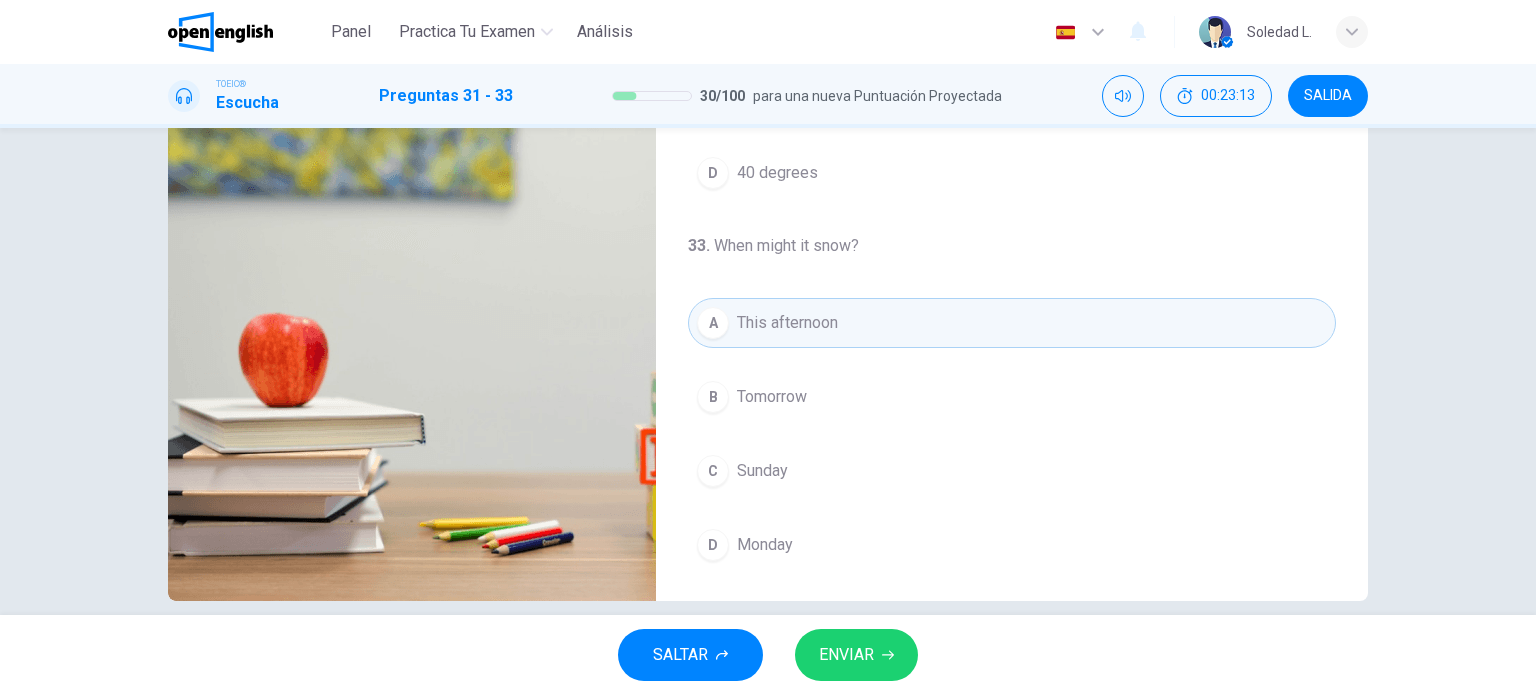 scroll, scrollTop: 288, scrollLeft: 0, axis: vertical 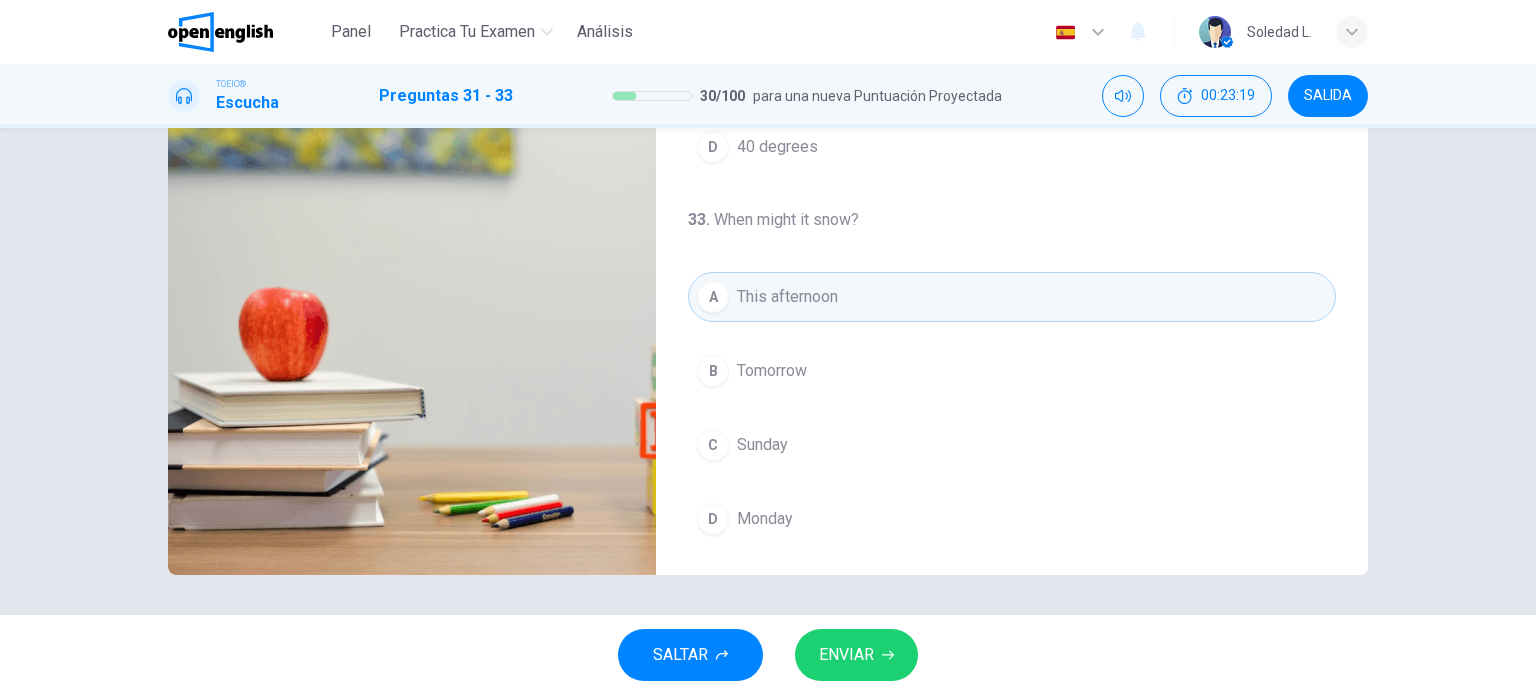 click on "C" at bounding box center (713, 445) 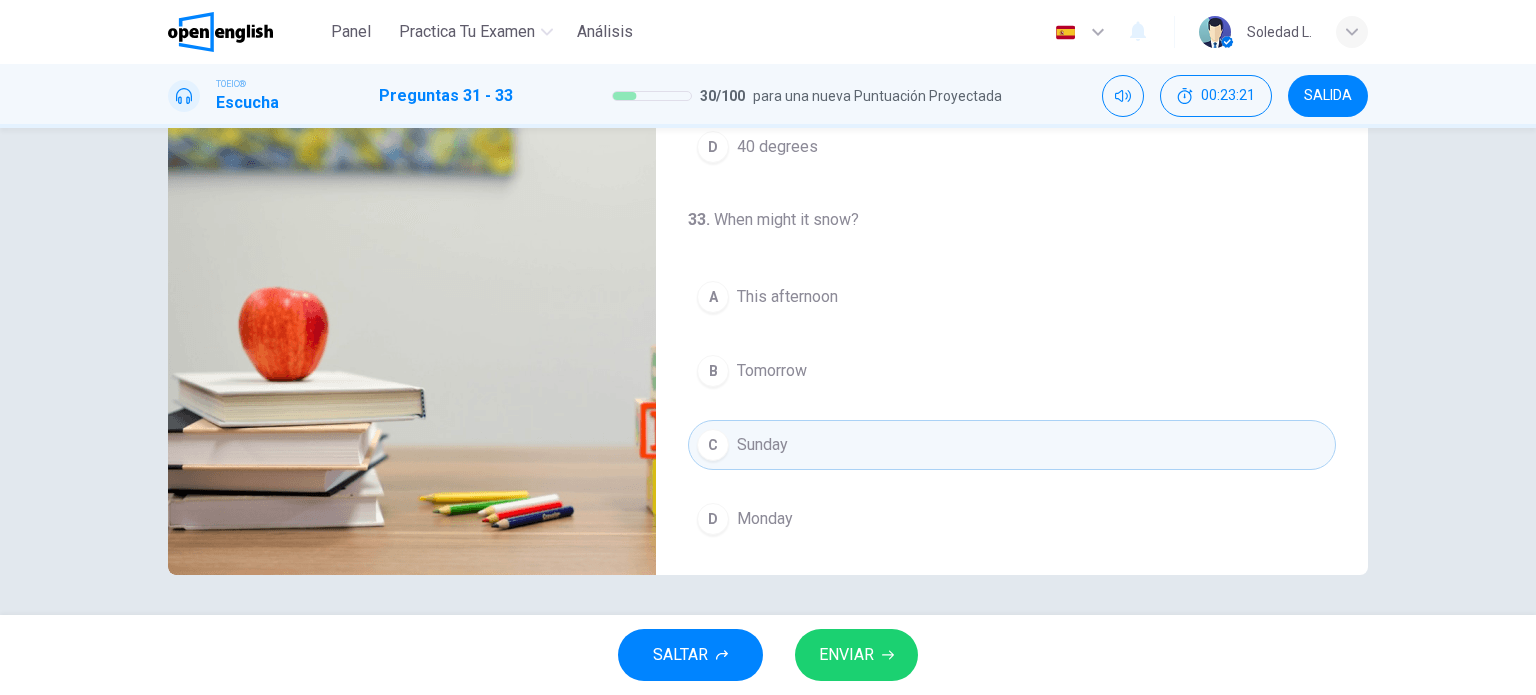 click on "ENVIAR" at bounding box center [846, 655] 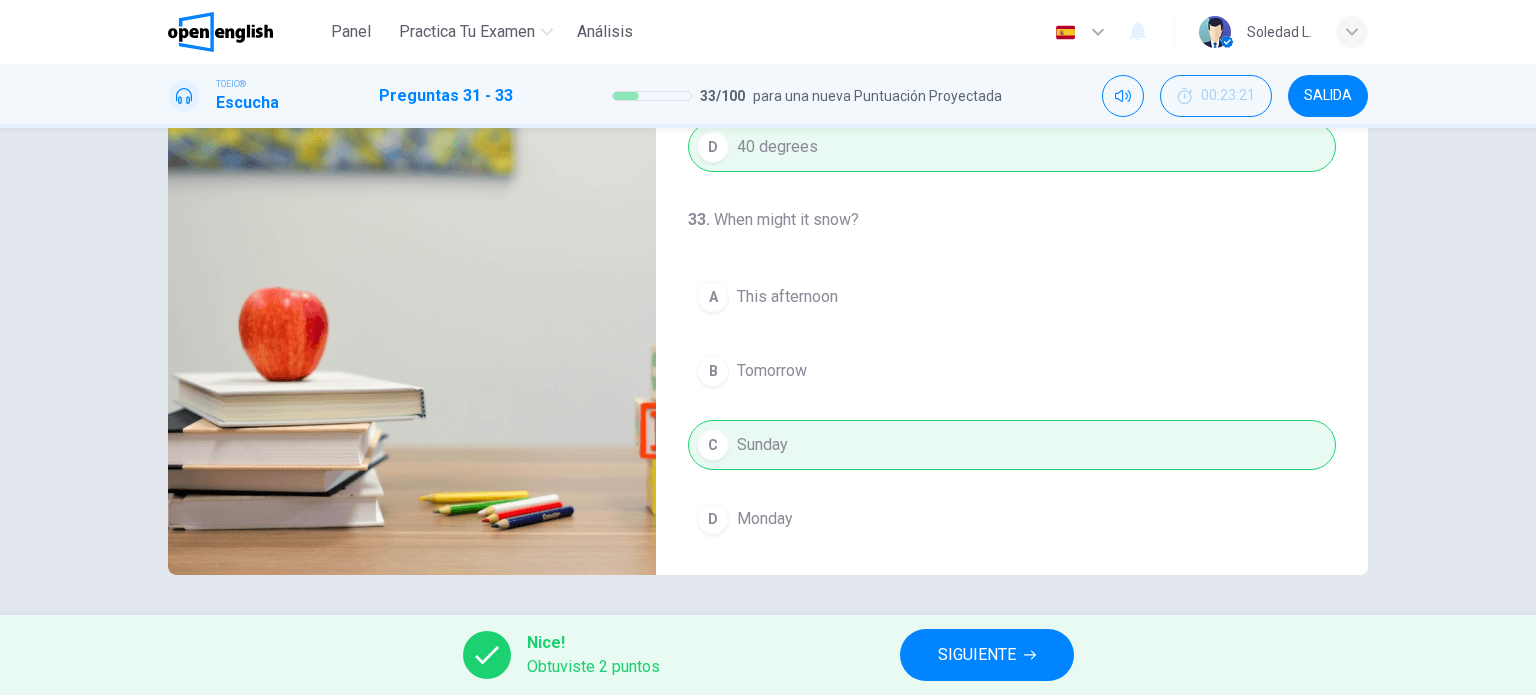 type on "**" 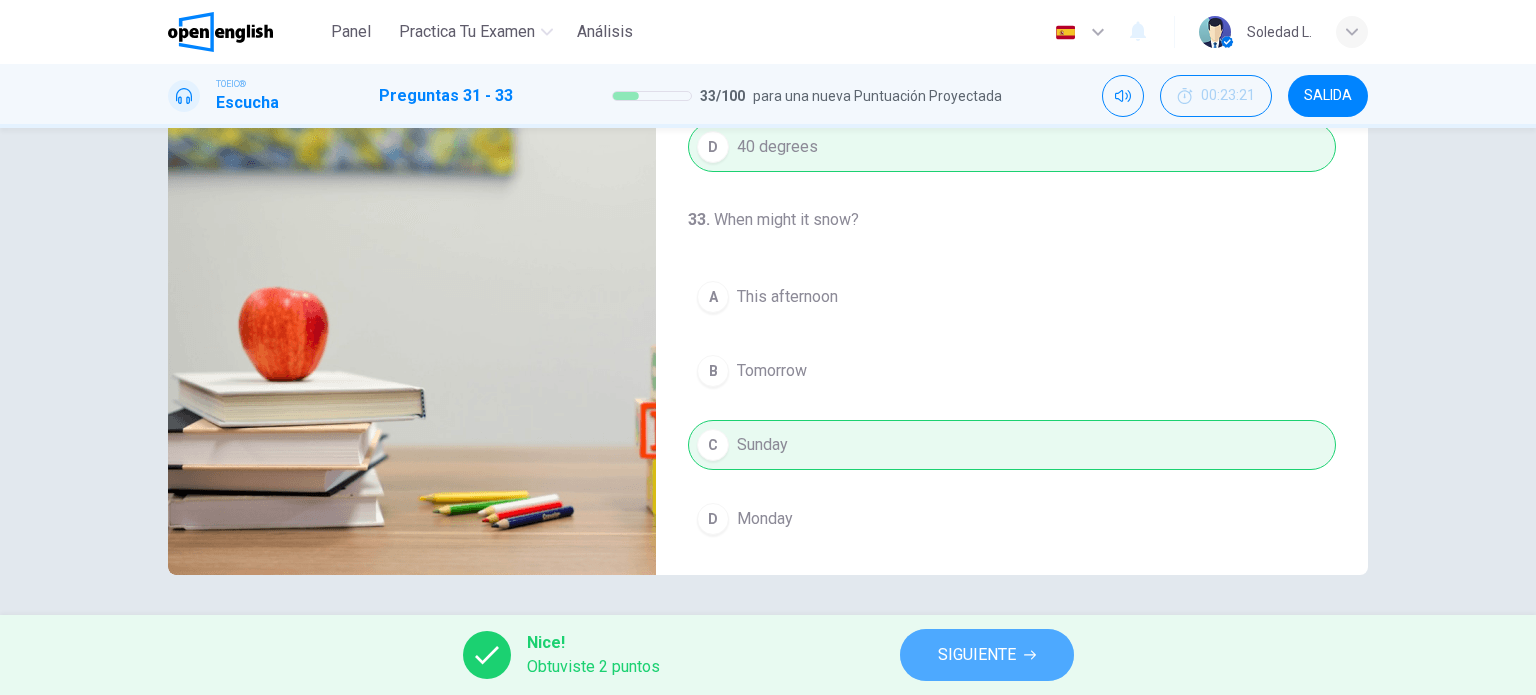 click on "SIGUIENTE" at bounding box center (977, 655) 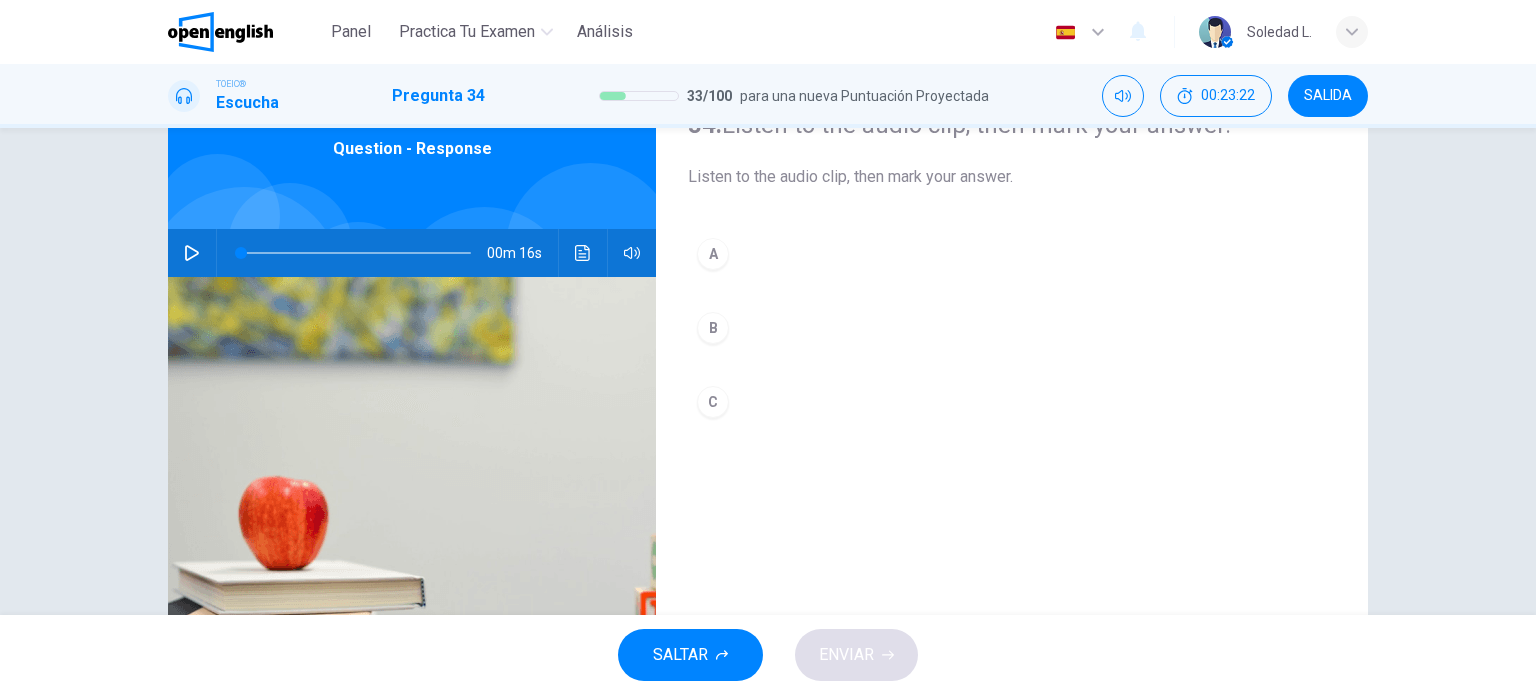 scroll, scrollTop: 100, scrollLeft: 0, axis: vertical 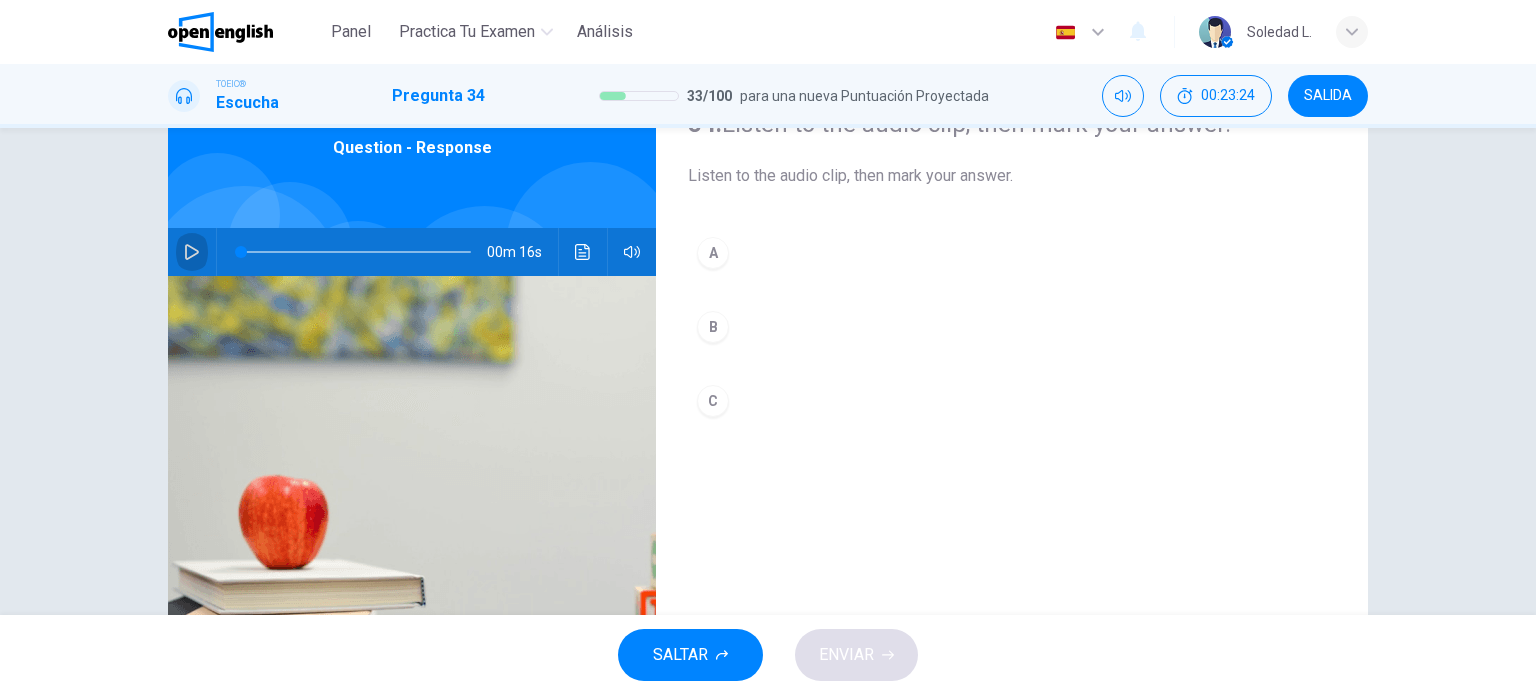 click 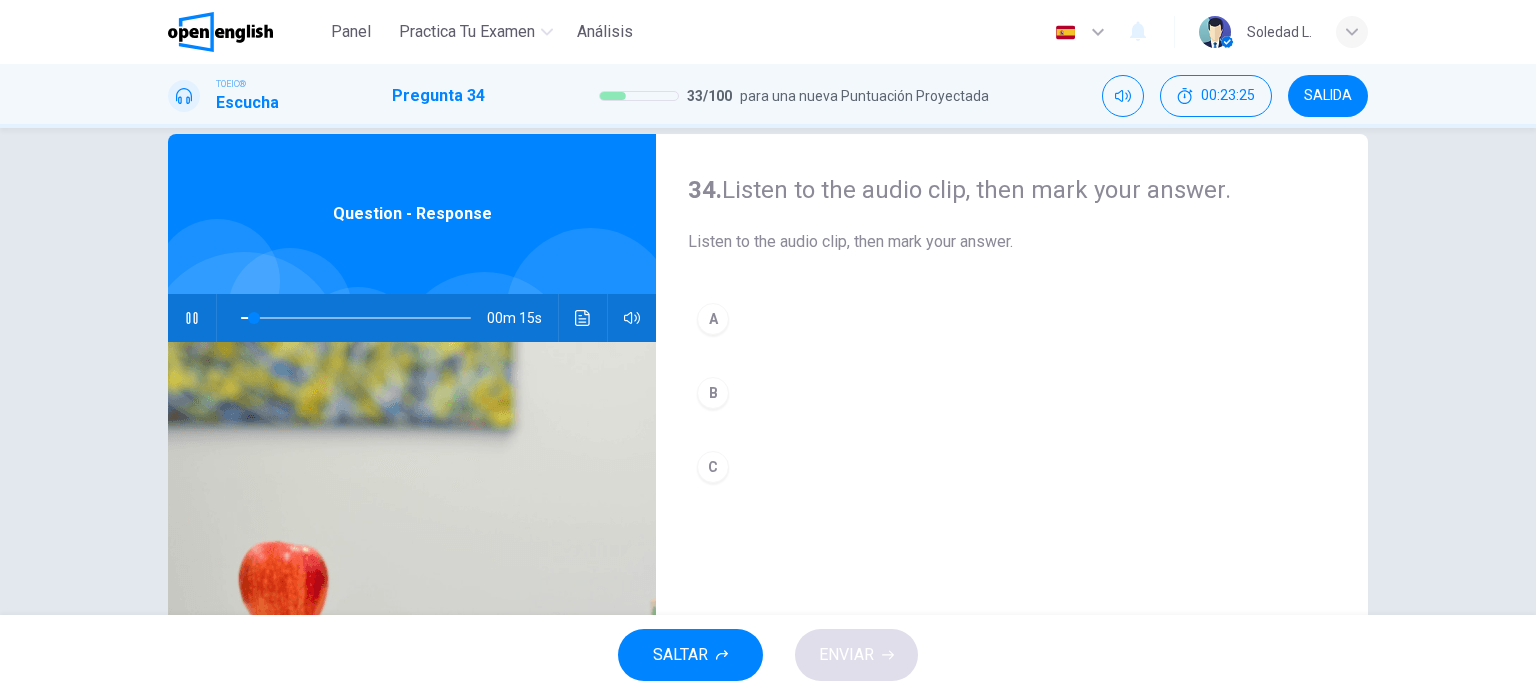 scroll, scrollTop: 0, scrollLeft: 0, axis: both 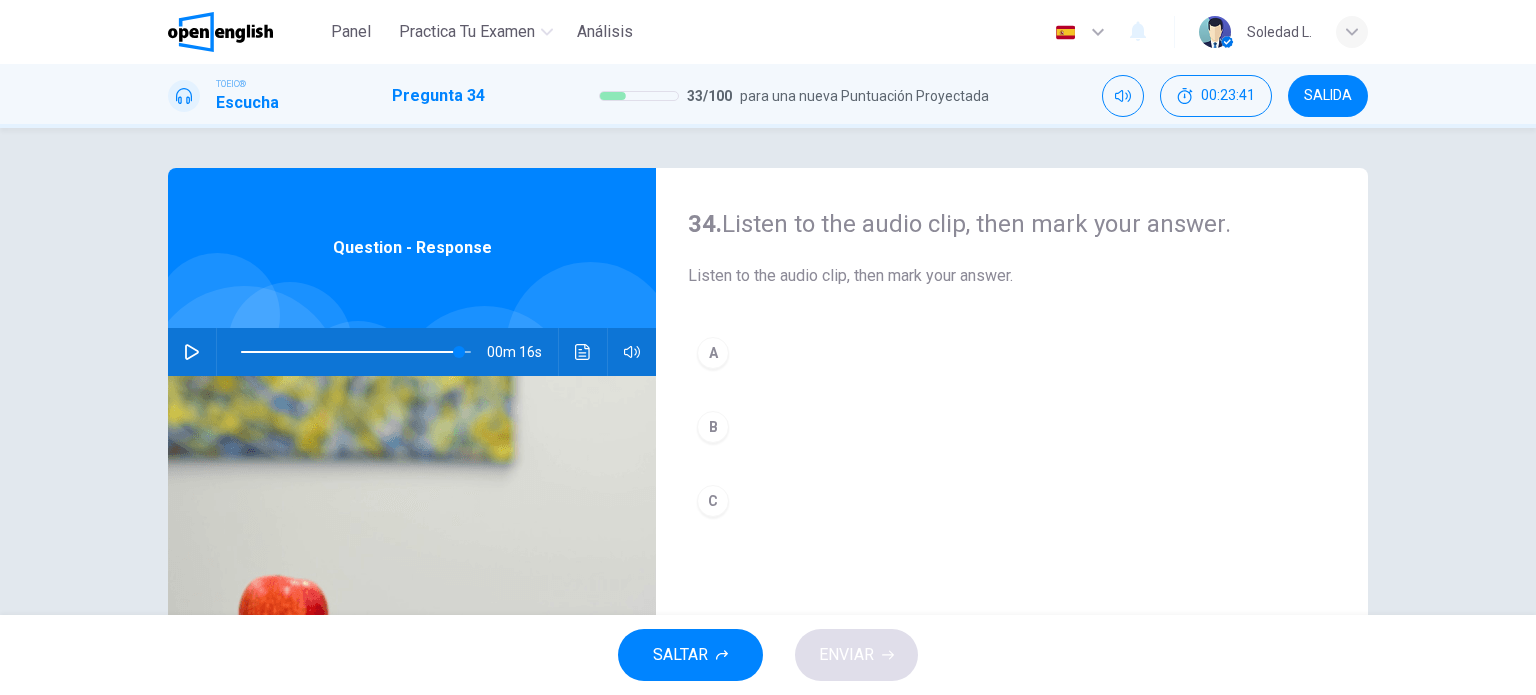 type on "*" 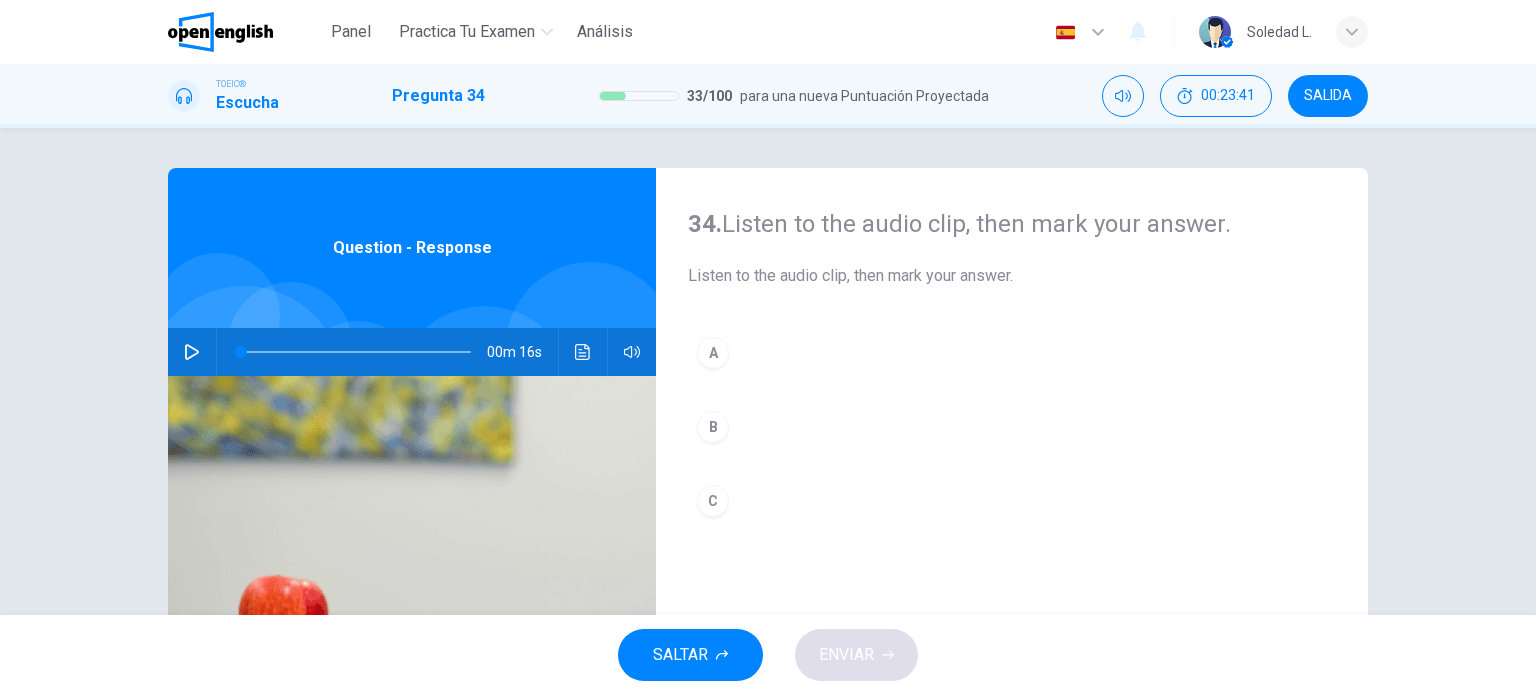 click on "A" at bounding box center [713, 353] 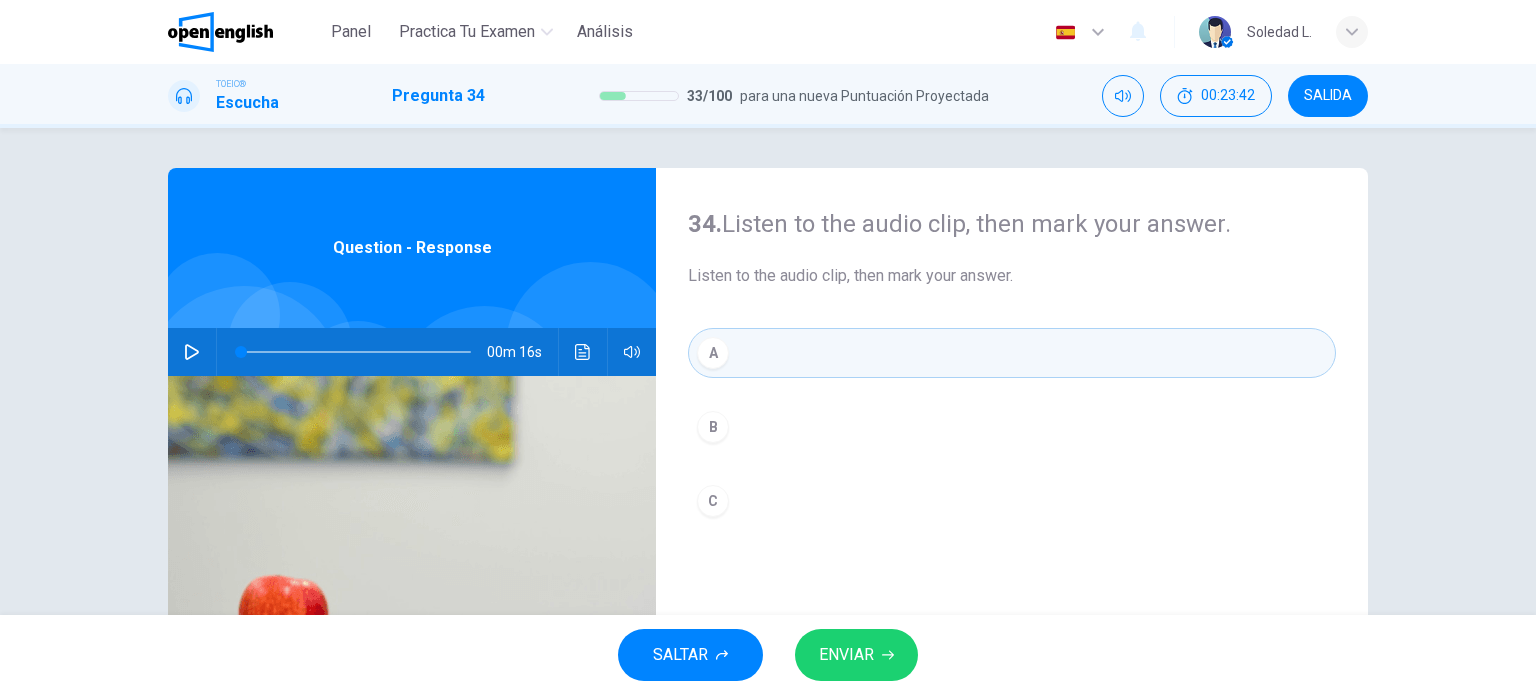 click on "ENVIAR" at bounding box center (846, 655) 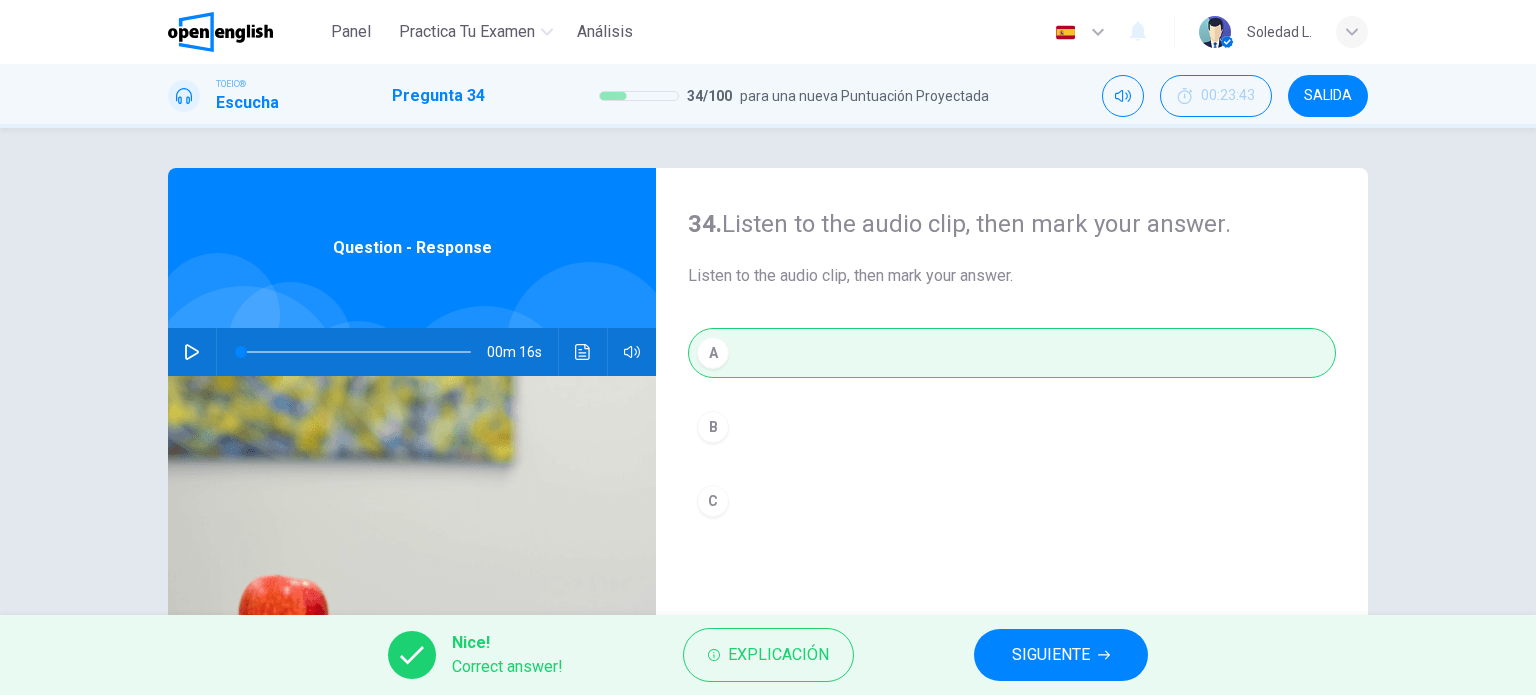 click on "SIGUIENTE" at bounding box center (1051, 655) 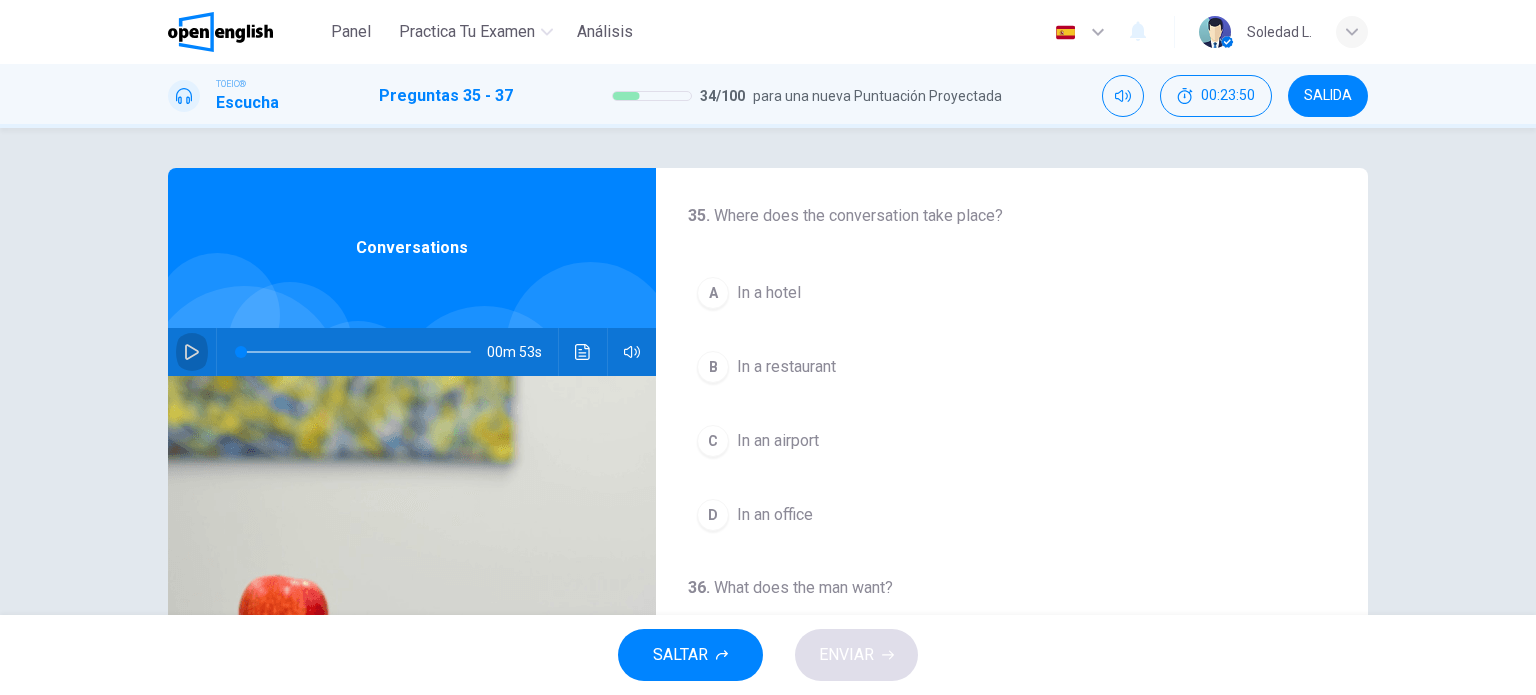 click 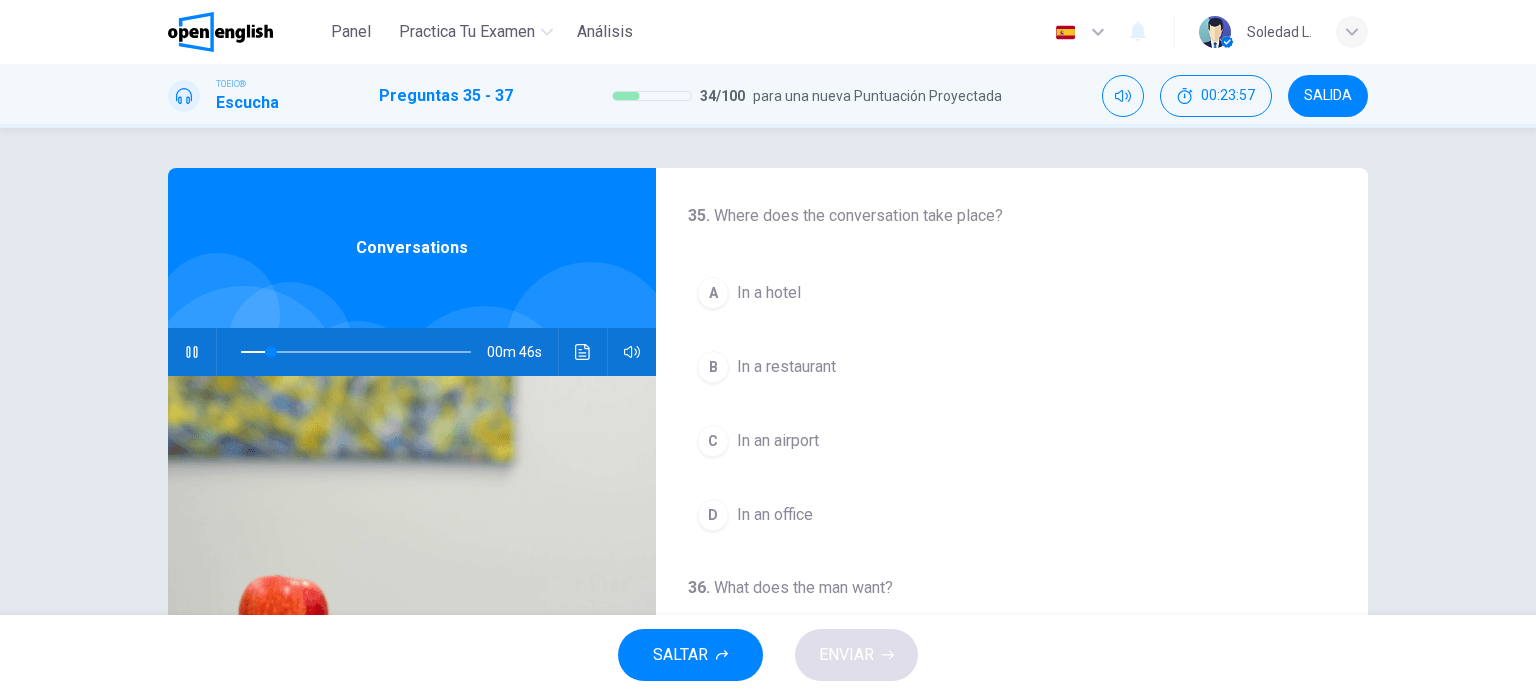 click on "C" at bounding box center (713, 441) 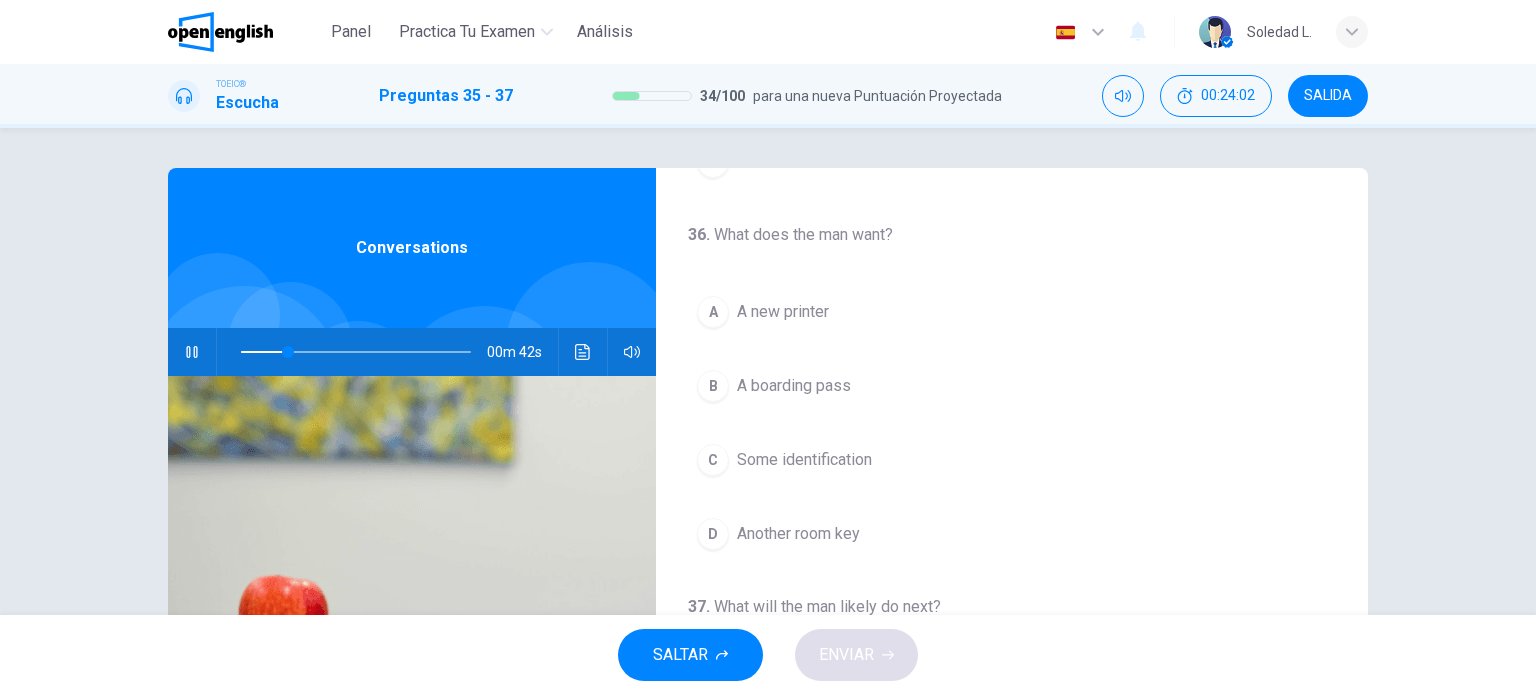 scroll, scrollTop: 400, scrollLeft: 0, axis: vertical 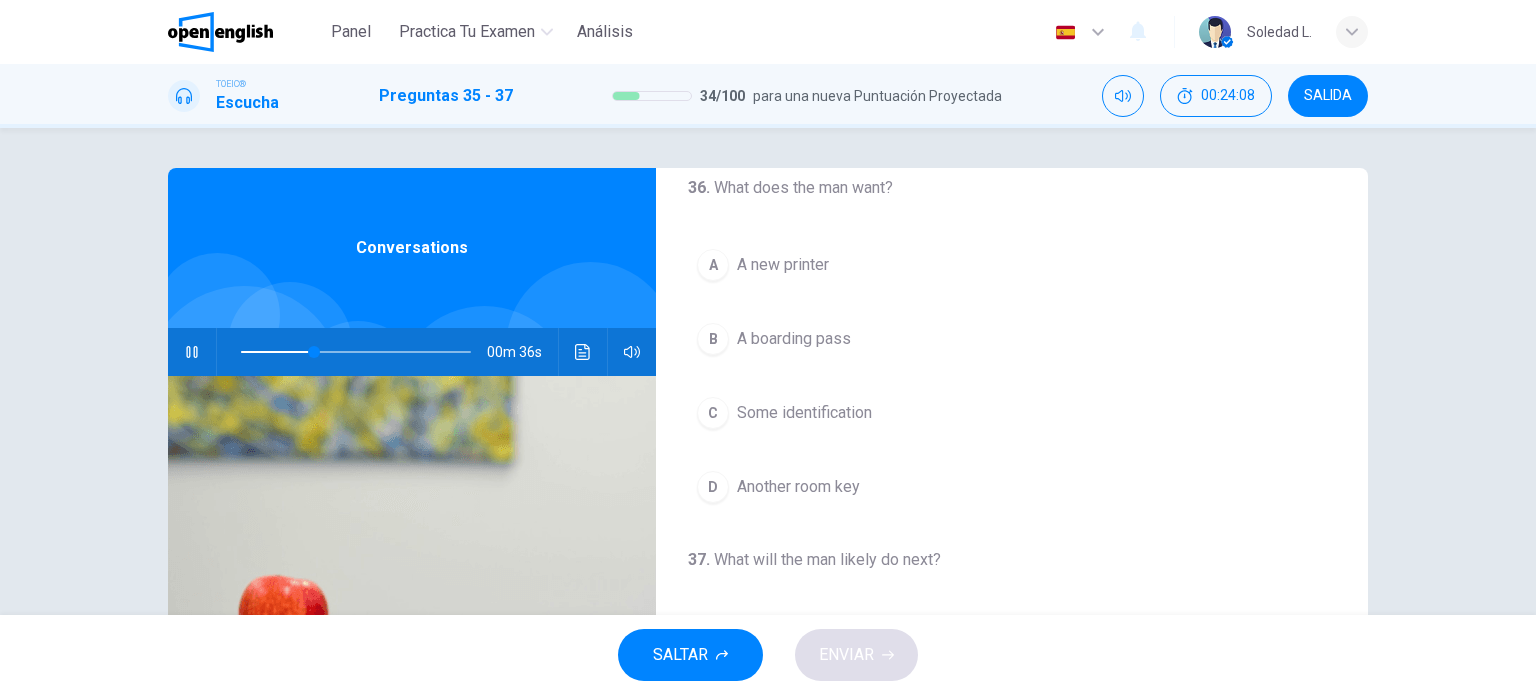 click on "B" at bounding box center (713, 339) 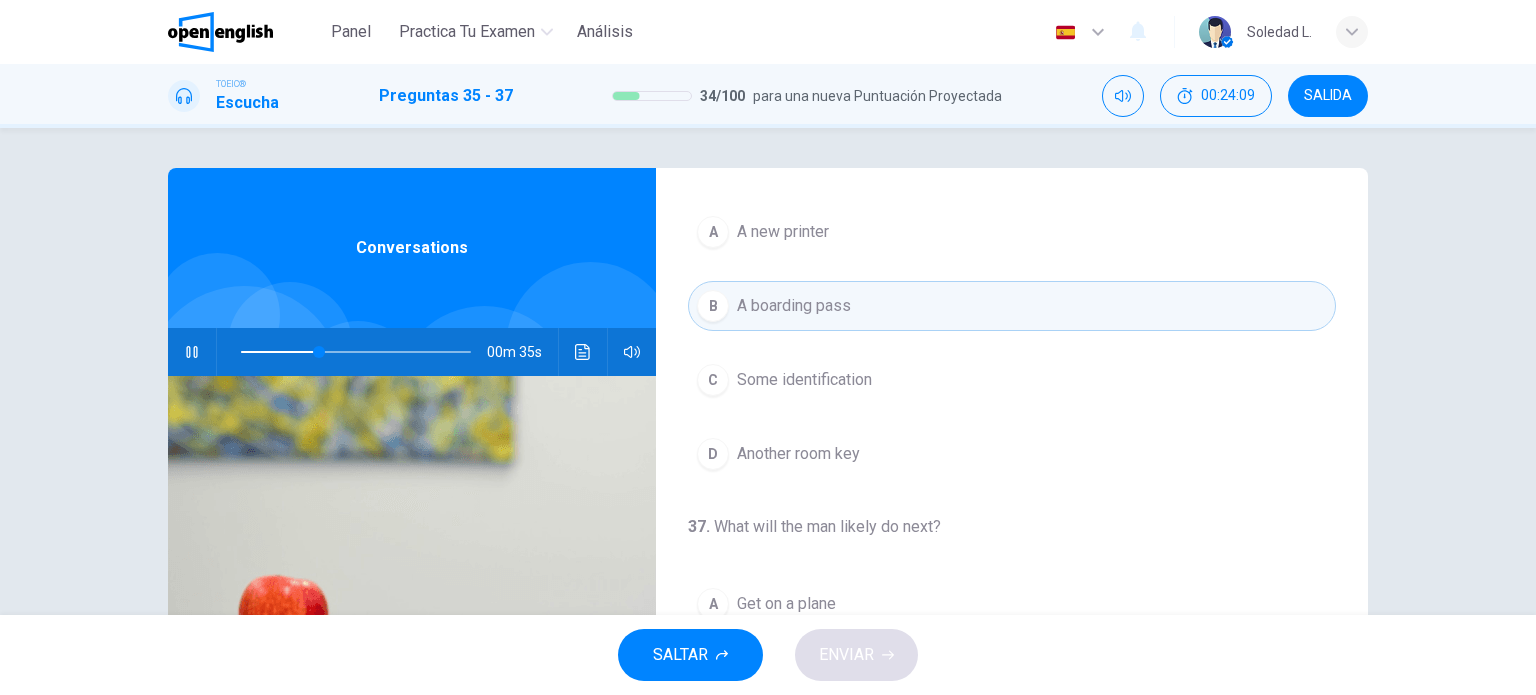 scroll, scrollTop: 452, scrollLeft: 0, axis: vertical 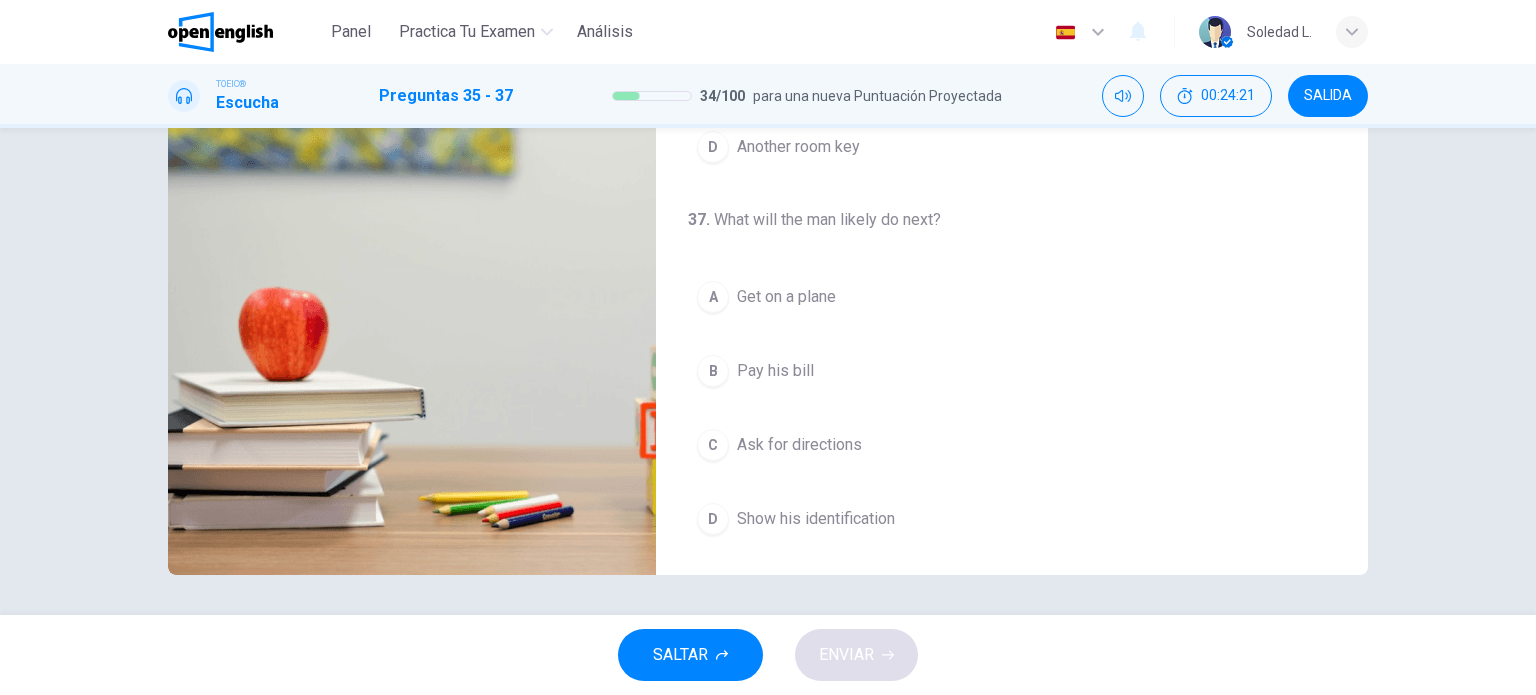 click on "D" at bounding box center (713, 519) 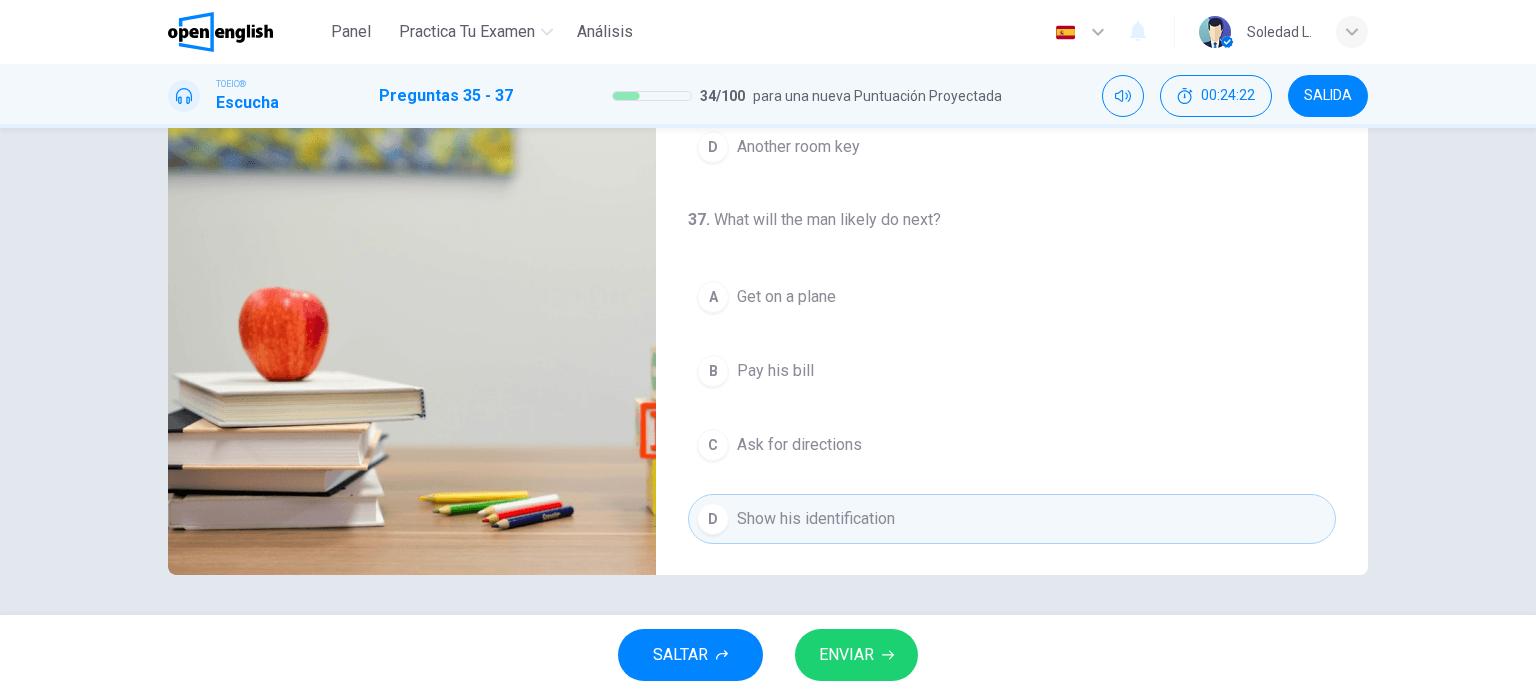 click on "ENVIAR" at bounding box center [846, 655] 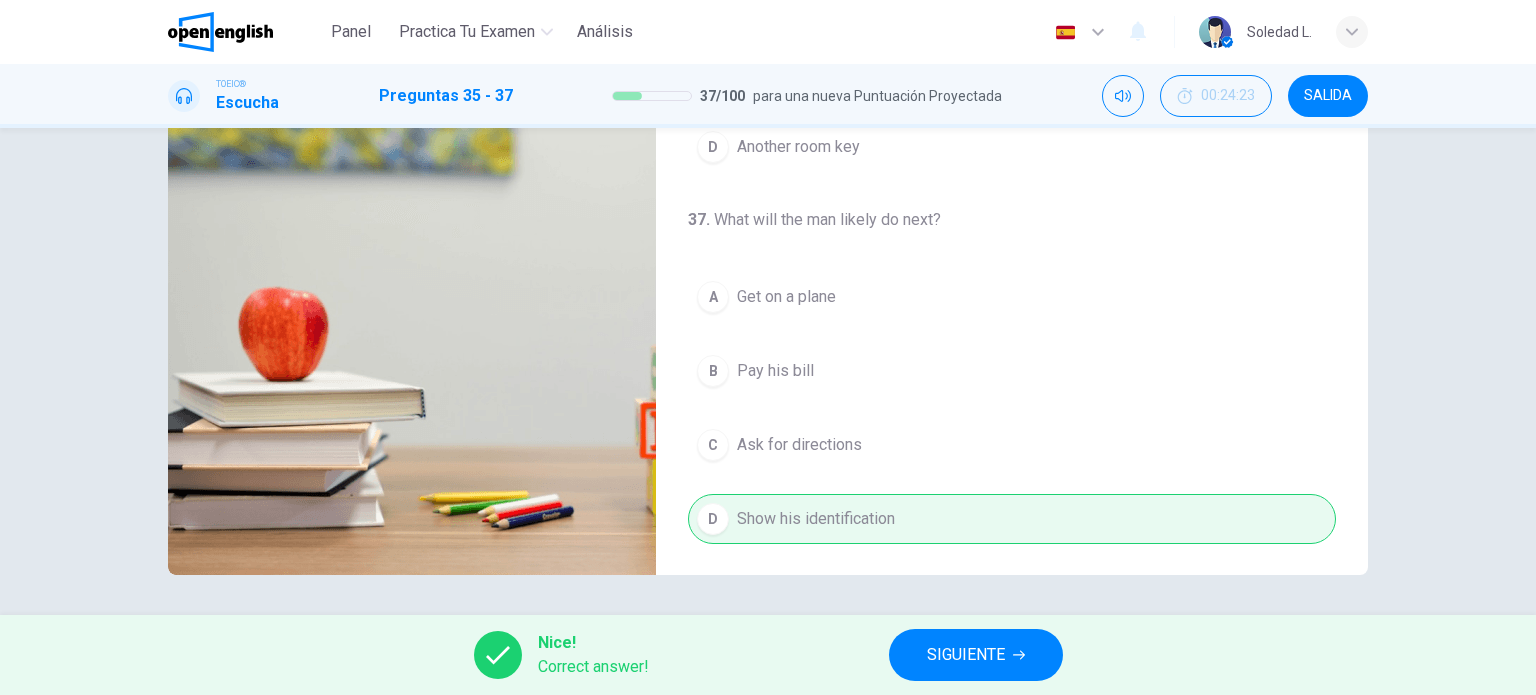 type on "**" 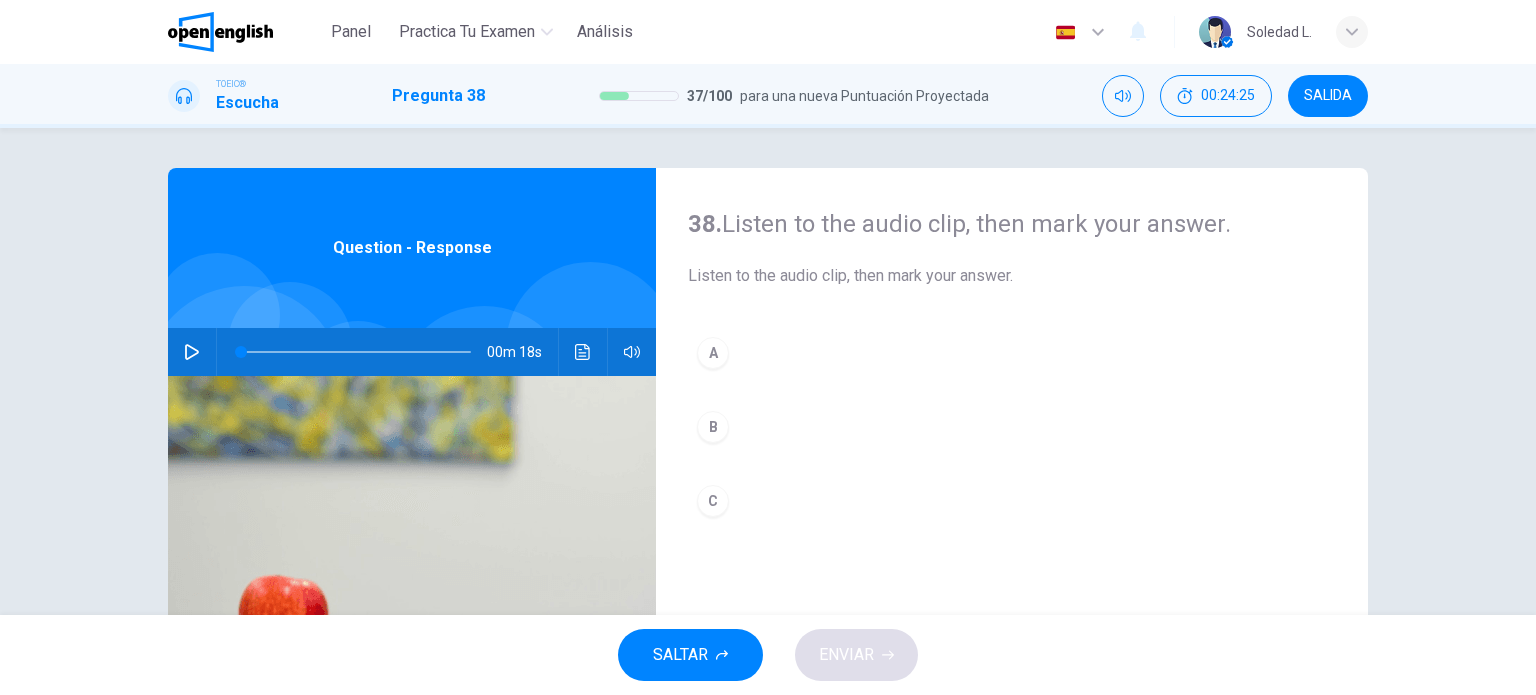click 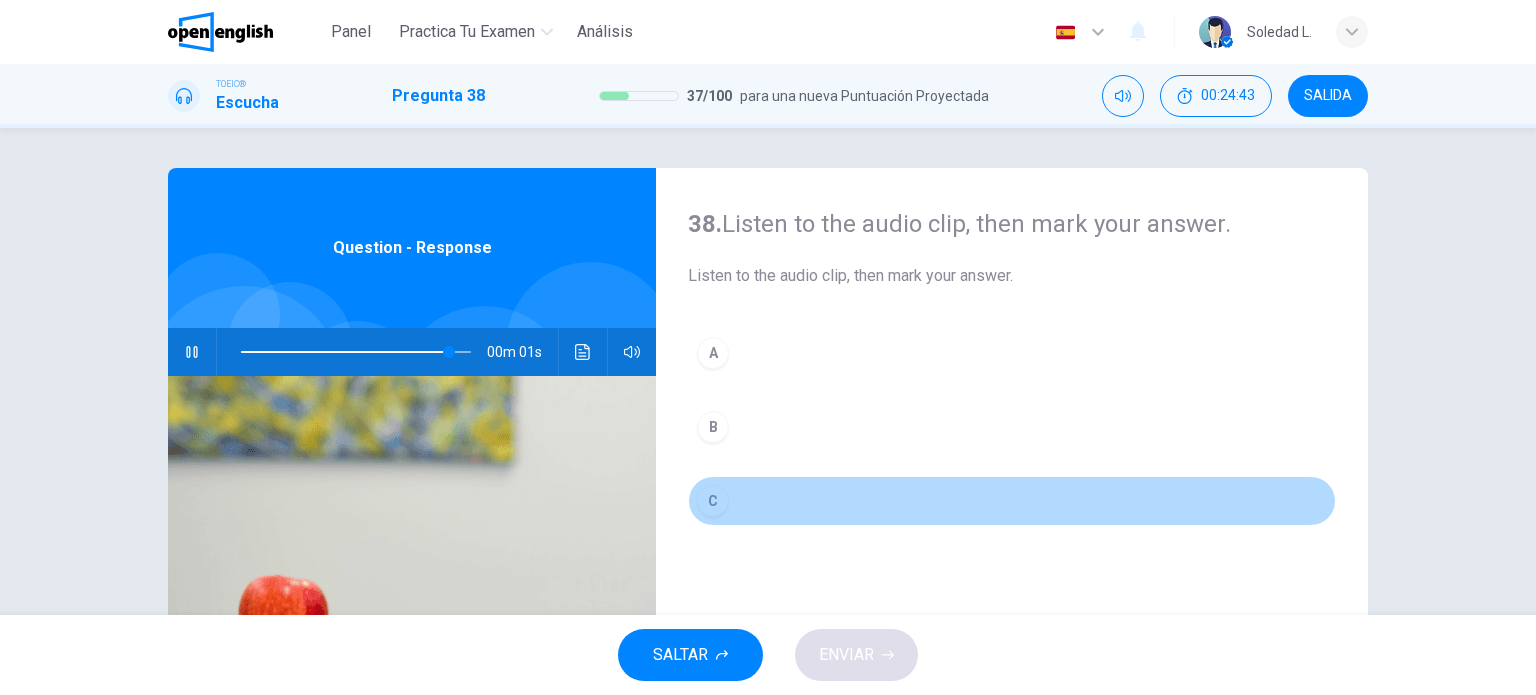 click on "C" at bounding box center (713, 501) 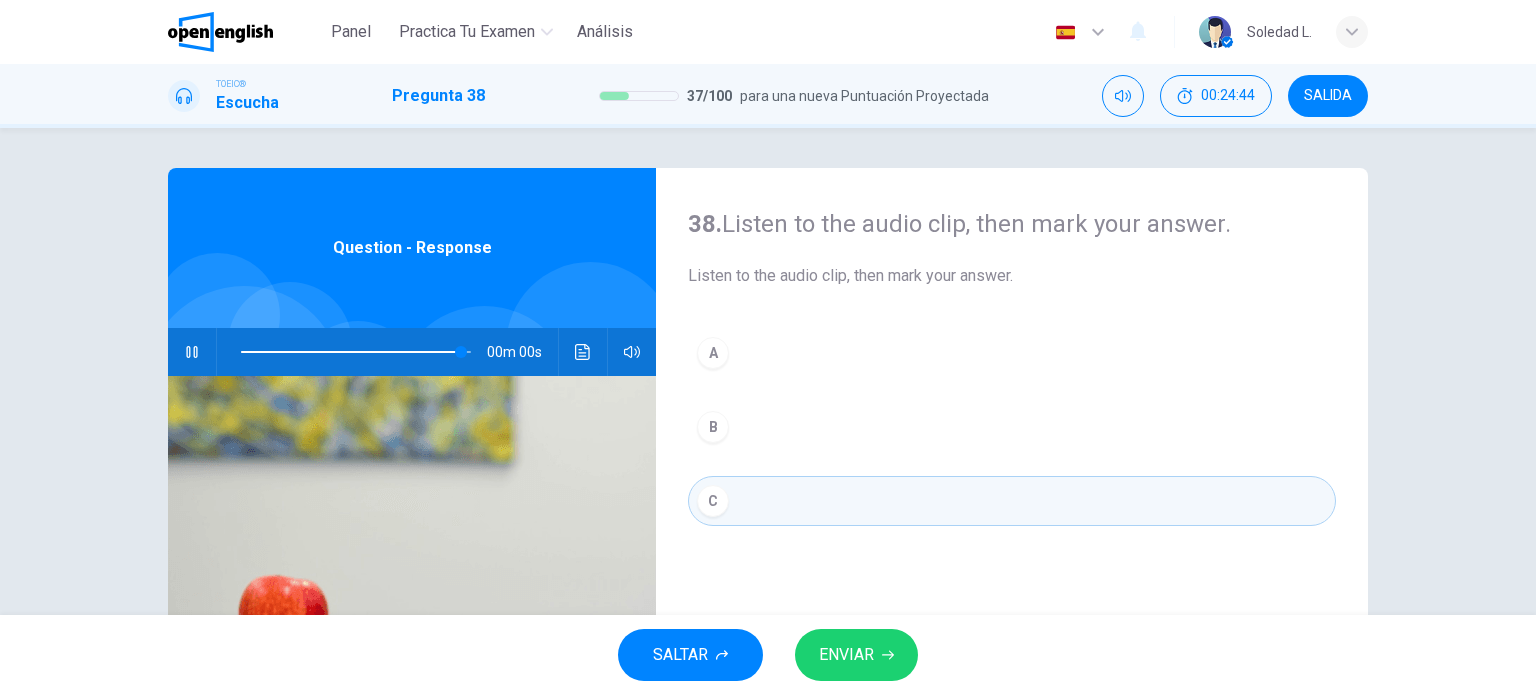 type on "*" 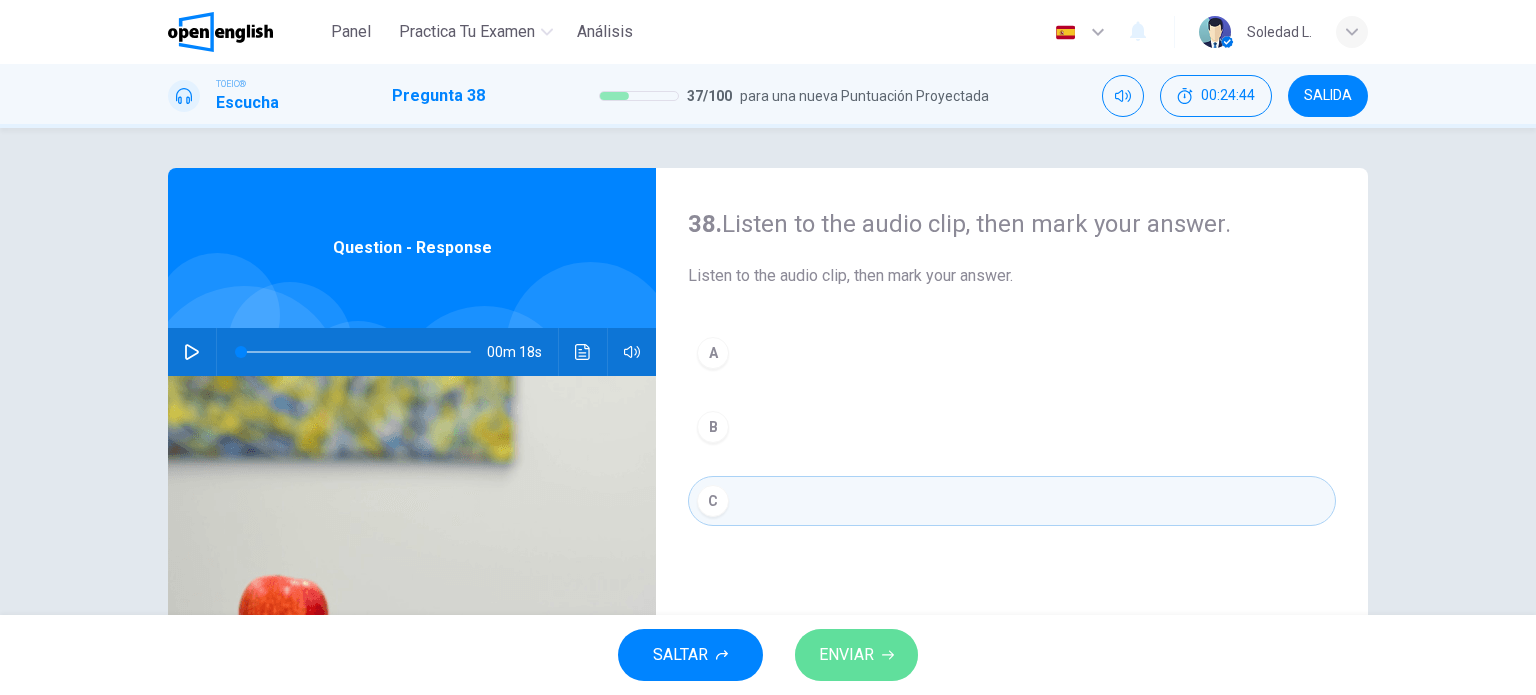 click on "ENVIAR" at bounding box center (856, 655) 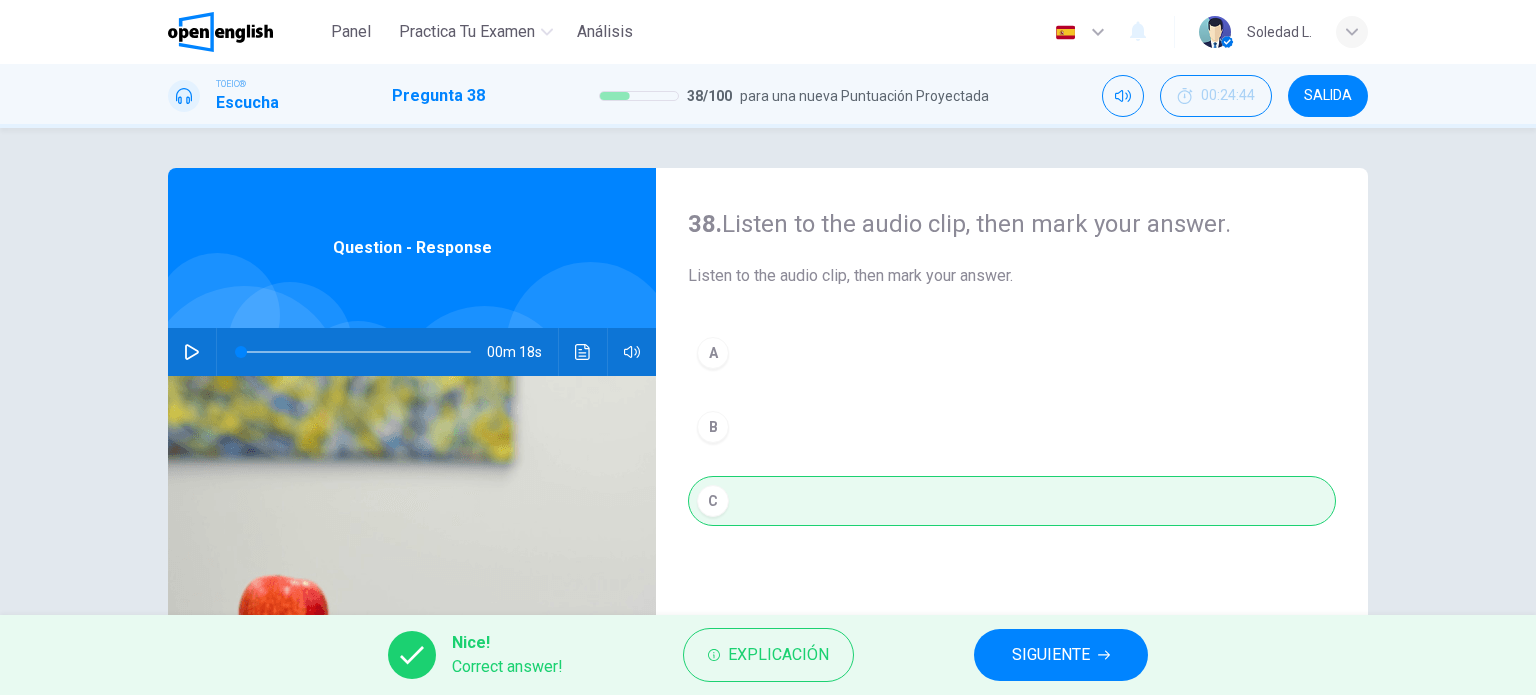 click on "SIGUIENTE" at bounding box center (1051, 655) 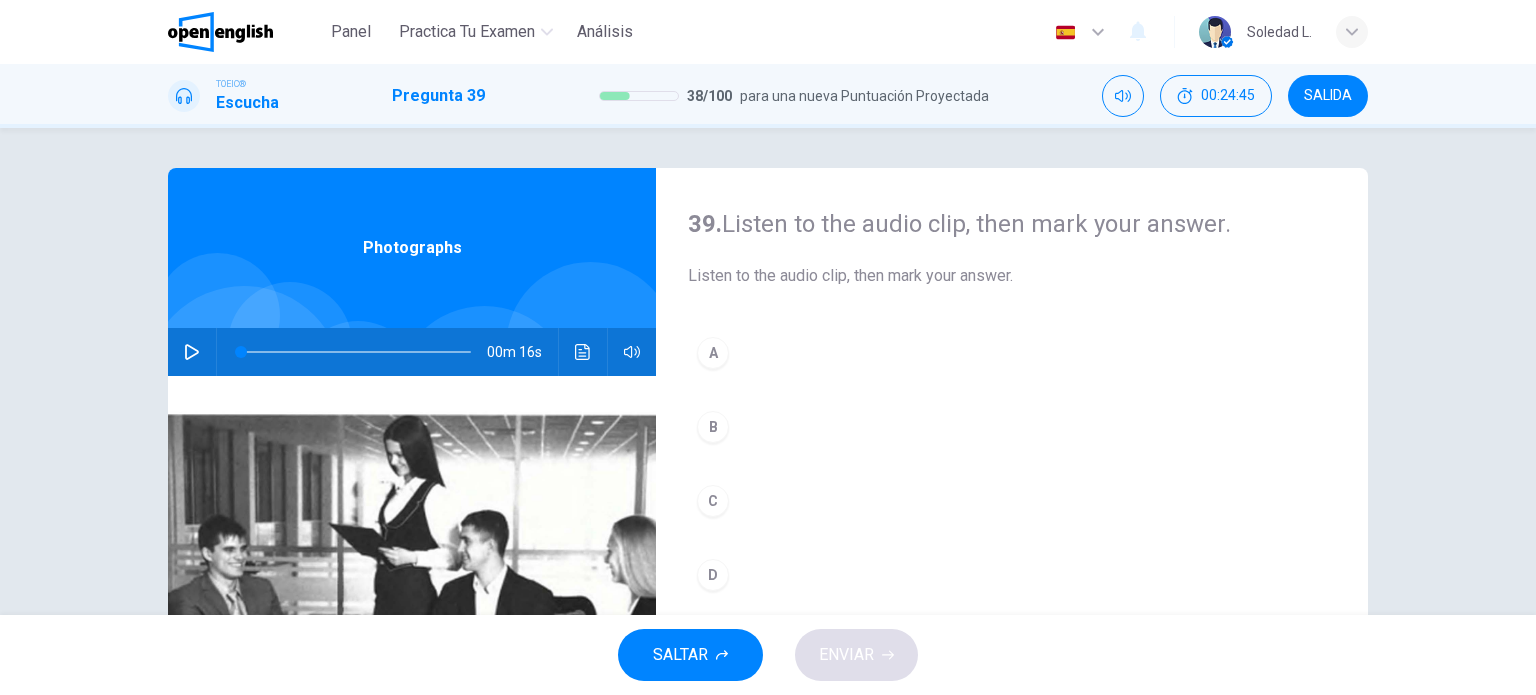 click 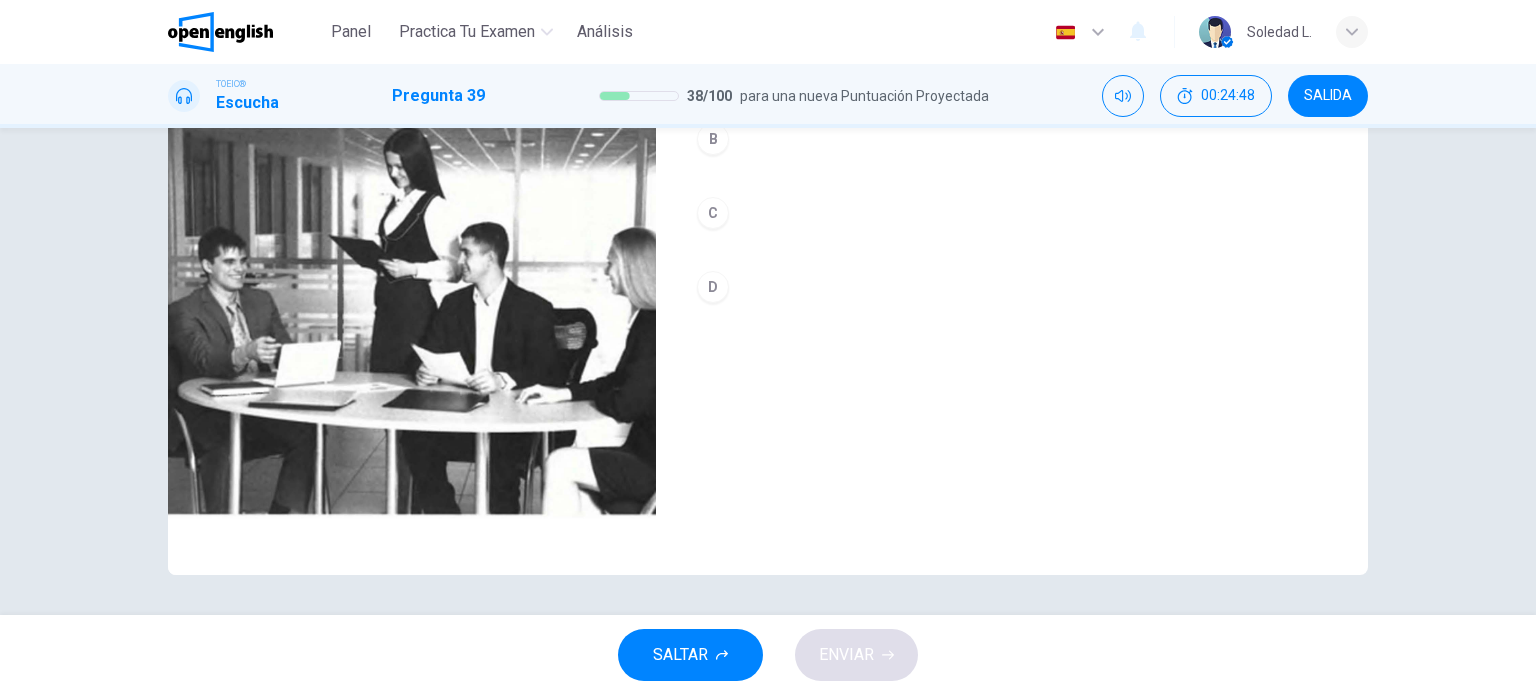 scroll, scrollTop: 188, scrollLeft: 0, axis: vertical 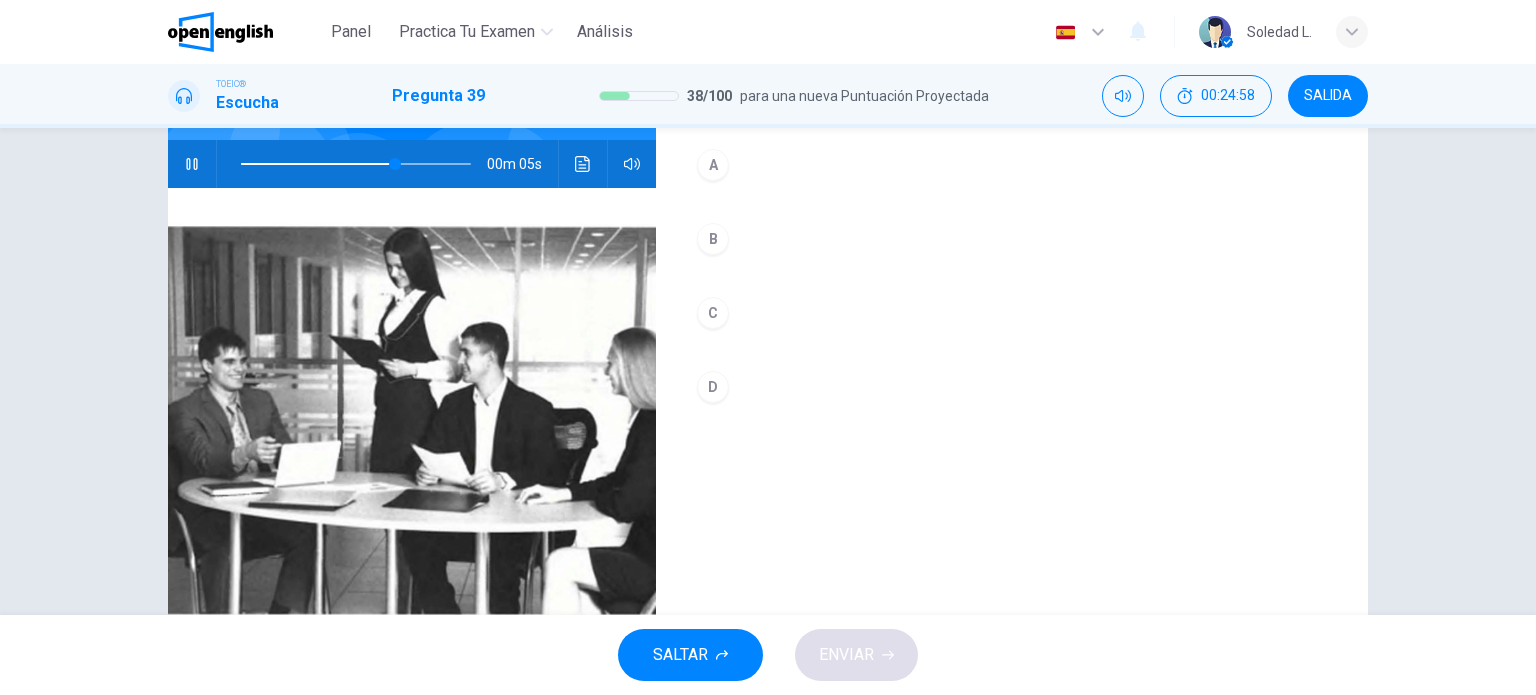 click on "B" at bounding box center (713, 239) 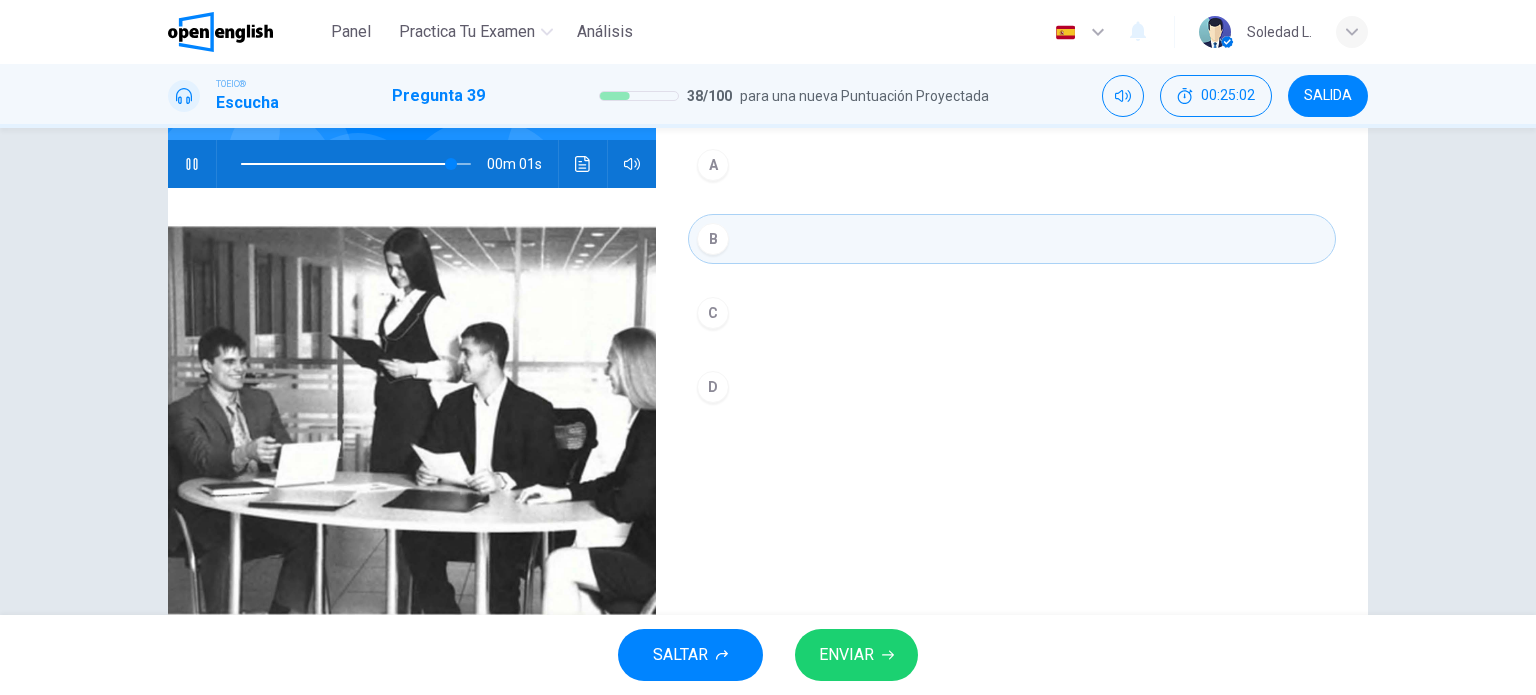 click on "ENVIAR" at bounding box center [846, 655] 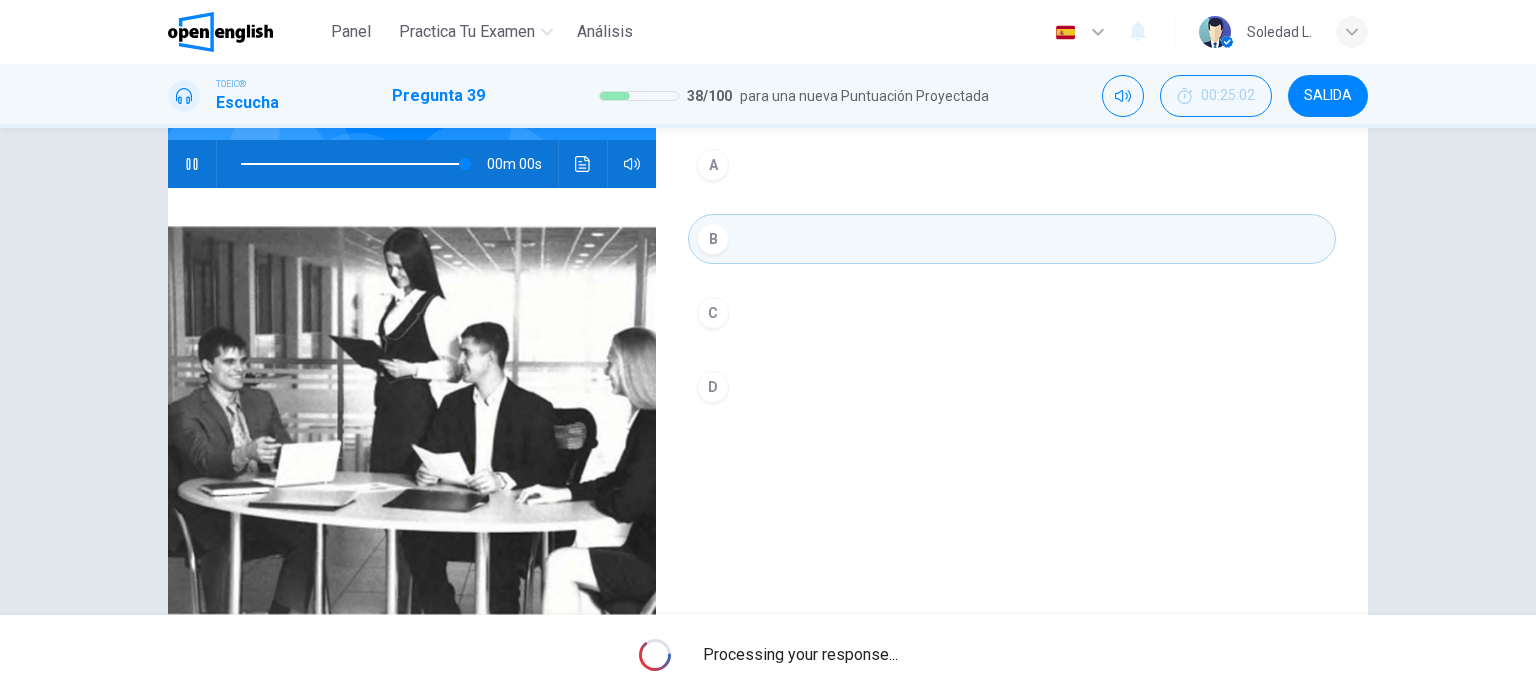 type on "*" 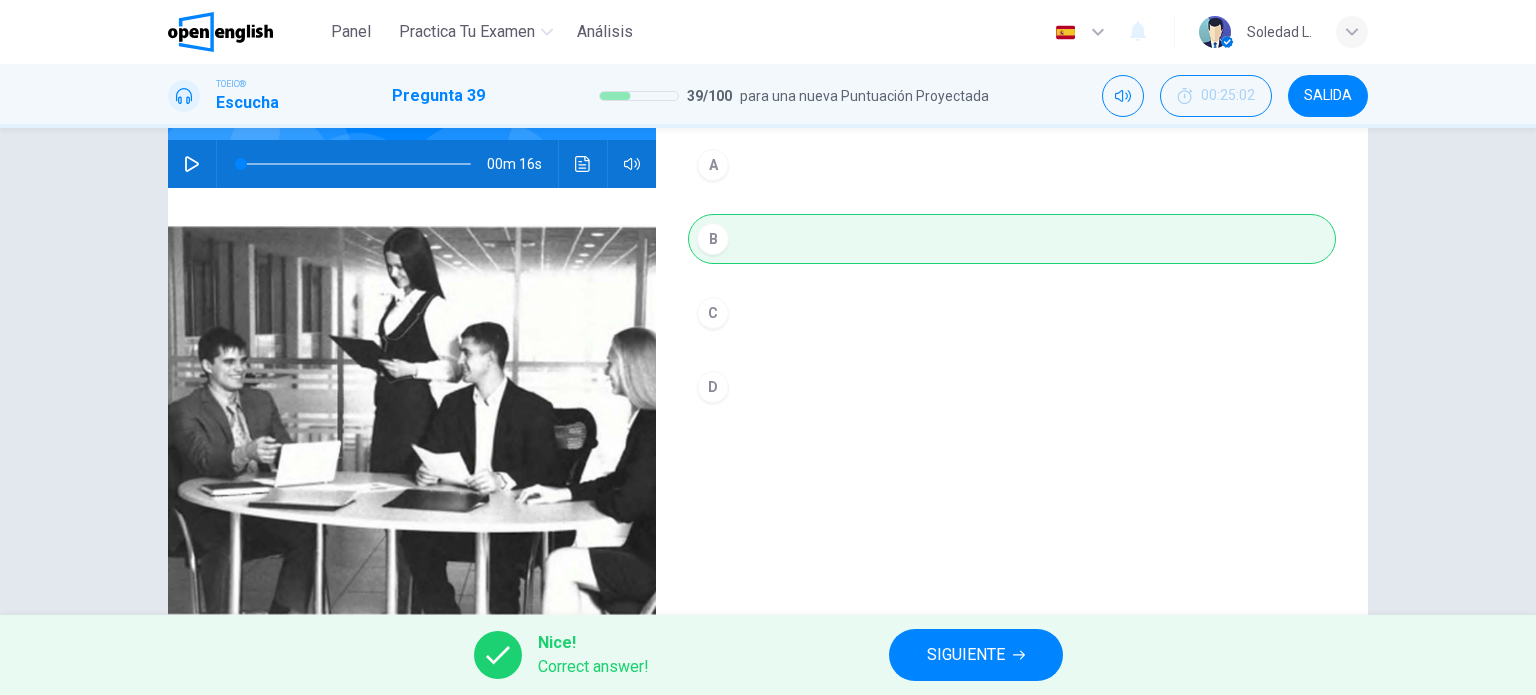 click on "SIGUIENTE" at bounding box center (966, 655) 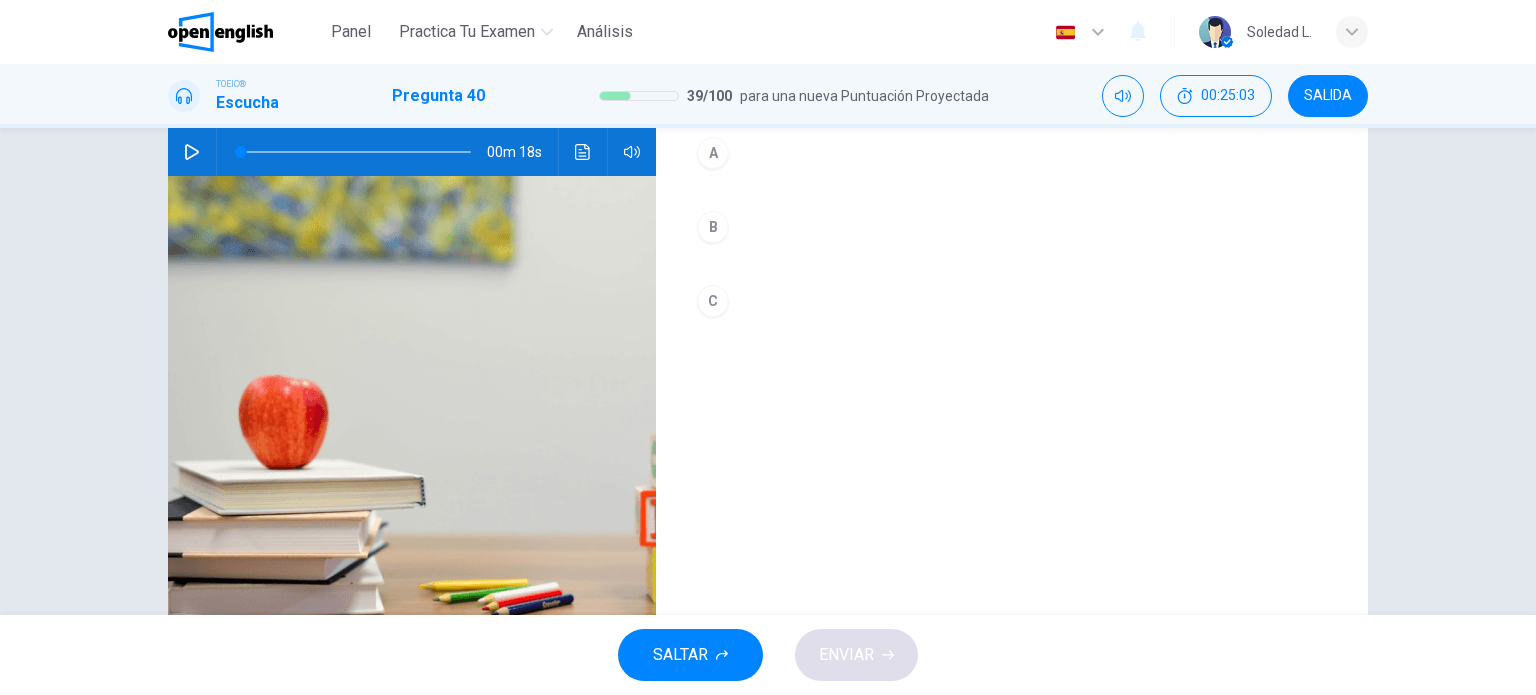 scroll, scrollTop: 100, scrollLeft: 0, axis: vertical 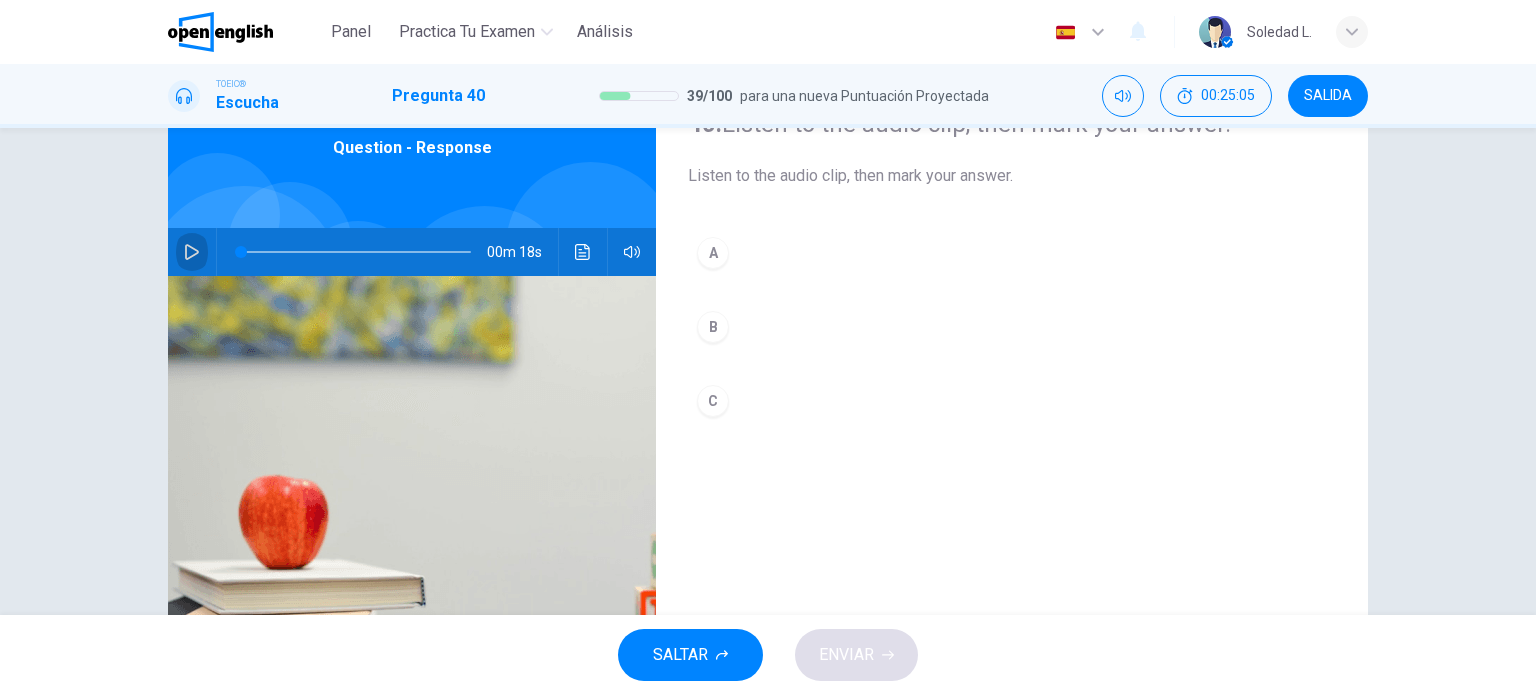 click 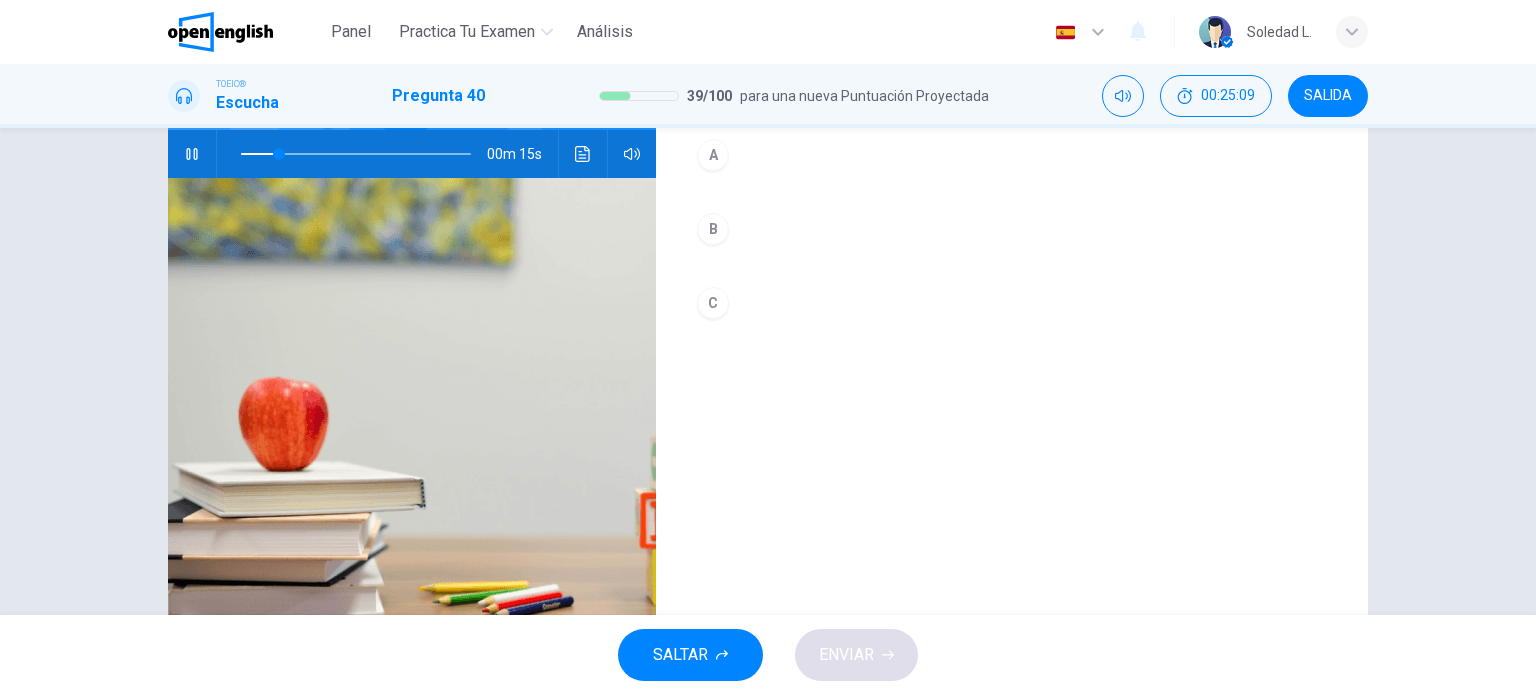 scroll, scrollTop: 200, scrollLeft: 0, axis: vertical 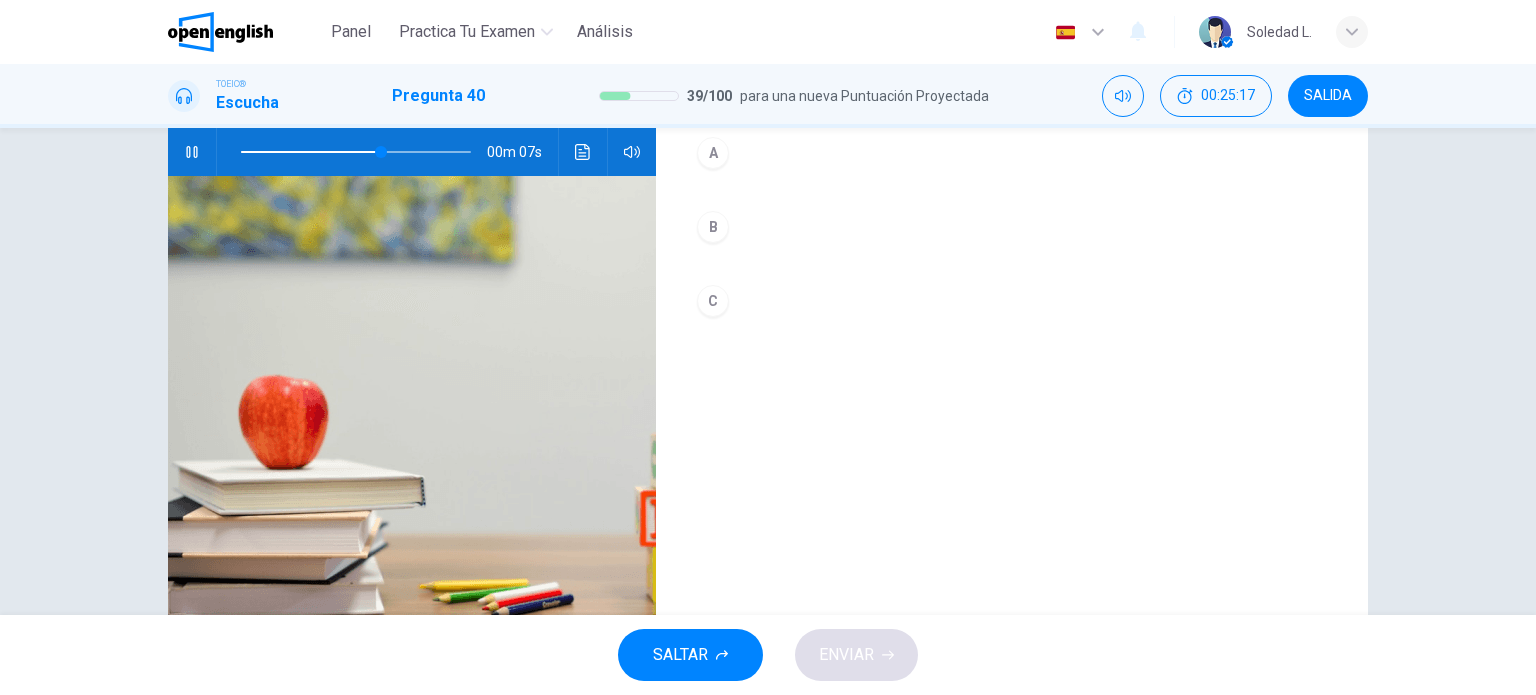 click on "B" at bounding box center (713, 227) 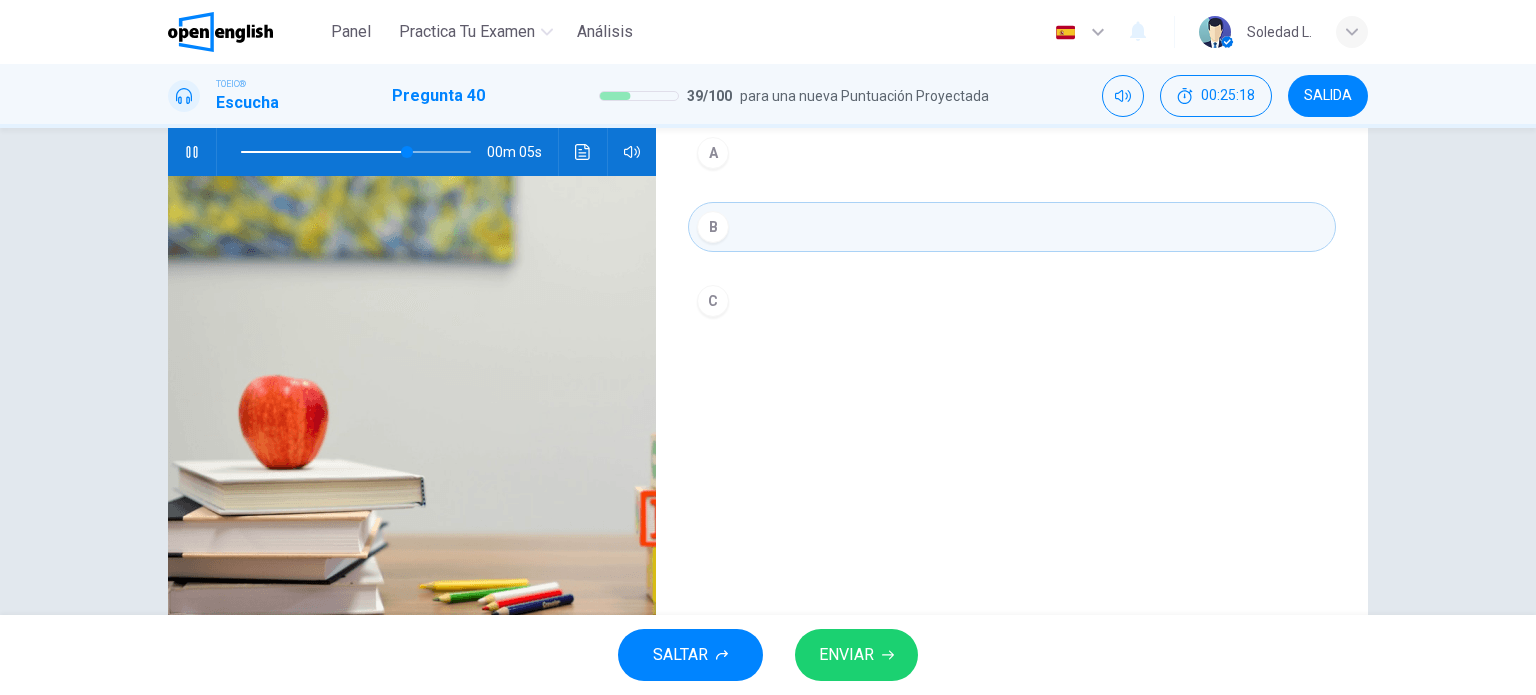 click on "ENVIAR" at bounding box center (846, 655) 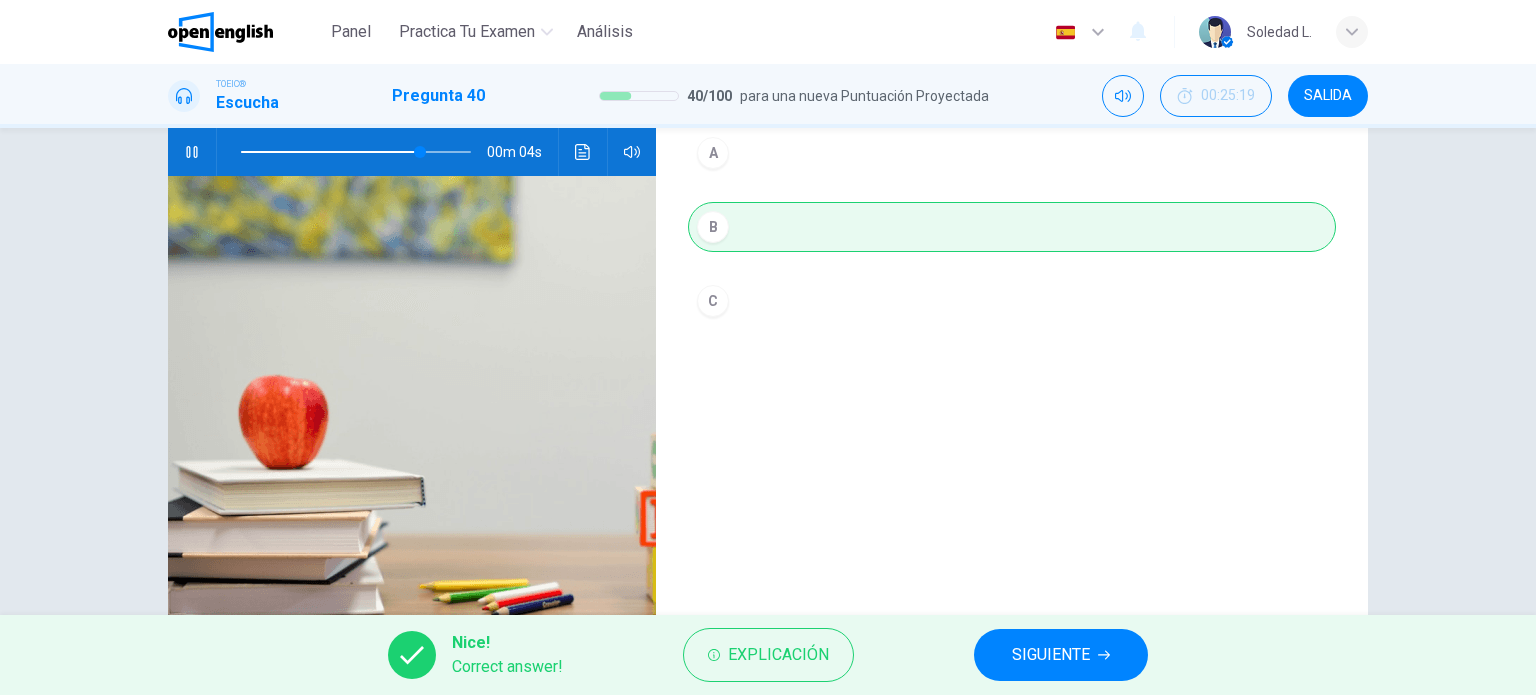 type on "**" 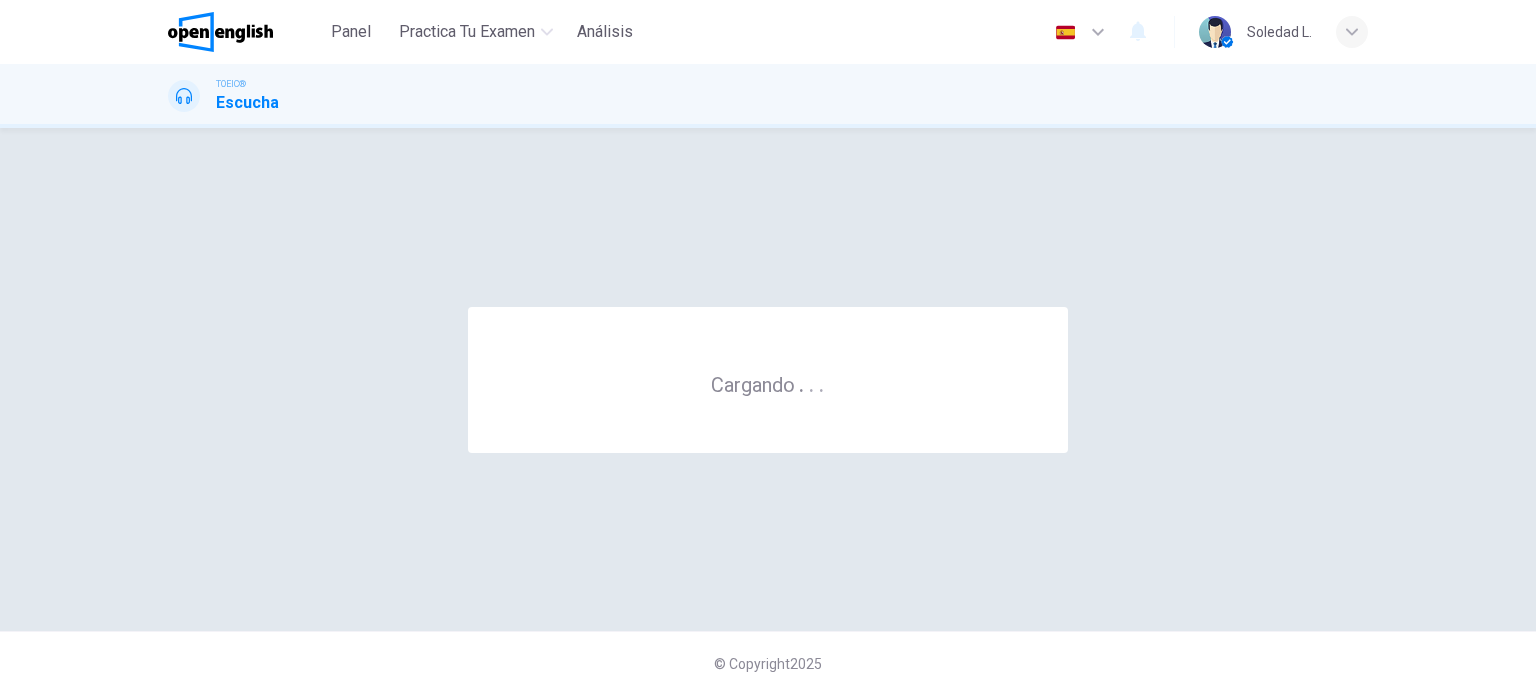 scroll, scrollTop: 0, scrollLeft: 0, axis: both 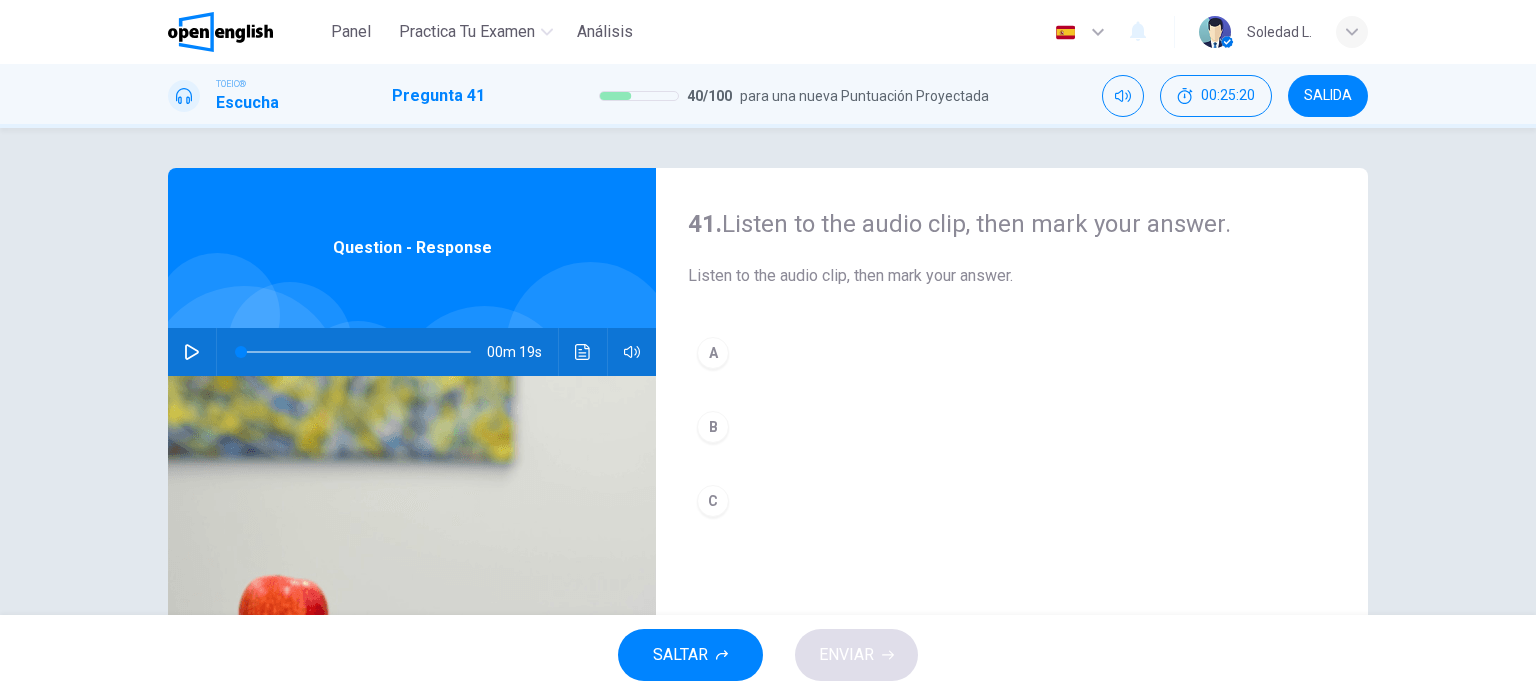 click 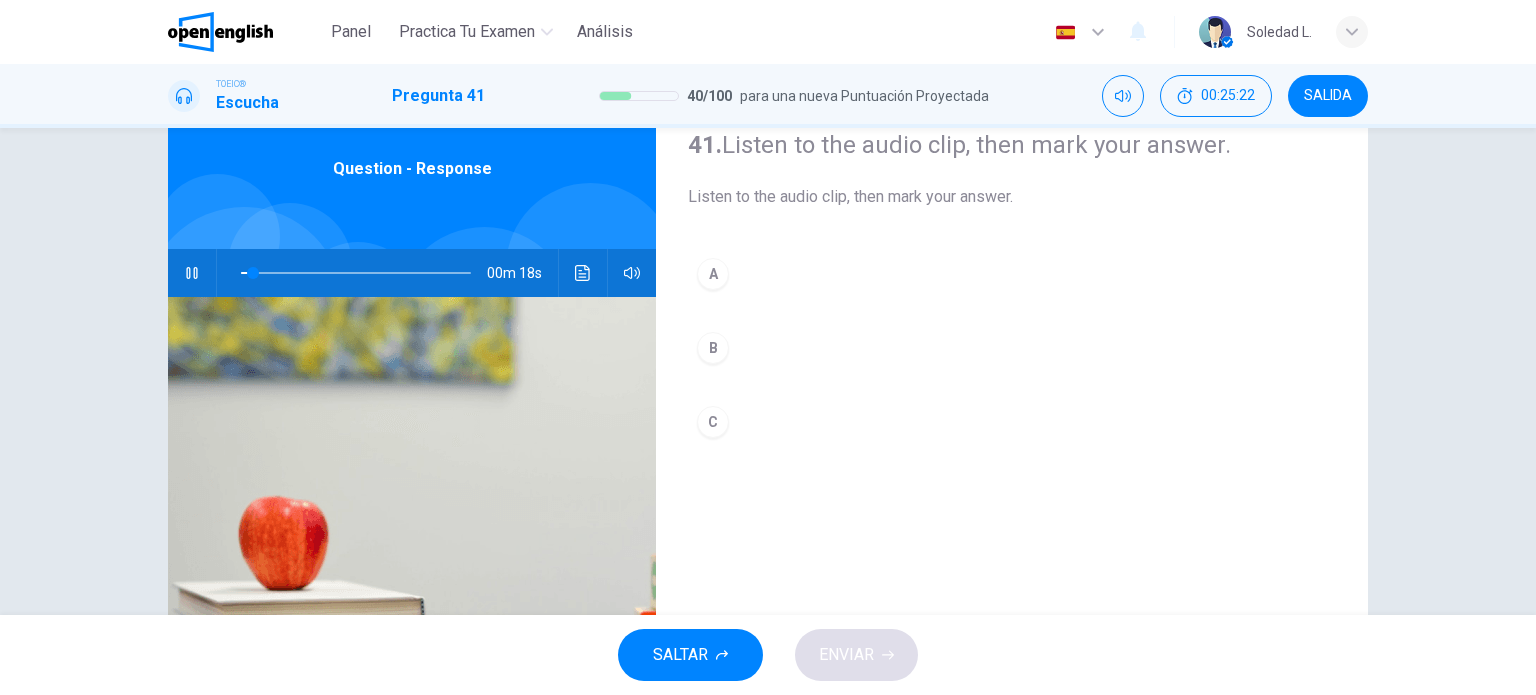 scroll, scrollTop: 100, scrollLeft: 0, axis: vertical 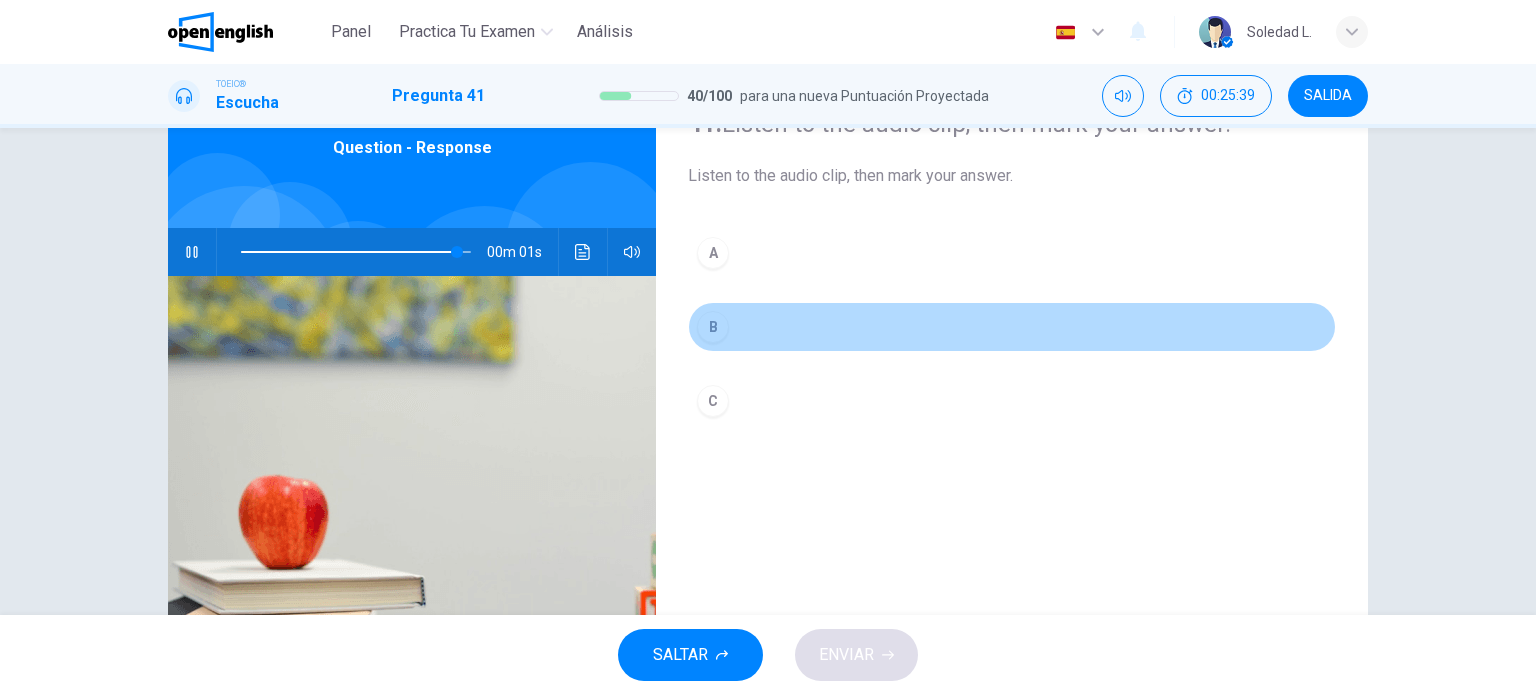 click on "B" at bounding box center [713, 327] 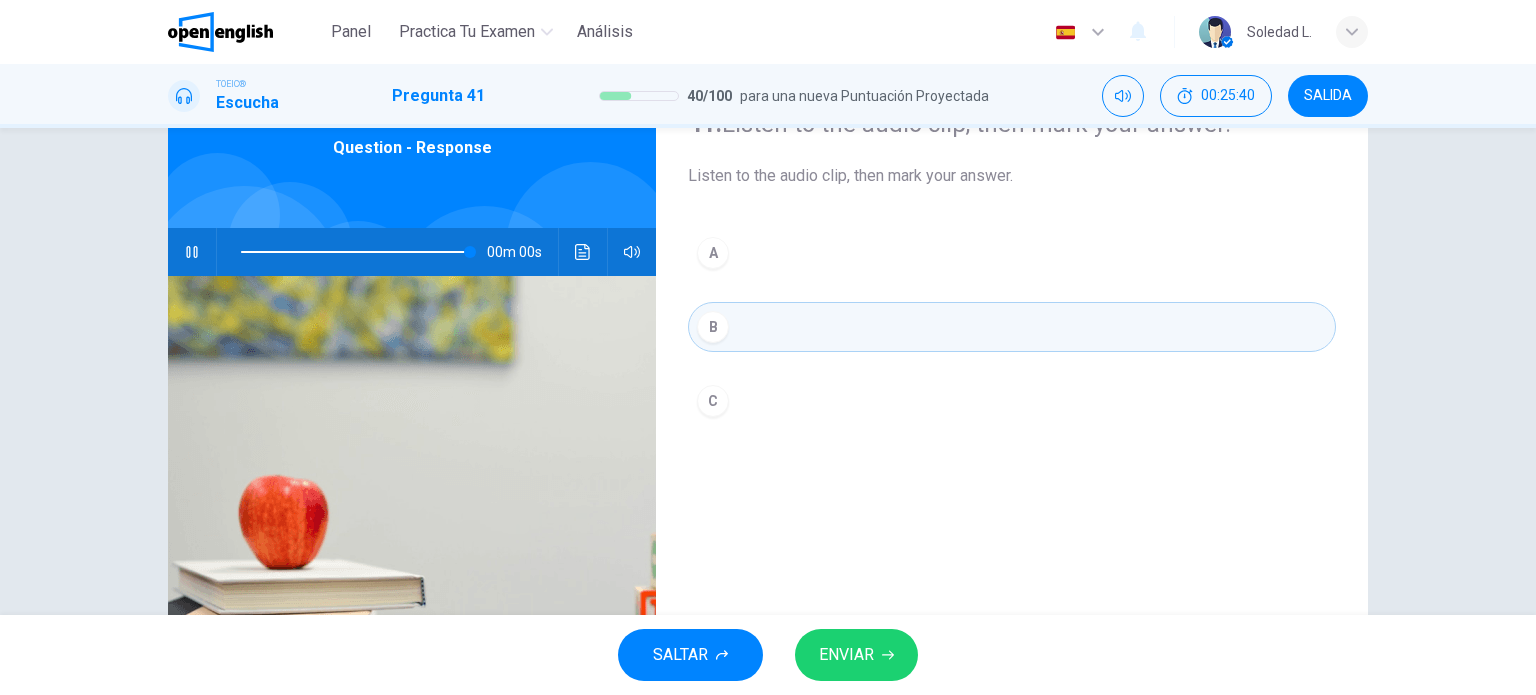 type on "*" 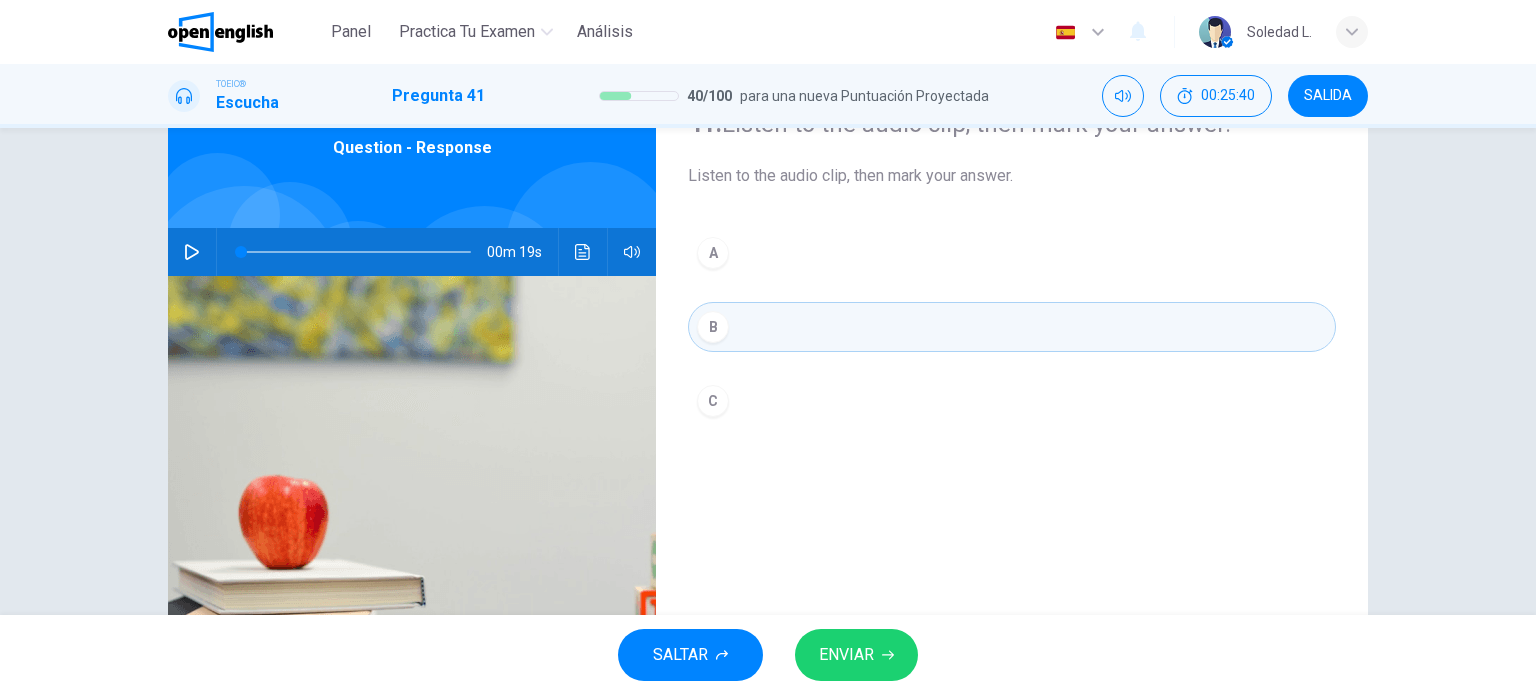 click on "ENVIAR" at bounding box center [856, 655] 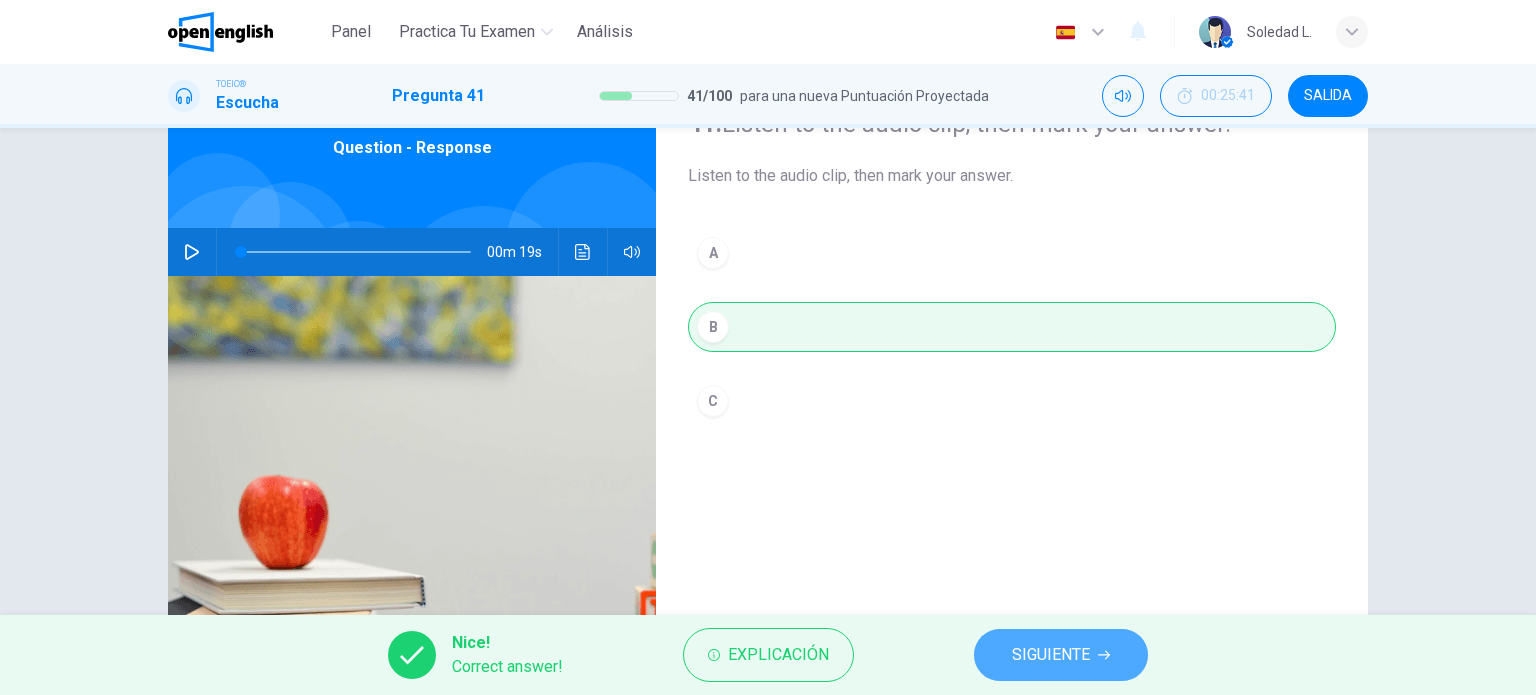 click on "SIGUIENTE" at bounding box center [1051, 655] 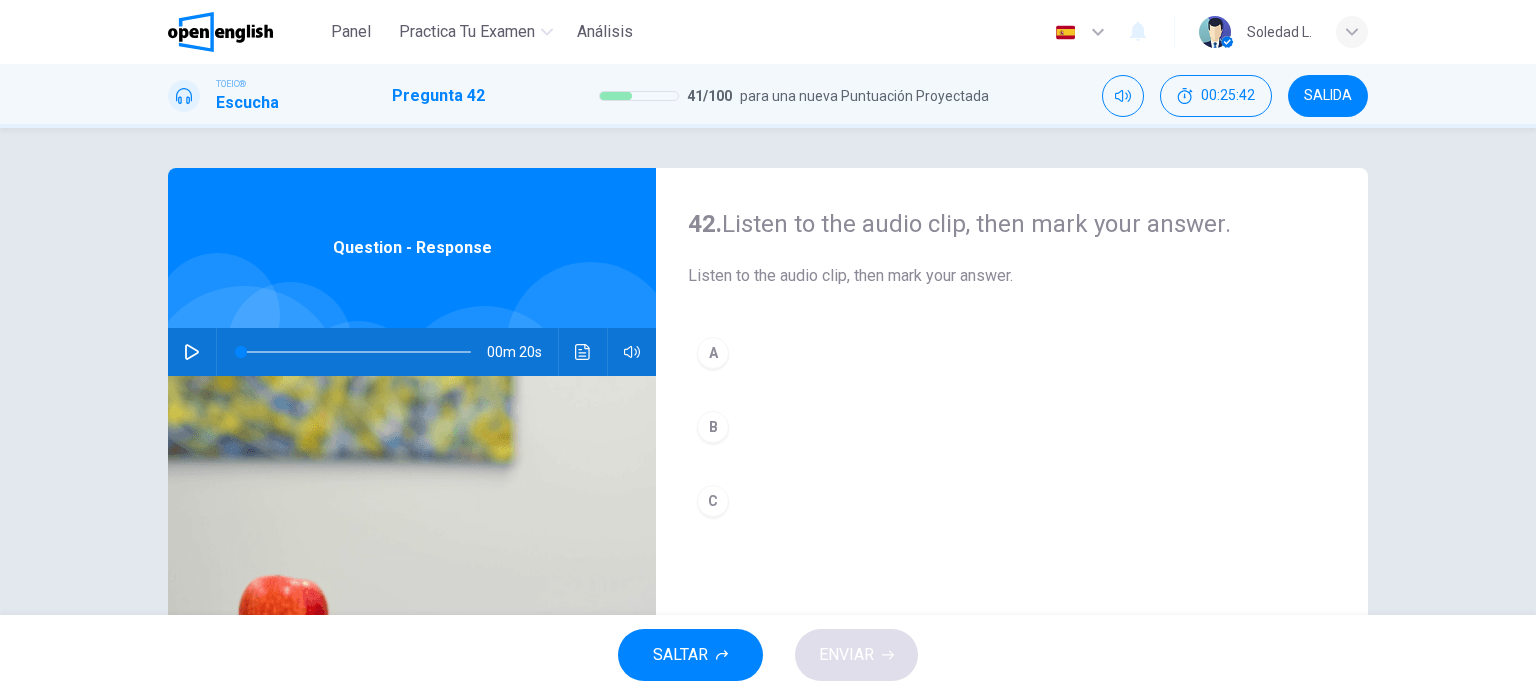scroll, scrollTop: 100, scrollLeft: 0, axis: vertical 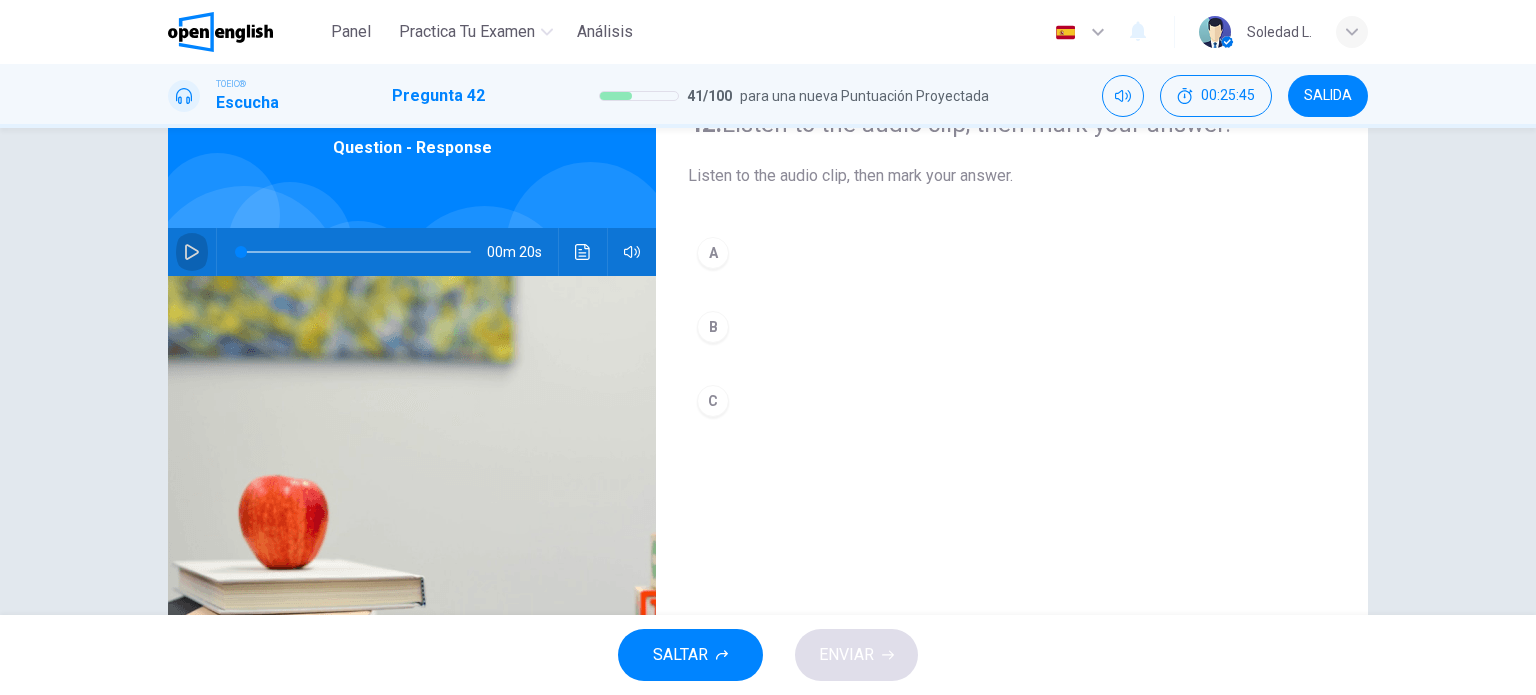 click 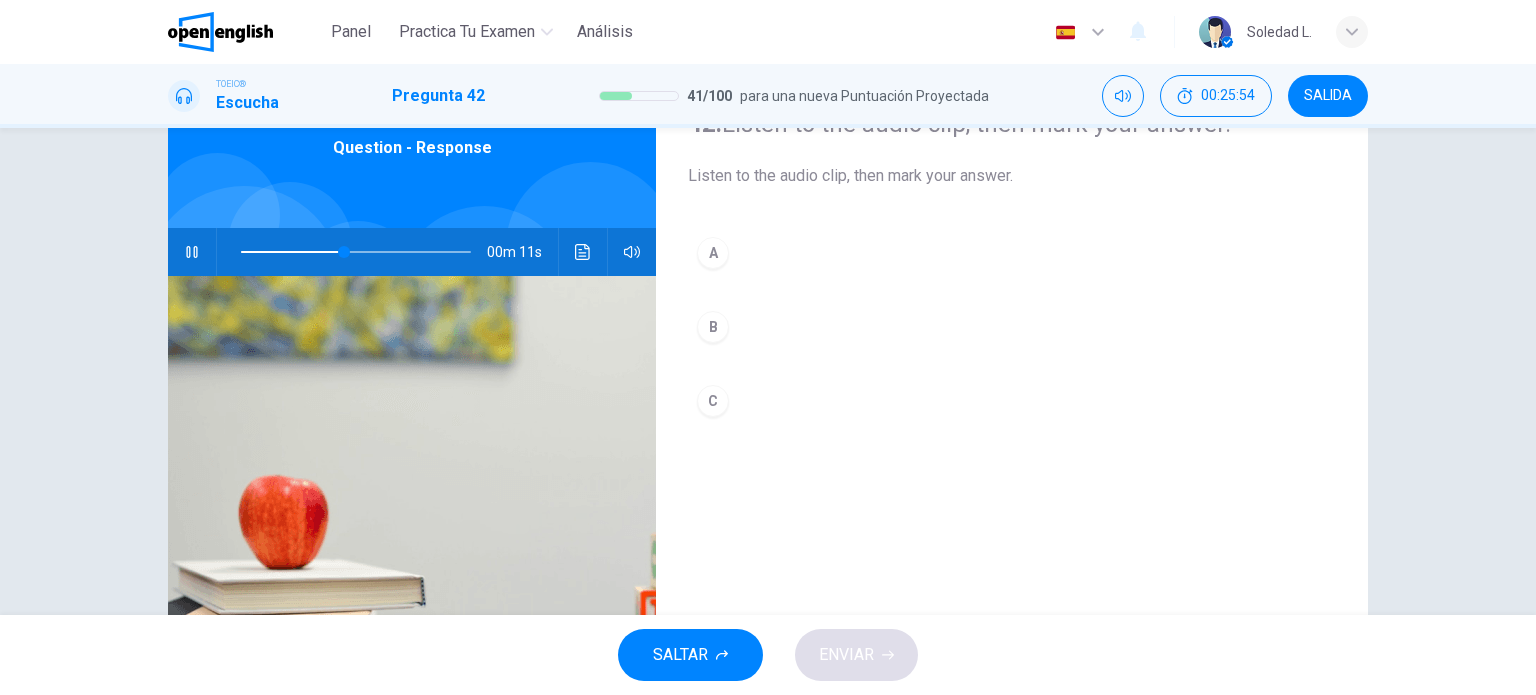 click on "A" at bounding box center [713, 253] 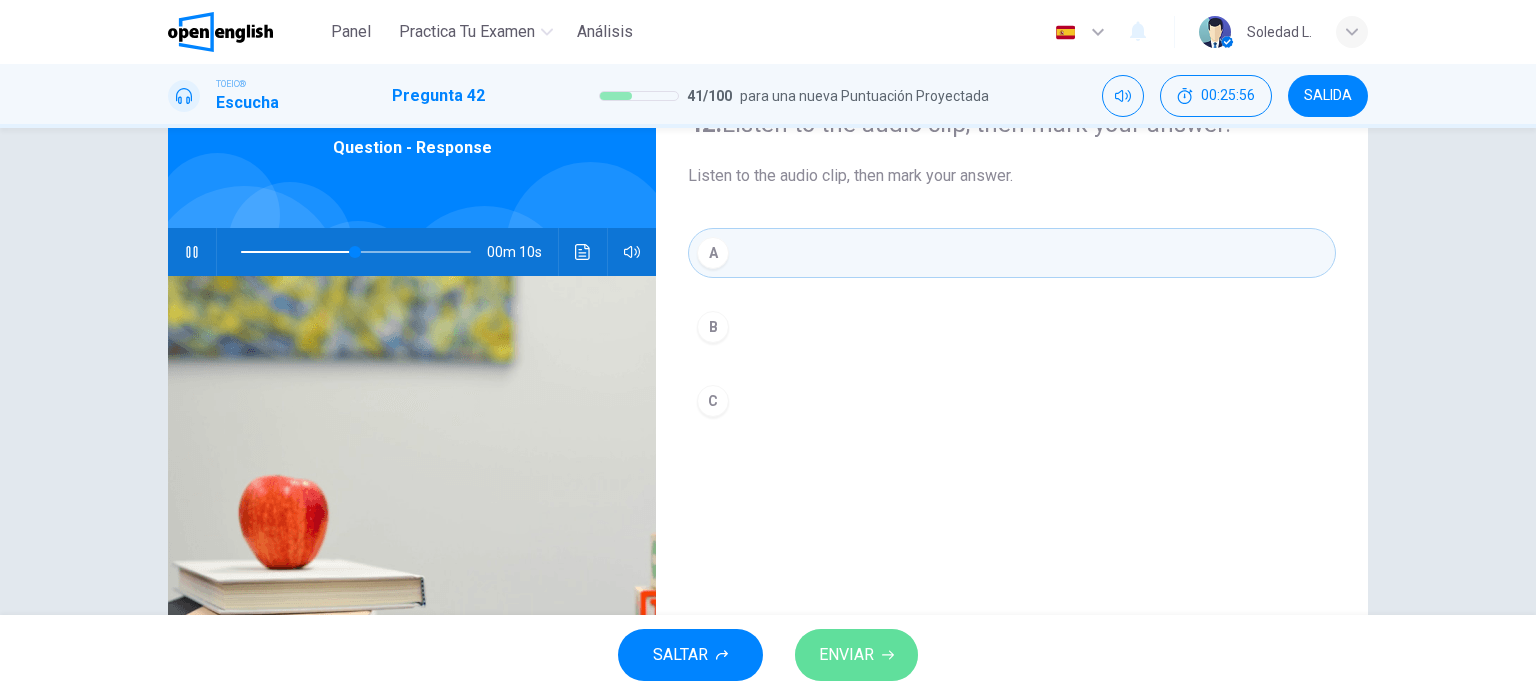 click on "ENVIAR" at bounding box center (846, 655) 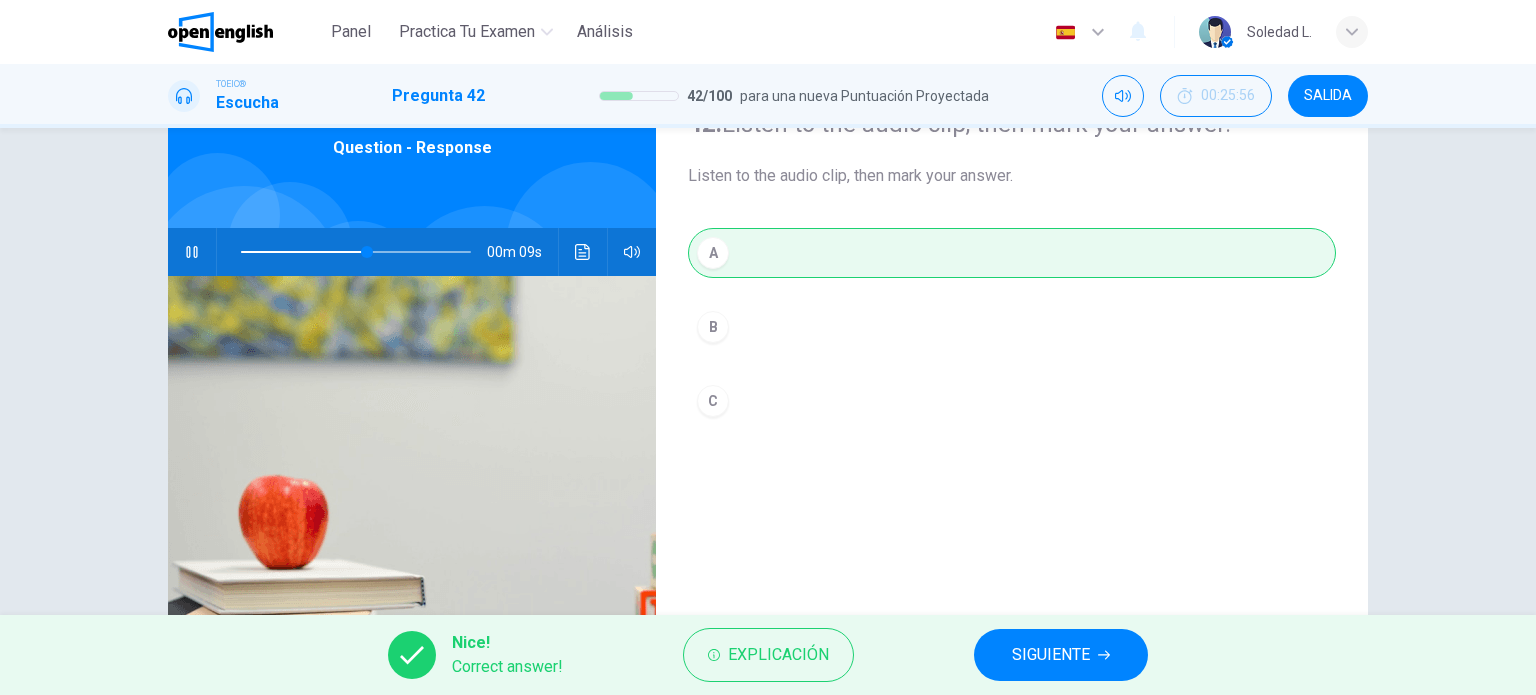 type on "**" 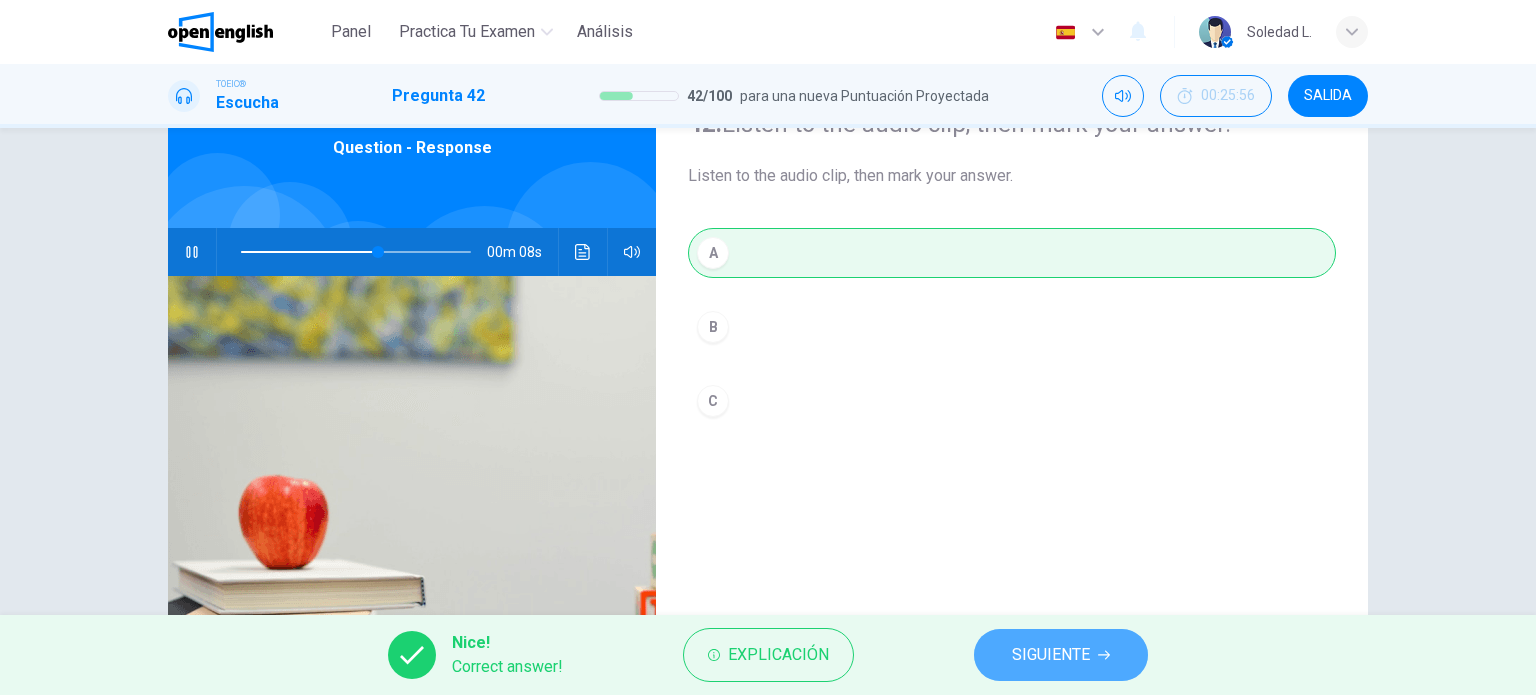 click on "SIGUIENTE" at bounding box center (1061, 655) 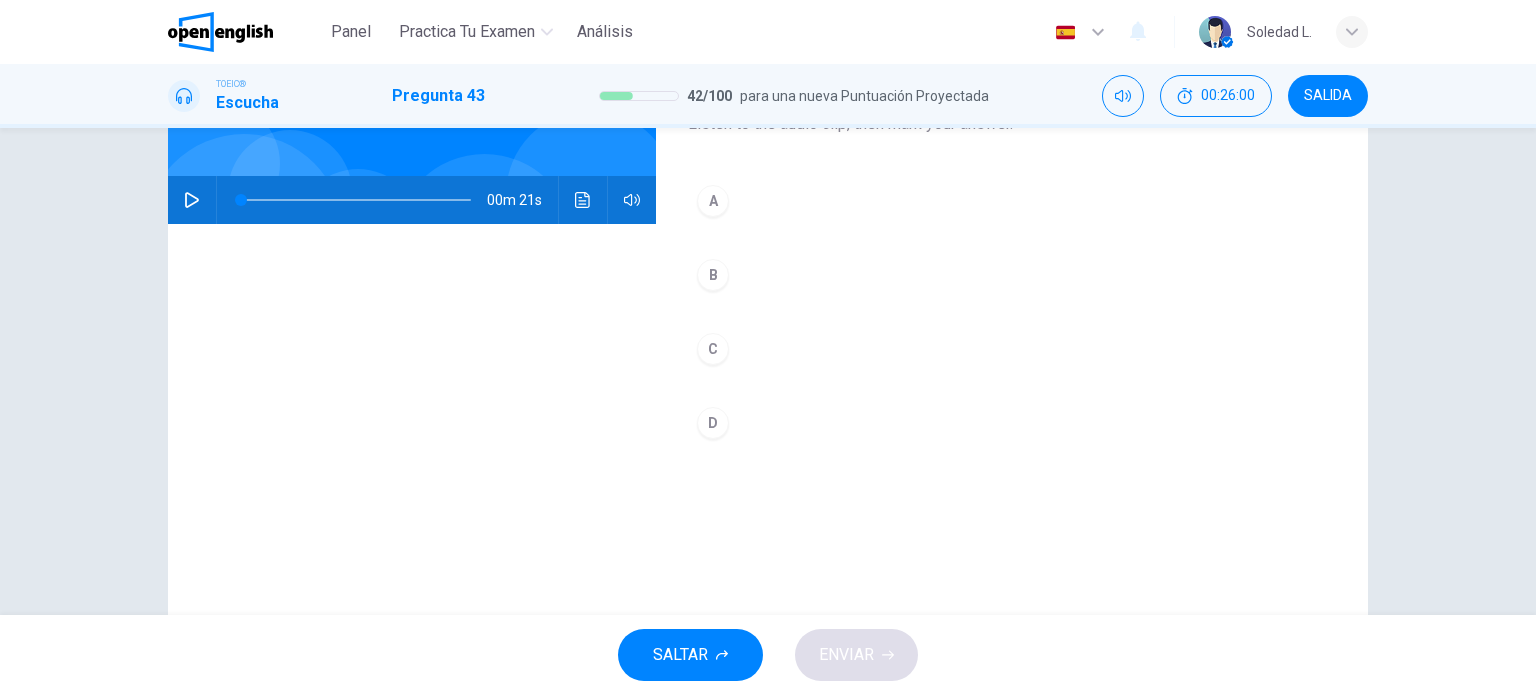 scroll, scrollTop: 200, scrollLeft: 0, axis: vertical 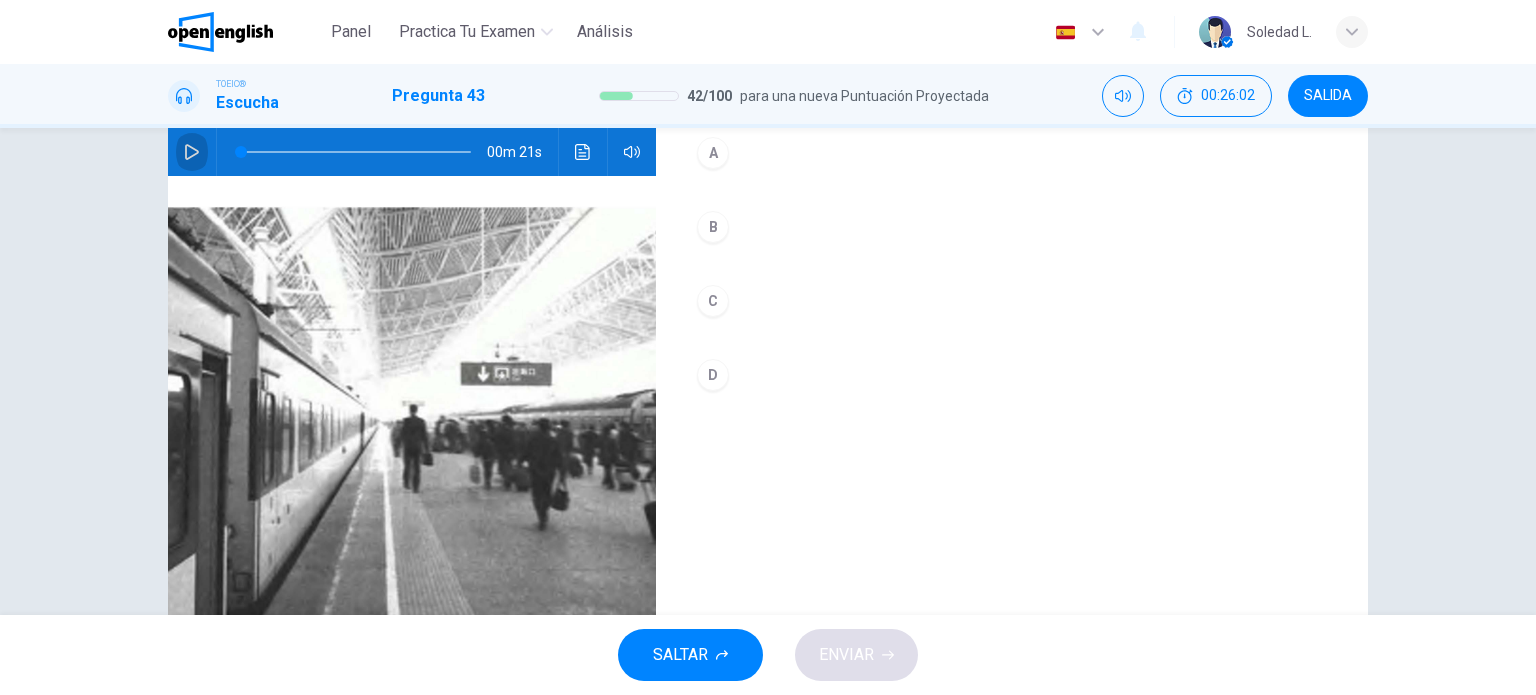 click 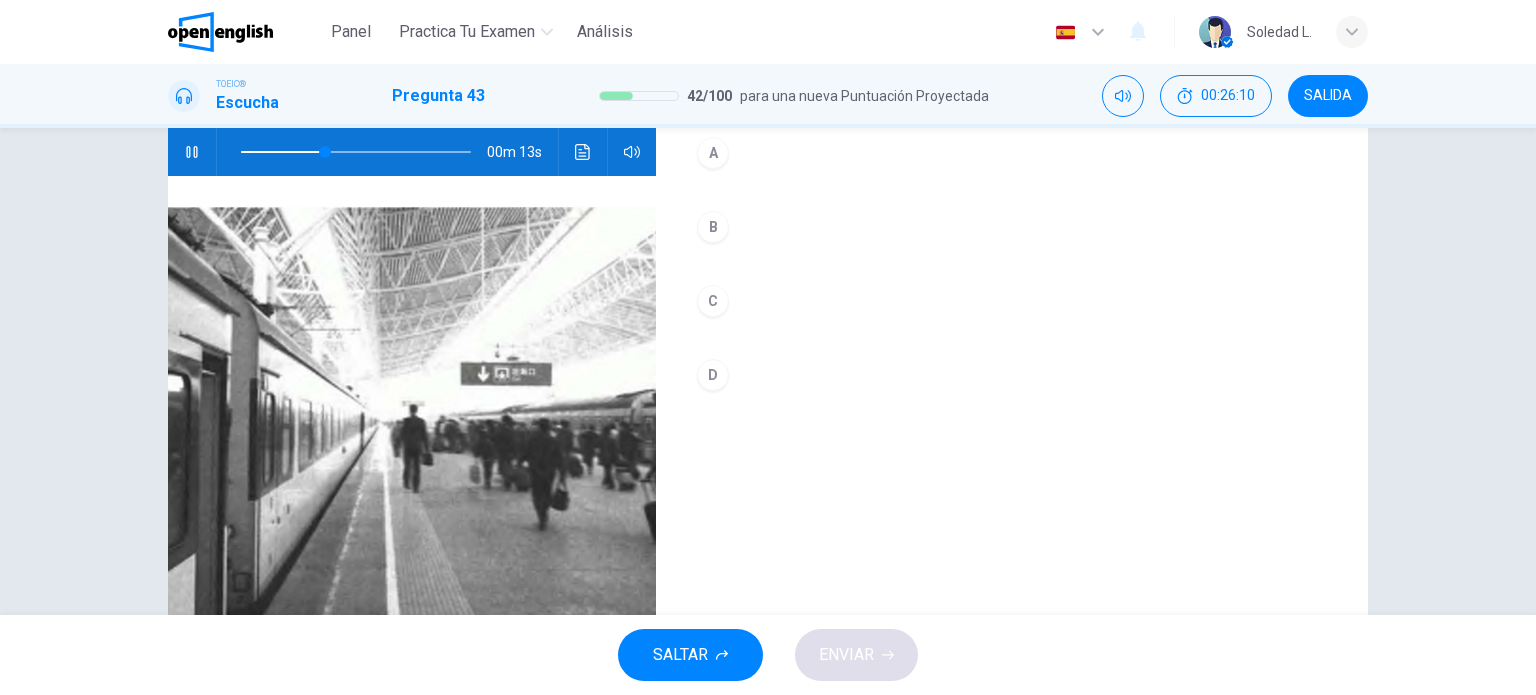 click on "A" at bounding box center [713, 153] 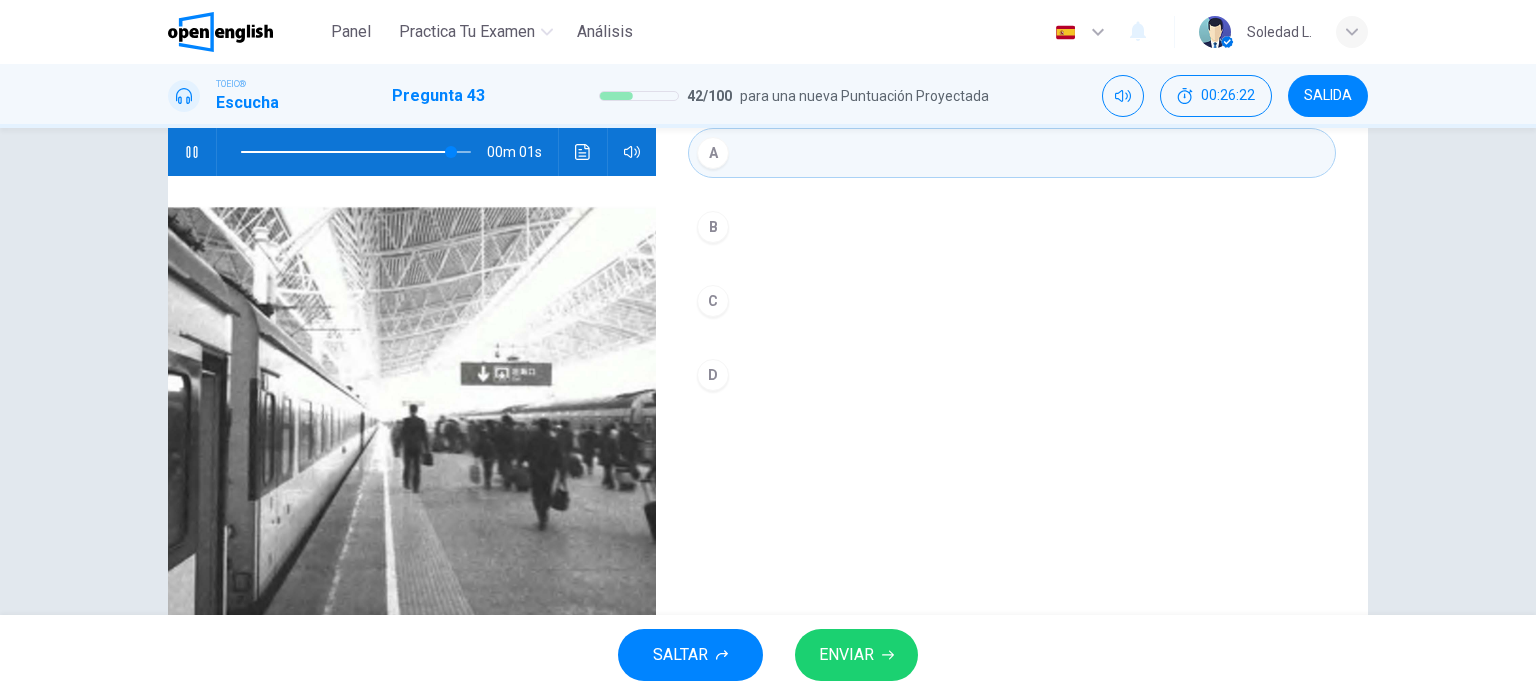click on "ENVIAR" at bounding box center (846, 655) 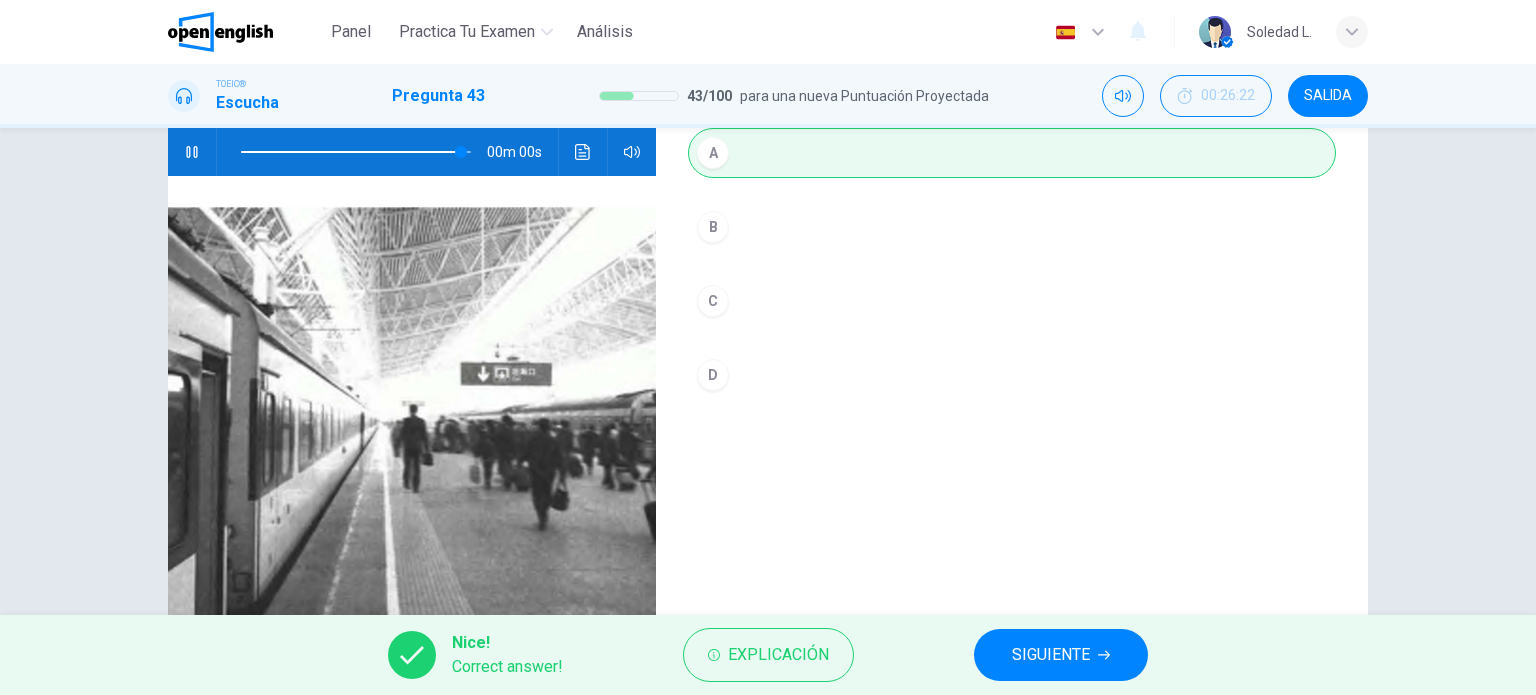 type on "**" 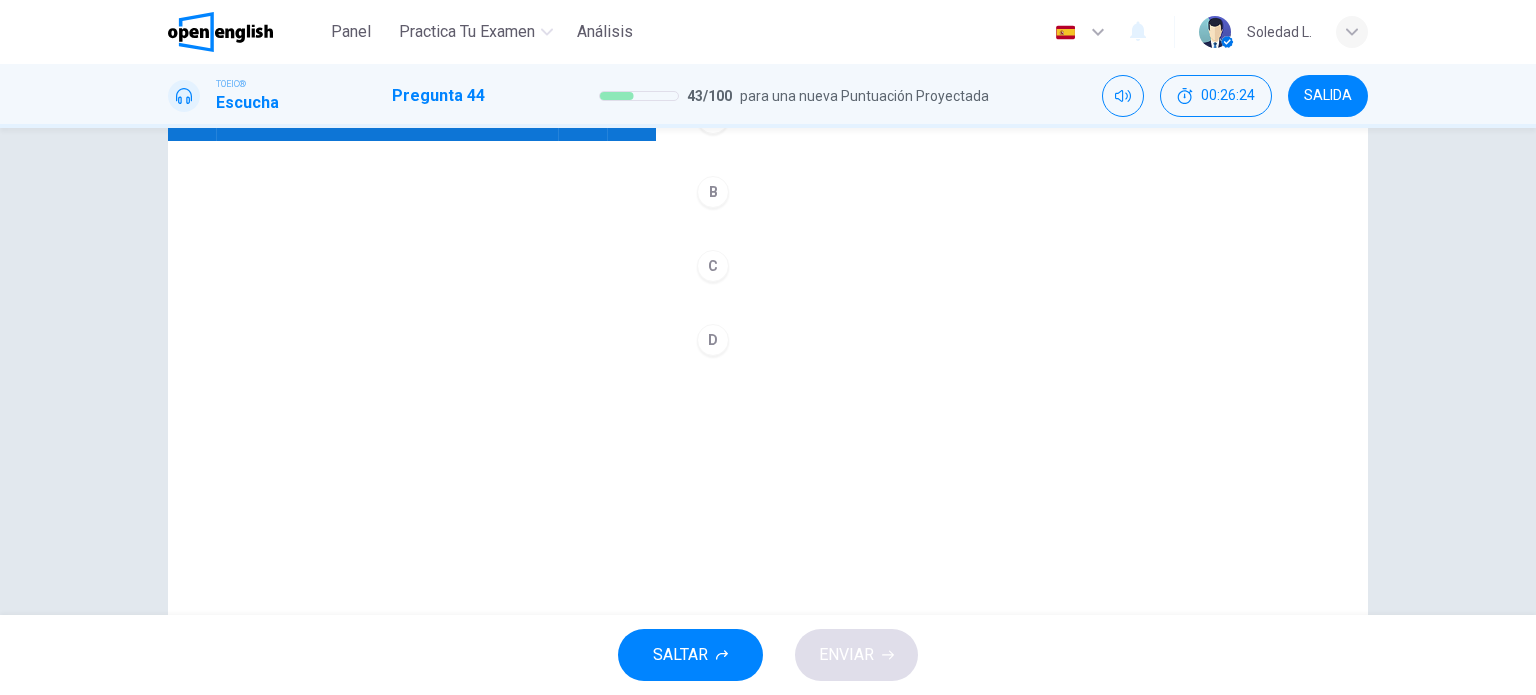 scroll, scrollTop: 188, scrollLeft: 0, axis: vertical 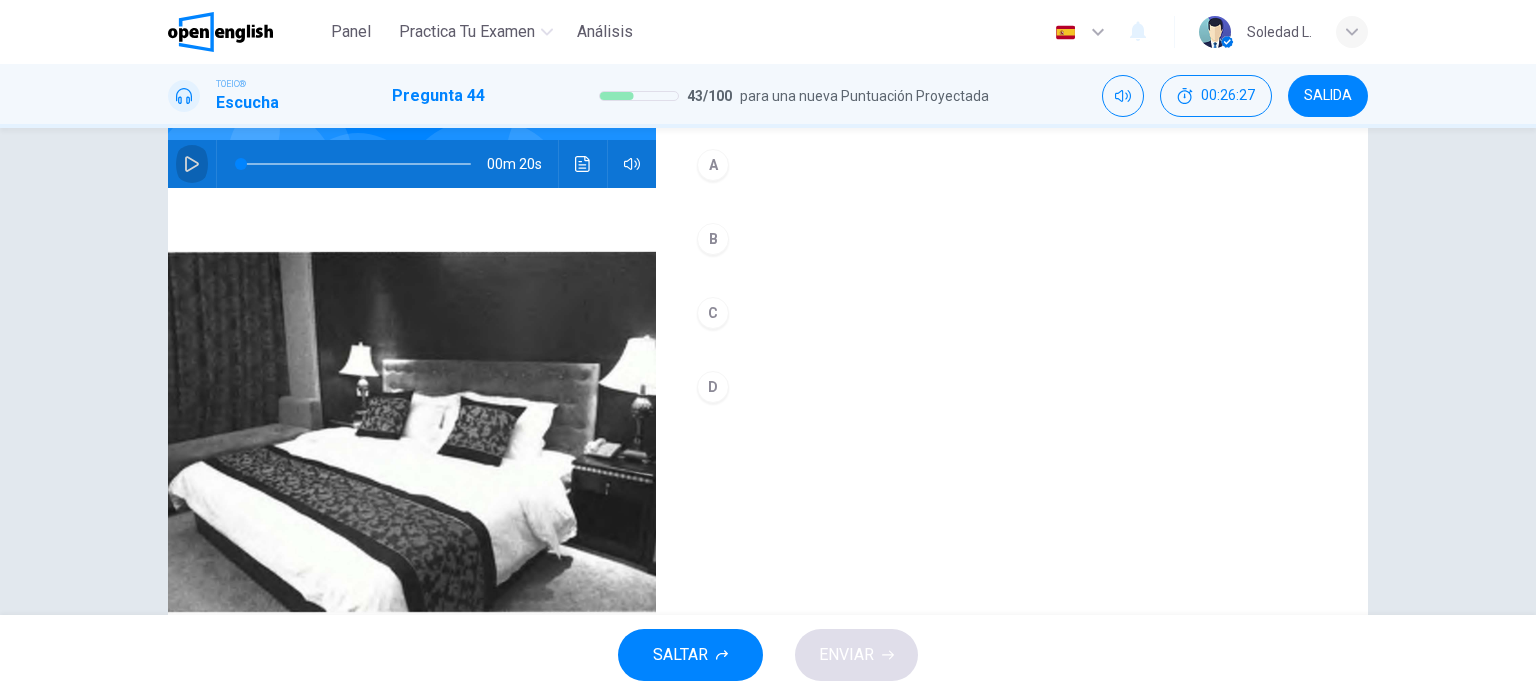 click 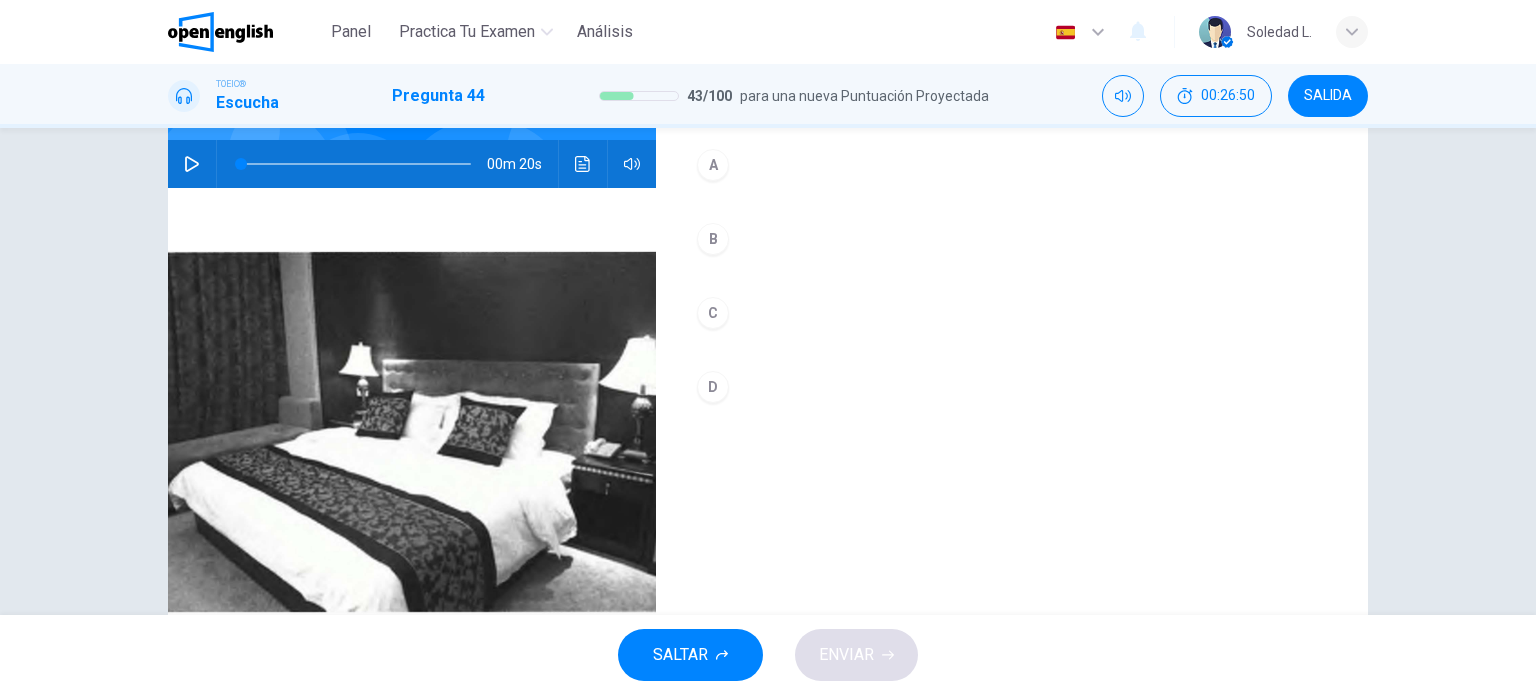 click 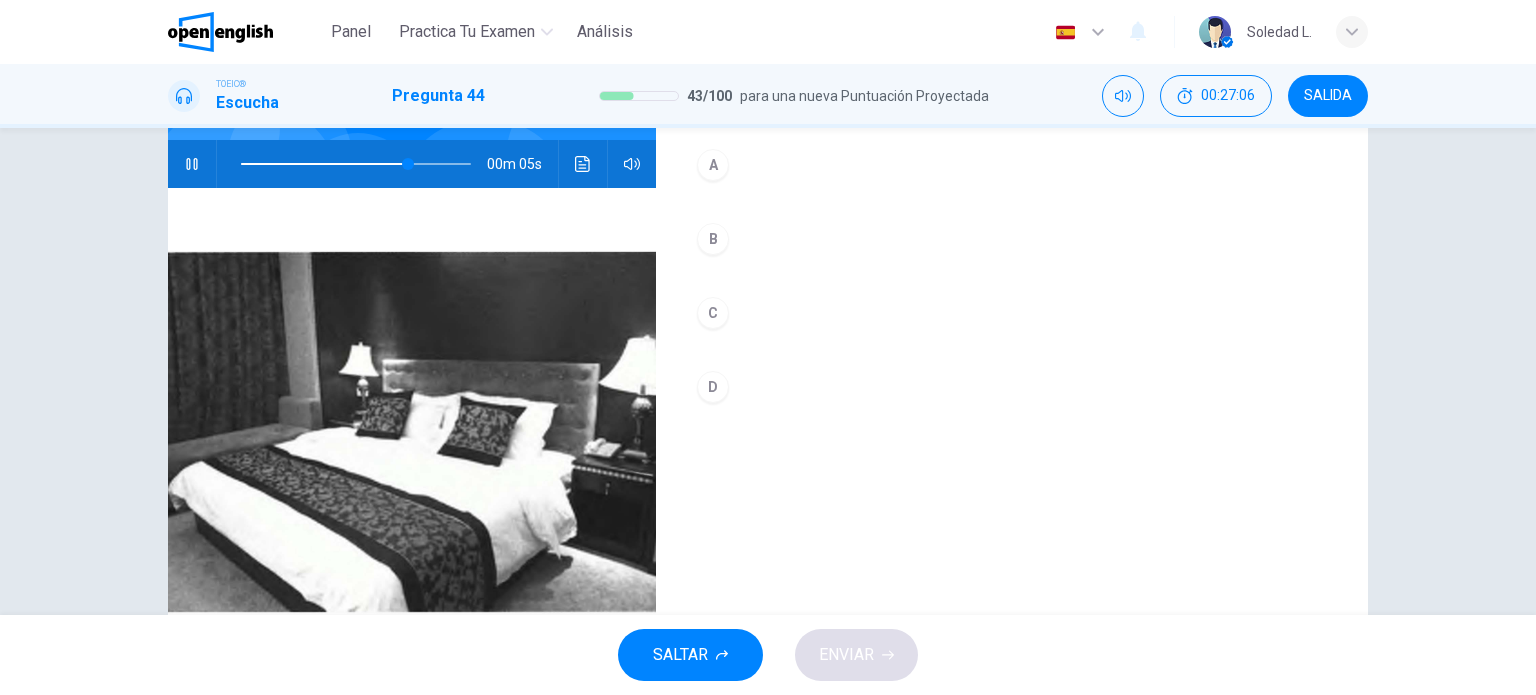 click on "A" at bounding box center [713, 165] 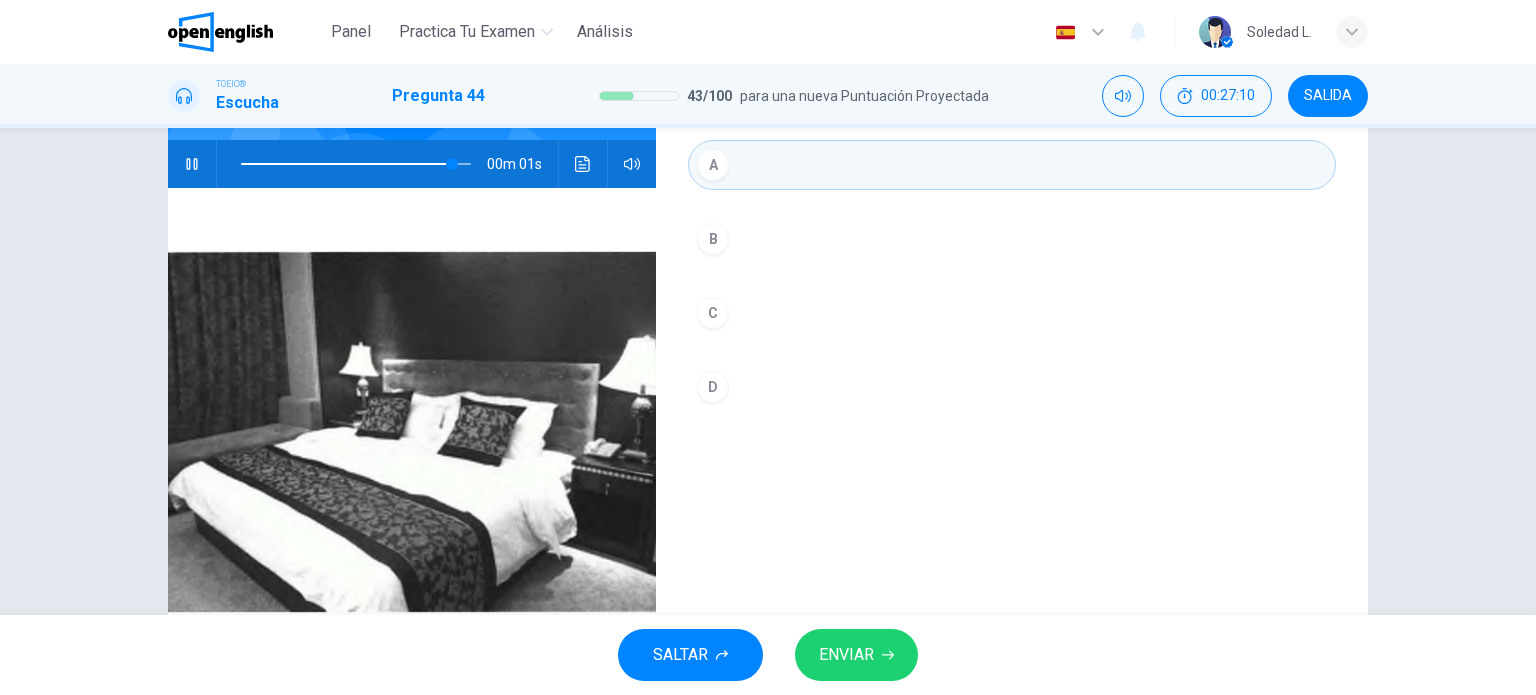 click on "ENVIAR" at bounding box center [846, 655] 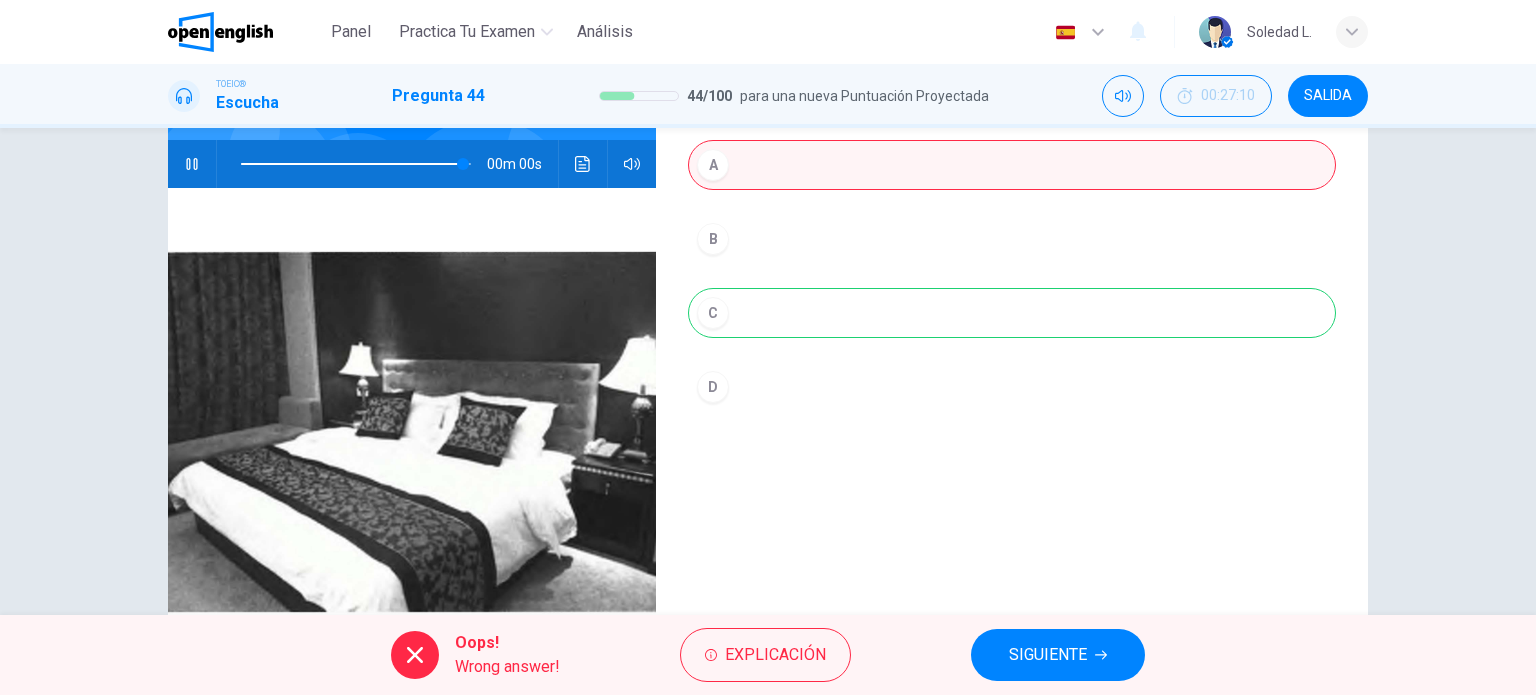 type on "*" 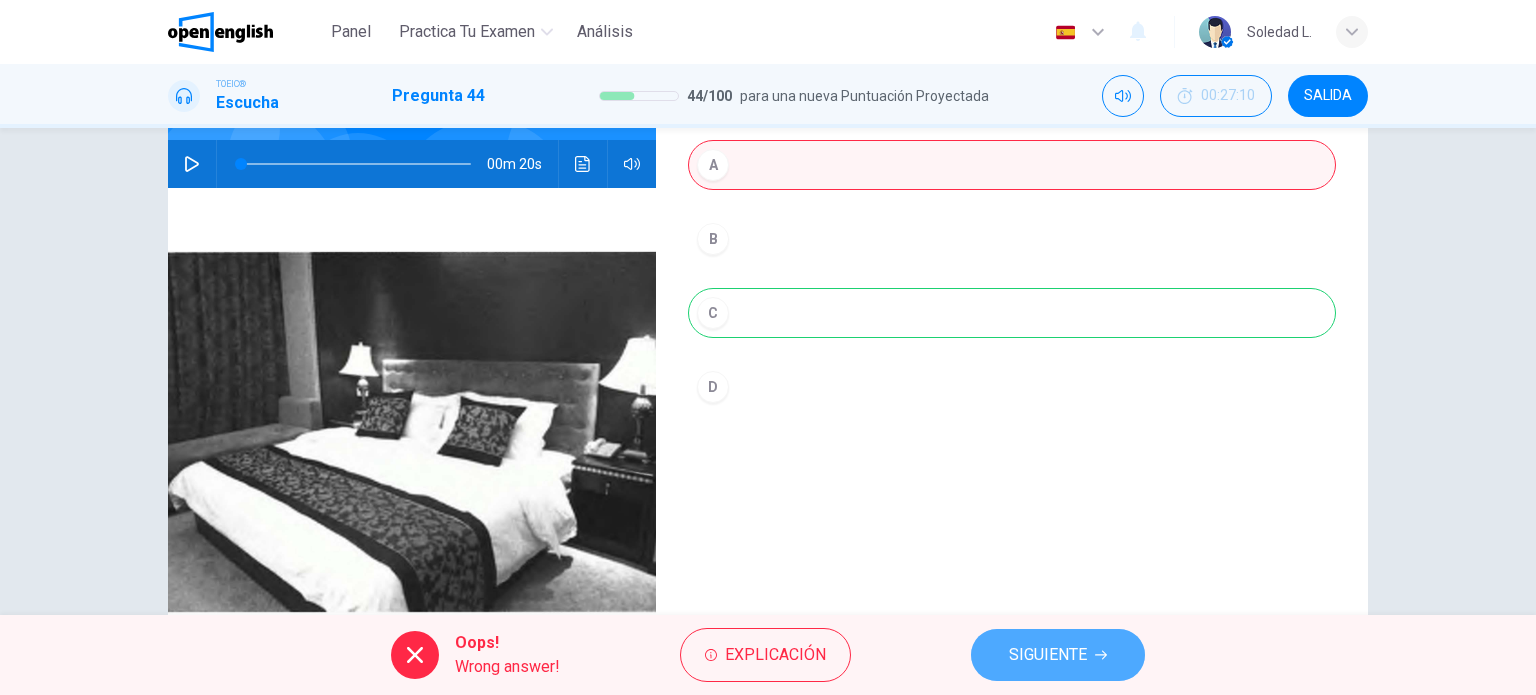 click on "SIGUIENTE" at bounding box center (1048, 655) 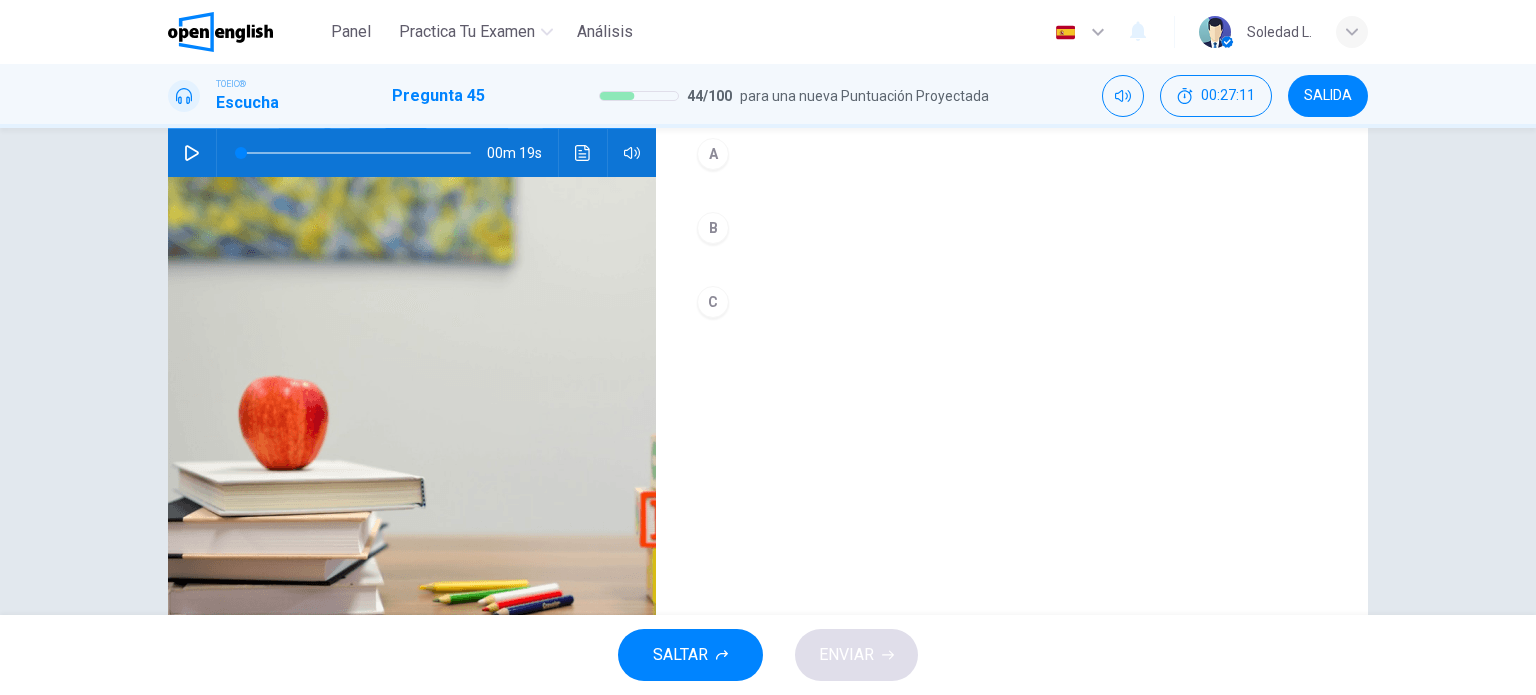 scroll, scrollTop: 200, scrollLeft: 0, axis: vertical 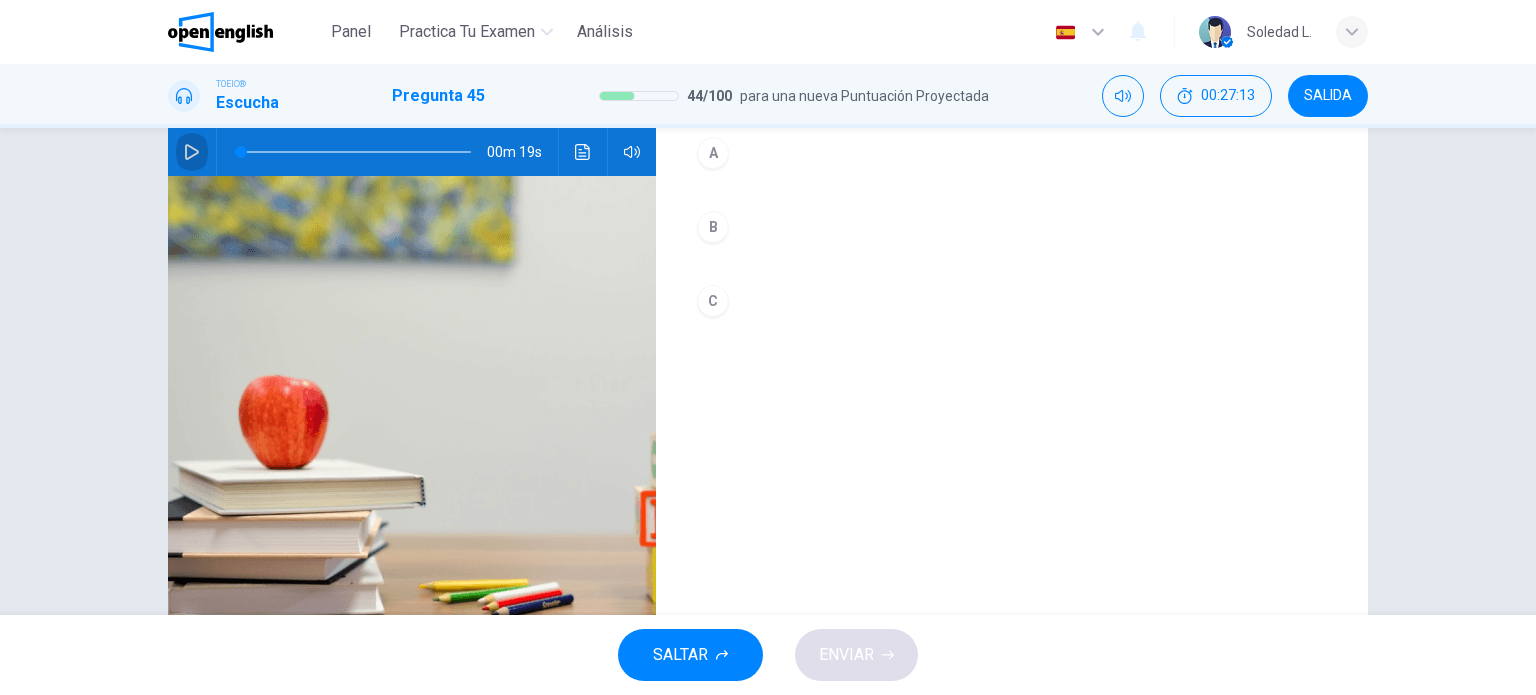click 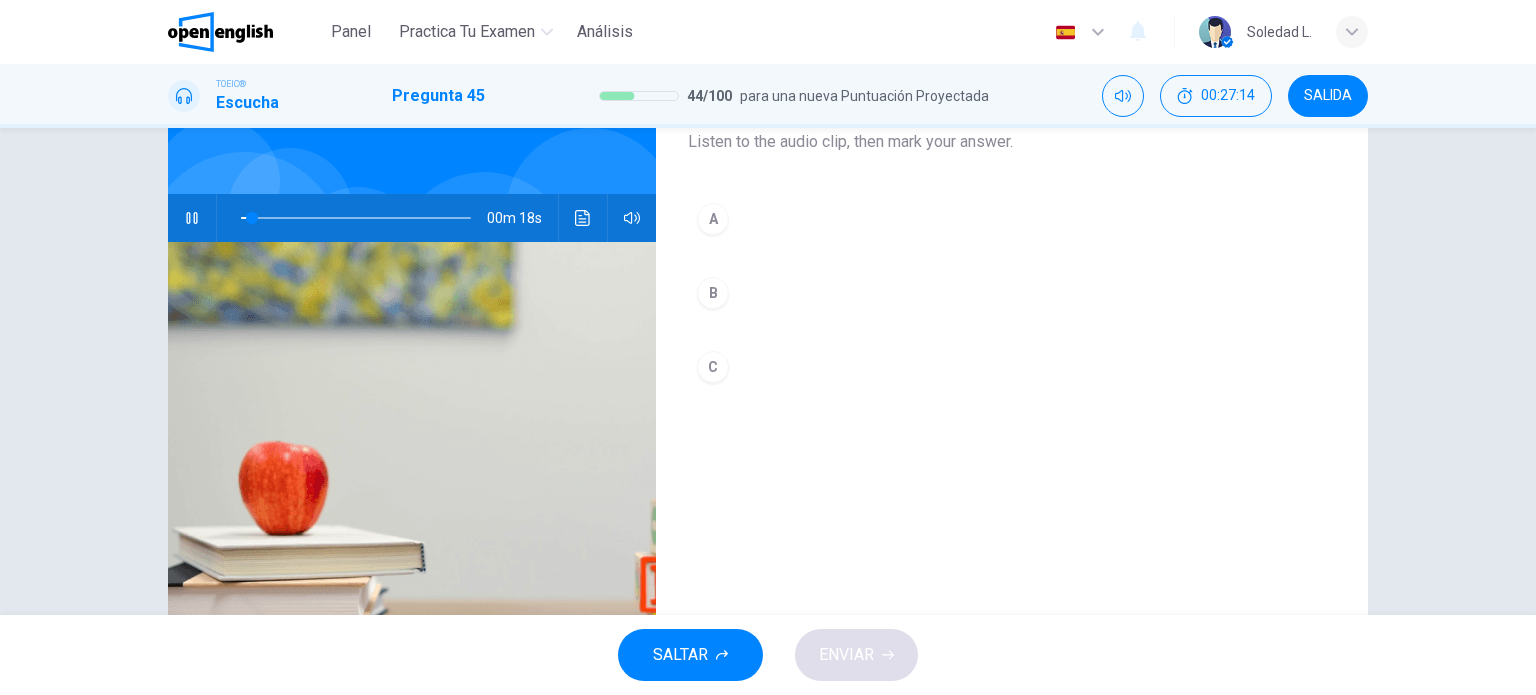scroll, scrollTop: 100, scrollLeft: 0, axis: vertical 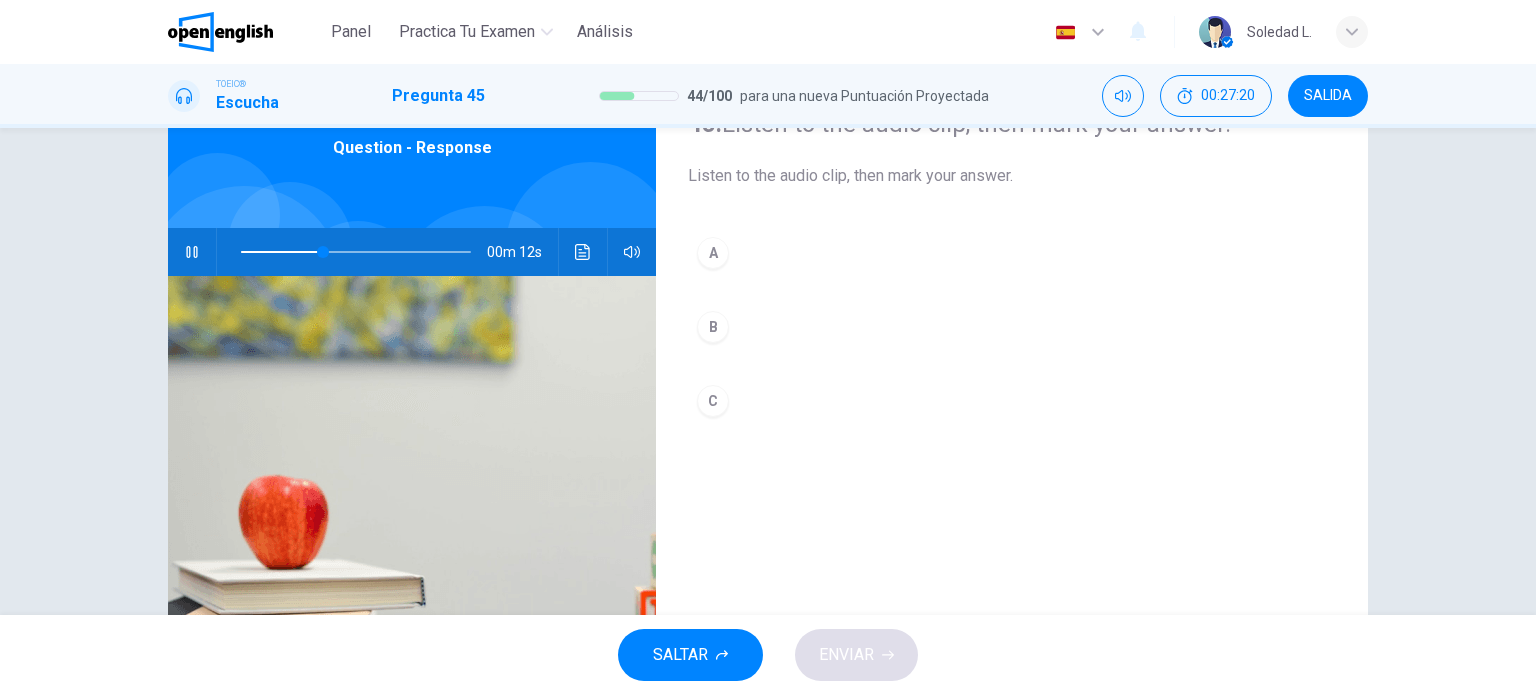 click on "A" at bounding box center [713, 253] 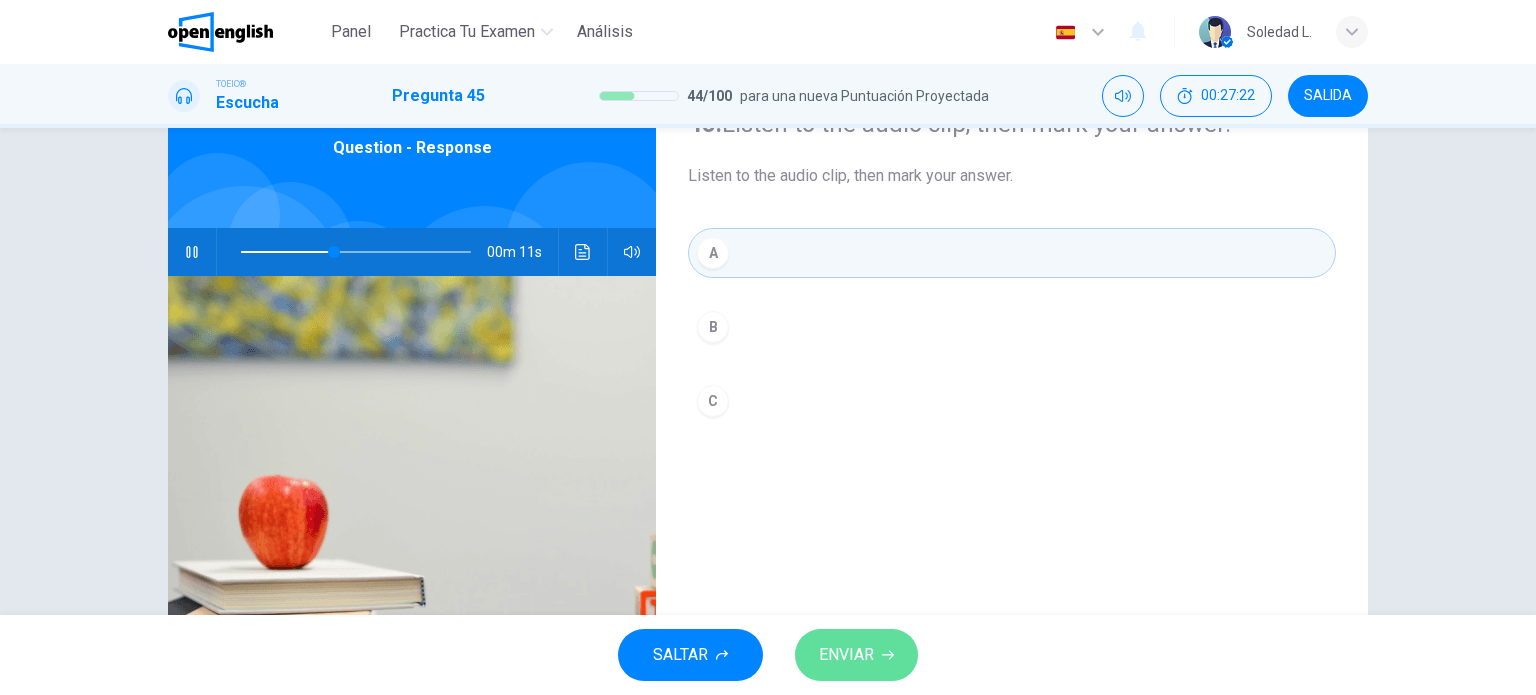 click on "ENVIAR" at bounding box center [846, 655] 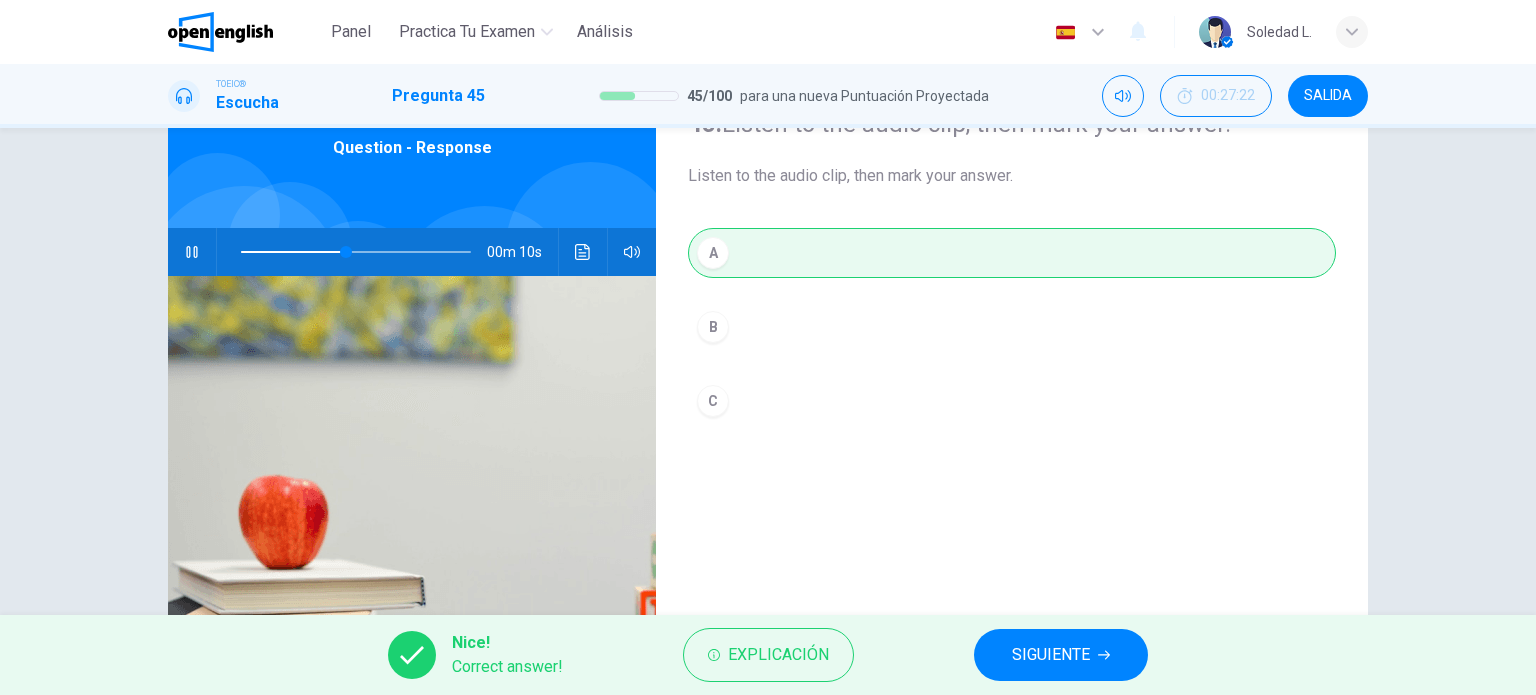 type on "**" 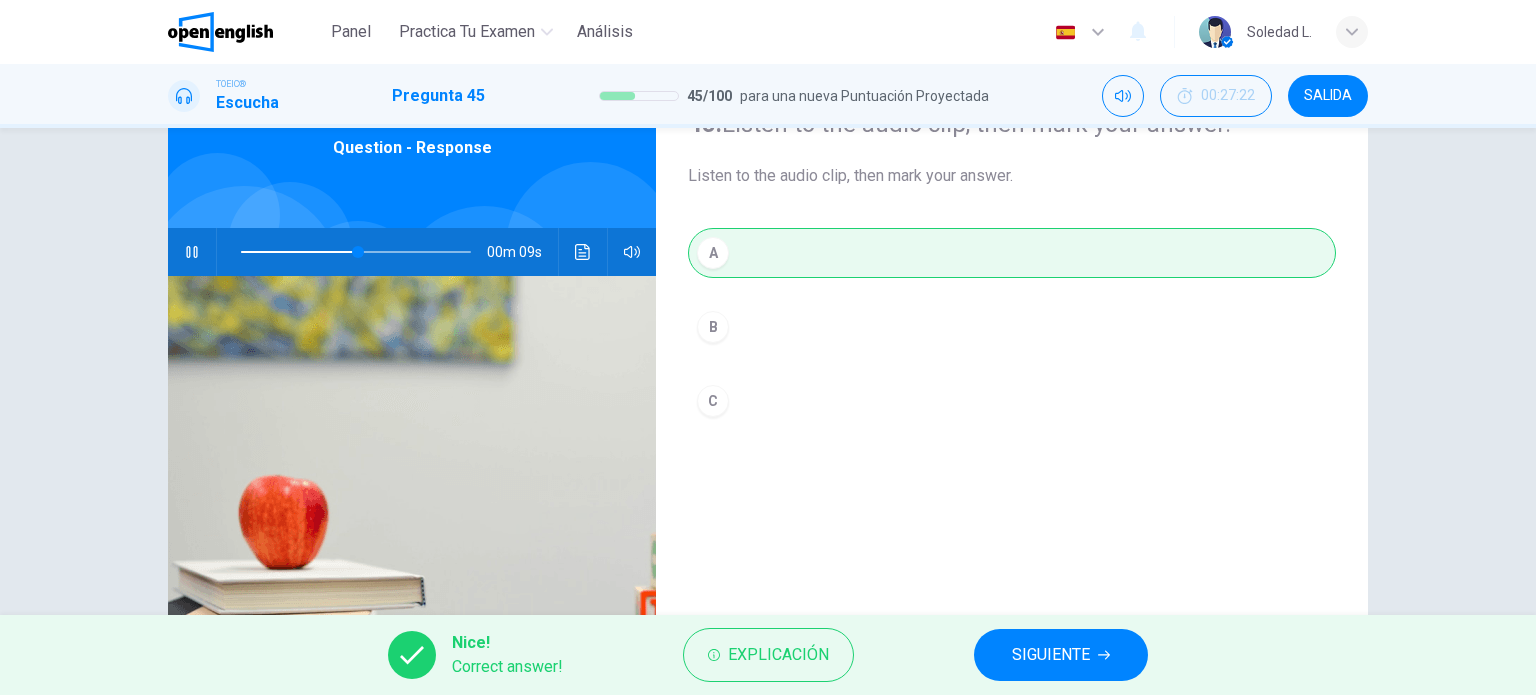 click on "SIGUIENTE" at bounding box center [1051, 655] 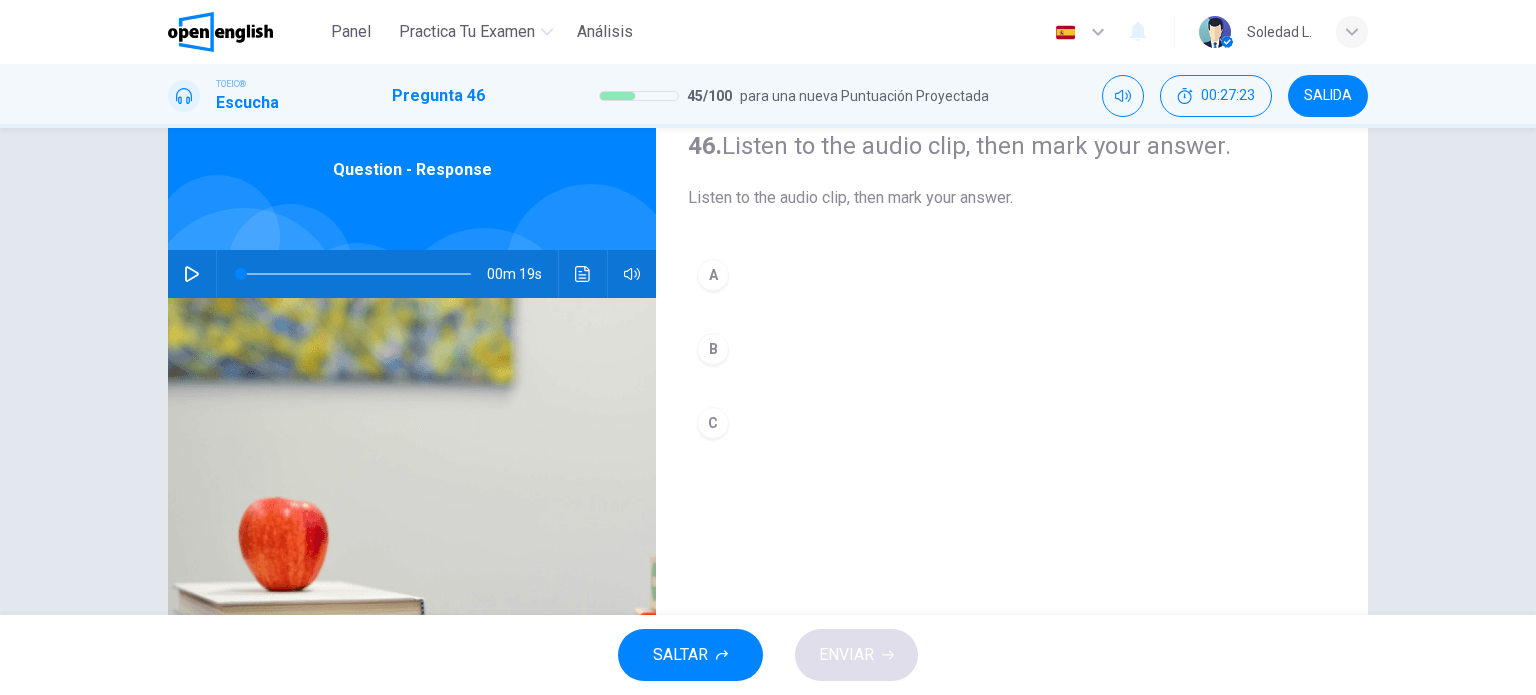 scroll, scrollTop: 100, scrollLeft: 0, axis: vertical 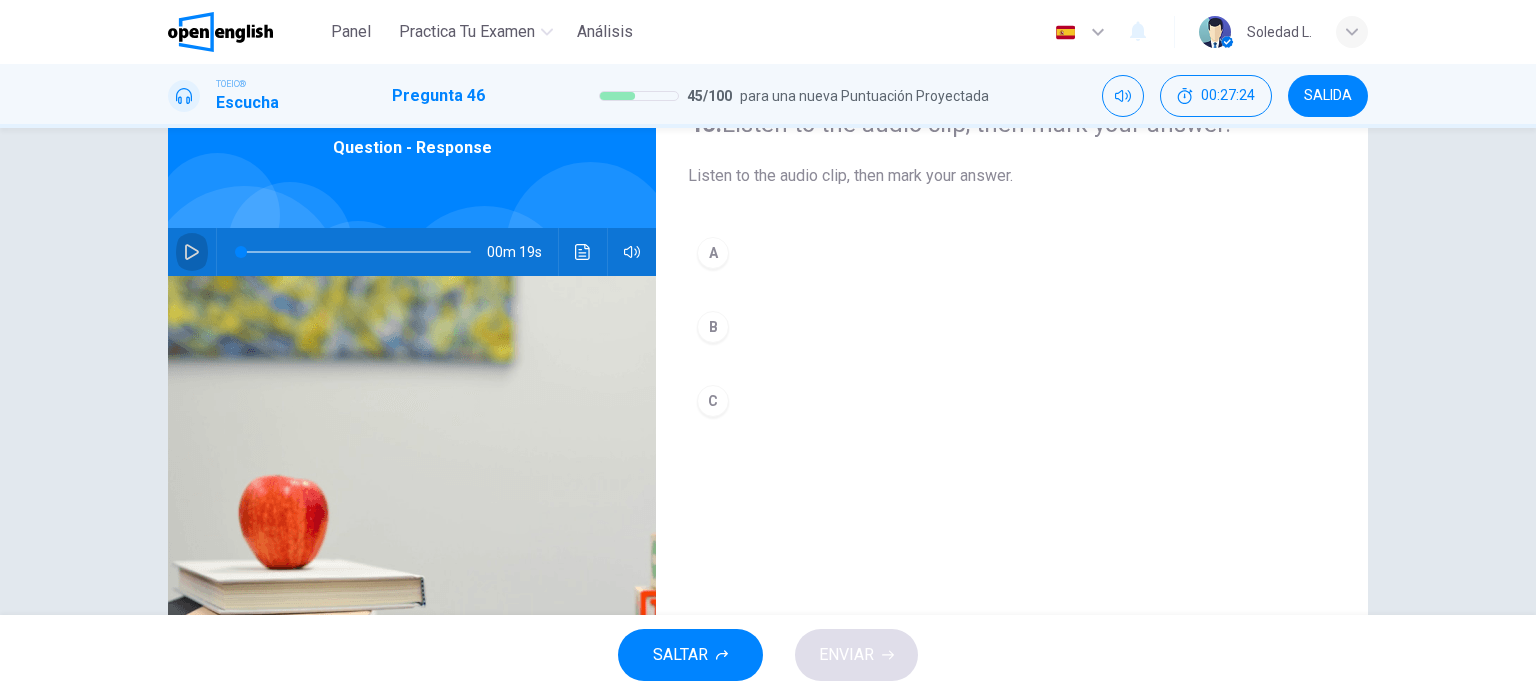 click 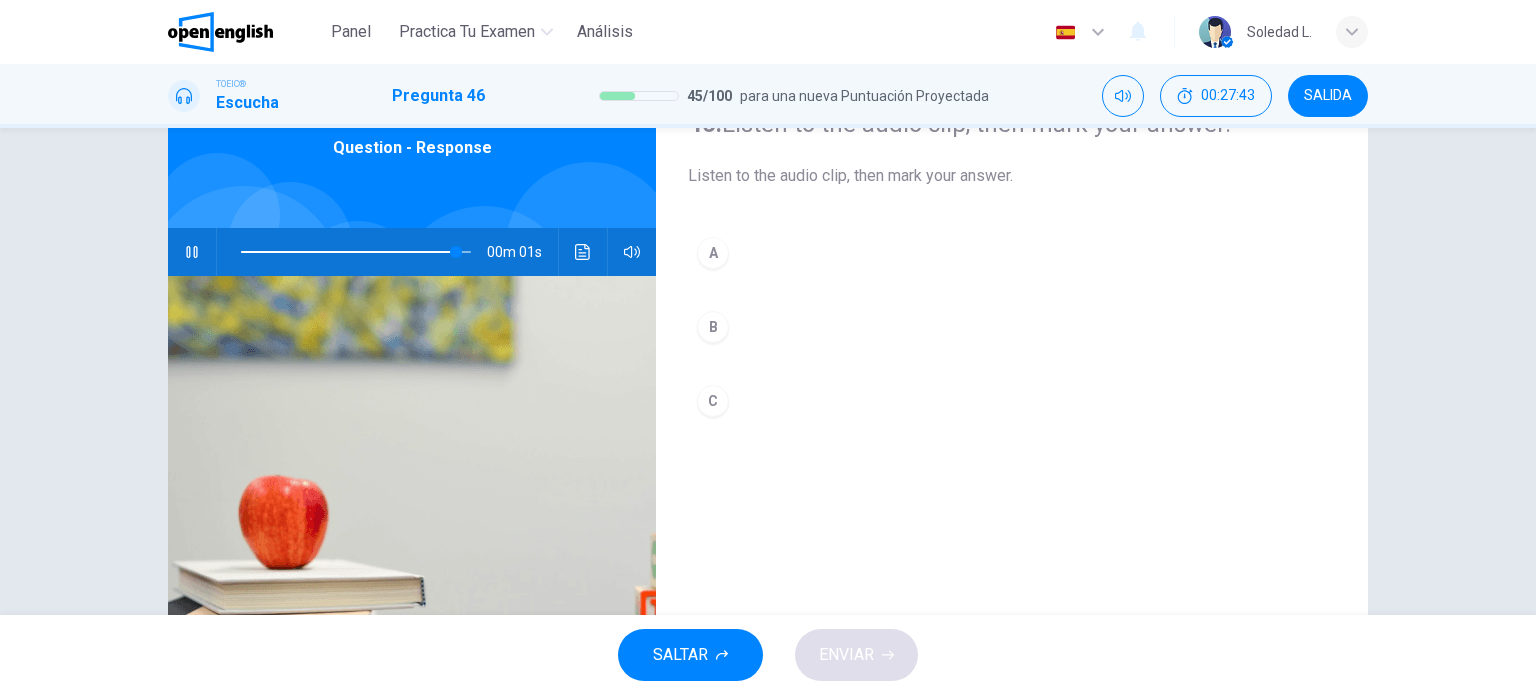 click on "B" at bounding box center (713, 327) 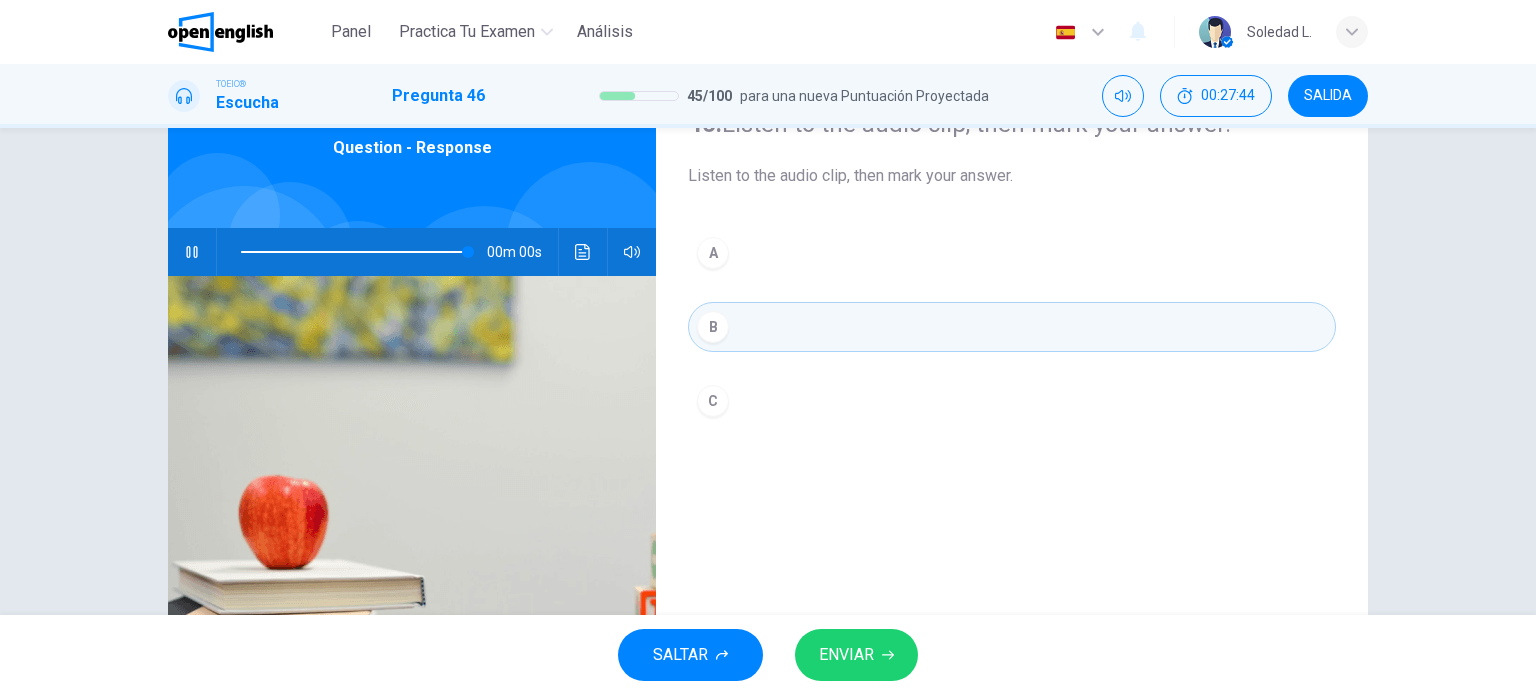 type on "*" 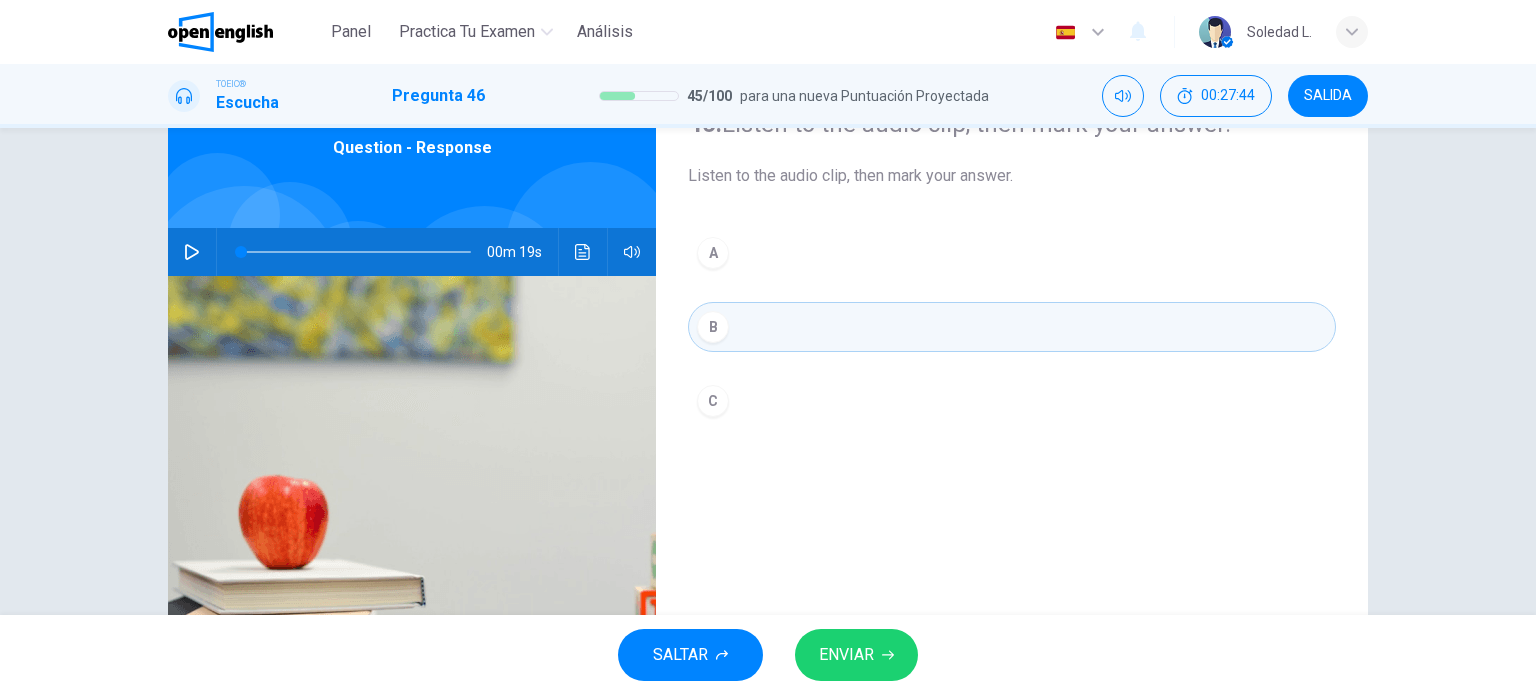 click 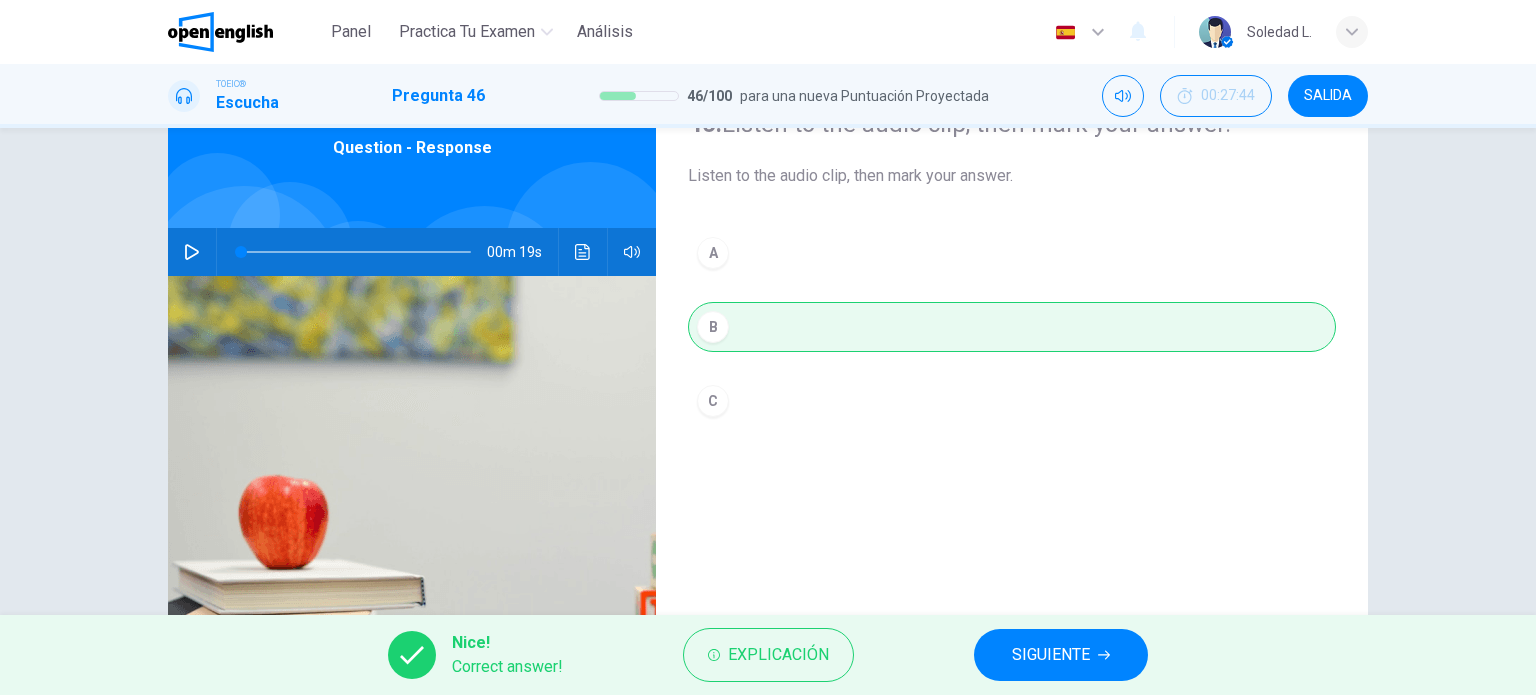 click on "SIGUIENTE" at bounding box center [1051, 655] 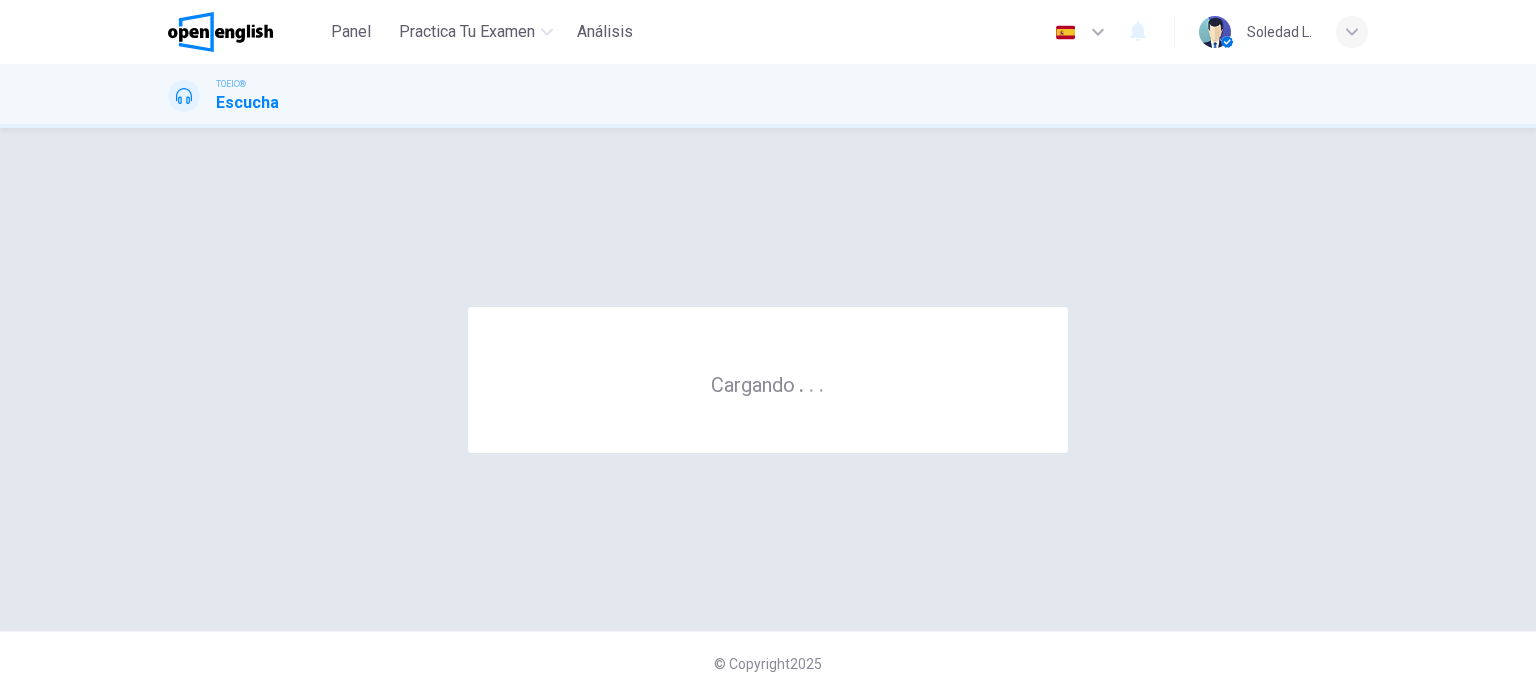 scroll, scrollTop: 0, scrollLeft: 0, axis: both 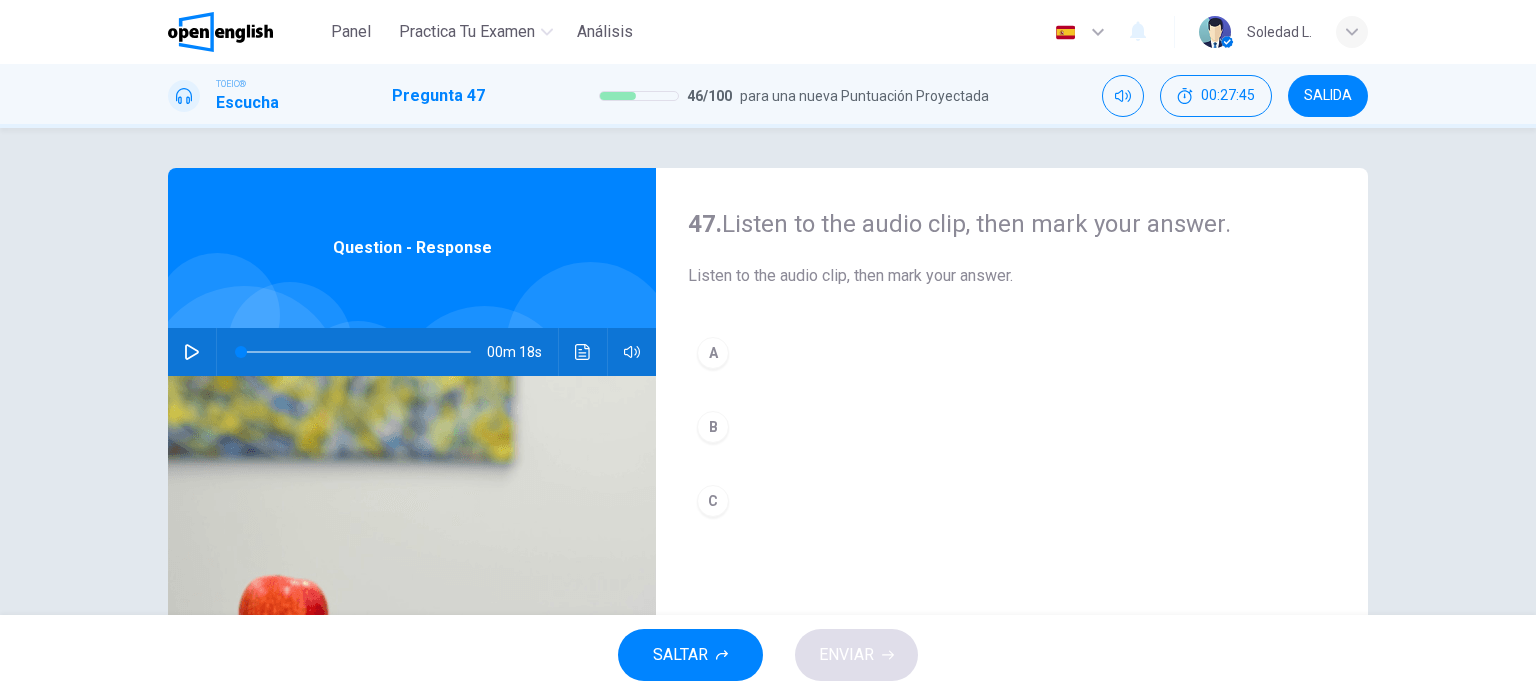 click 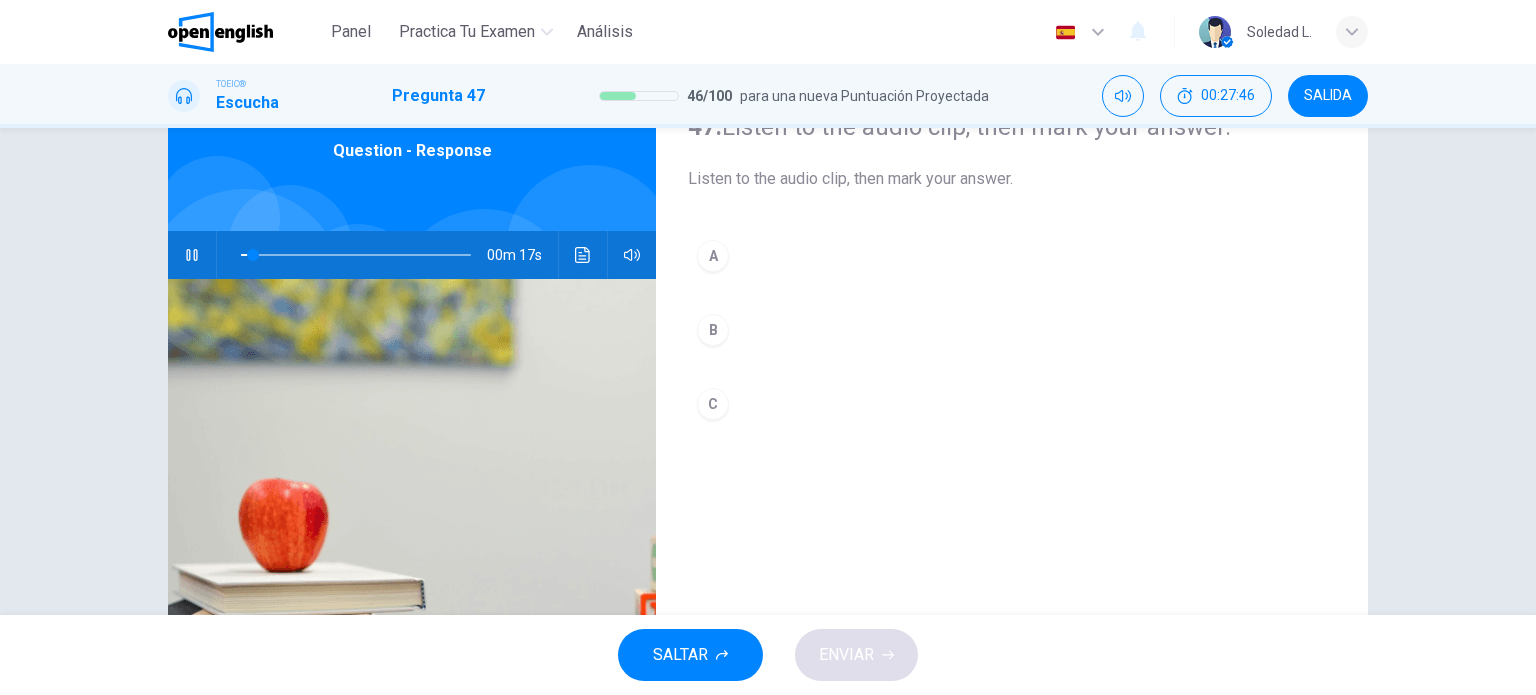 scroll, scrollTop: 100, scrollLeft: 0, axis: vertical 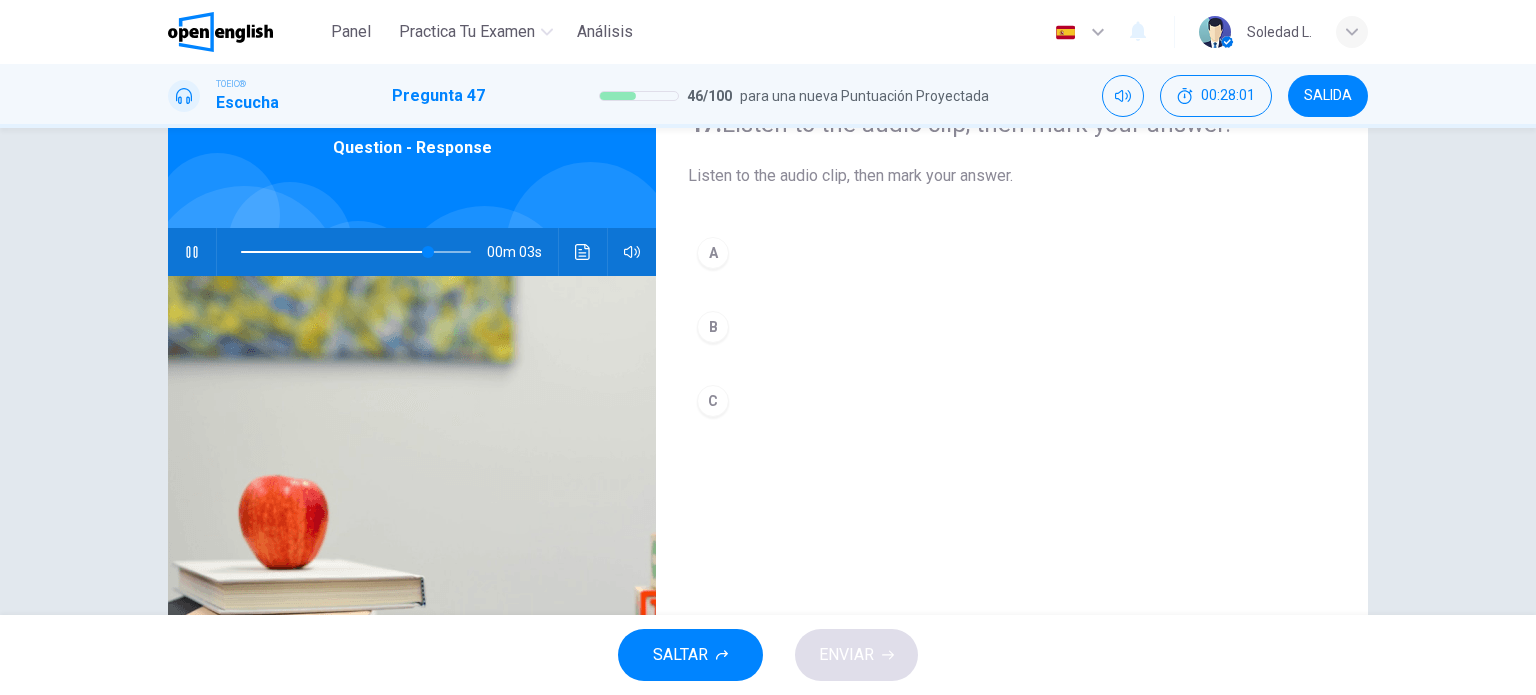 click on "C" at bounding box center (713, 401) 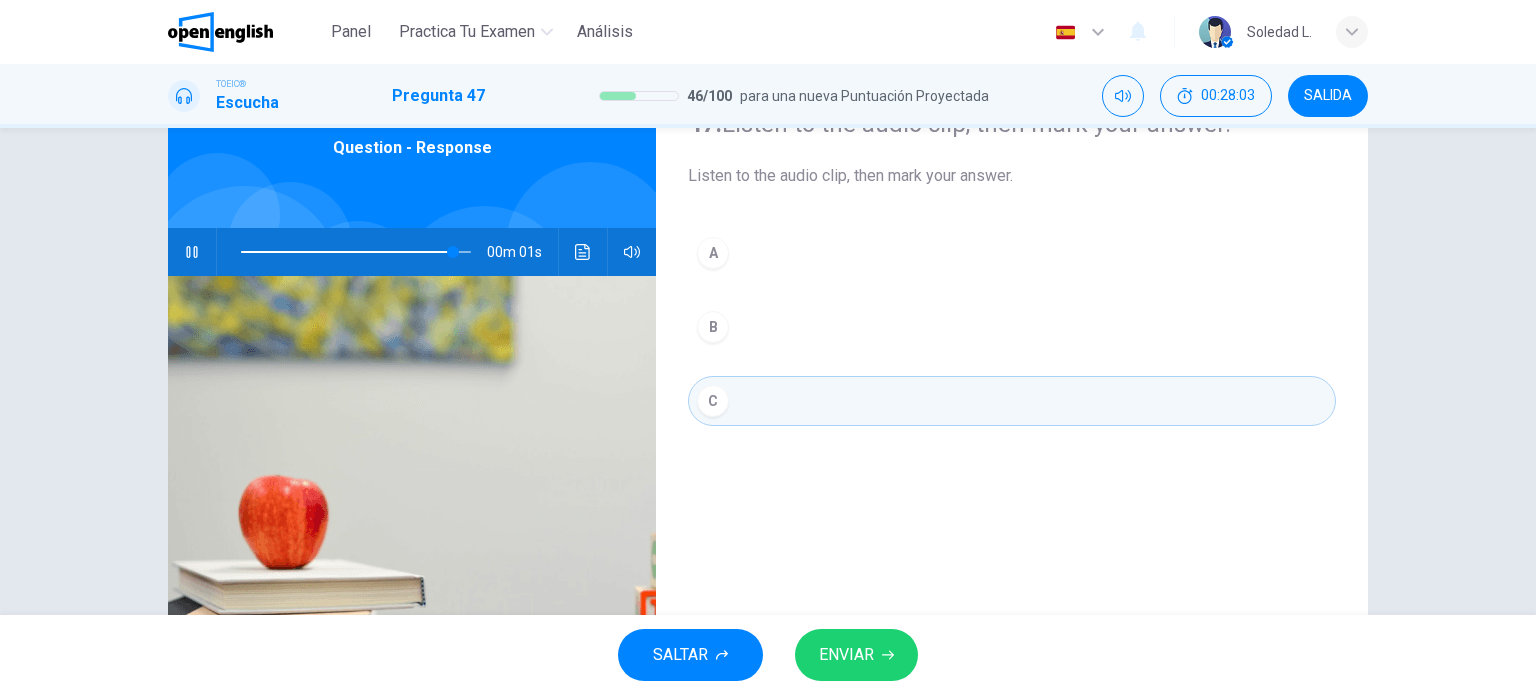 click on "ENVIAR" at bounding box center (846, 655) 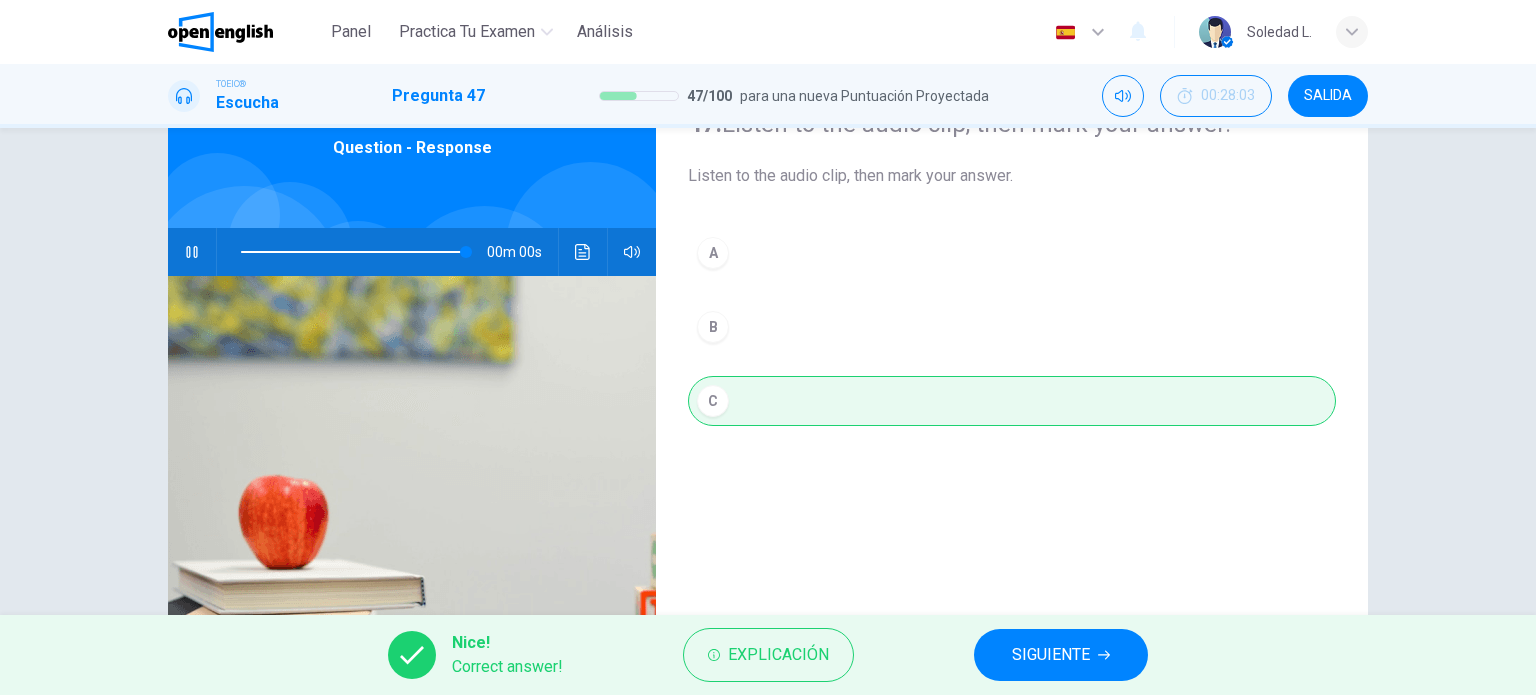 type on "*" 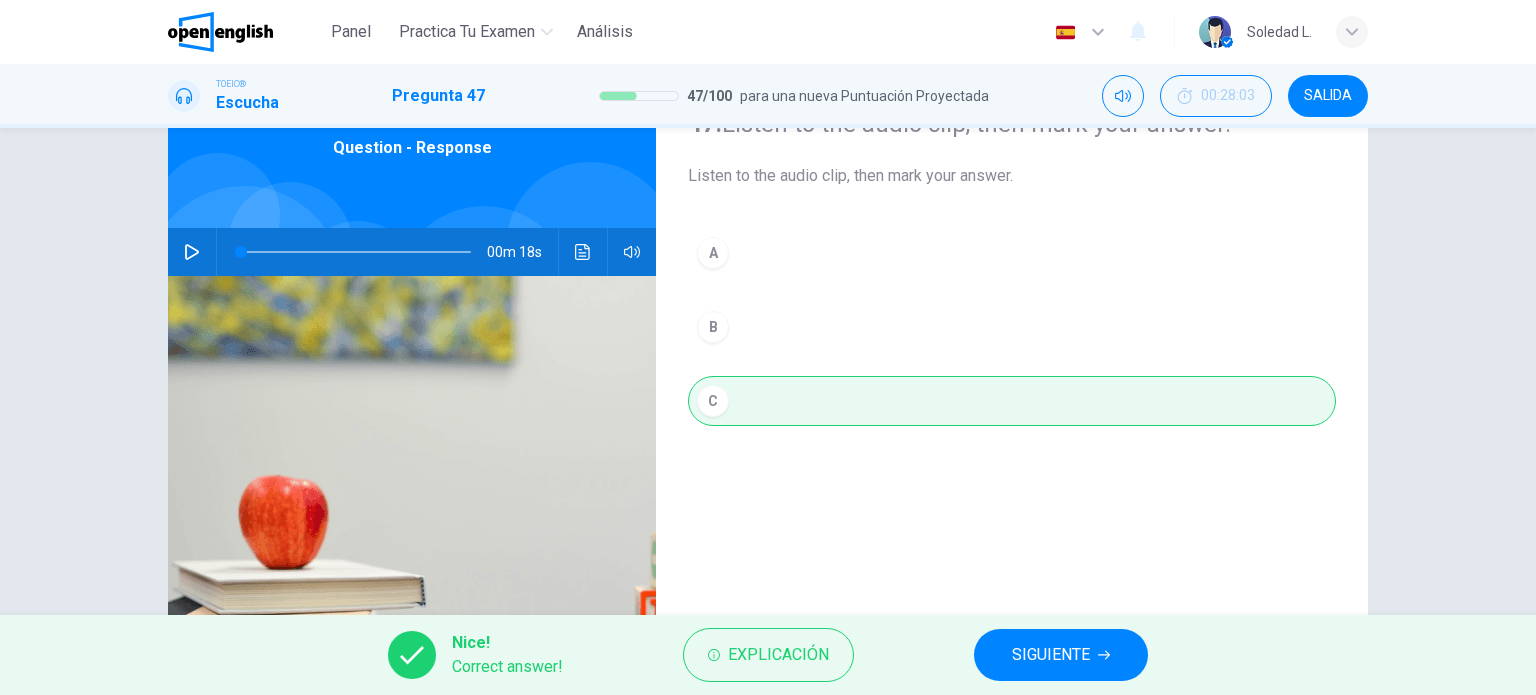 click on "SIGUIENTE" at bounding box center [1051, 655] 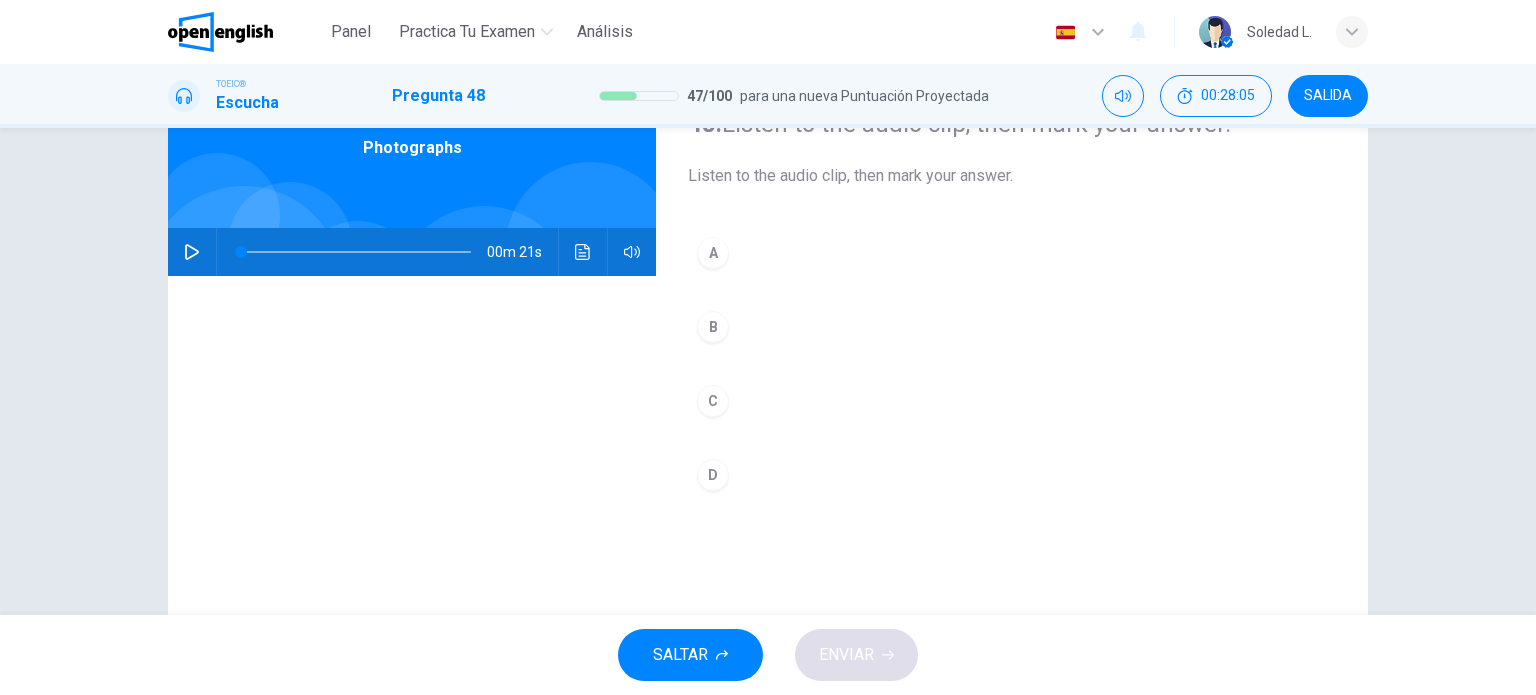 scroll, scrollTop: 200, scrollLeft: 0, axis: vertical 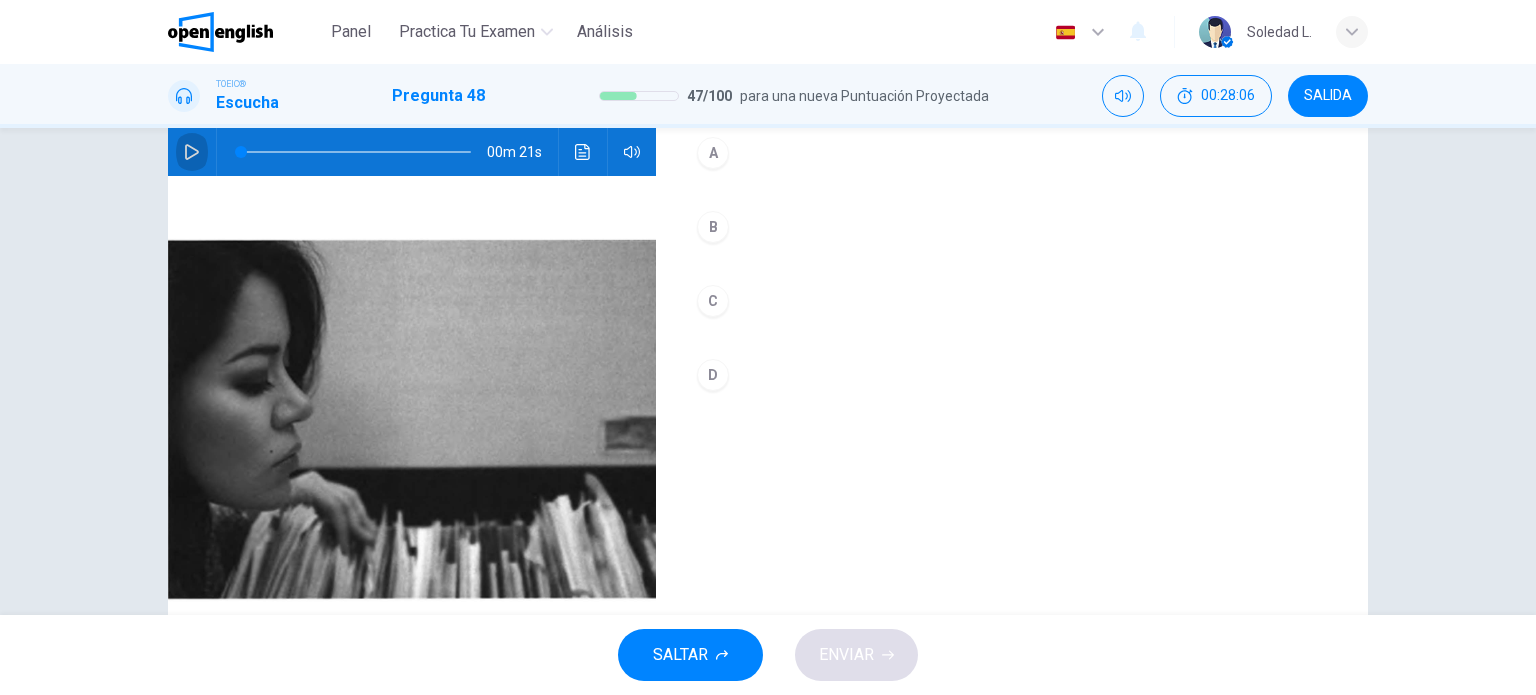 click 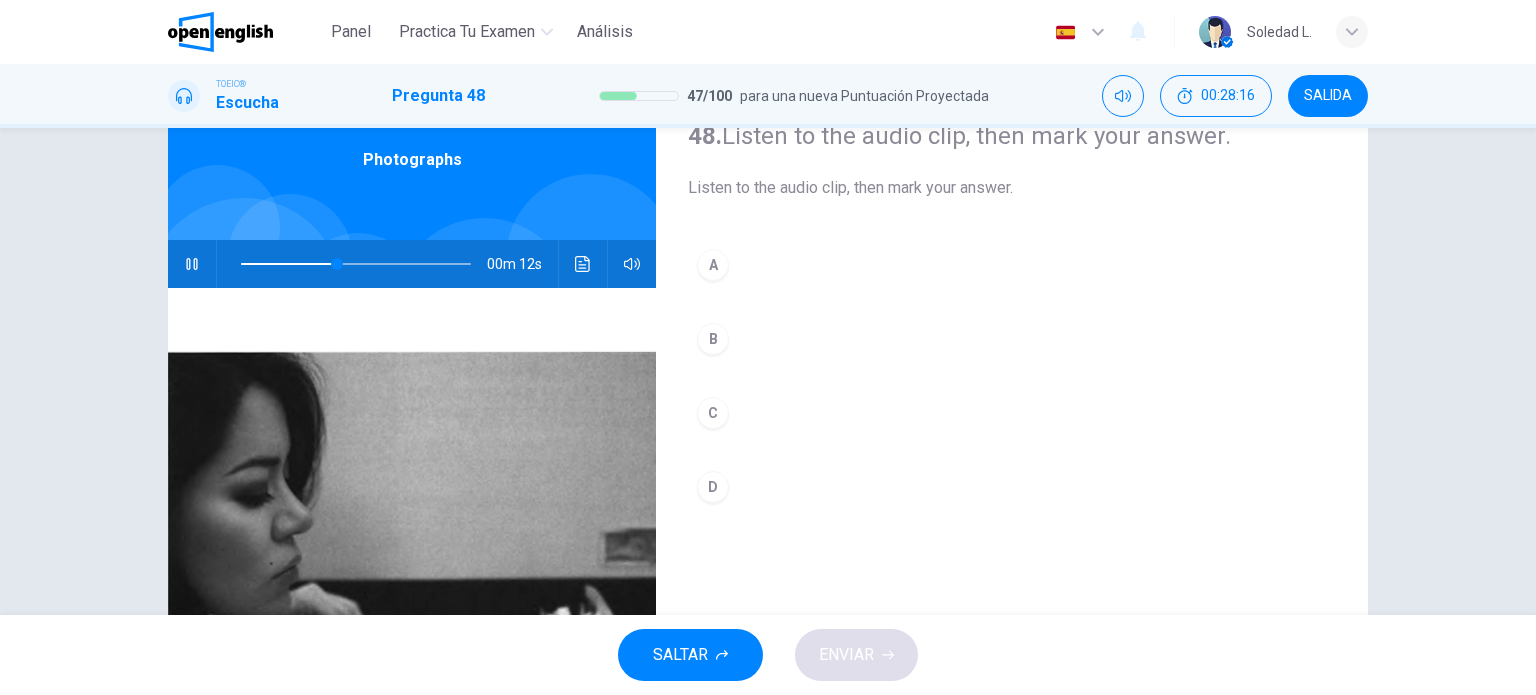 scroll, scrollTop: 188, scrollLeft: 0, axis: vertical 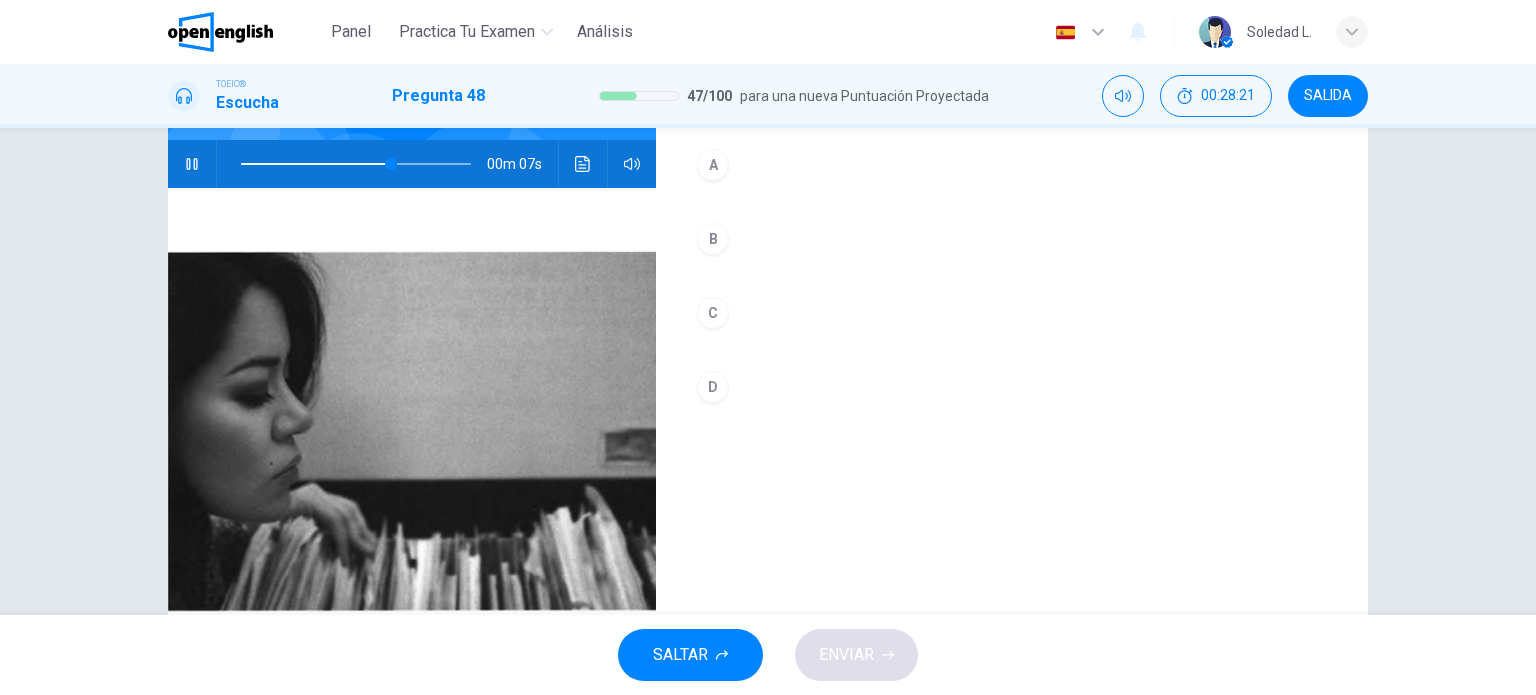 click on "C" at bounding box center [713, 313] 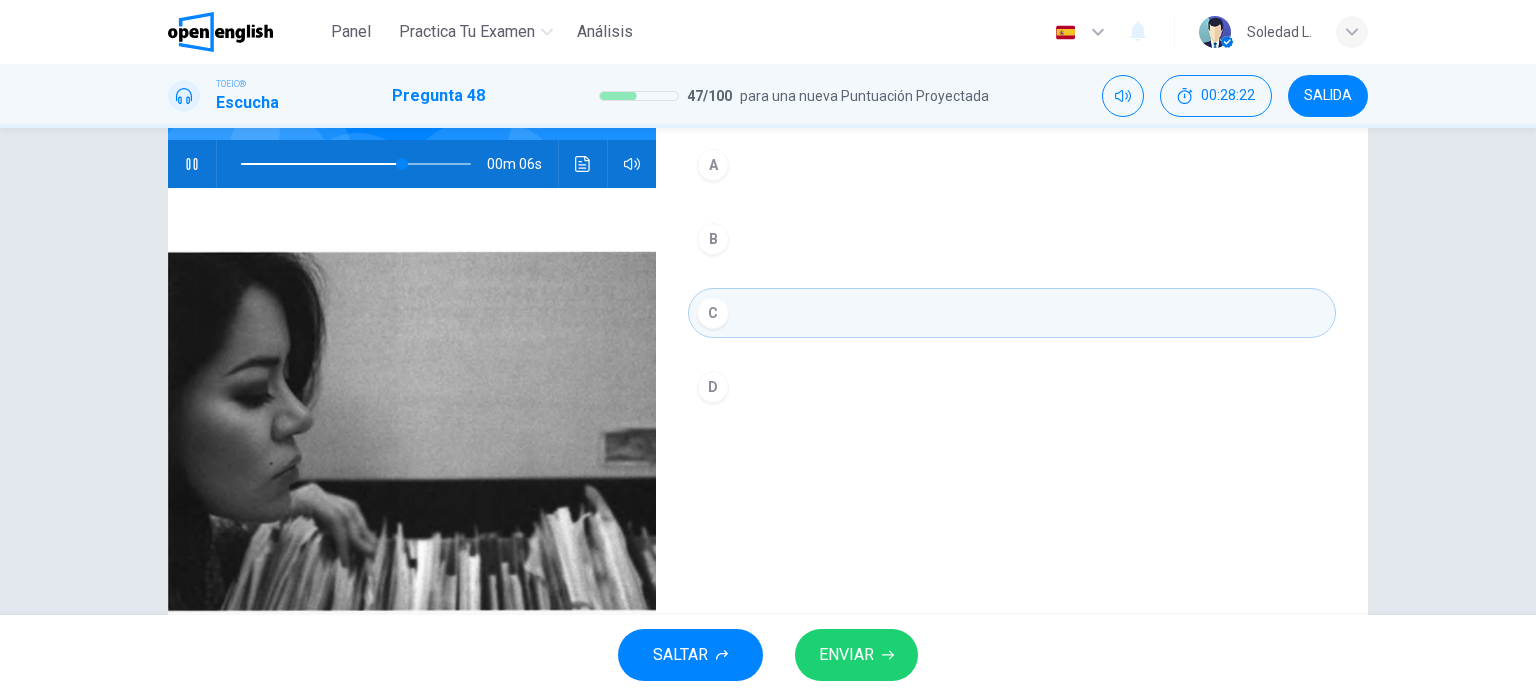 click on "ENVIAR" at bounding box center (846, 655) 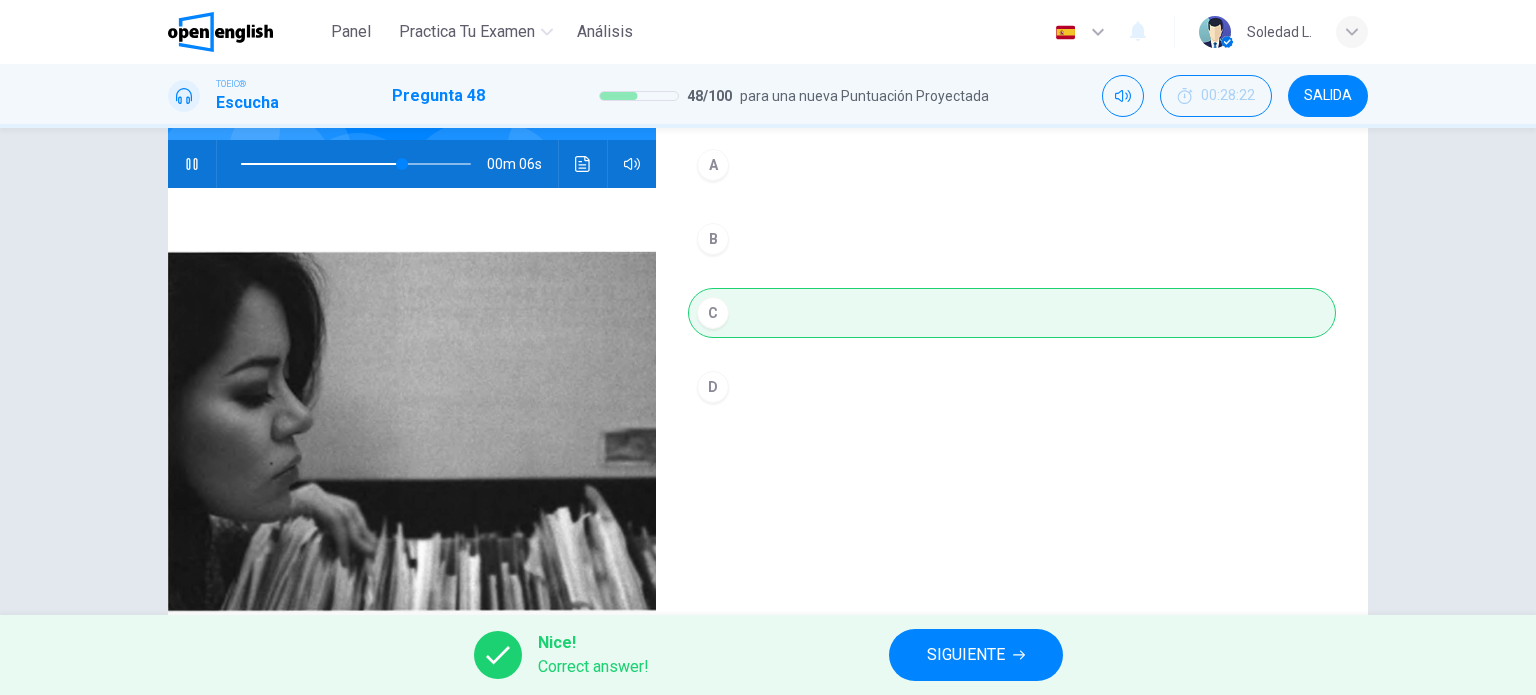 type on "**" 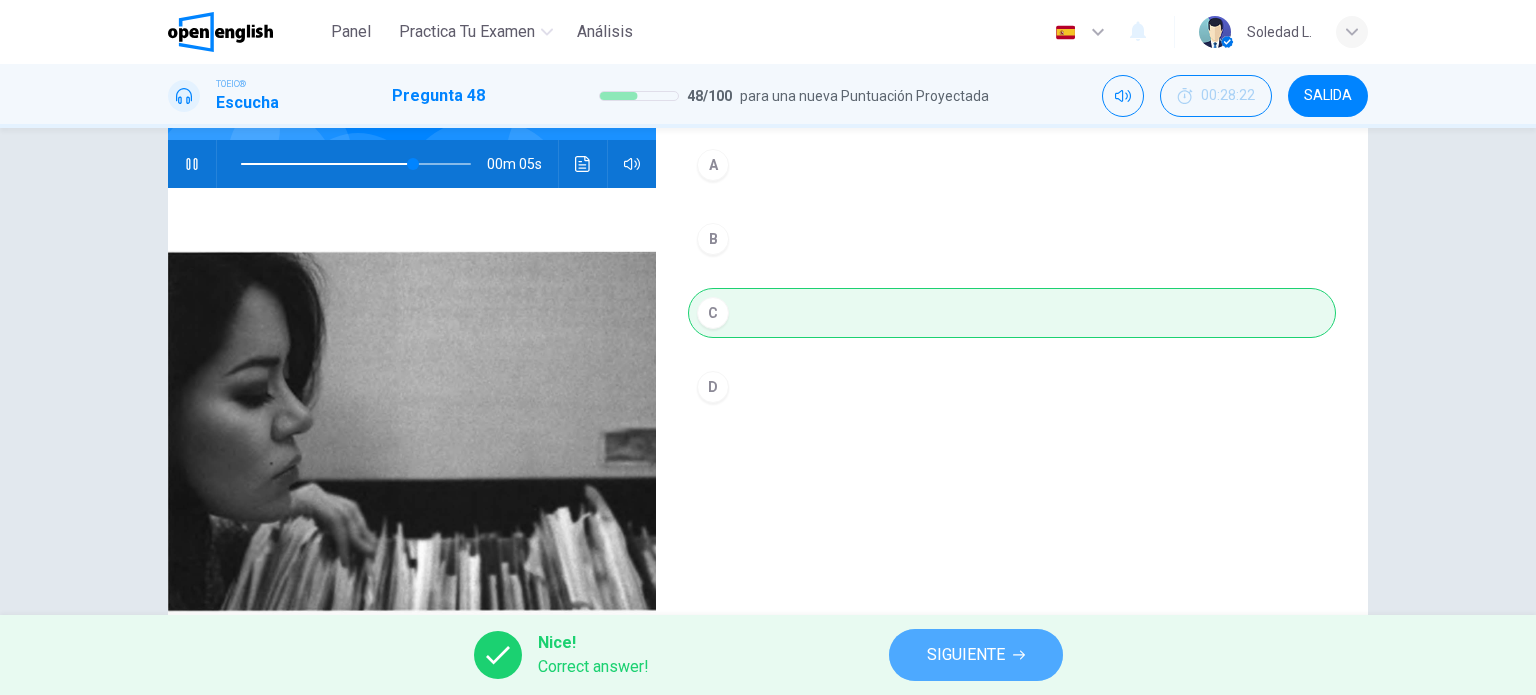 click on "SIGUIENTE" at bounding box center (976, 655) 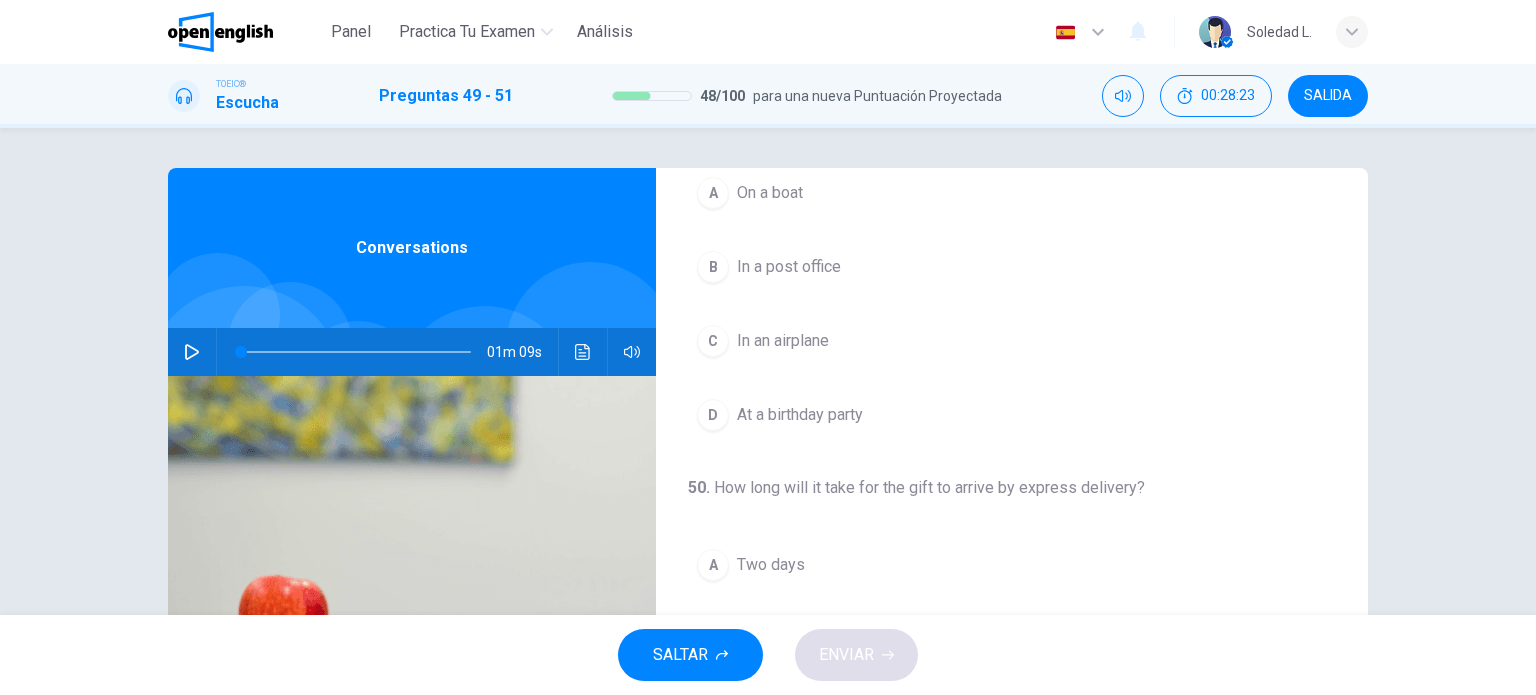 scroll, scrollTop: 0, scrollLeft: 0, axis: both 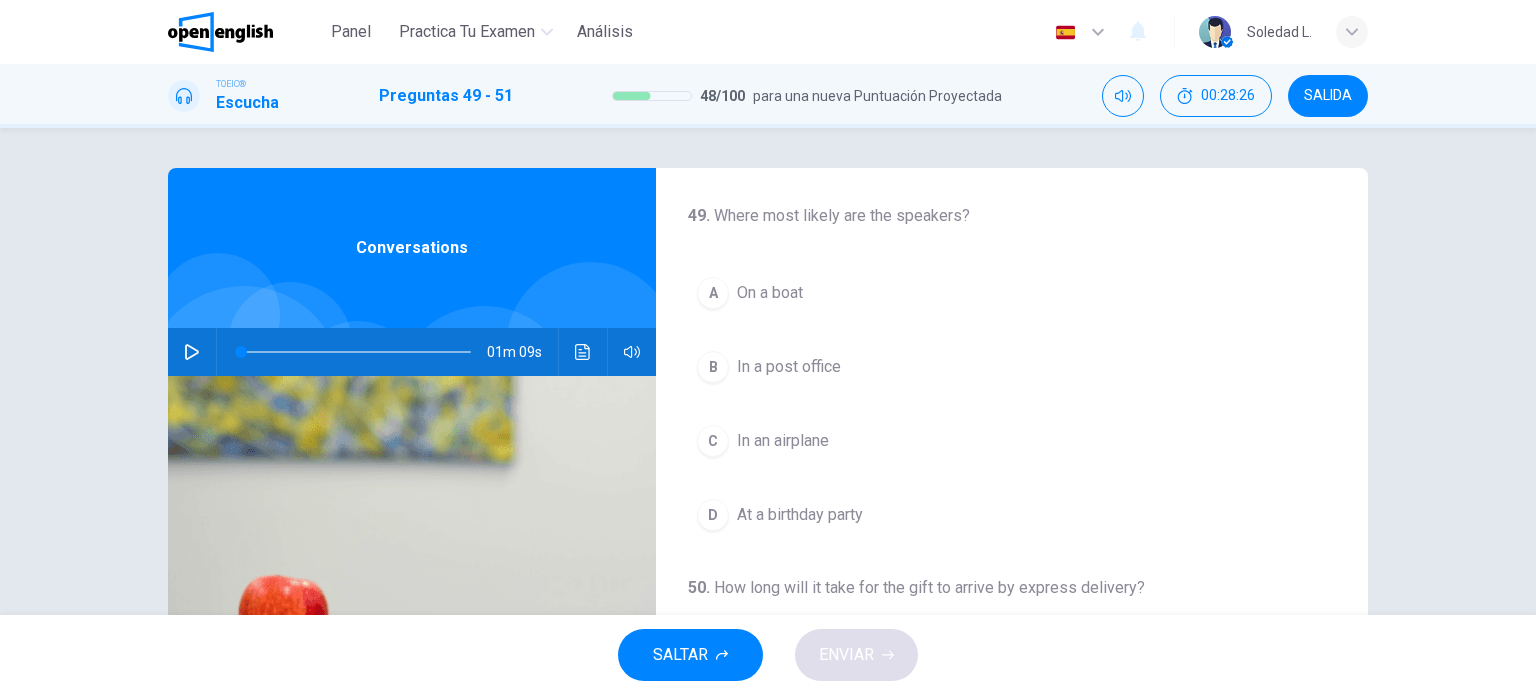 click 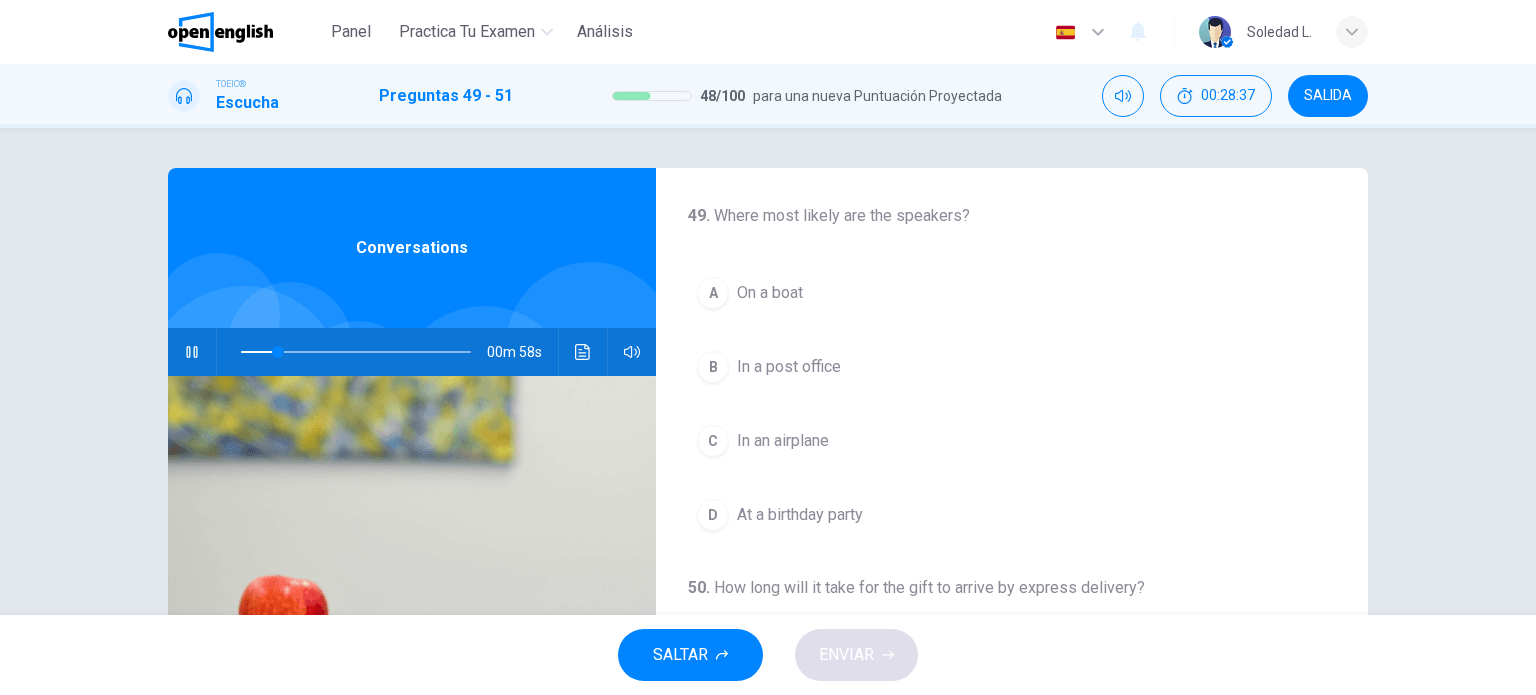 scroll, scrollTop: 0, scrollLeft: 0, axis: both 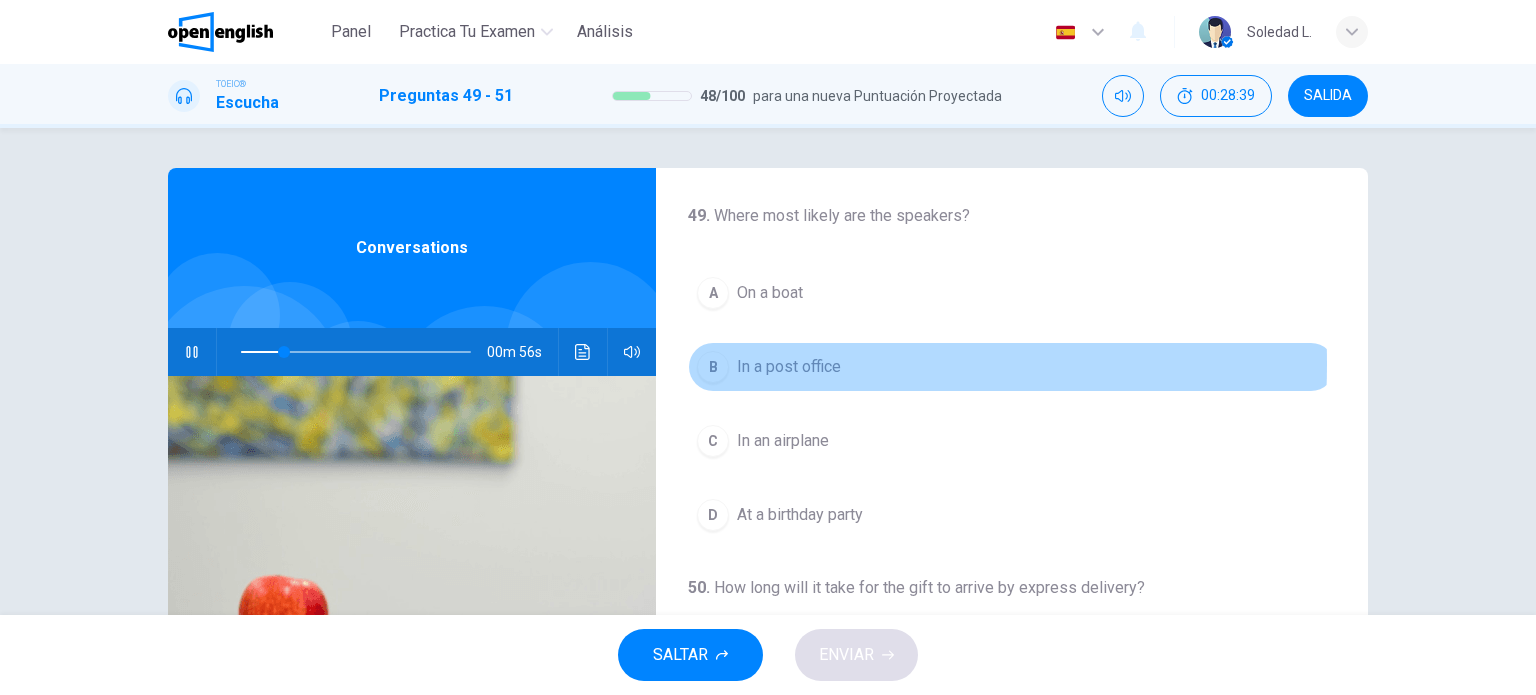 click on "B" at bounding box center [713, 367] 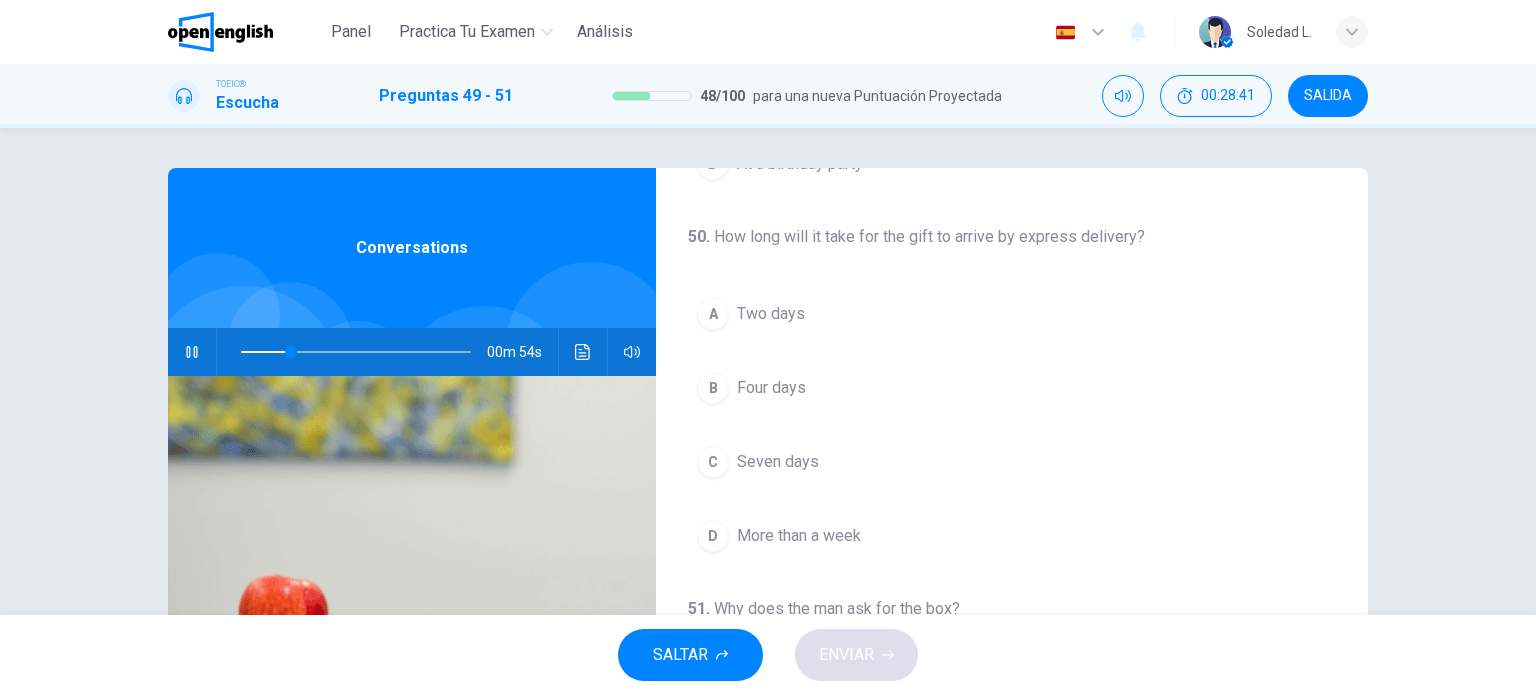 scroll, scrollTop: 400, scrollLeft: 0, axis: vertical 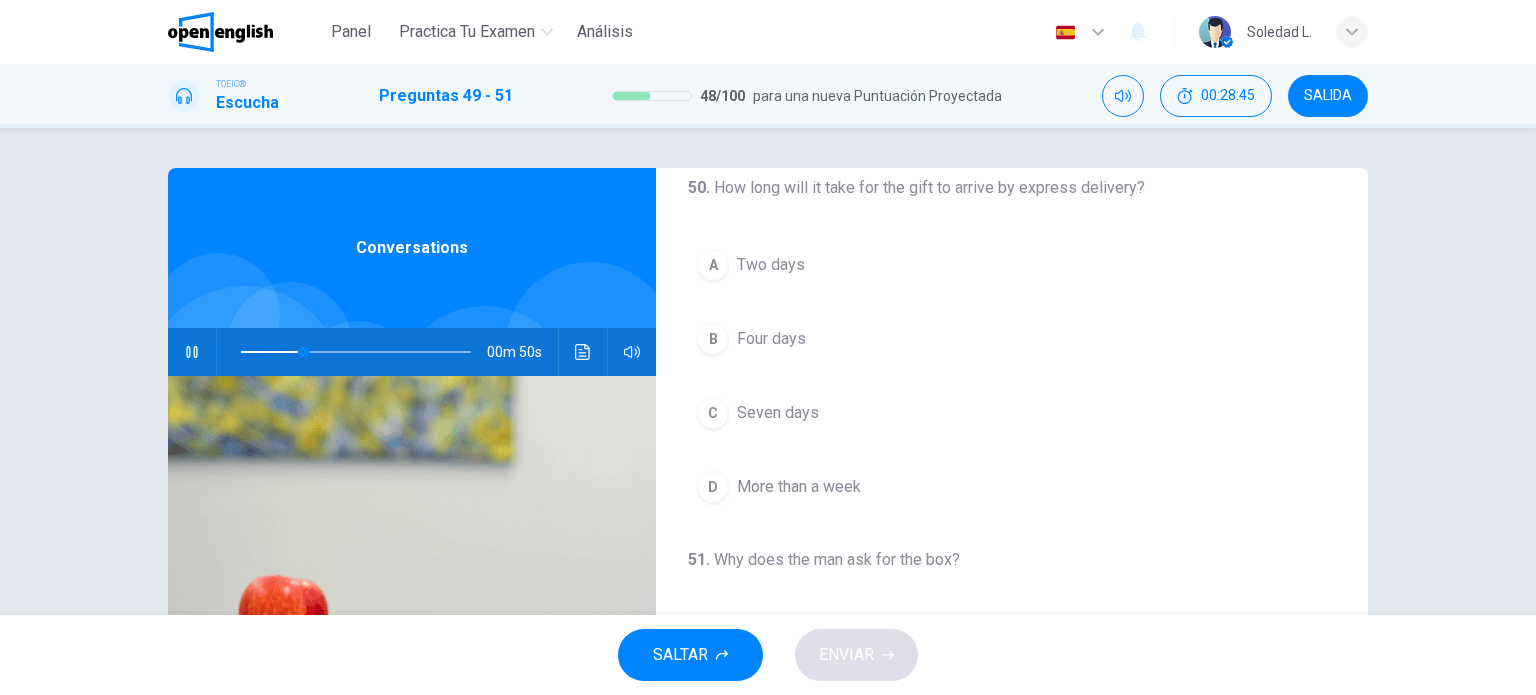click on "A" at bounding box center (713, 265) 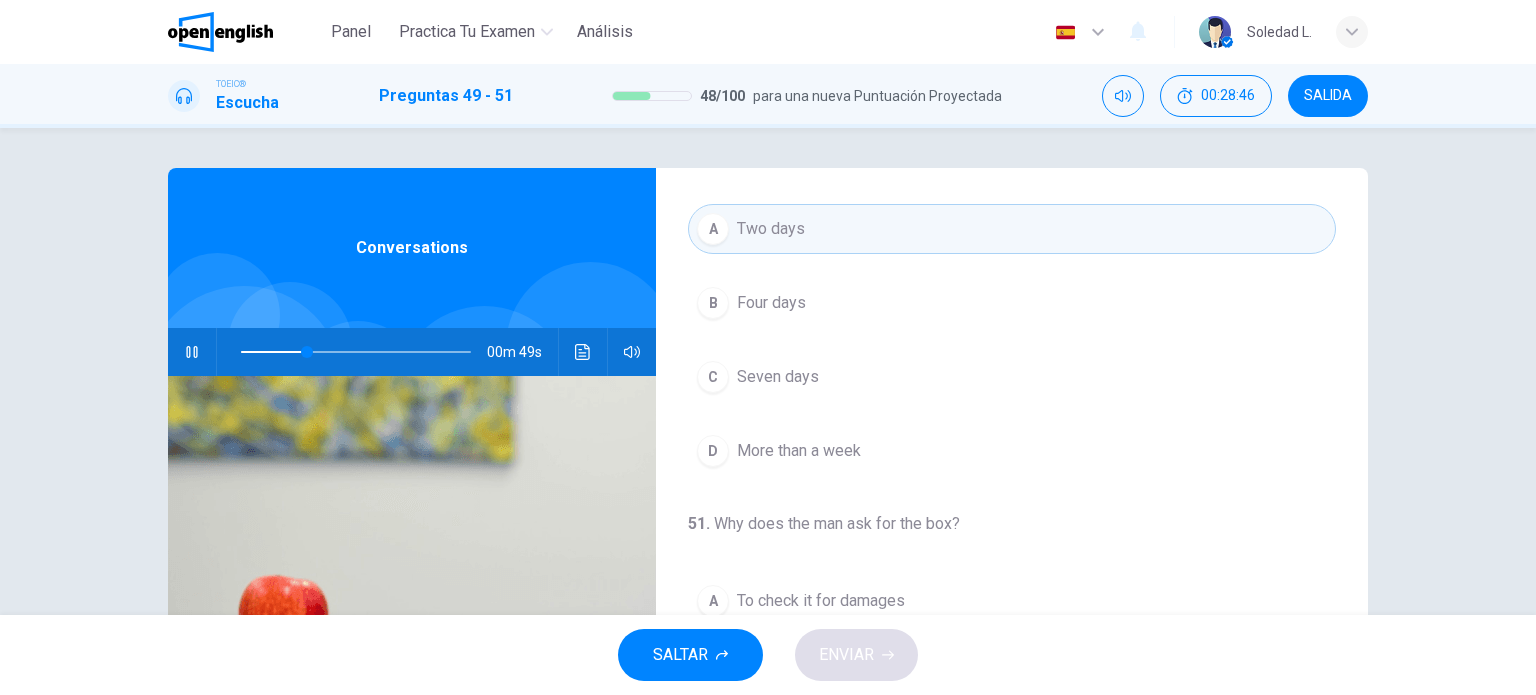 scroll, scrollTop: 452, scrollLeft: 0, axis: vertical 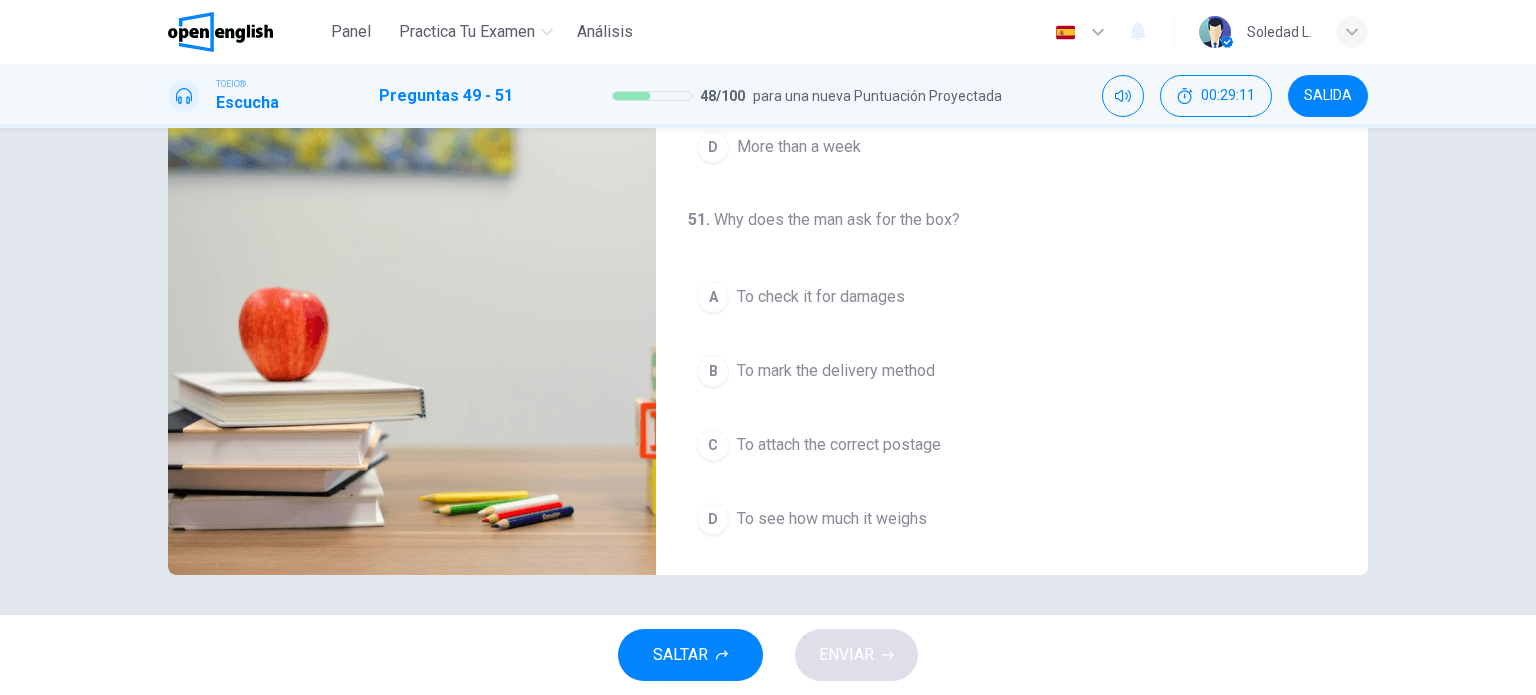 click on "D" at bounding box center [713, 519] 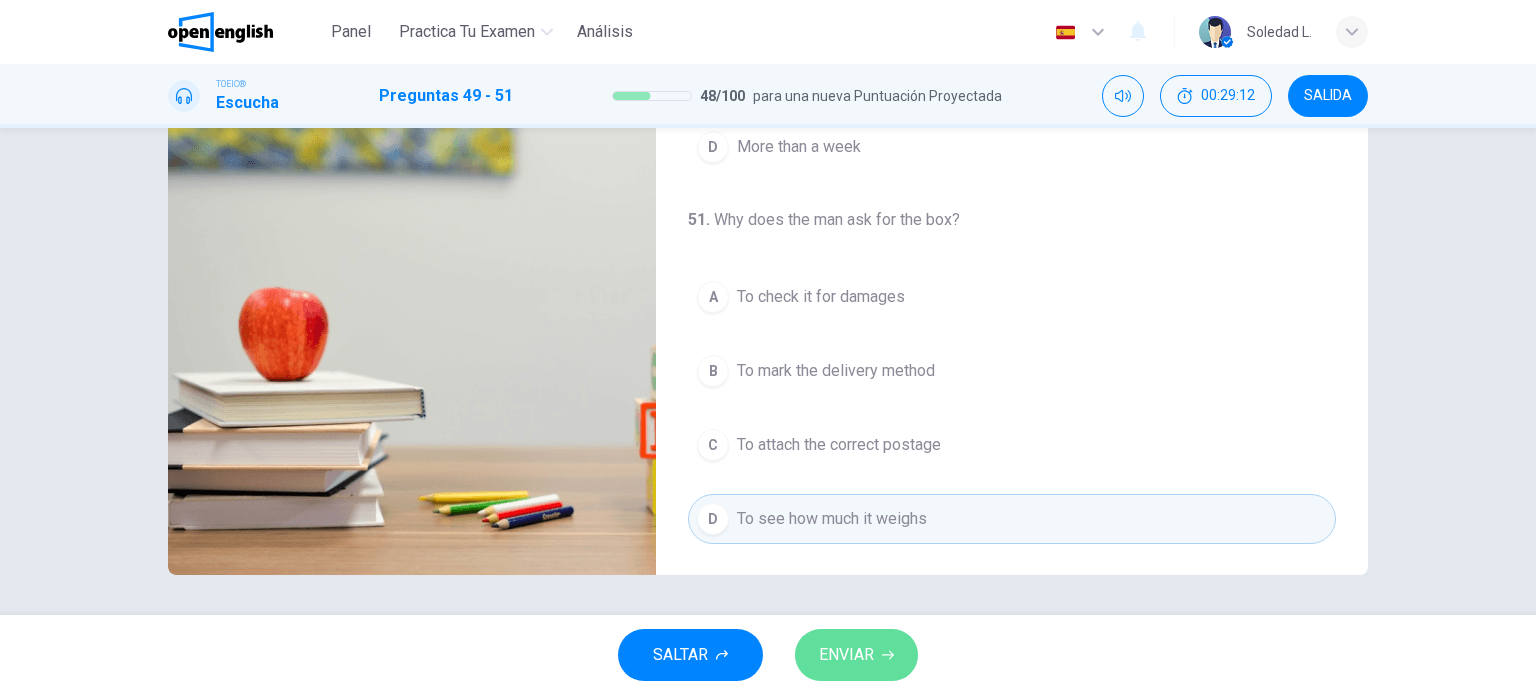 click on "ENVIAR" at bounding box center [846, 655] 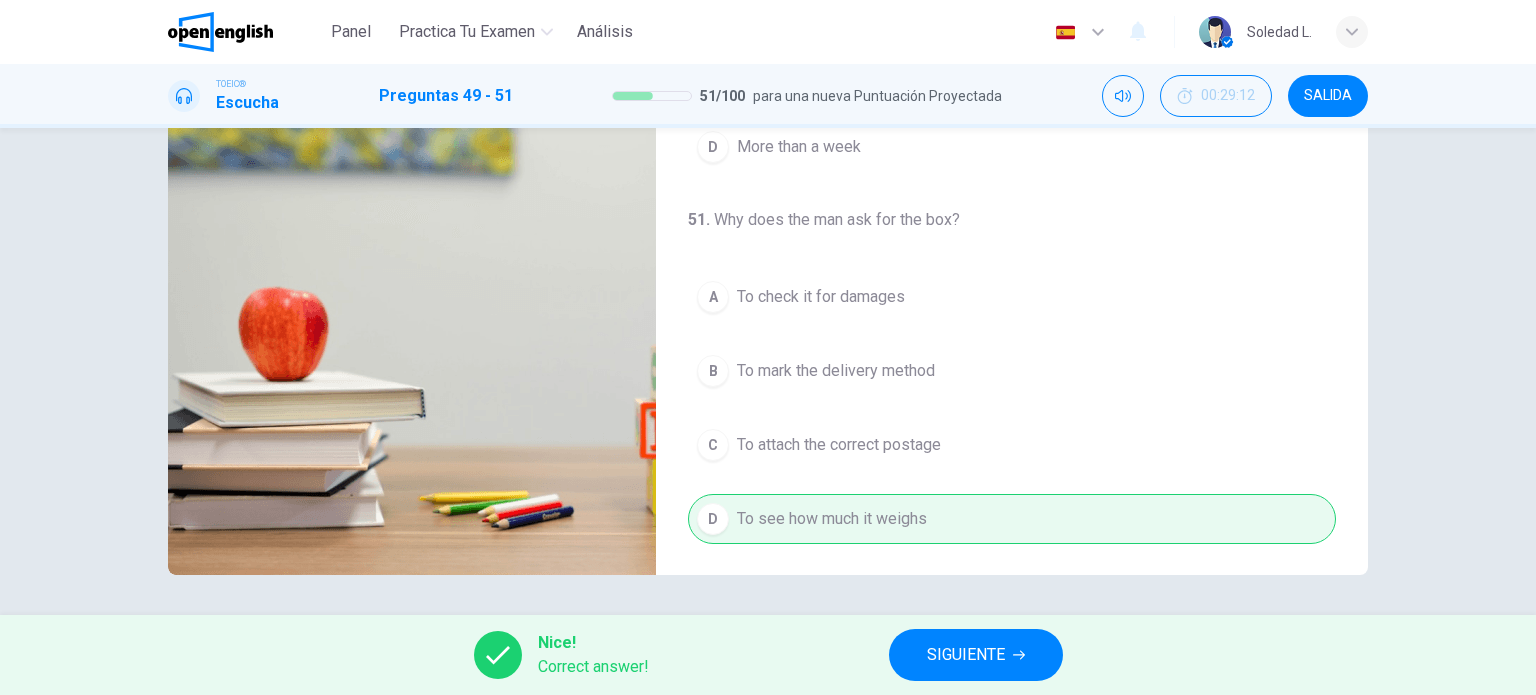 type on "**" 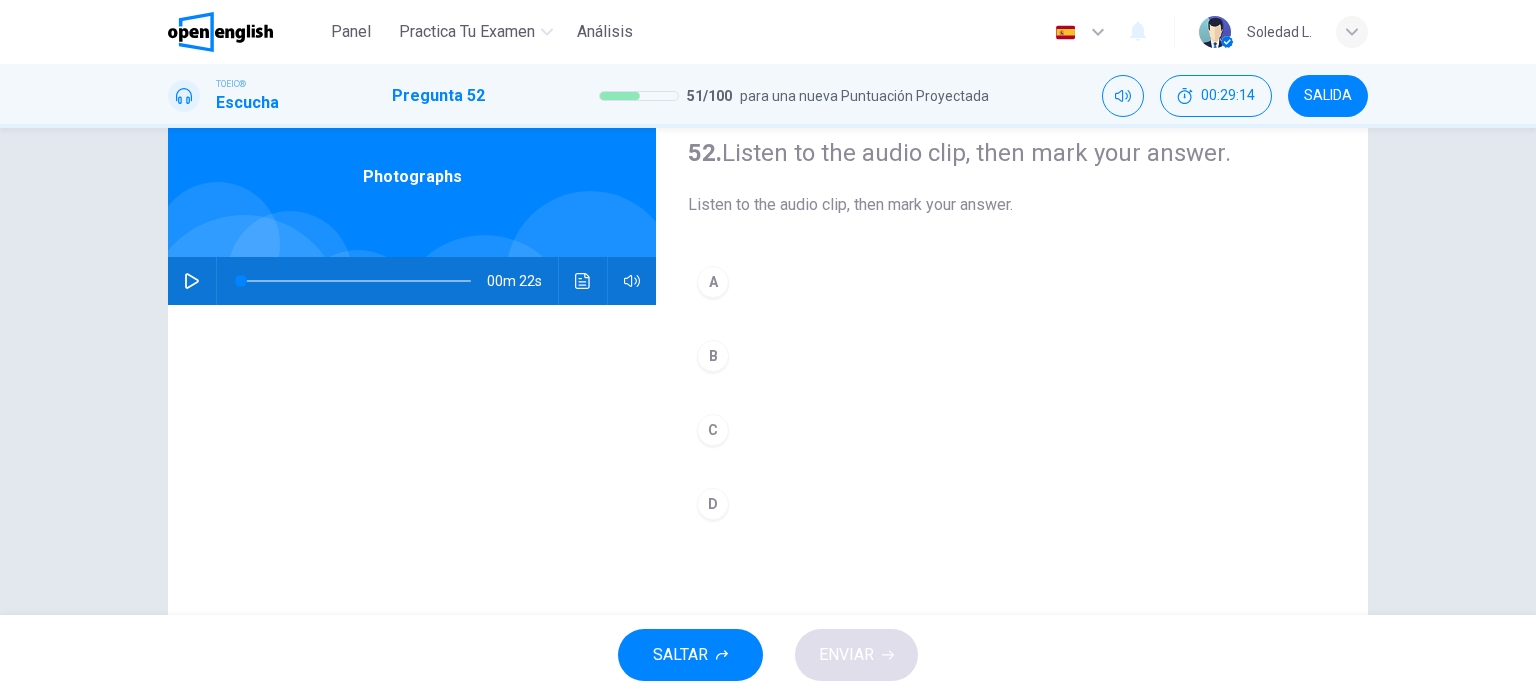 scroll, scrollTop: 100, scrollLeft: 0, axis: vertical 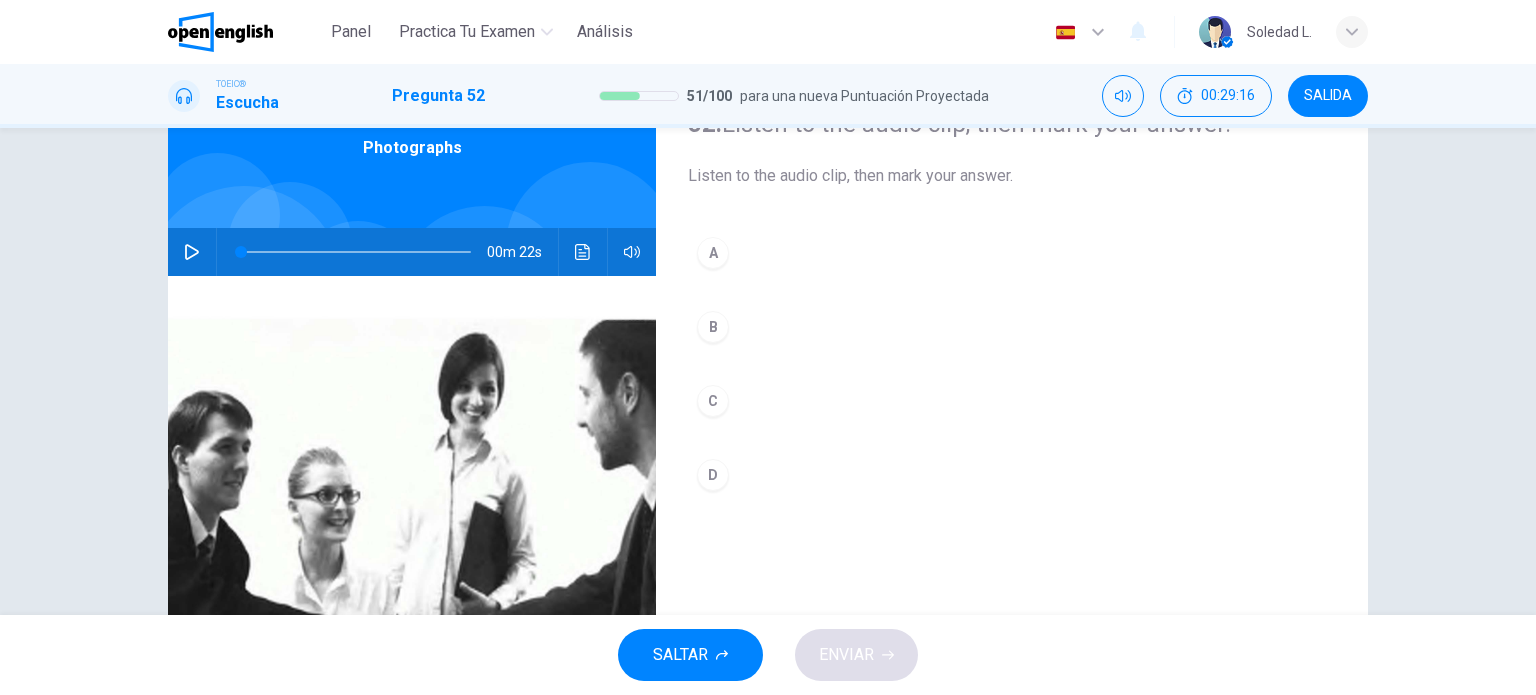 click 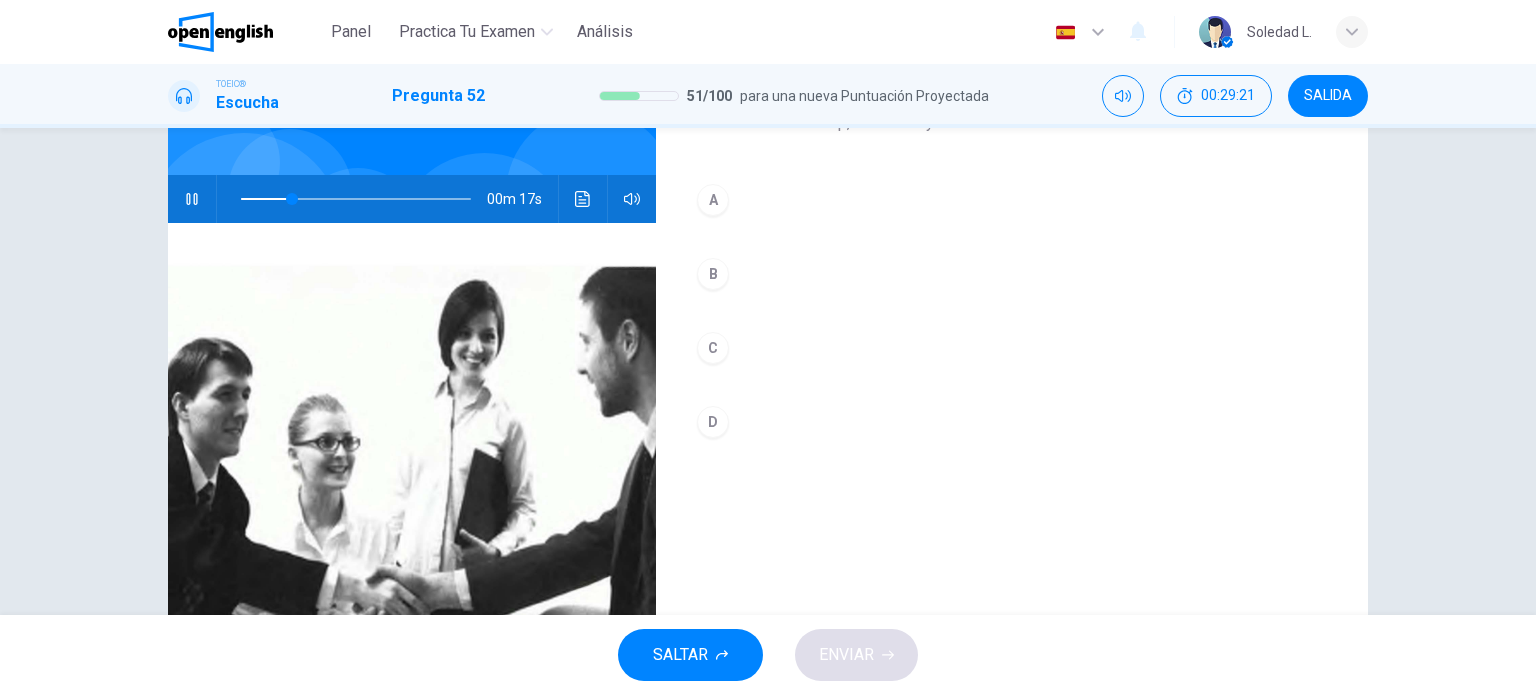 scroll, scrollTop: 200, scrollLeft: 0, axis: vertical 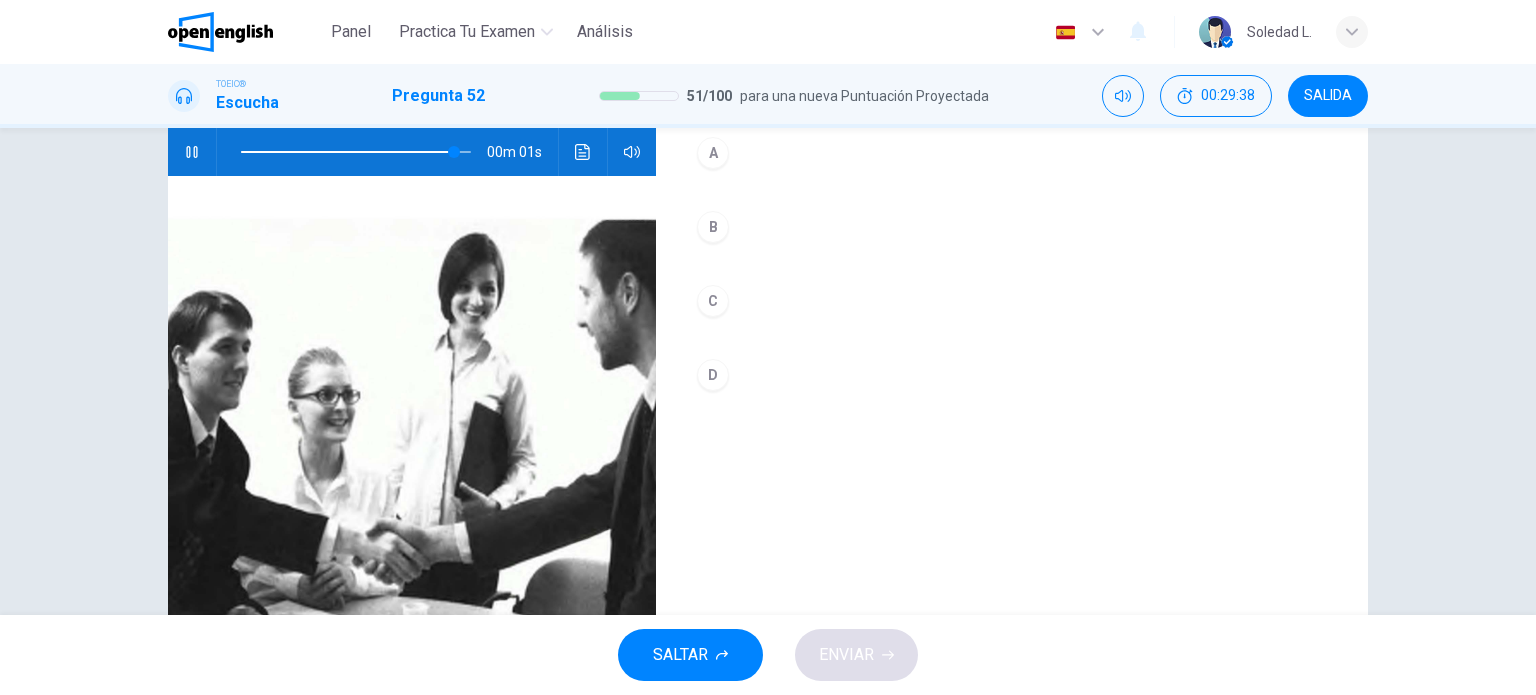click on "D" at bounding box center [713, 375] 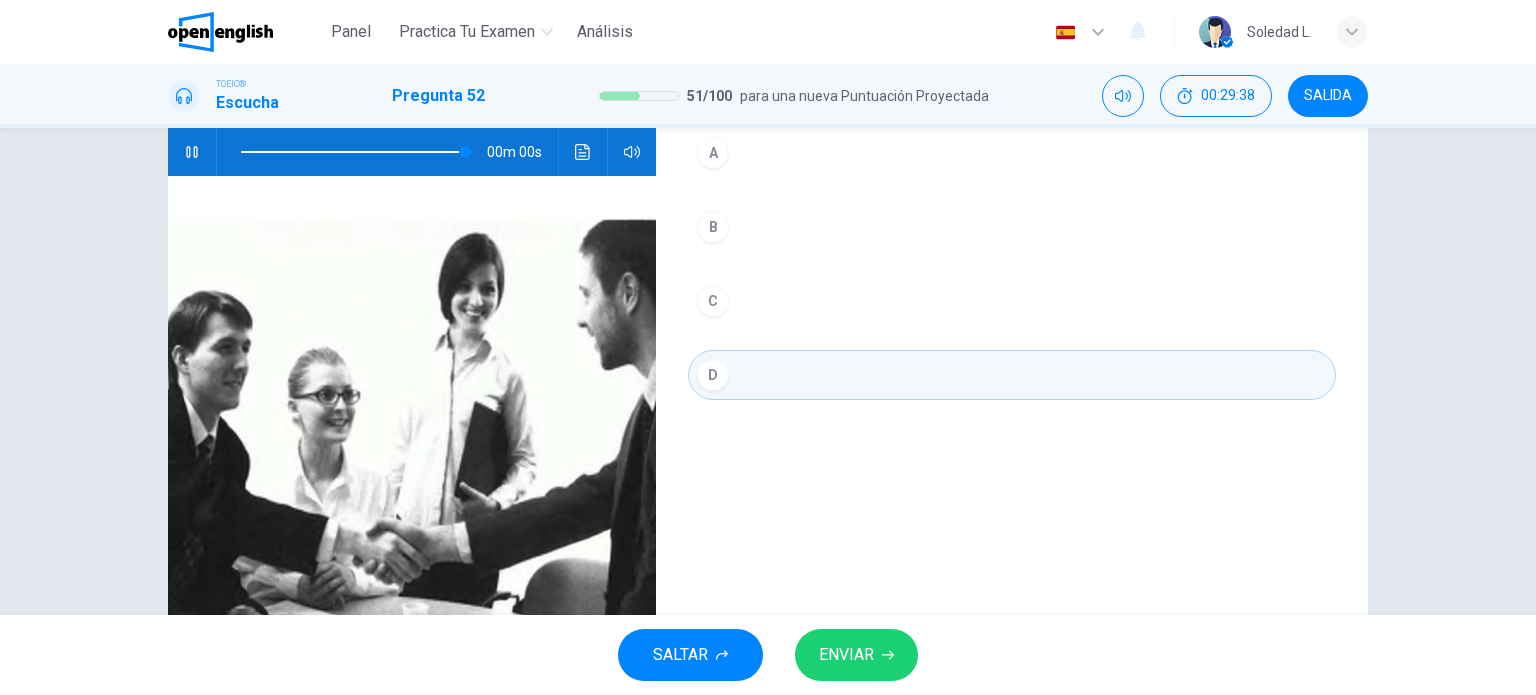 type on "*" 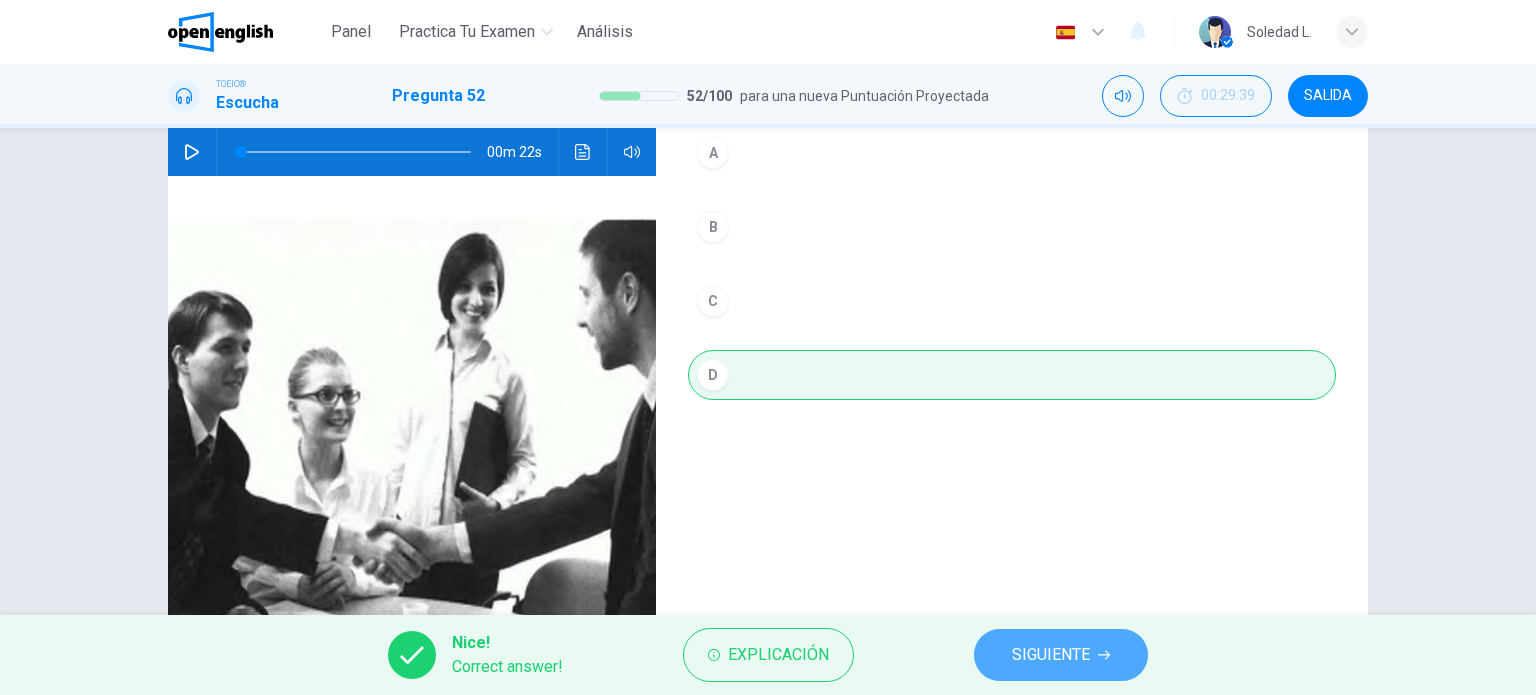 click on "SIGUIENTE" at bounding box center [1051, 655] 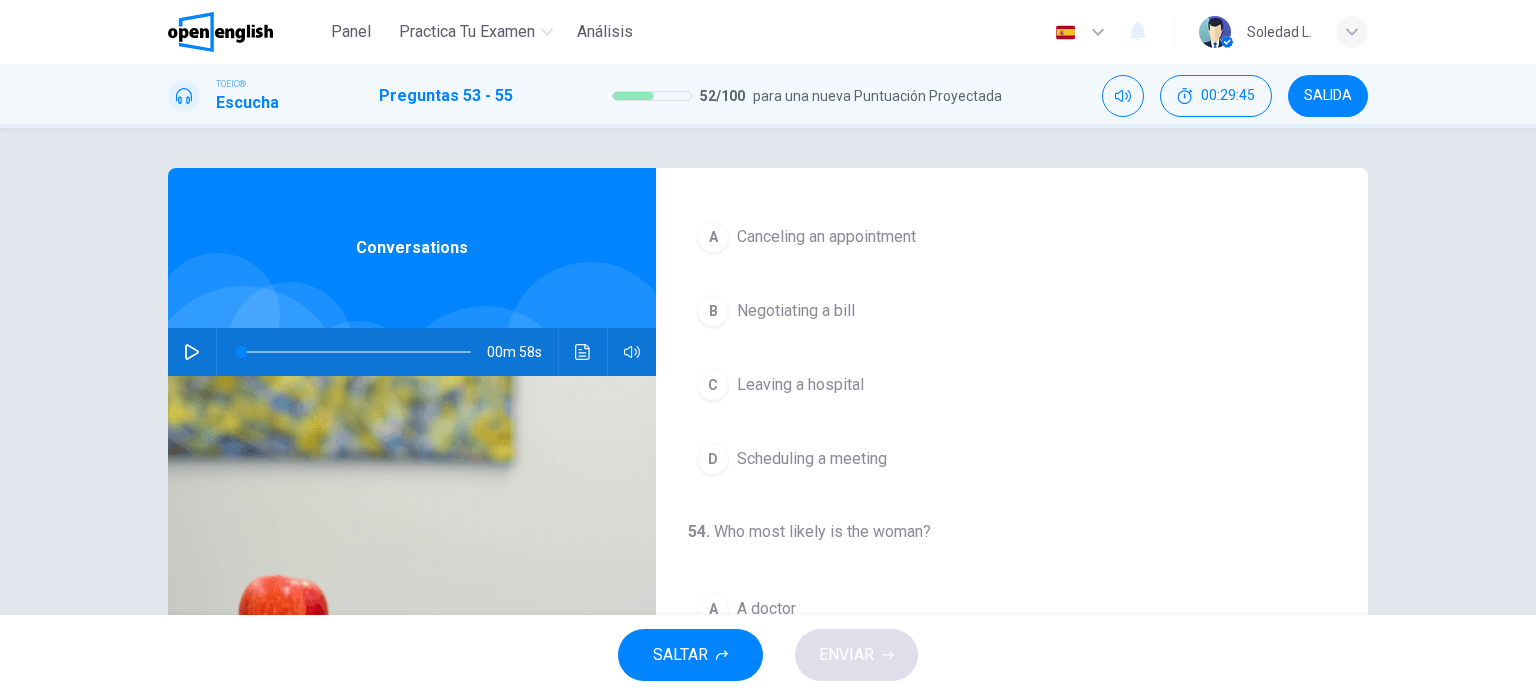 scroll, scrollTop: 100, scrollLeft: 0, axis: vertical 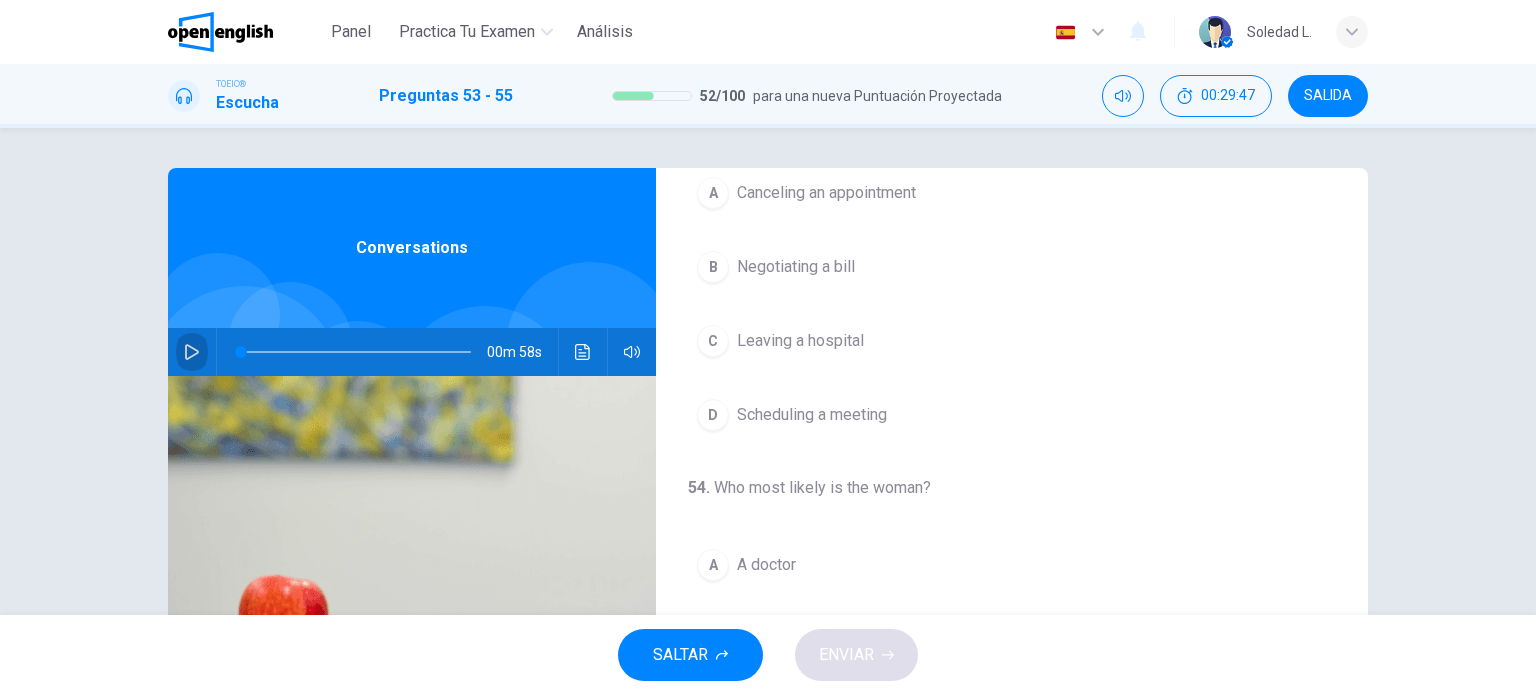 click 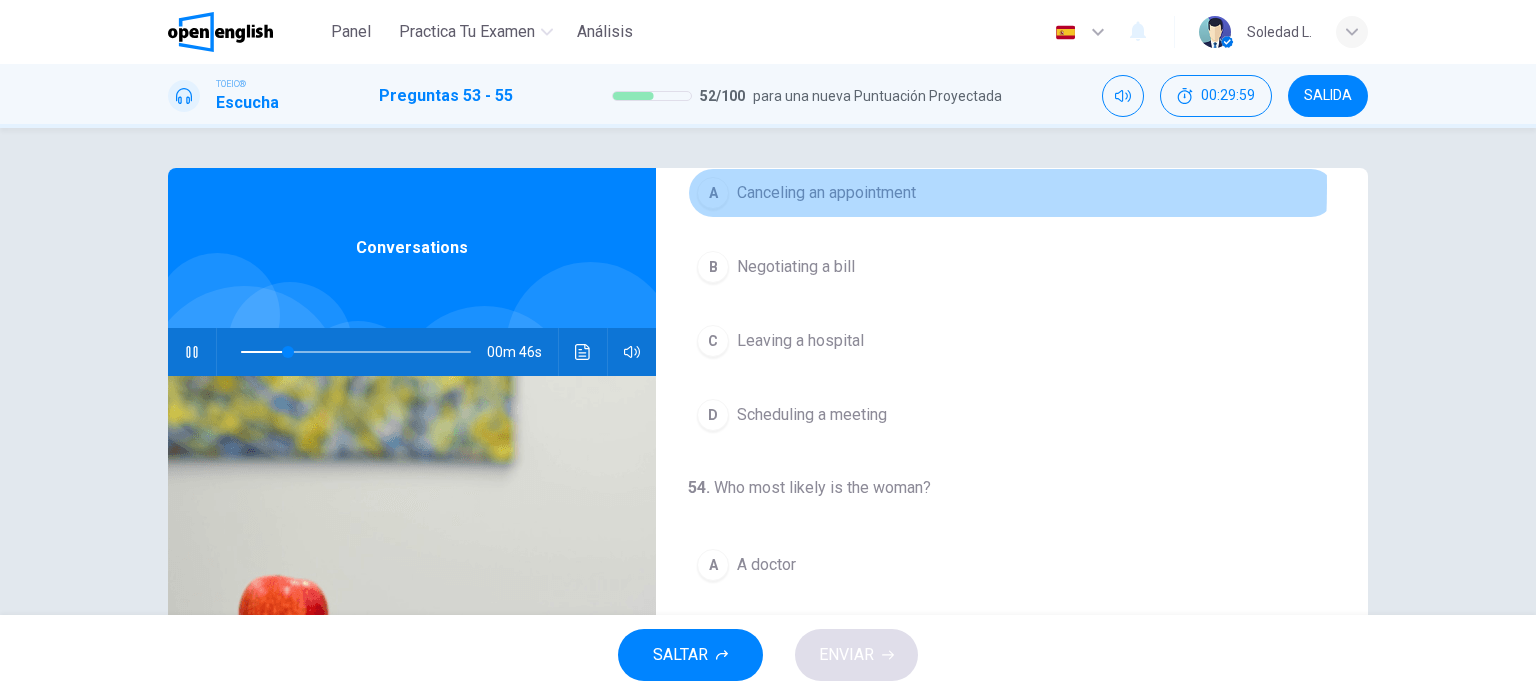 click on "A" at bounding box center [713, 193] 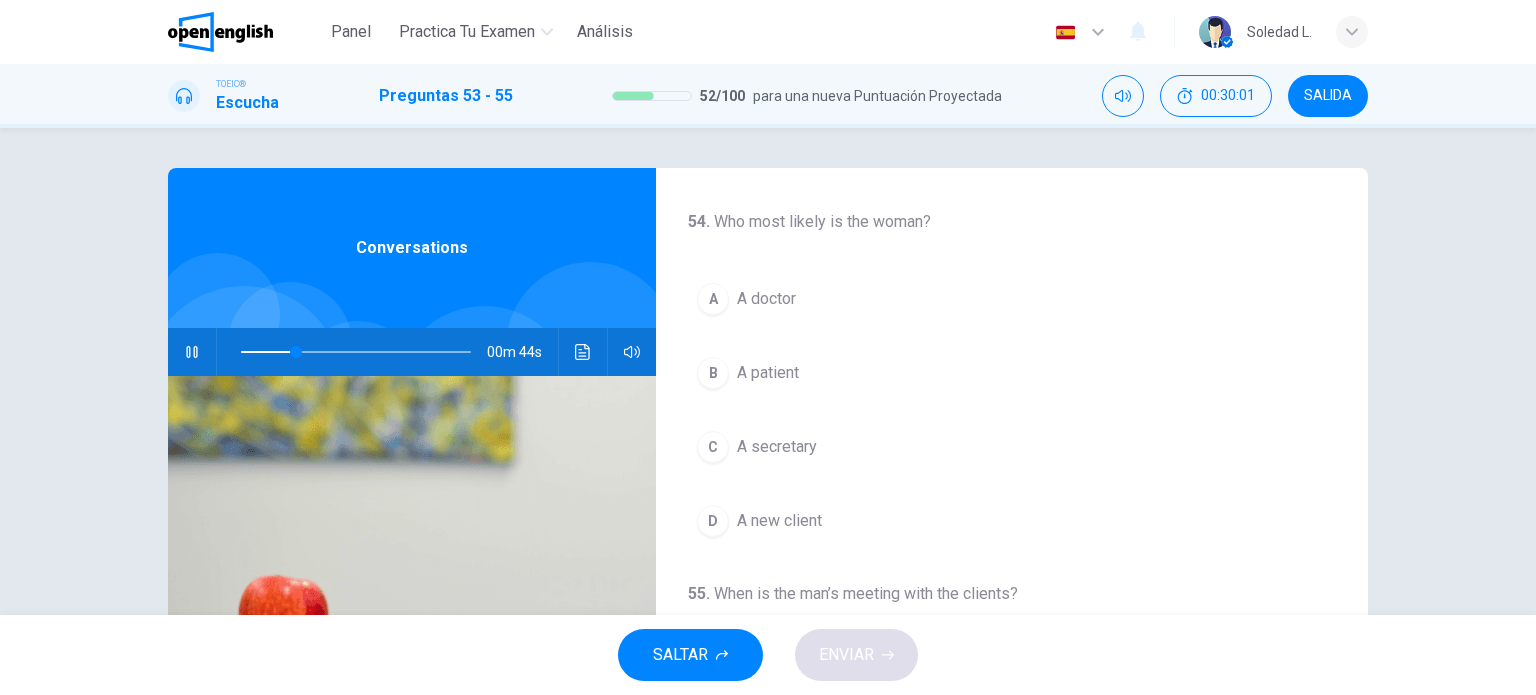 scroll, scrollTop: 400, scrollLeft: 0, axis: vertical 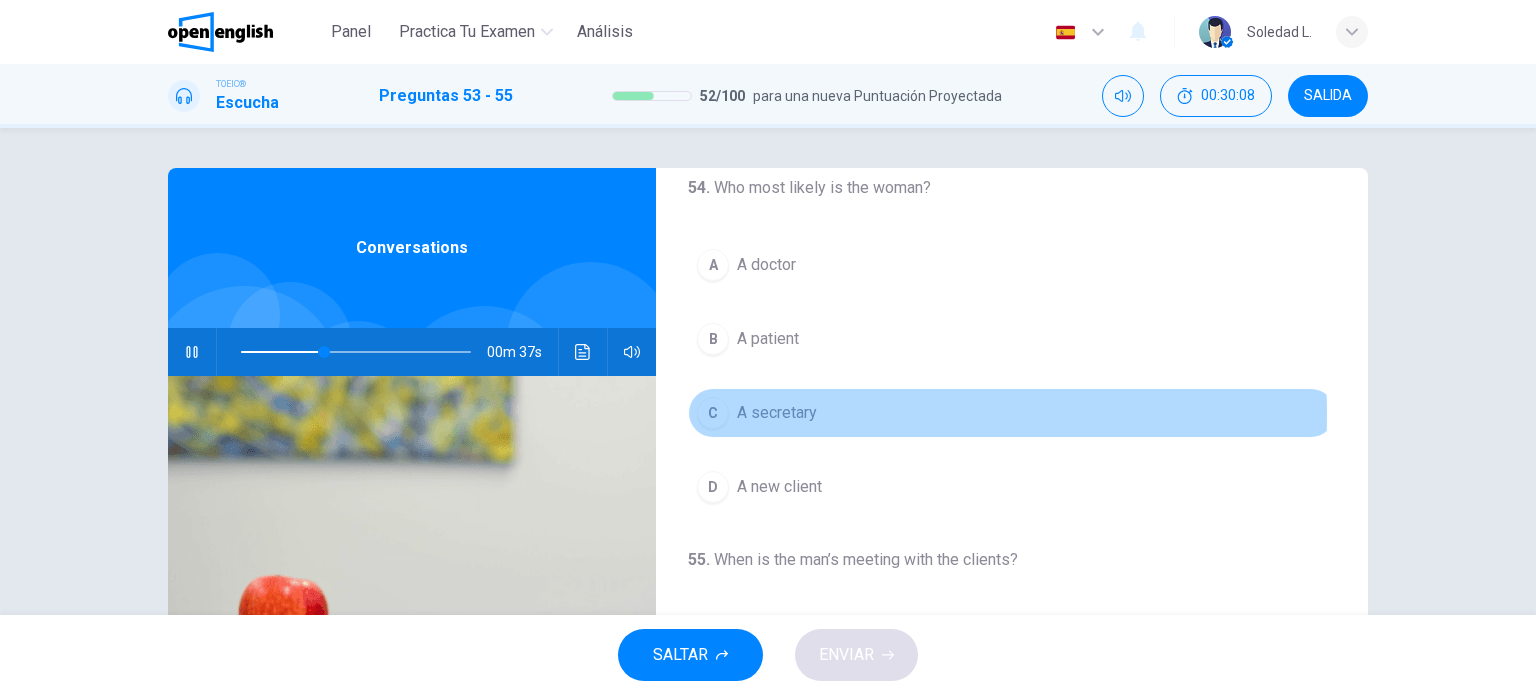 click on "C" at bounding box center [713, 413] 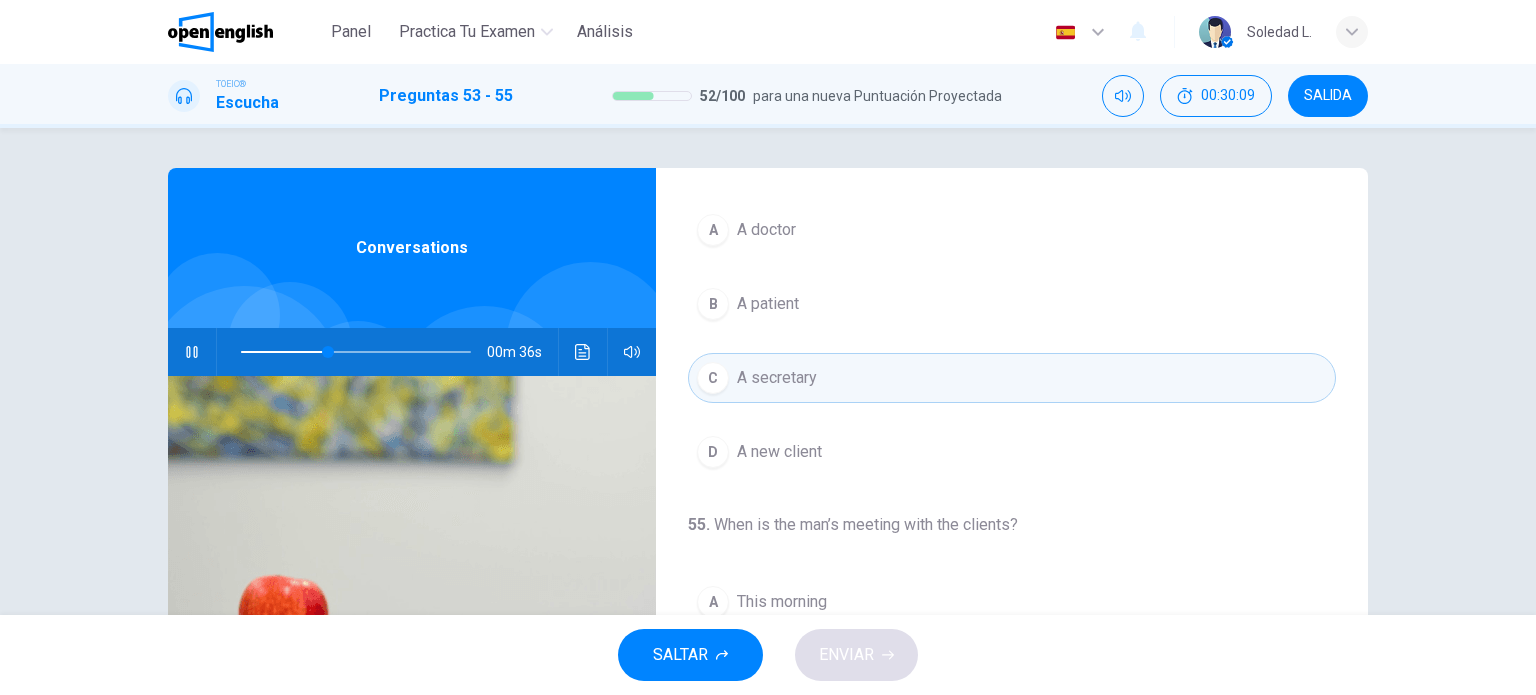 scroll, scrollTop: 452, scrollLeft: 0, axis: vertical 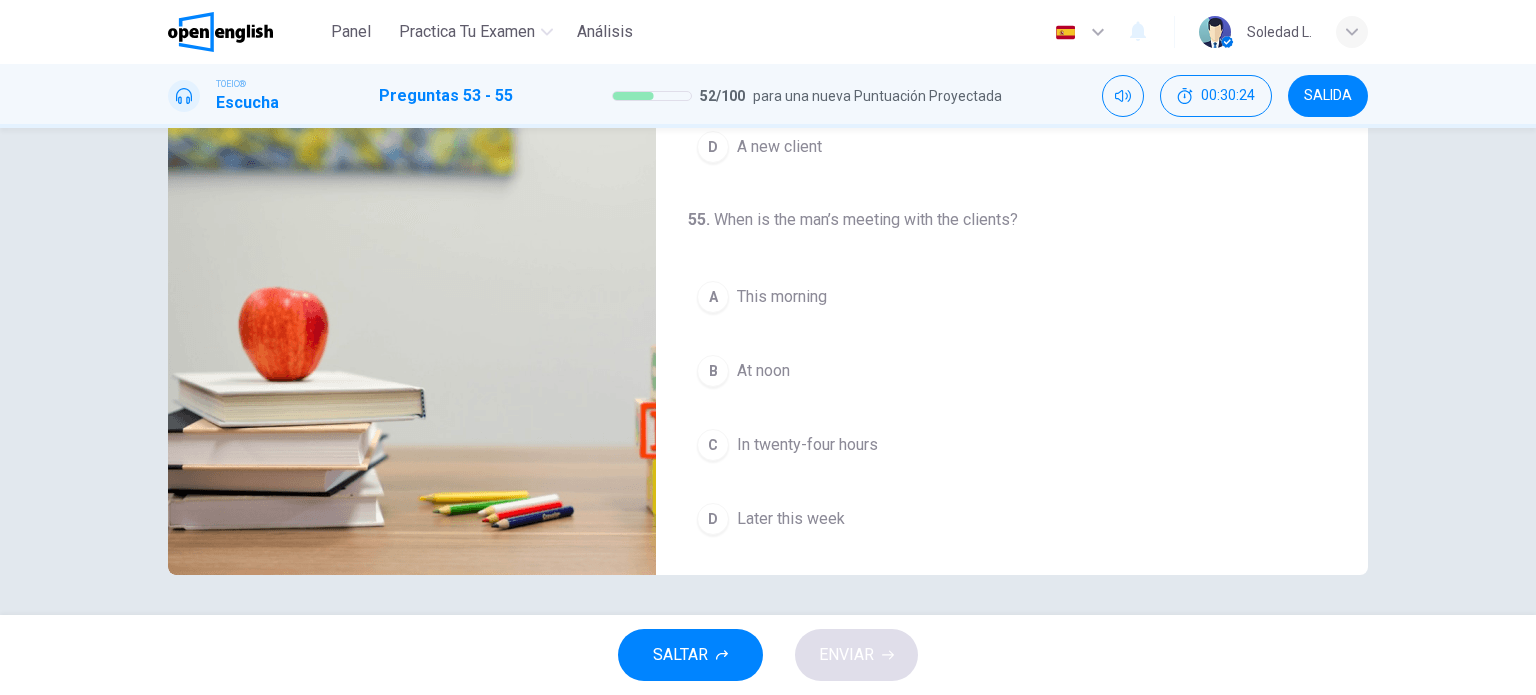 click on "B" at bounding box center [713, 371] 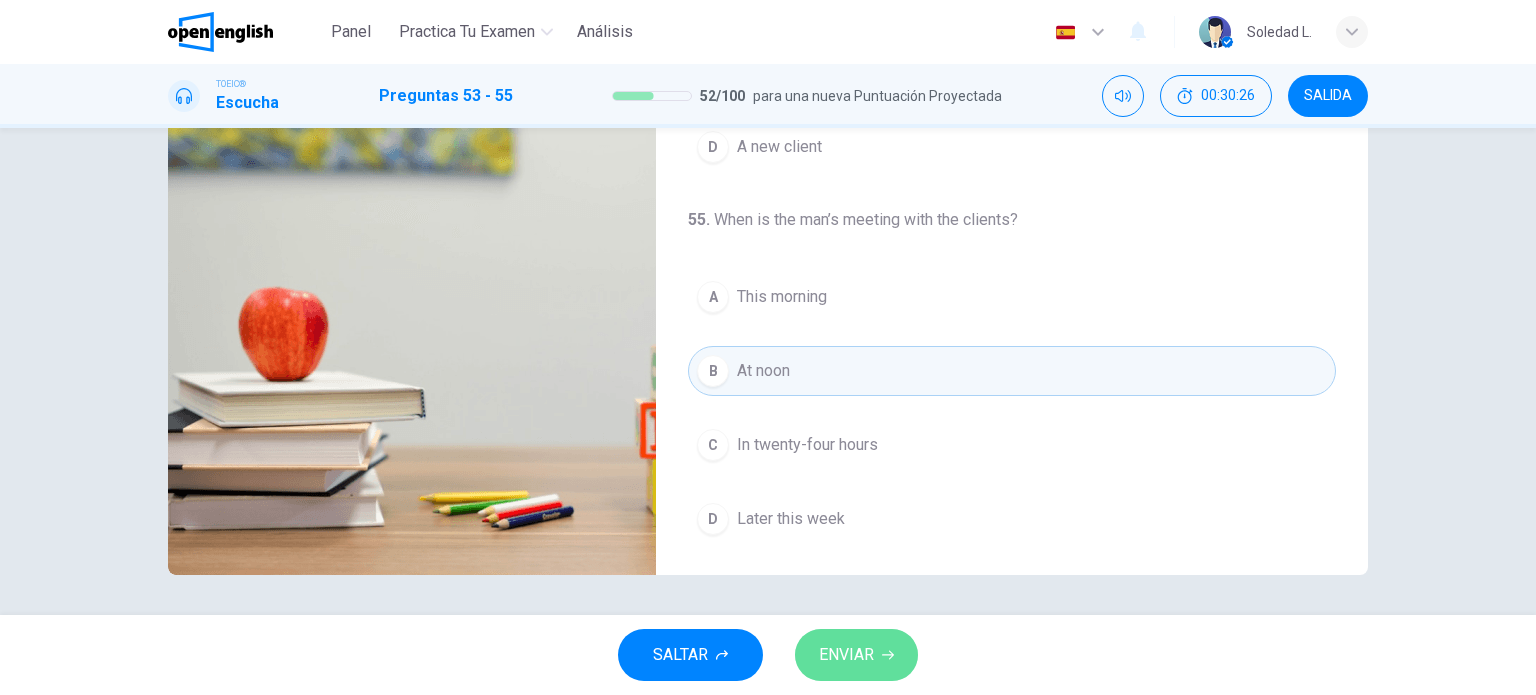 click on "ENVIAR" at bounding box center [846, 655] 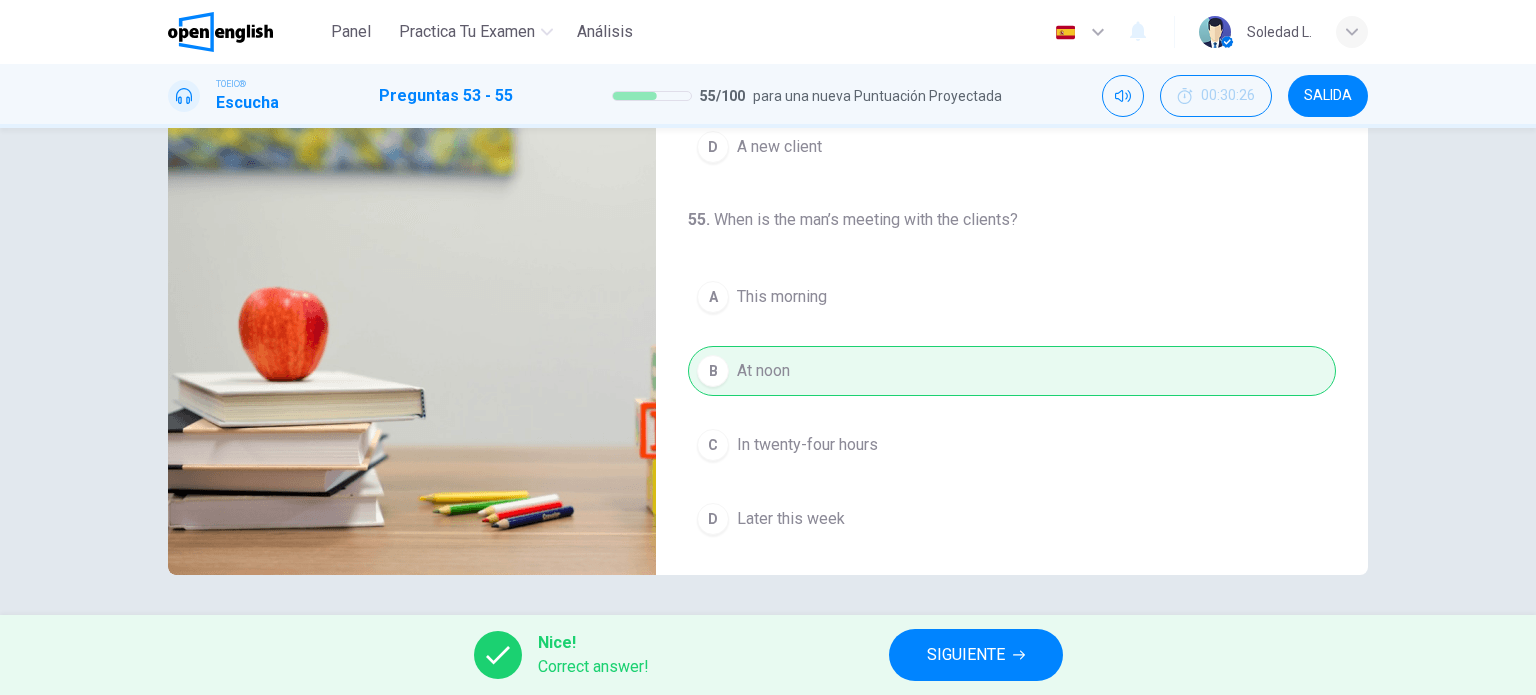 type on "**" 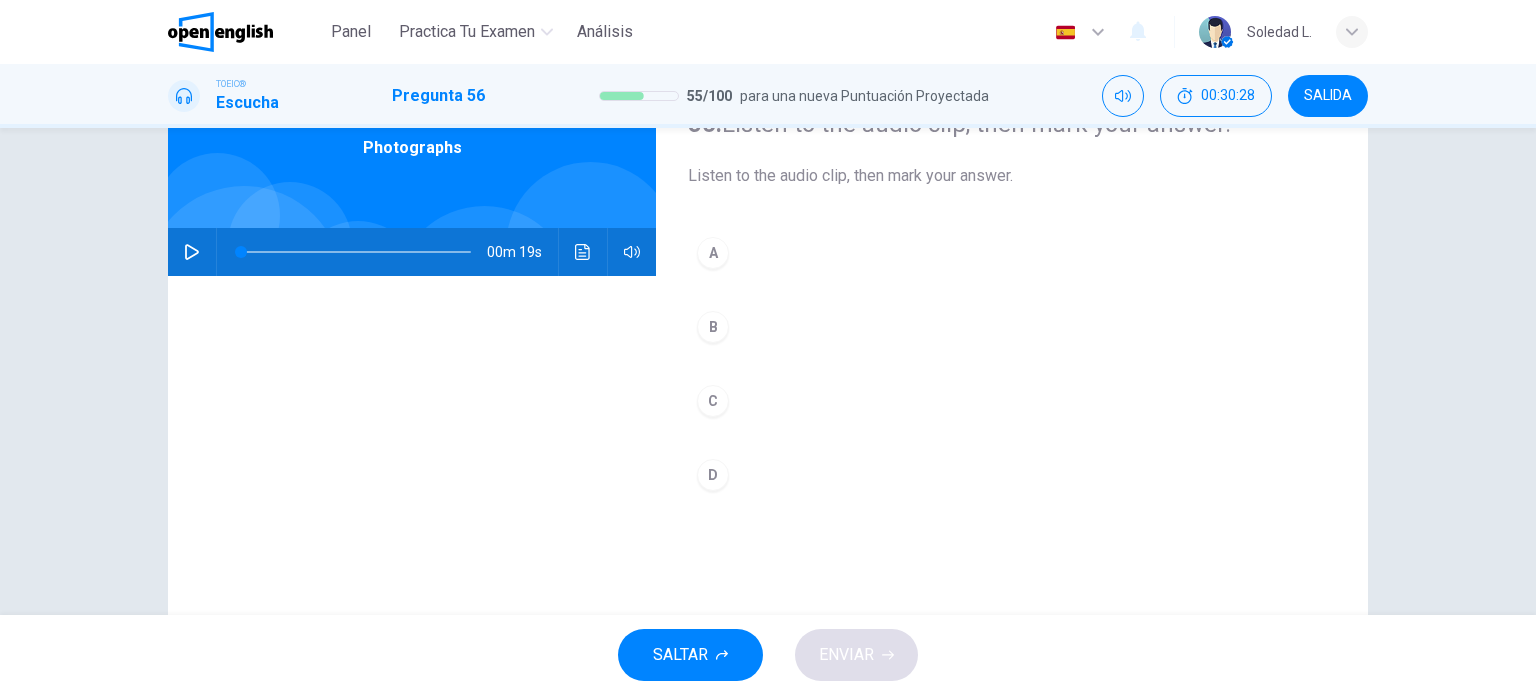 scroll, scrollTop: 0, scrollLeft: 0, axis: both 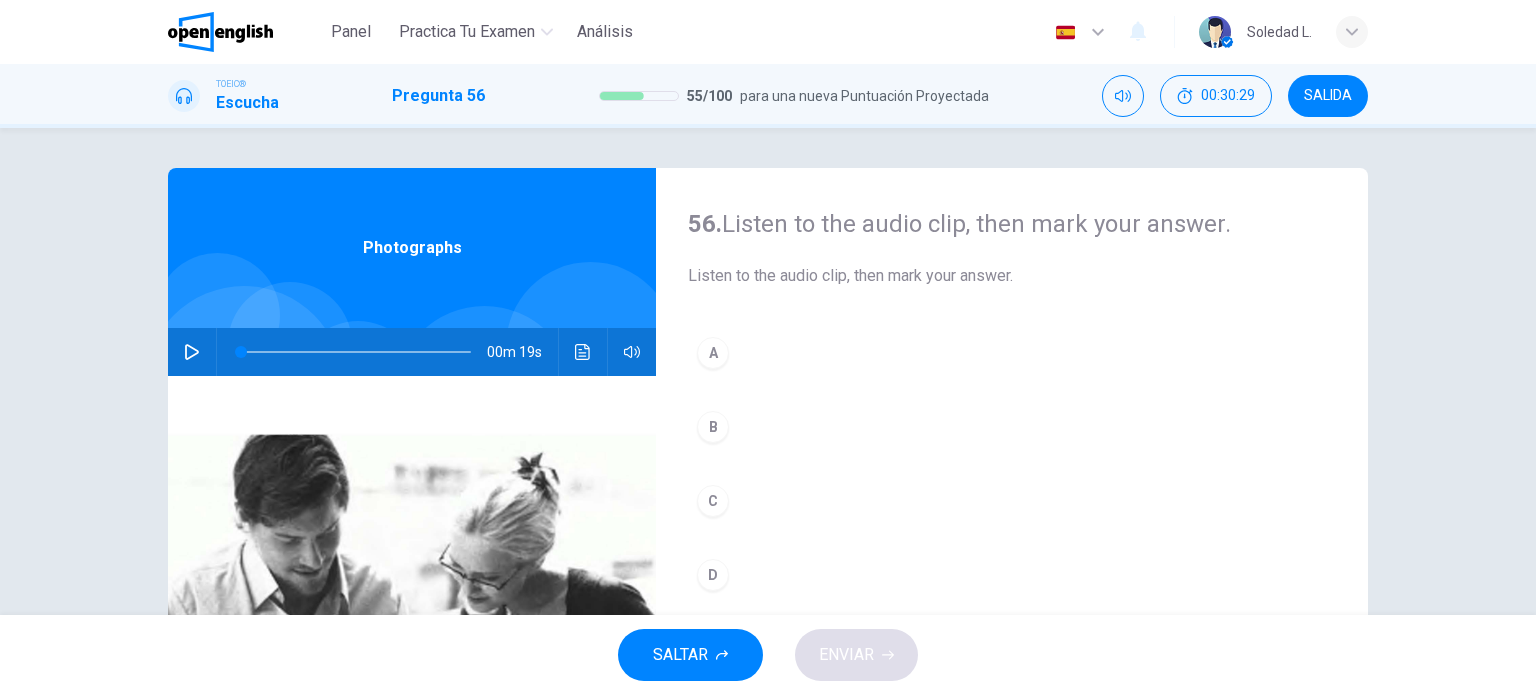 click 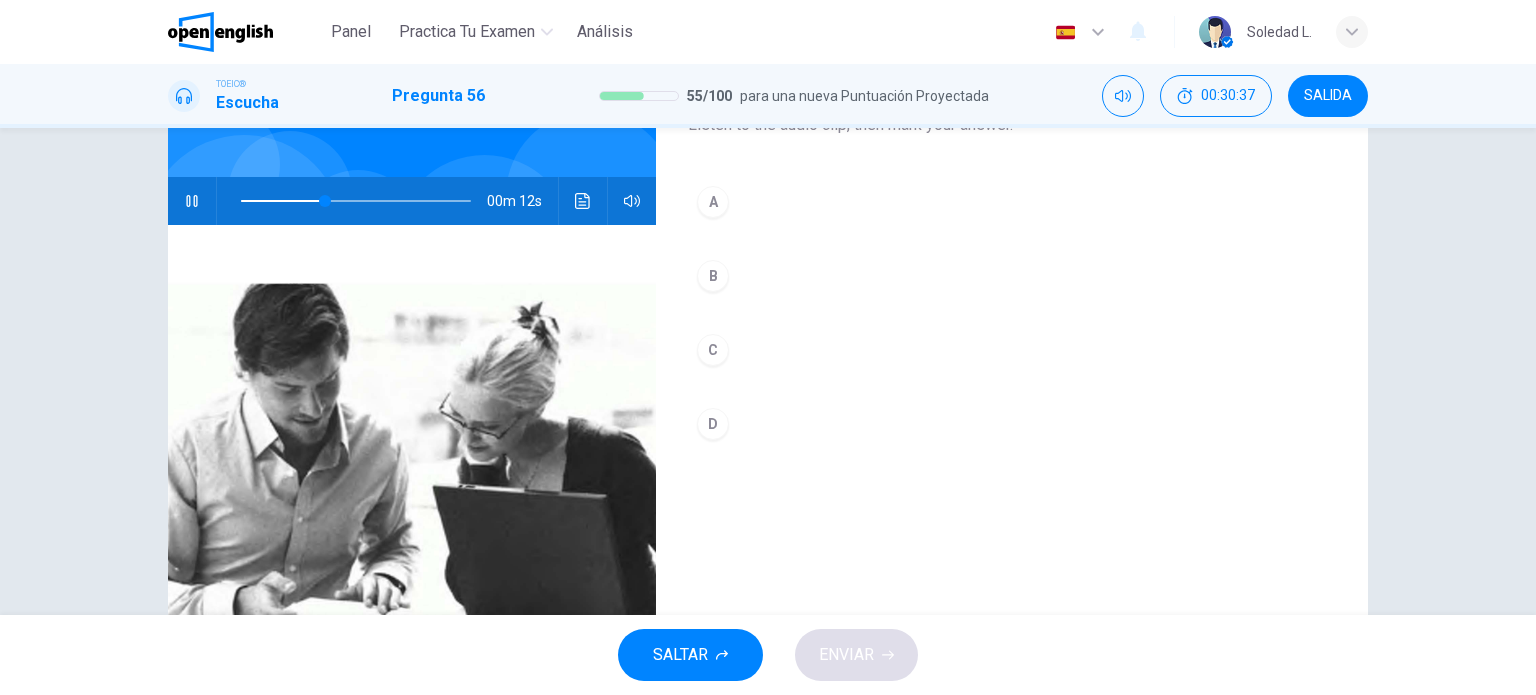 scroll, scrollTop: 200, scrollLeft: 0, axis: vertical 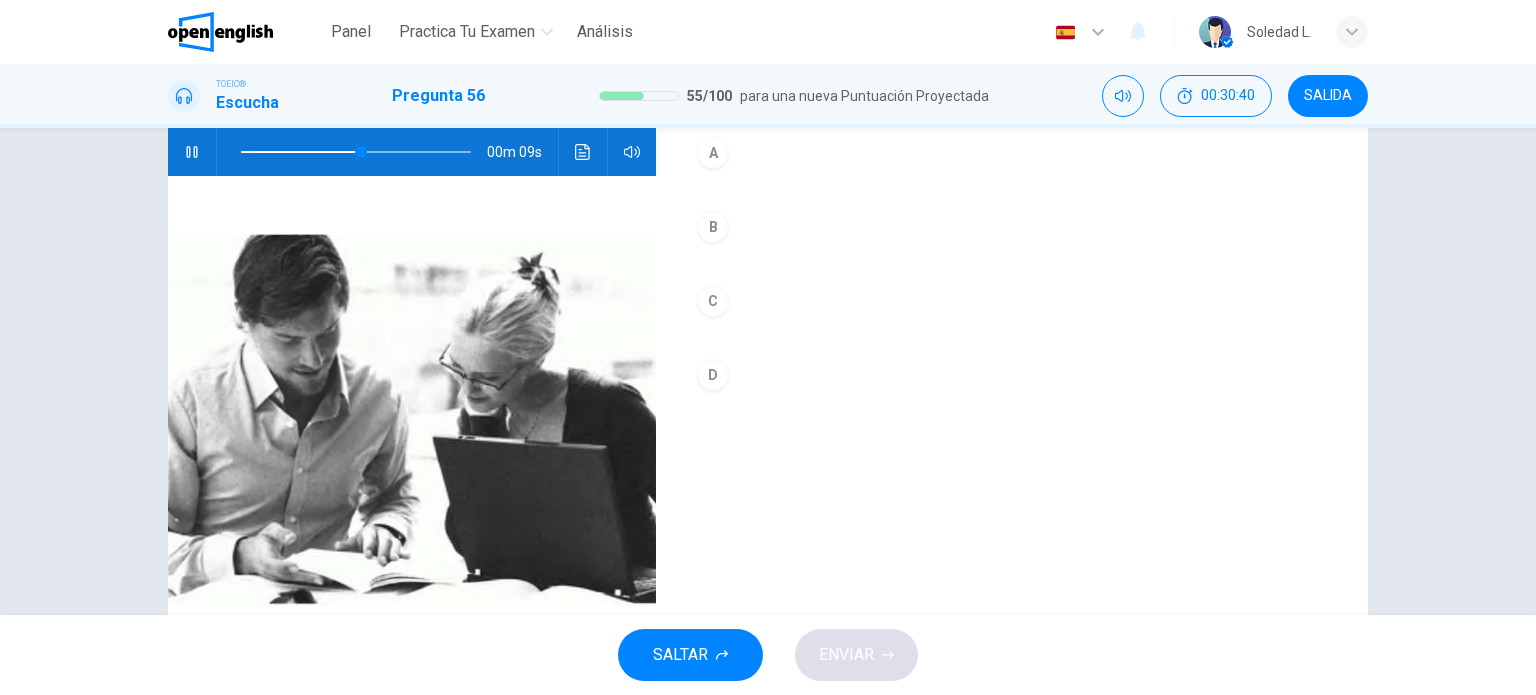 click on "A" at bounding box center (713, 153) 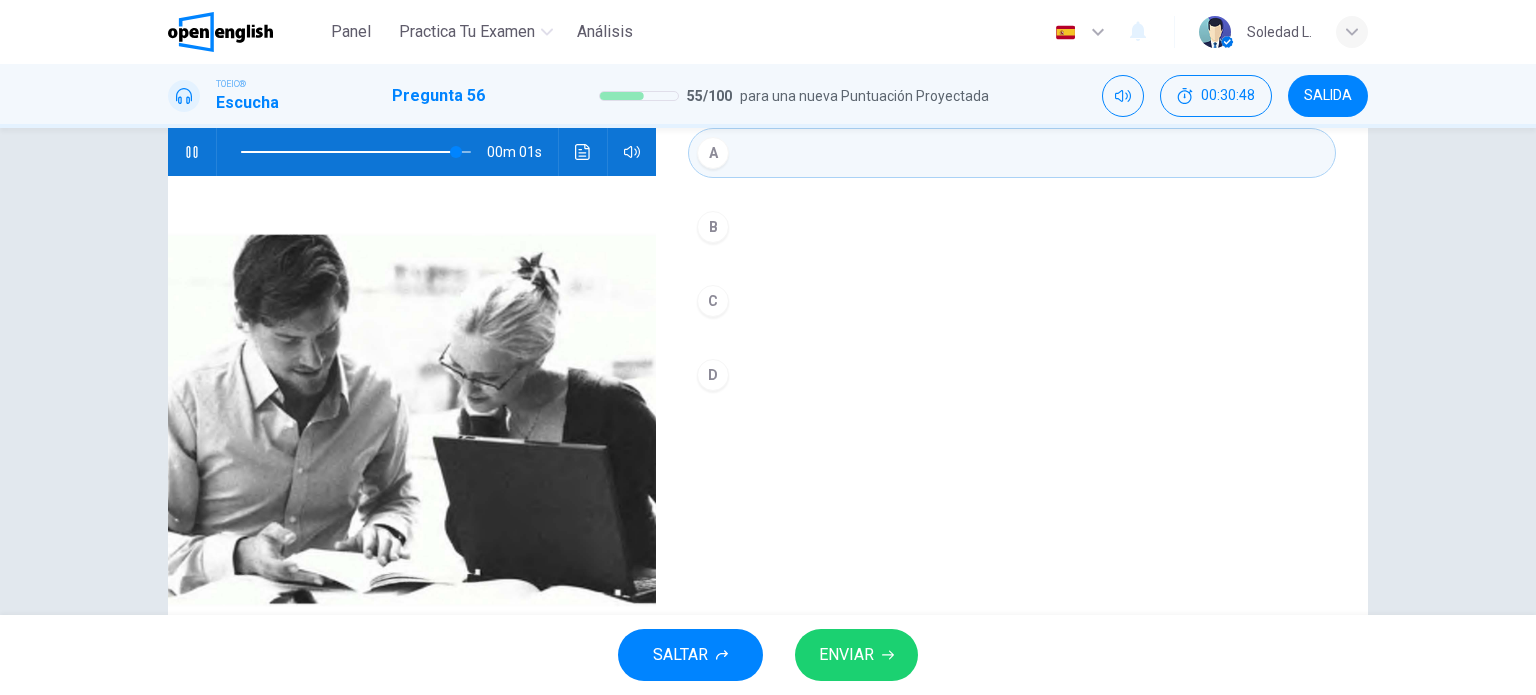 click on "ENVIAR" at bounding box center (846, 655) 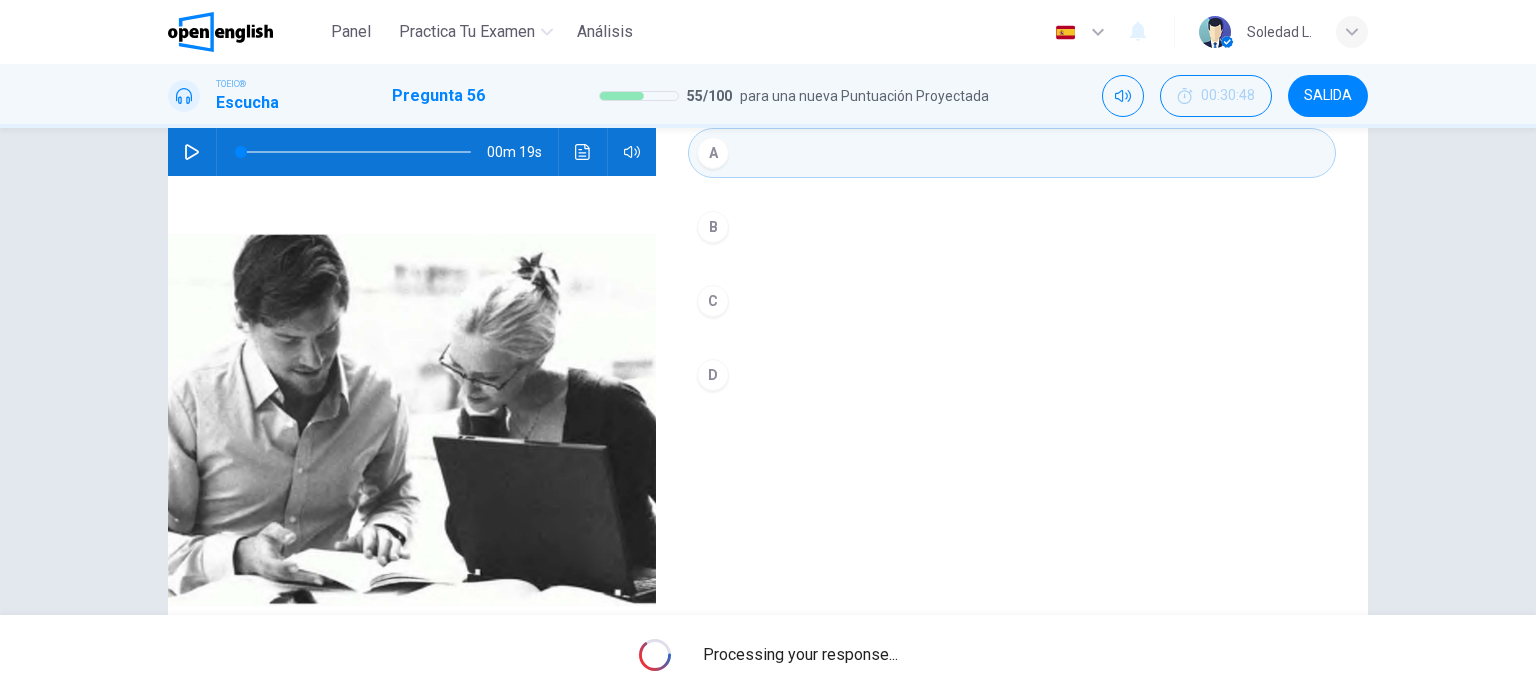 type on "*" 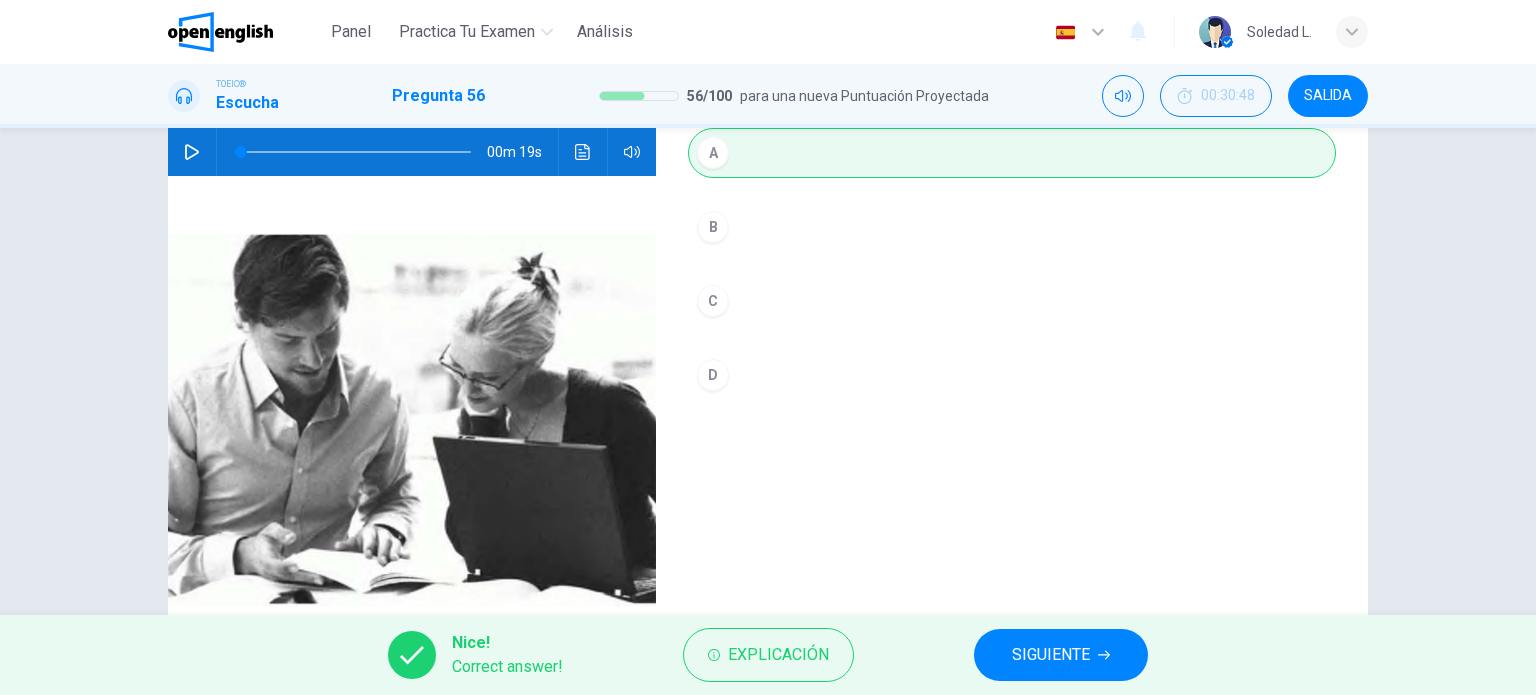 click 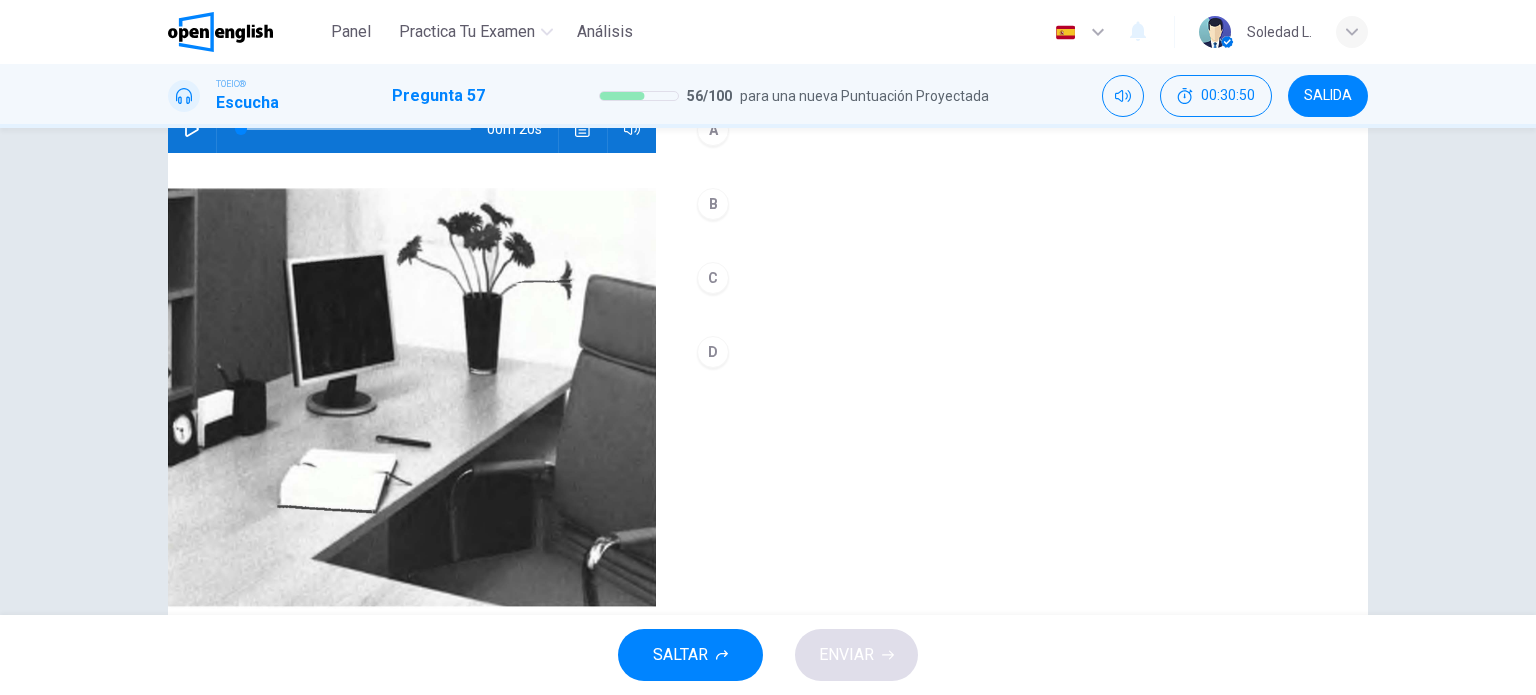 scroll, scrollTop: 188, scrollLeft: 0, axis: vertical 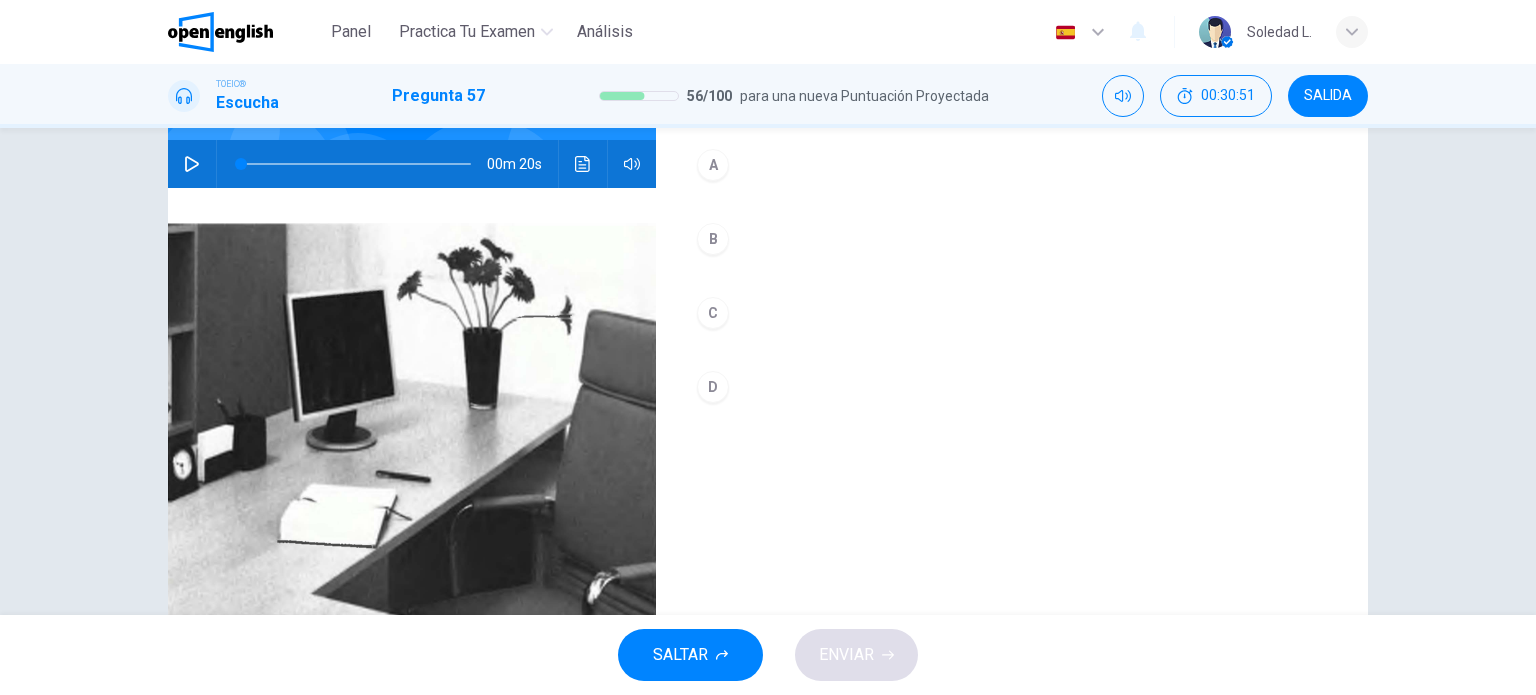 click 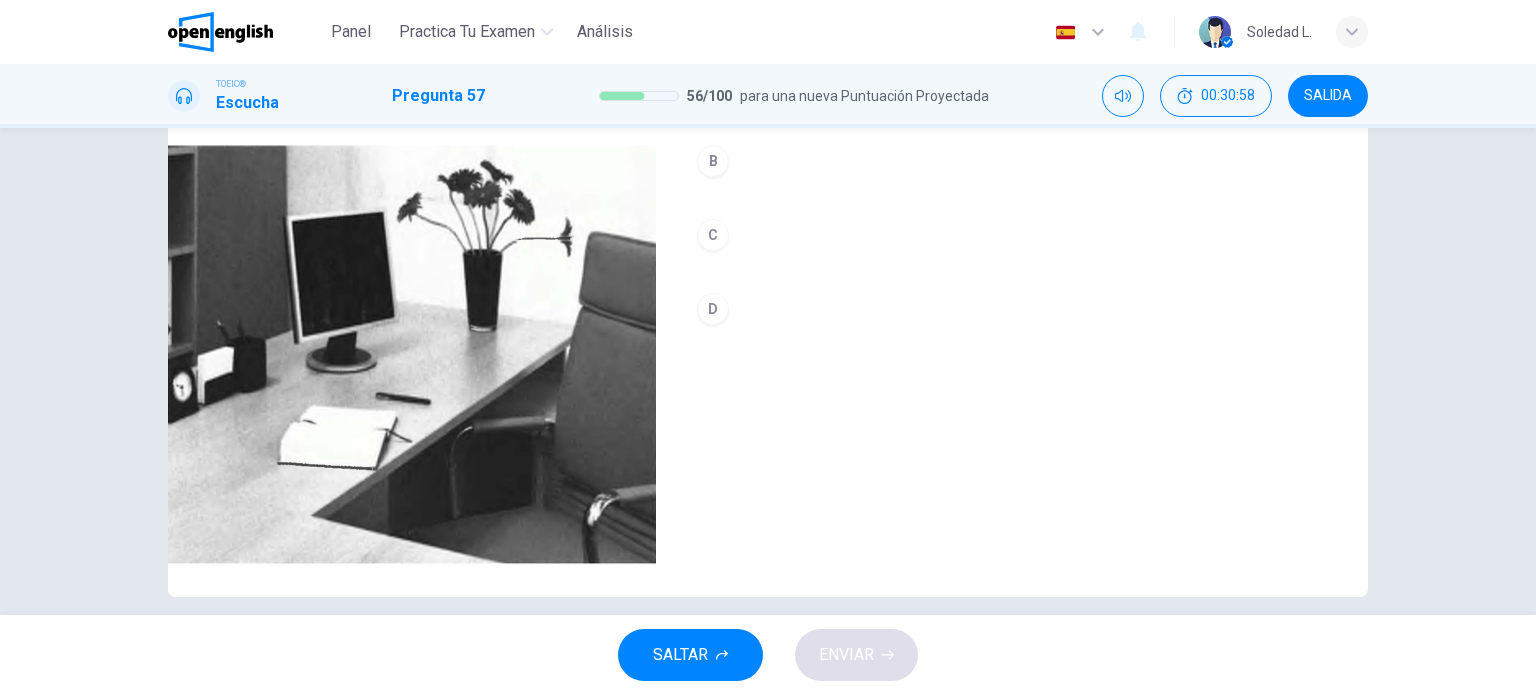 scroll, scrollTop: 288, scrollLeft: 0, axis: vertical 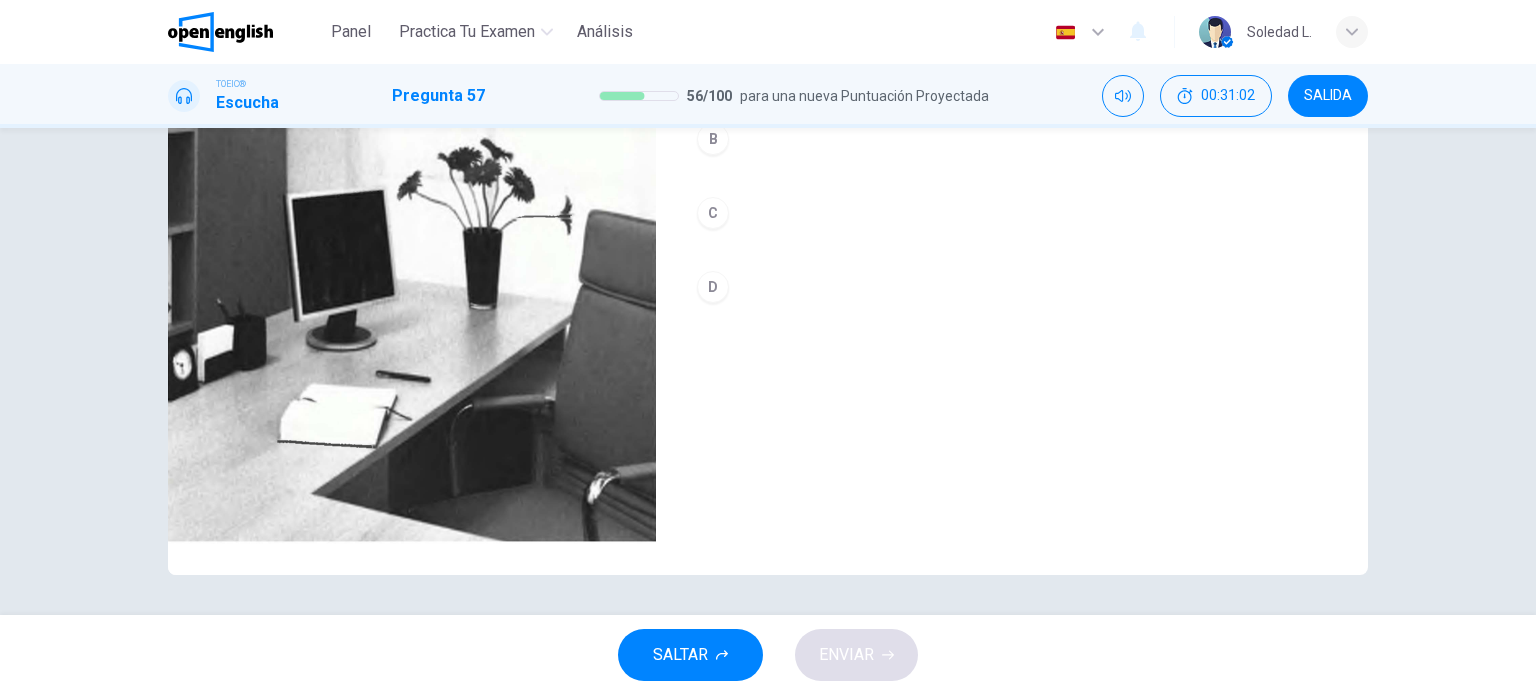 click on "B" at bounding box center (1012, 139) 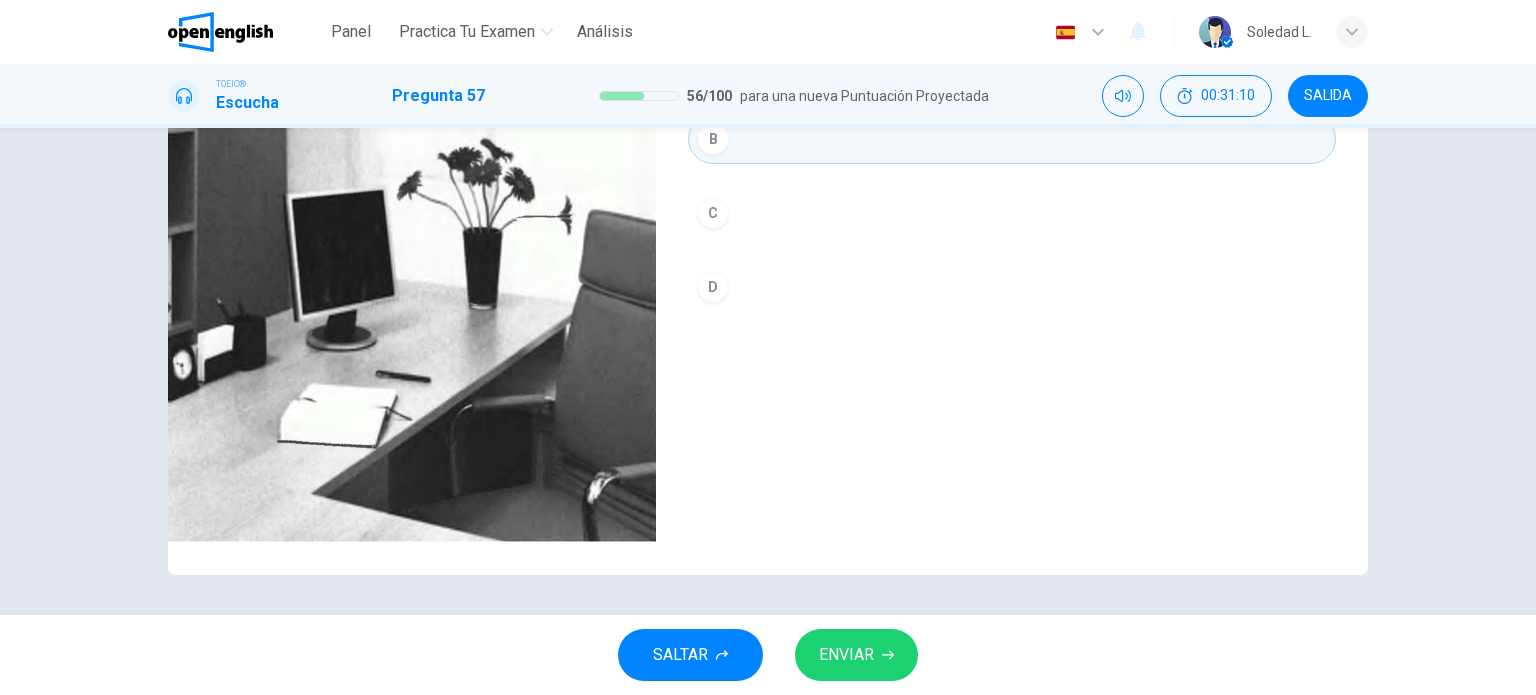 click on "ENVIAR" at bounding box center [856, 655] 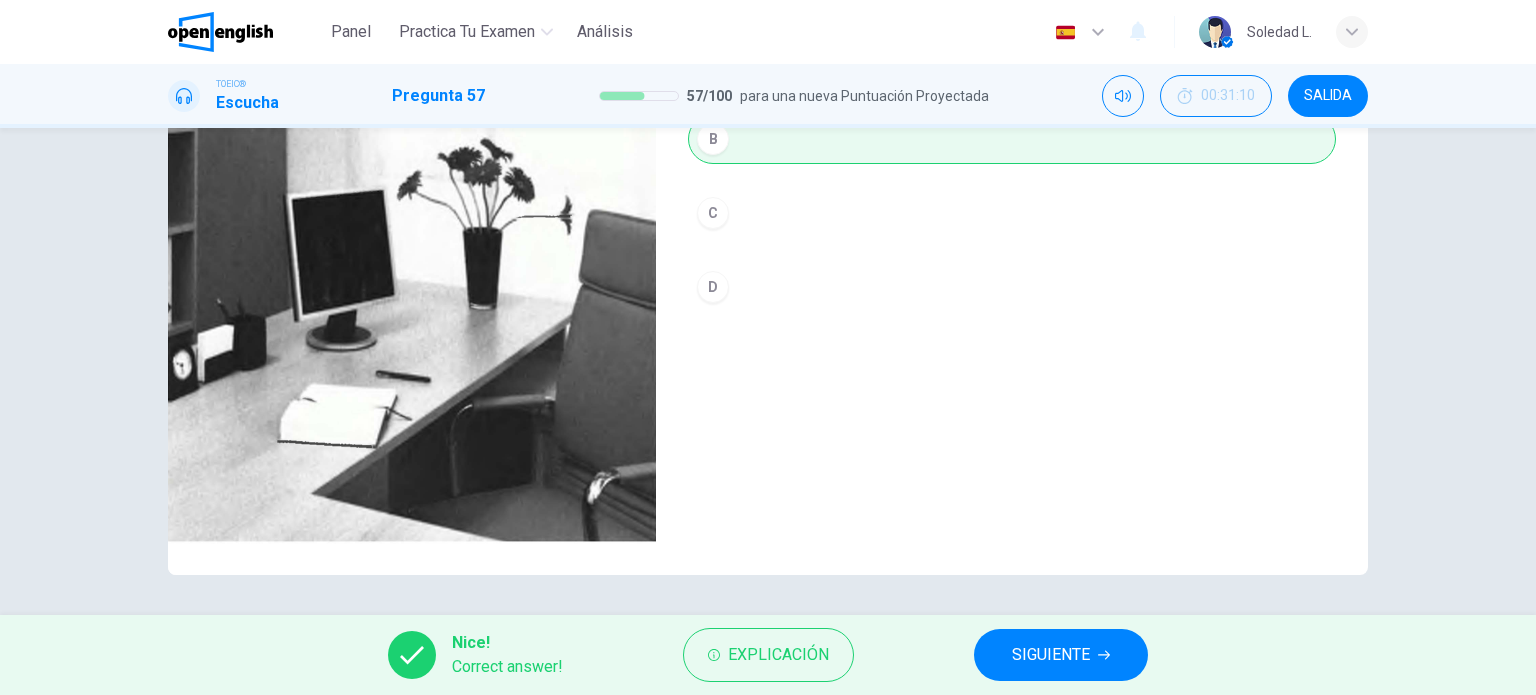 type on "**" 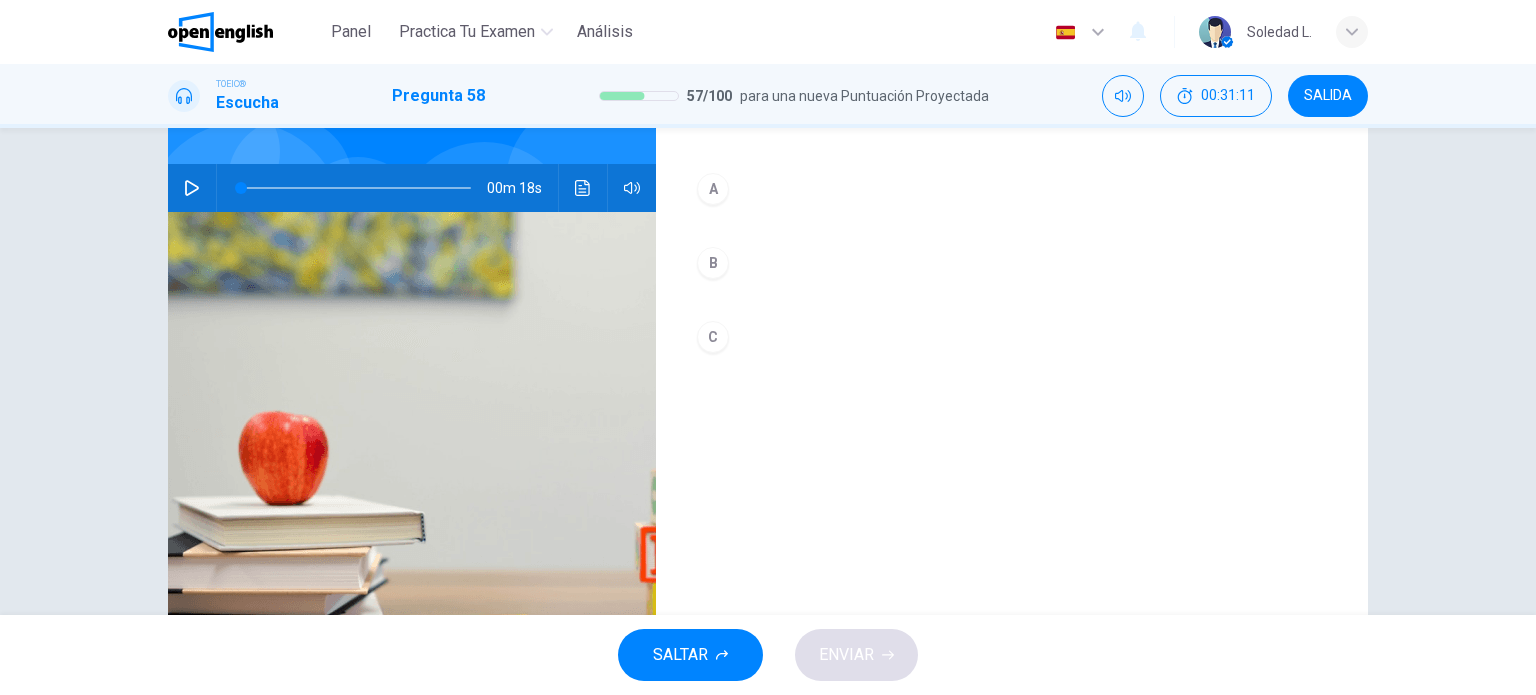 scroll, scrollTop: 200, scrollLeft: 0, axis: vertical 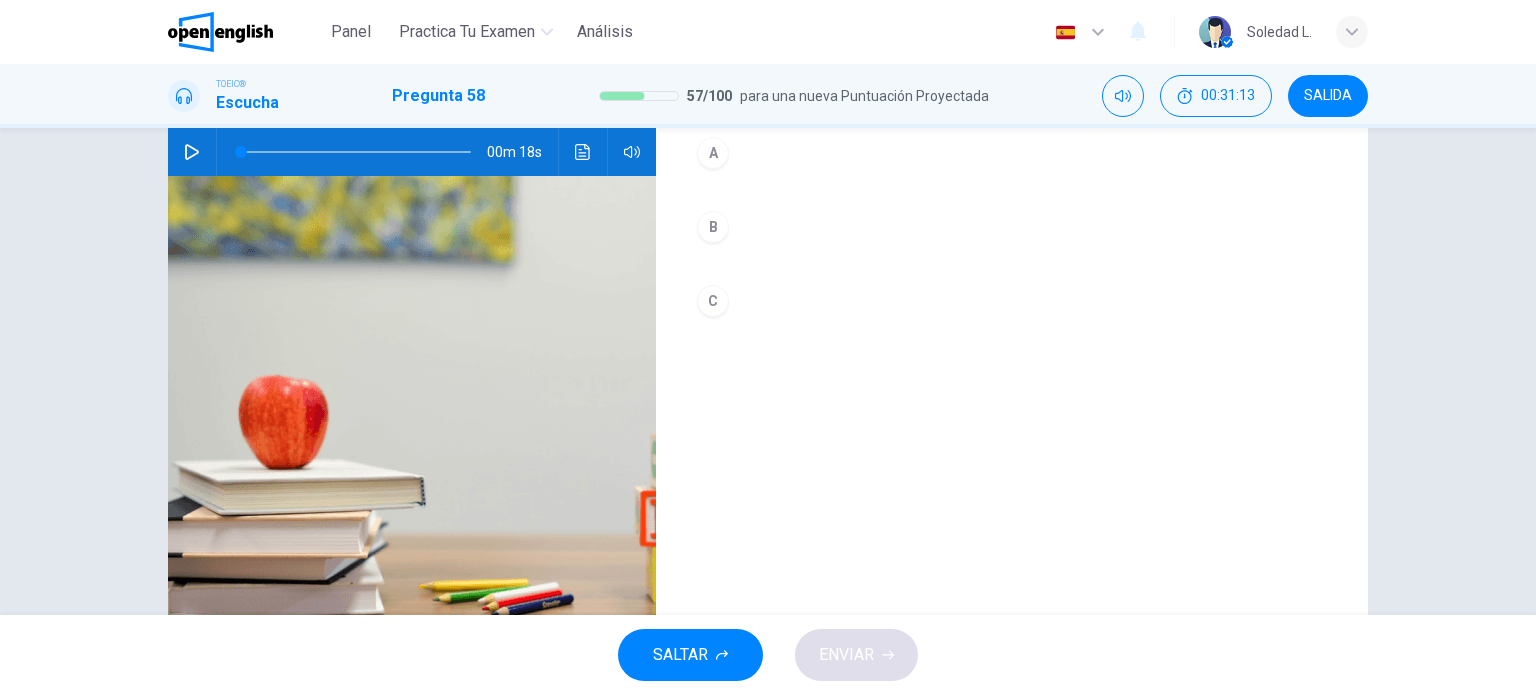 click 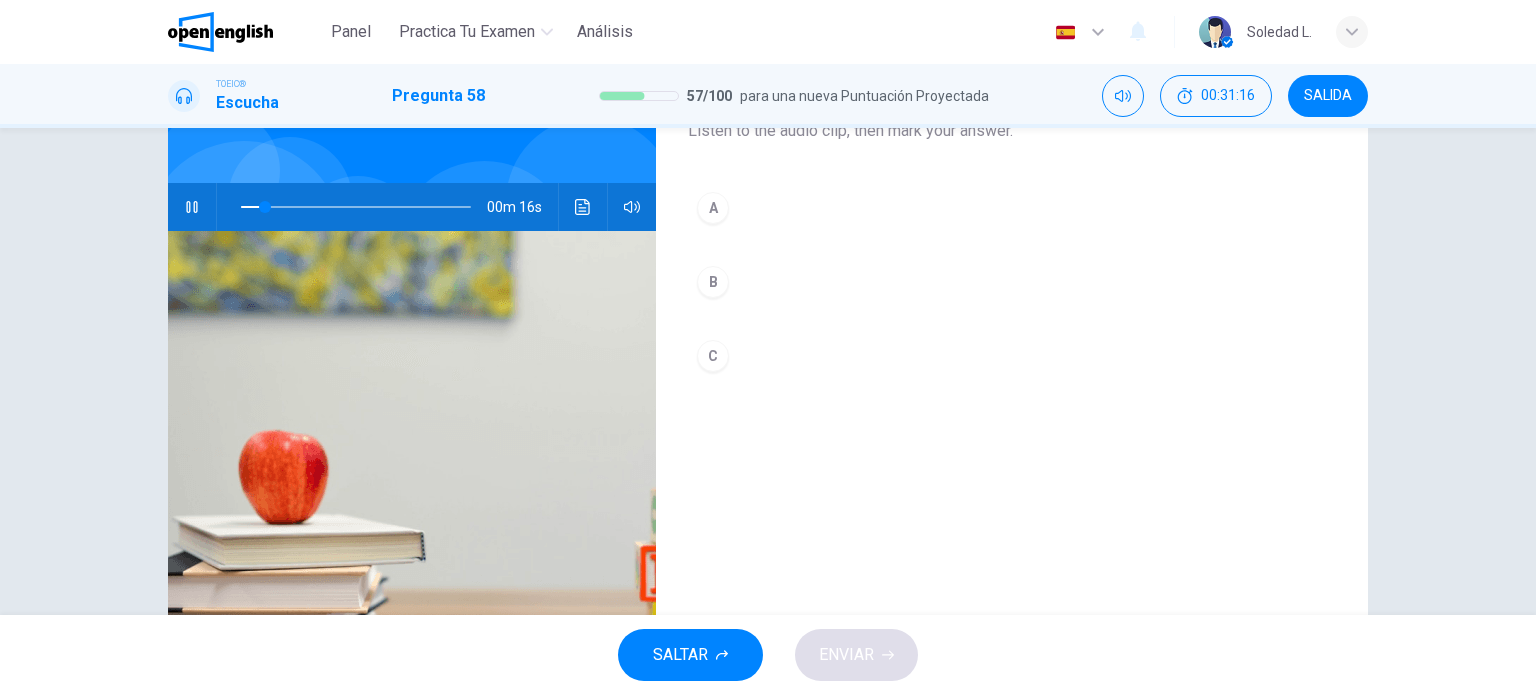 scroll, scrollTop: 200, scrollLeft: 0, axis: vertical 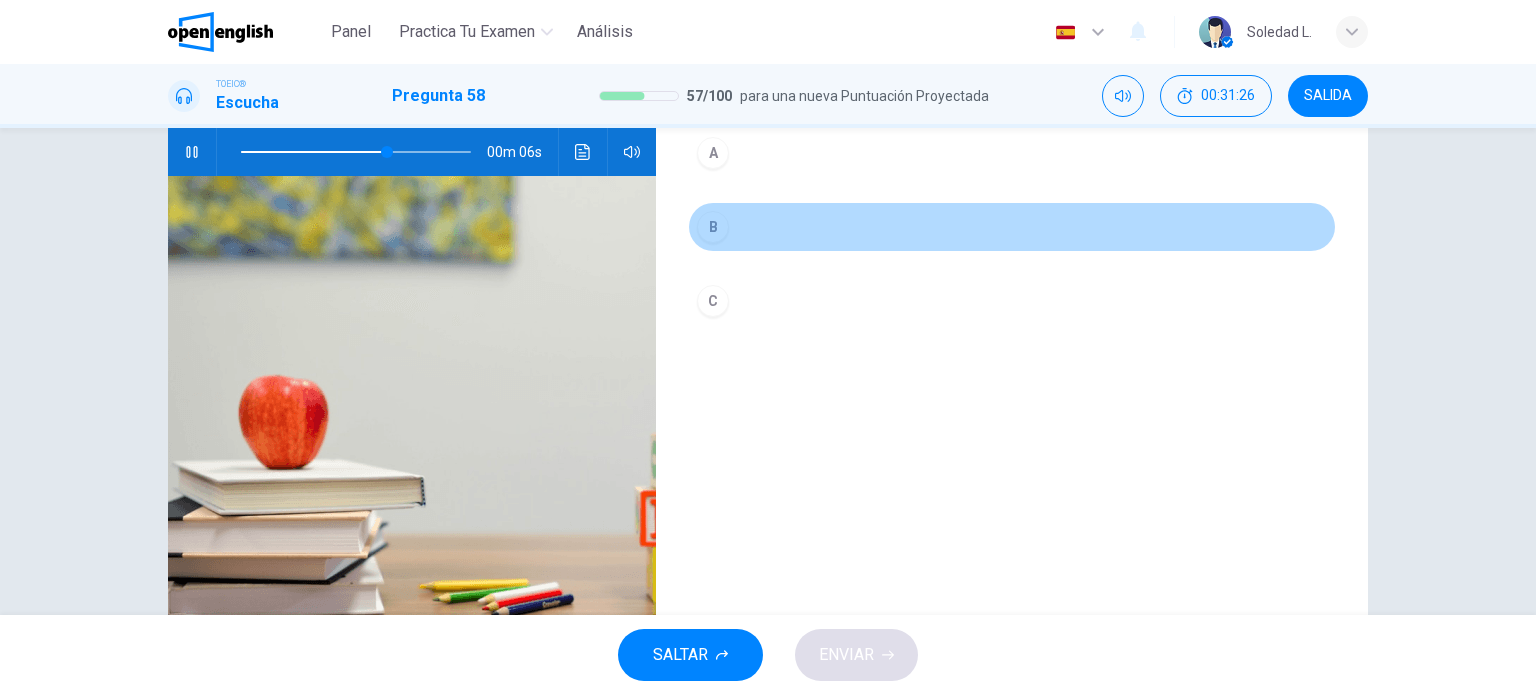 click on "B" at bounding box center (713, 227) 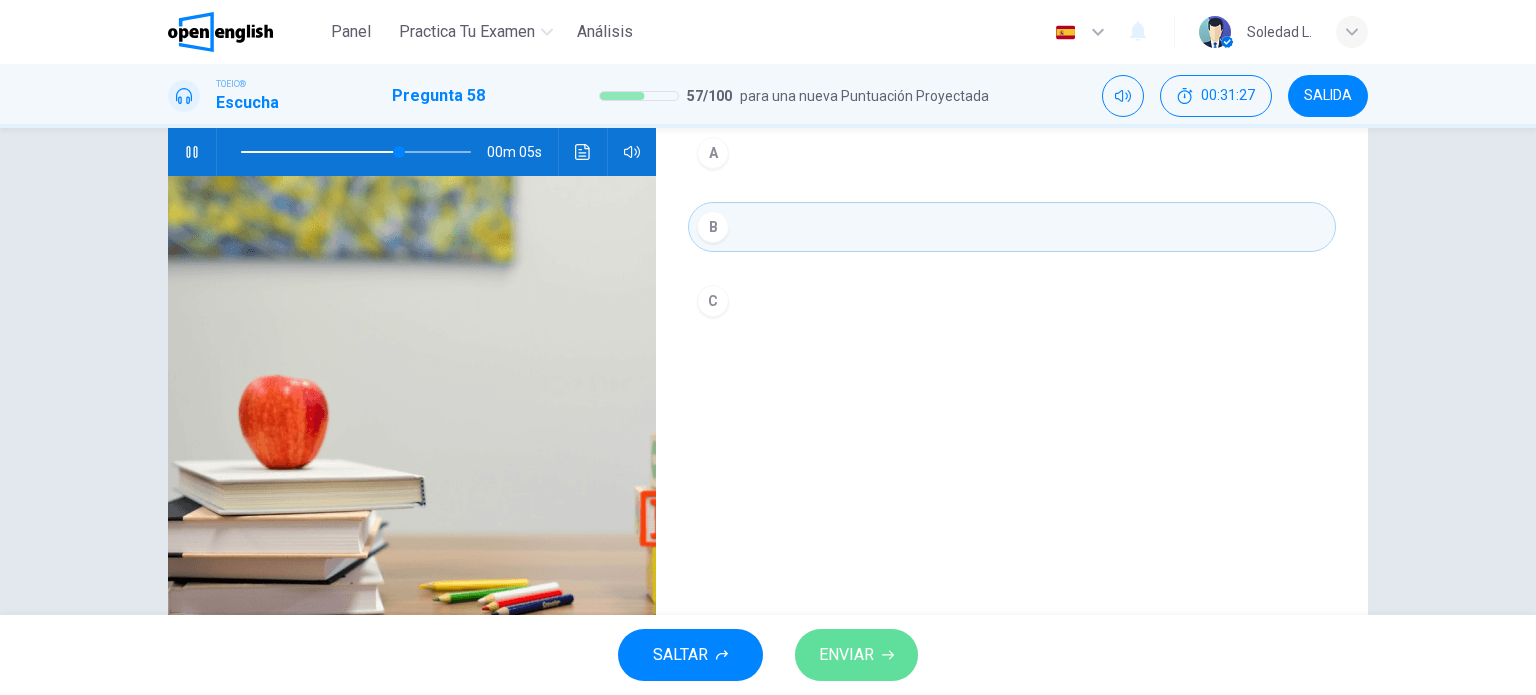click on "ENVIAR" at bounding box center [846, 655] 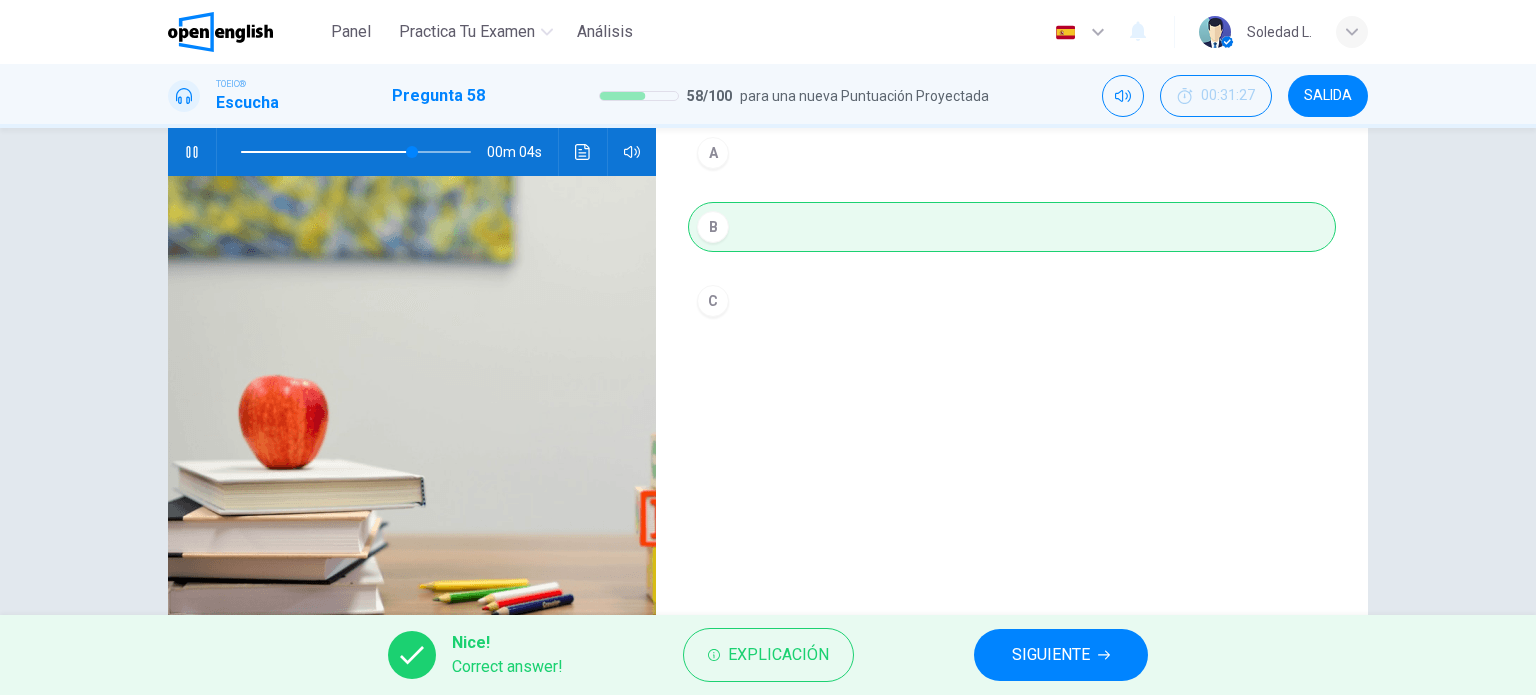 type on "**" 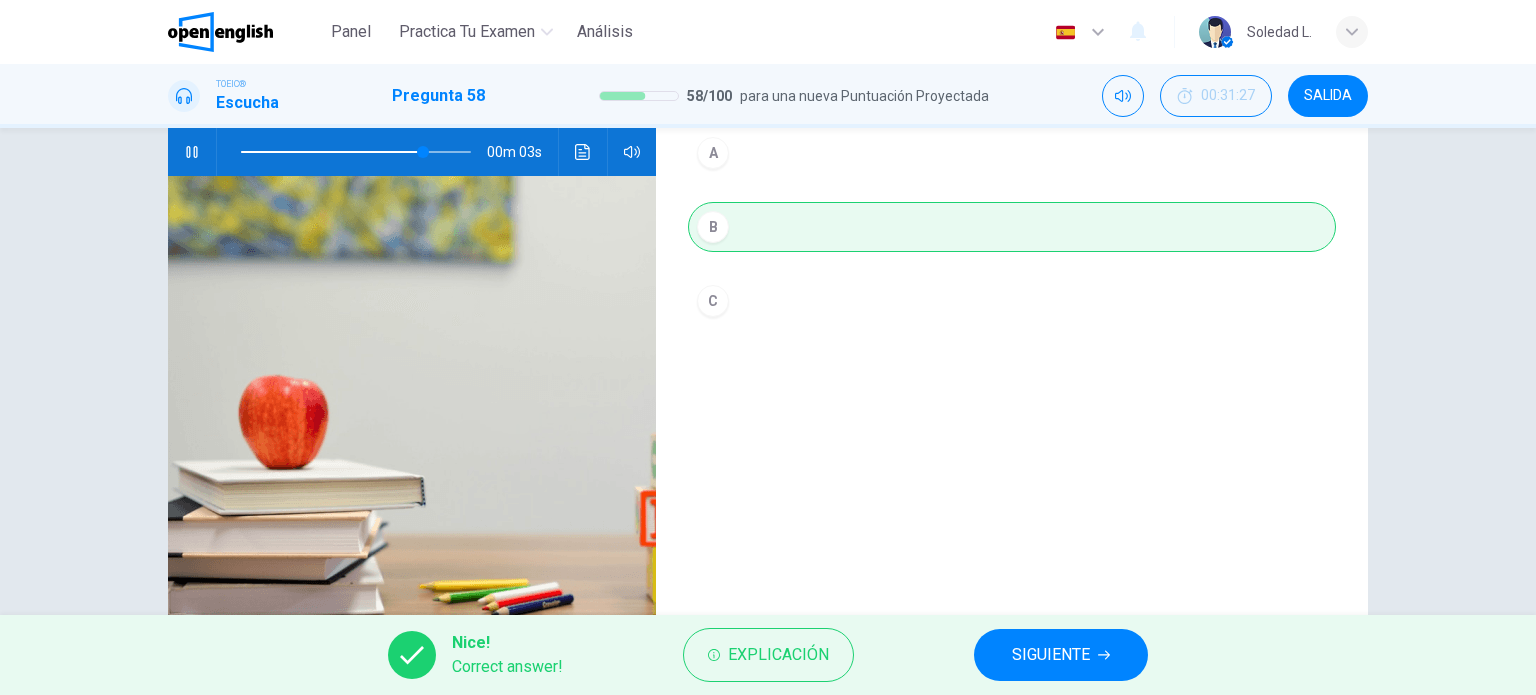 click on "SIGUIENTE" at bounding box center (1051, 655) 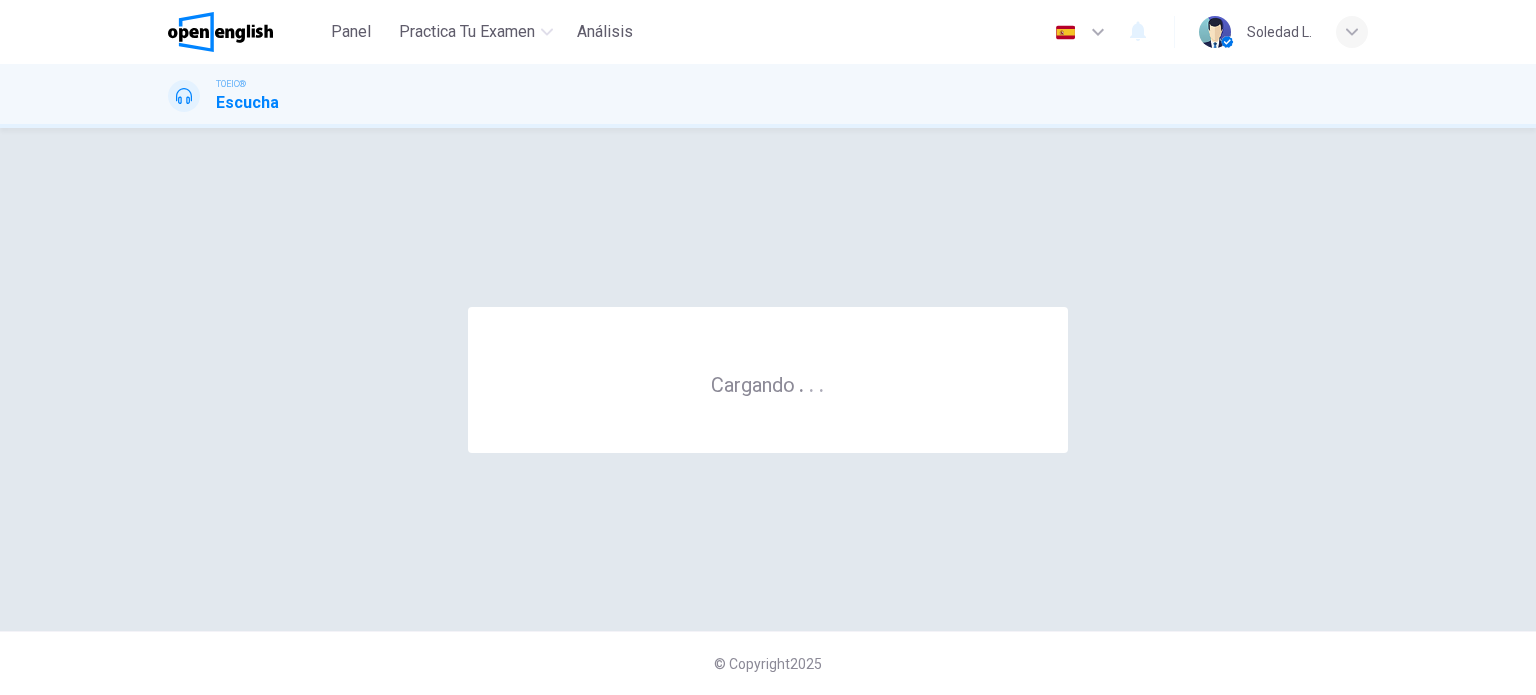 scroll, scrollTop: 0, scrollLeft: 0, axis: both 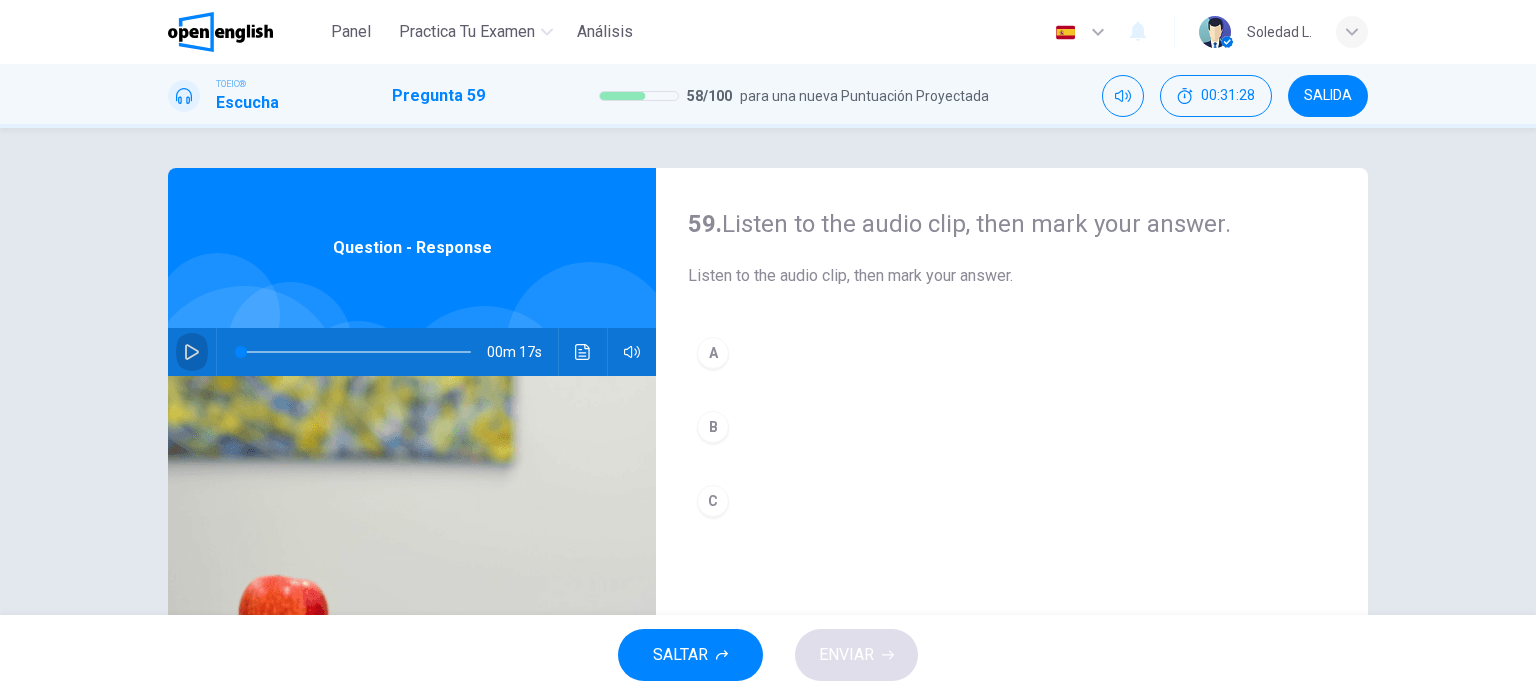 click 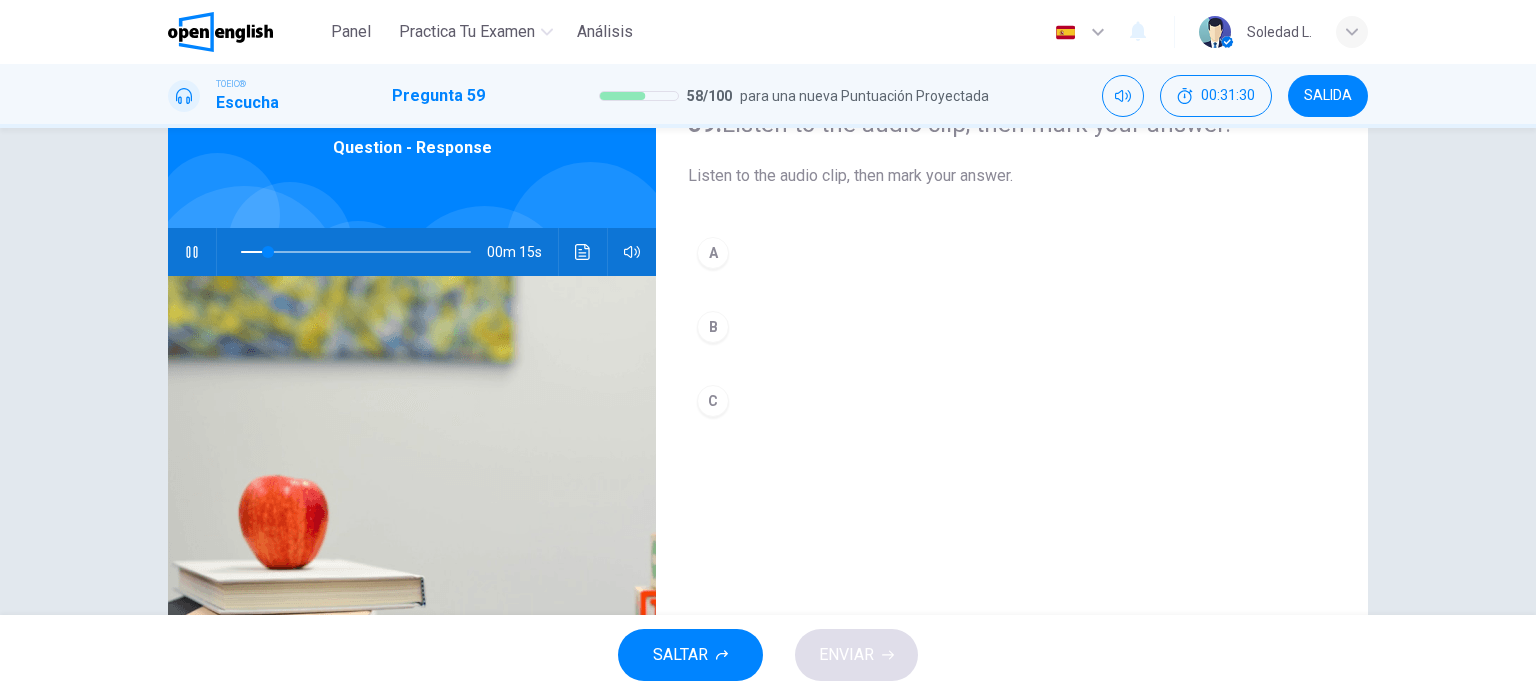 scroll, scrollTop: 200, scrollLeft: 0, axis: vertical 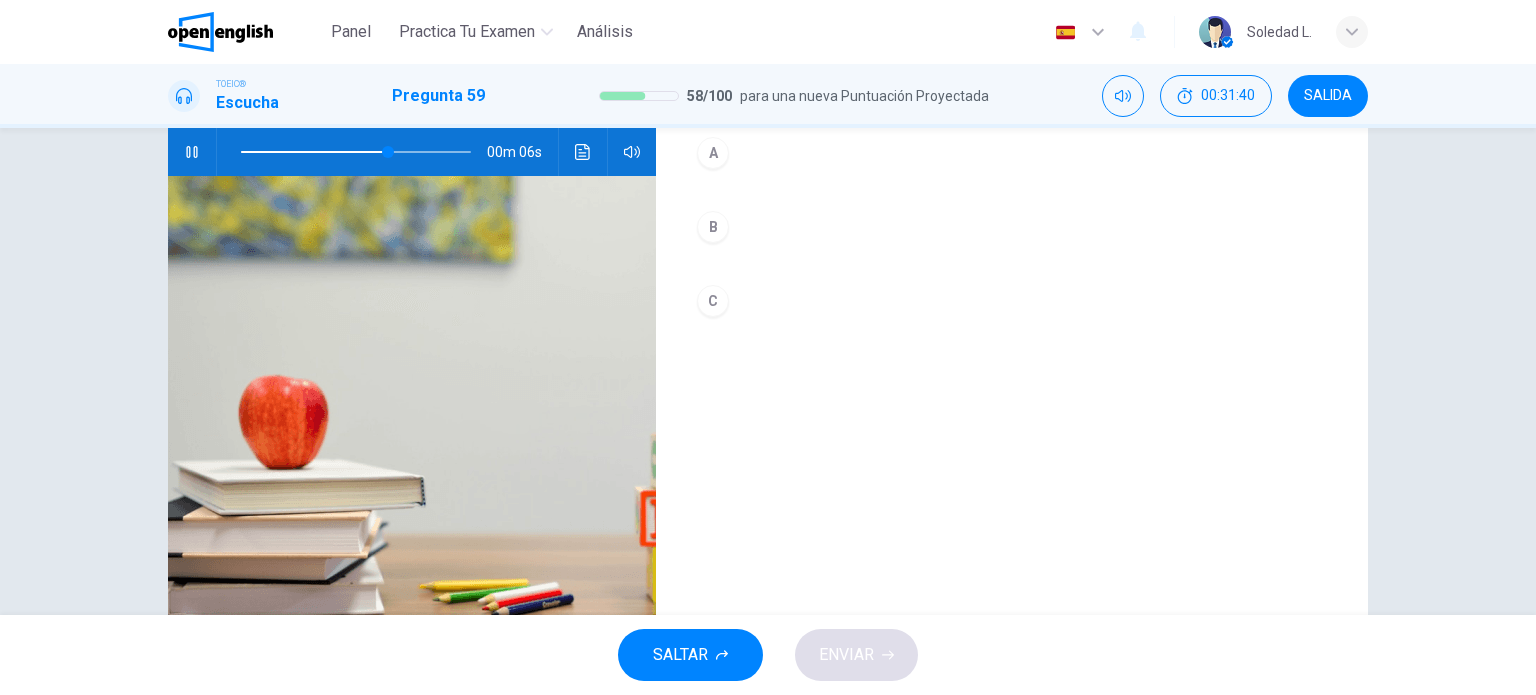 click on "B" at bounding box center (713, 227) 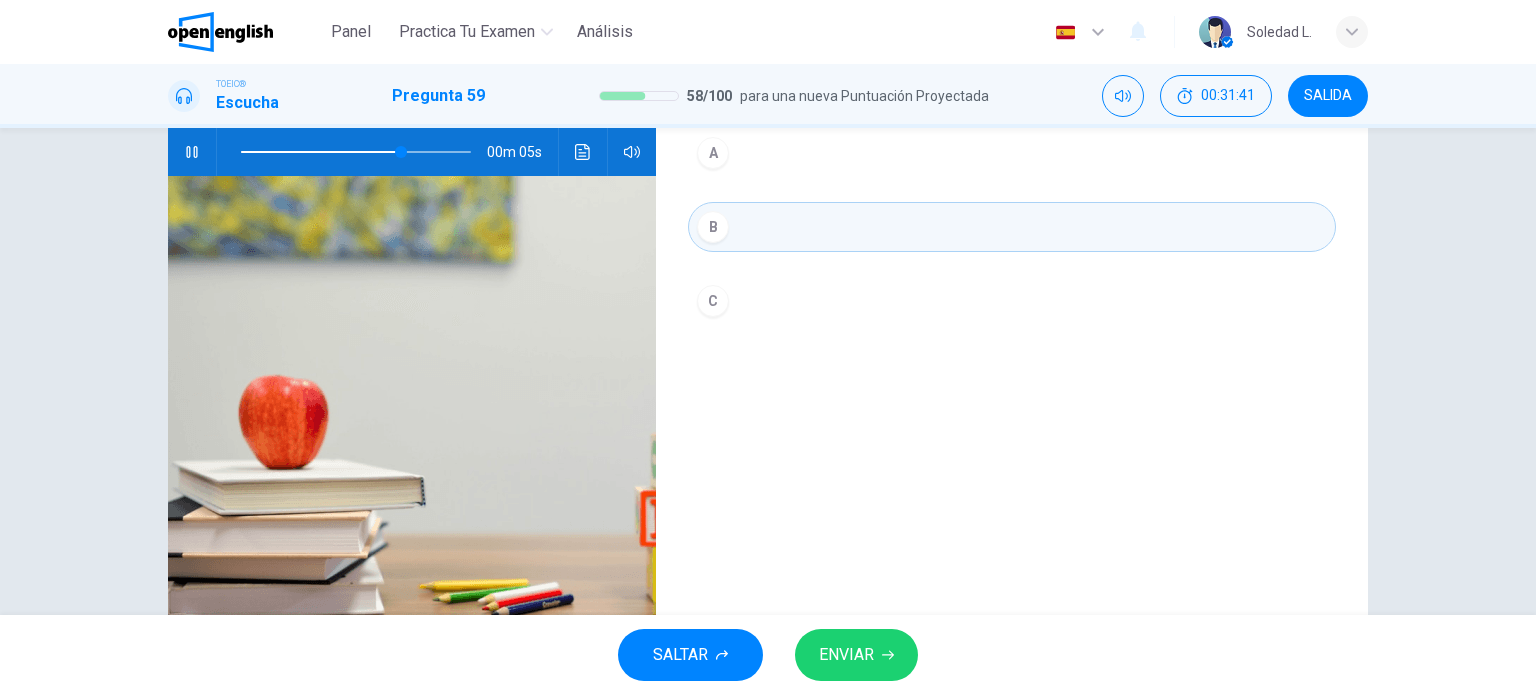 click on "ENVIAR" at bounding box center (846, 655) 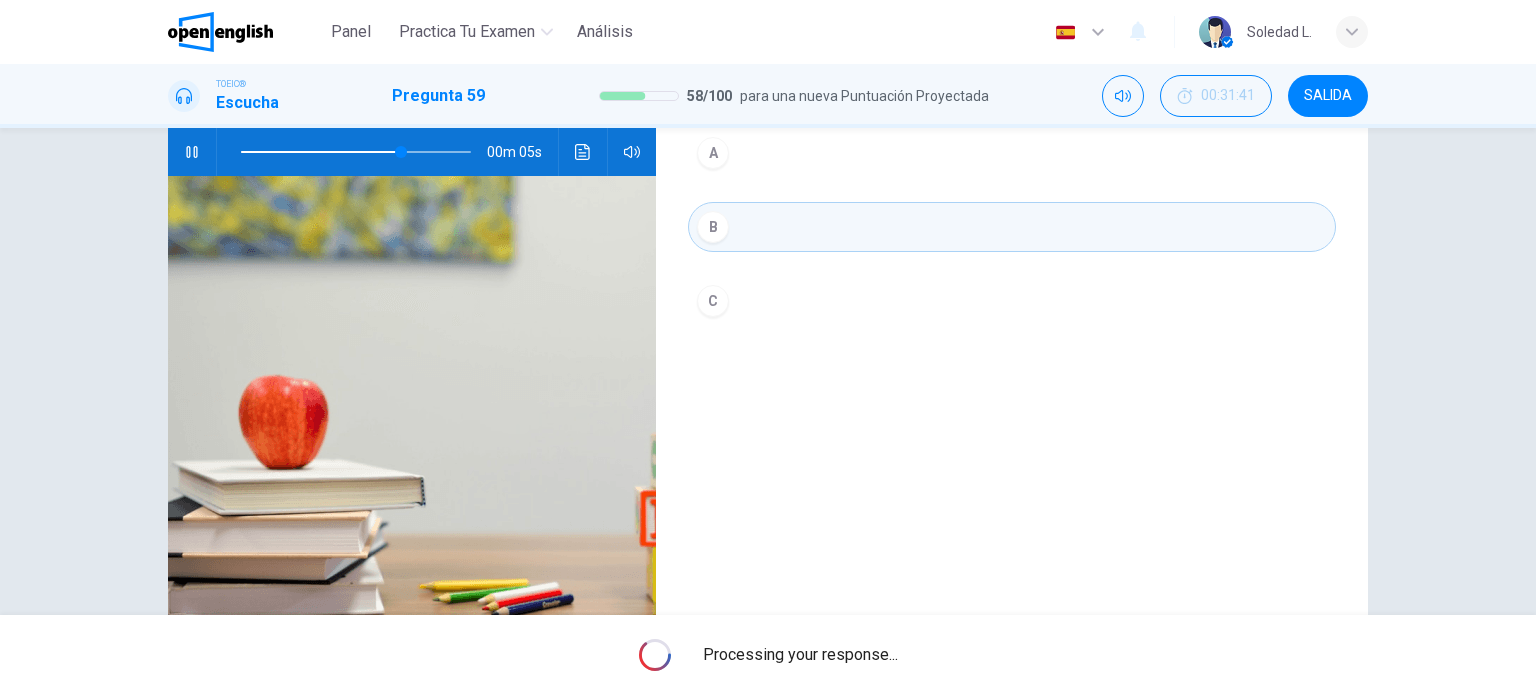 type on "**" 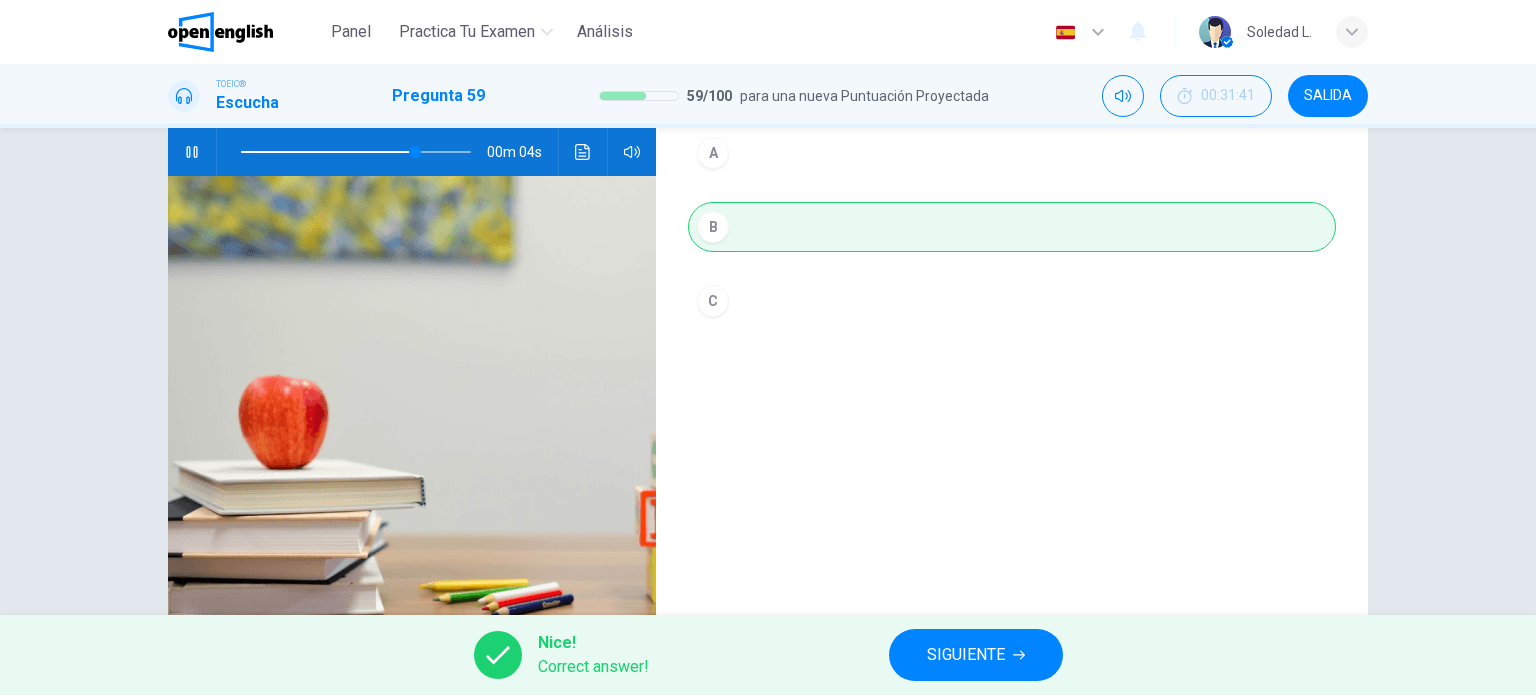 click on "SIGUIENTE" at bounding box center (966, 655) 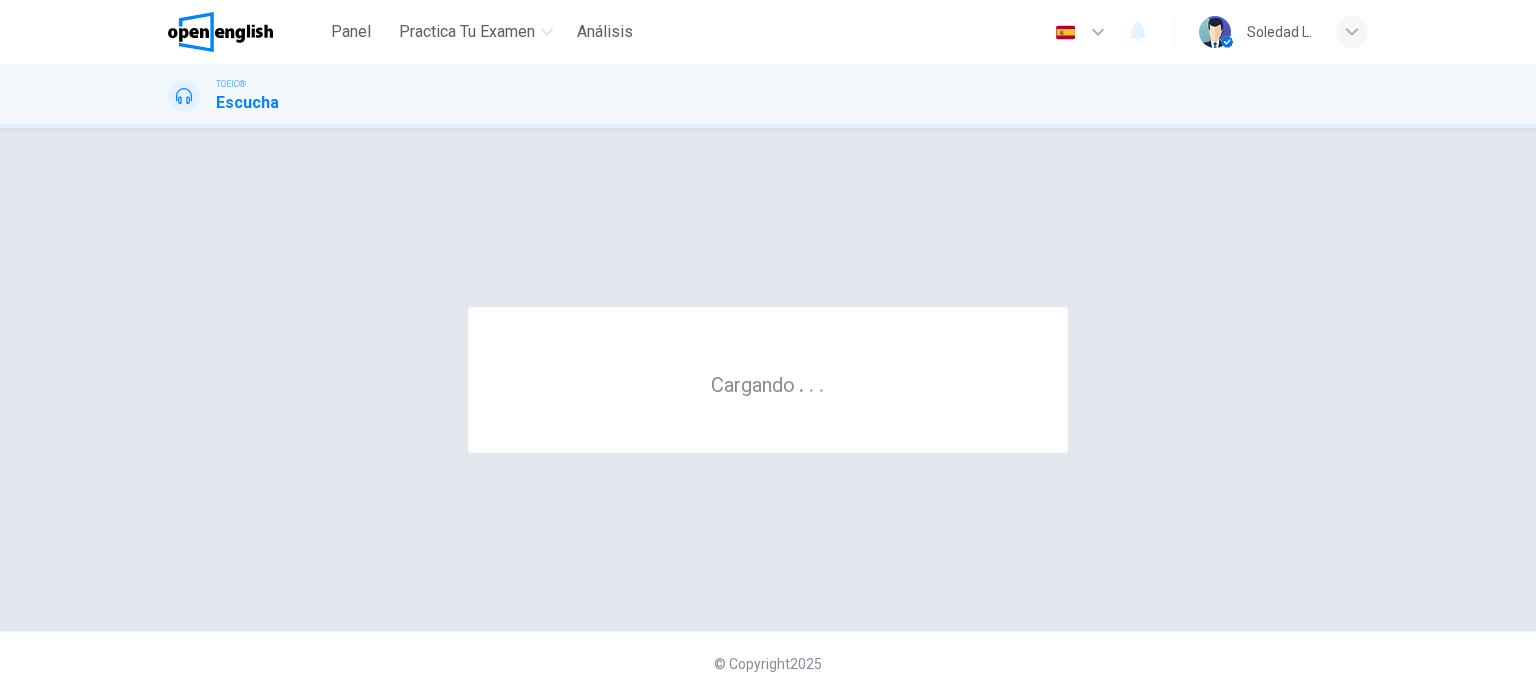 scroll, scrollTop: 0, scrollLeft: 0, axis: both 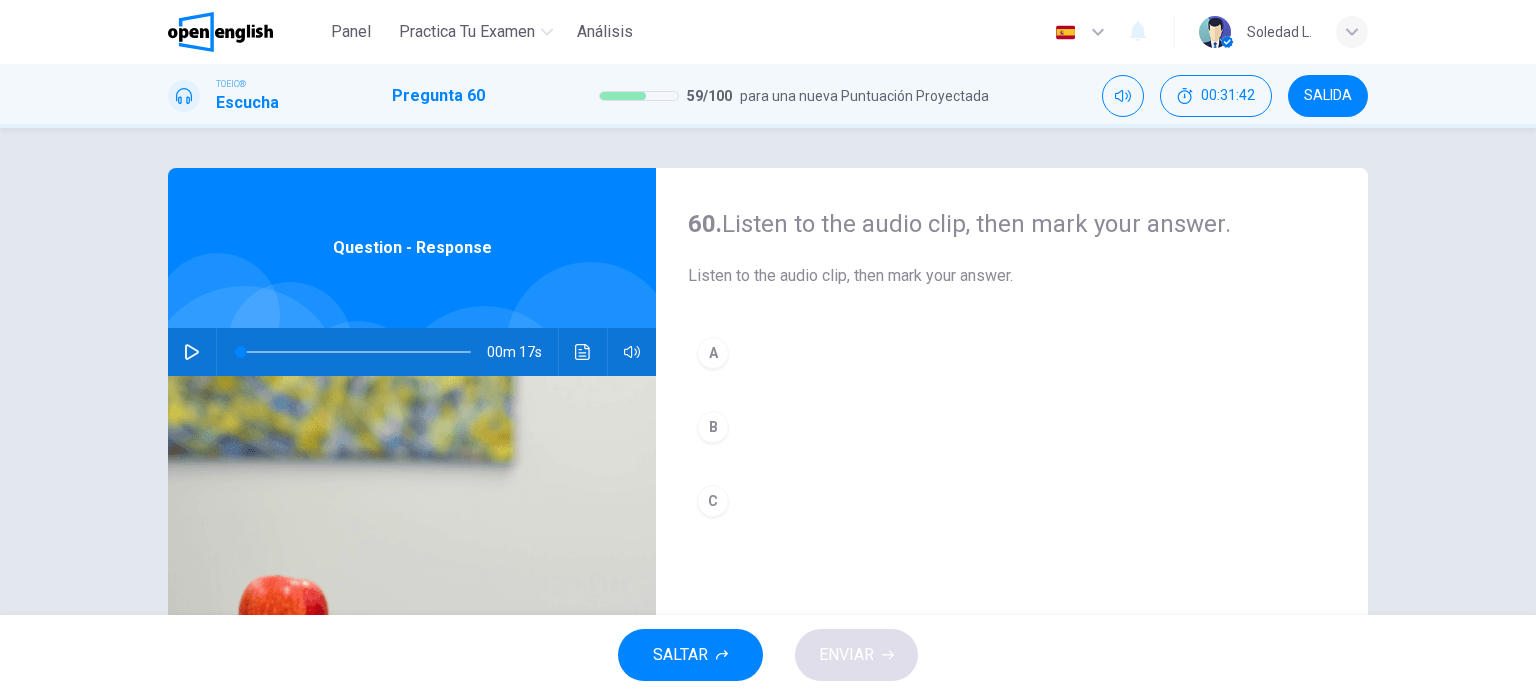 click 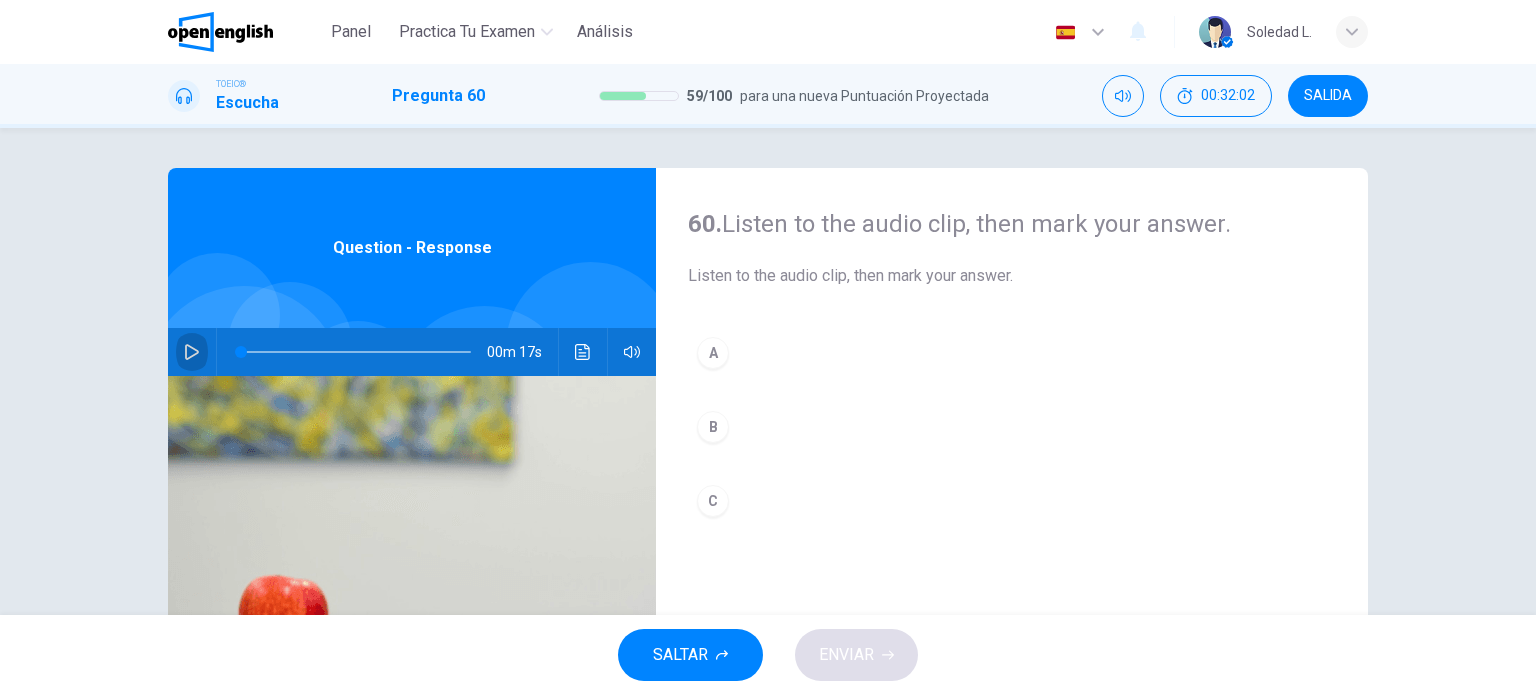 click 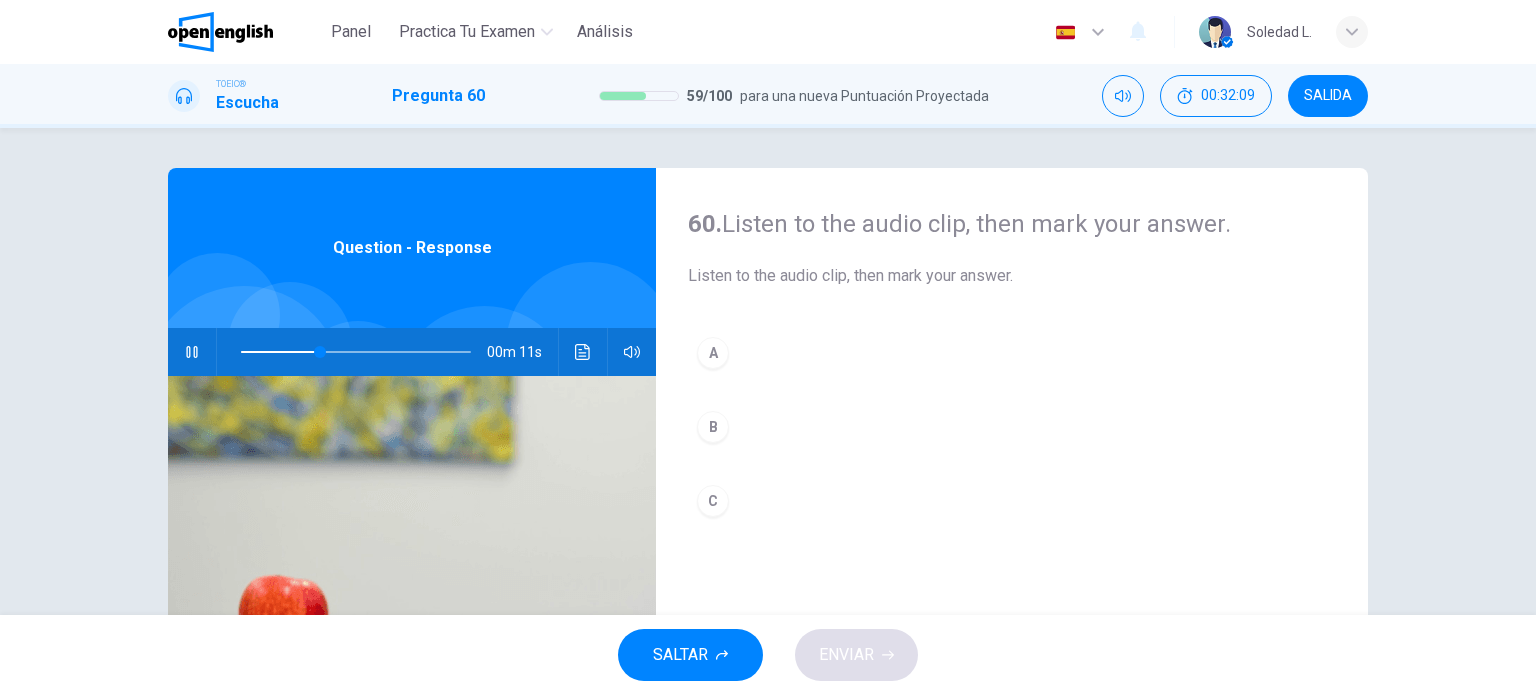 click on "A" at bounding box center (713, 353) 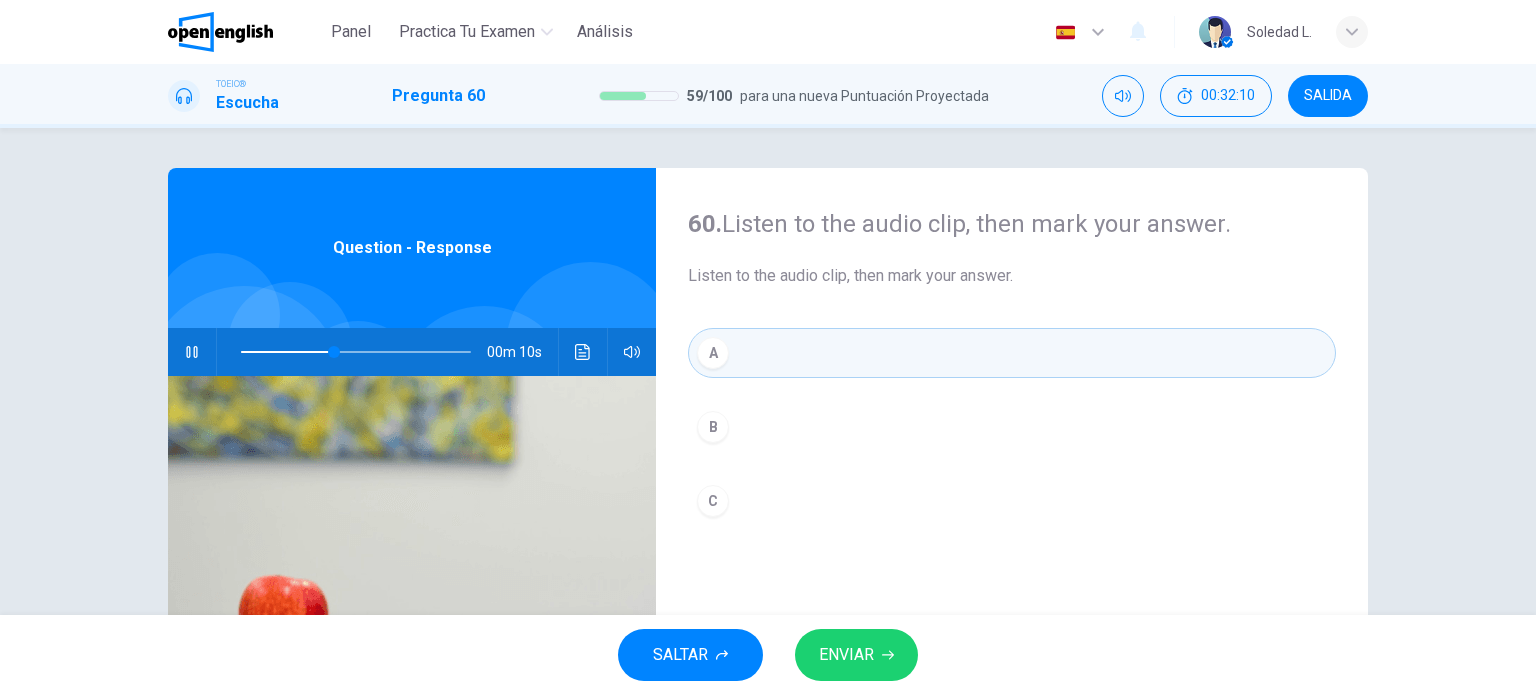 click on "ENVIAR" at bounding box center [856, 655] 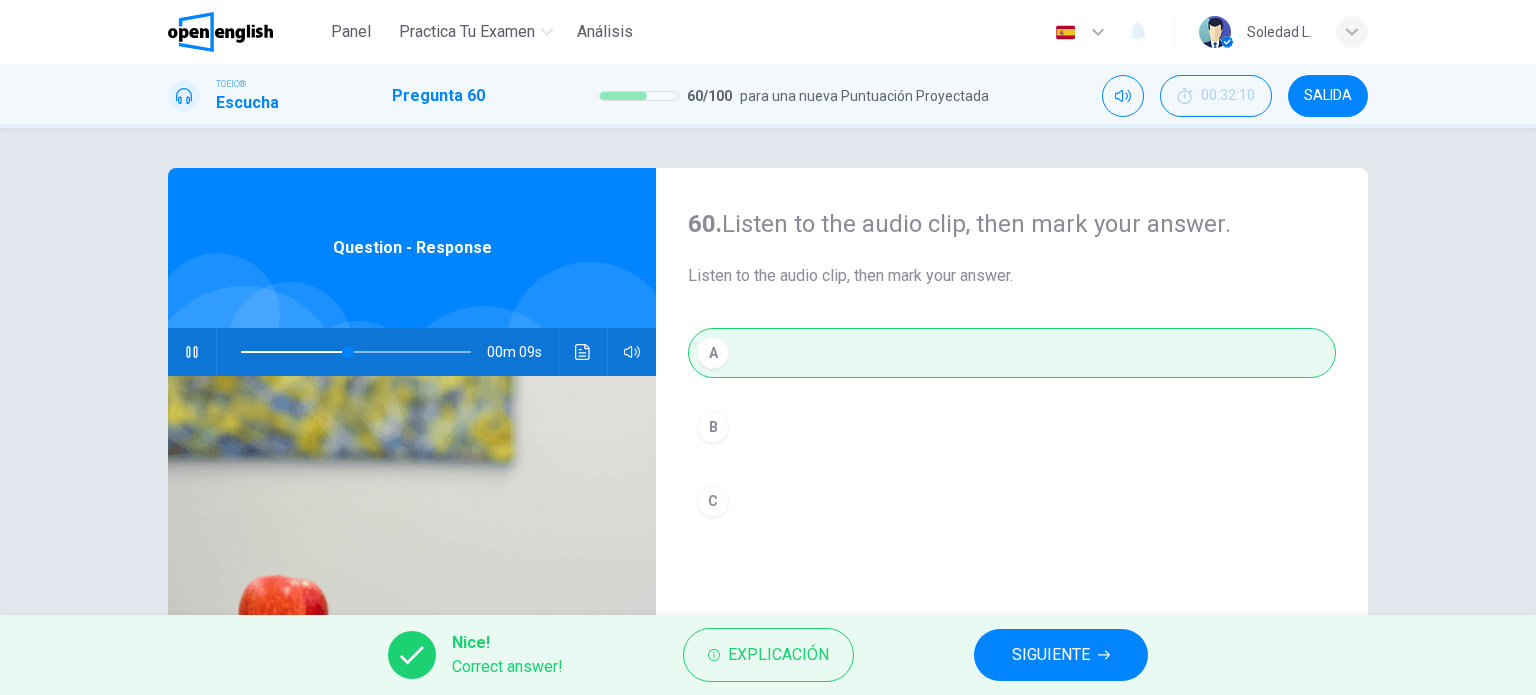 type on "**" 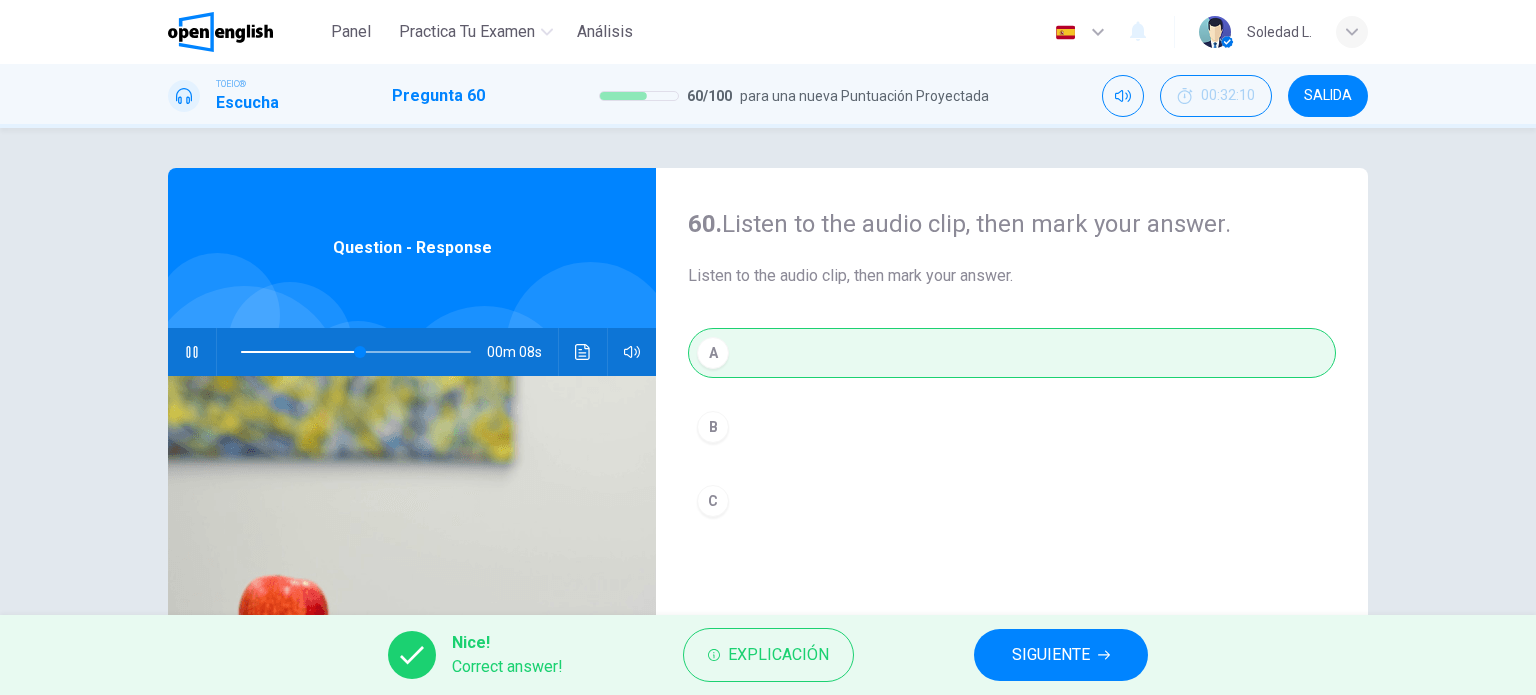 click on "SIGUIENTE" at bounding box center [1051, 655] 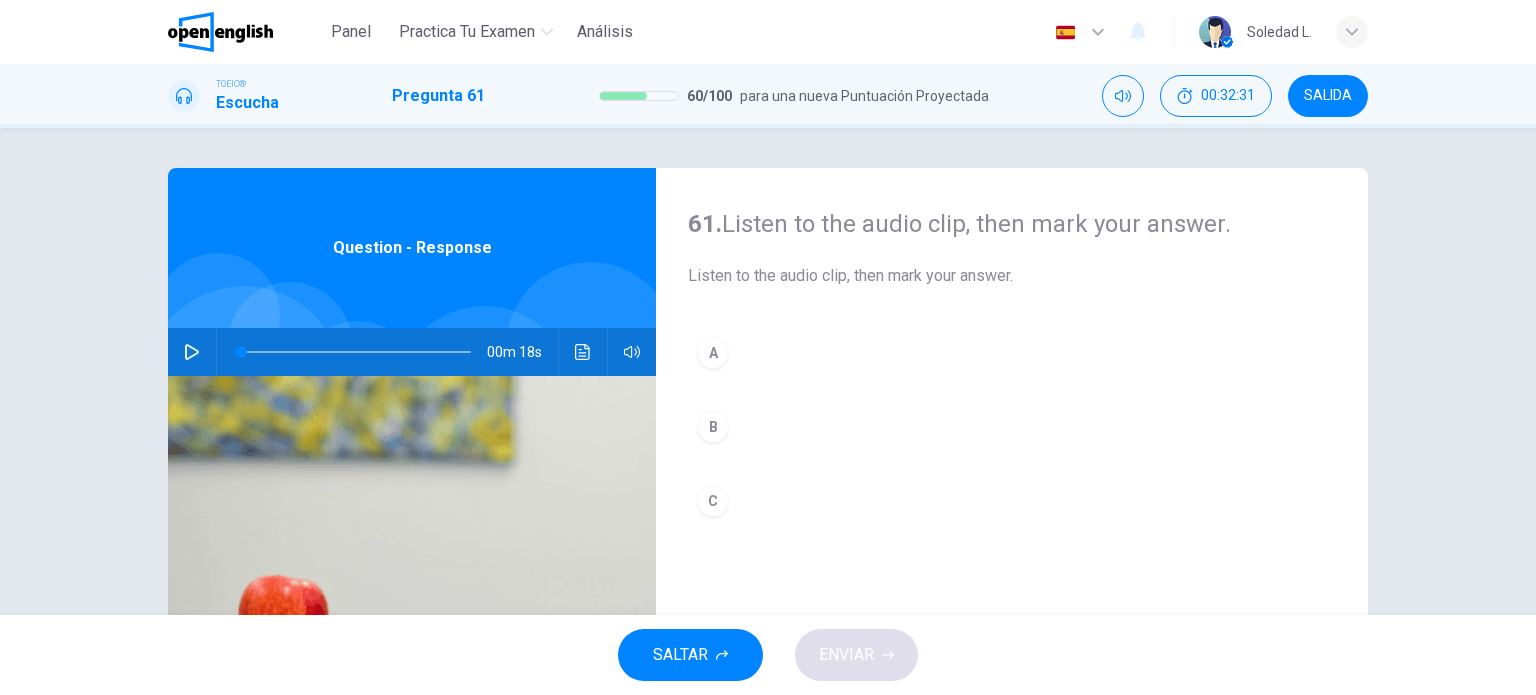 click 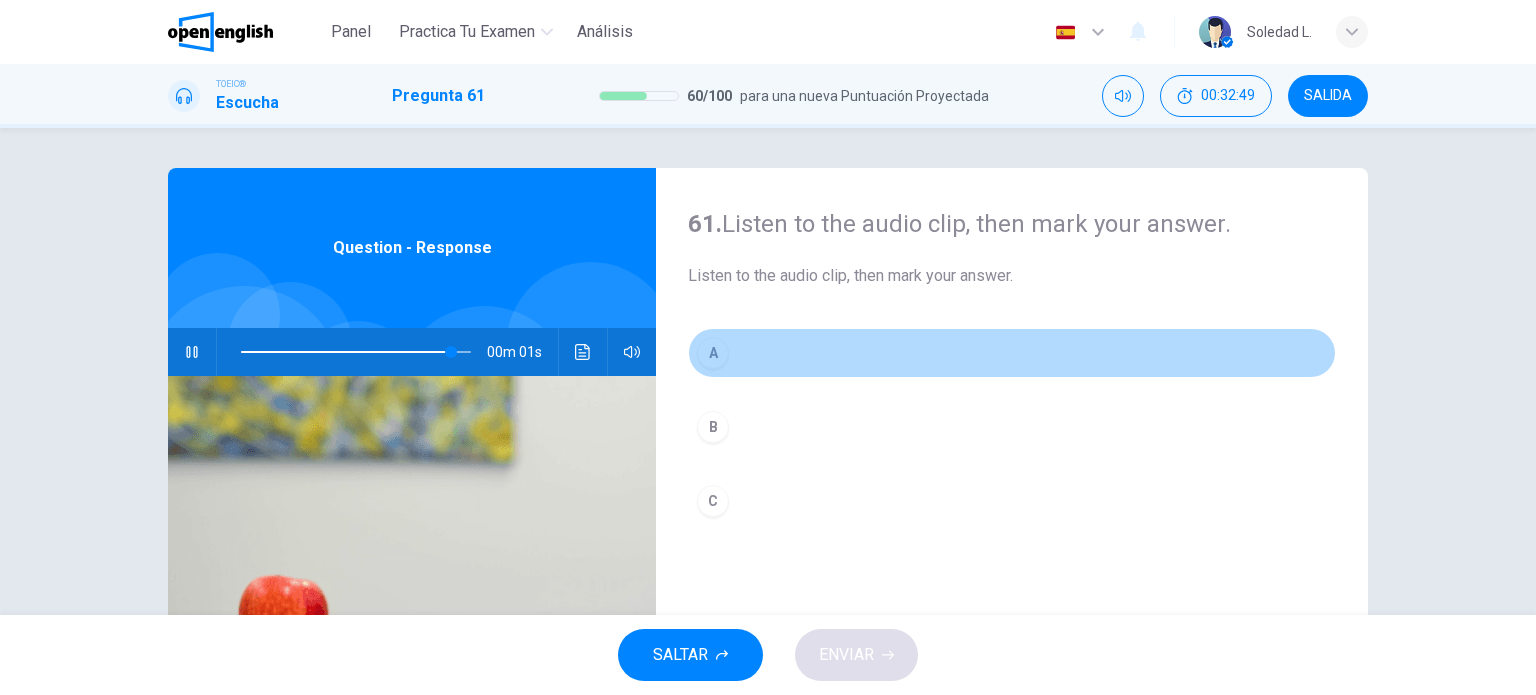 click on "A" at bounding box center (713, 353) 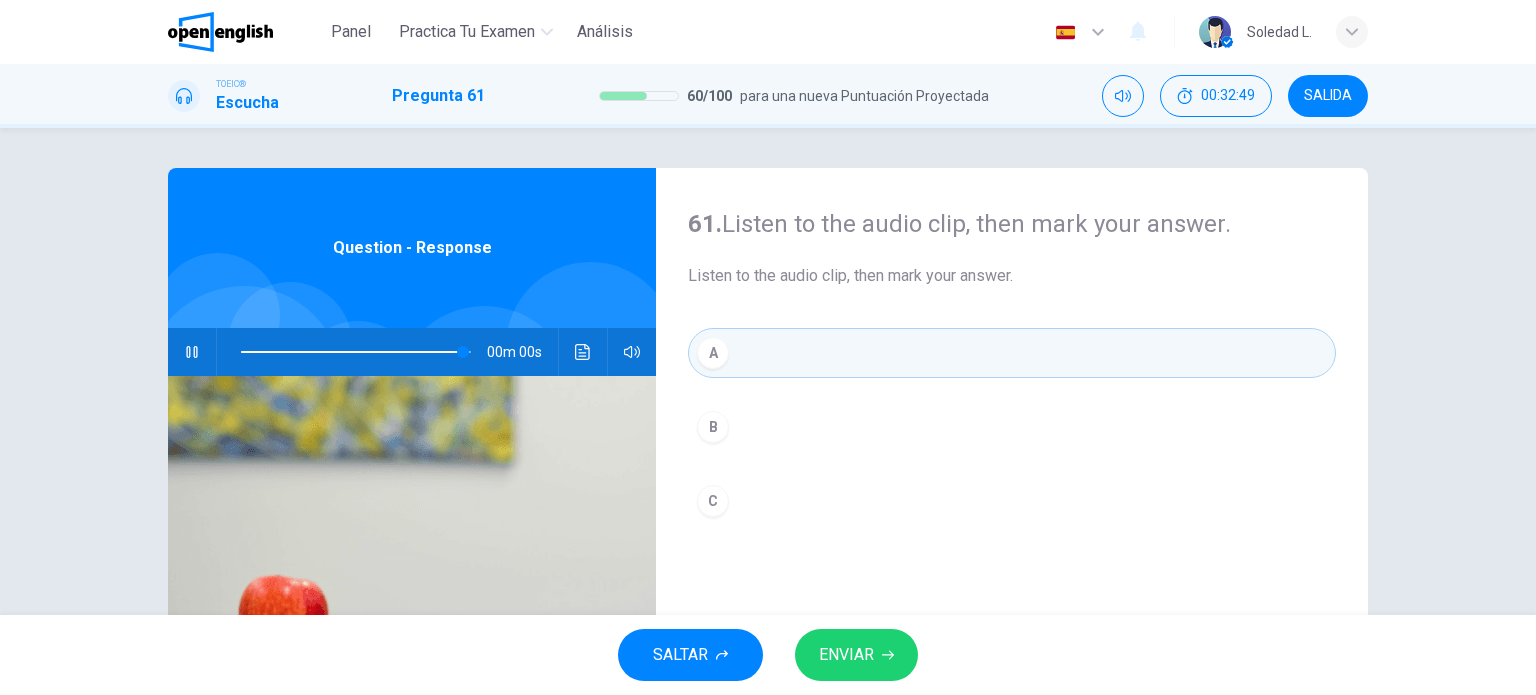 click on "ENVIAR" at bounding box center [856, 655] 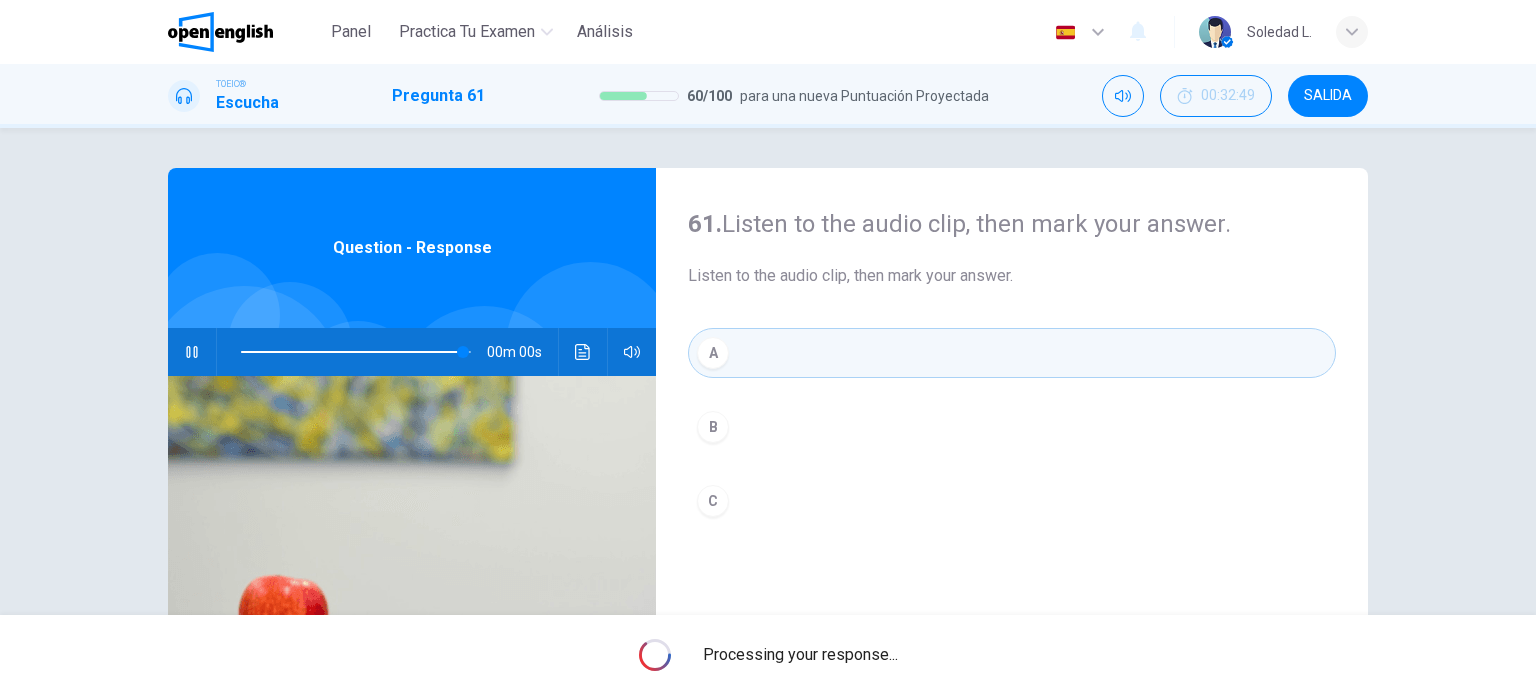 type on "*" 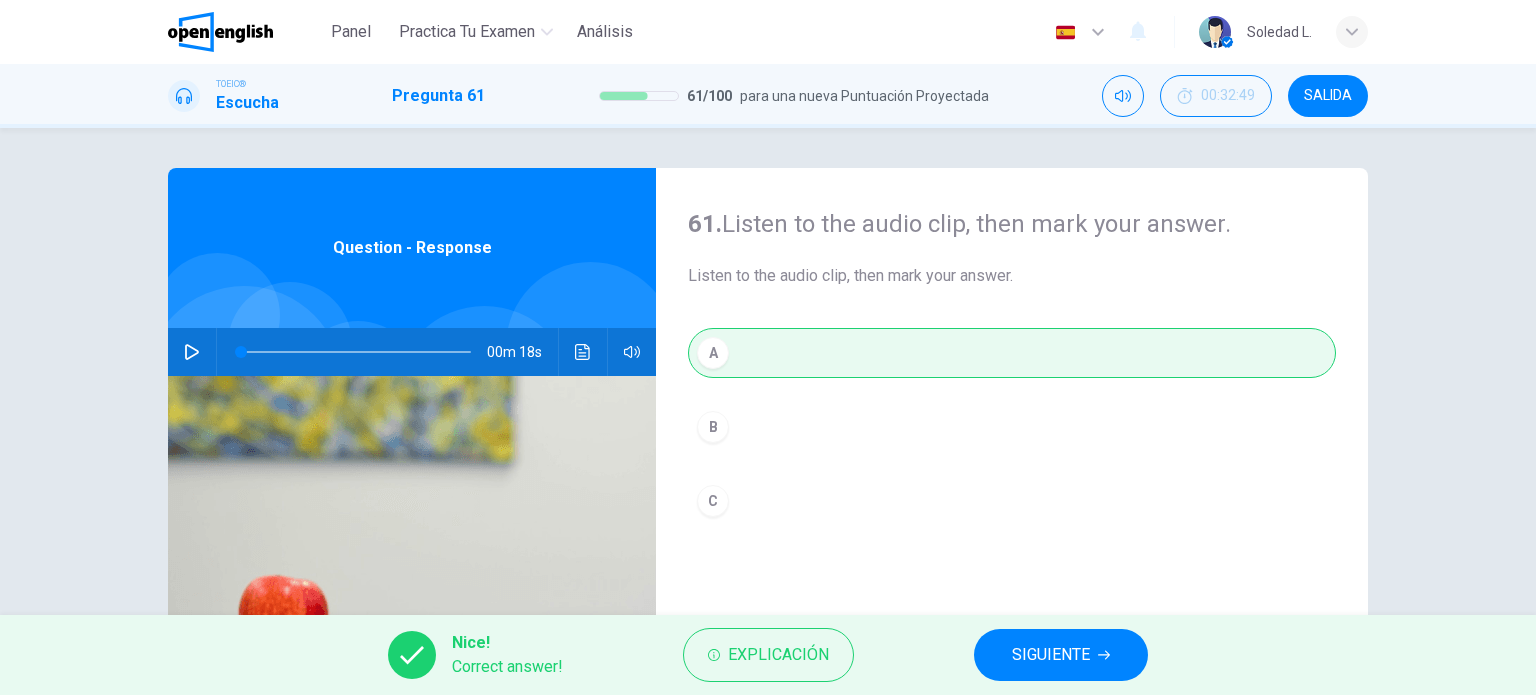 click on "SIGUIENTE" at bounding box center (1051, 655) 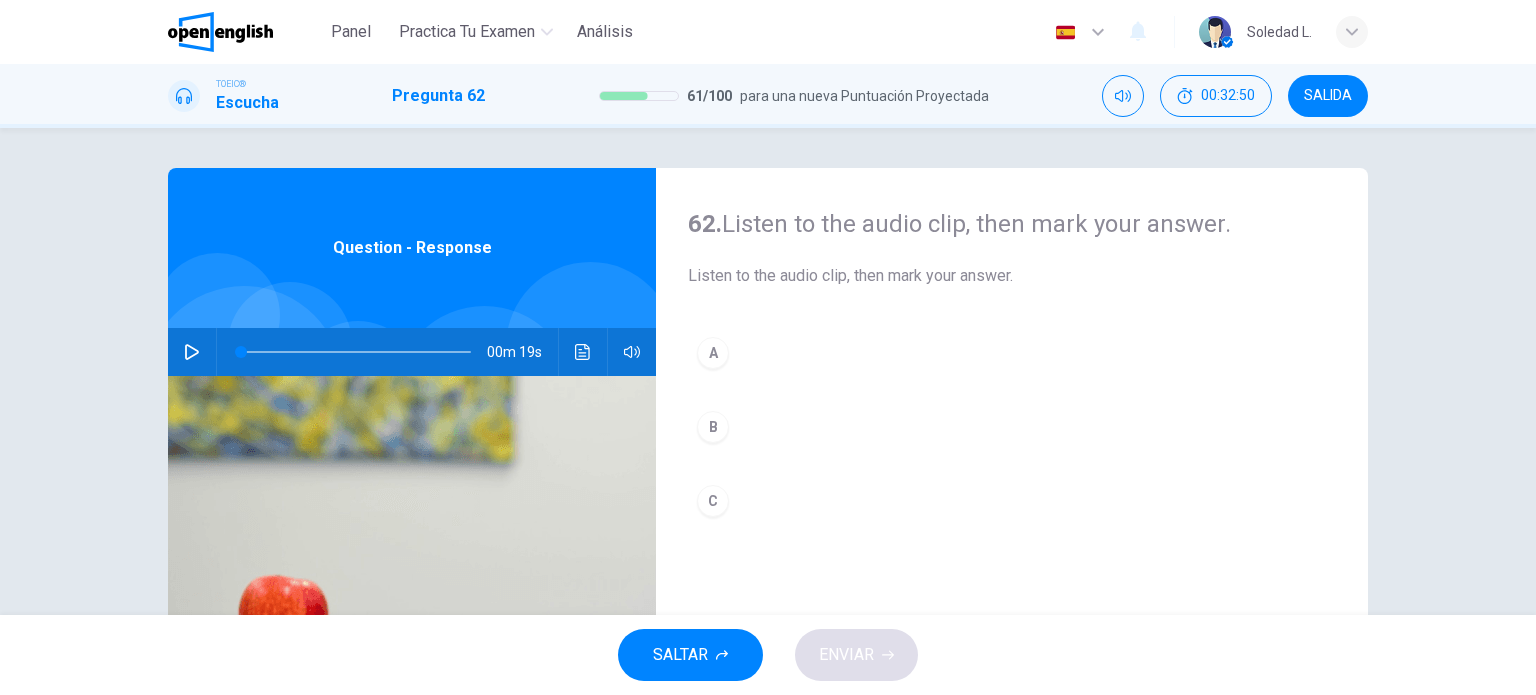 scroll, scrollTop: 100, scrollLeft: 0, axis: vertical 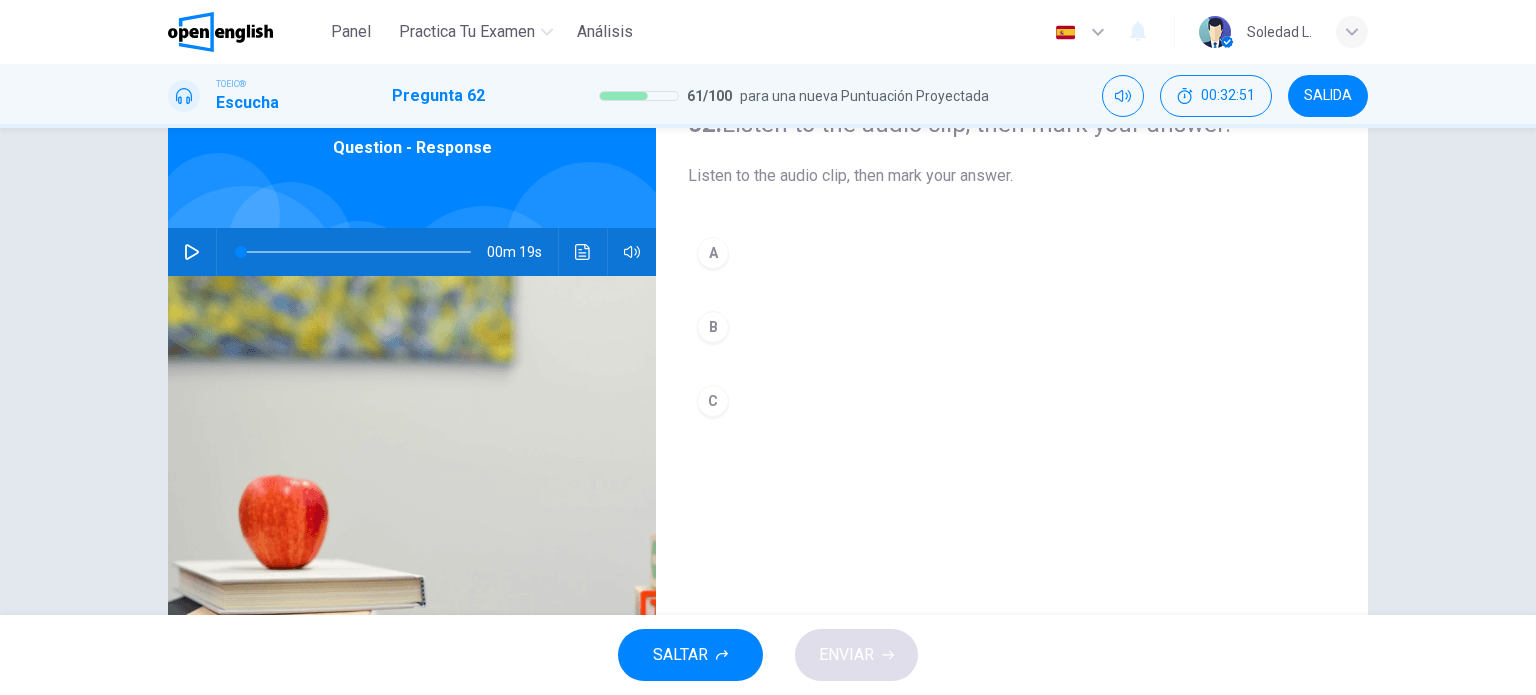 click 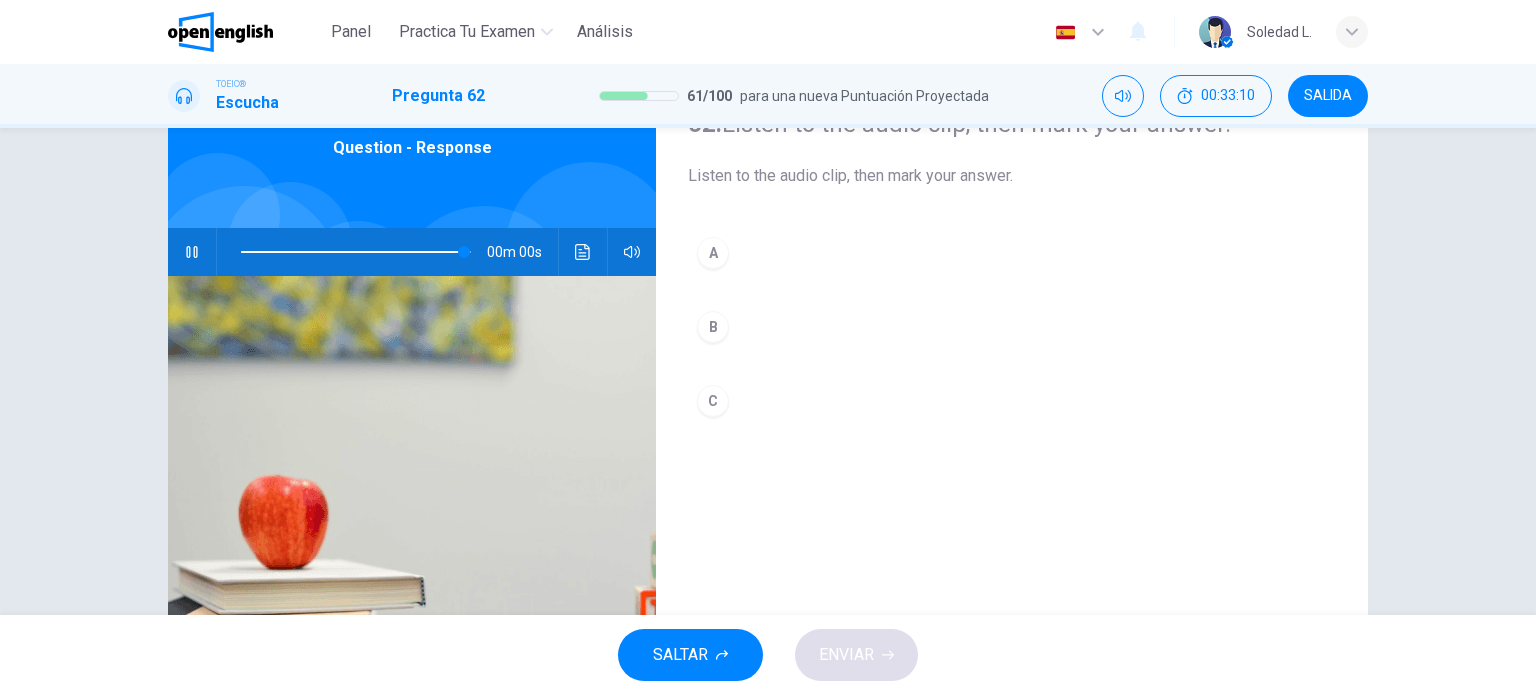 click on "C" at bounding box center (713, 401) 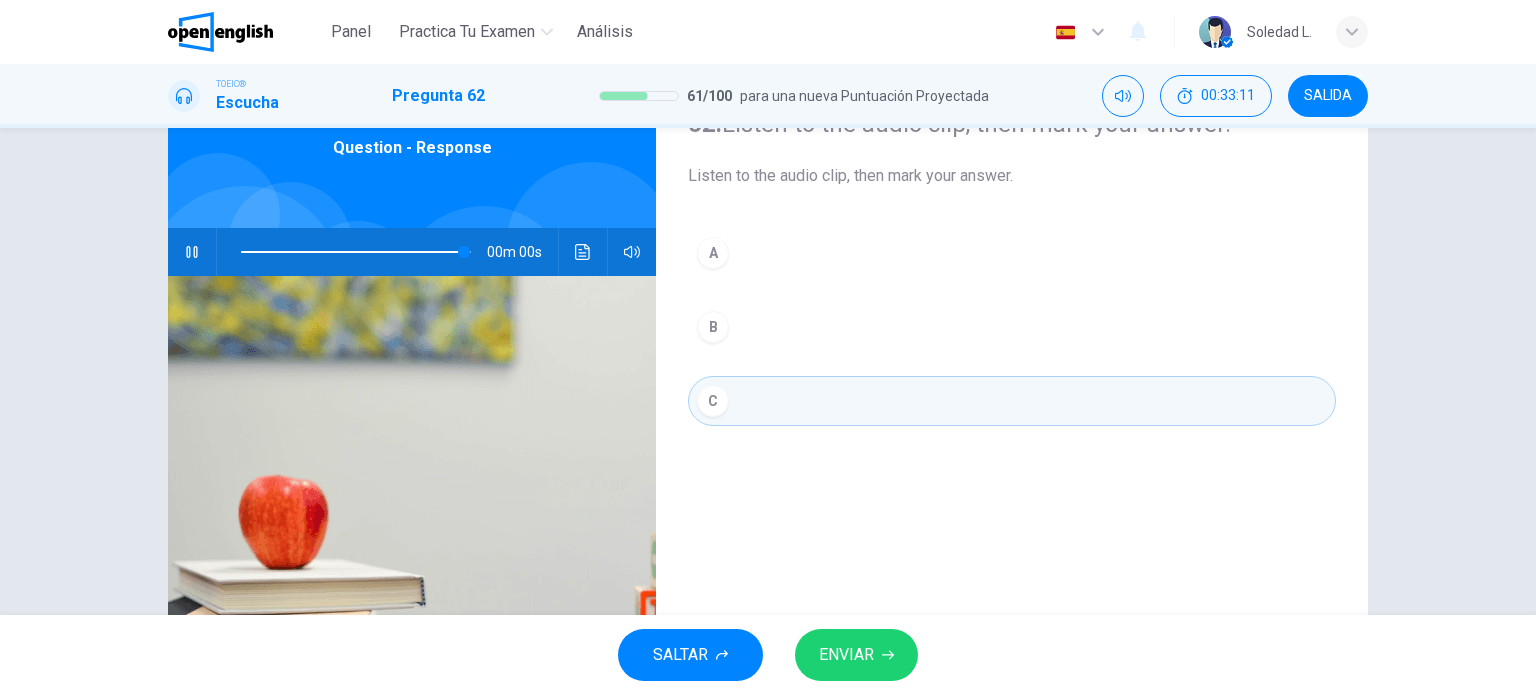 type on "*" 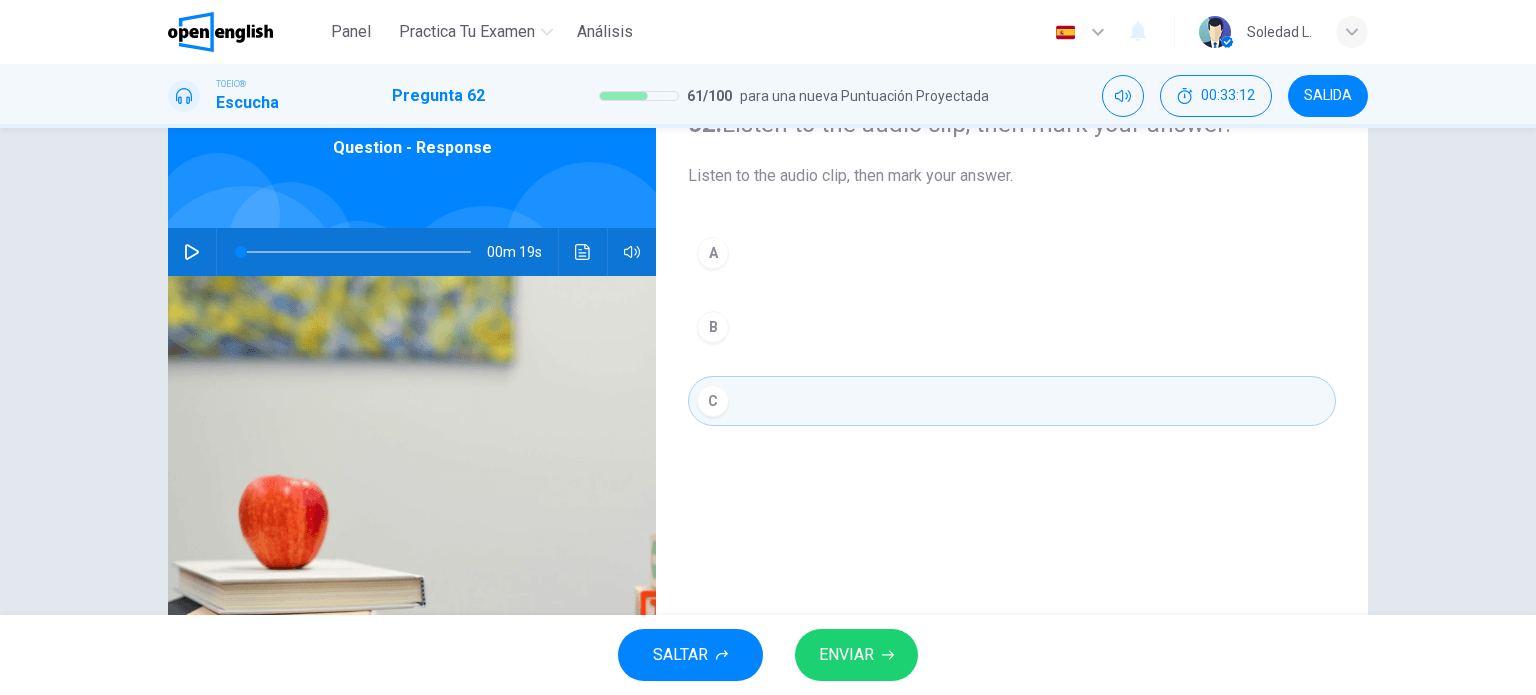click on "ENVIAR" at bounding box center (856, 655) 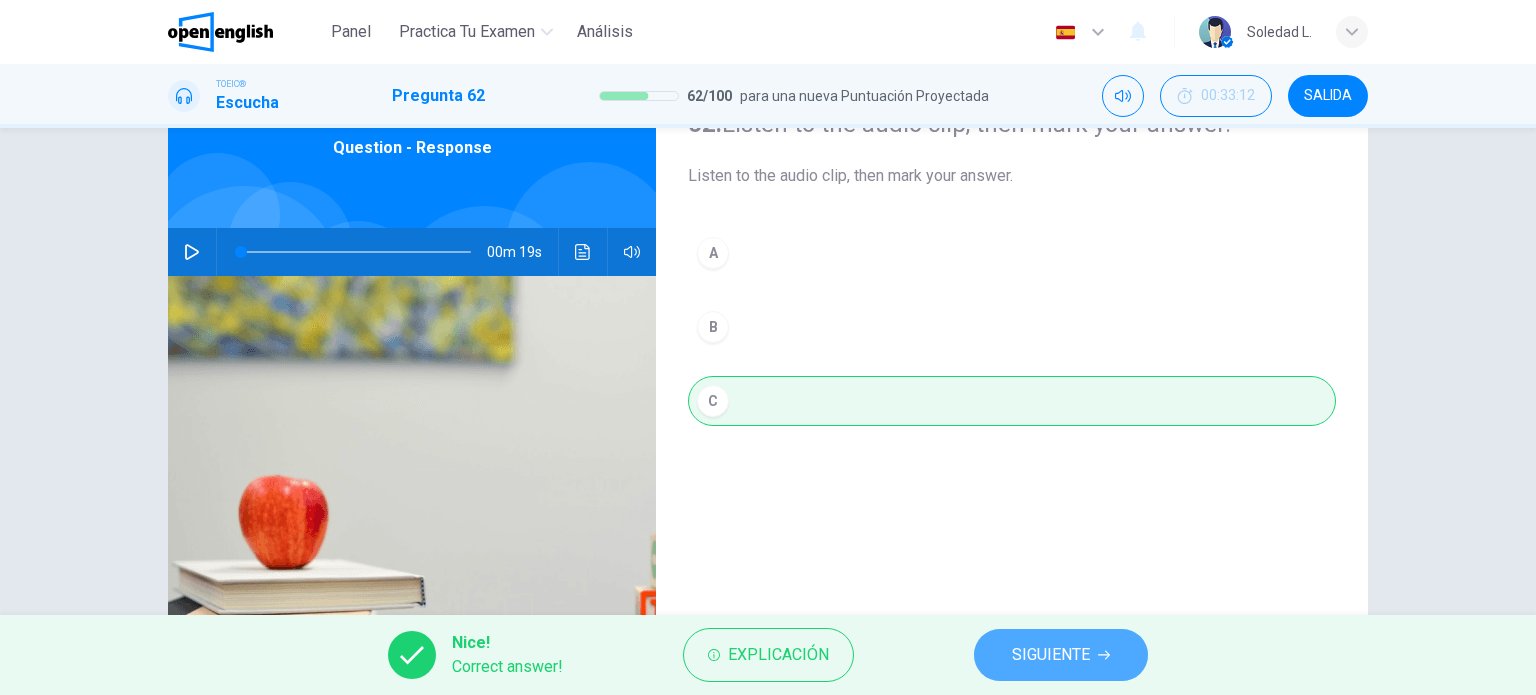 click on "SIGUIENTE" at bounding box center [1061, 655] 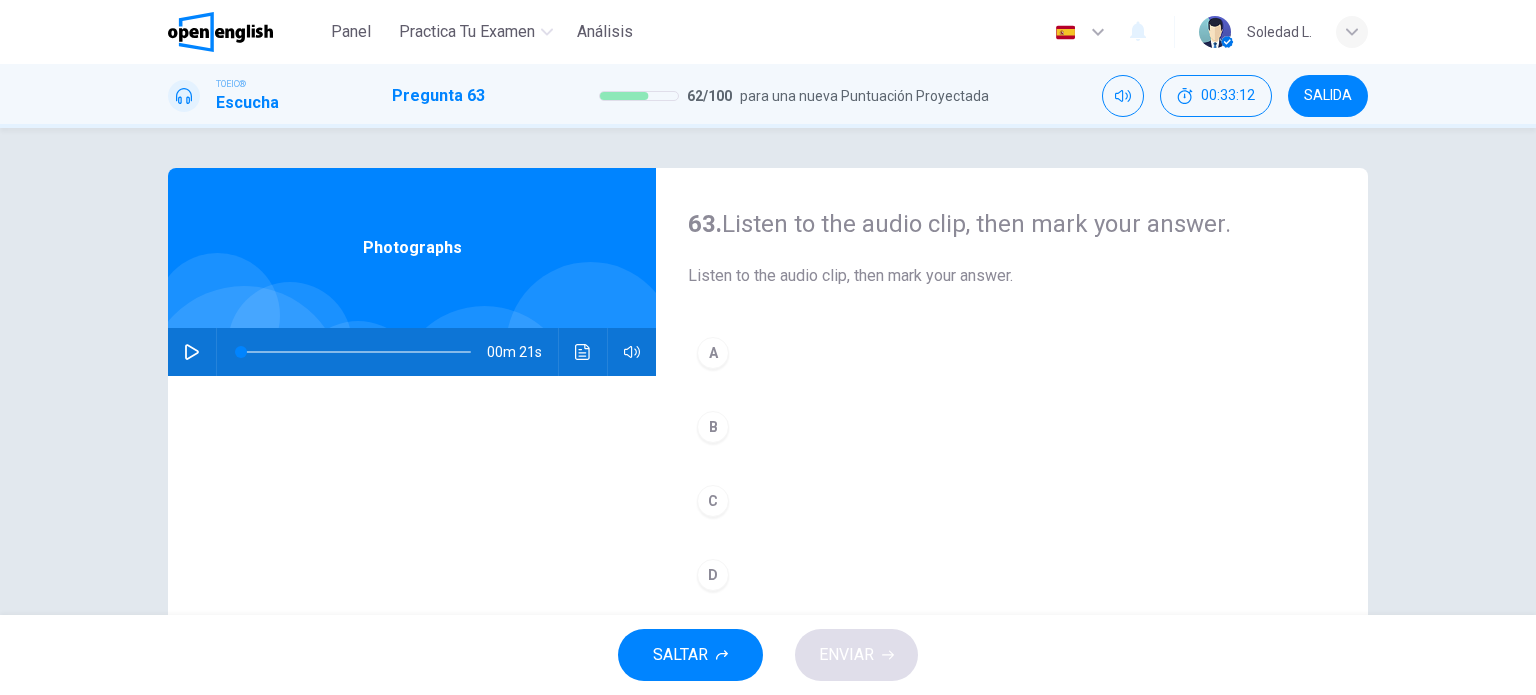 scroll, scrollTop: 100, scrollLeft: 0, axis: vertical 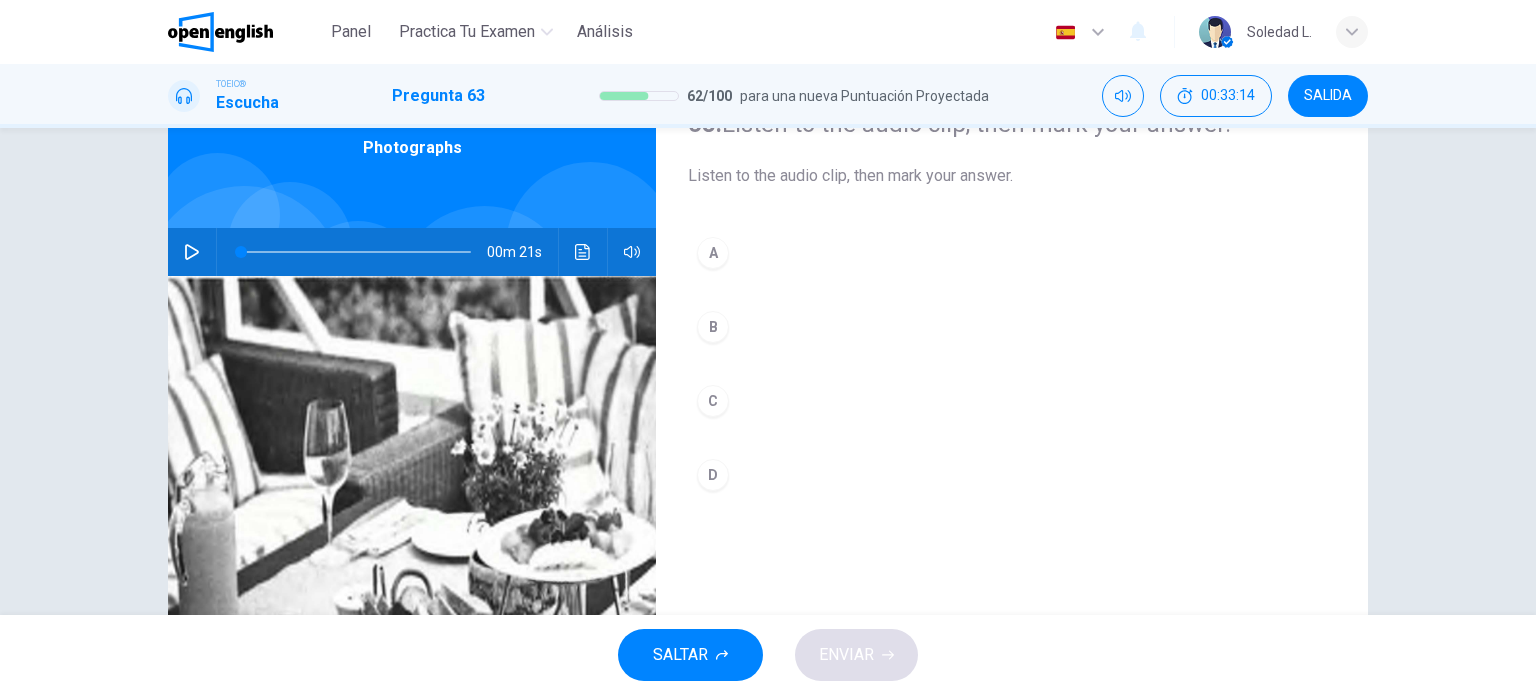 click 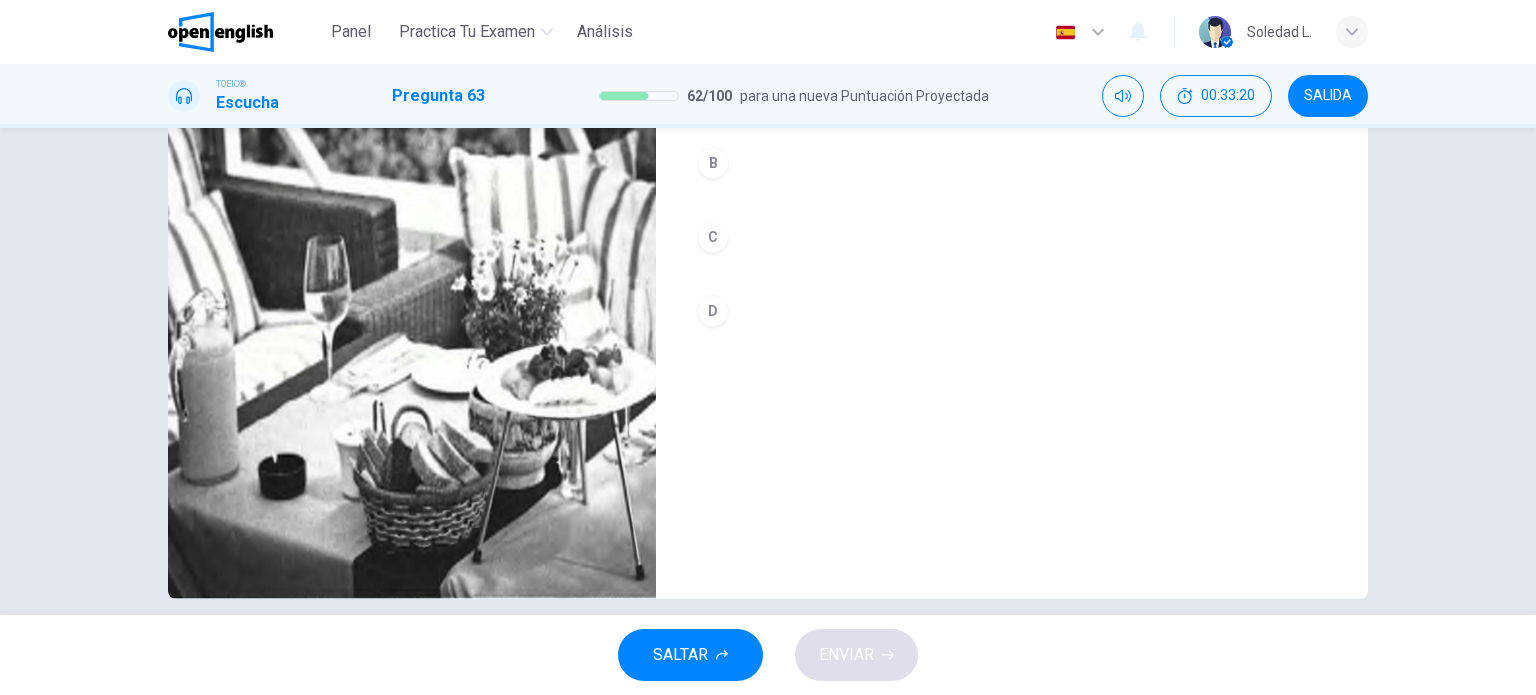 scroll, scrollTop: 288, scrollLeft: 0, axis: vertical 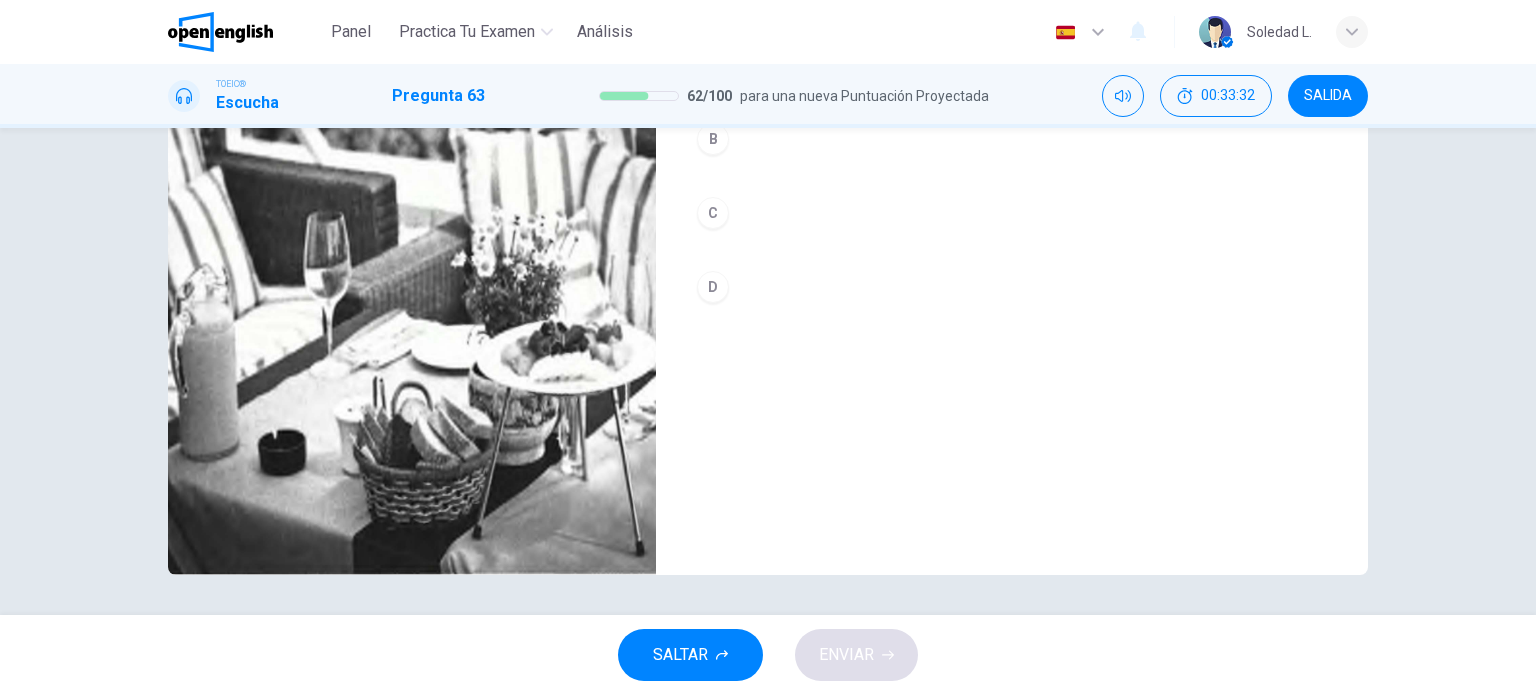 click on "D" at bounding box center [713, 287] 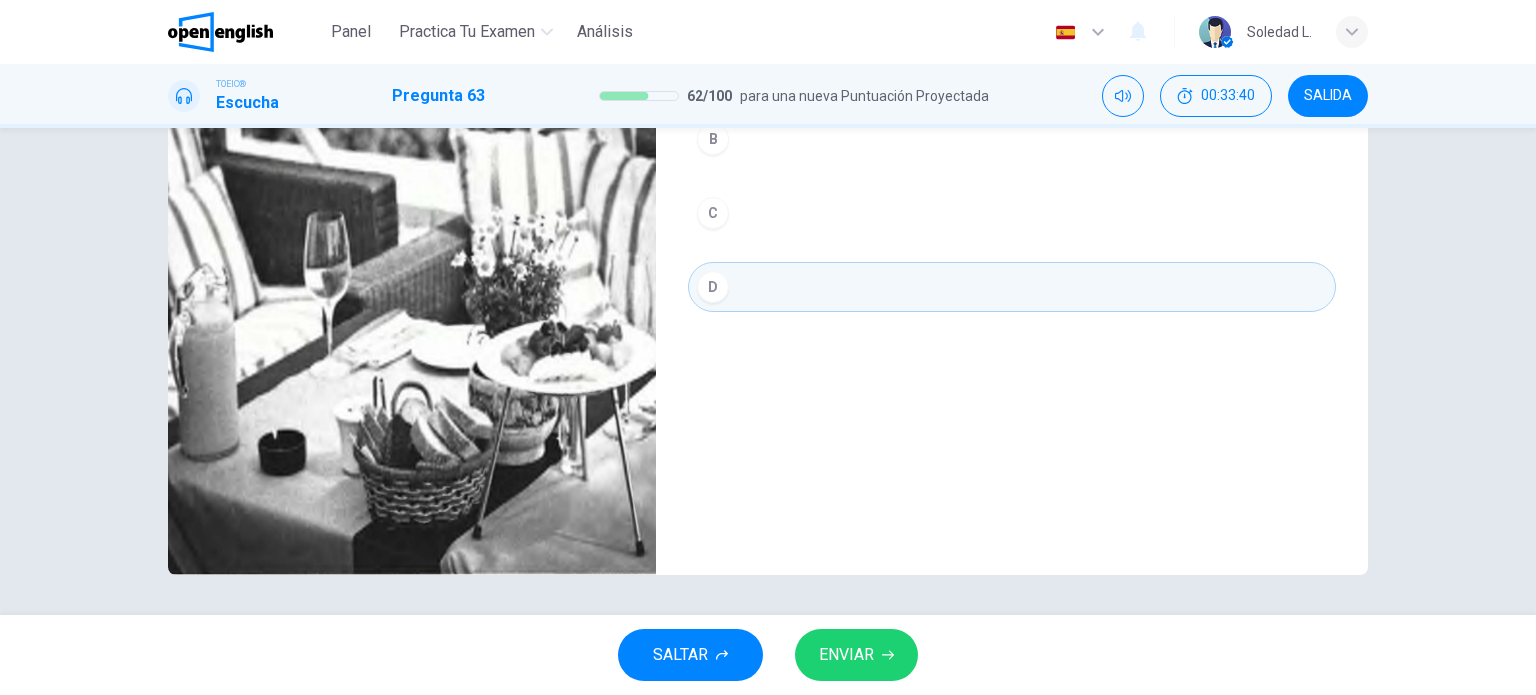 click on "C" at bounding box center (713, 213) 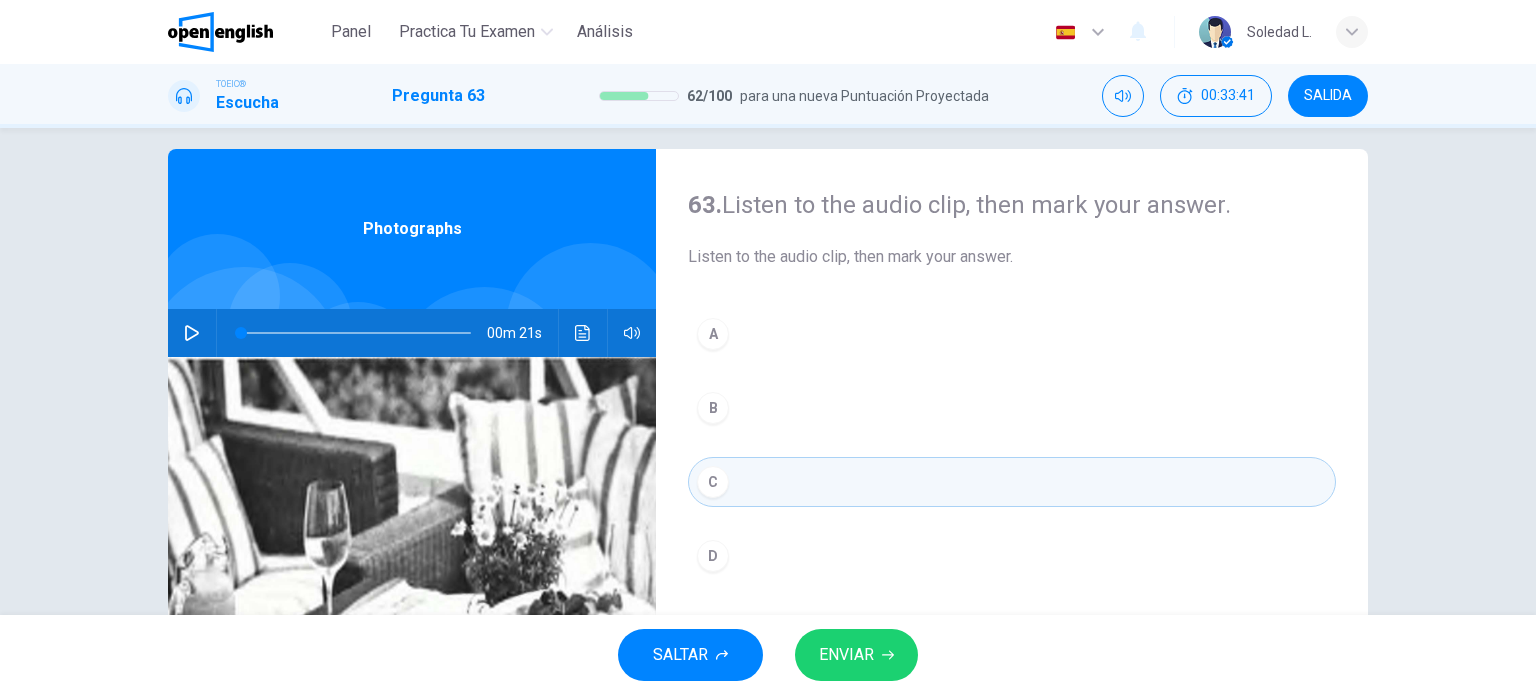 scroll, scrollTop: 0, scrollLeft: 0, axis: both 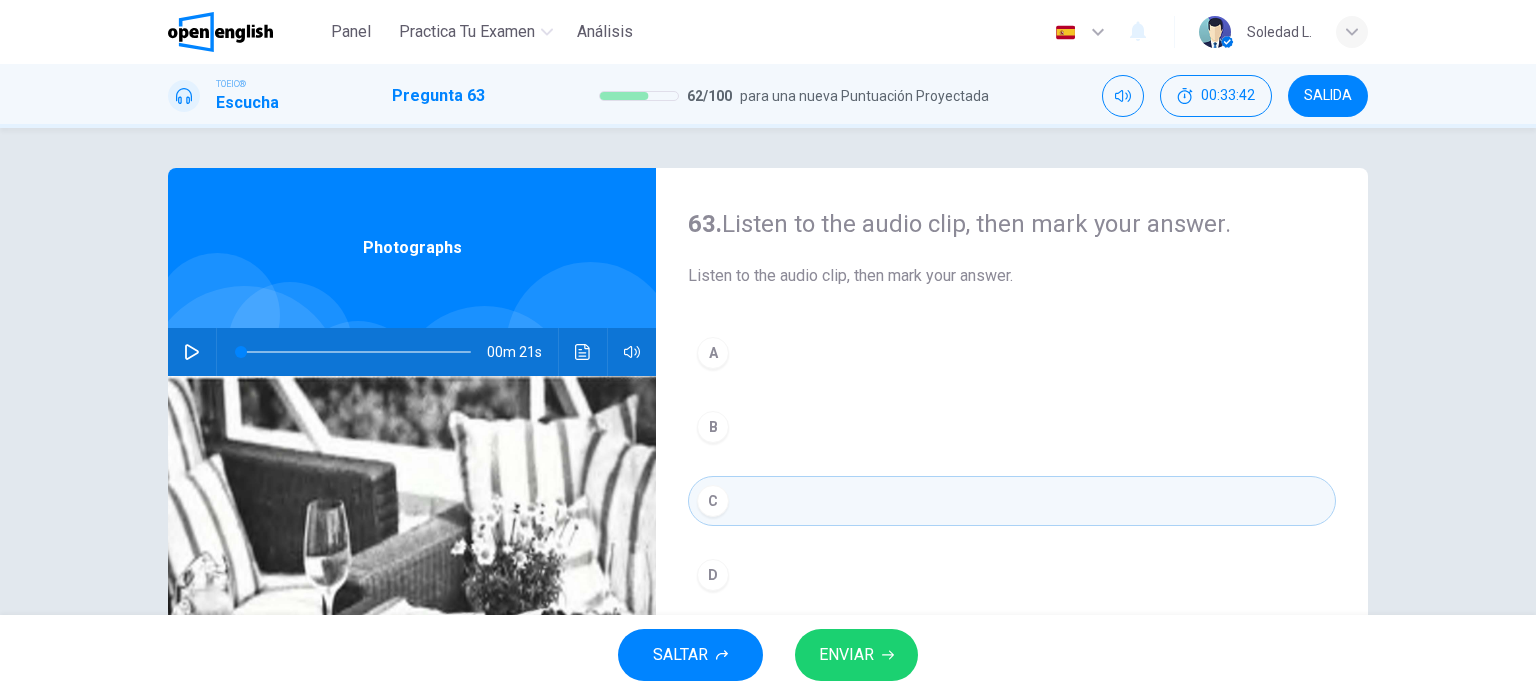 click 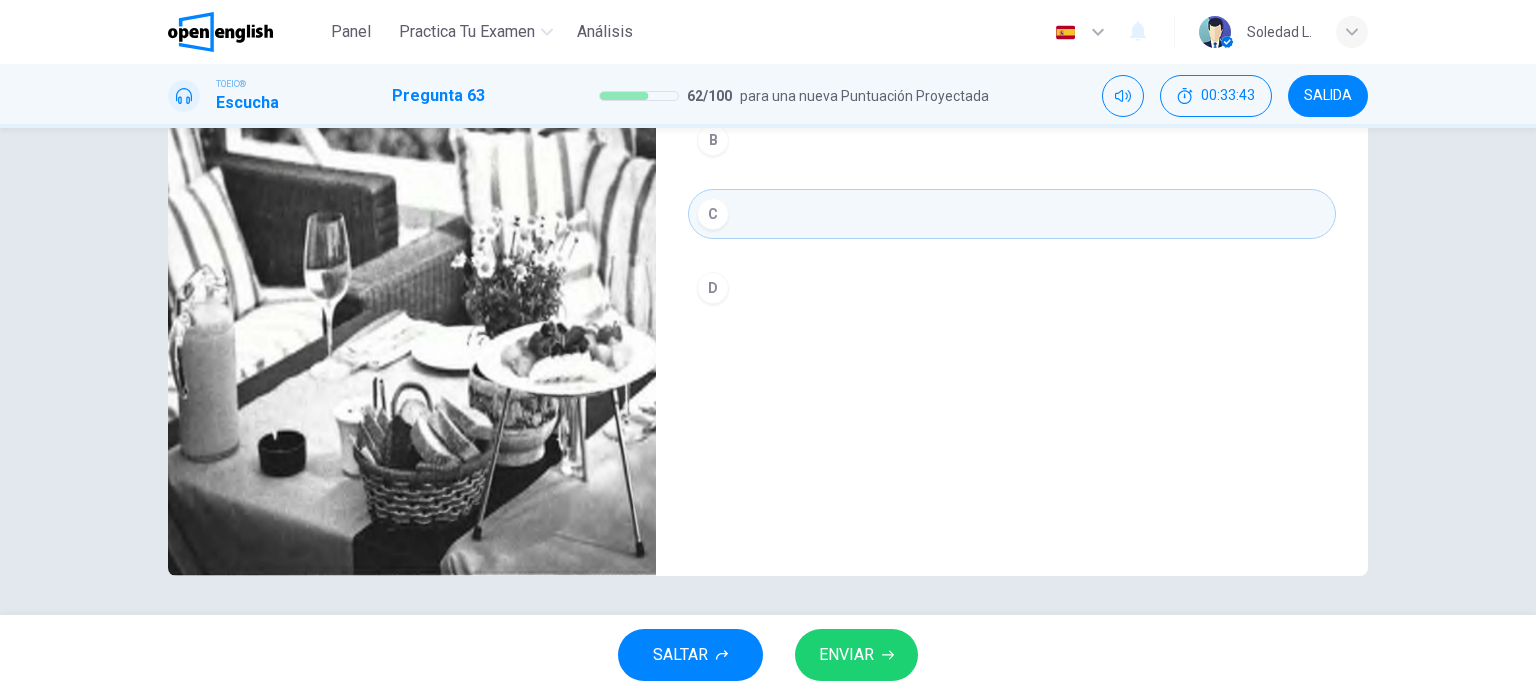 scroll, scrollTop: 288, scrollLeft: 0, axis: vertical 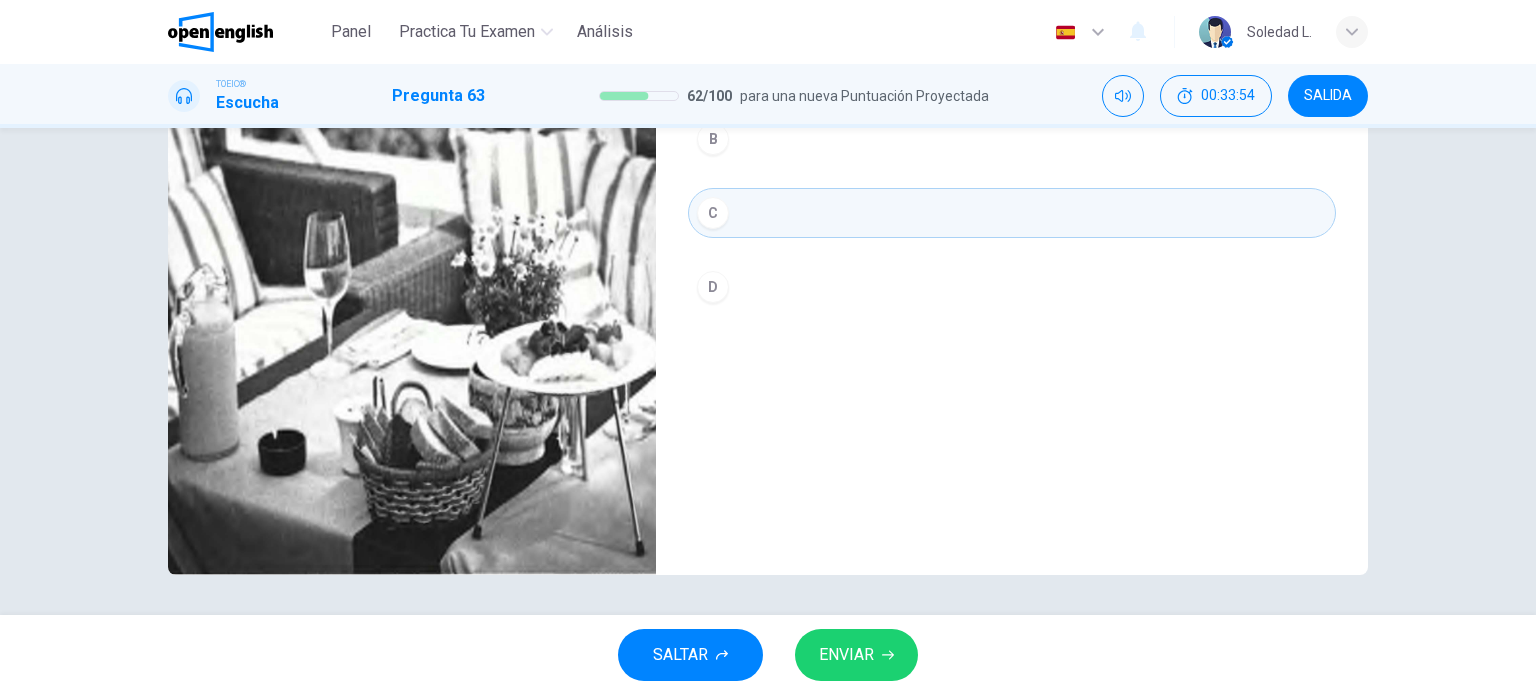 click on "ENVIAR" at bounding box center (846, 655) 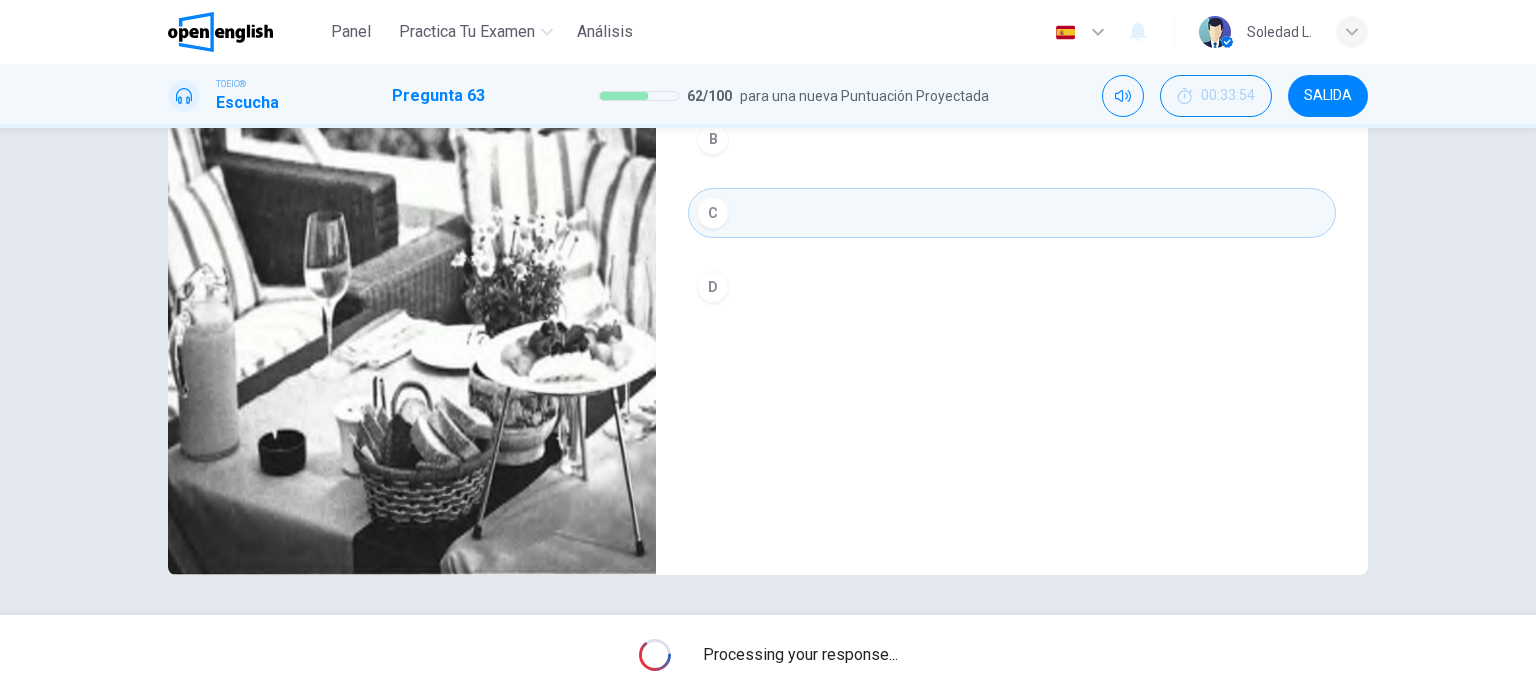 type on "**" 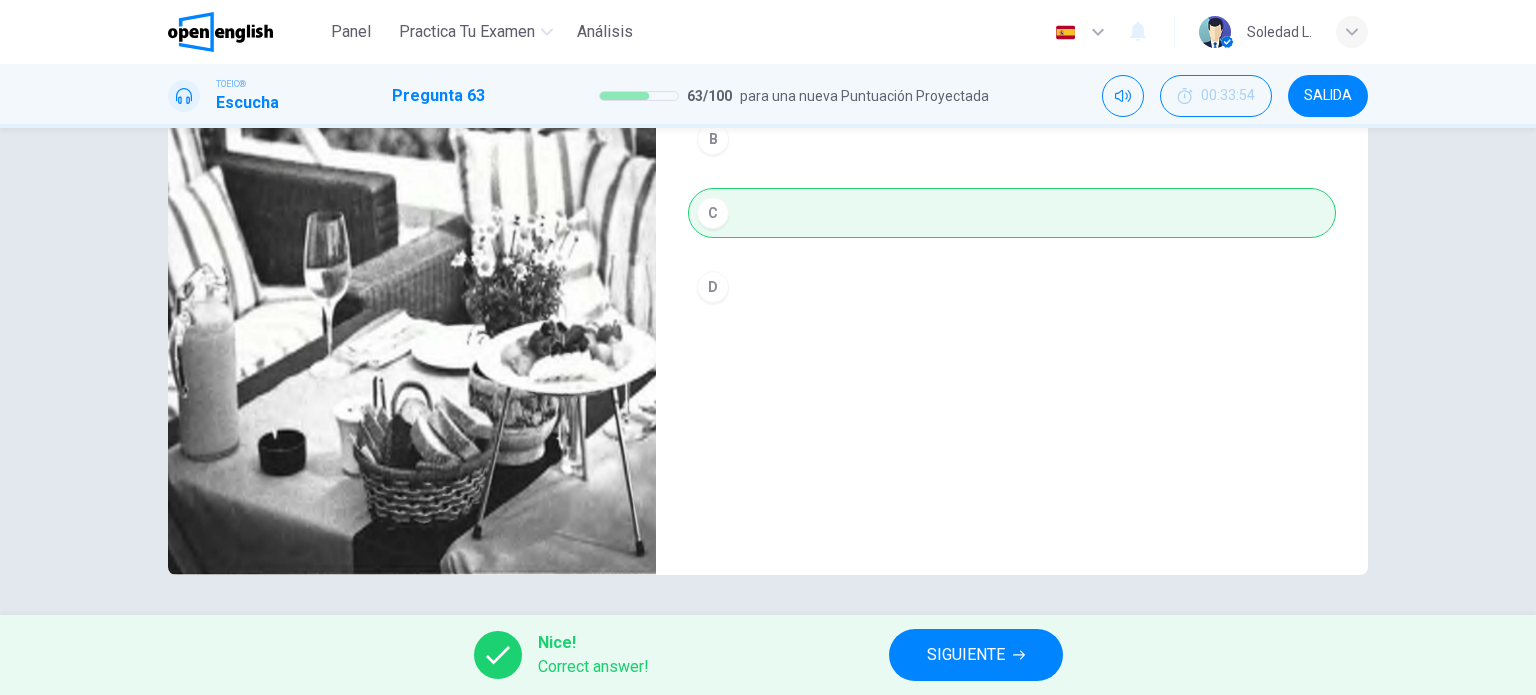 click on "SIGUIENTE" at bounding box center [966, 655] 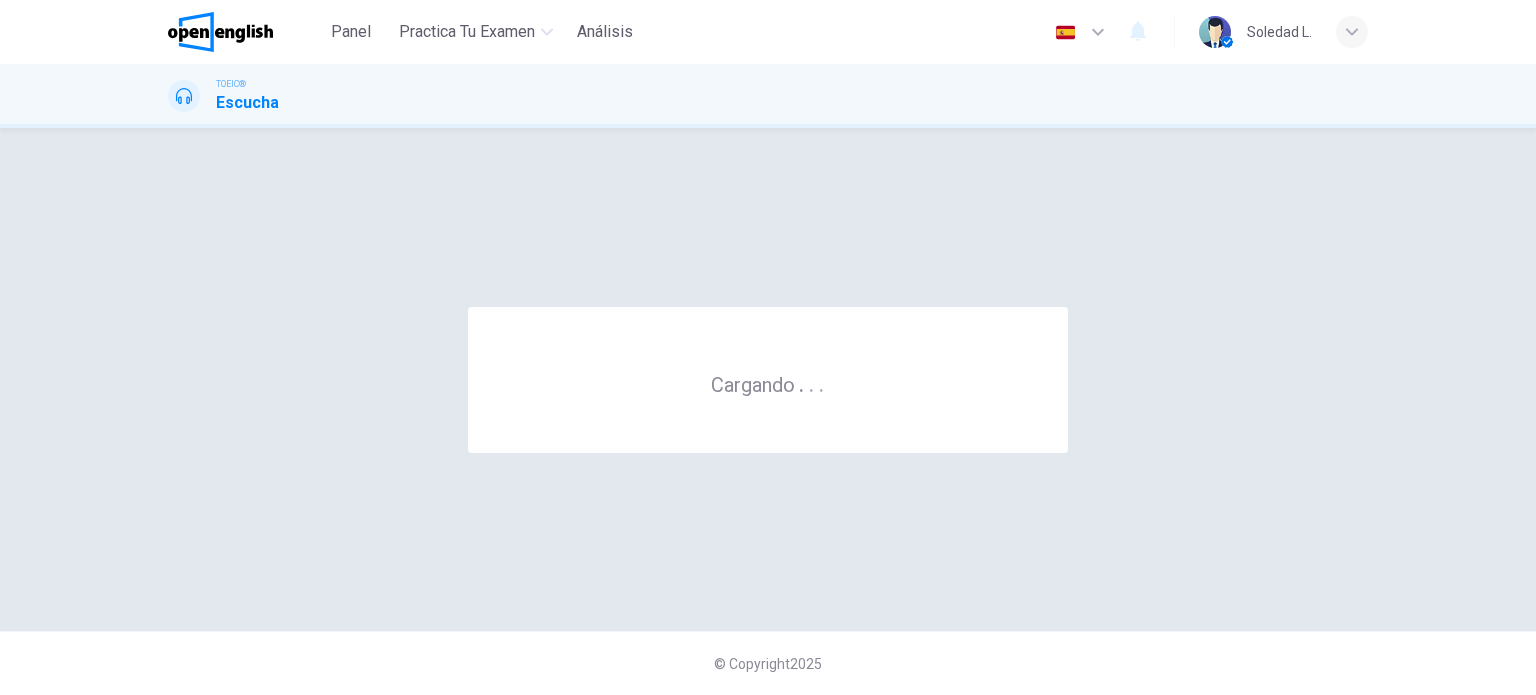 scroll, scrollTop: 0, scrollLeft: 0, axis: both 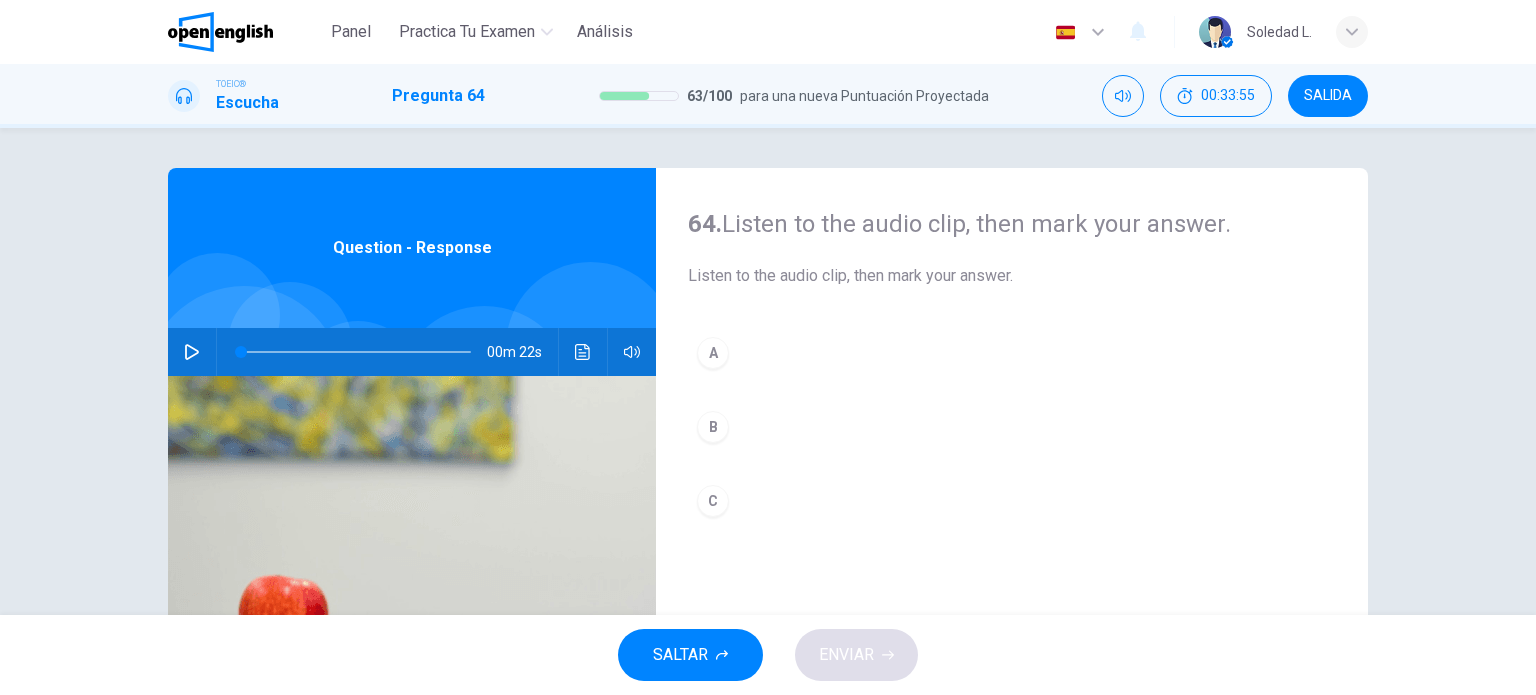 click 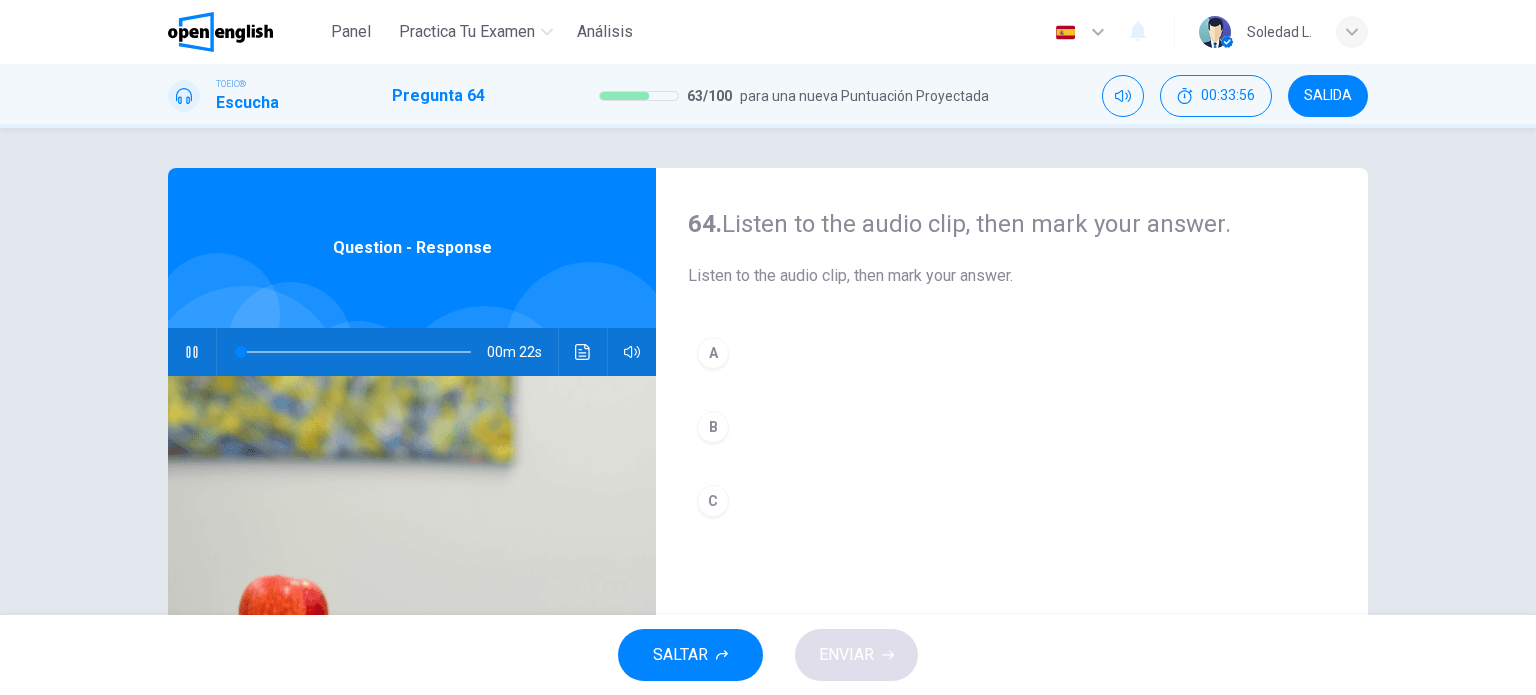 scroll, scrollTop: 100, scrollLeft: 0, axis: vertical 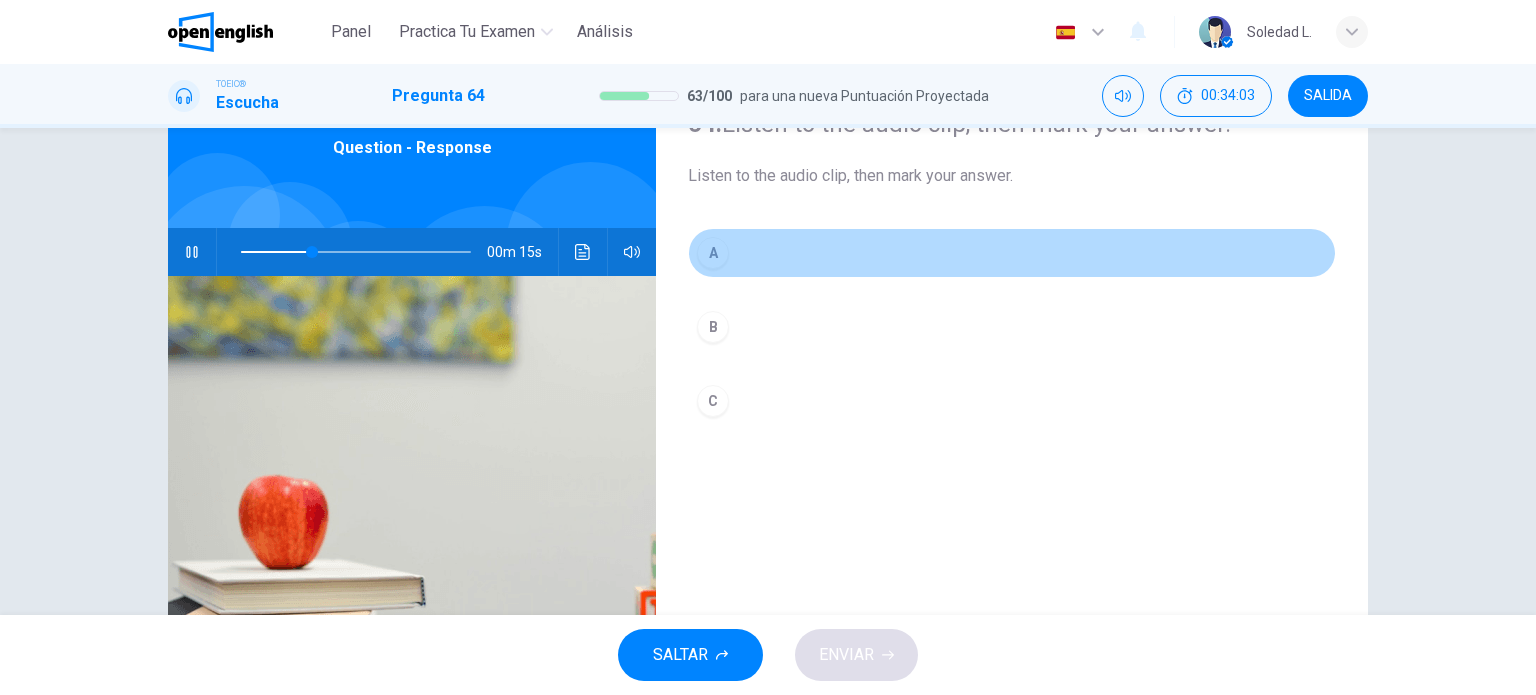click on "A" at bounding box center (713, 253) 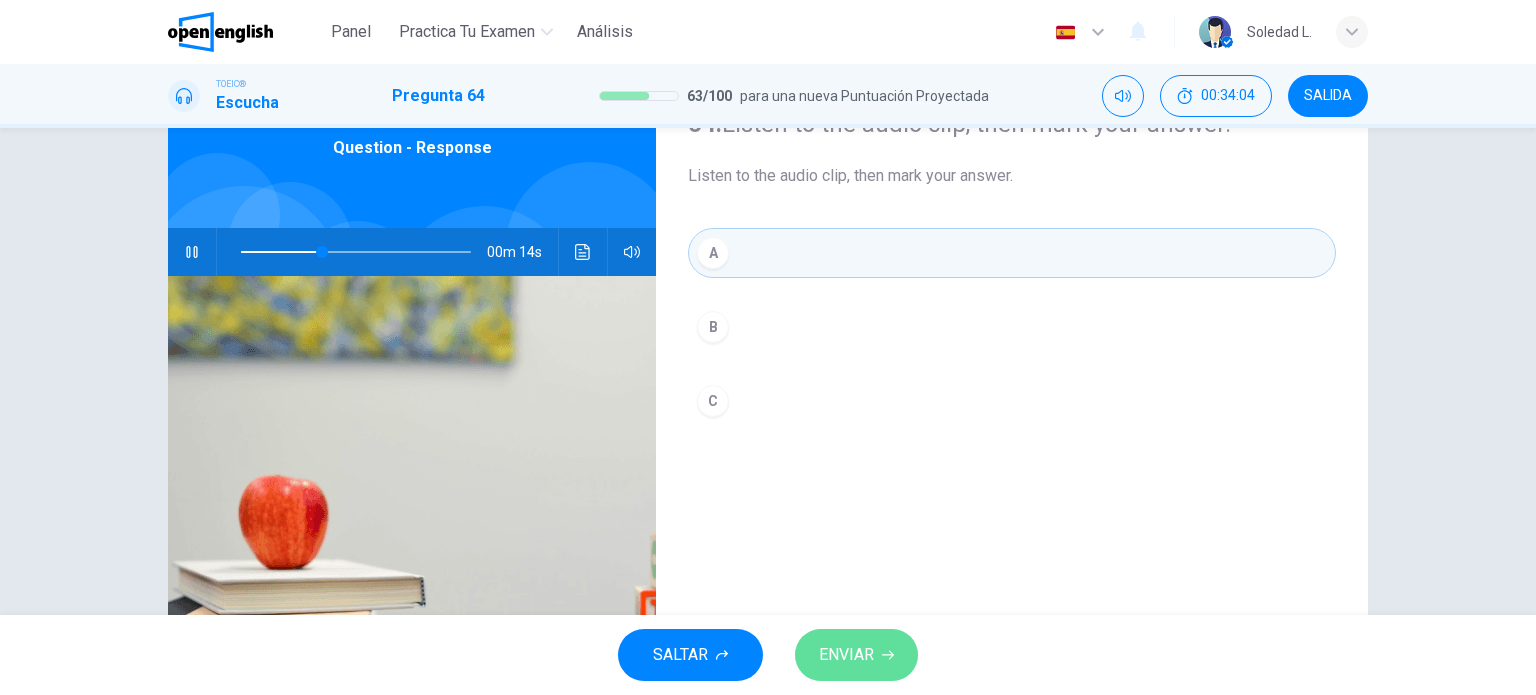 click on "ENVIAR" at bounding box center (856, 655) 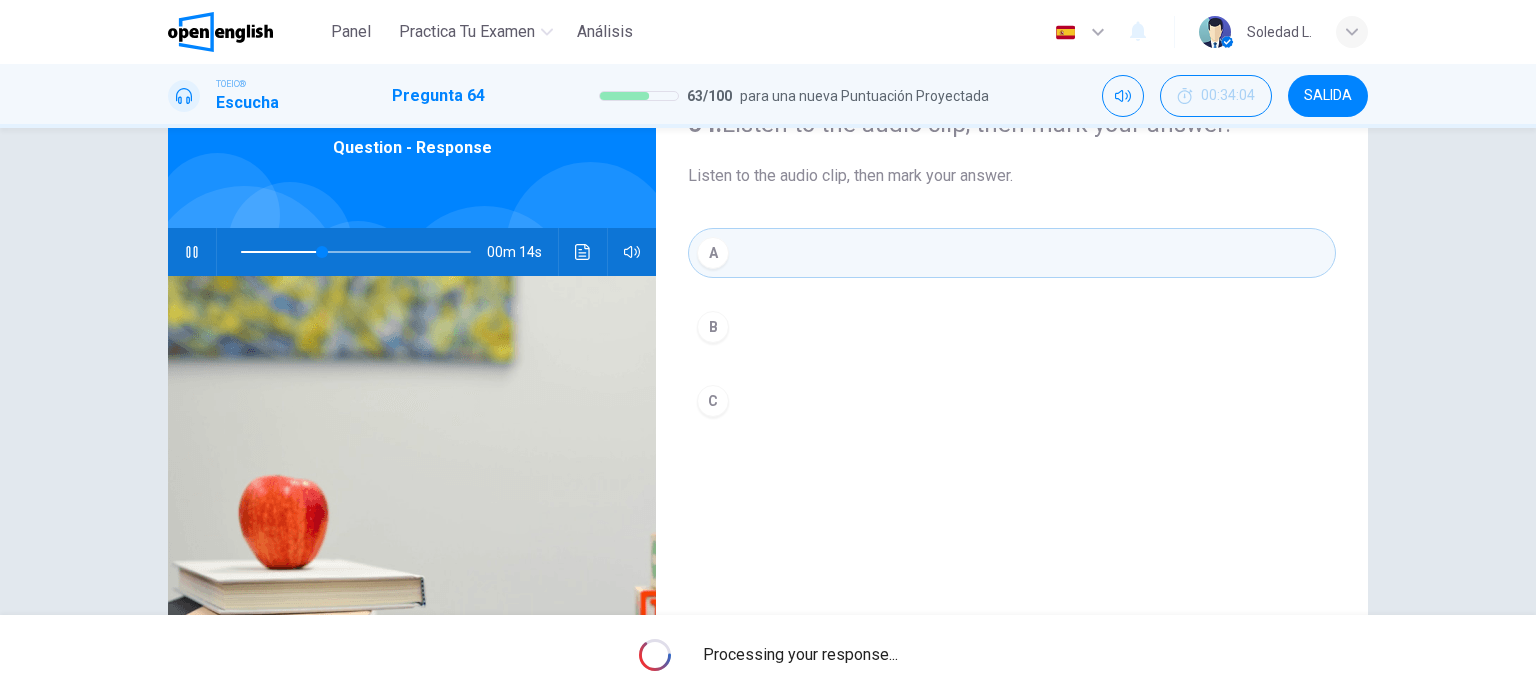 type on "**" 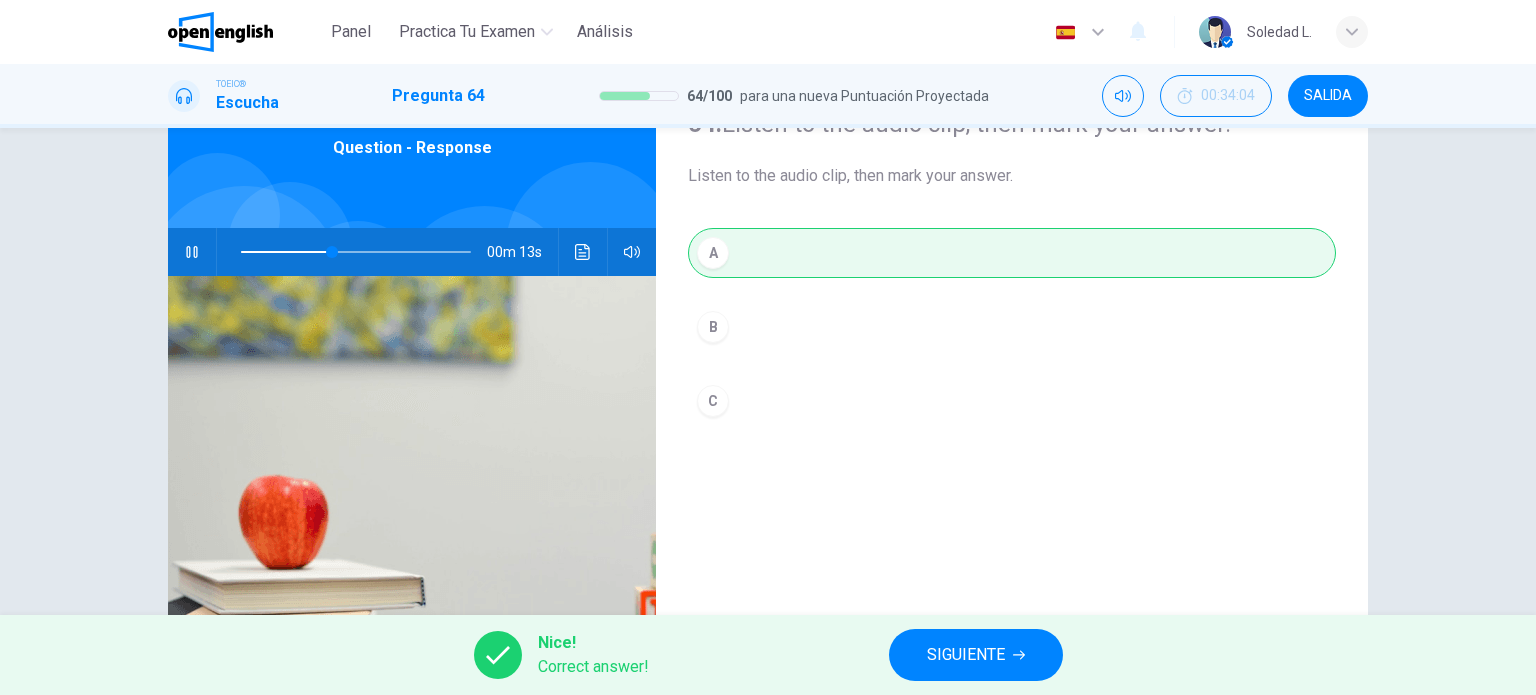 click on "SIGUIENTE" at bounding box center (966, 655) 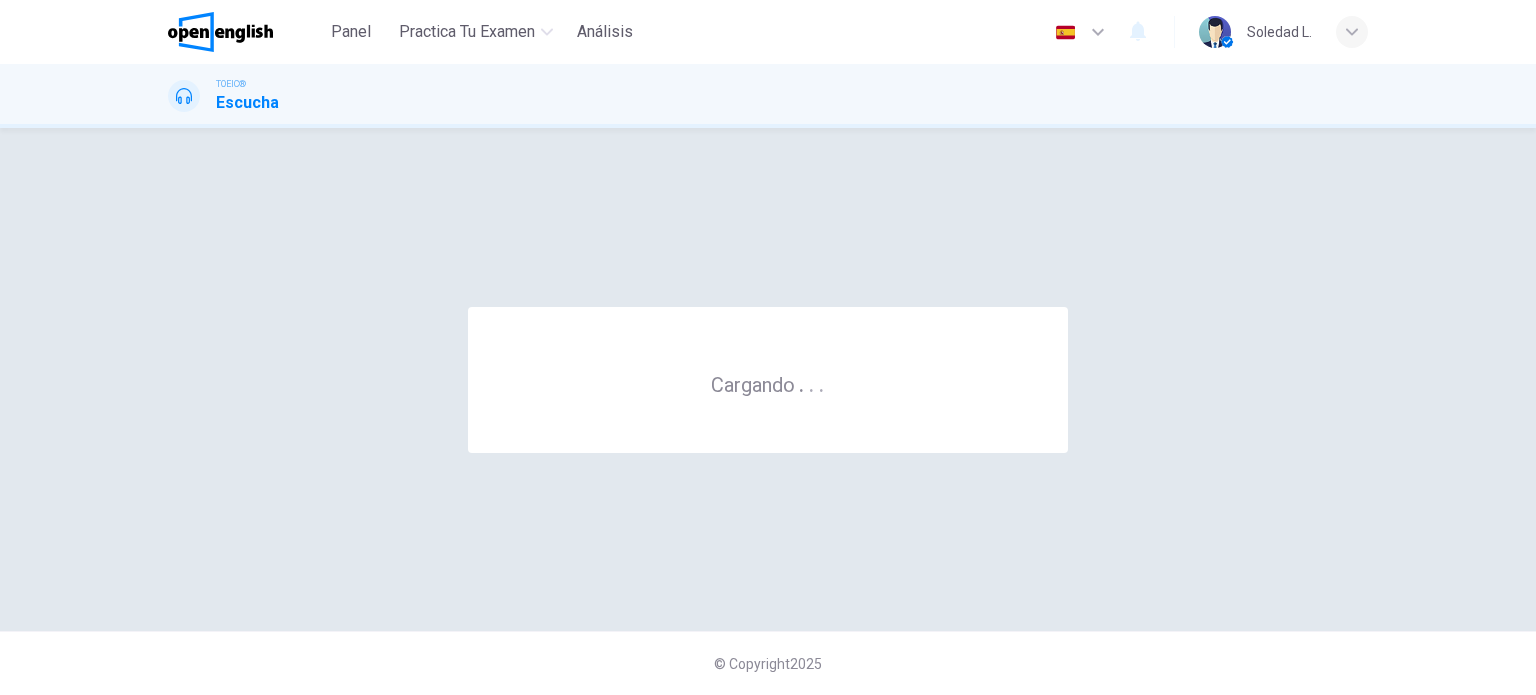 scroll, scrollTop: 0, scrollLeft: 0, axis: both 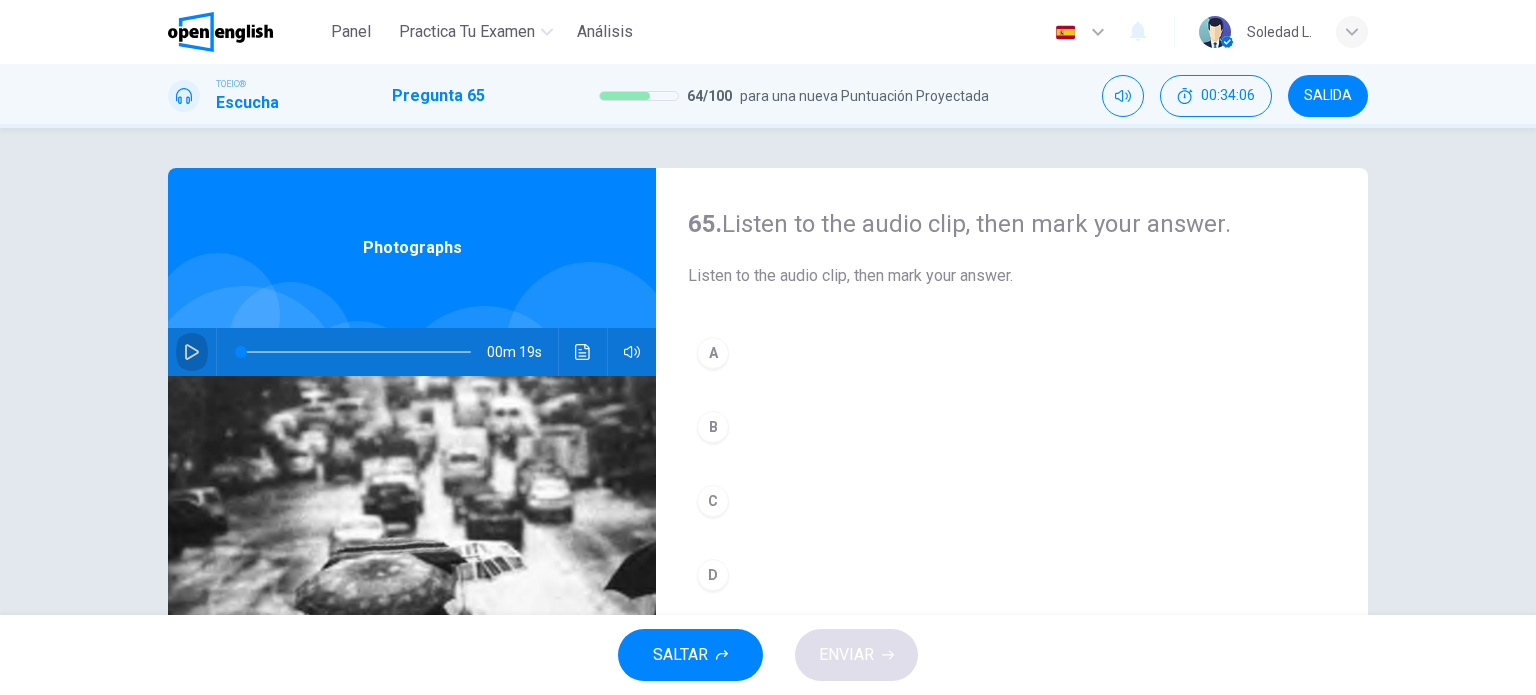 click 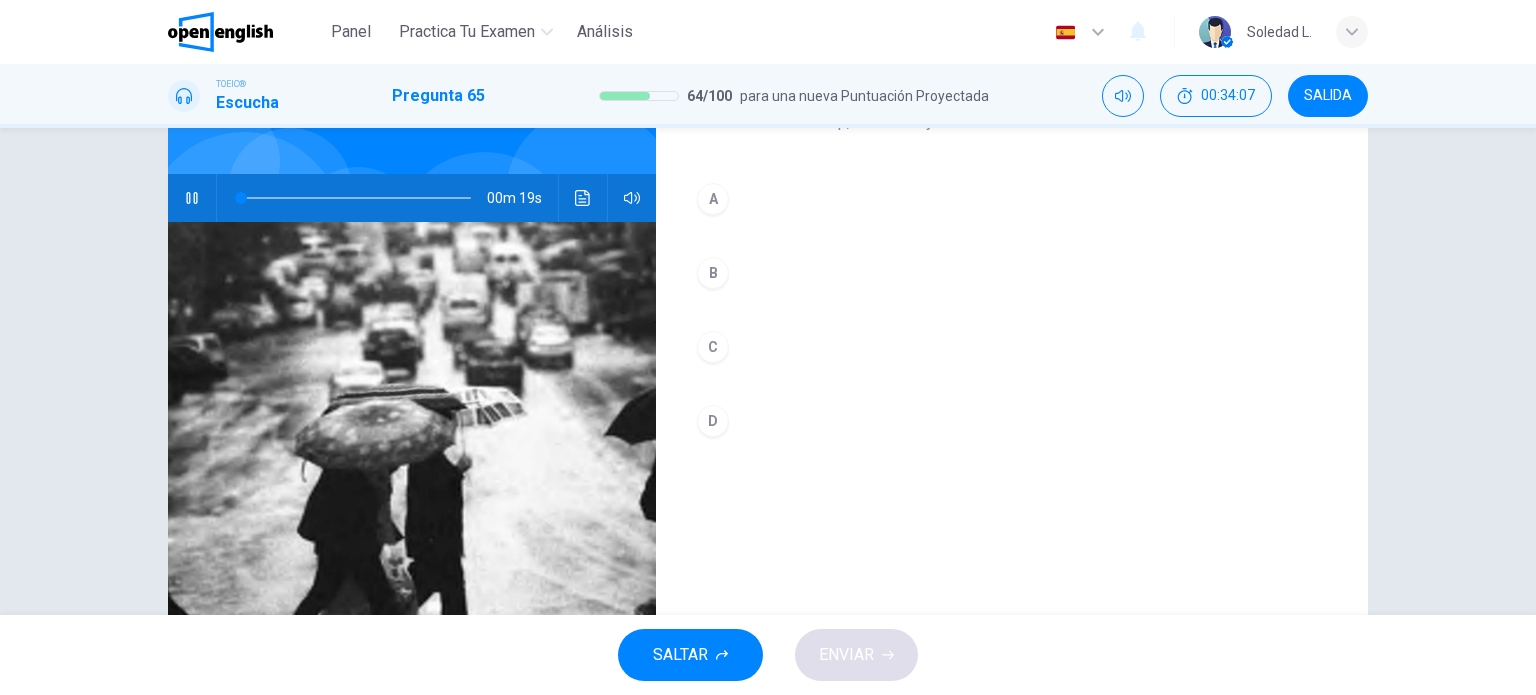 scroll, scrollTop: 200, scrollLeft: 0, axis: vertical 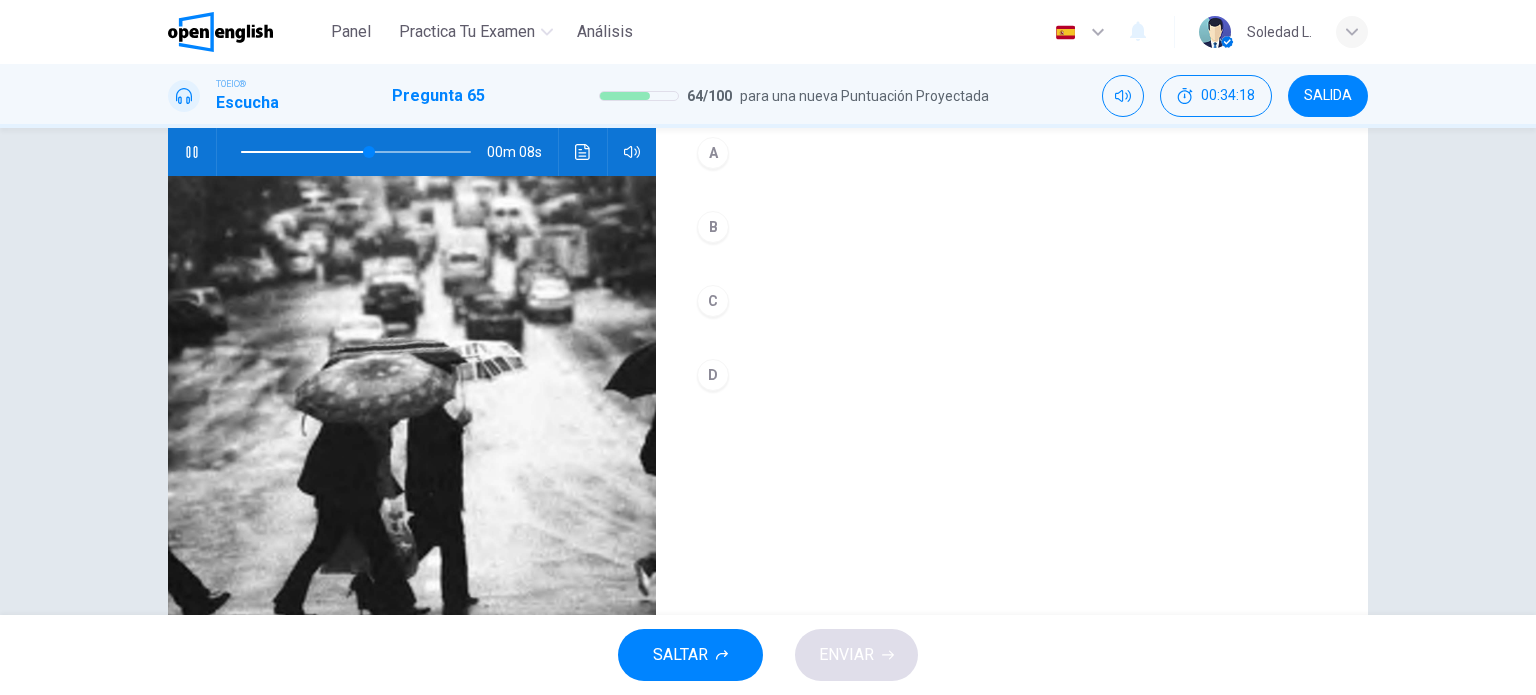 click on "B" at bounding box center [713, 227] 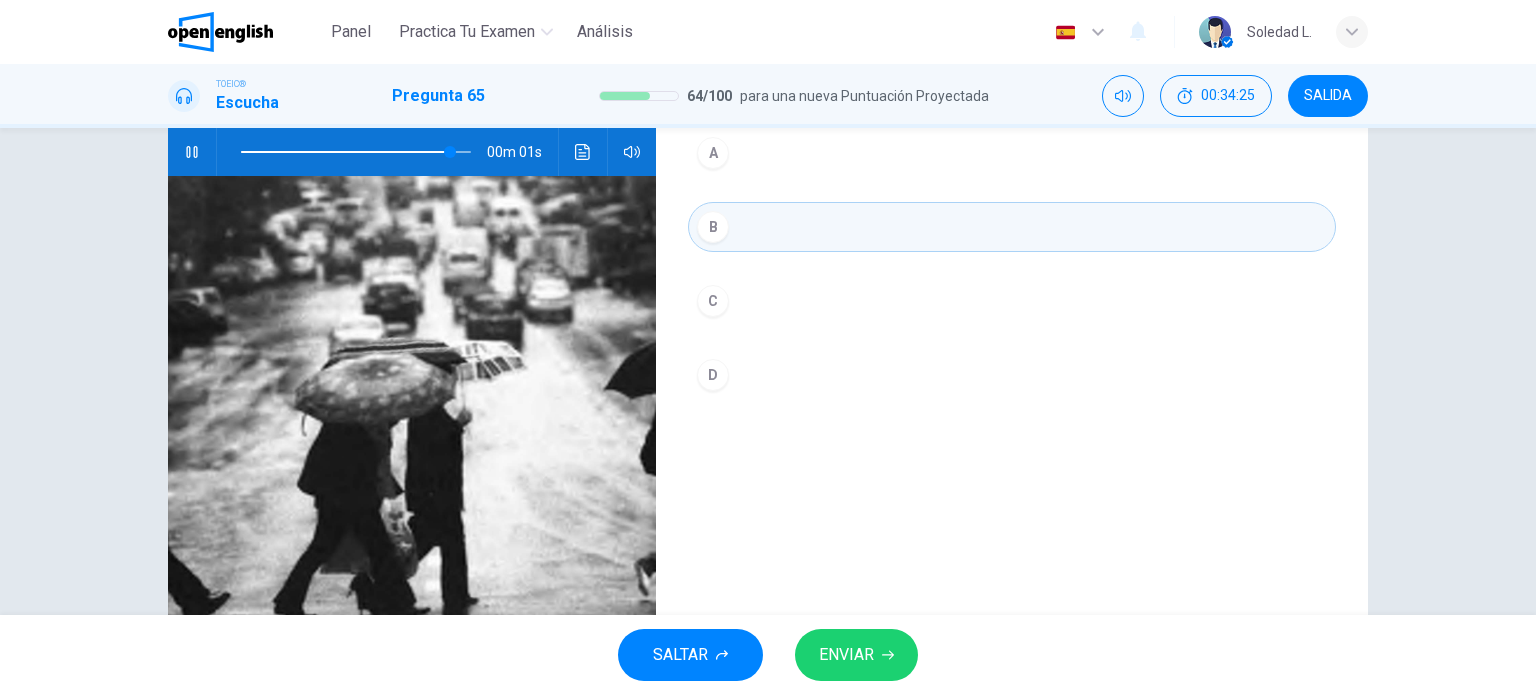click on "ENVIAR" at bounding box center (856, 655) 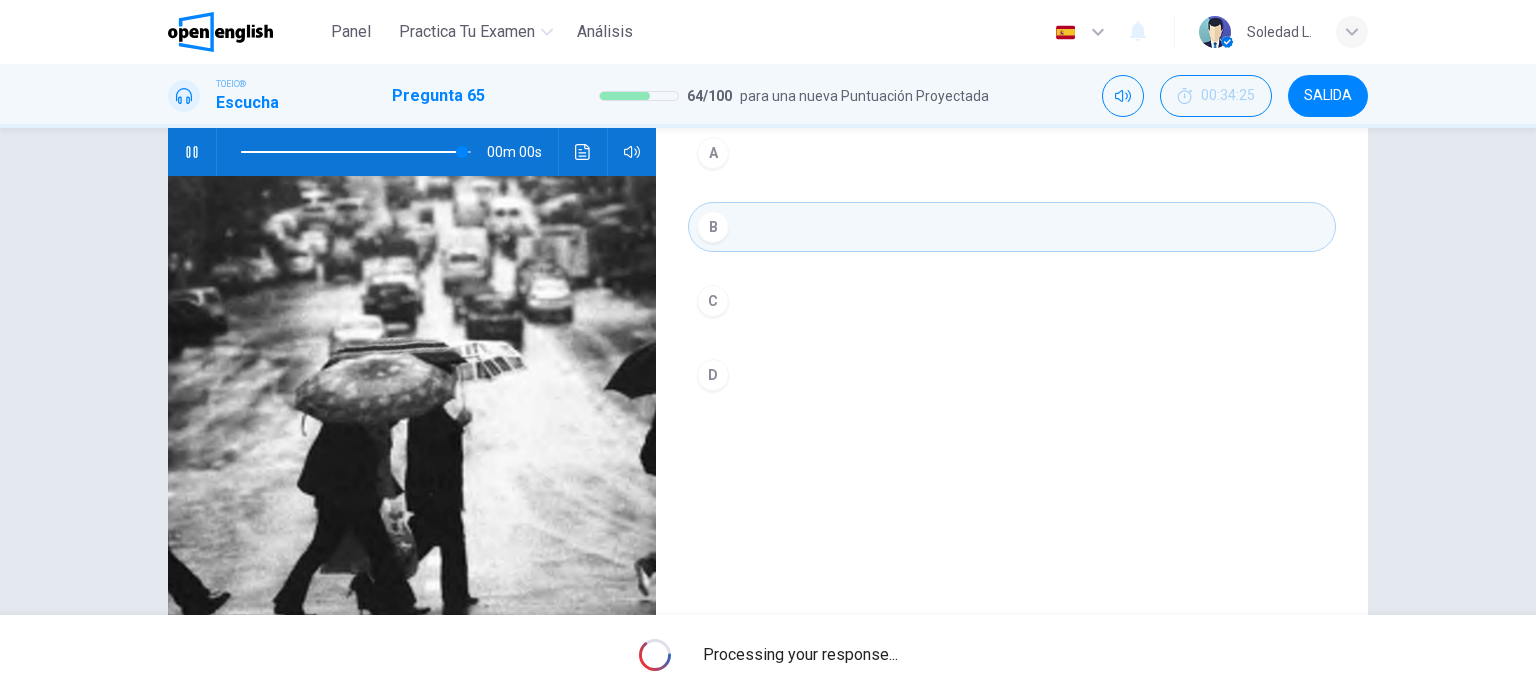 type on "*" 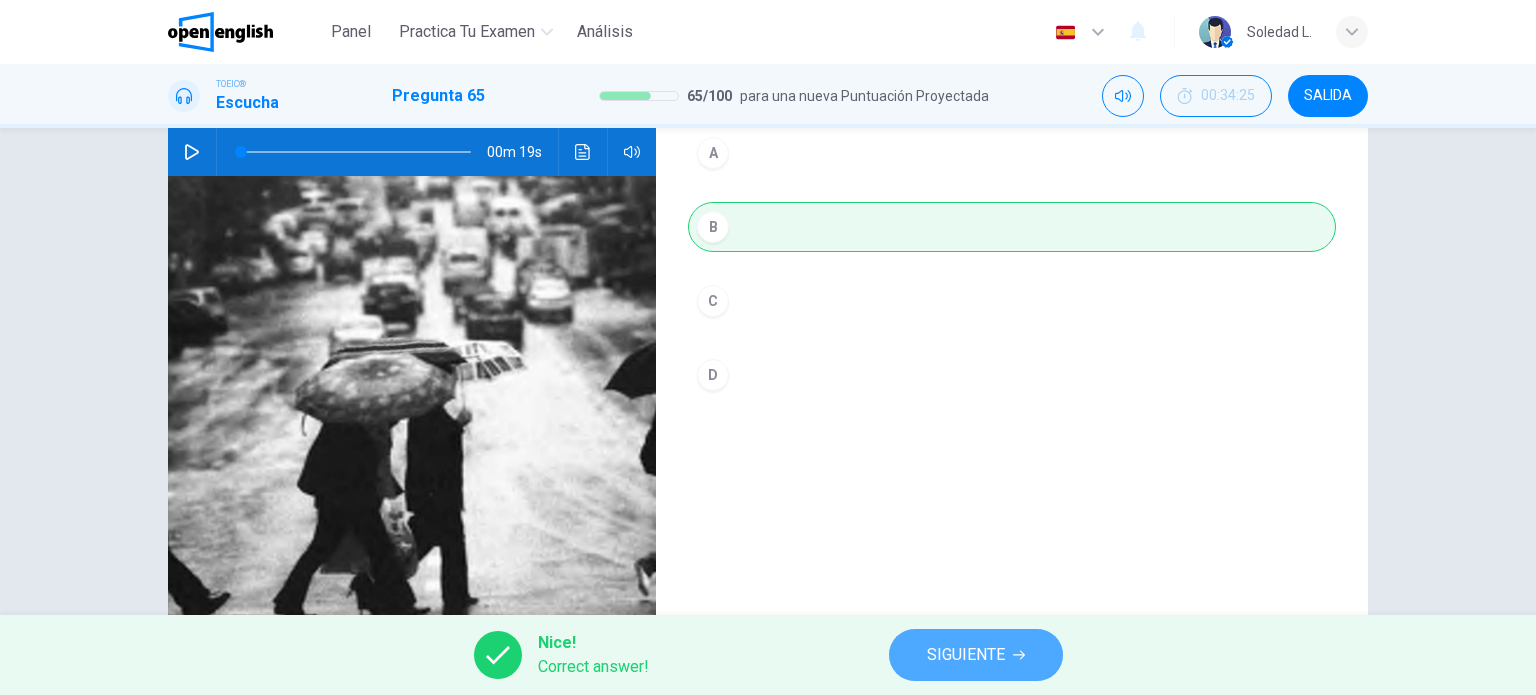 click on "SIGUIENTE" at bounding box center [966, 655] 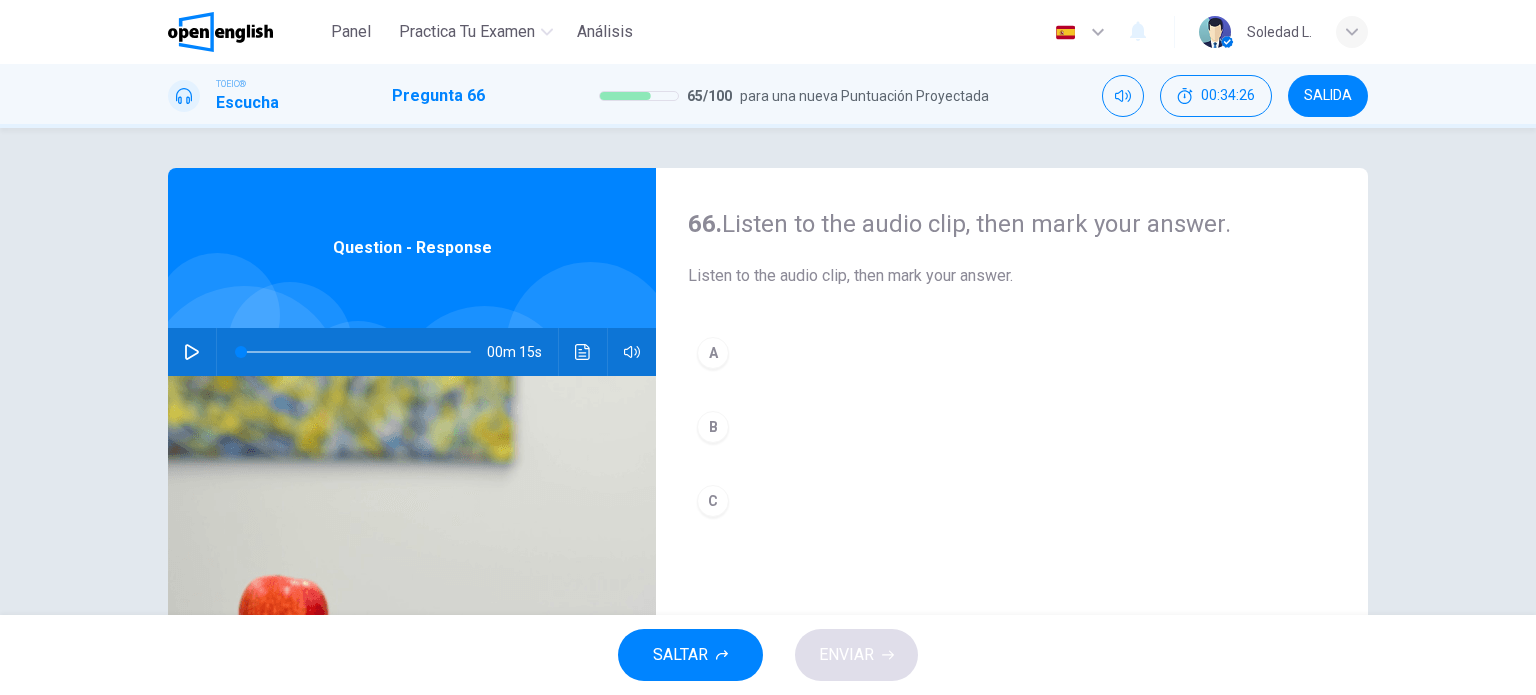 scroll, scrollTop: 100, scrollLeft: 0, axis: vertical 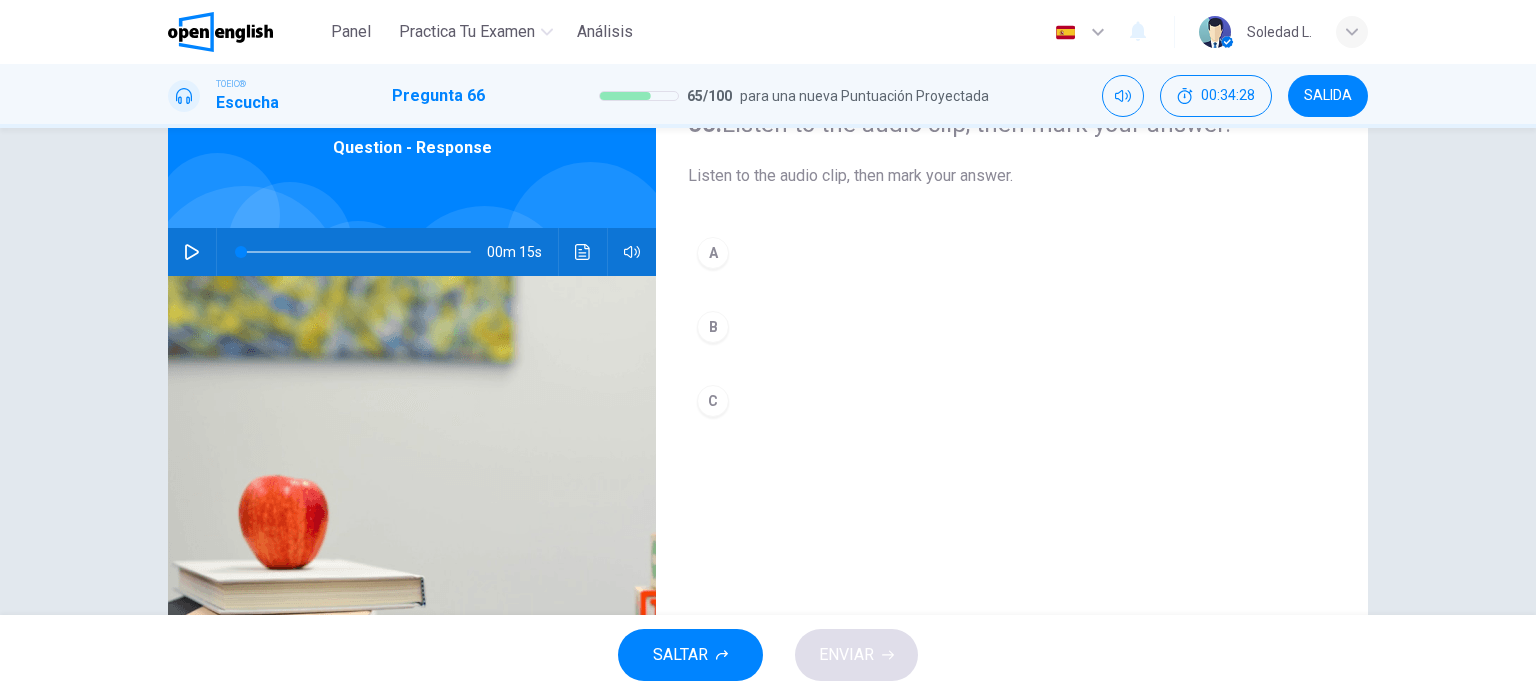 click 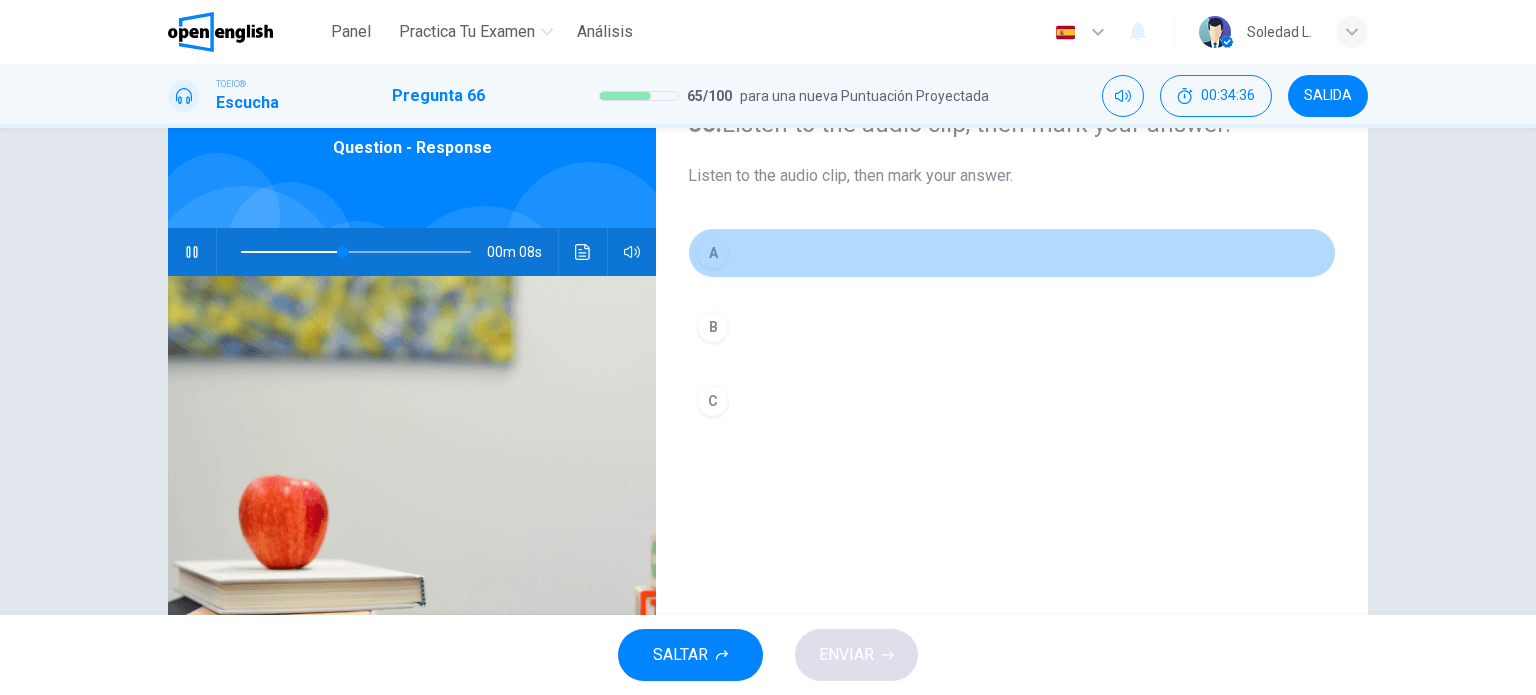 click on "A" at bounding box center [713, 253] 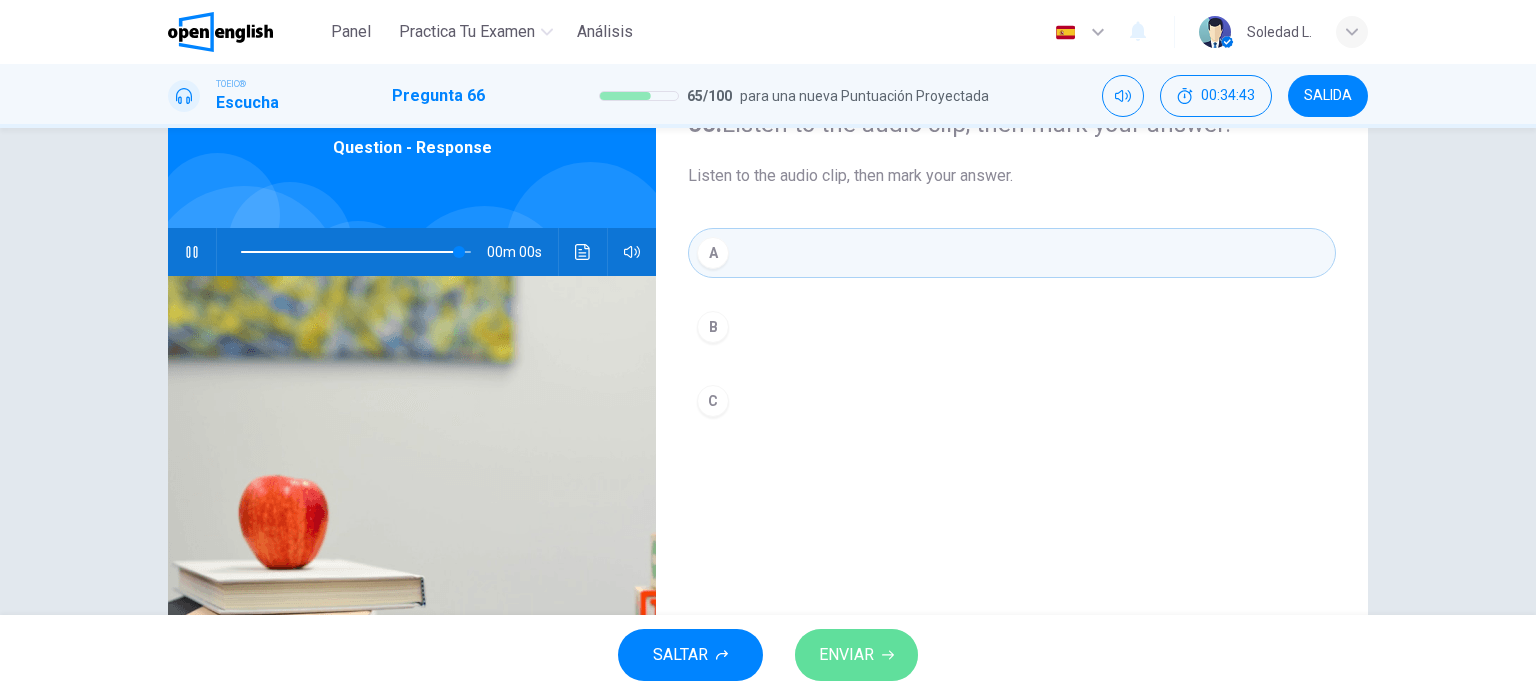 click on "ENVIAR" at bounding box center [846, 655] 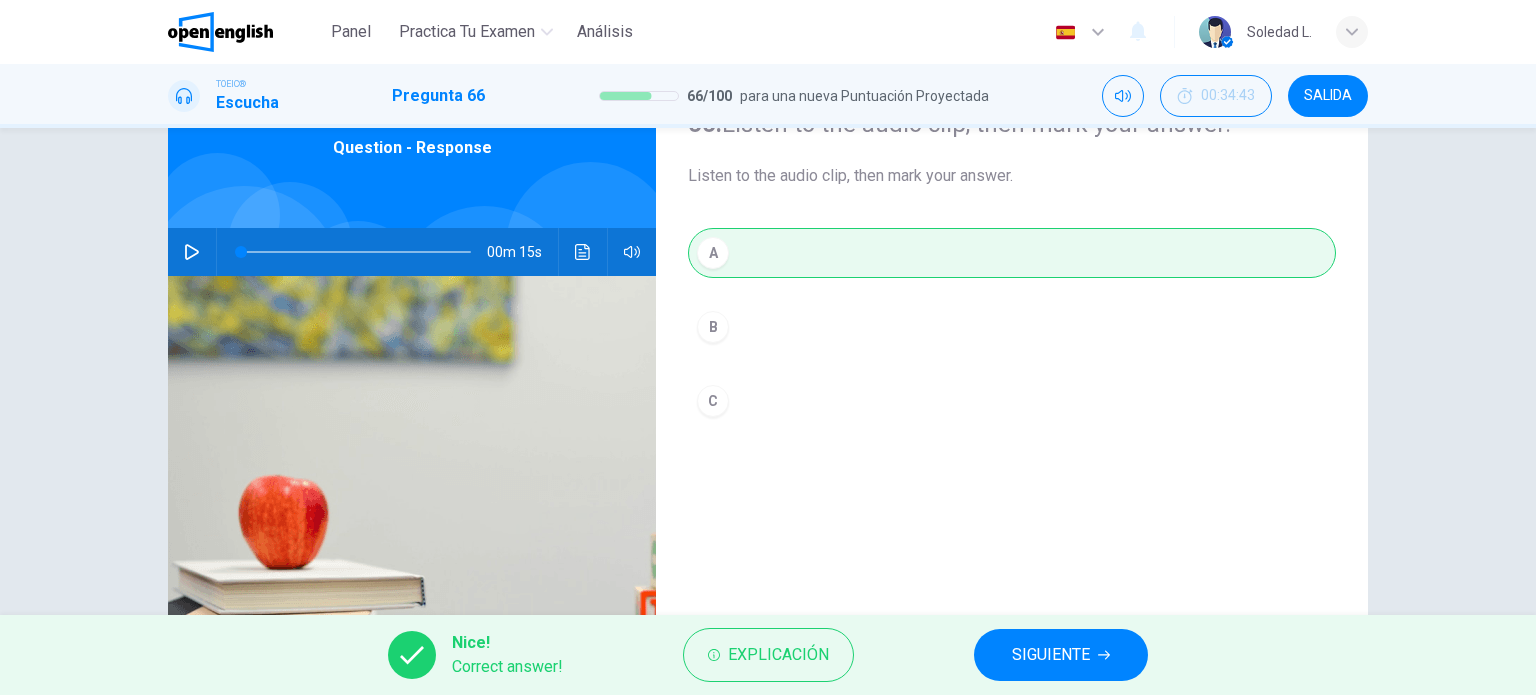 type on "*" 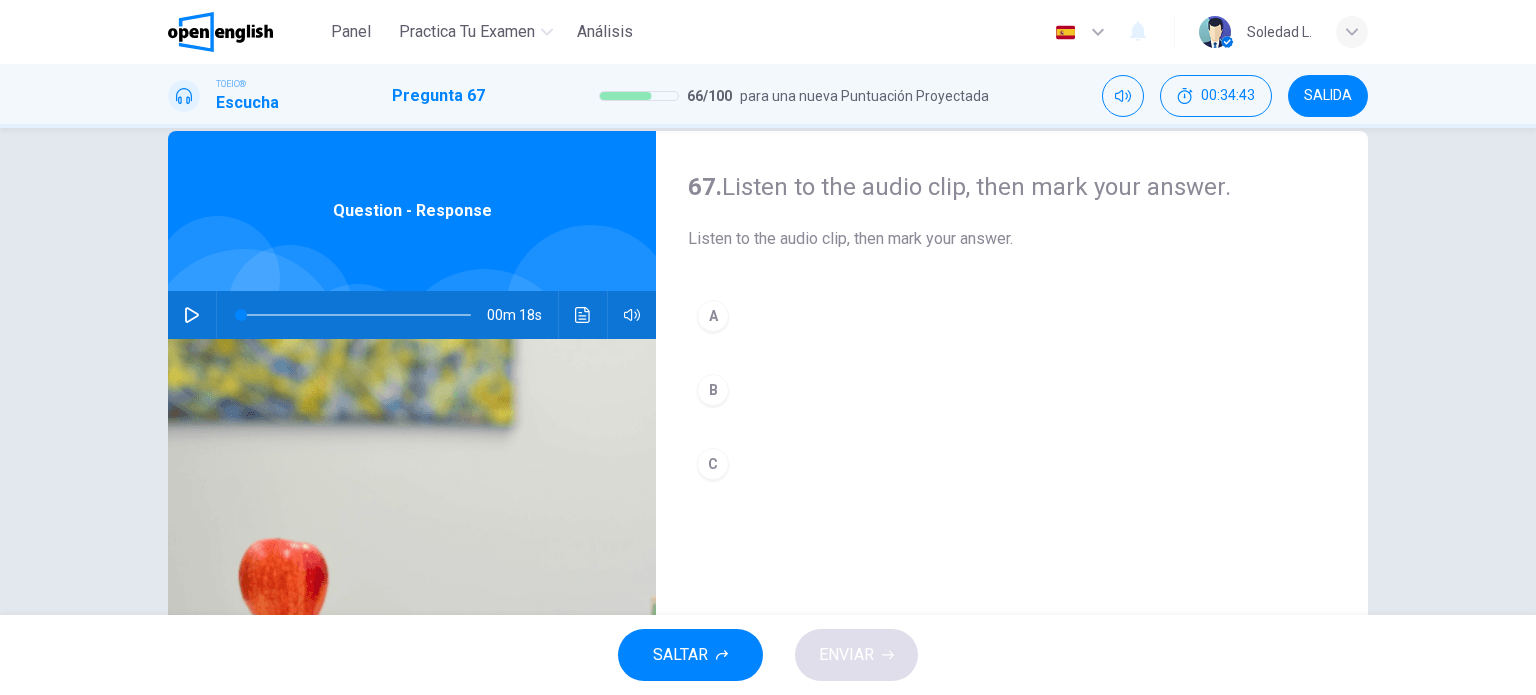 scroll, scrollTop: 100, scrollLeft: 0, axis: vertical 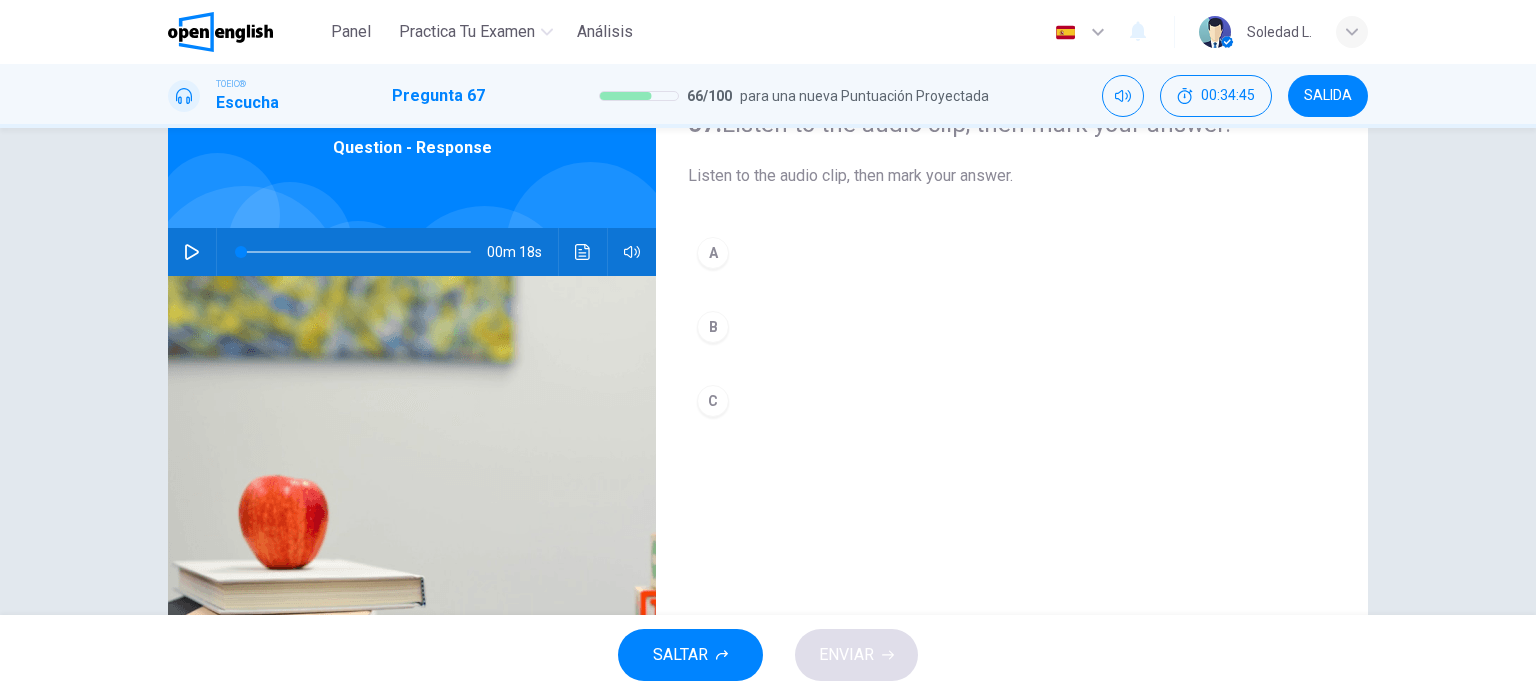 click 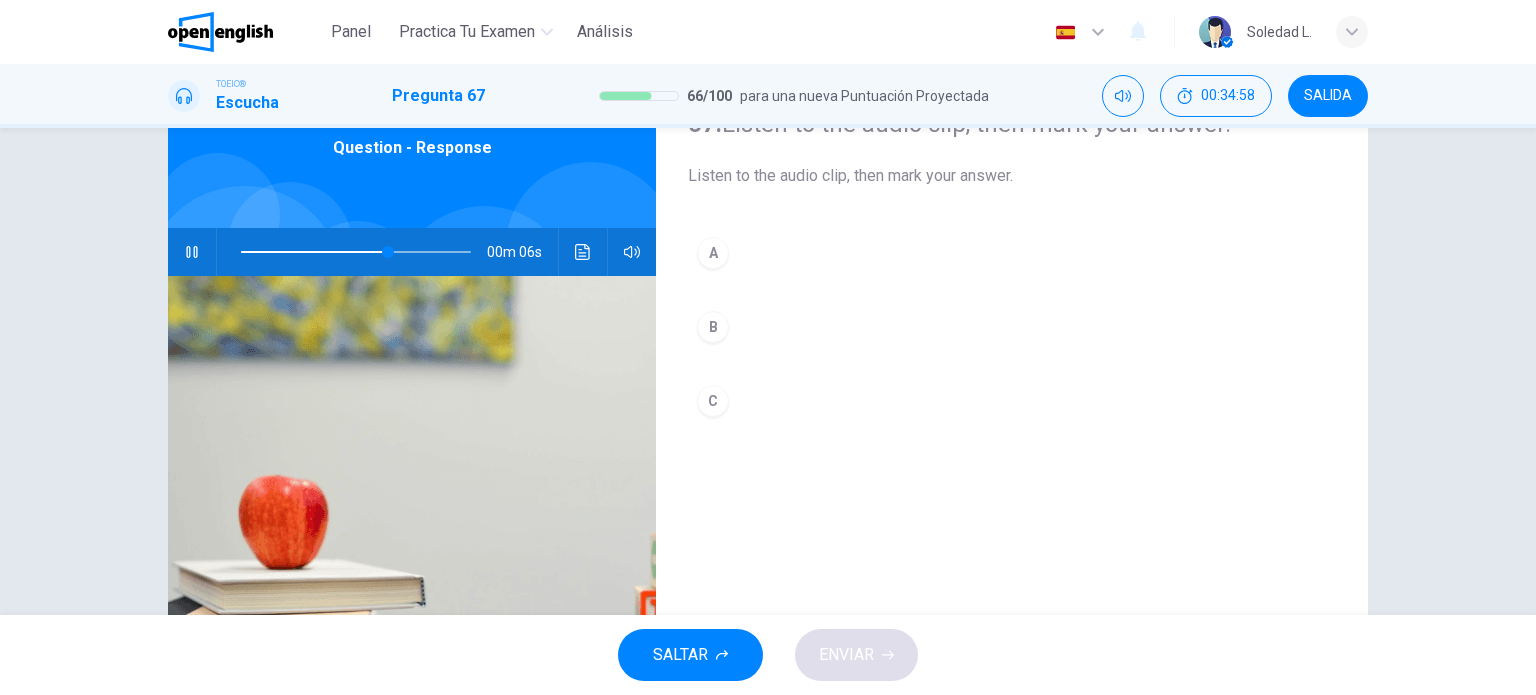 click on "B" at bounding box center [713, 327] 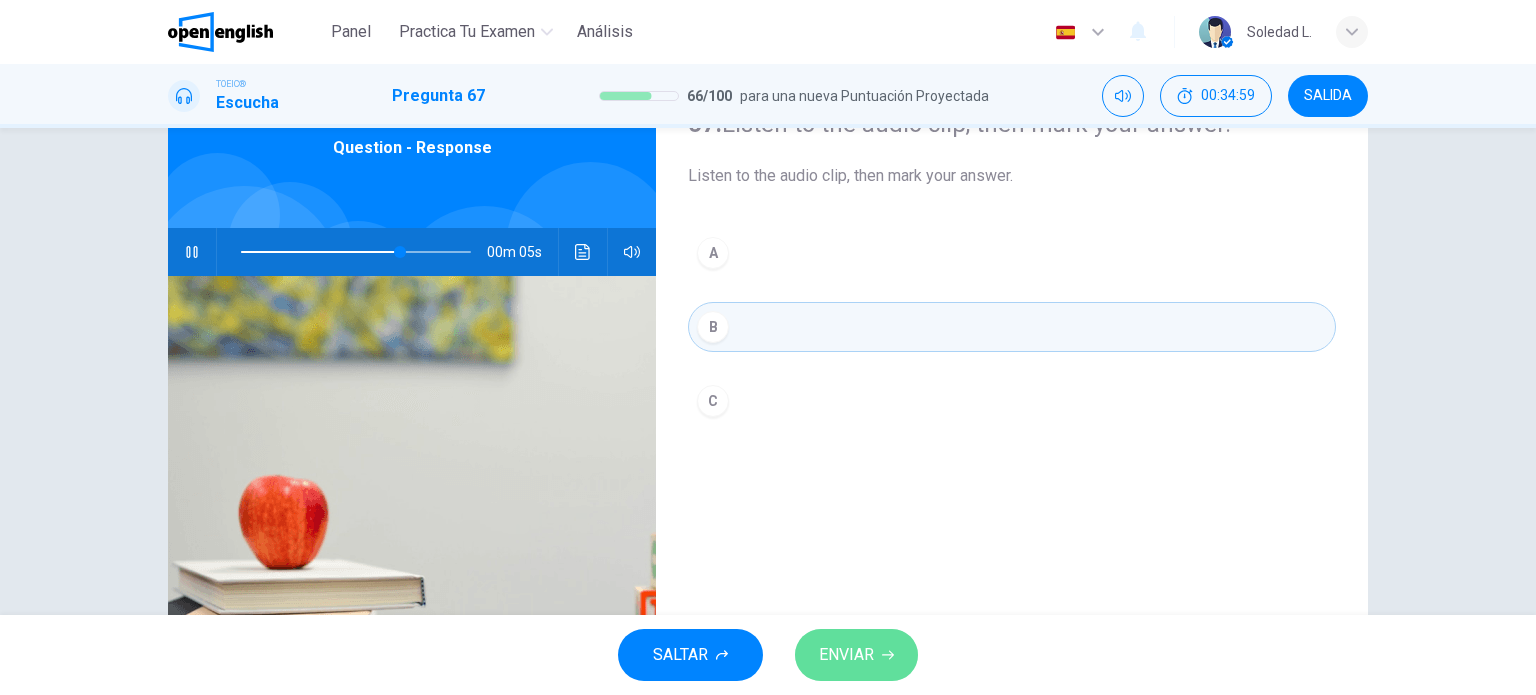 click on "ENVIAR" at bounding box center (846, 655) 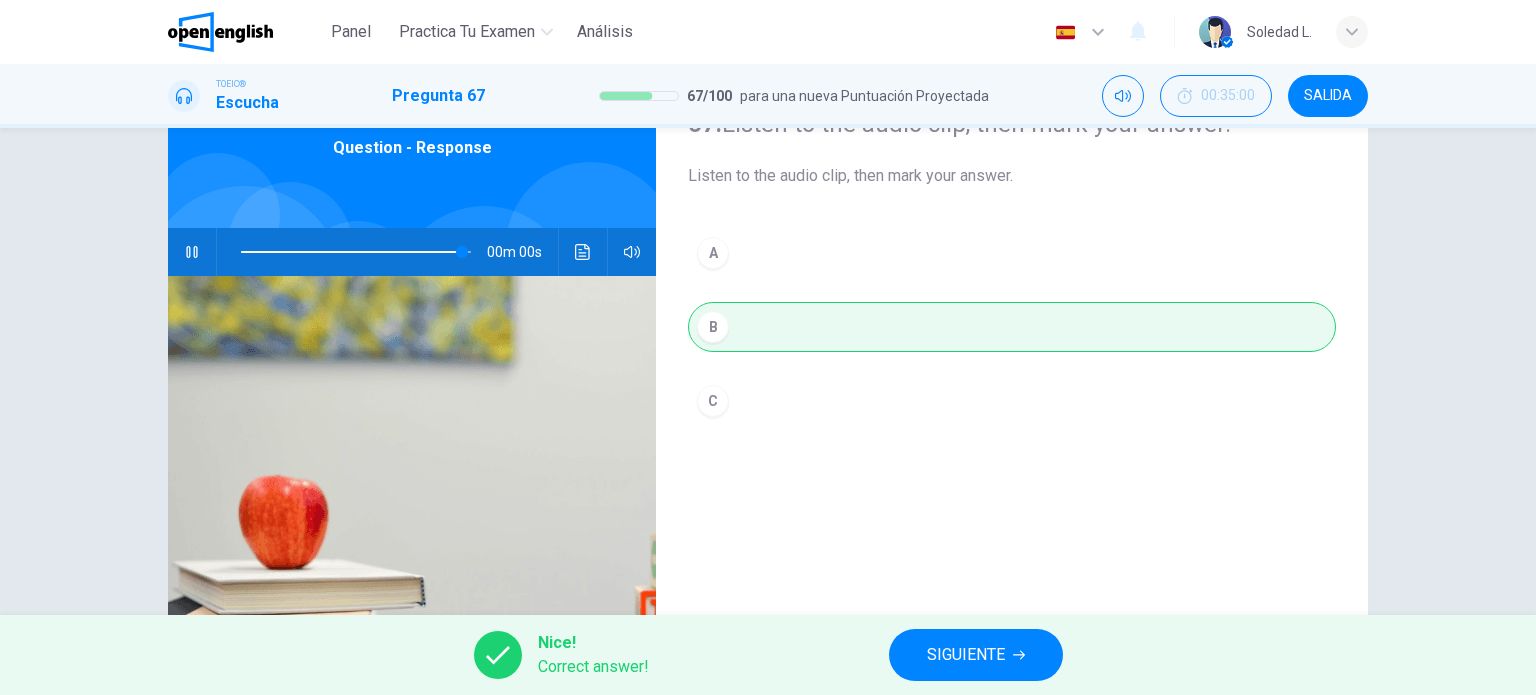 type on "*" 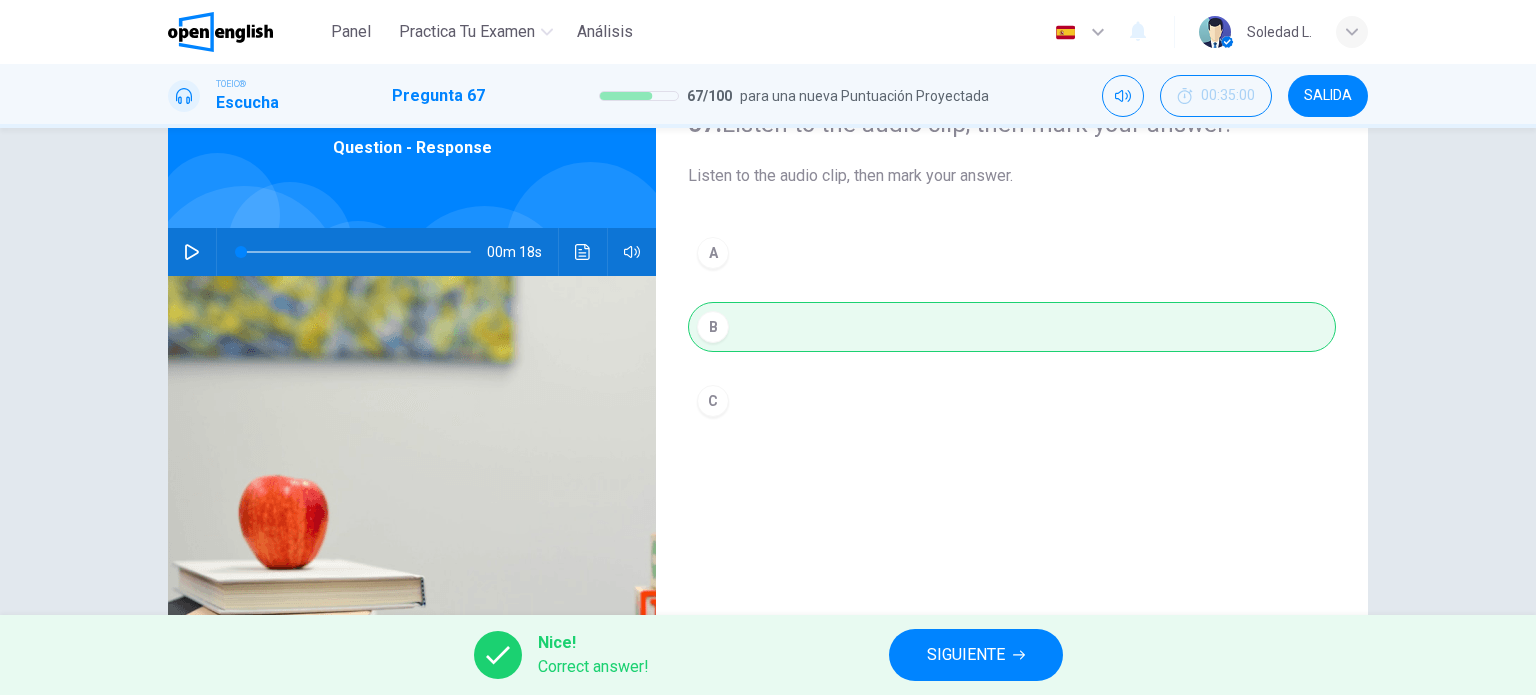 click on "SIGUIENTE" at bounding box center [966, 655] 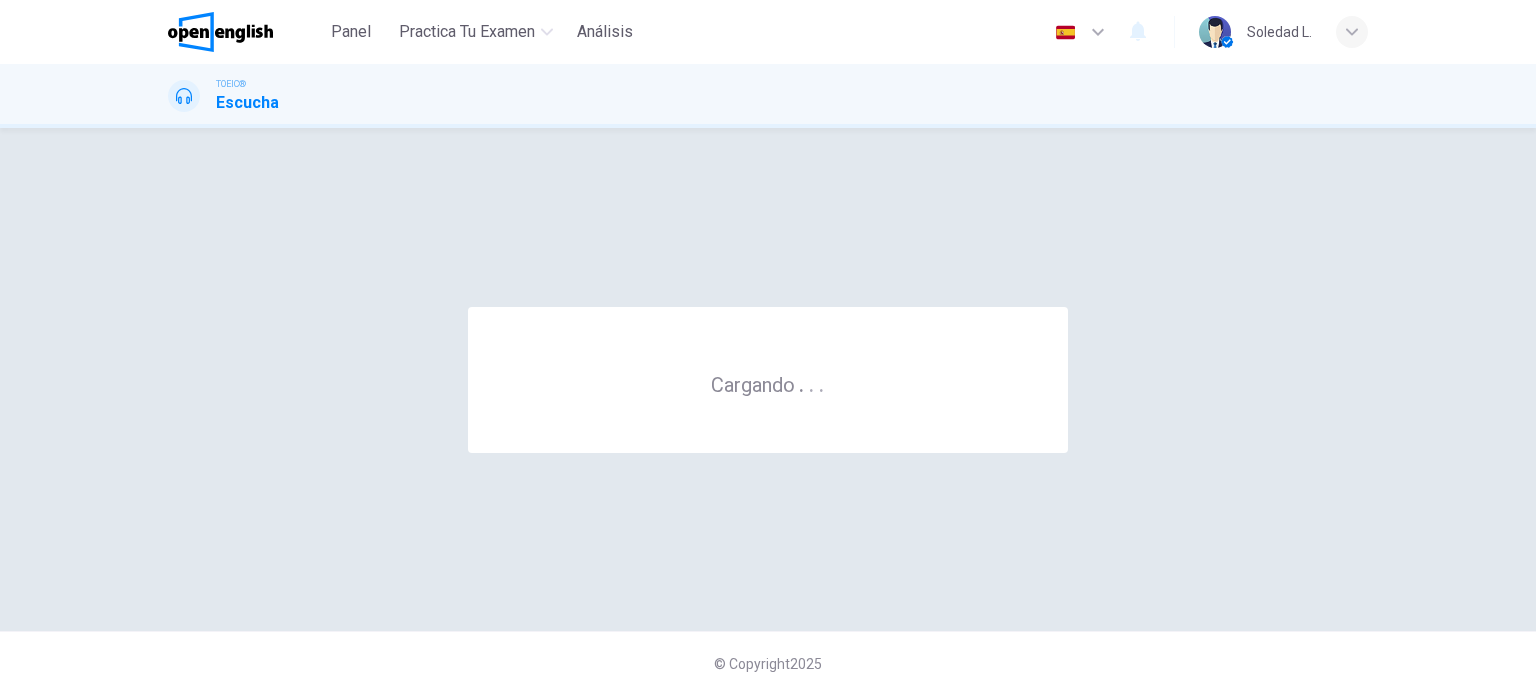 scroll, scrollTop: 0, scrollLeft: 0, axis: both 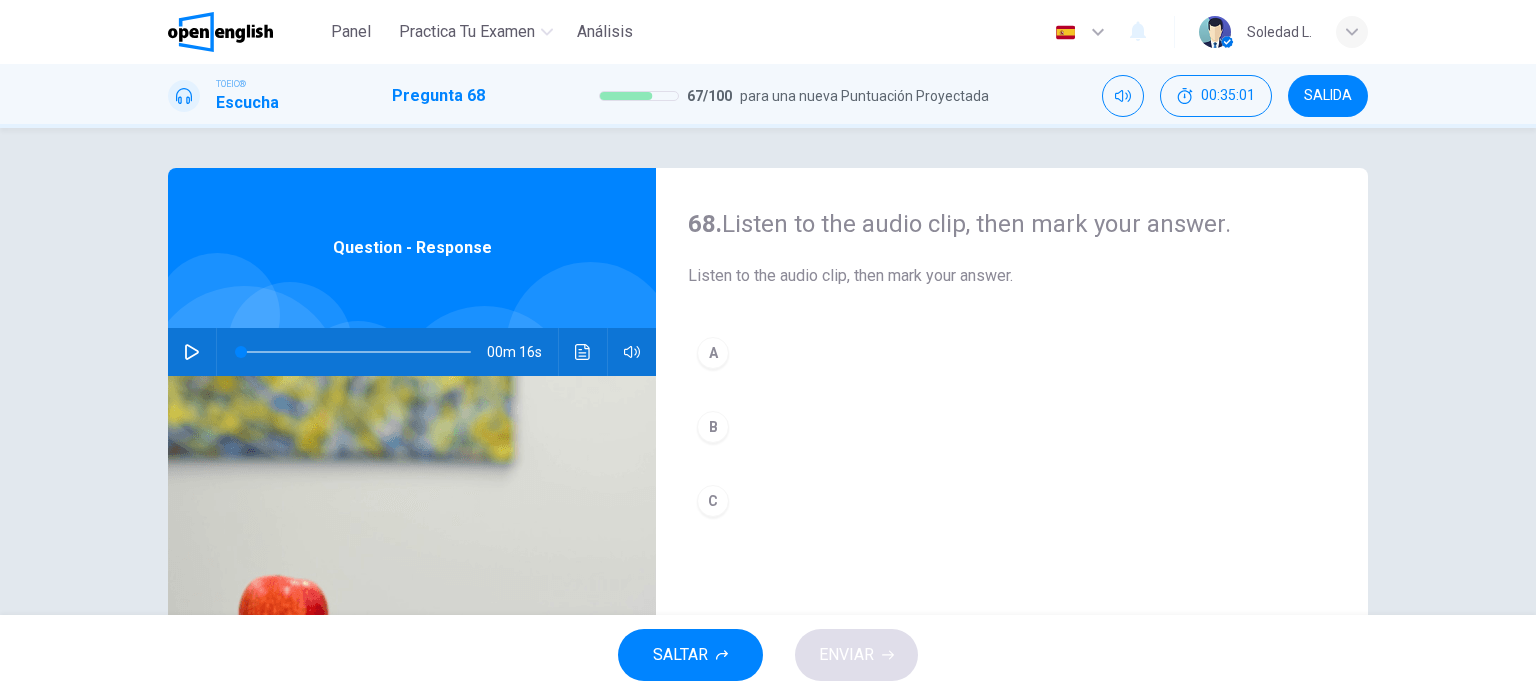 click 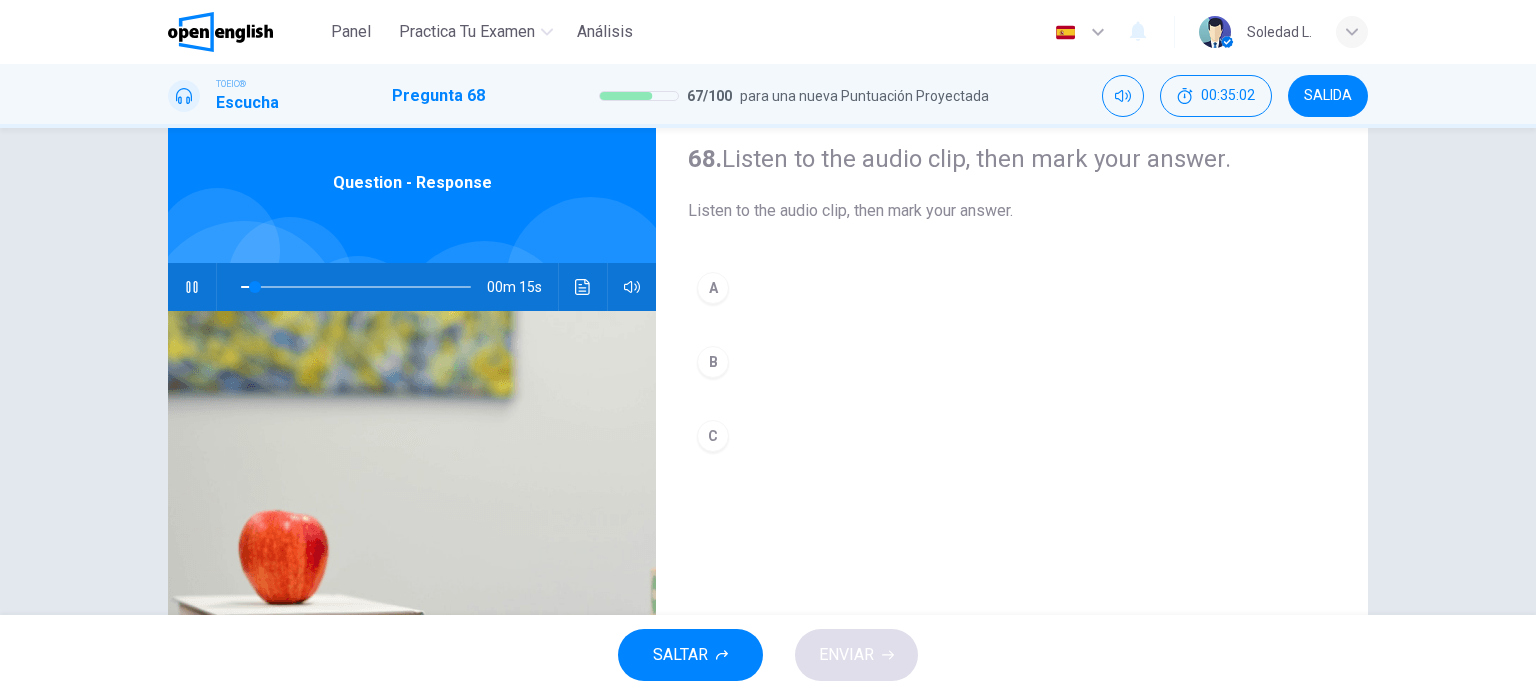 scroll, scrollTop: 100, scrollLeft: 0, axis: vertical 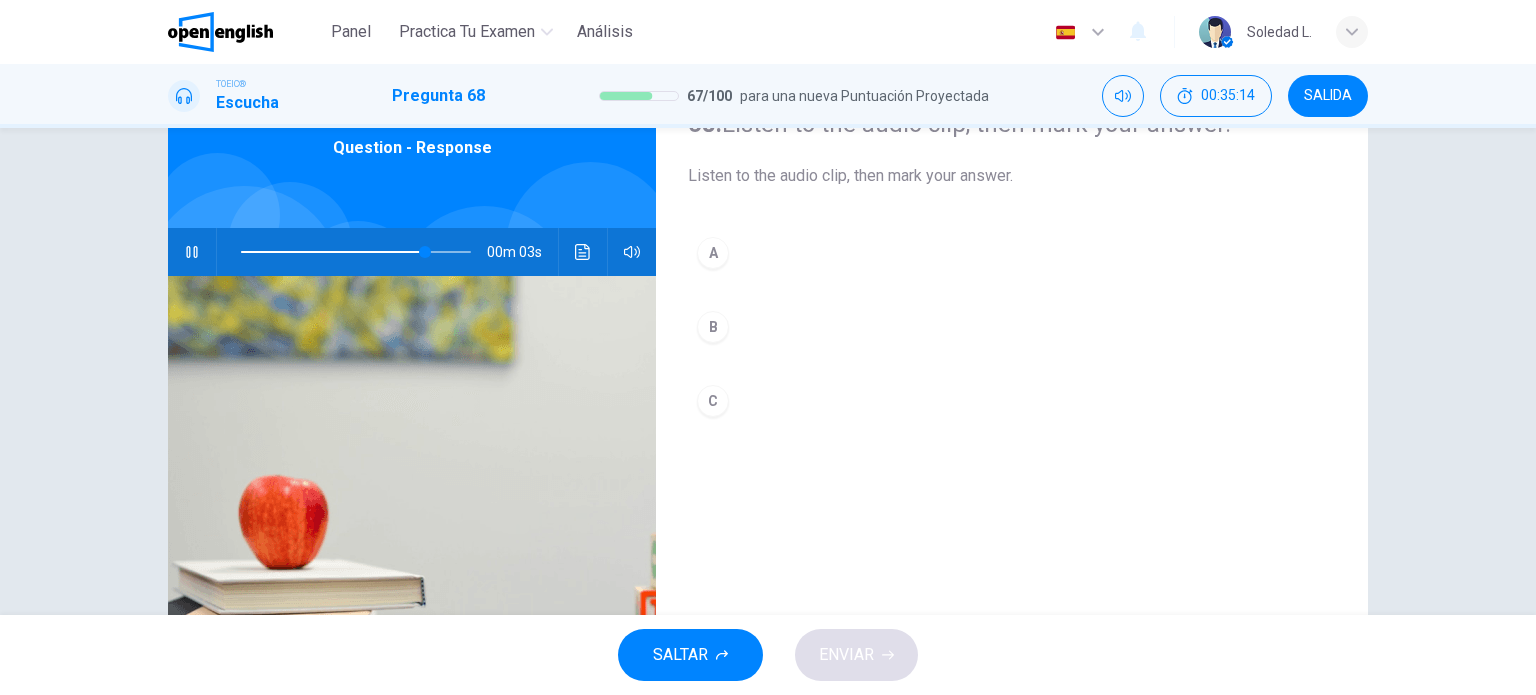 click on "C" at bounding box center (713, 401) 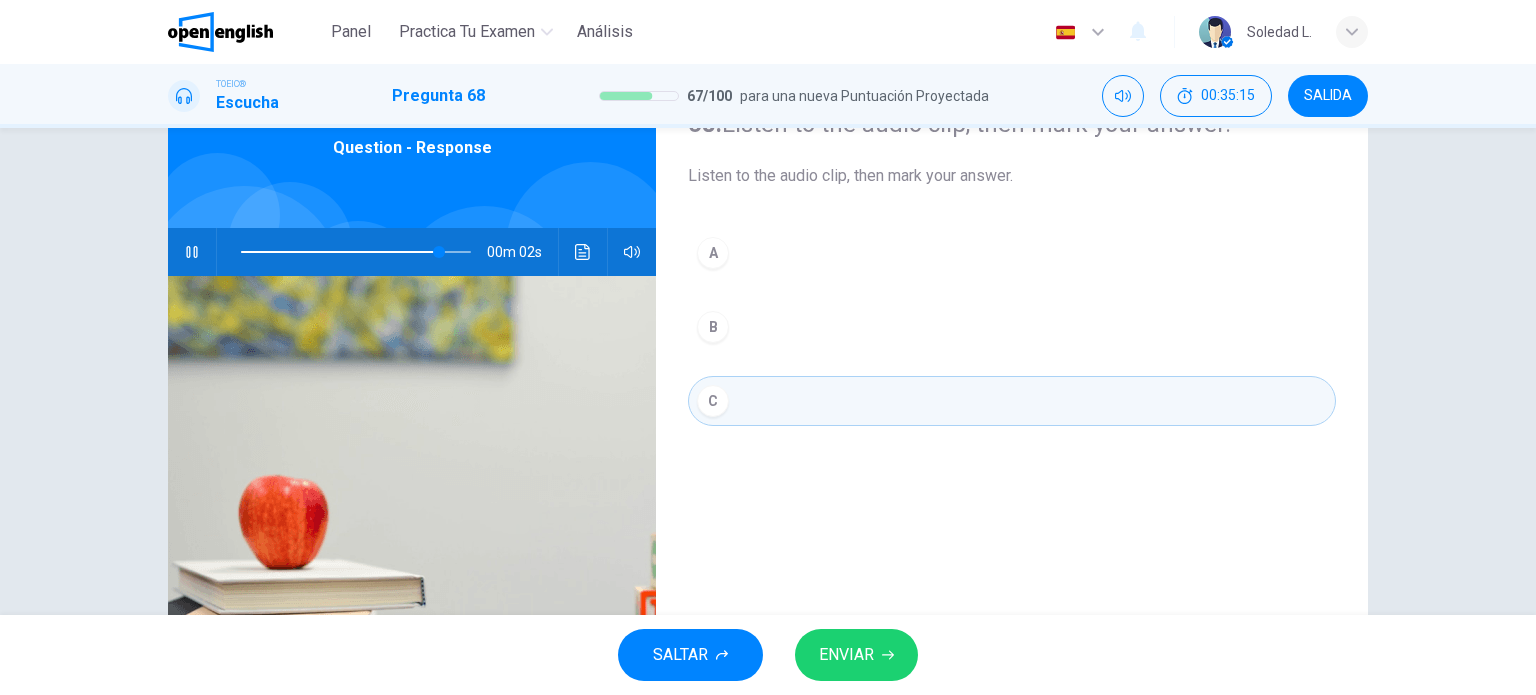 click on "ENVIAR" at bounding box center (846, 655) 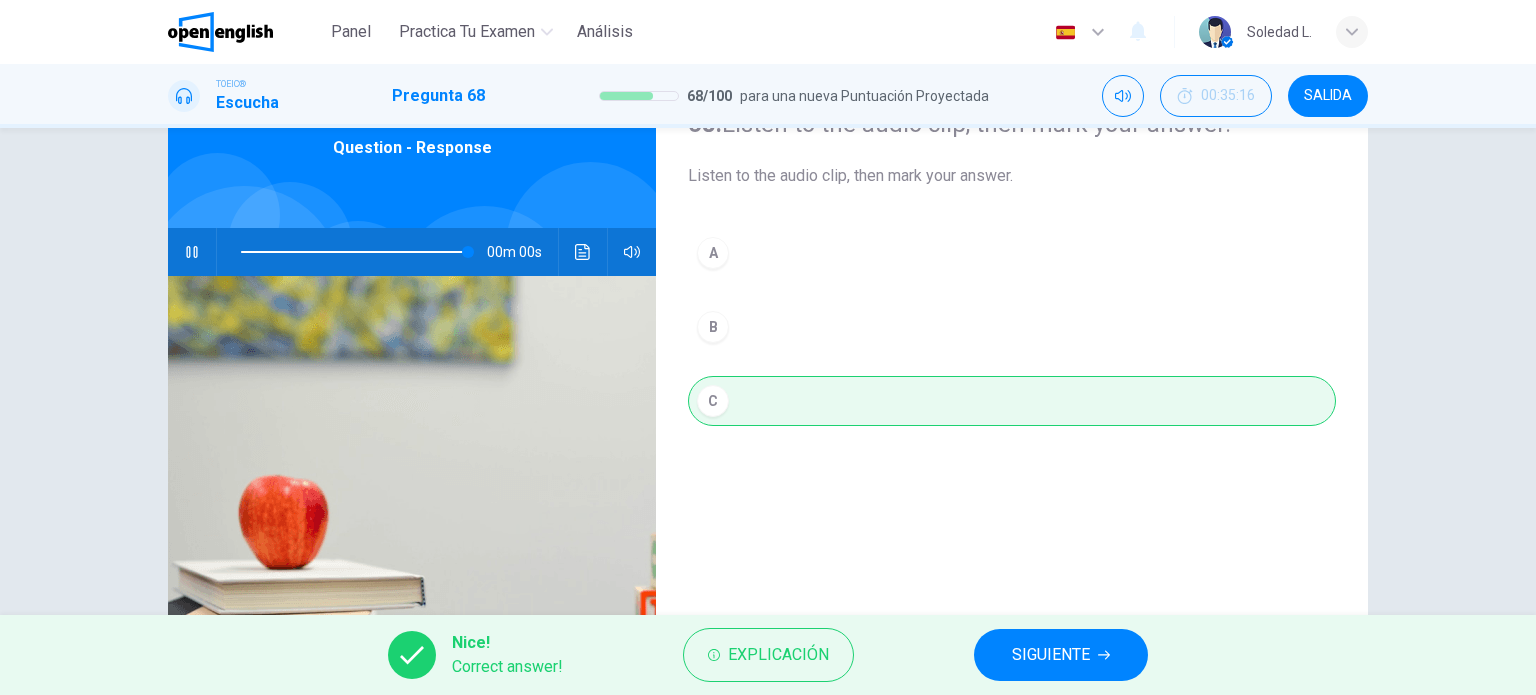 type on "*" 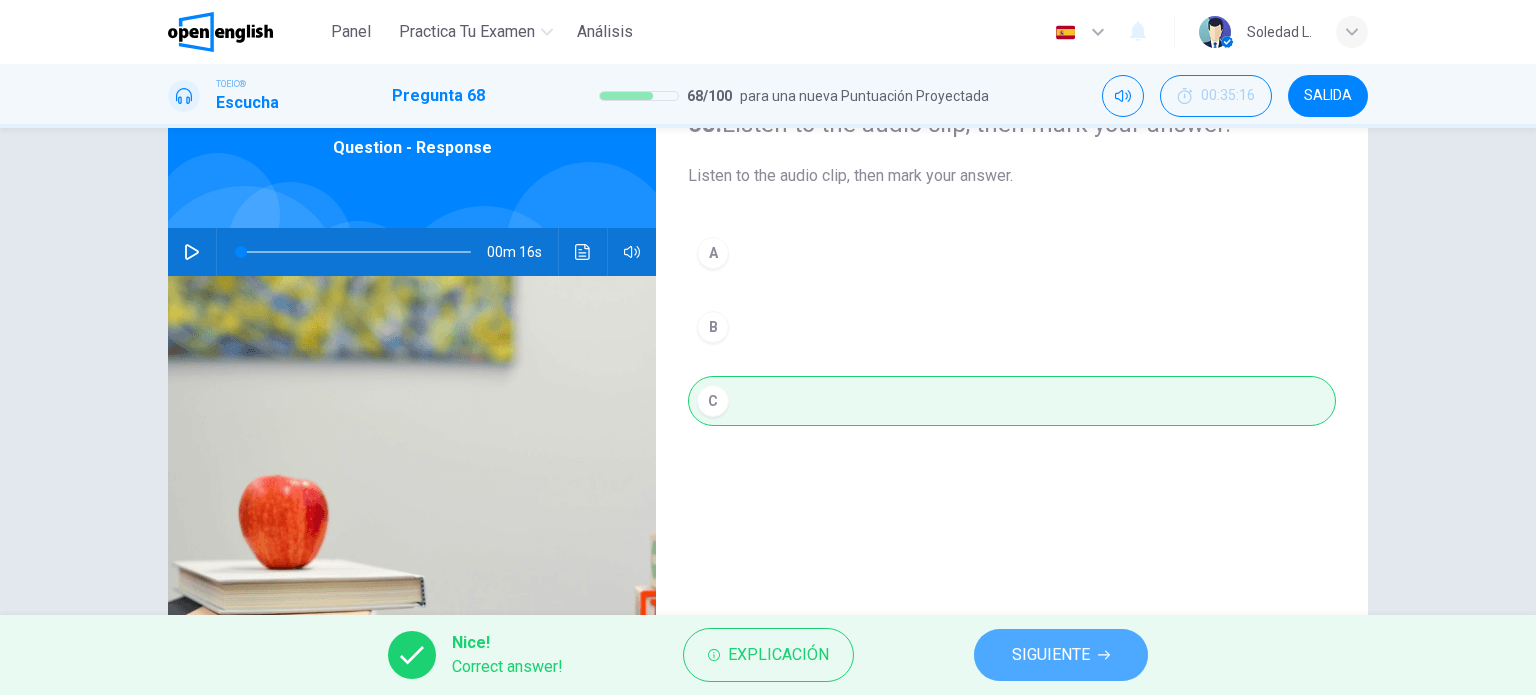 click on "SIGUIENTE" at bounding box center [1051, 655] 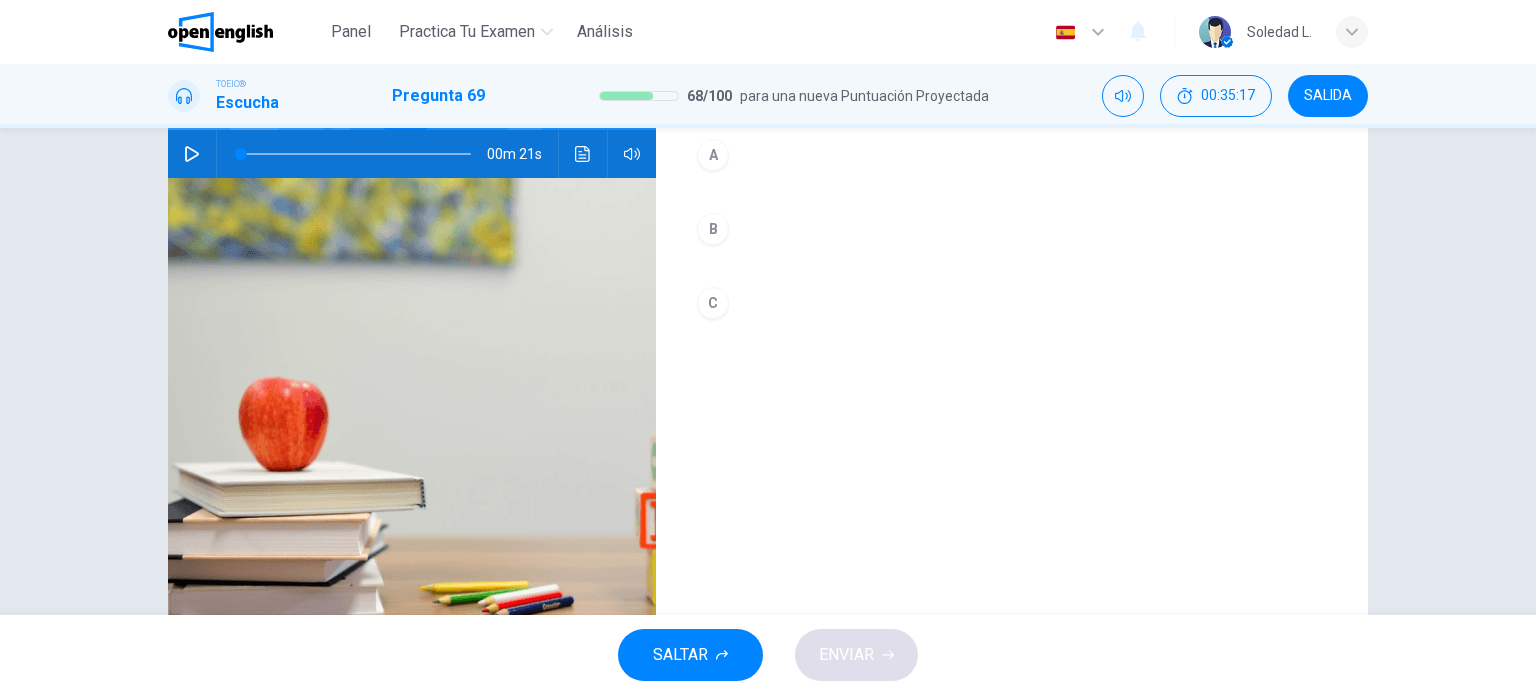 scroll, scrollTop: 200, scrollLeft: 0, axis: vertical 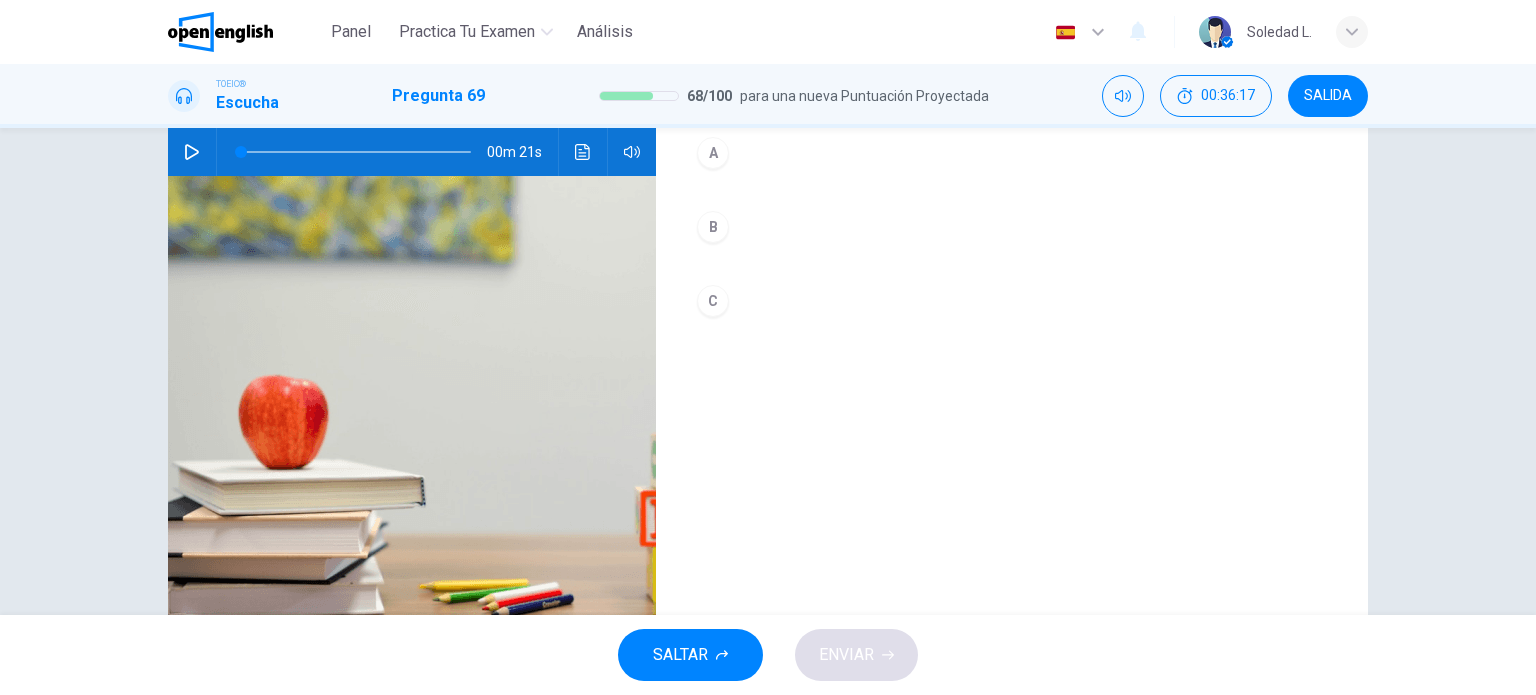 click 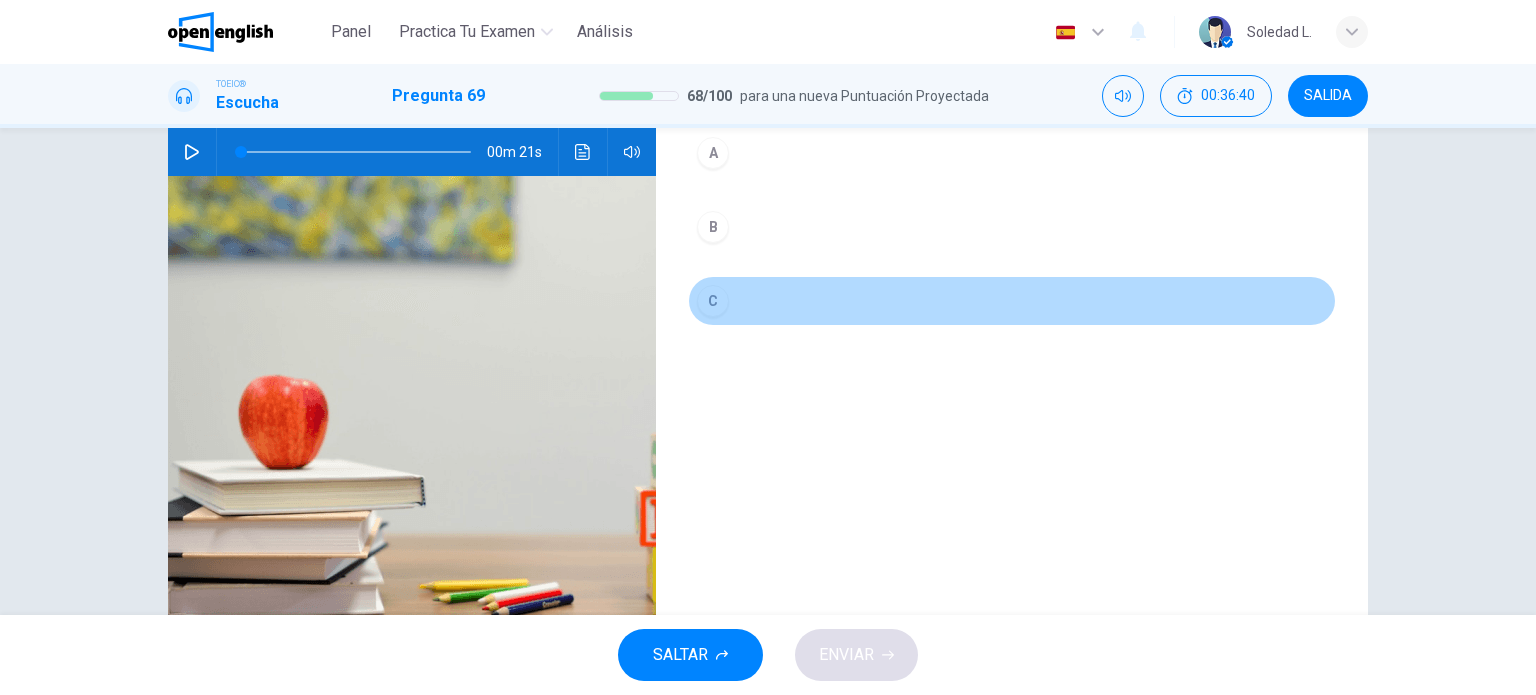 click on "C" at bounding box center [713, 301] 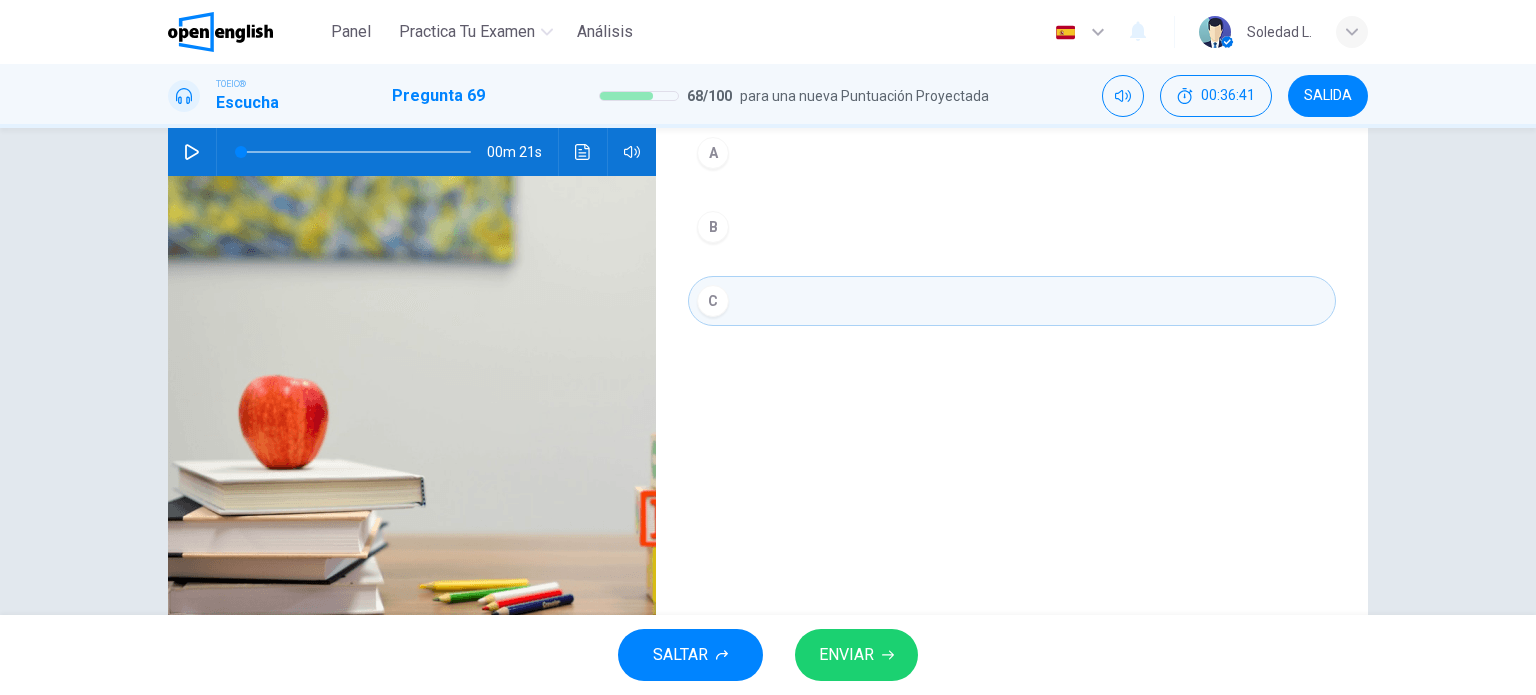 click 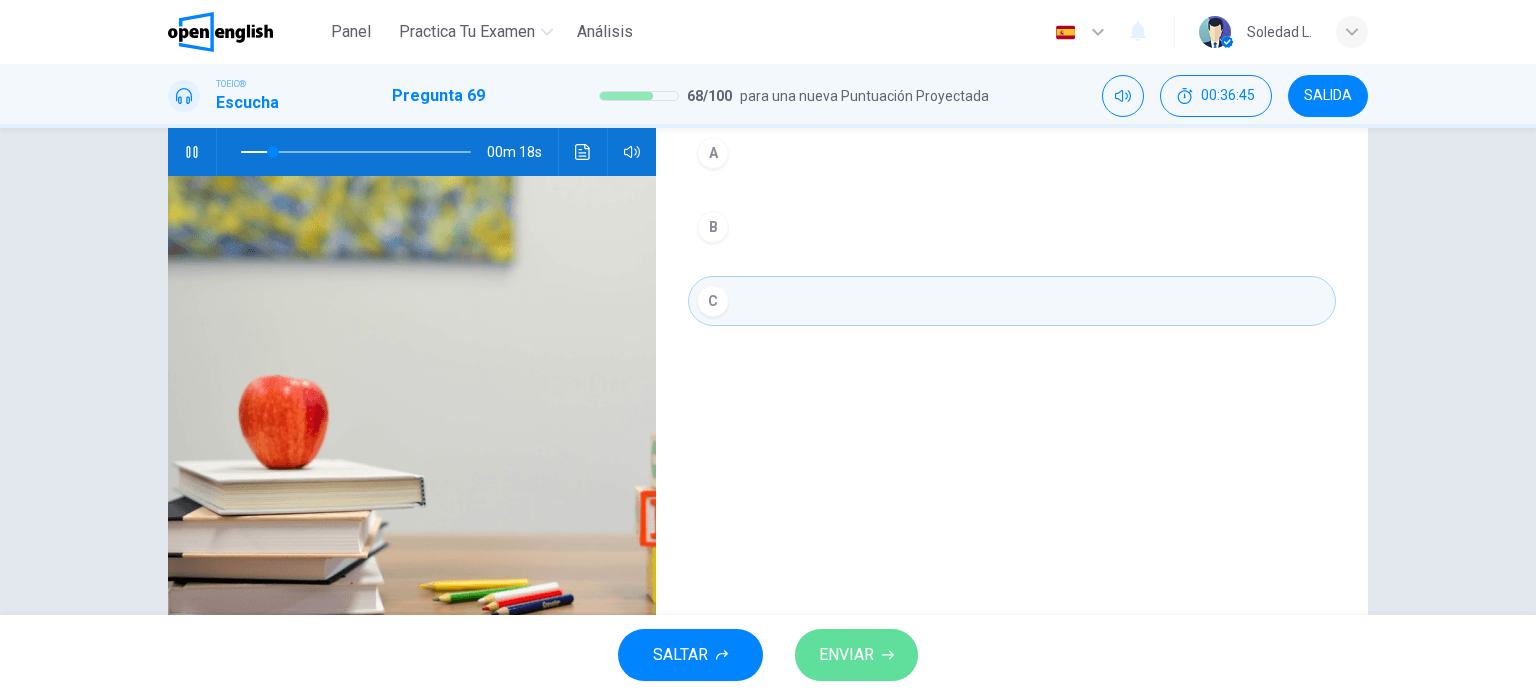 click on "ENVIAR" at bounding box center (846, 655) 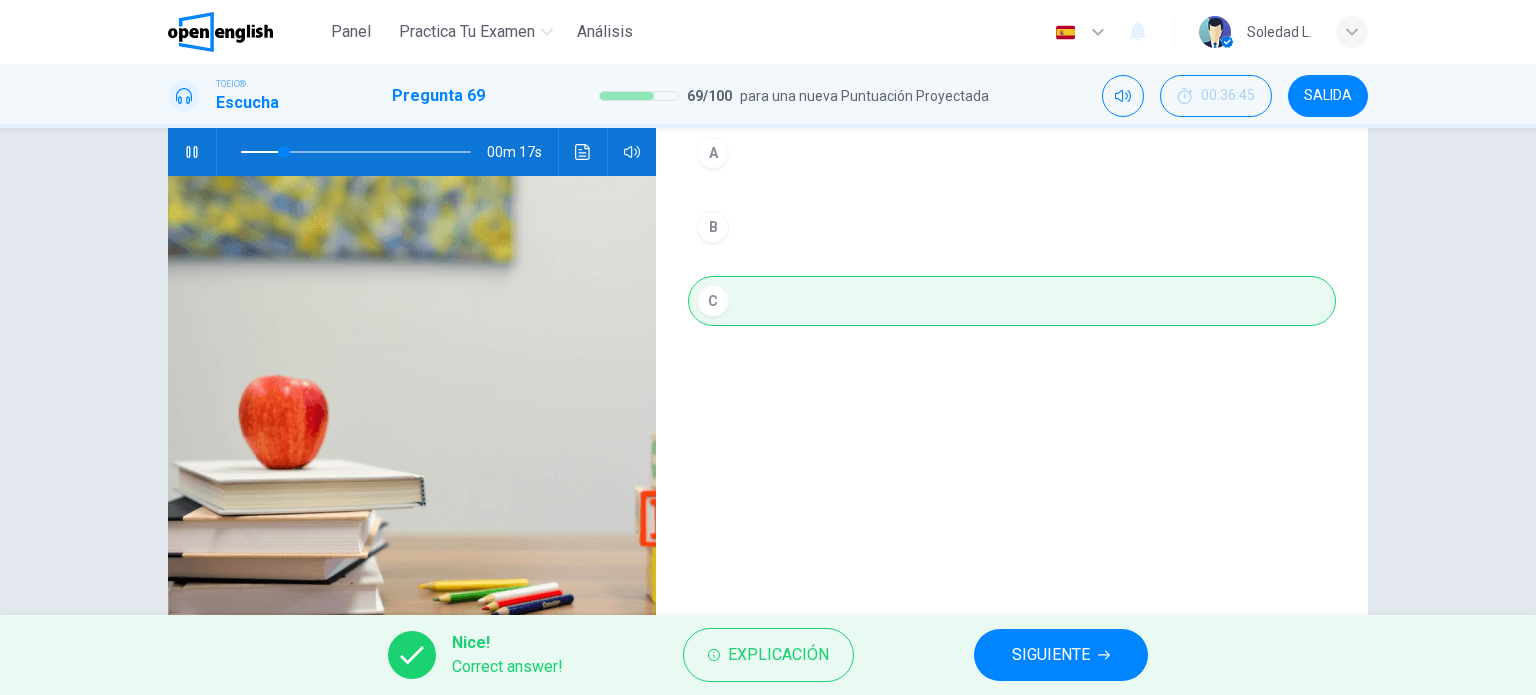 type on "**" 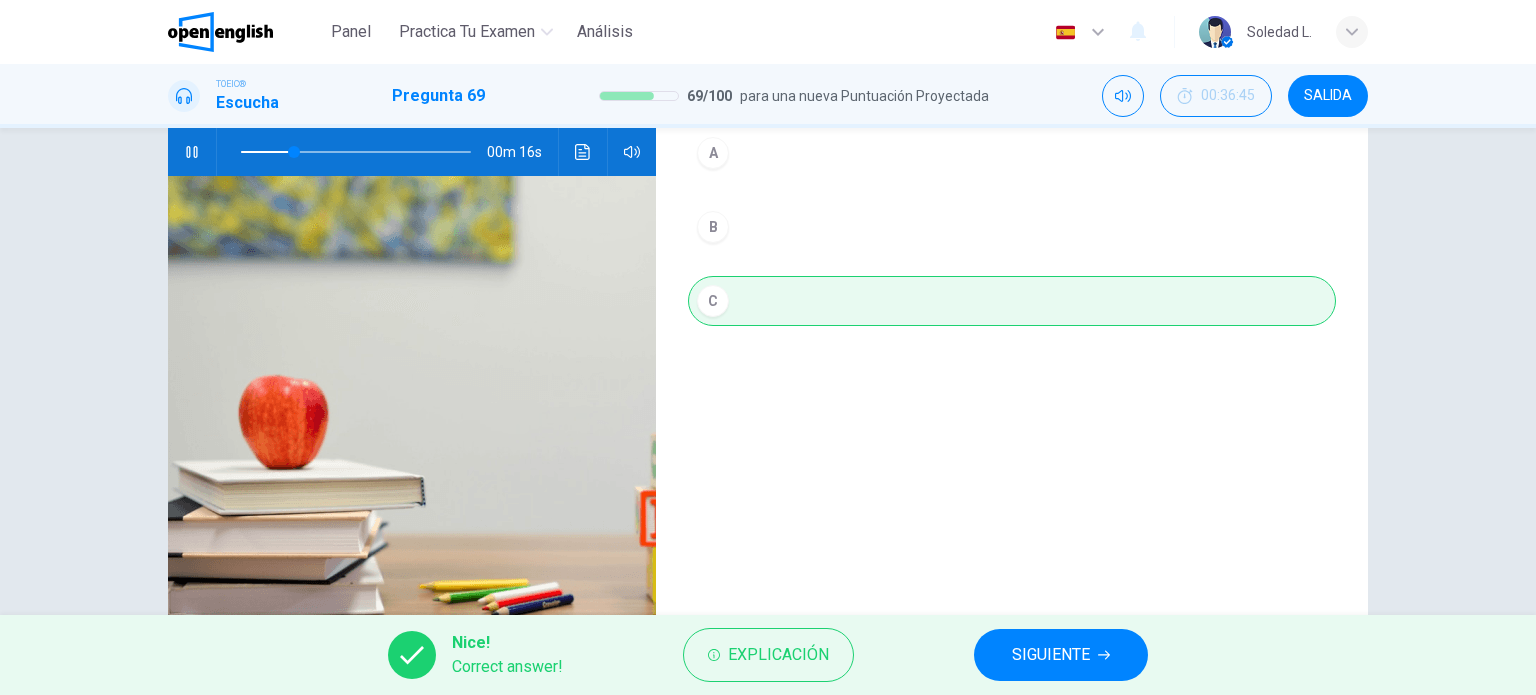 click on "SIGUIENTE" at bounding box center [1051, 655] 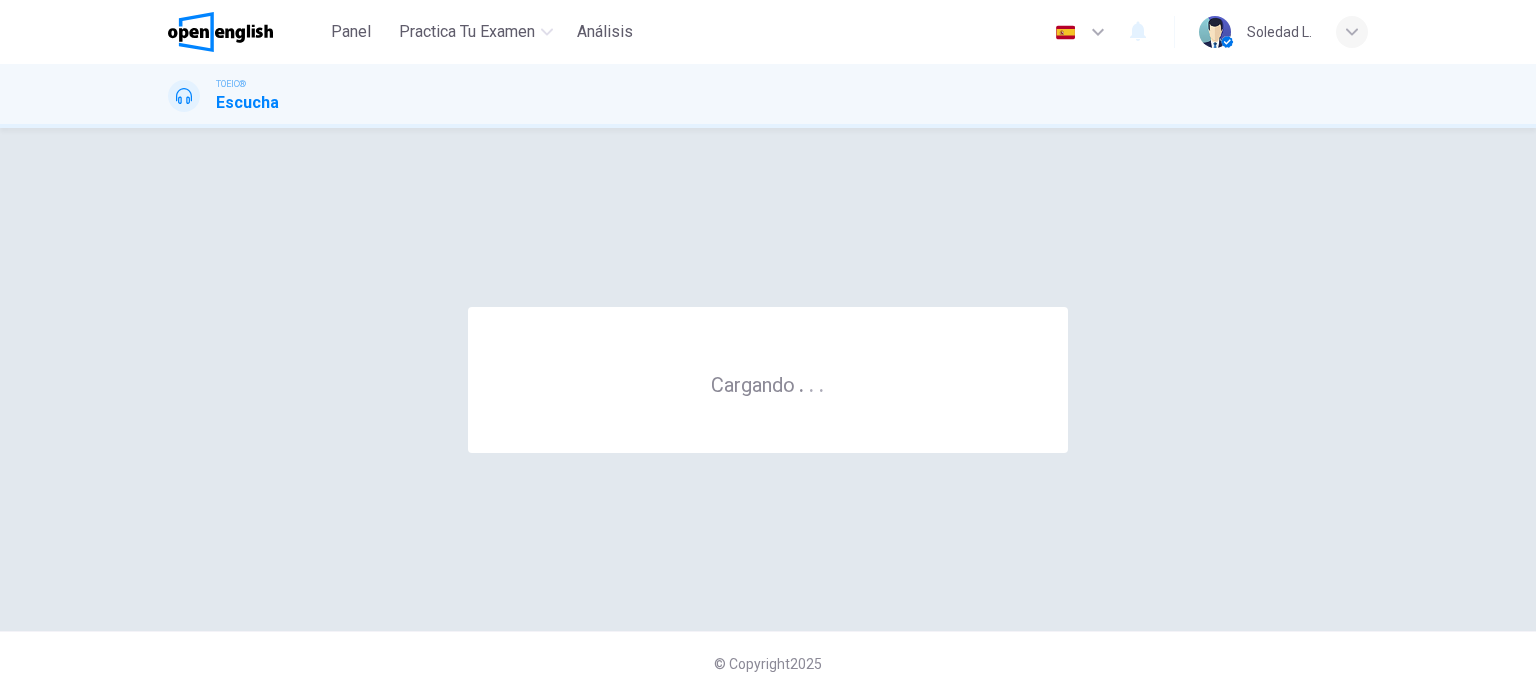 scroll, scrollTop: 0, scrollLeft: 0, axis: both 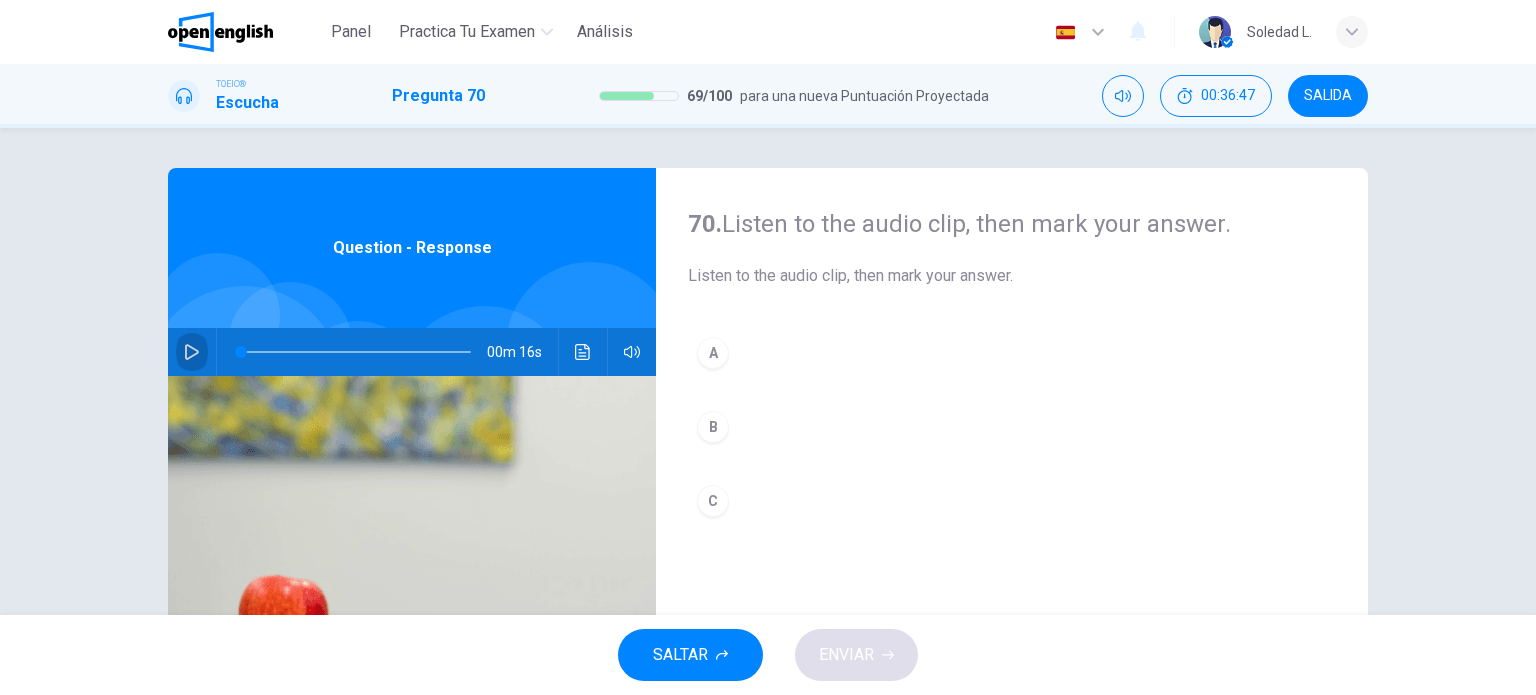 click 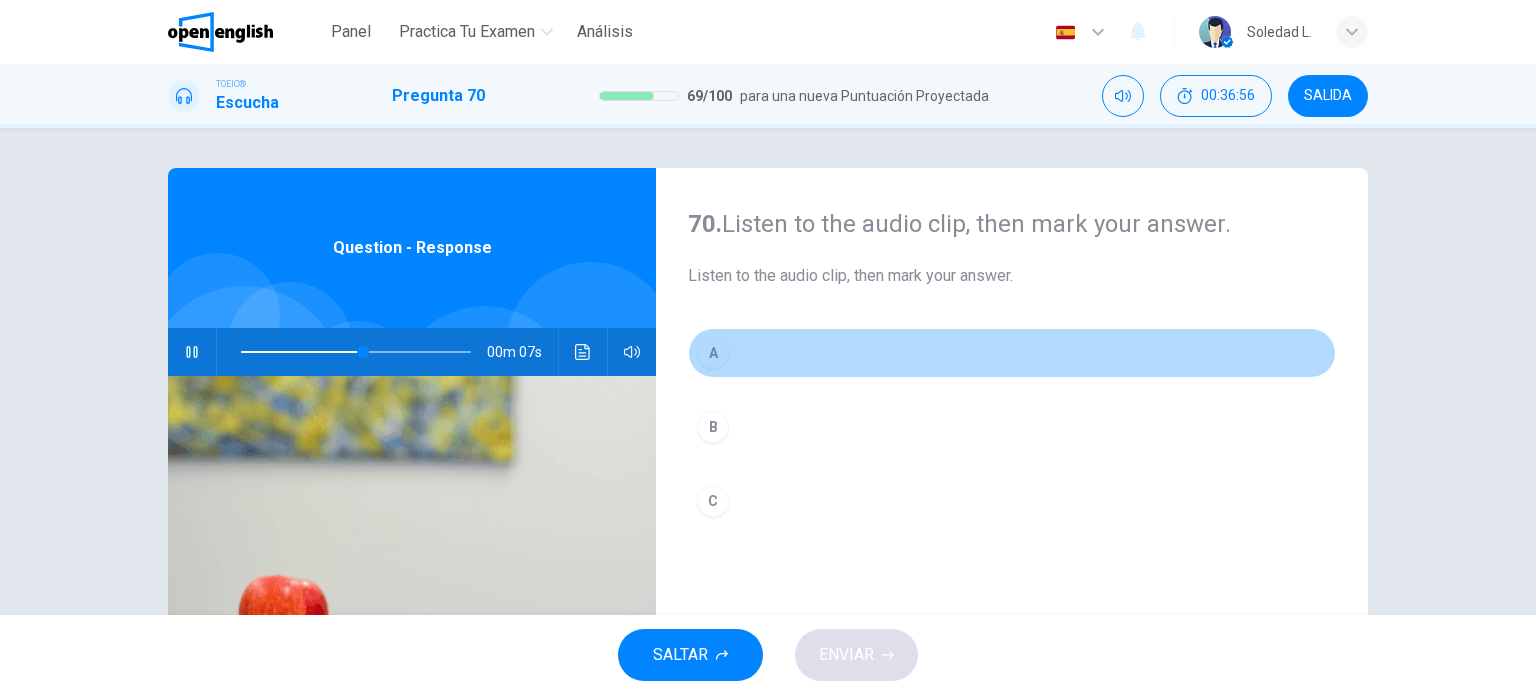 click on "A" at bounding box center [713, 353] 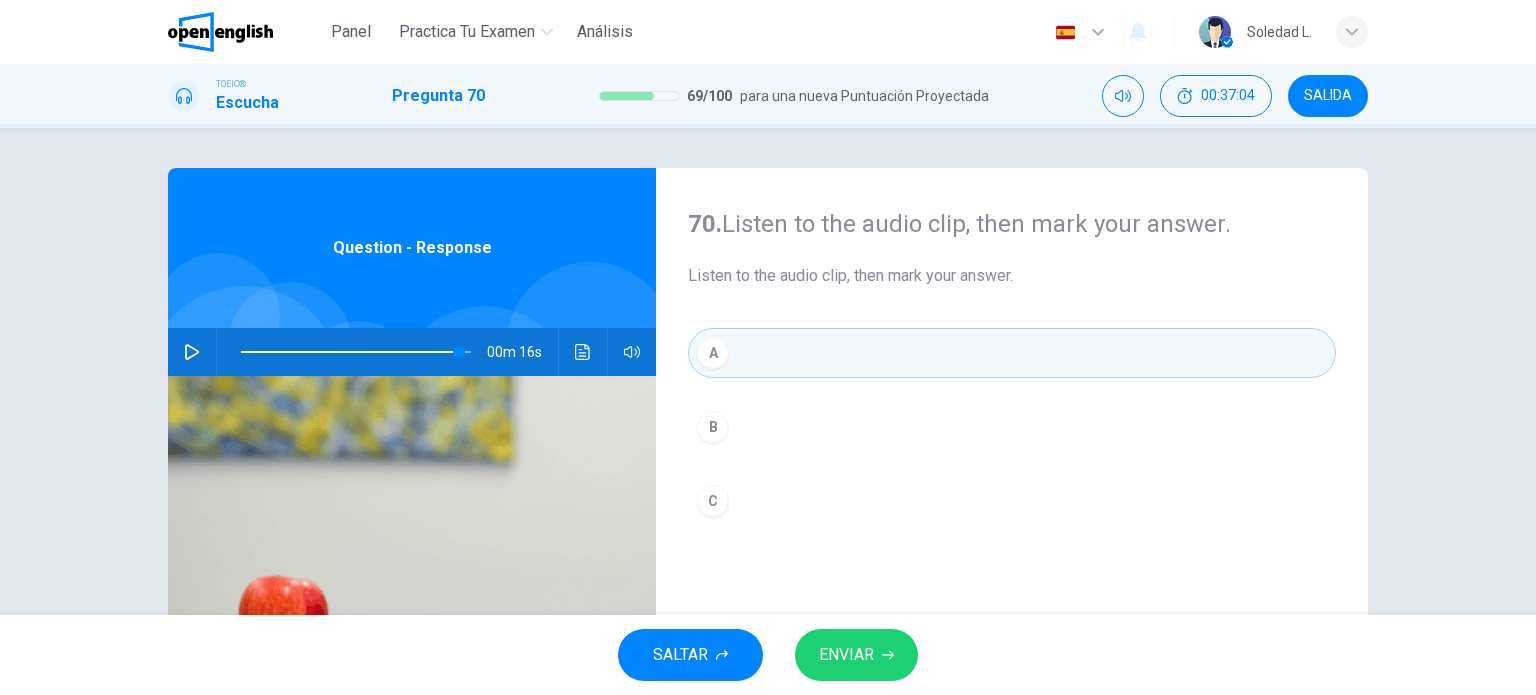 type on "*" 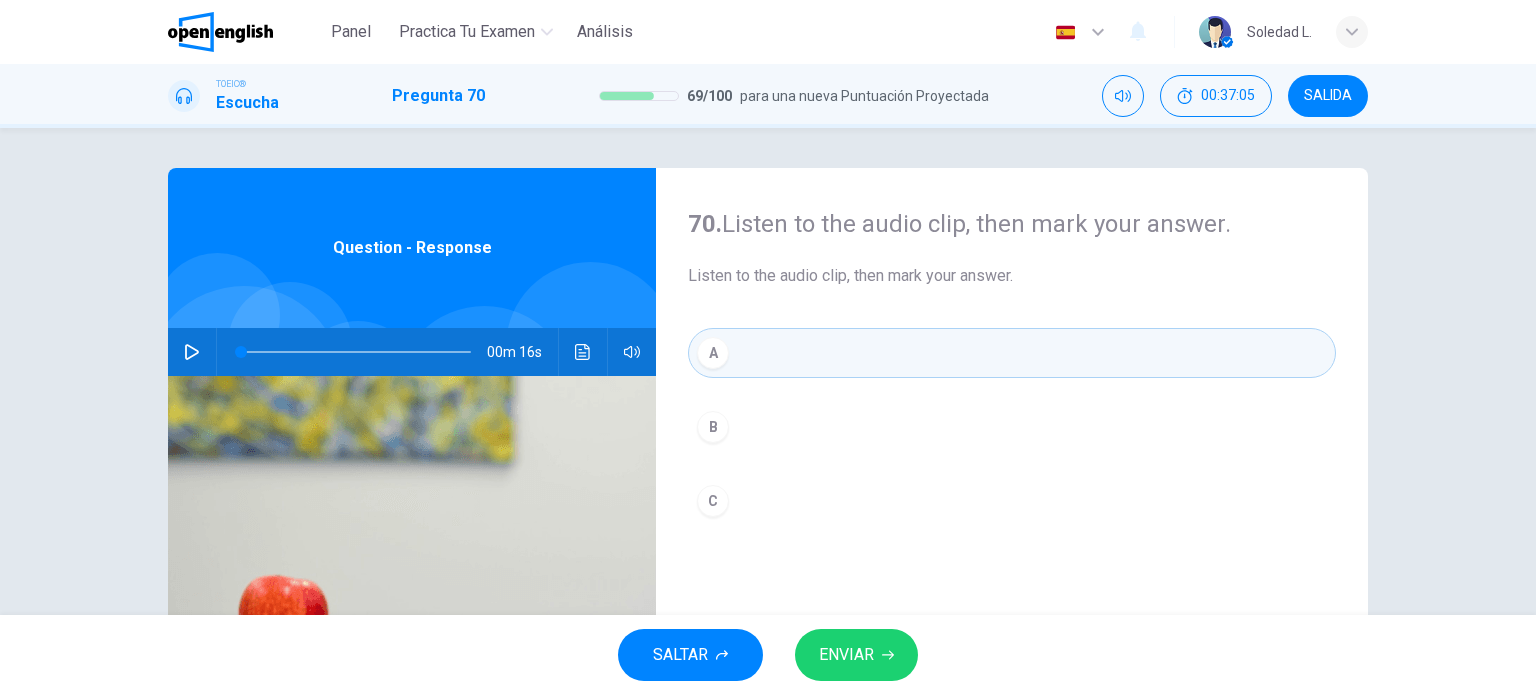 click on "ENVIAR" at bounding box center (856, 655) 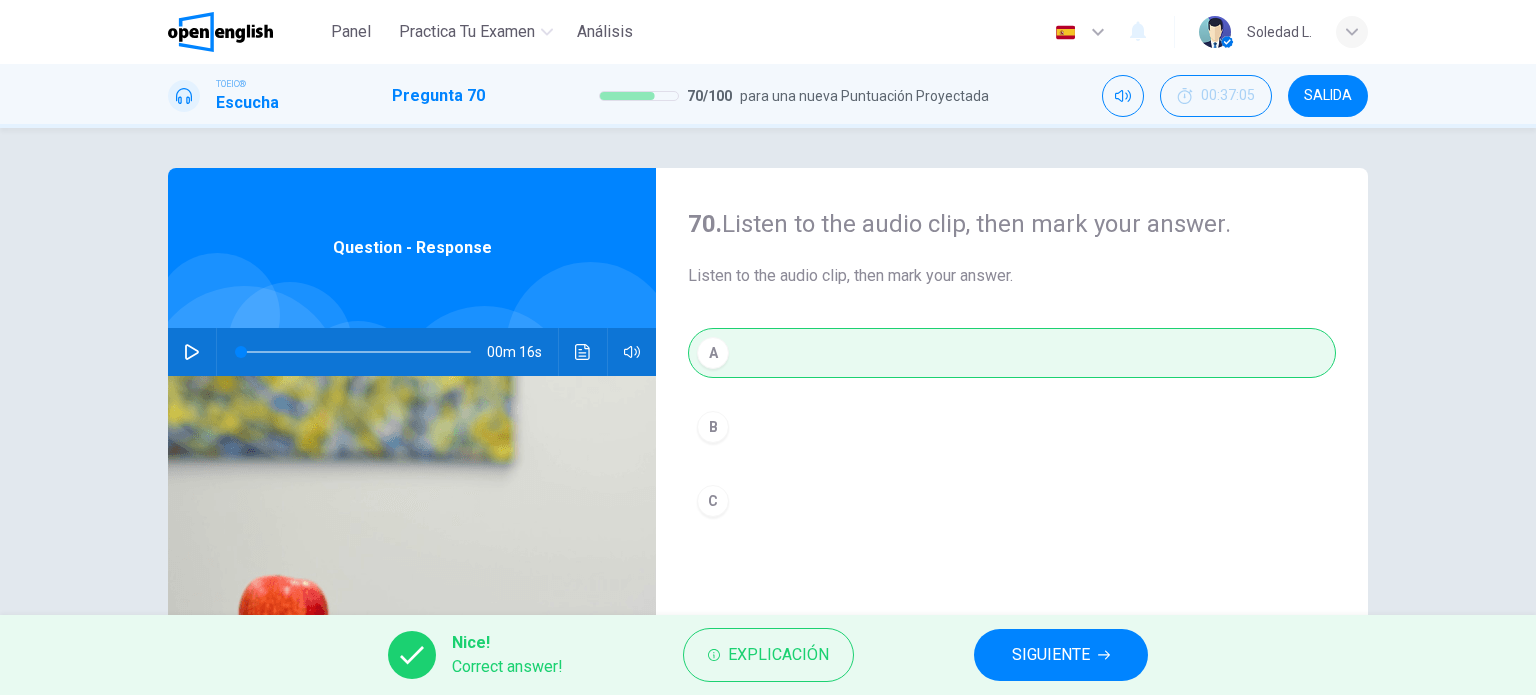 click on "SIGUIENTE" at bounding box center (1051, 655) 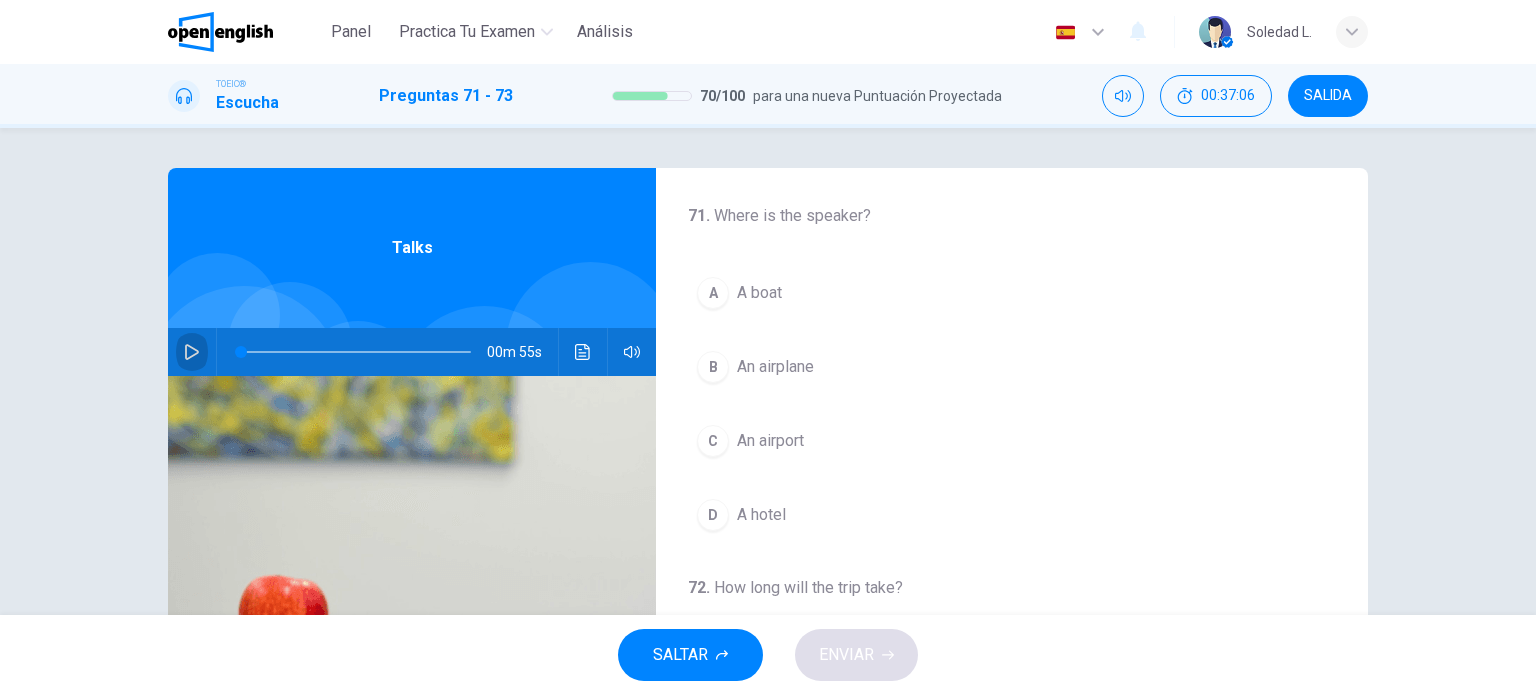 click 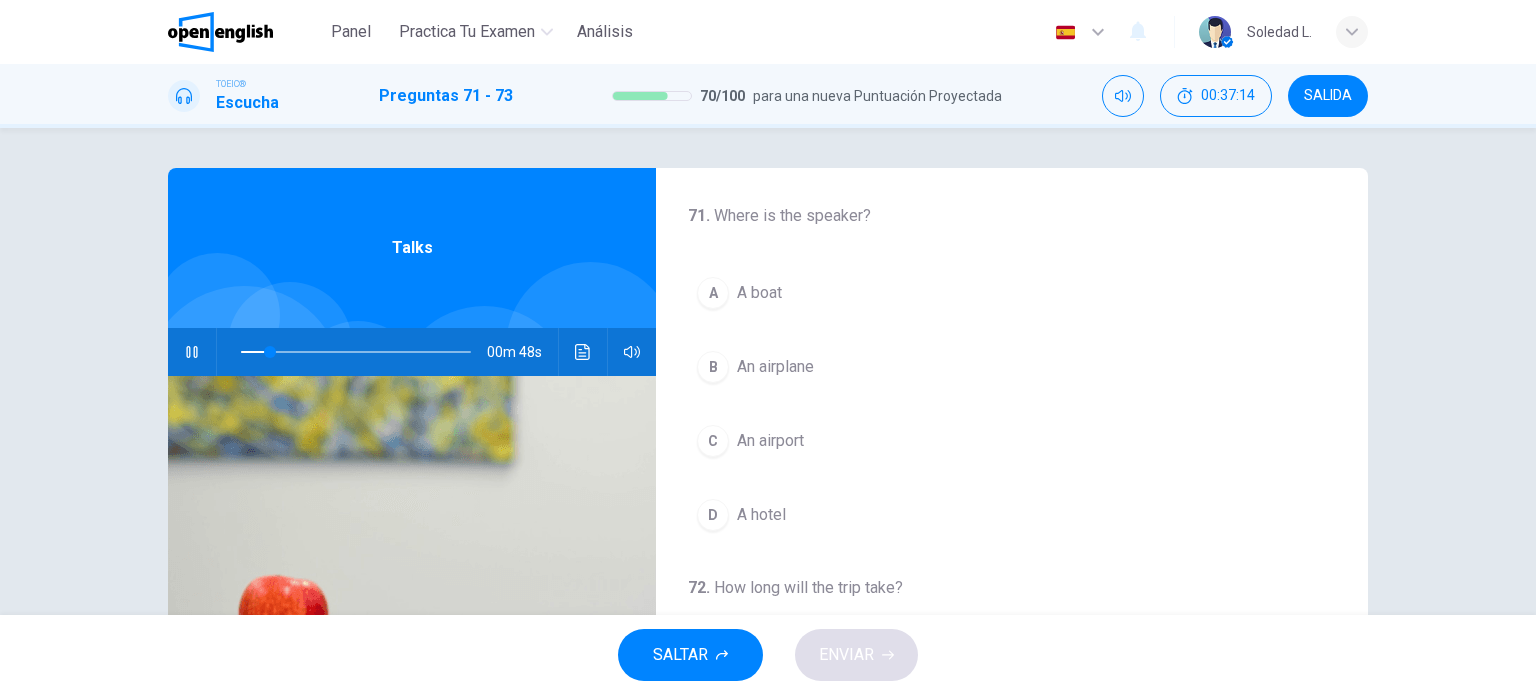click on "An airplane" at bounding box center (775, 367) 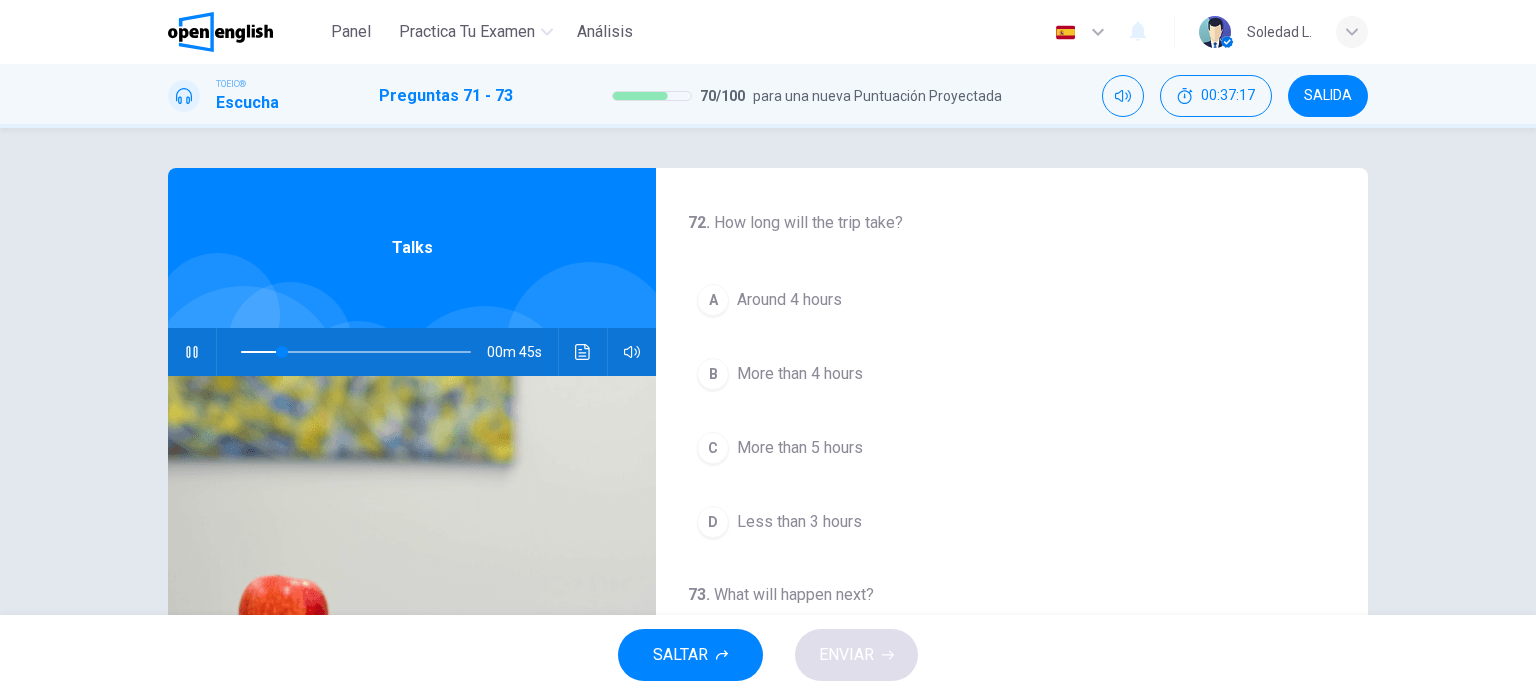 scroll, scrollTop: 400, scrollLeft: 0, axis: vertical 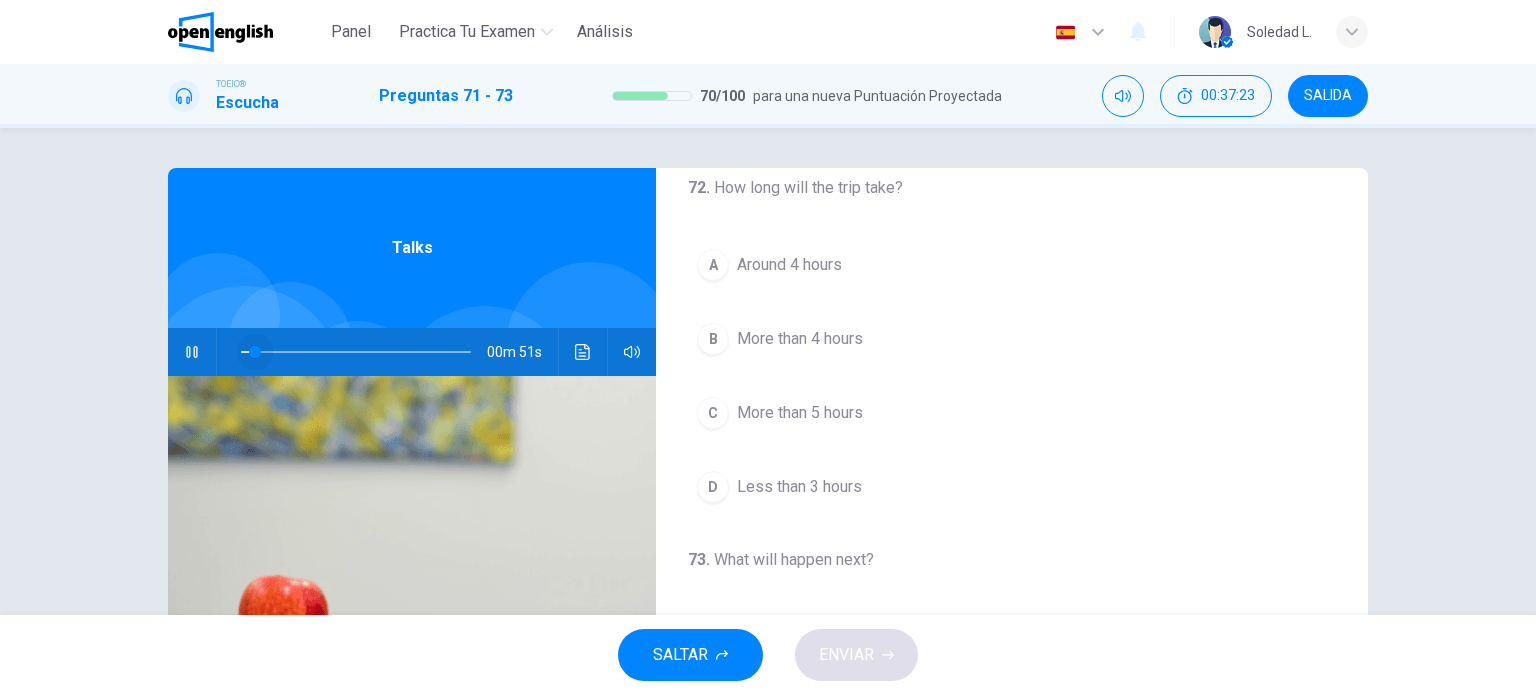 drag, startPoint x: 293, startPoint y: 355, endPoint x: 250, endPoint y: 358, distance: 43.104523 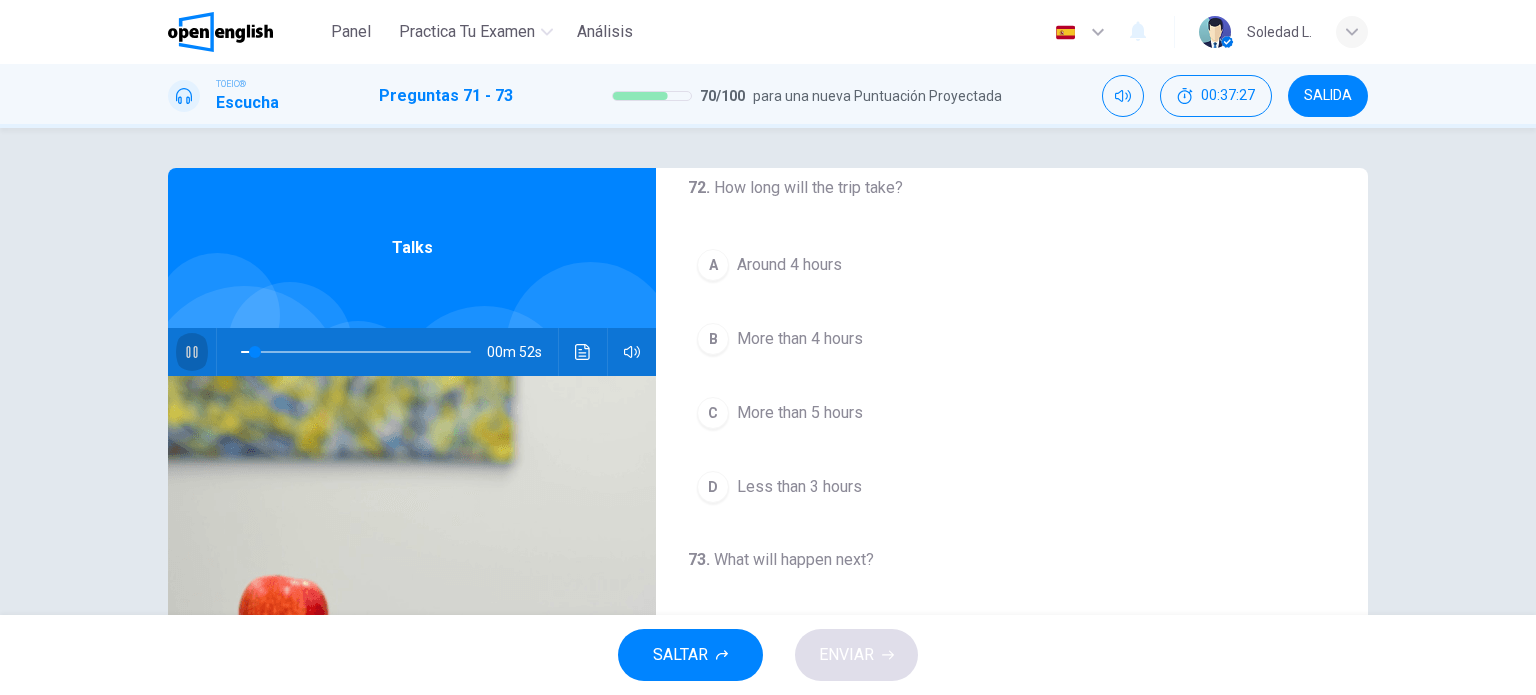 click 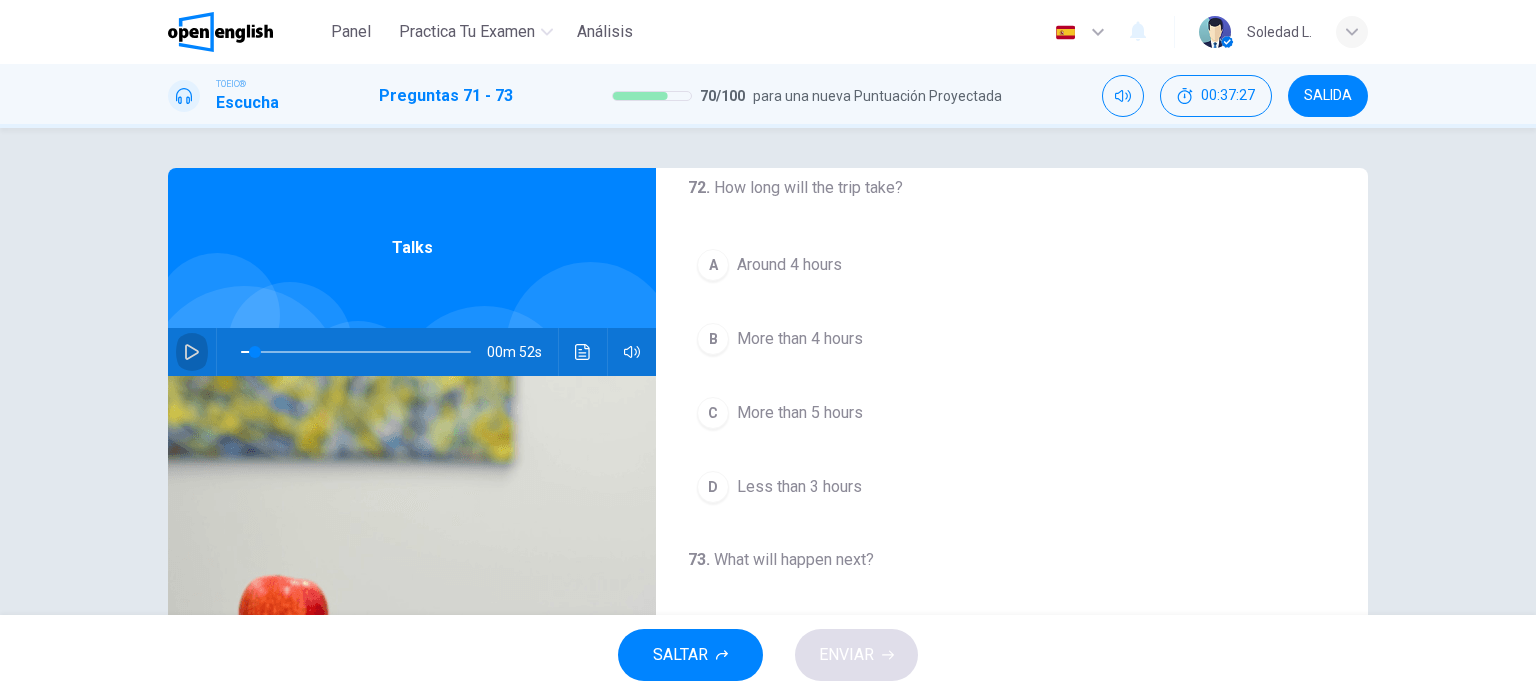 click 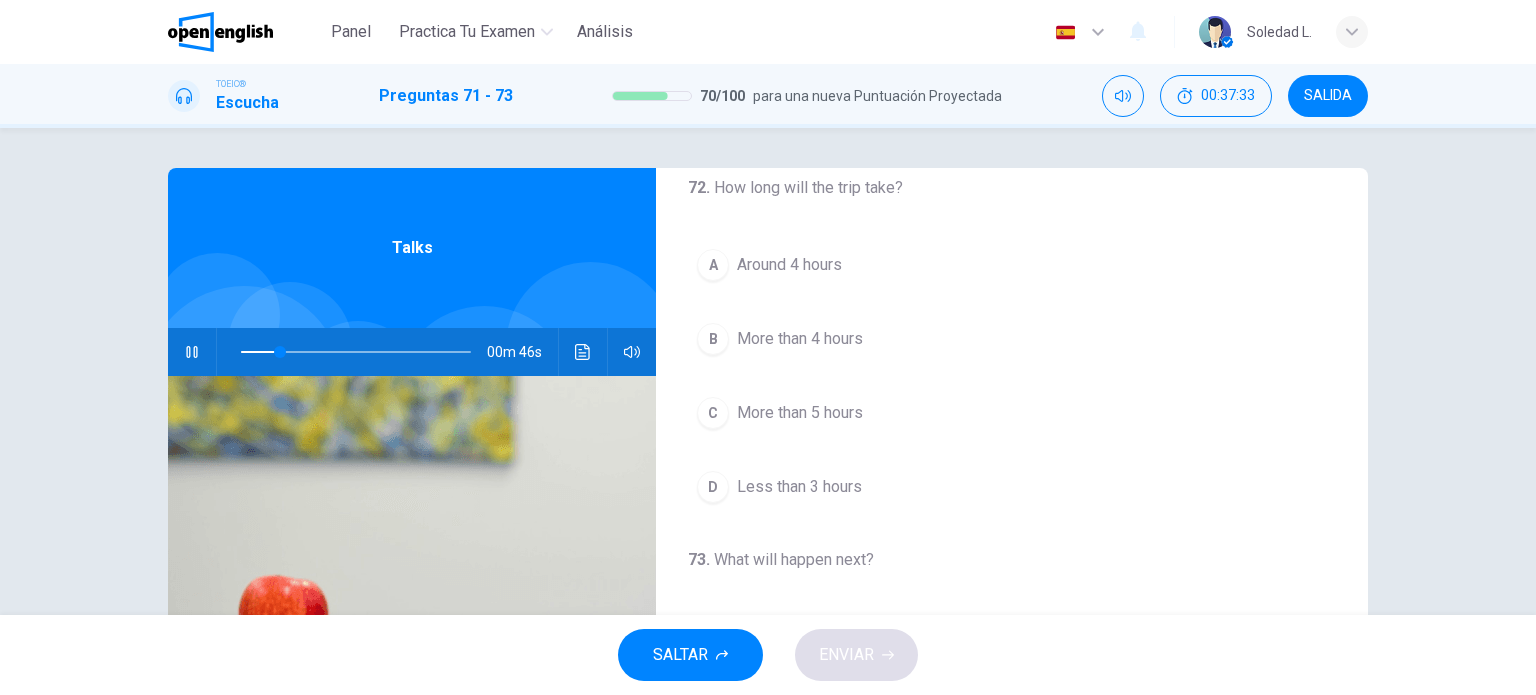 click on "A" at bounding box center (713, 265) 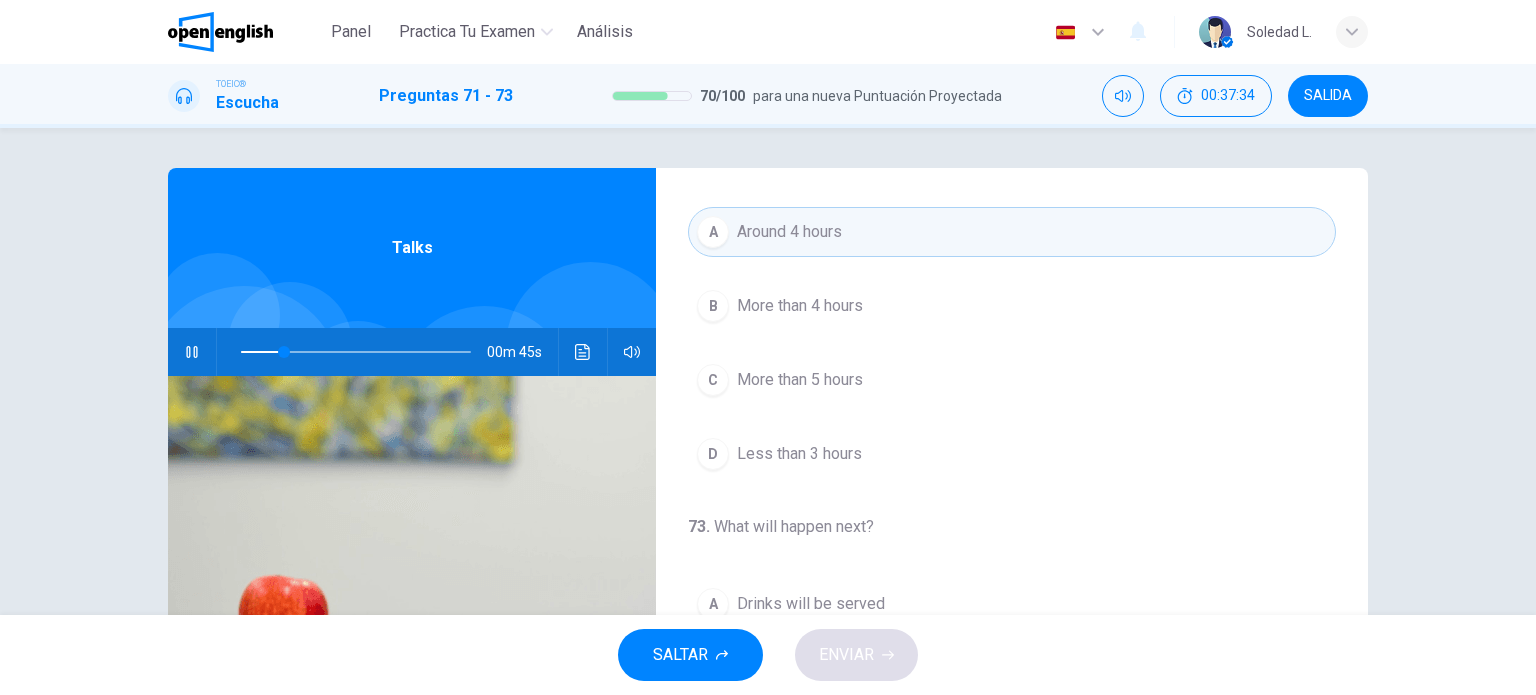 scroll, scrollTop: 452, scrollLeft: 0, axis: vertical 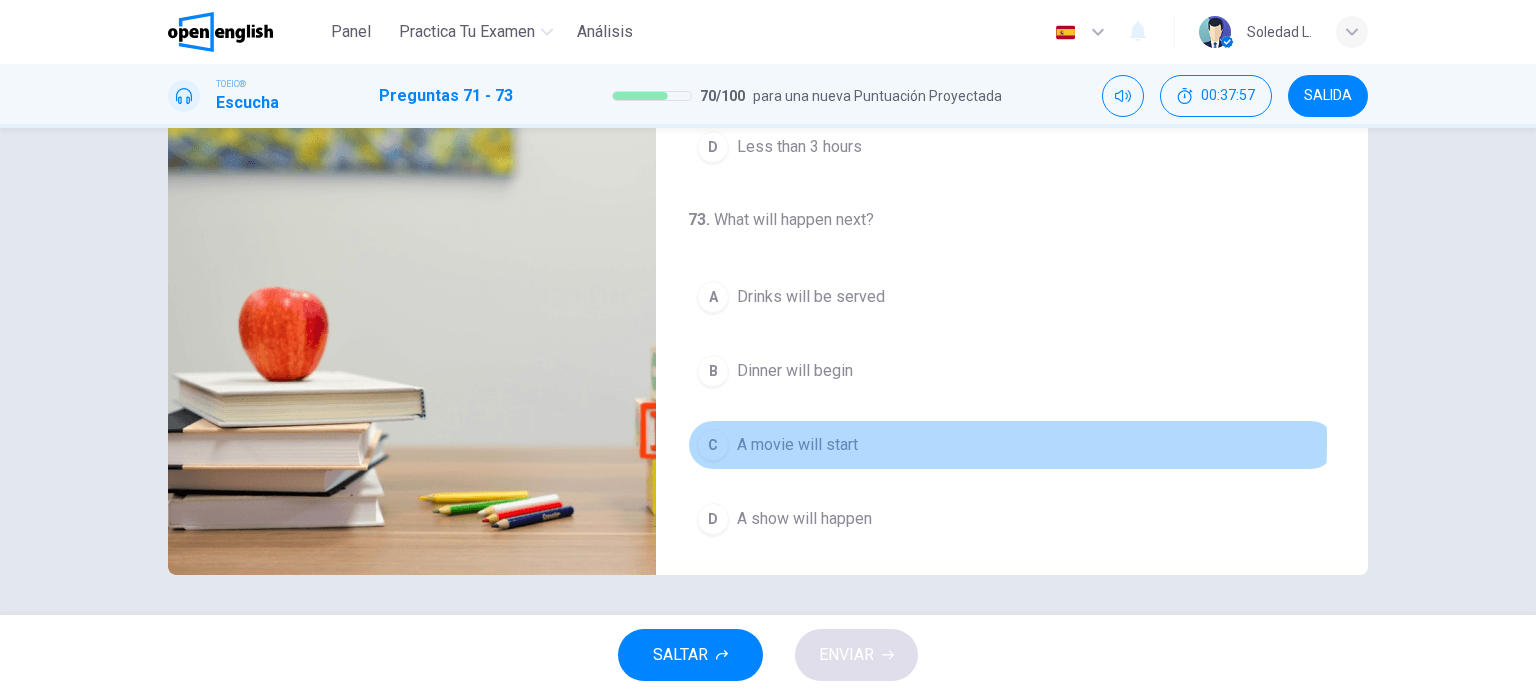 click on "C" at bounding box center (713, 445) 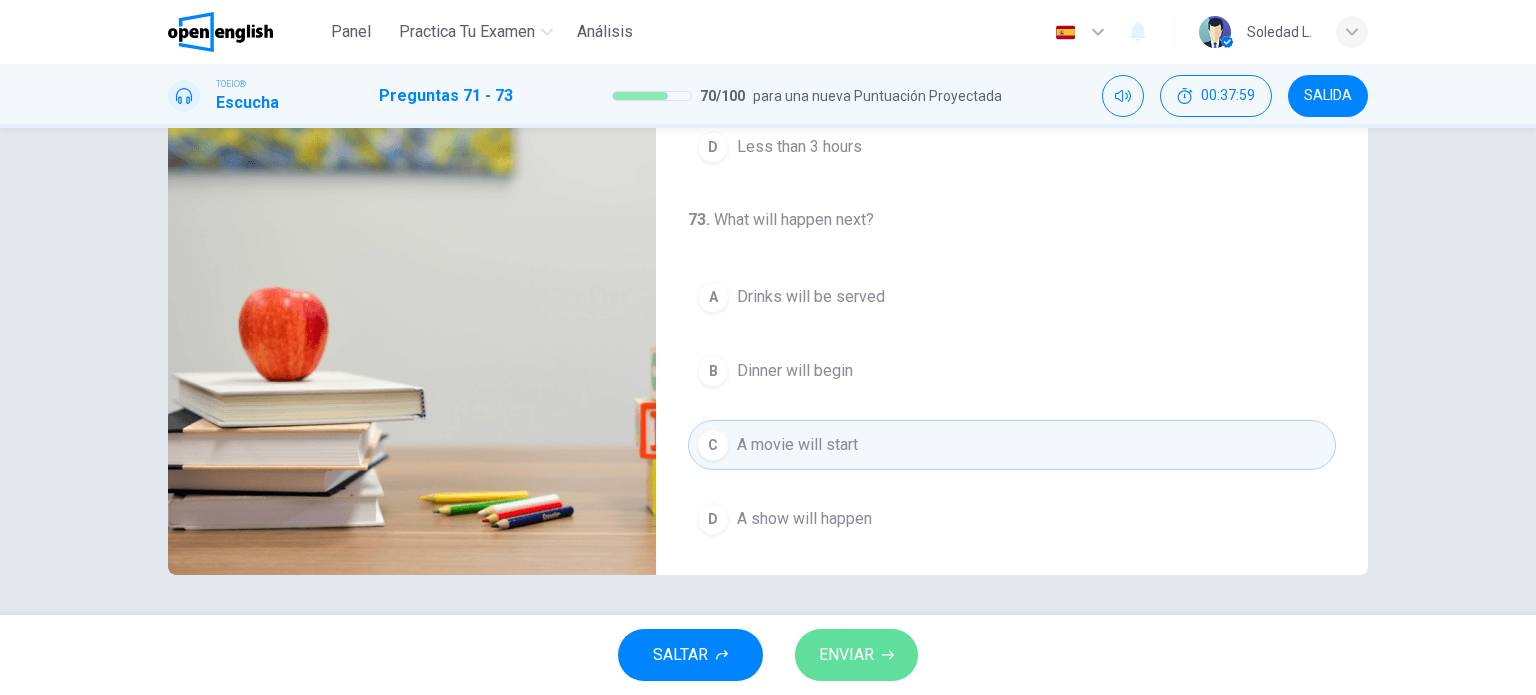 click 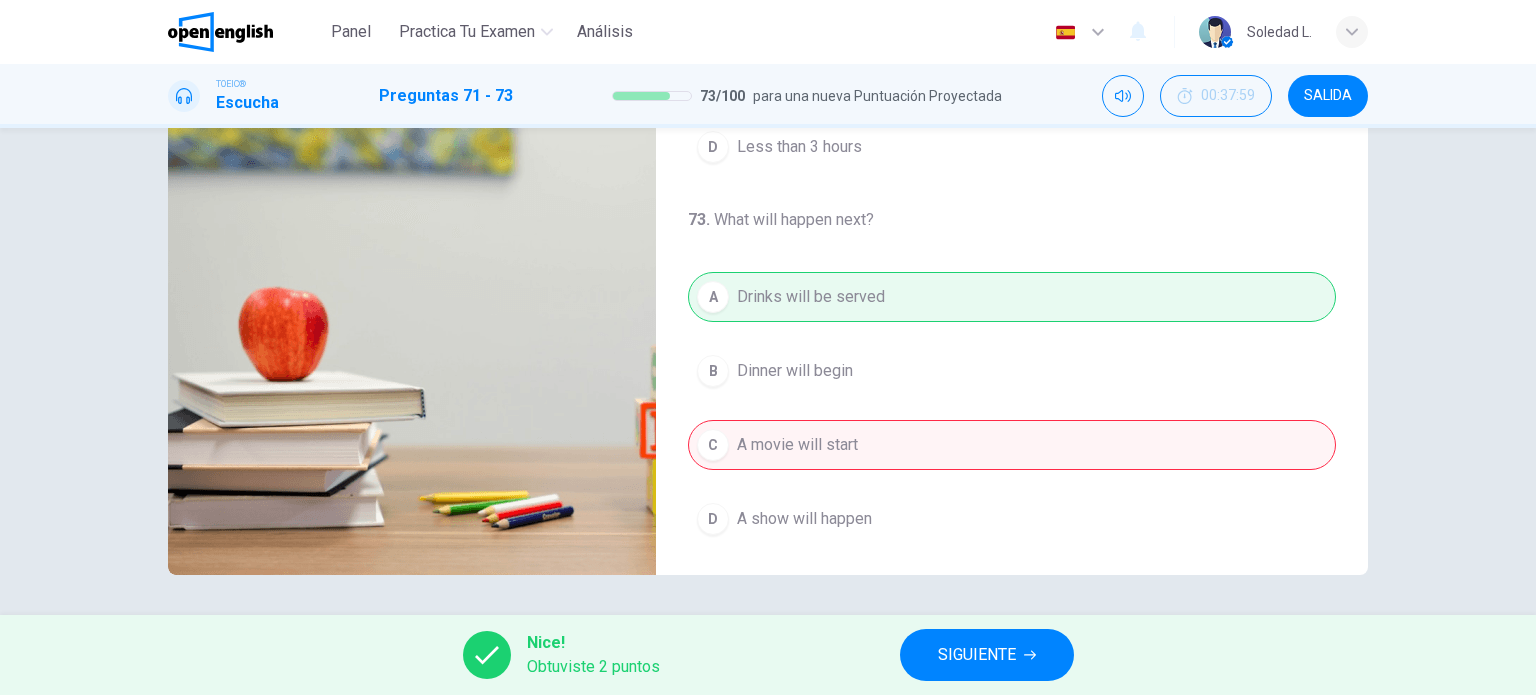 type on "**" 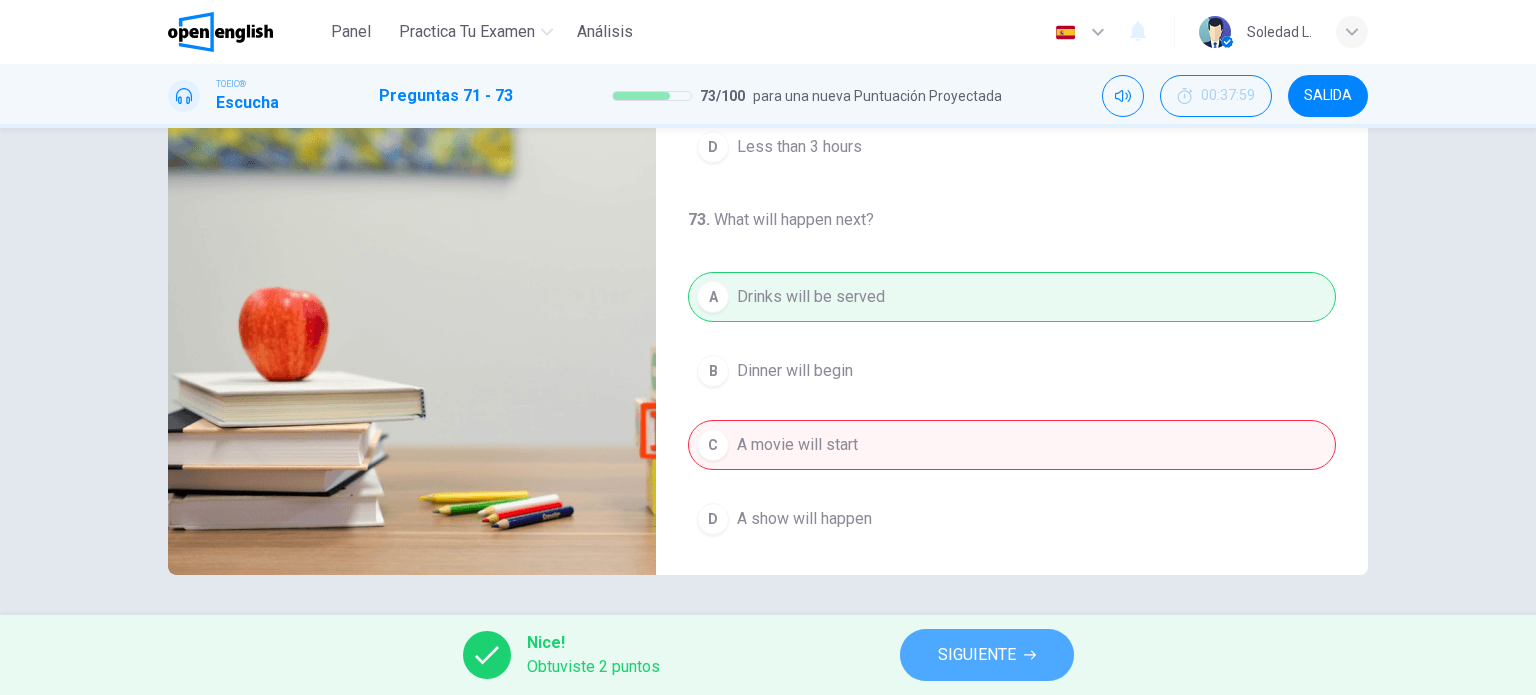 click on "SIGUIENTE" at bounding box center (977, 655) 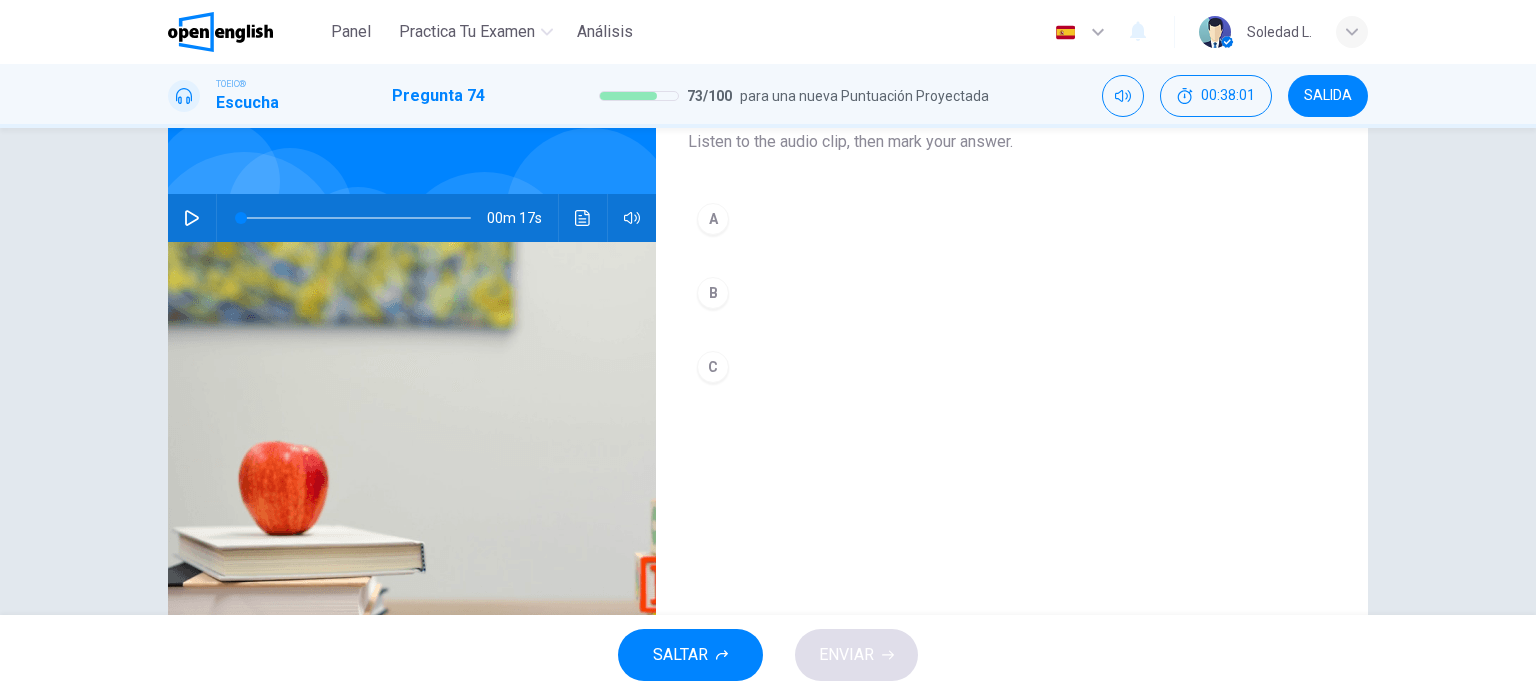 scroll, scrollTop: 100, scrollLeft: 0, axis: vertical 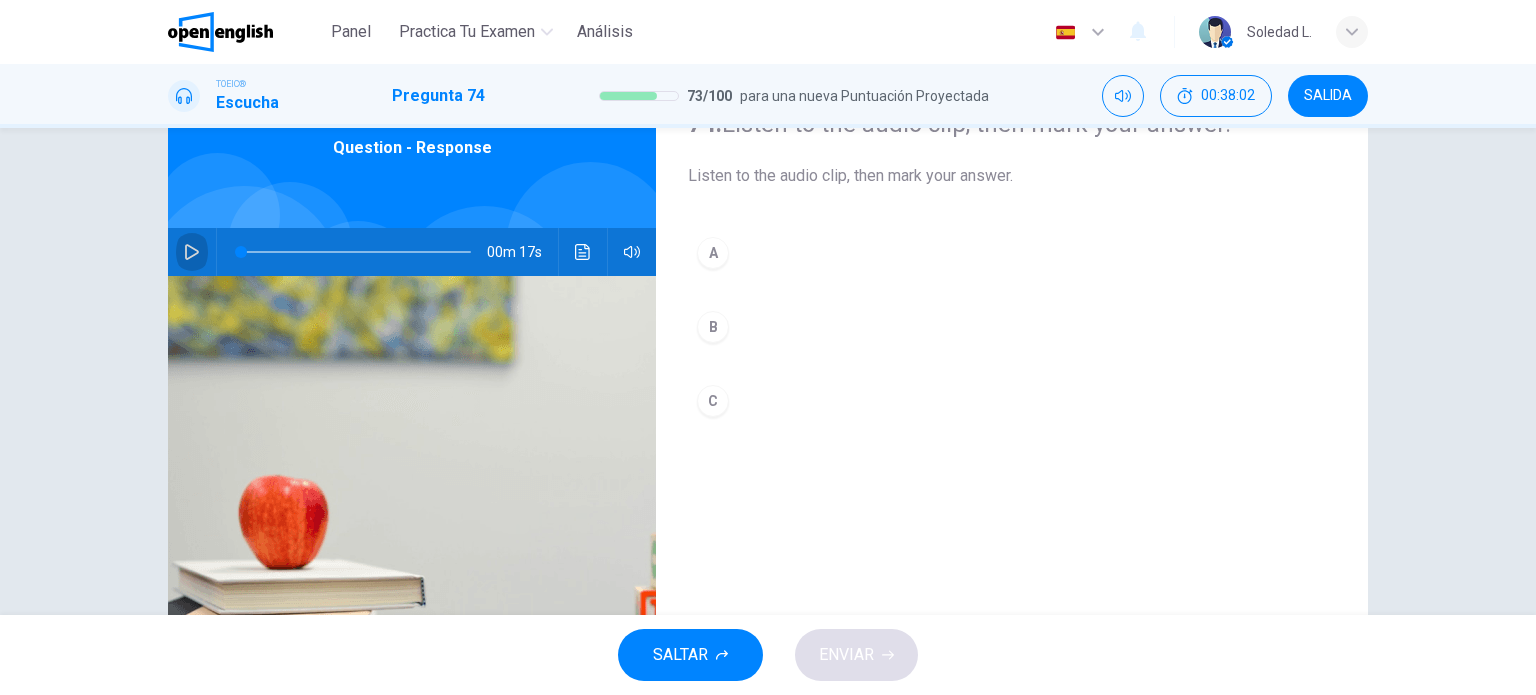 click 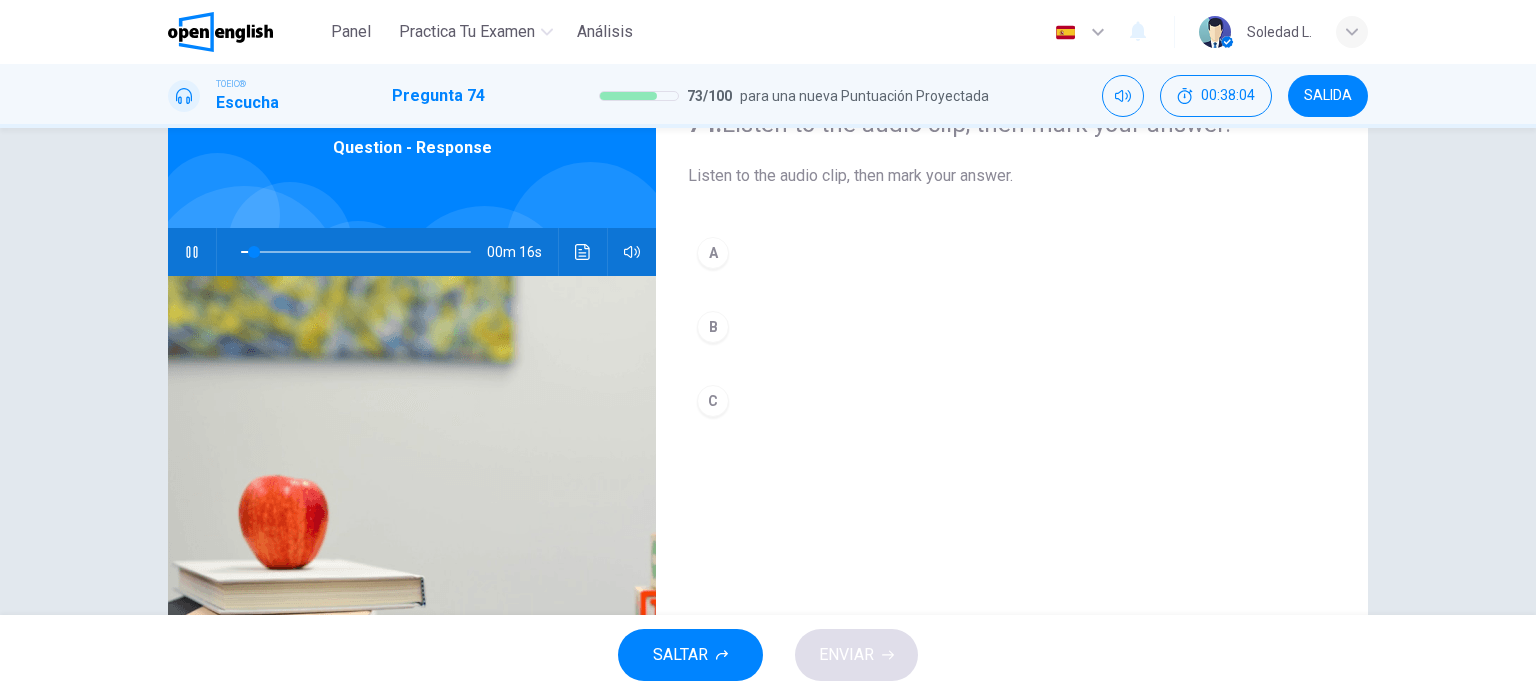 scroll, scrollTop: 0, scrollLeft: 0, axis: both 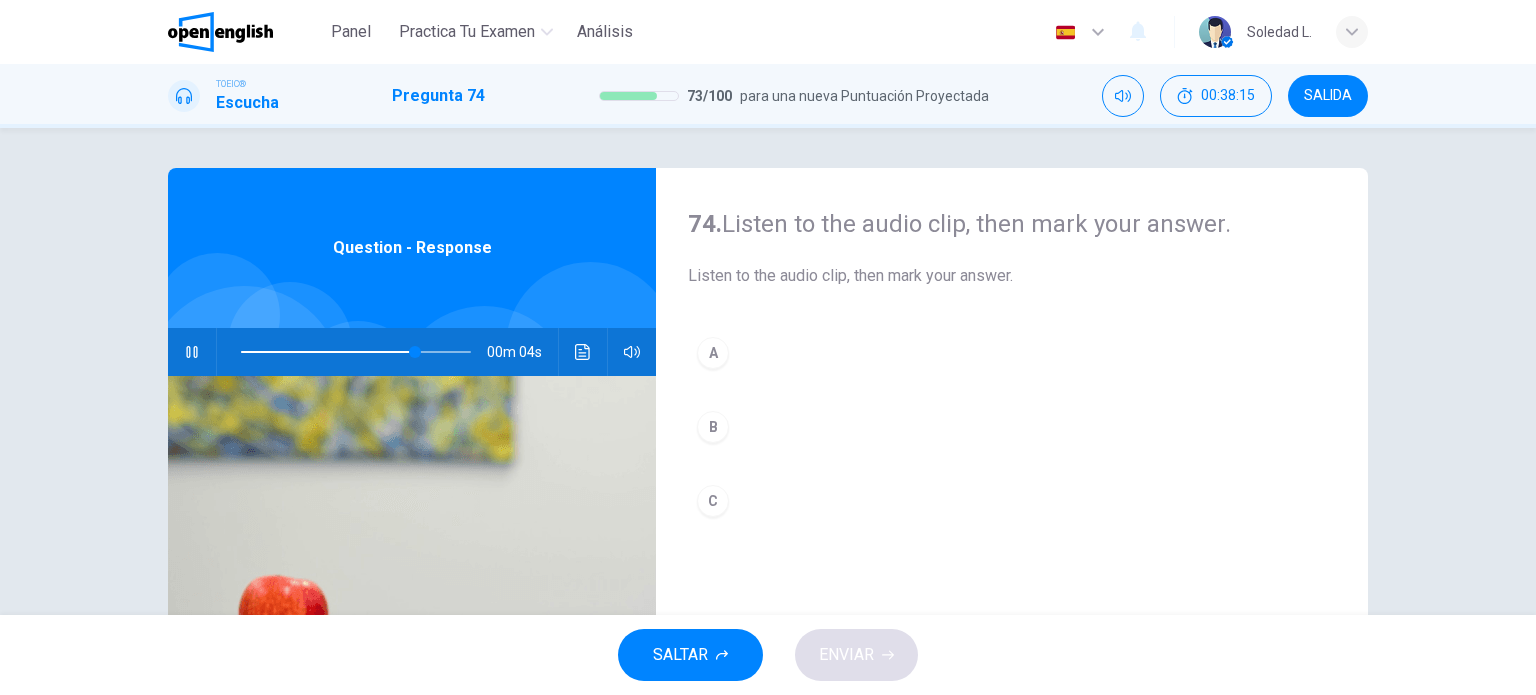click on "C" at bounding box center (713, 501) 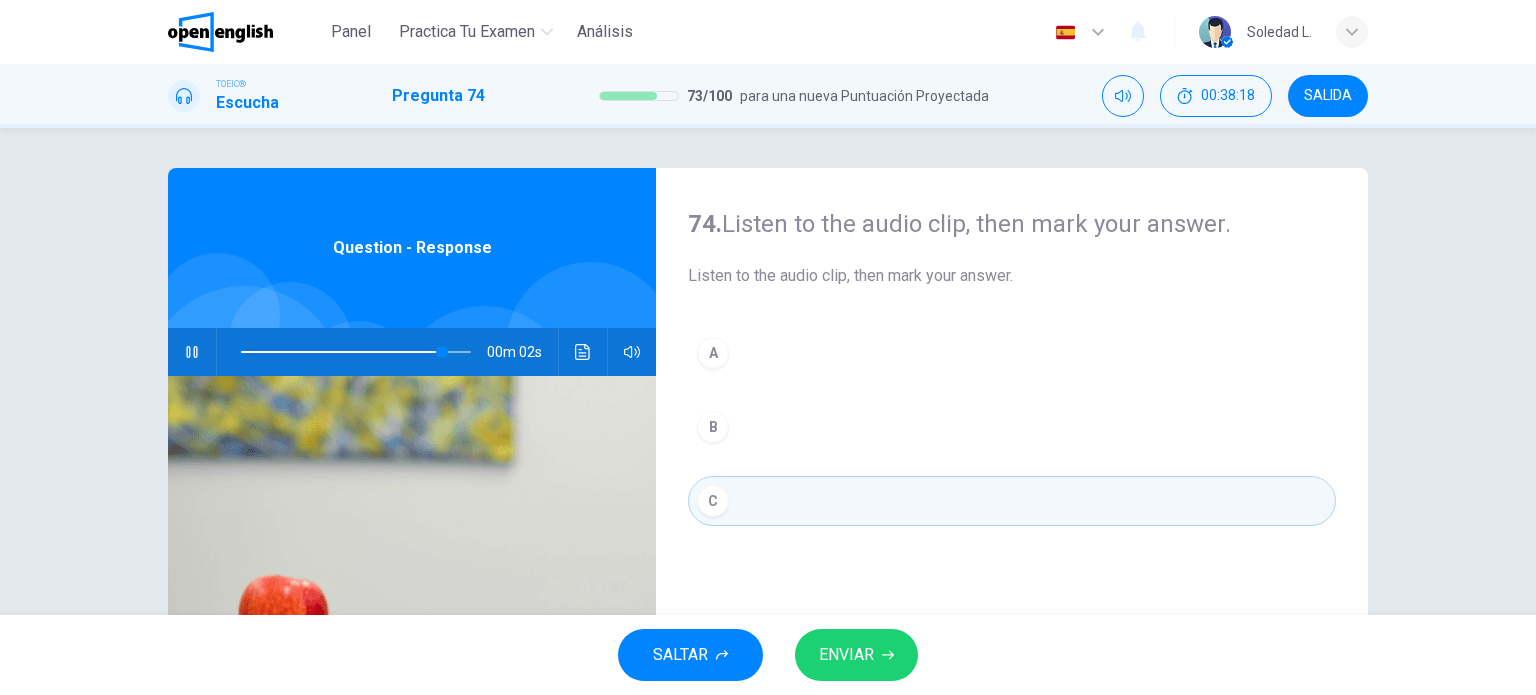 click on "ENVIAR" at bounding box center (846, 655) 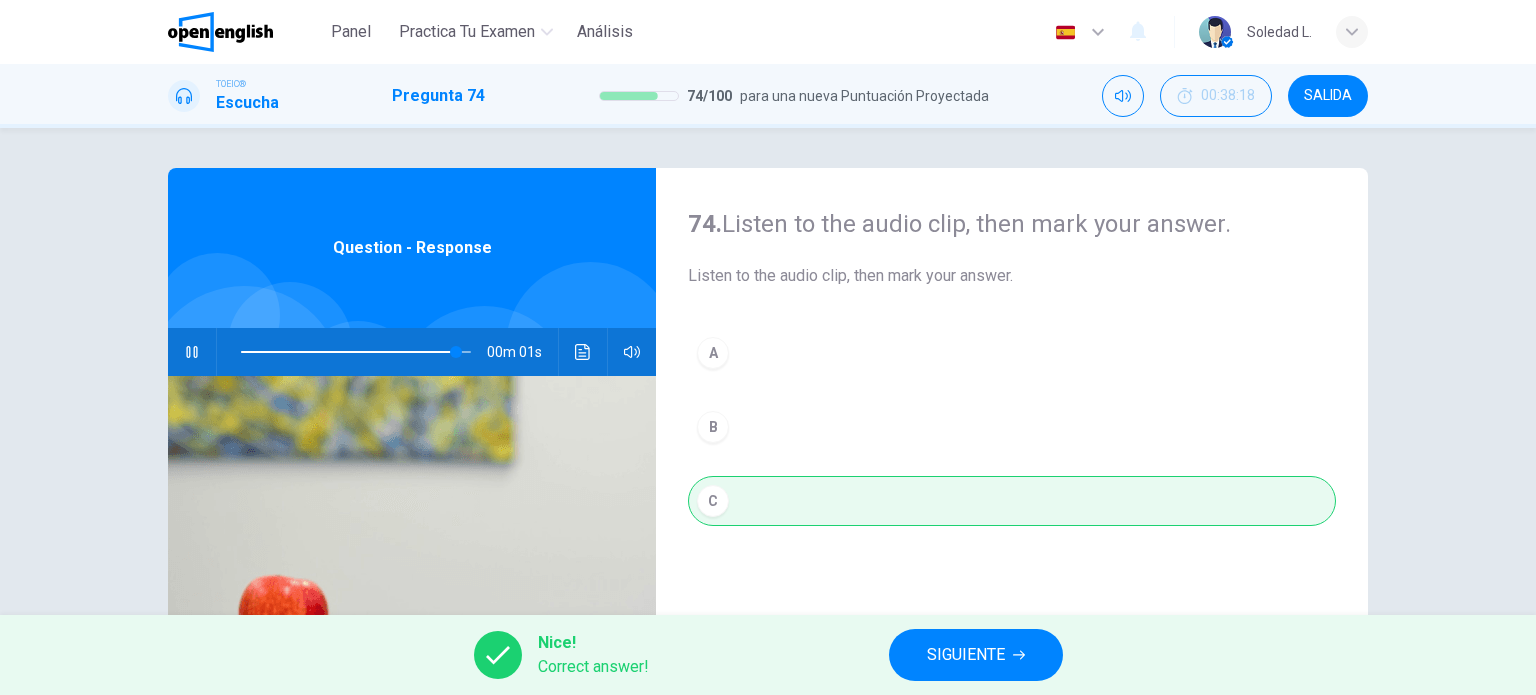 type on "*" 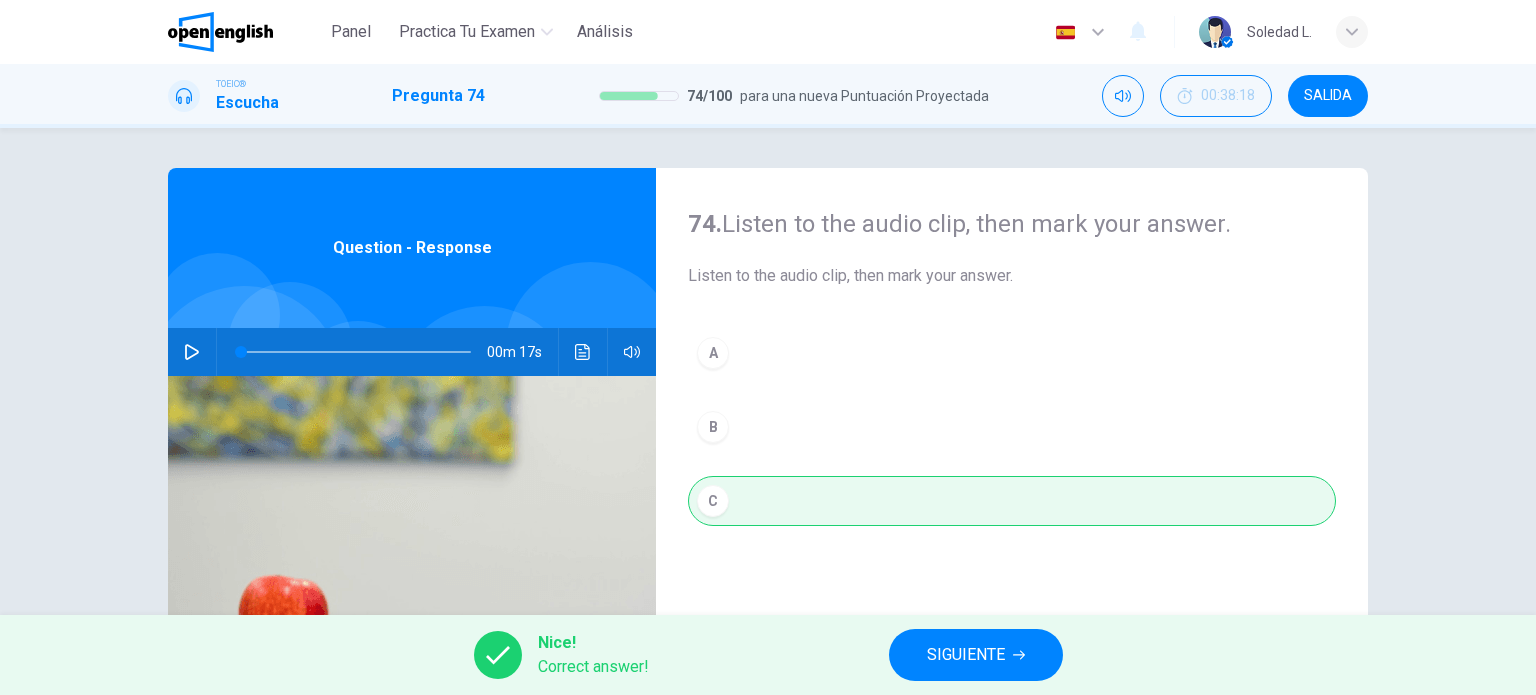 click on "SIGUIENTE" at bounding box center [966, 655] 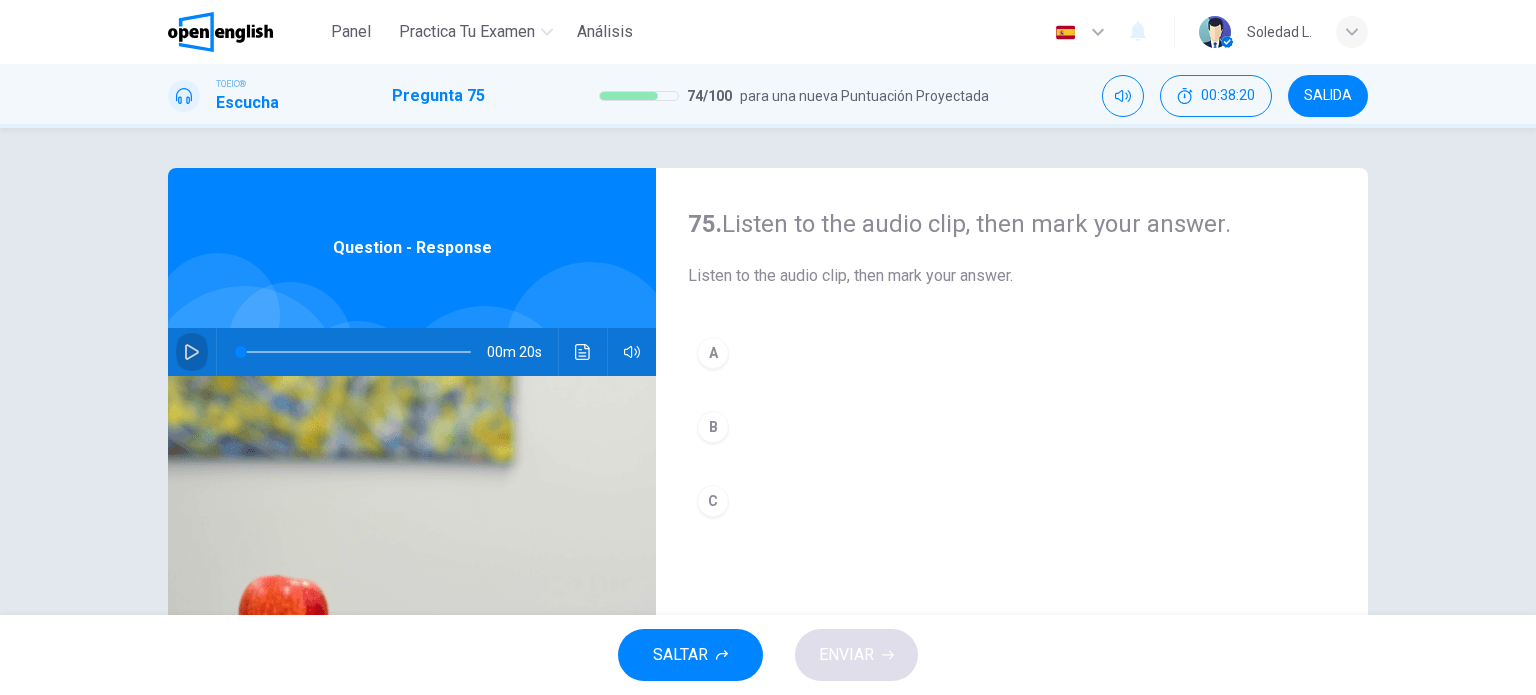 click 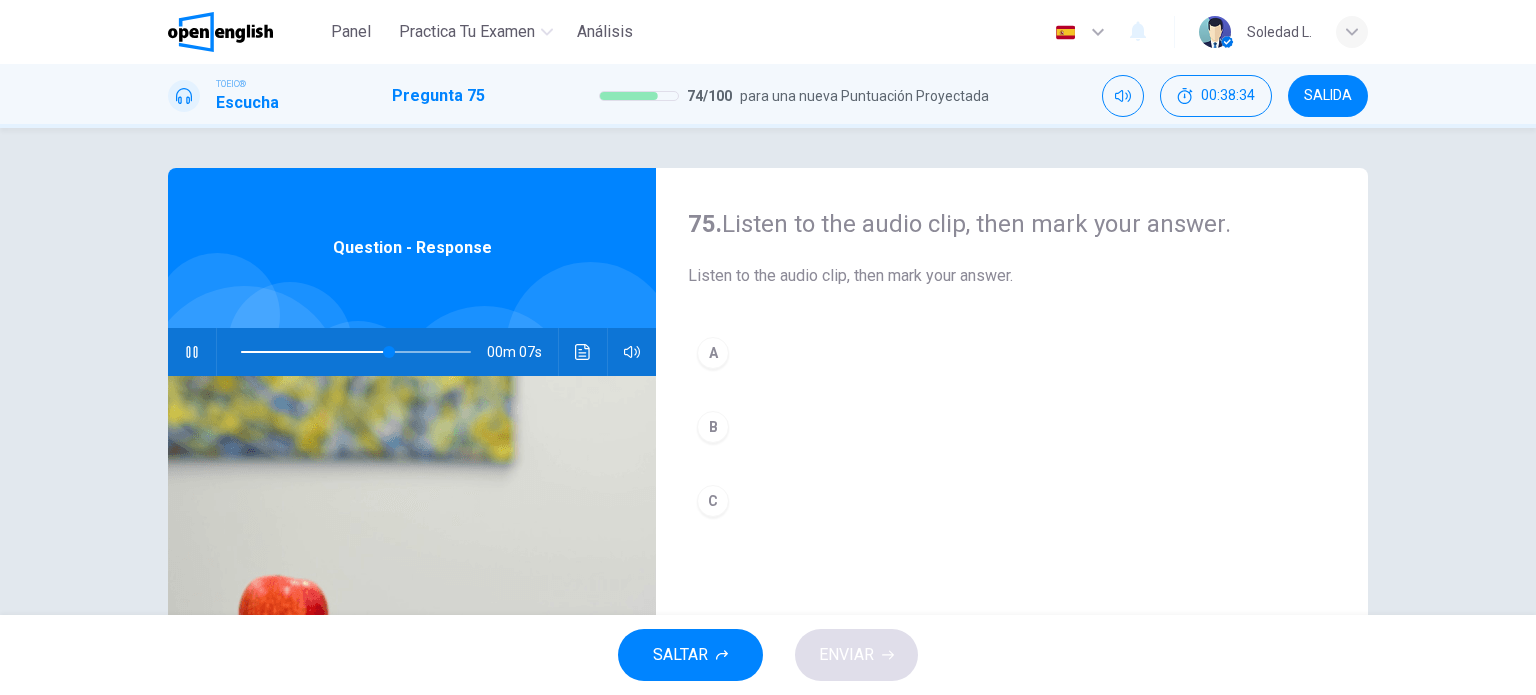 click on "C" at bounding box center [713, 501] 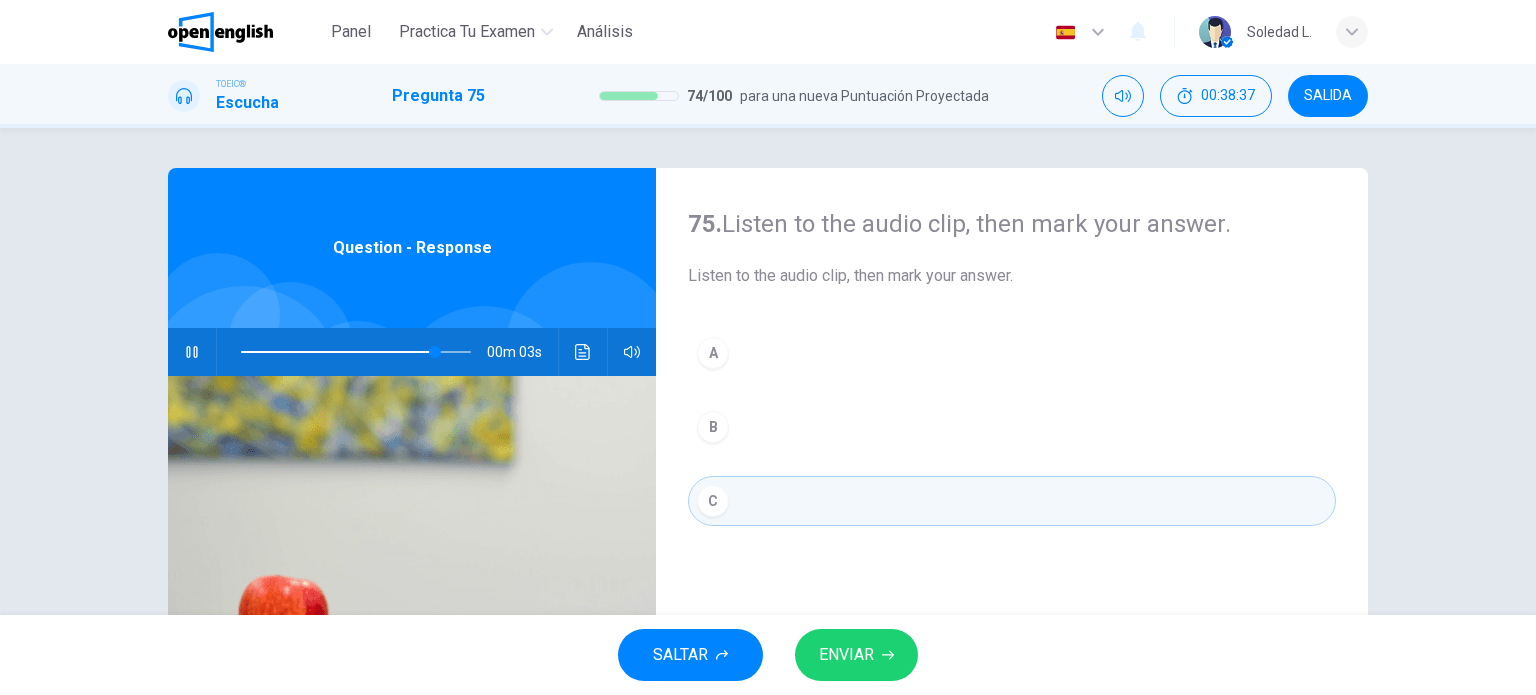 click on "ENVIAR" at bounding box center [846, 655] 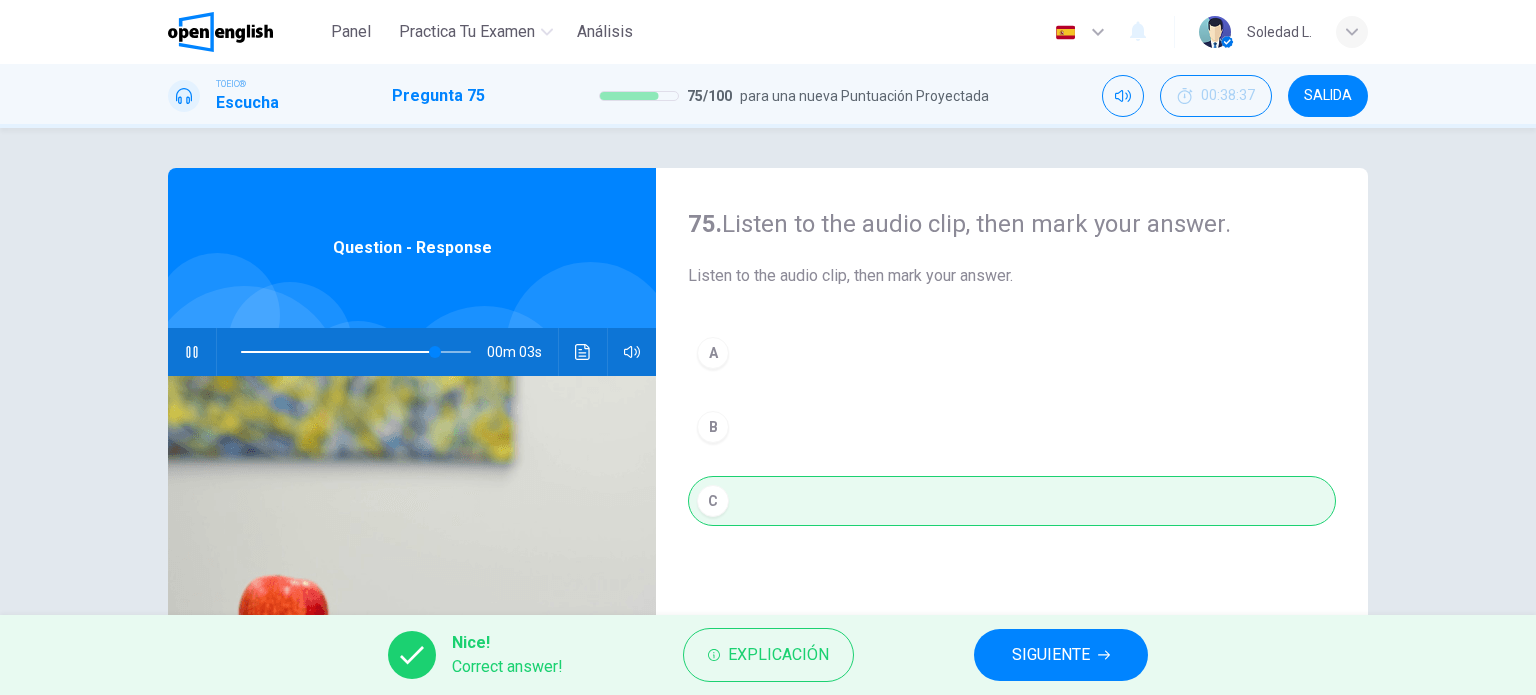 type on "**" 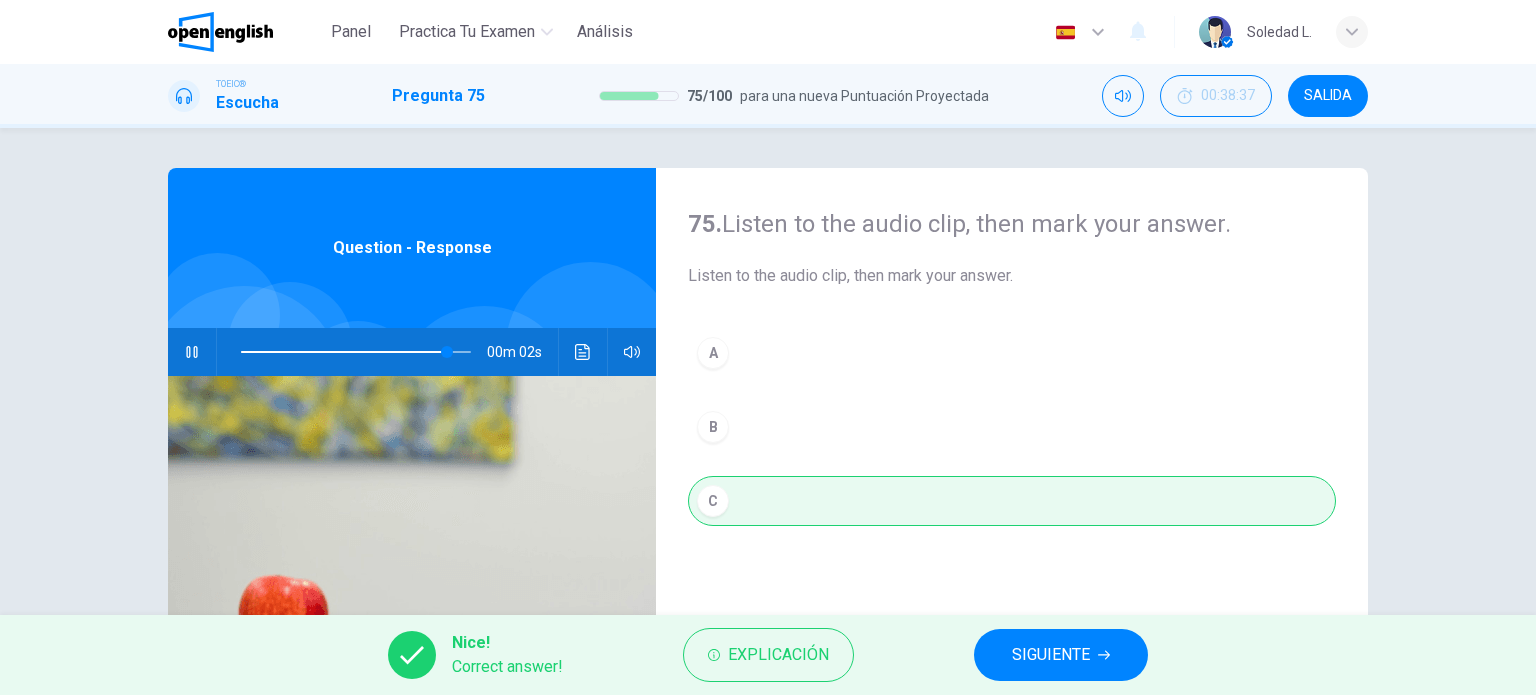 click on "SIGUIENTE" at bounding box center [1051, 655] 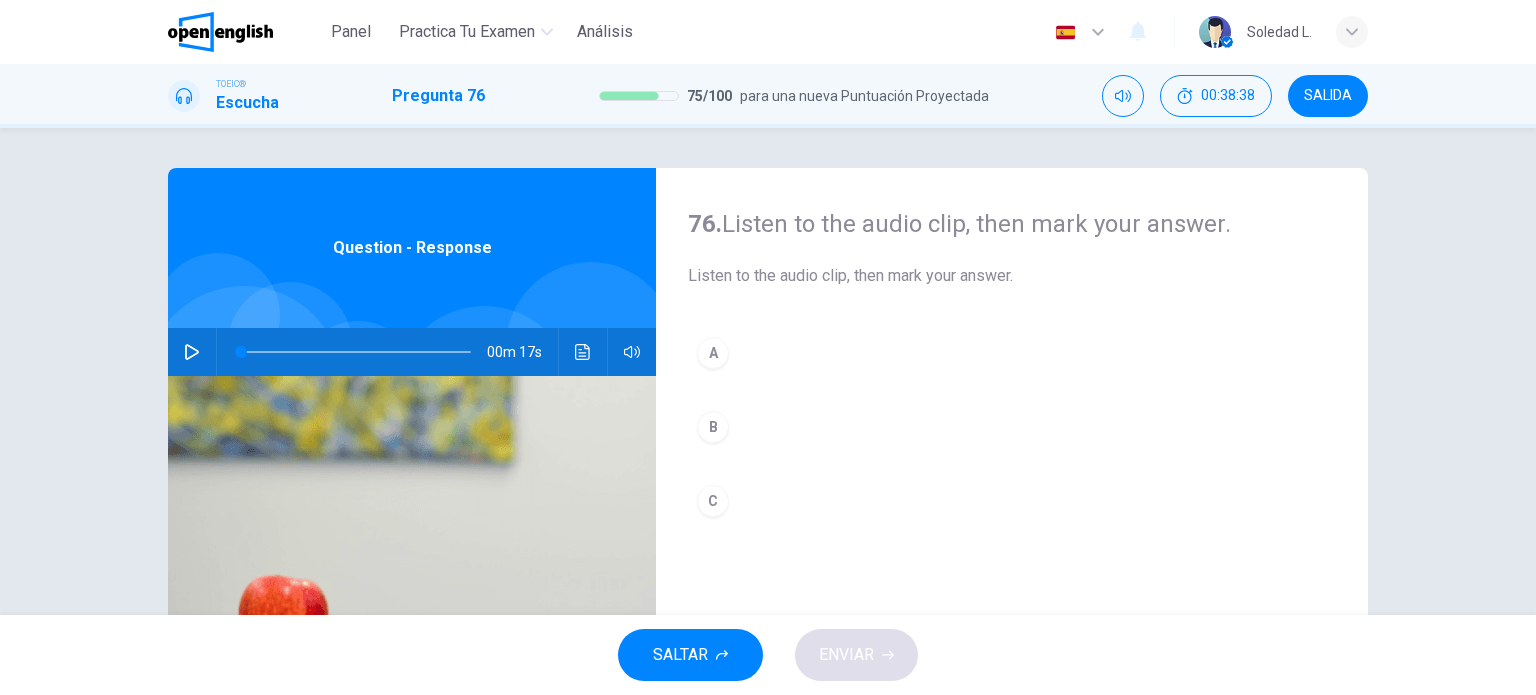 click 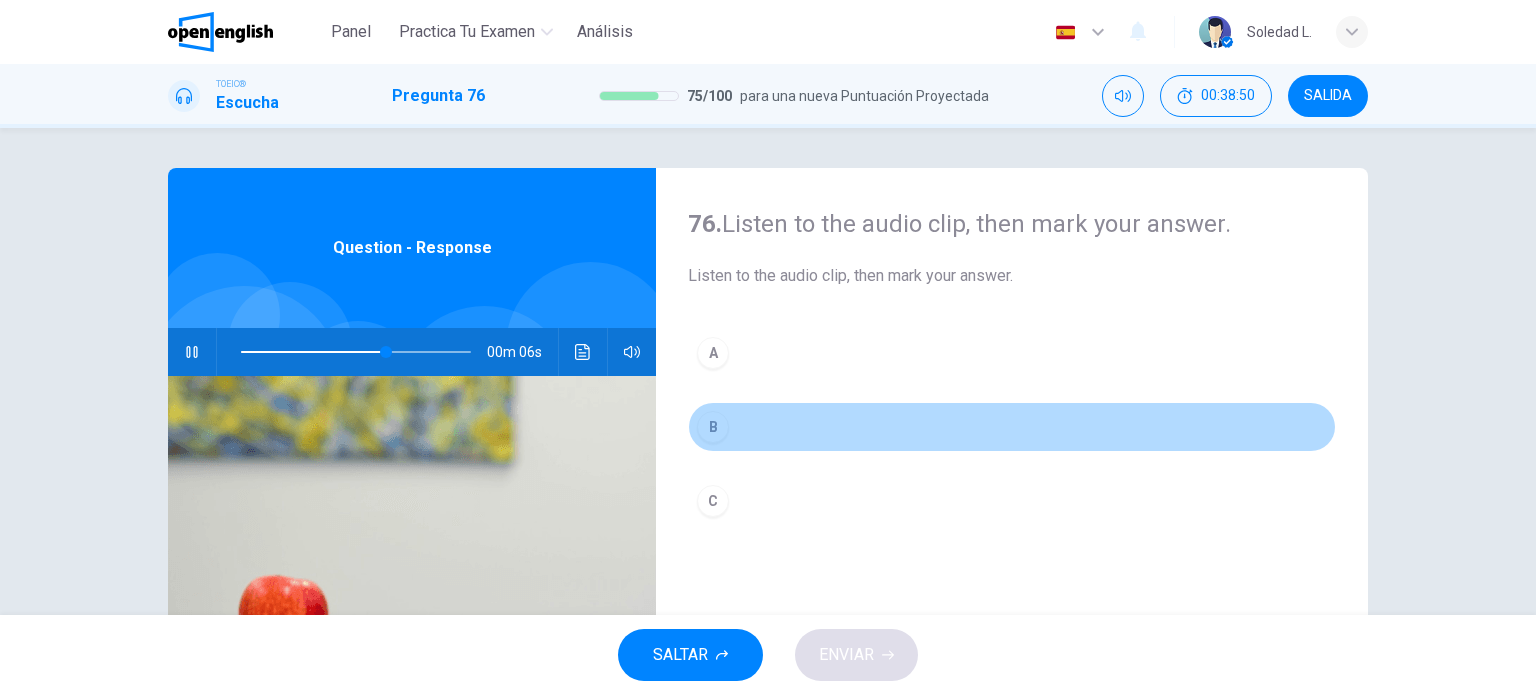 click on "B" at bounding box center [713, 427] 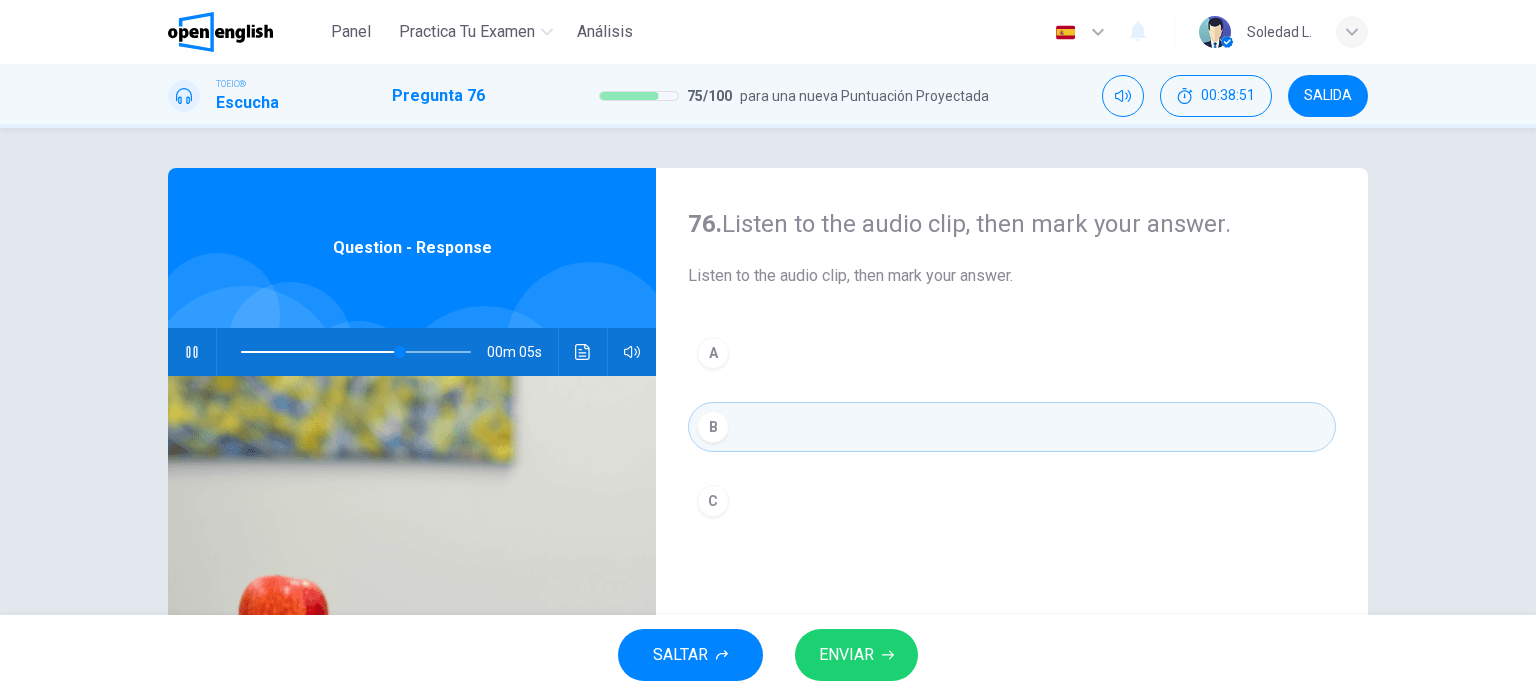 click on "ENVIAR" at bounding box center (846, 655) 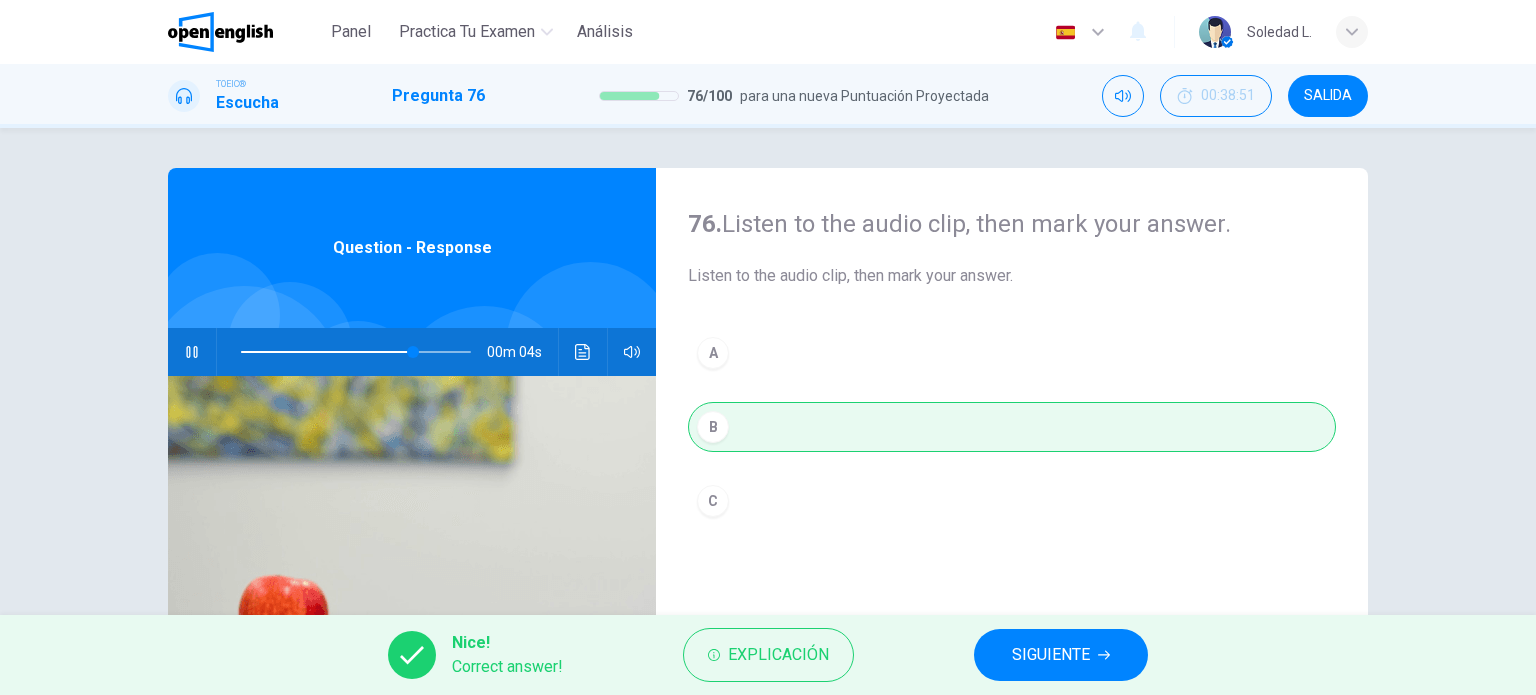 type on "**" 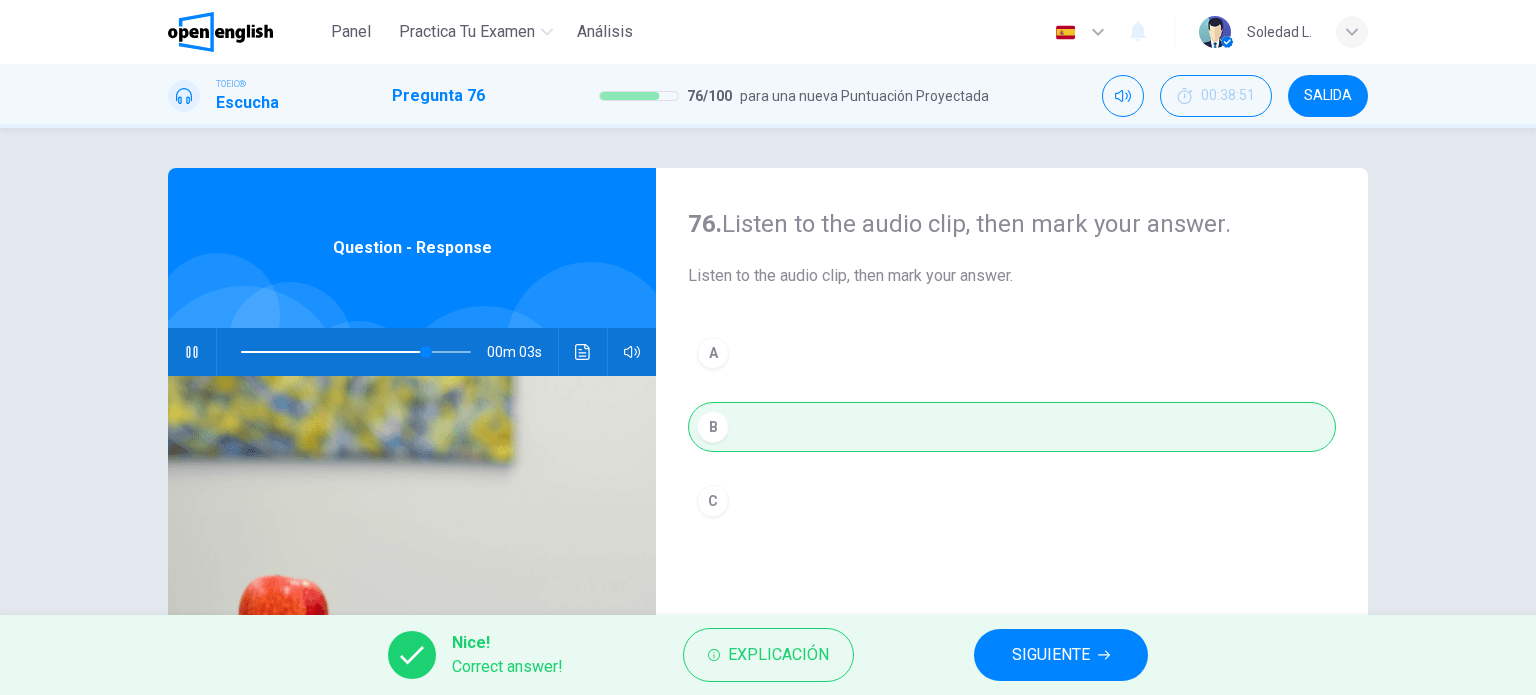 click on "SIGUIENTE" at bounding box center [1051, 655] 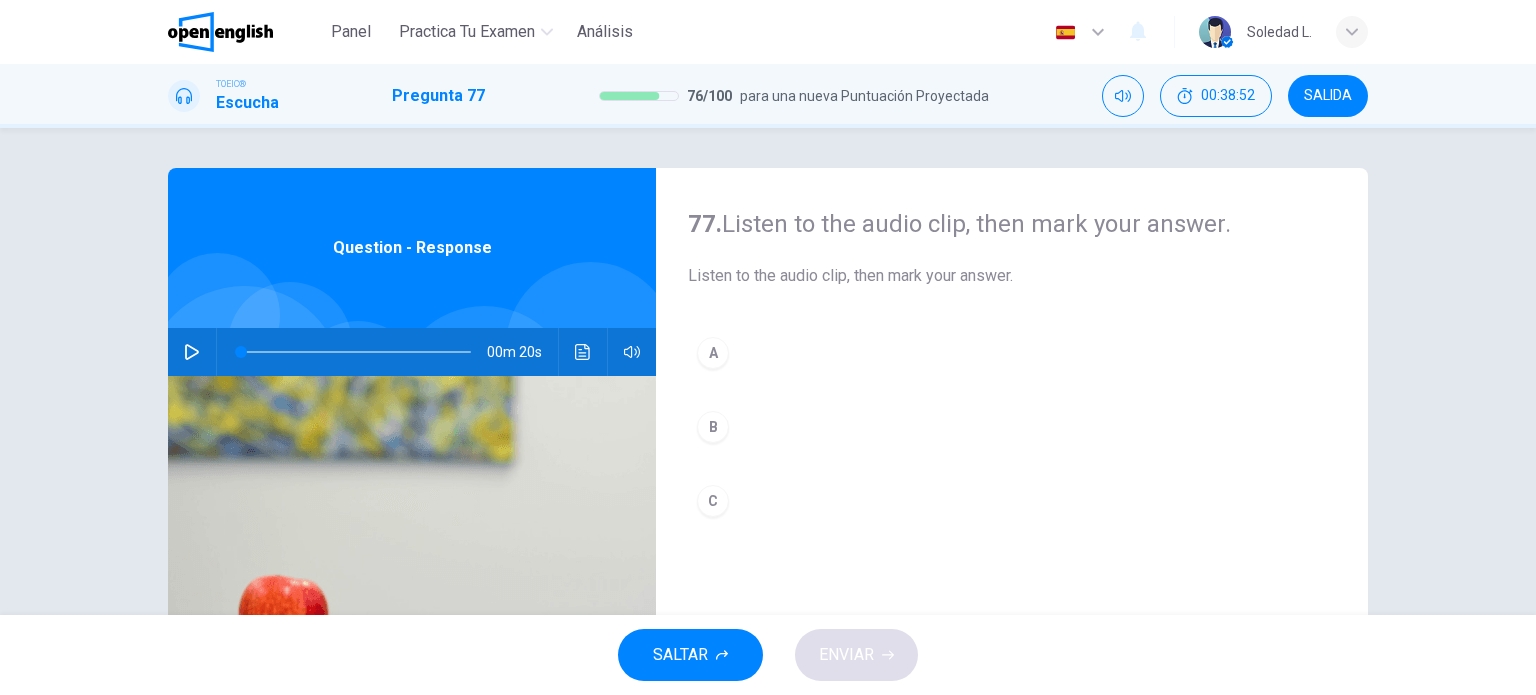 click 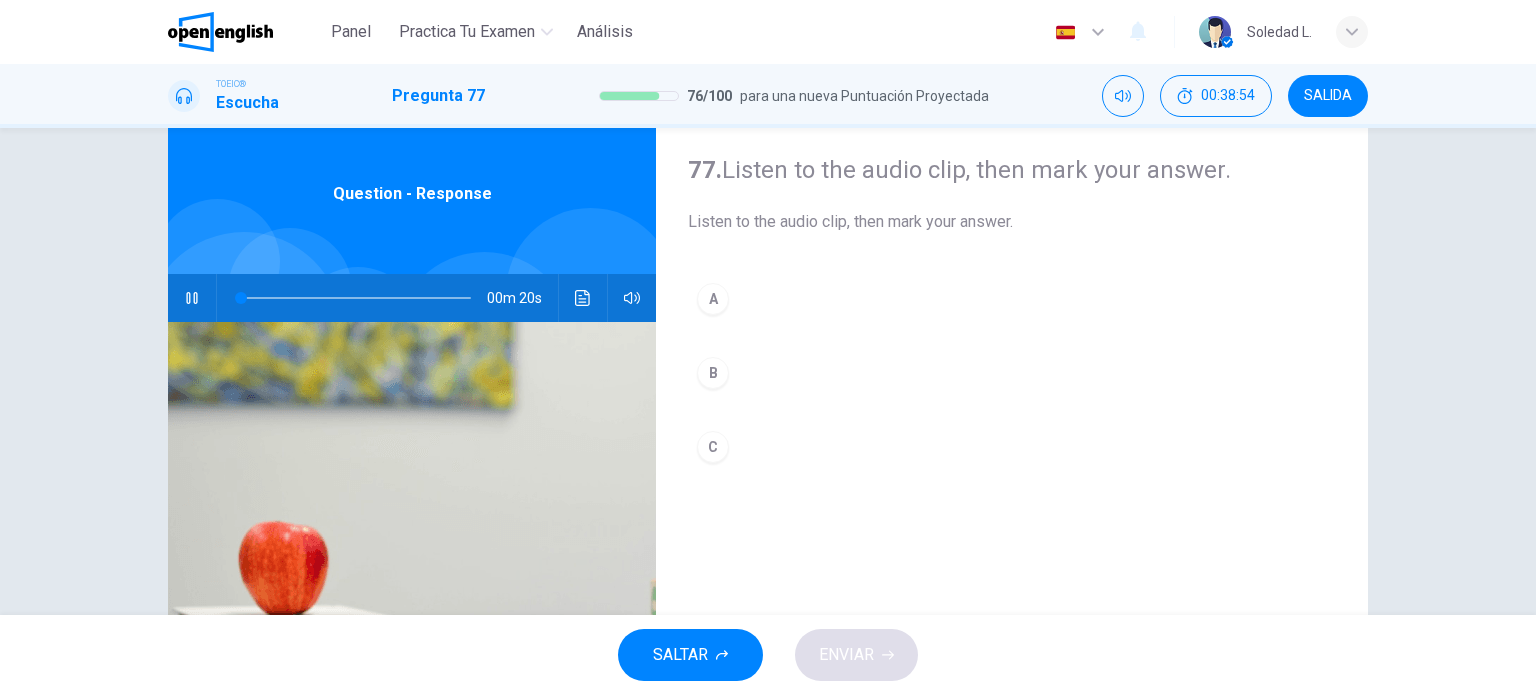 scroll, scrollTop: 100, scrollLeft: 0, axis: vertical 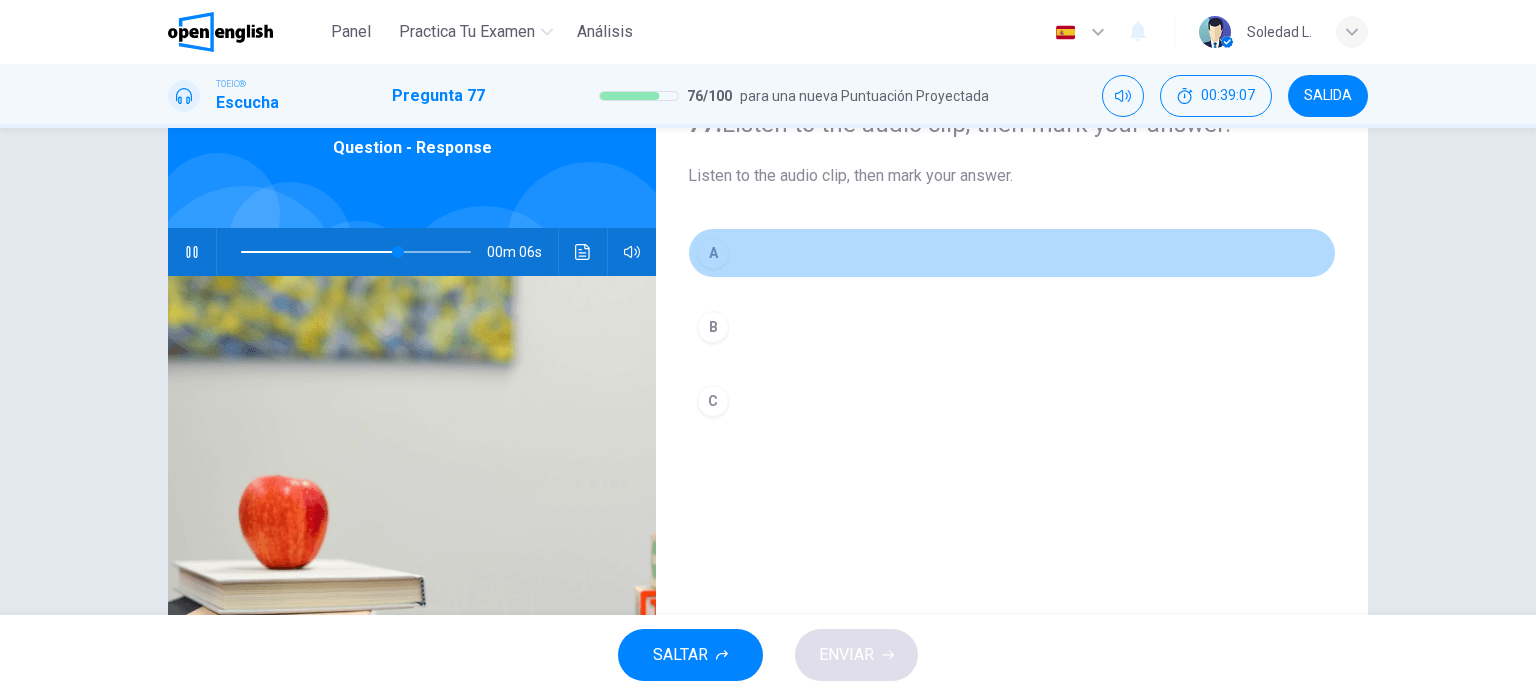 click on "A" at bounding box center [713, 253] 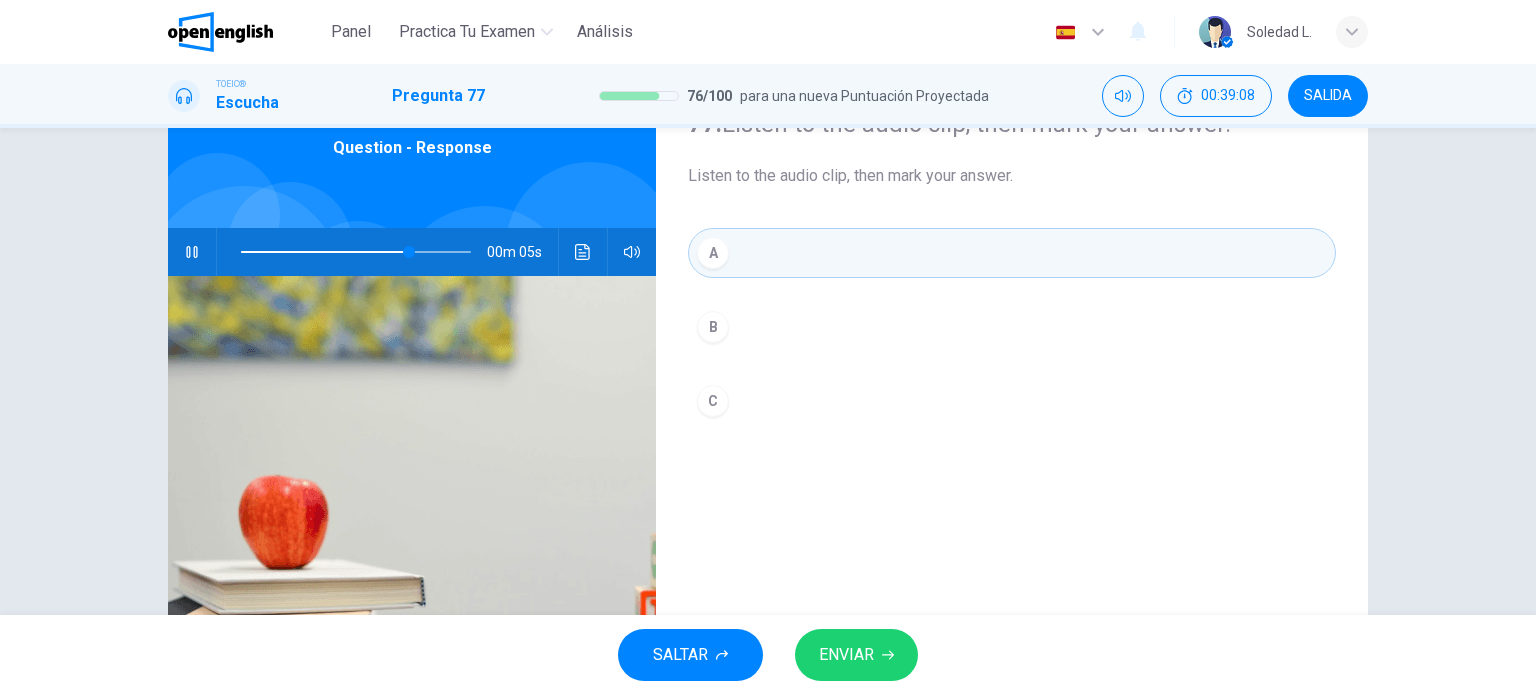 click on "B" at bounding box center (713, 327) 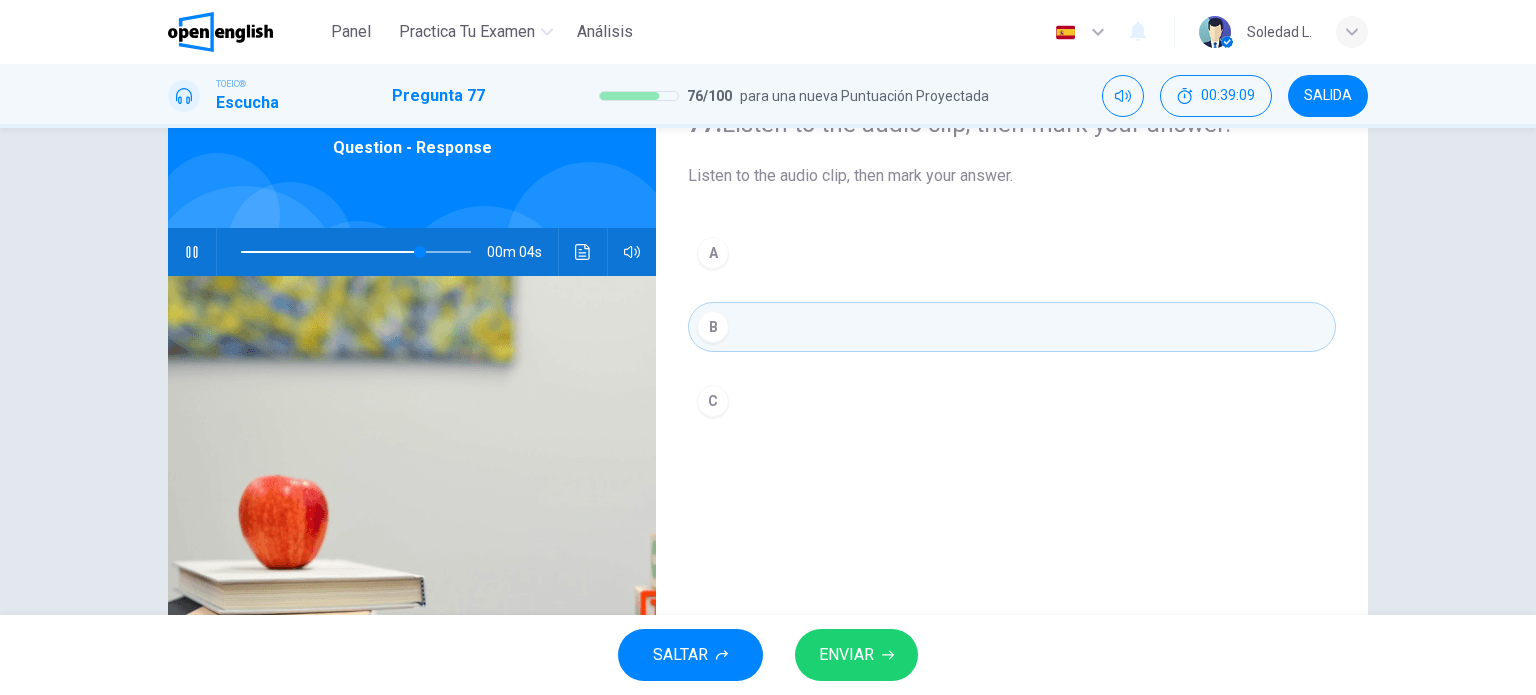 click on "ENVIAR" at bounding box center [856, 655] 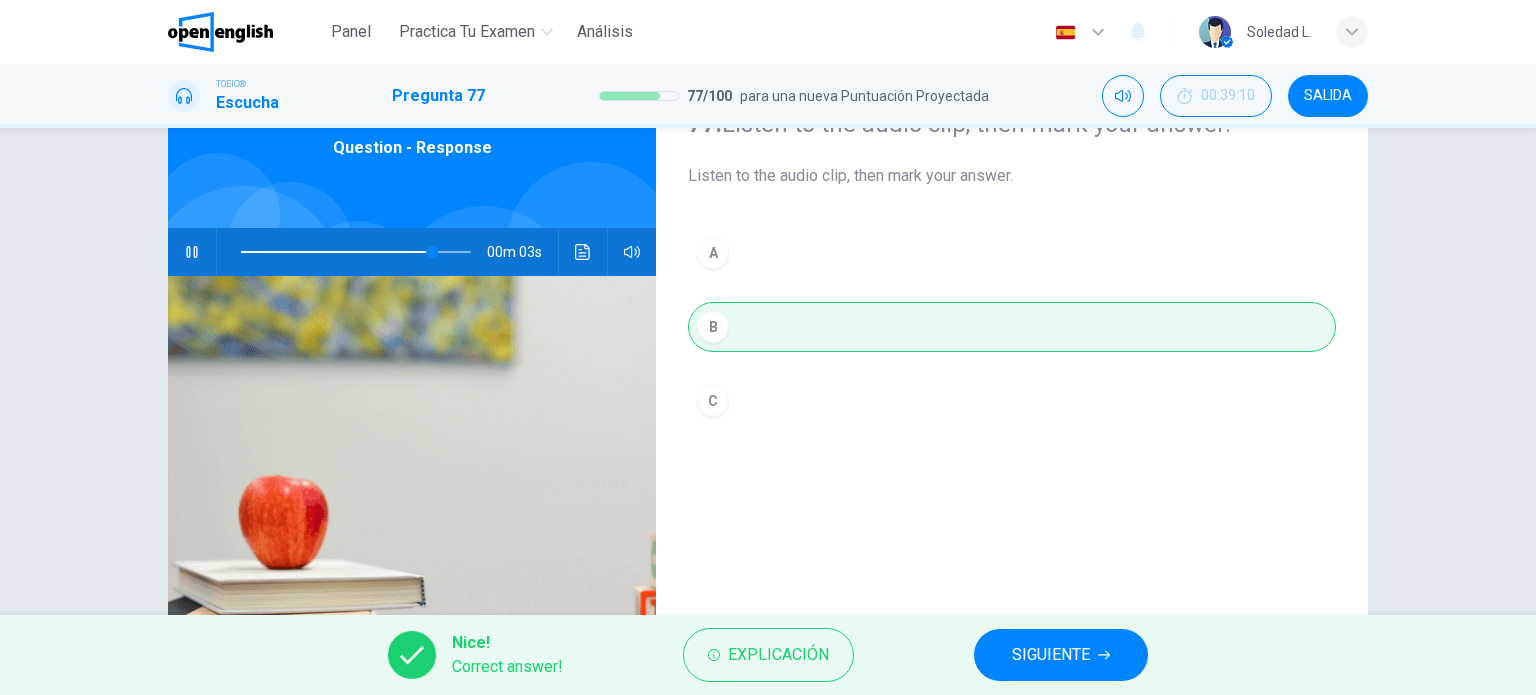 type on "**" 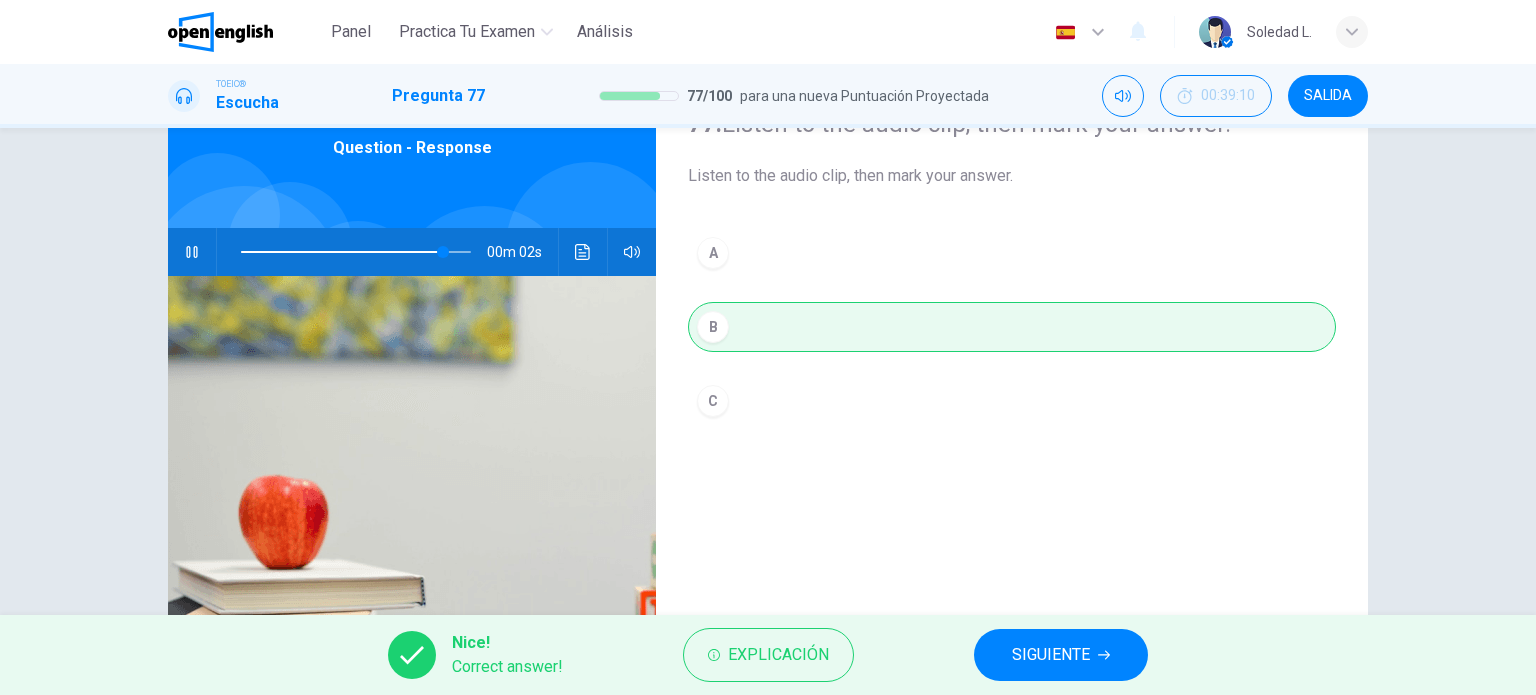 click on "SIGUIENTE" at bounding box center (1061, 655) 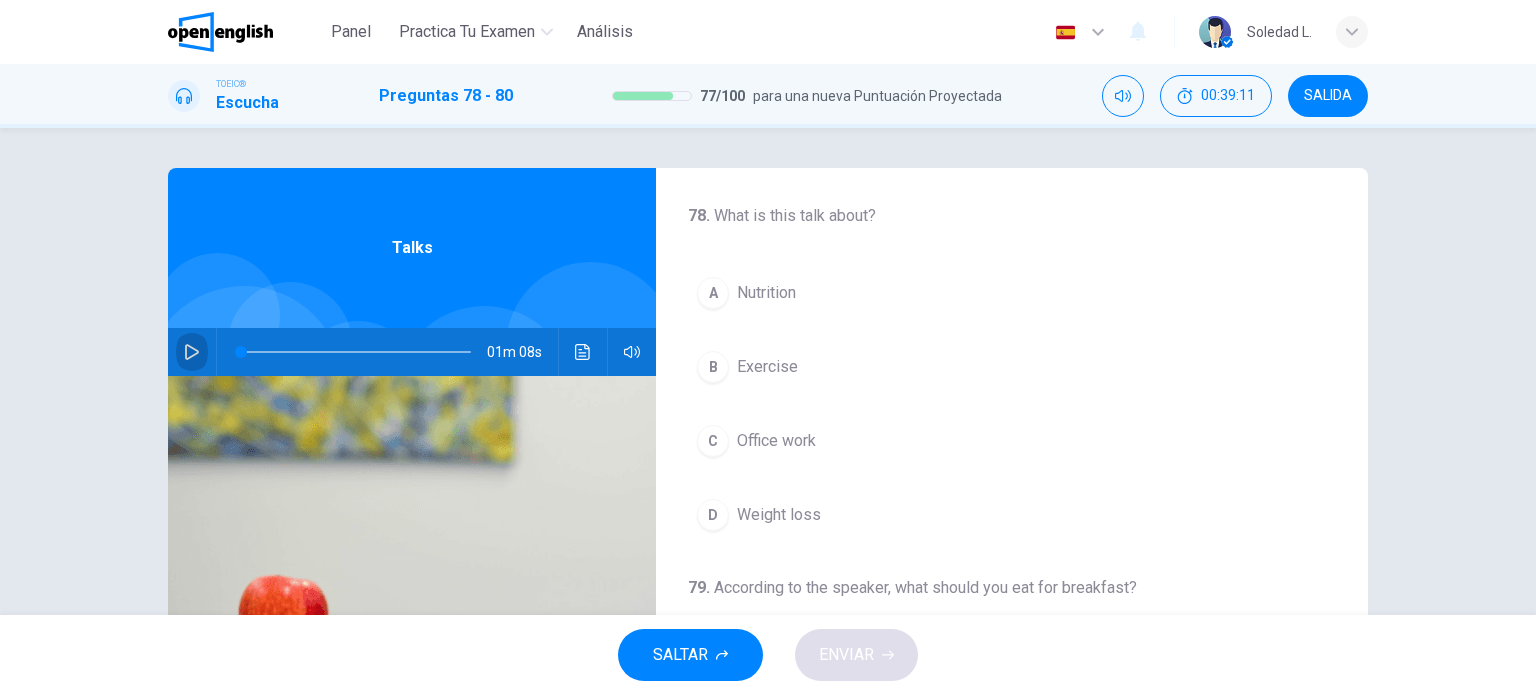 click 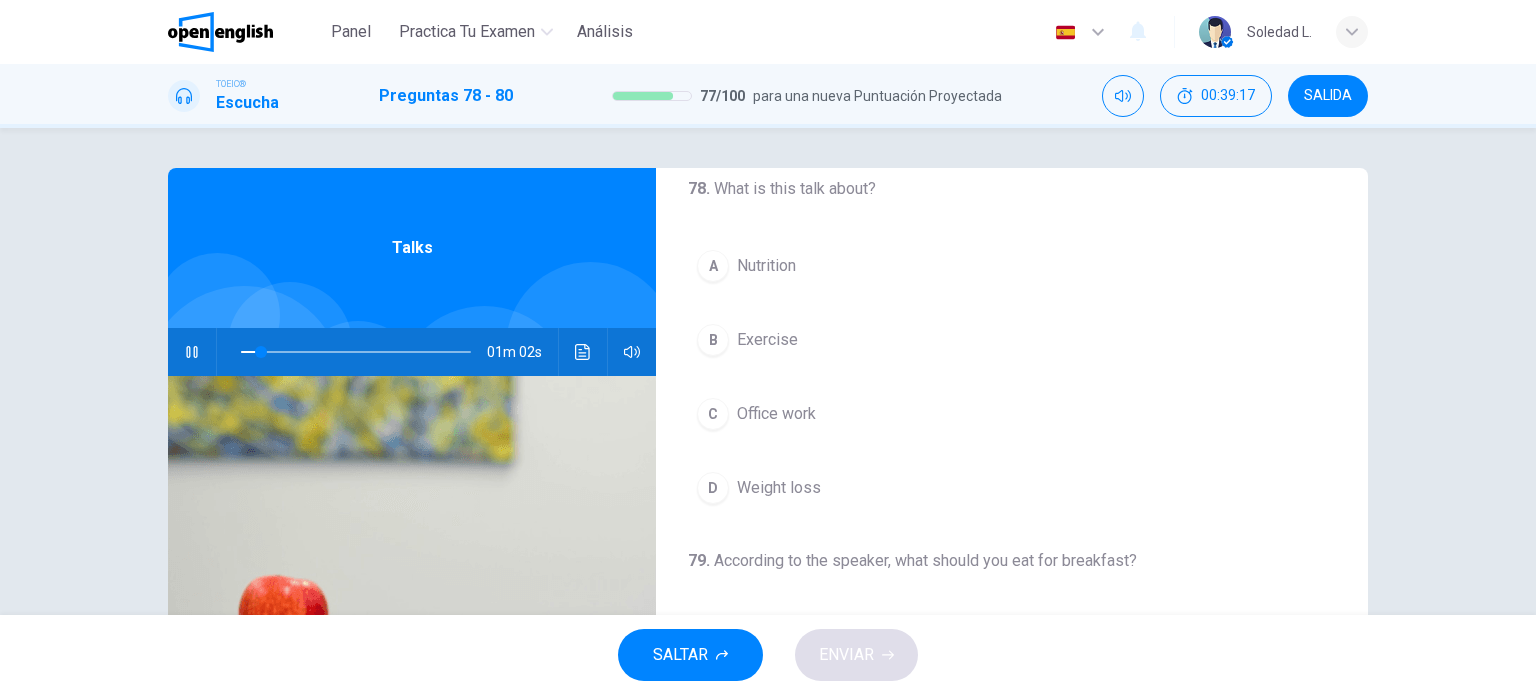 scroll, scrollTop: 0, scrollLeft: 0, axis: both 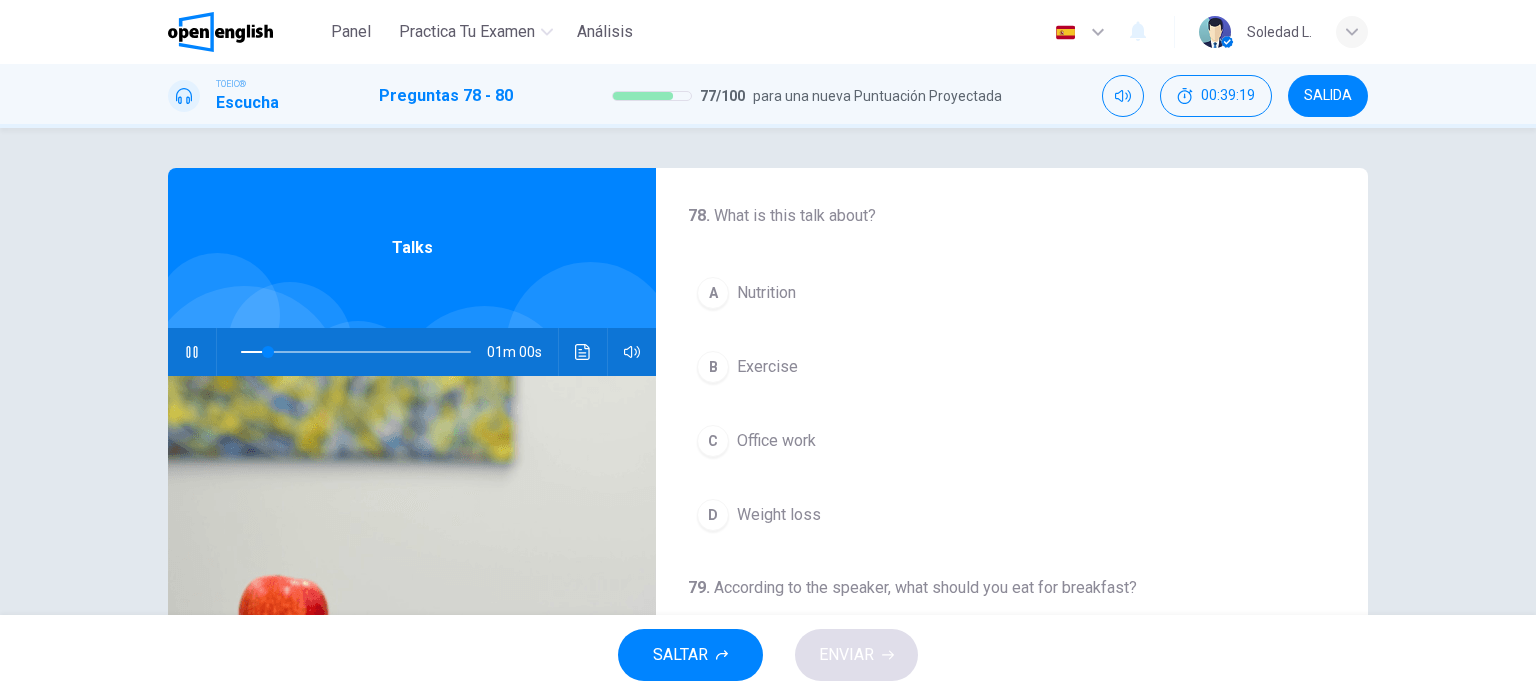 click on "B Exercise" at bounding box center (1012, 367) 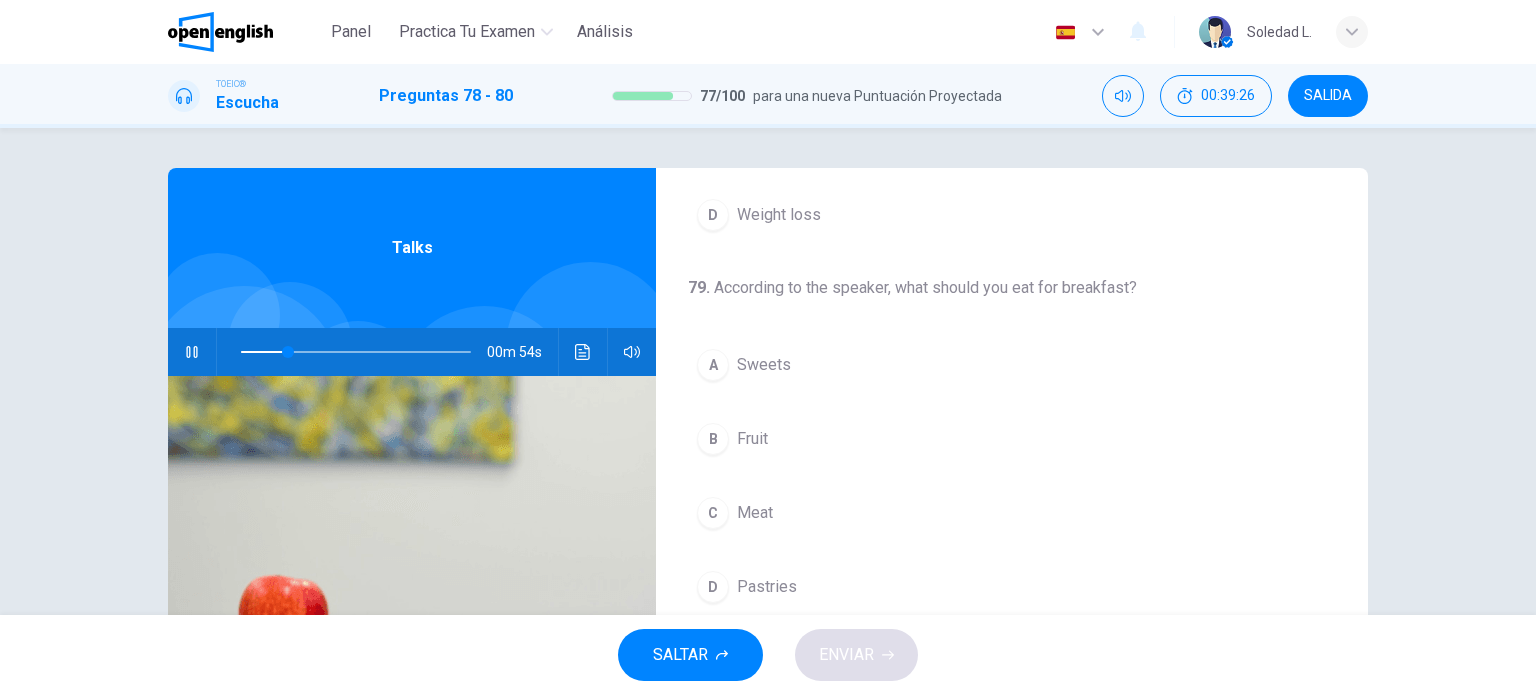 scroll, scrollTop: 400, scrollLeft: 0, axis: vertical 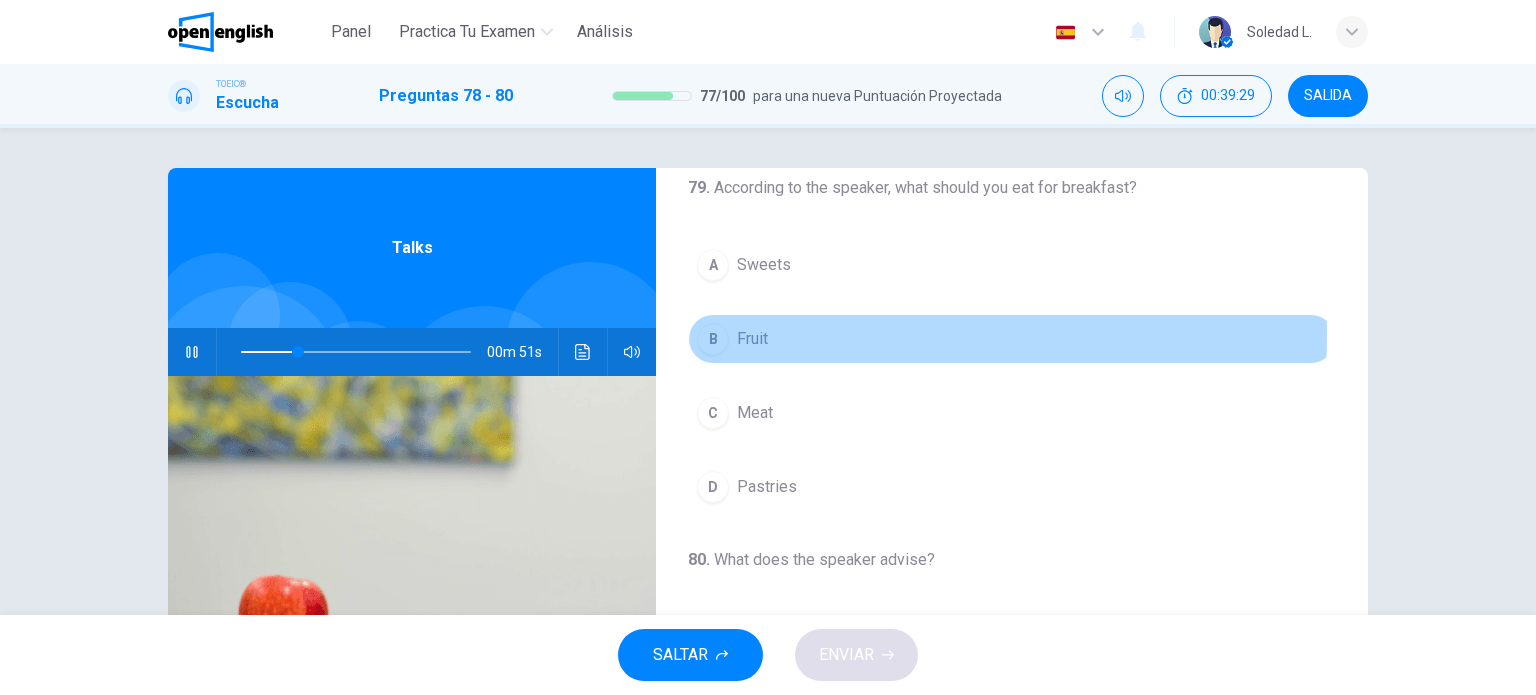 click on "B" at bounding box center [713, 339] 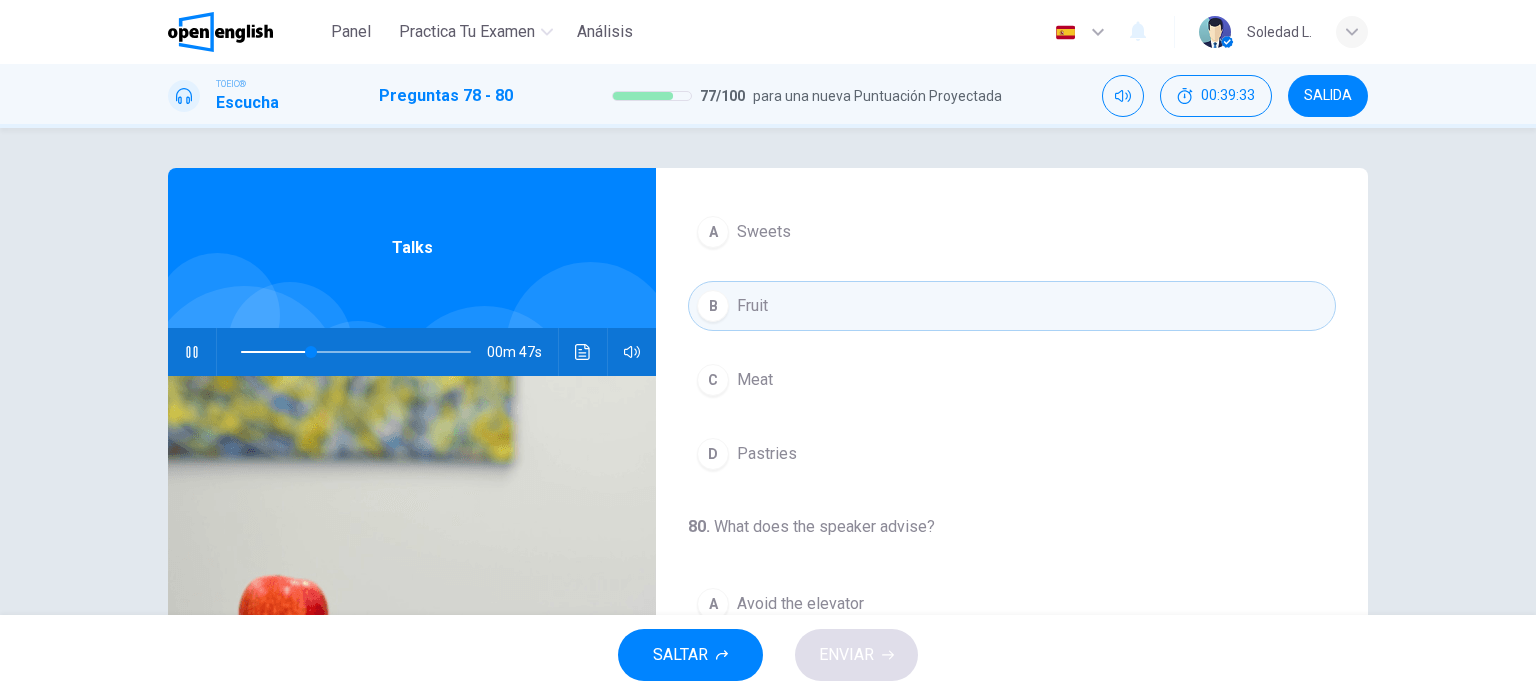 scroll, scrollTop: 452, scrollLeft: 0, axis: vertical 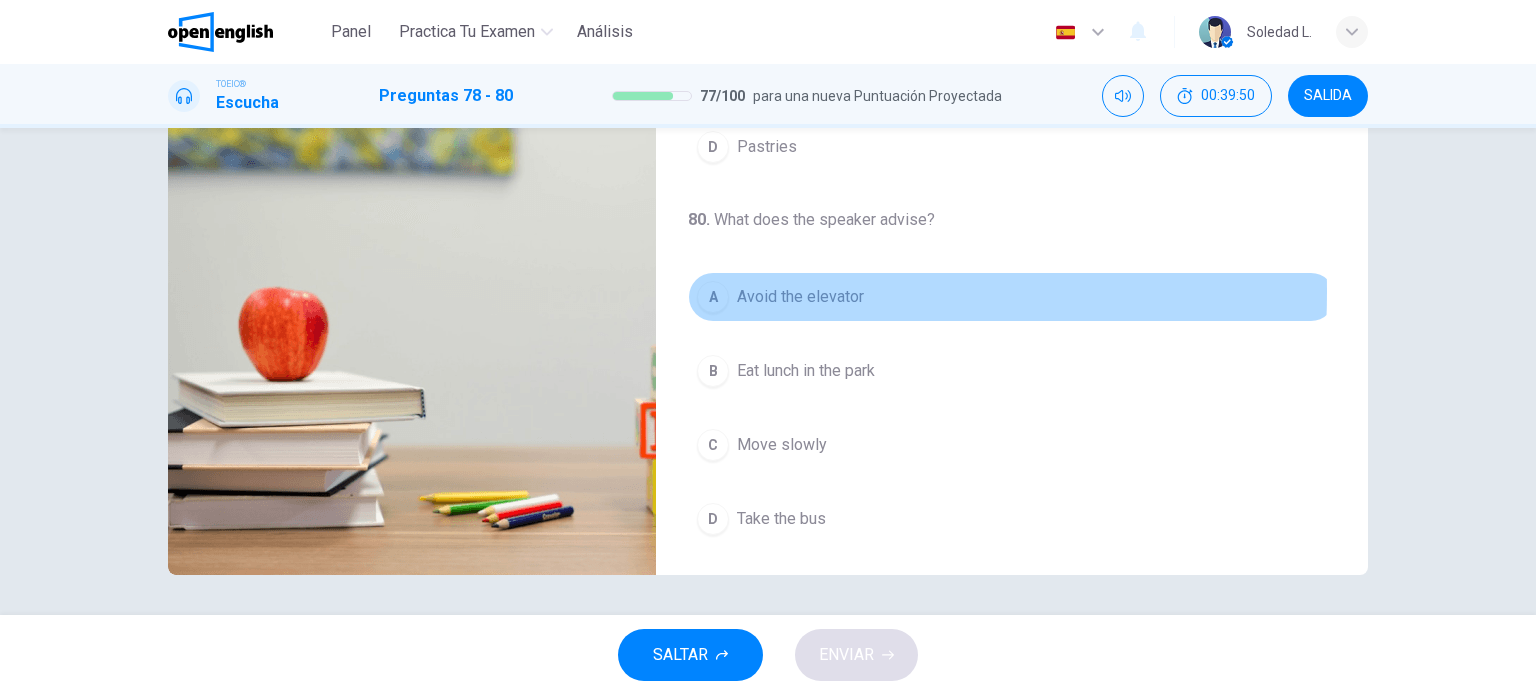 click on "A" at bounding box center [713, 297] 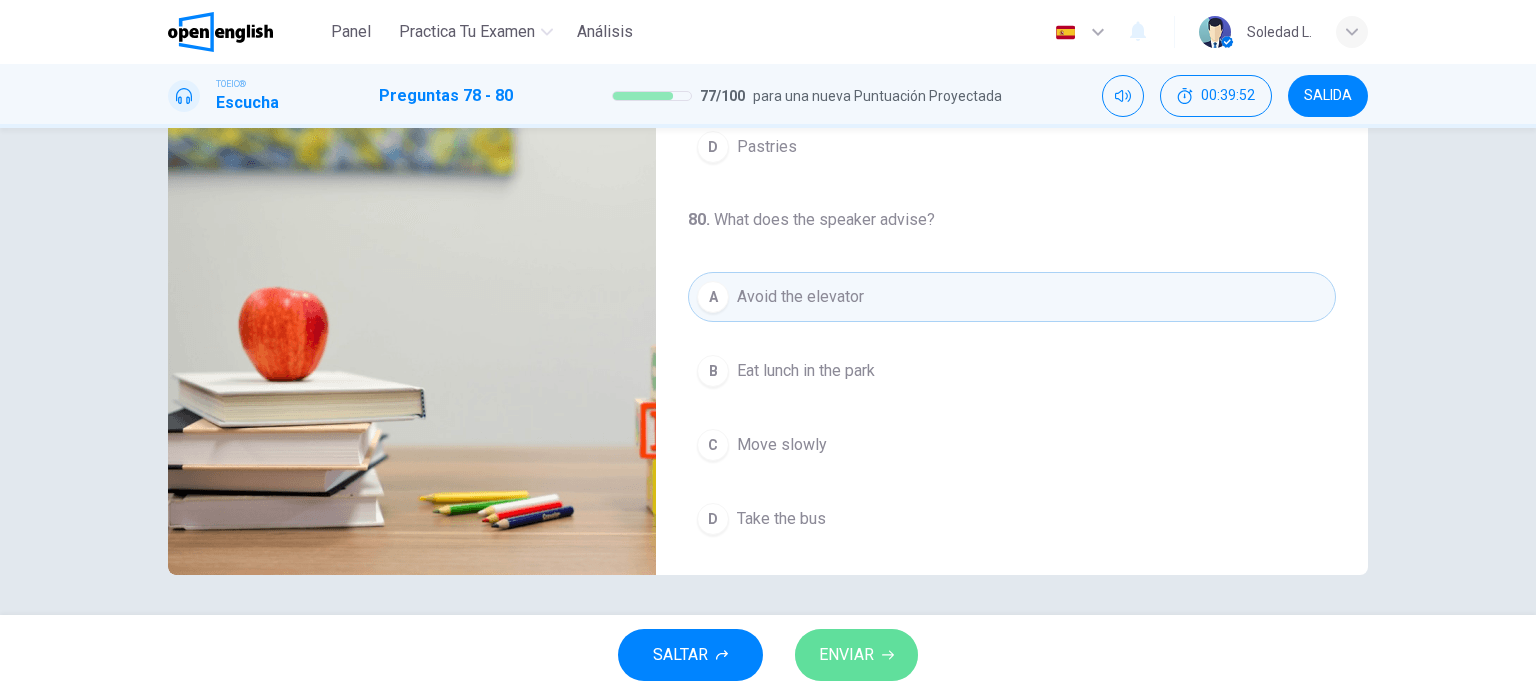 click 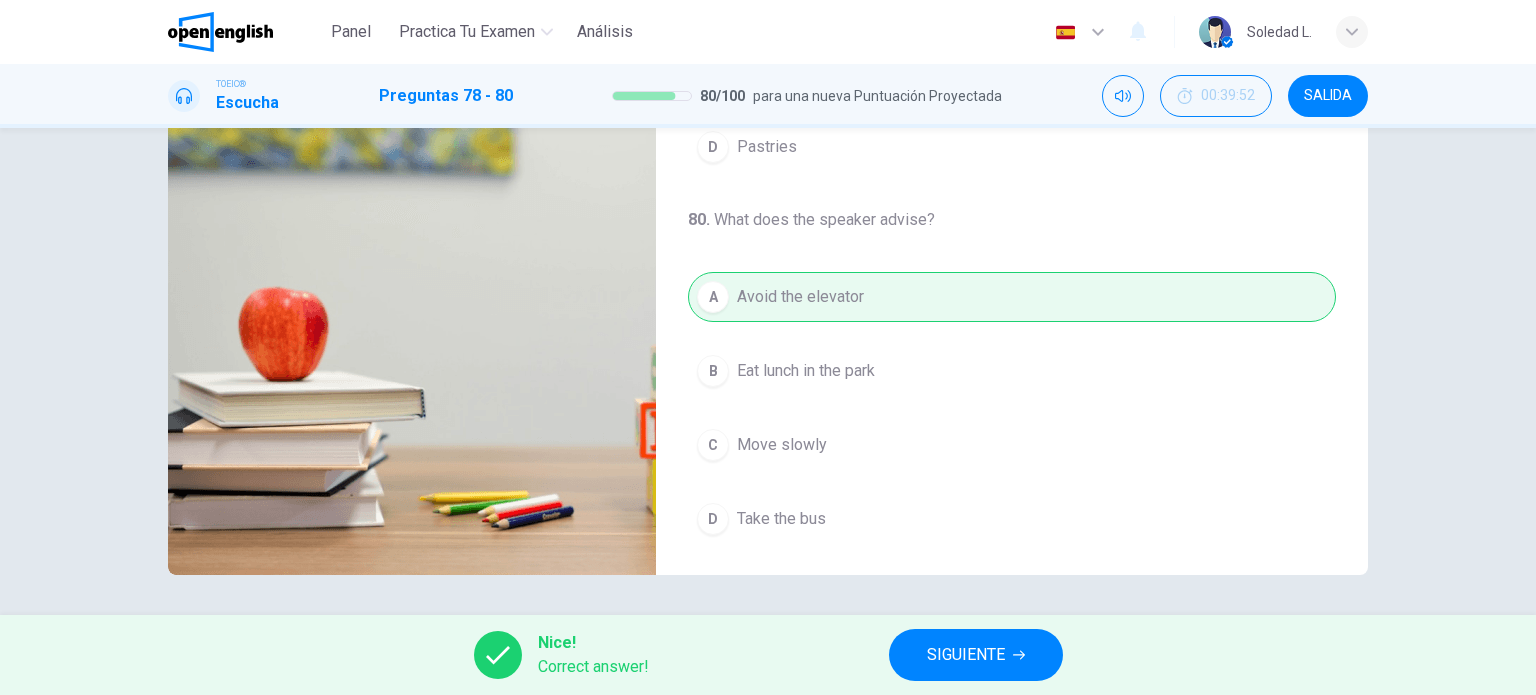 type on "**" 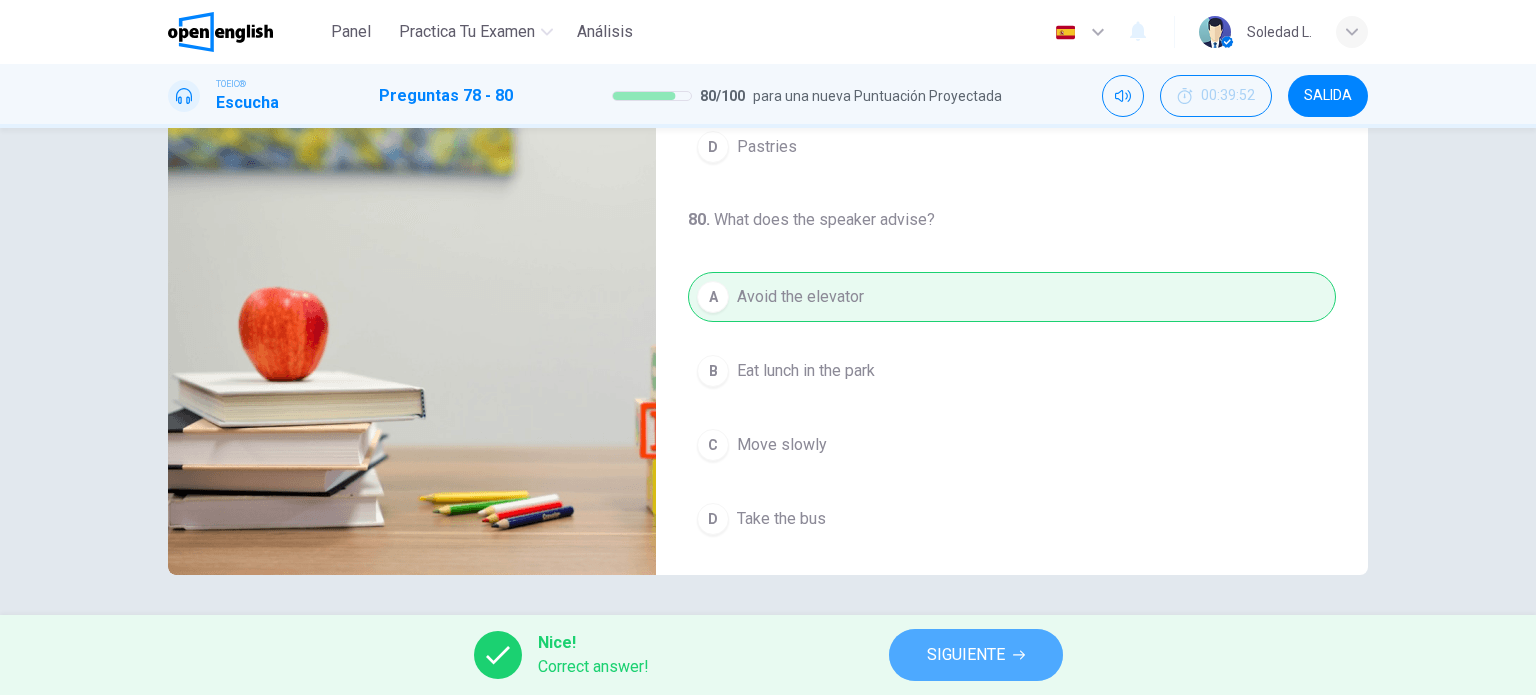 click on "SIGUIENTE" at bounding box center (966, 655) 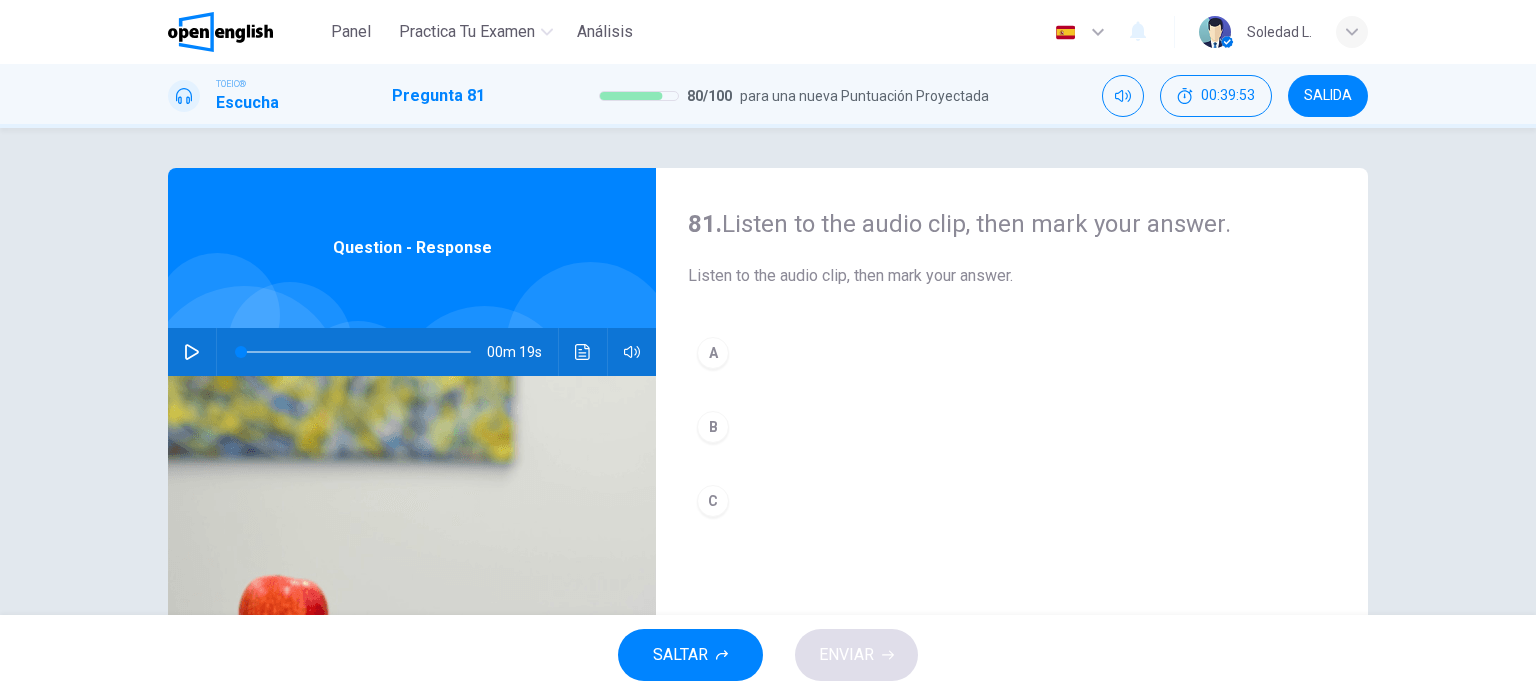 click 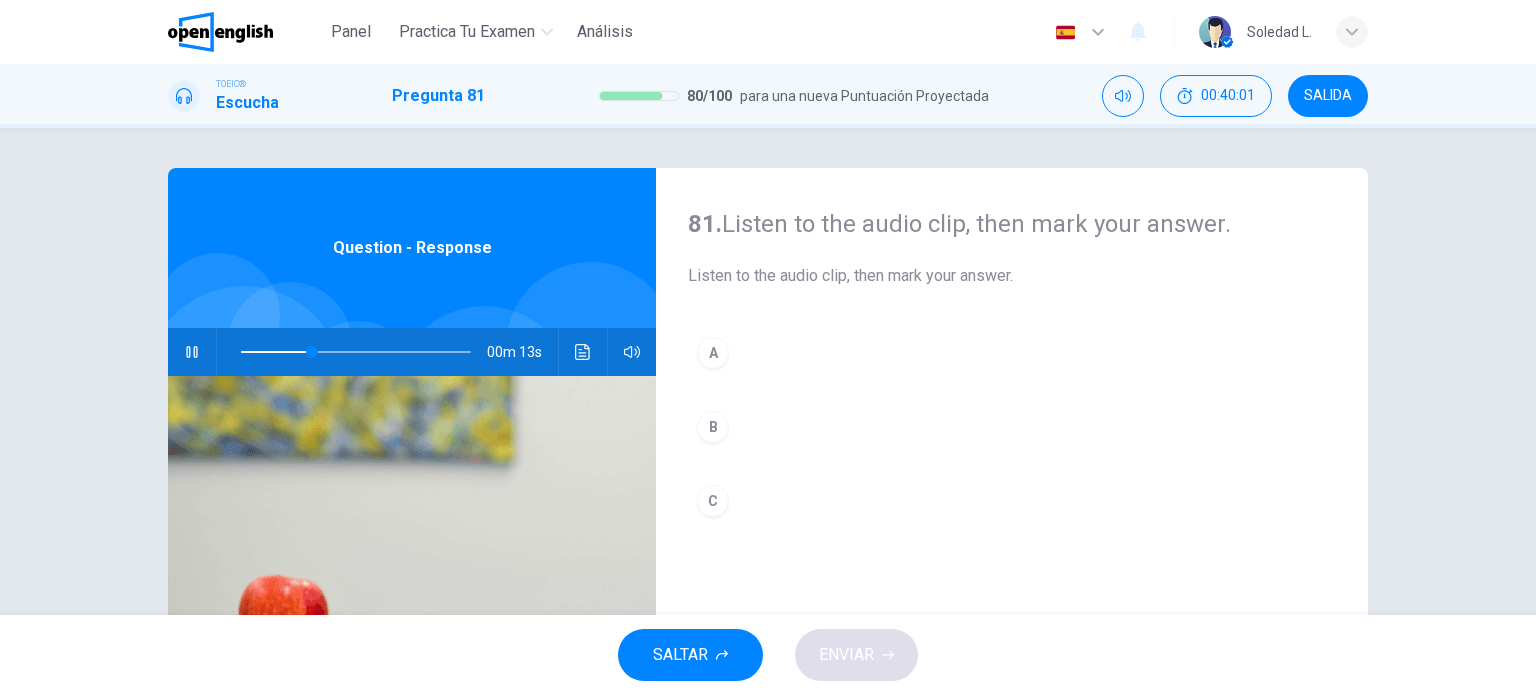 click on "B" at bounding box center (713, 427) 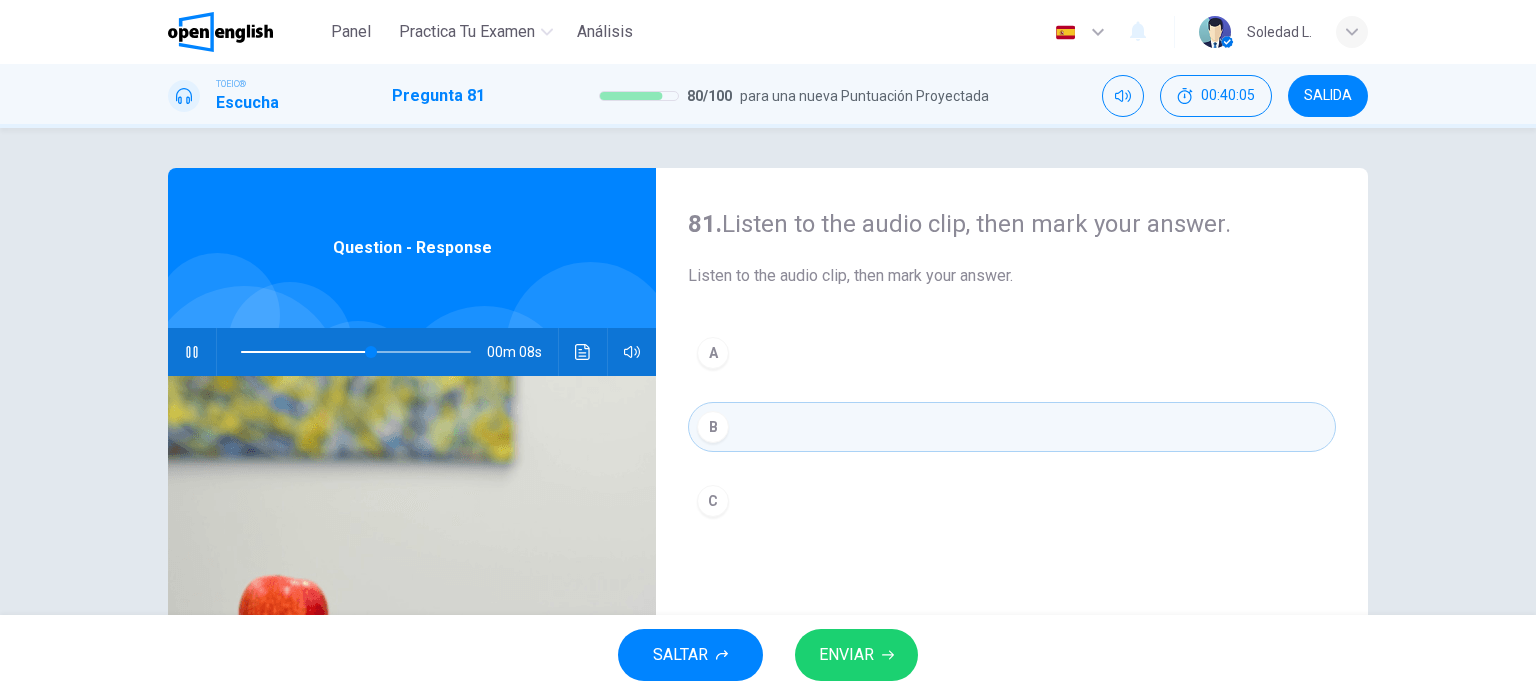 click on "ENVIAR" at bounding box center [846, 655] 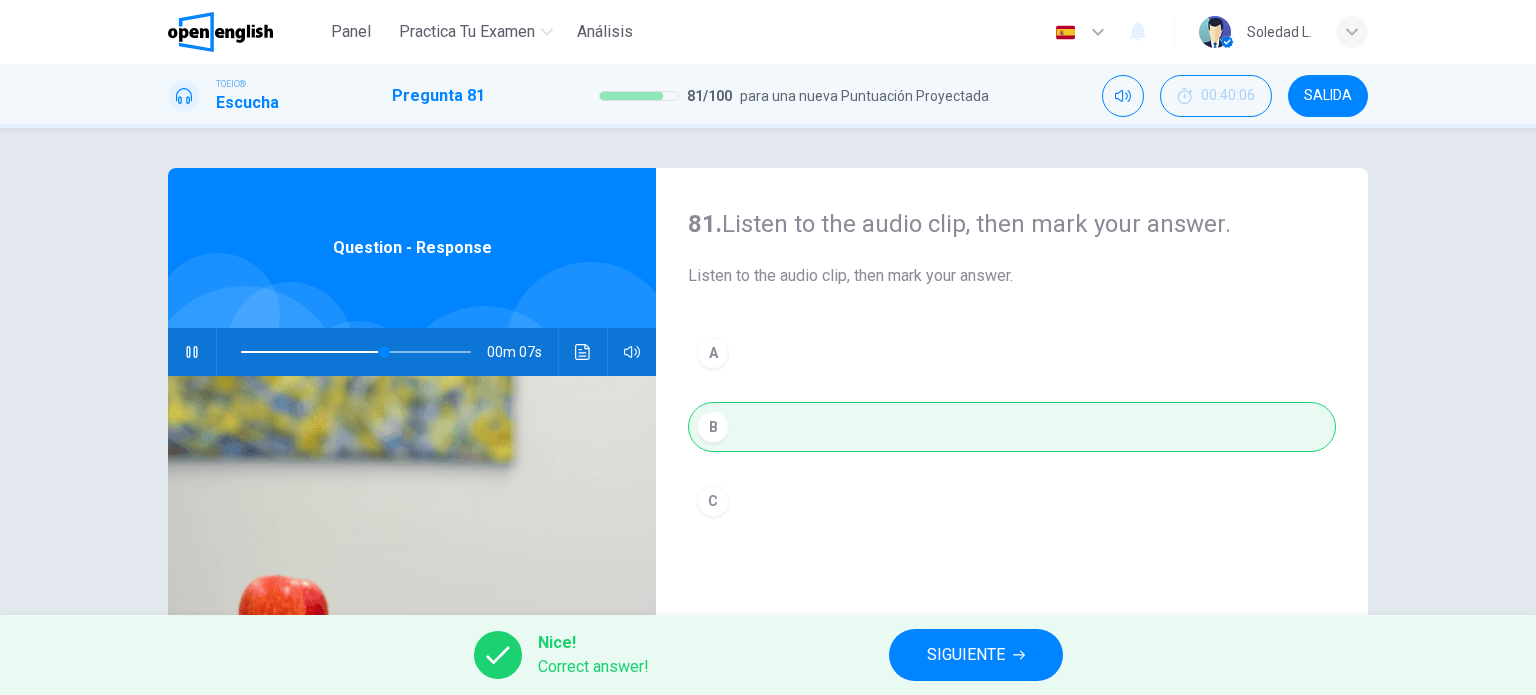 type on "**" 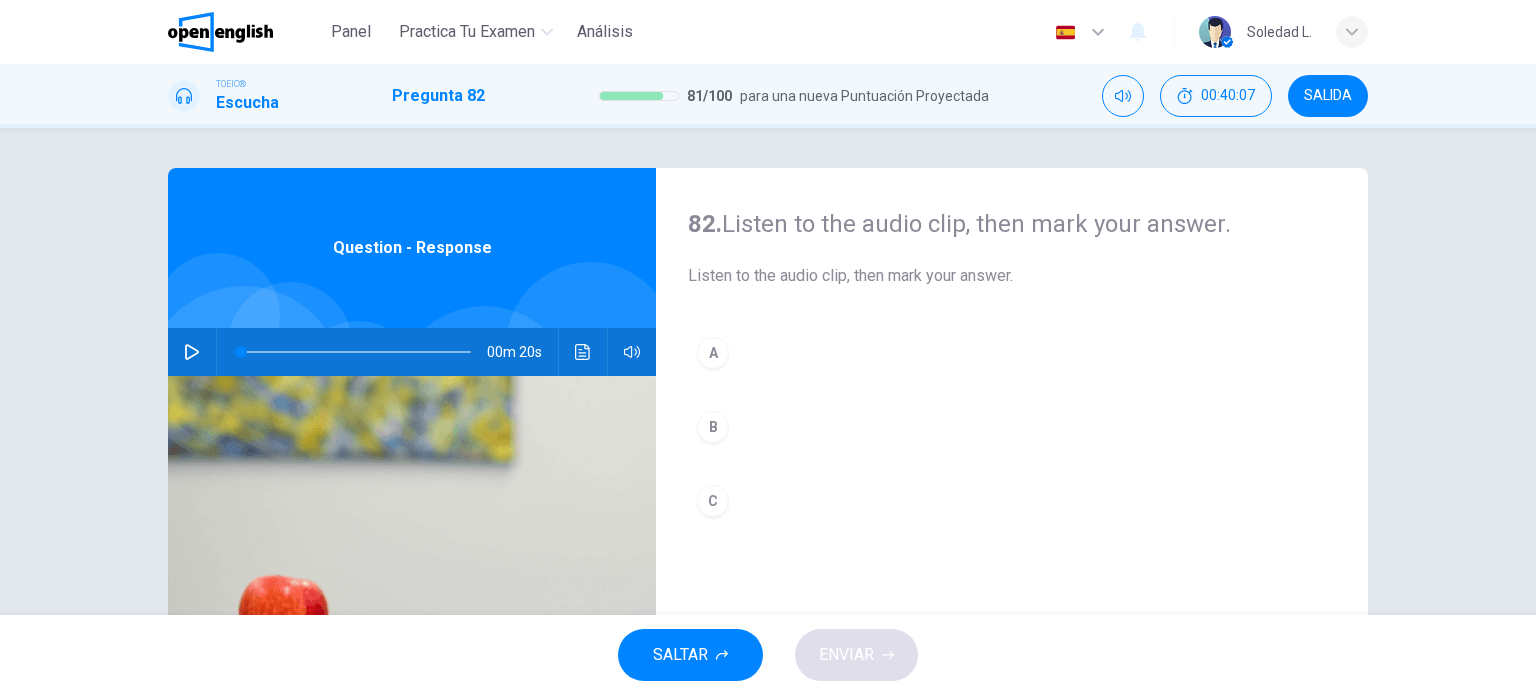click 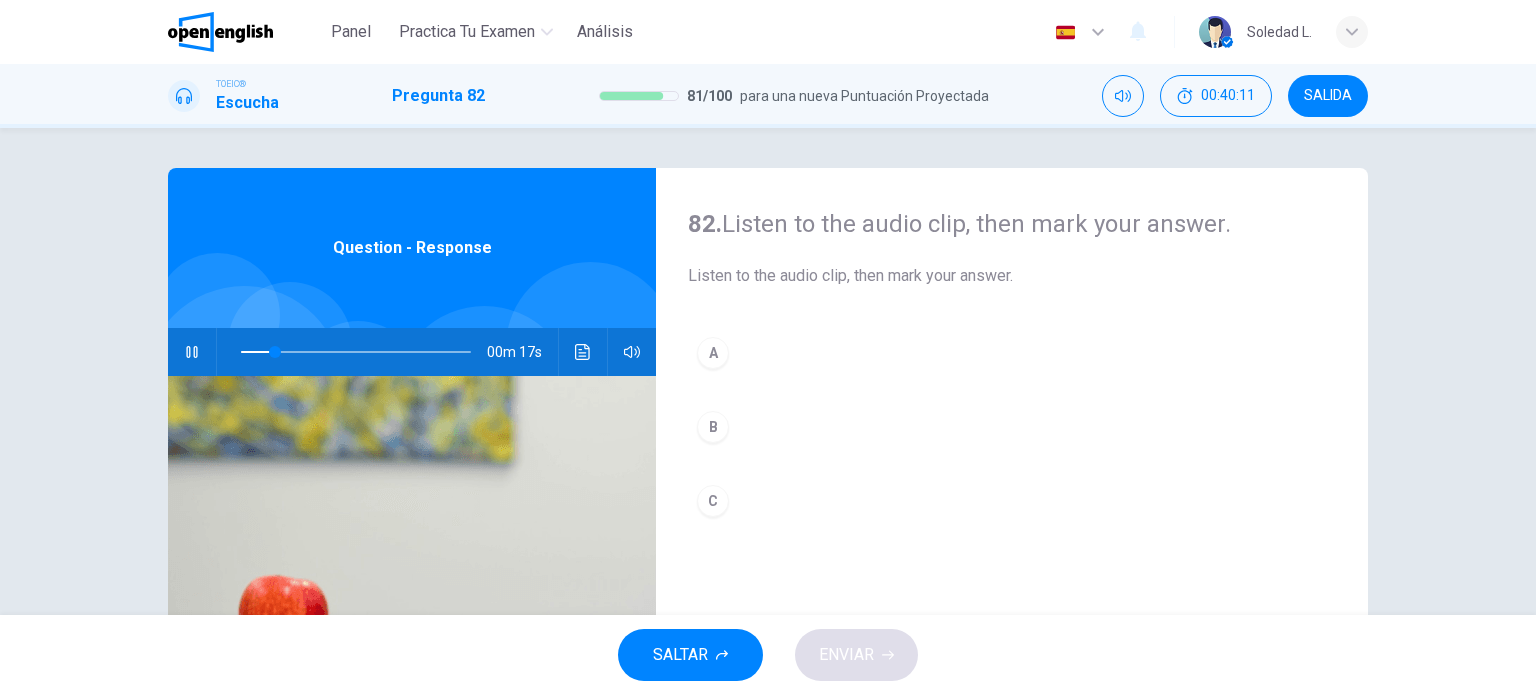 click on "B" at bounding box center (713, 427) 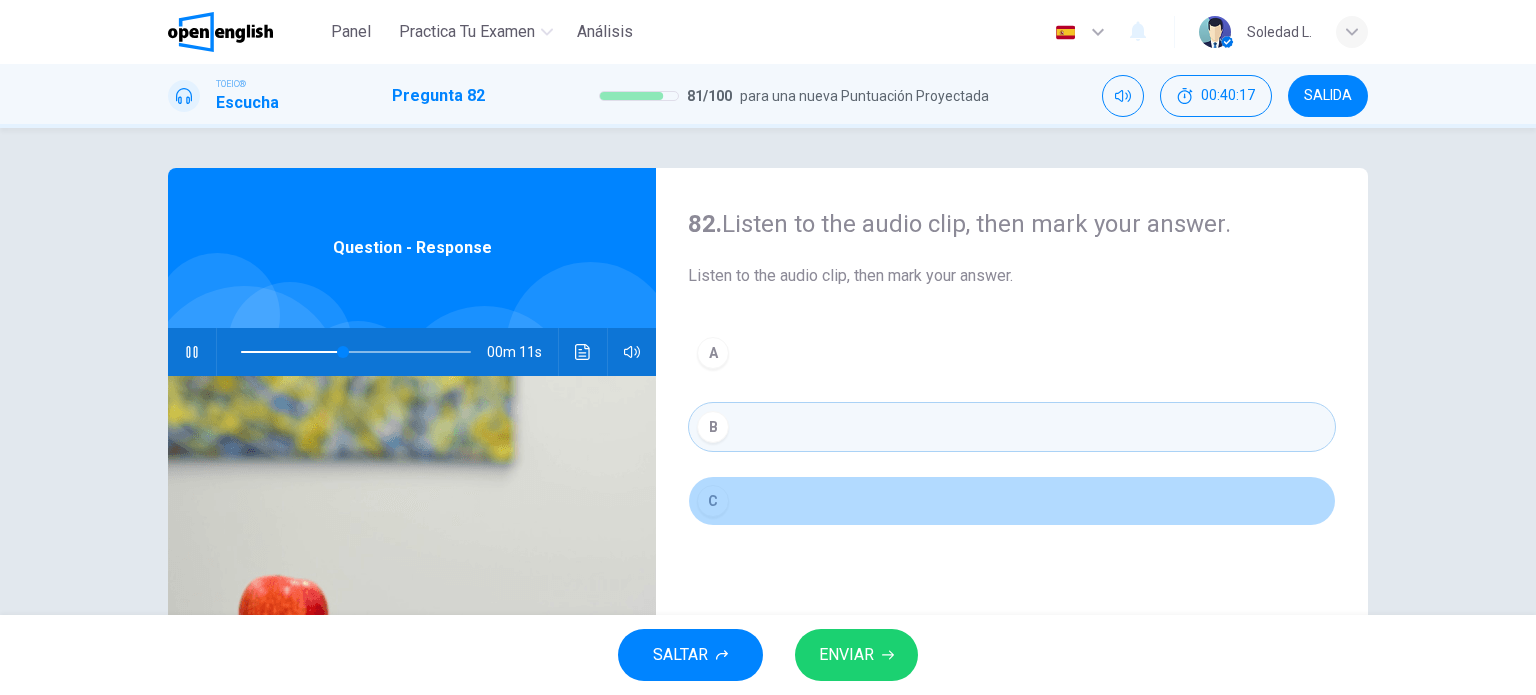 click on "C" at bounding box center [713, 501] 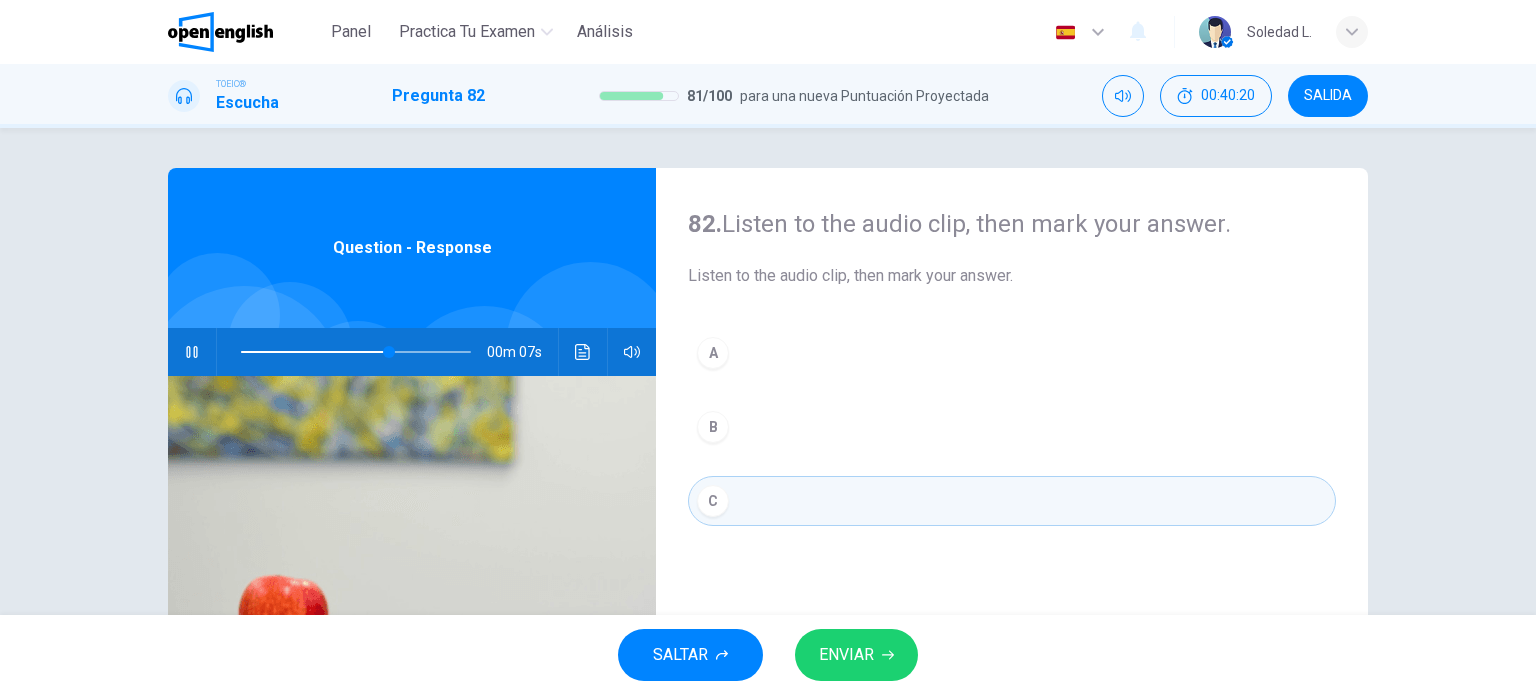 click on "ENVIAR" at bounding box center [846, 655] 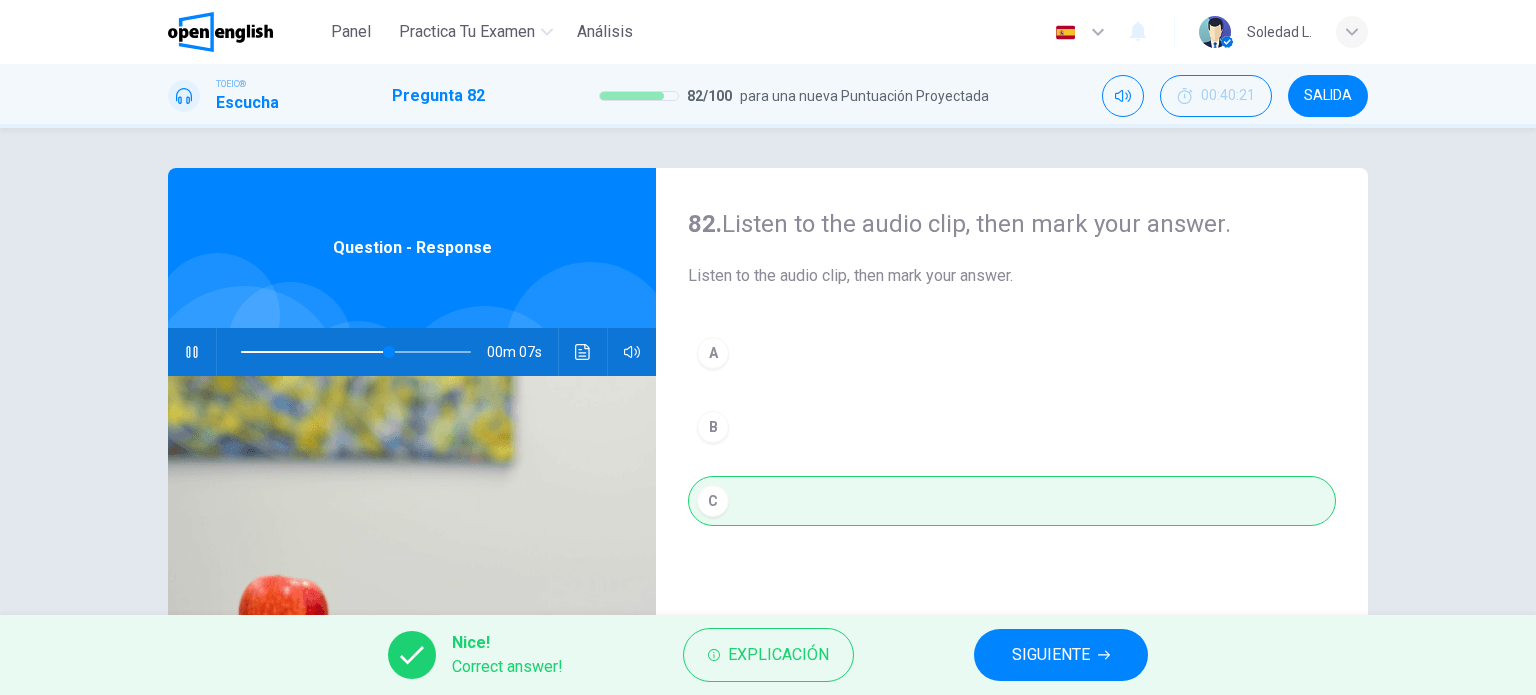 type on "**" 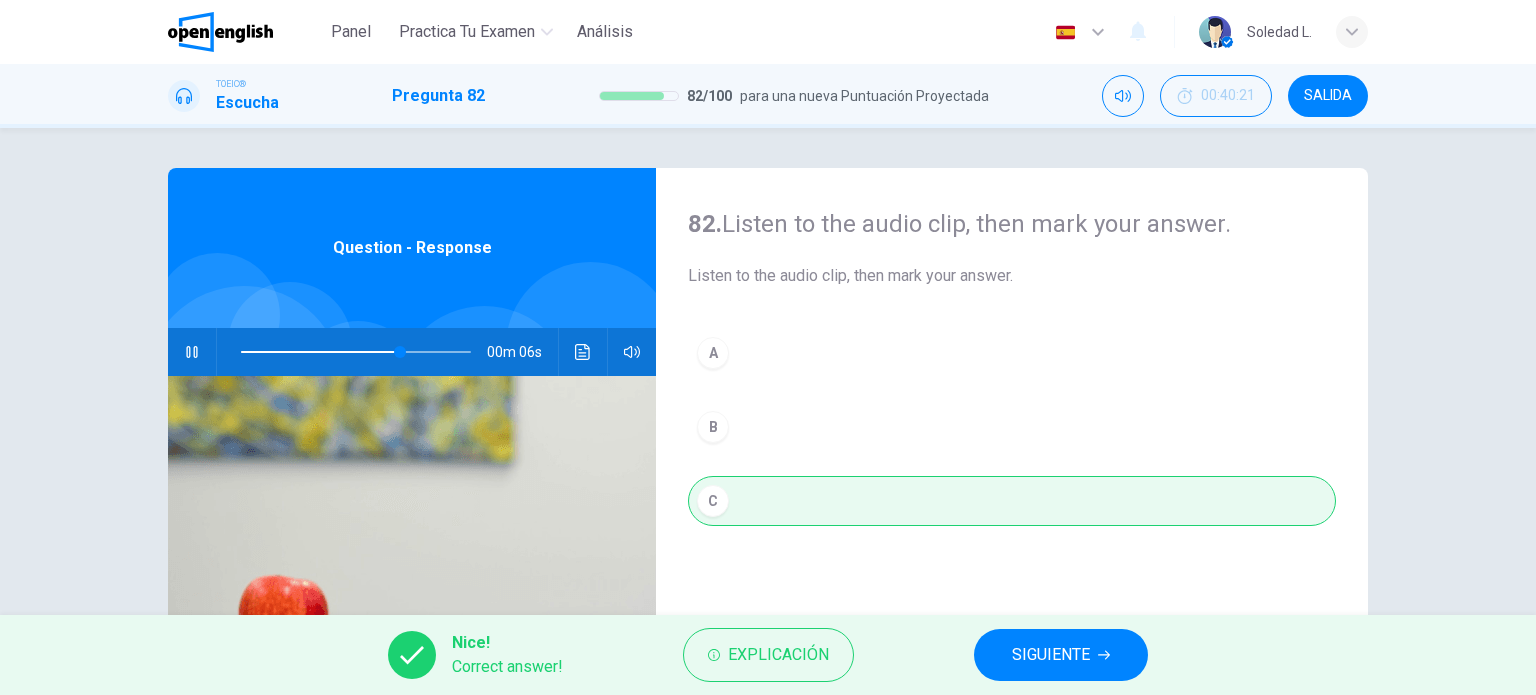 click on "SIGUIENTE" at bounding box center (1061, 655) 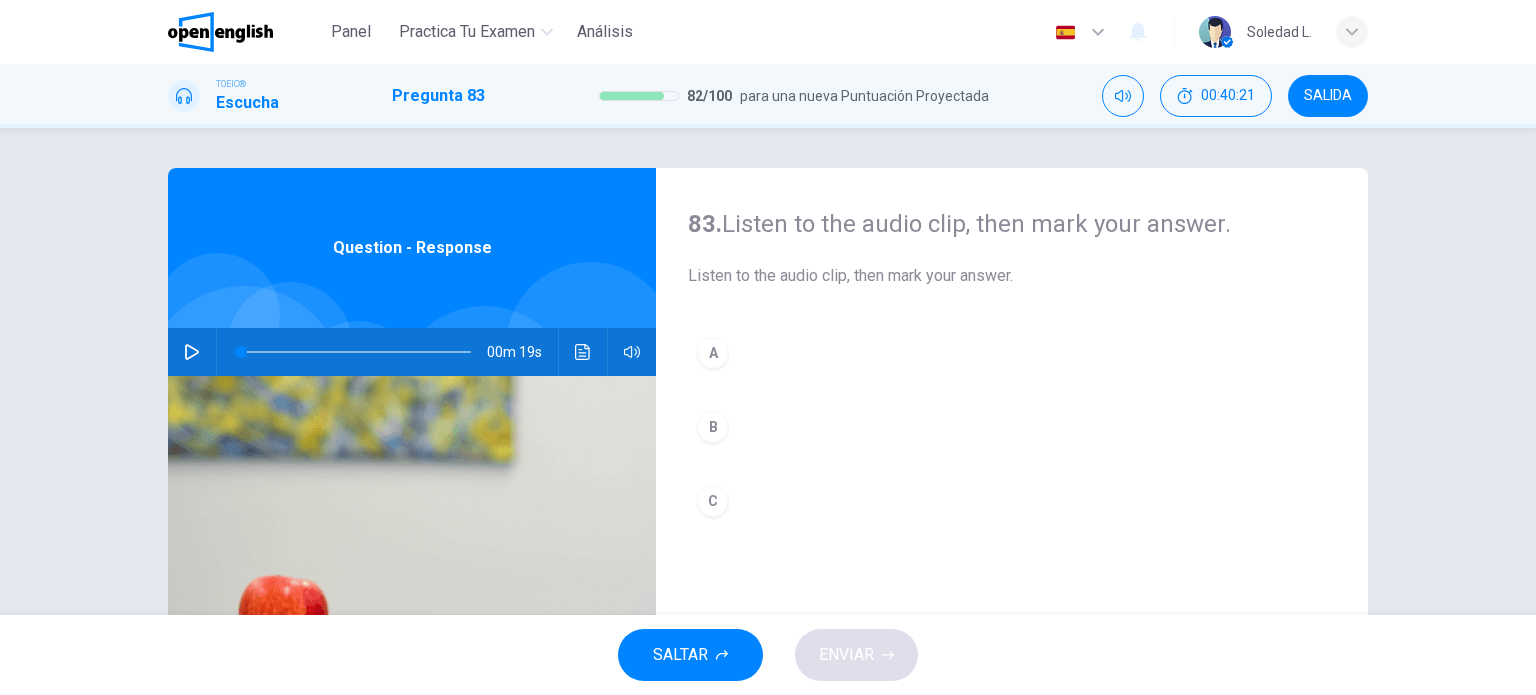 click 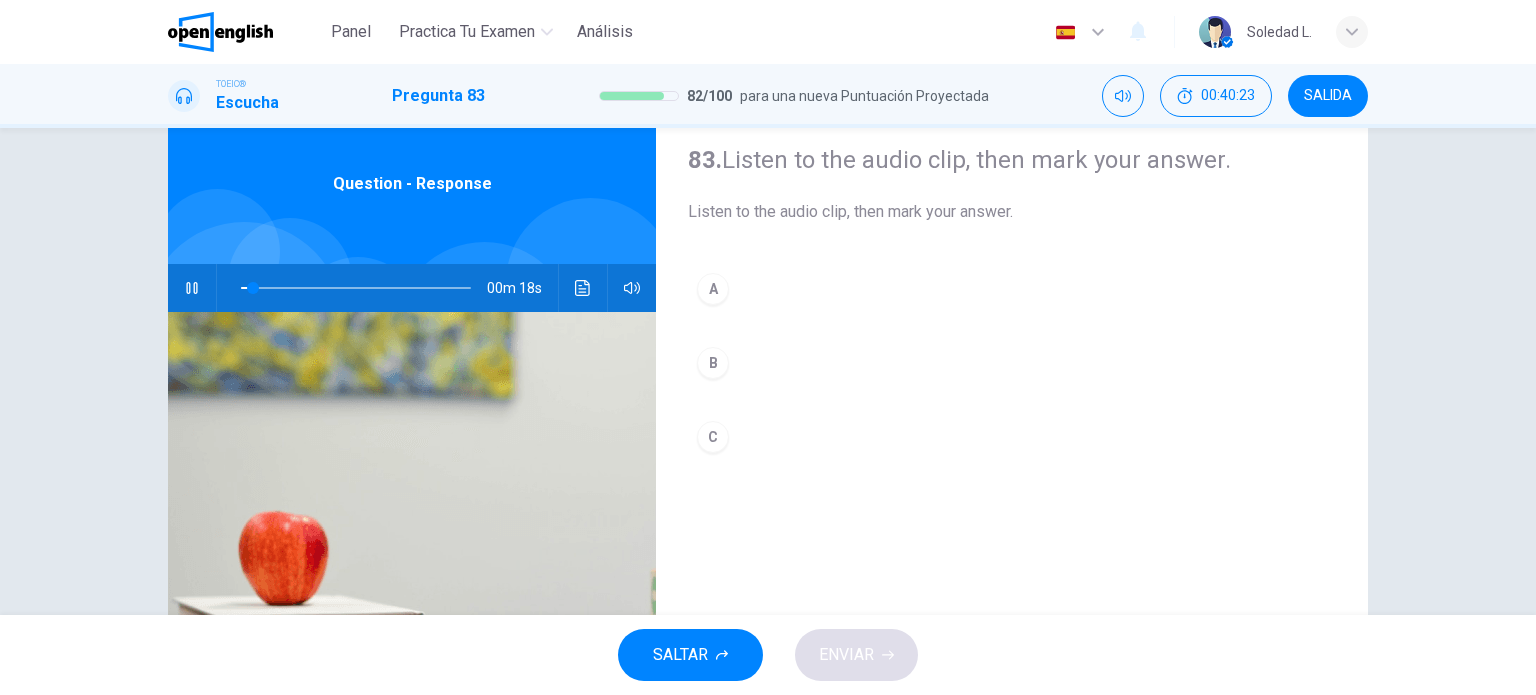 scroll, scrollTop: 100, scrollLeft: 0, axis: vertical 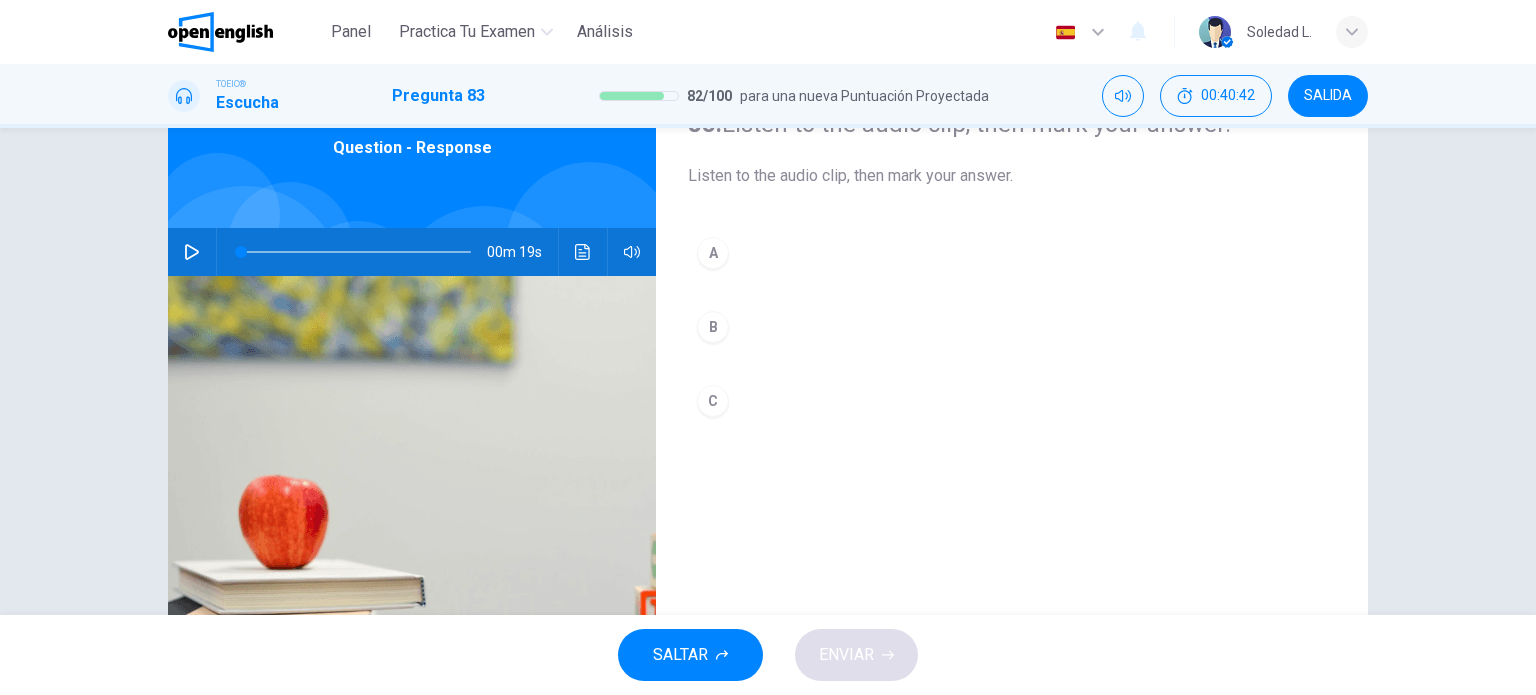 click 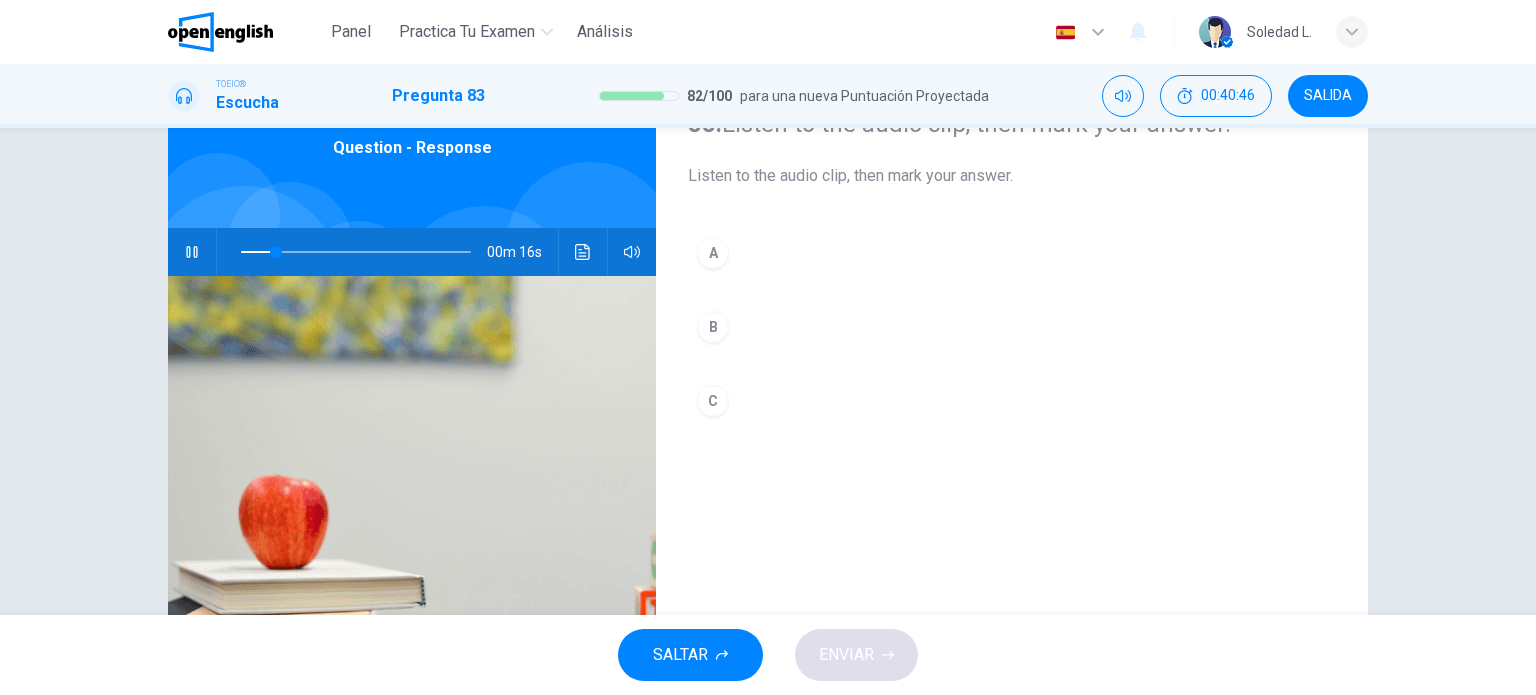 click on "B" at bounding box center [713, 327] 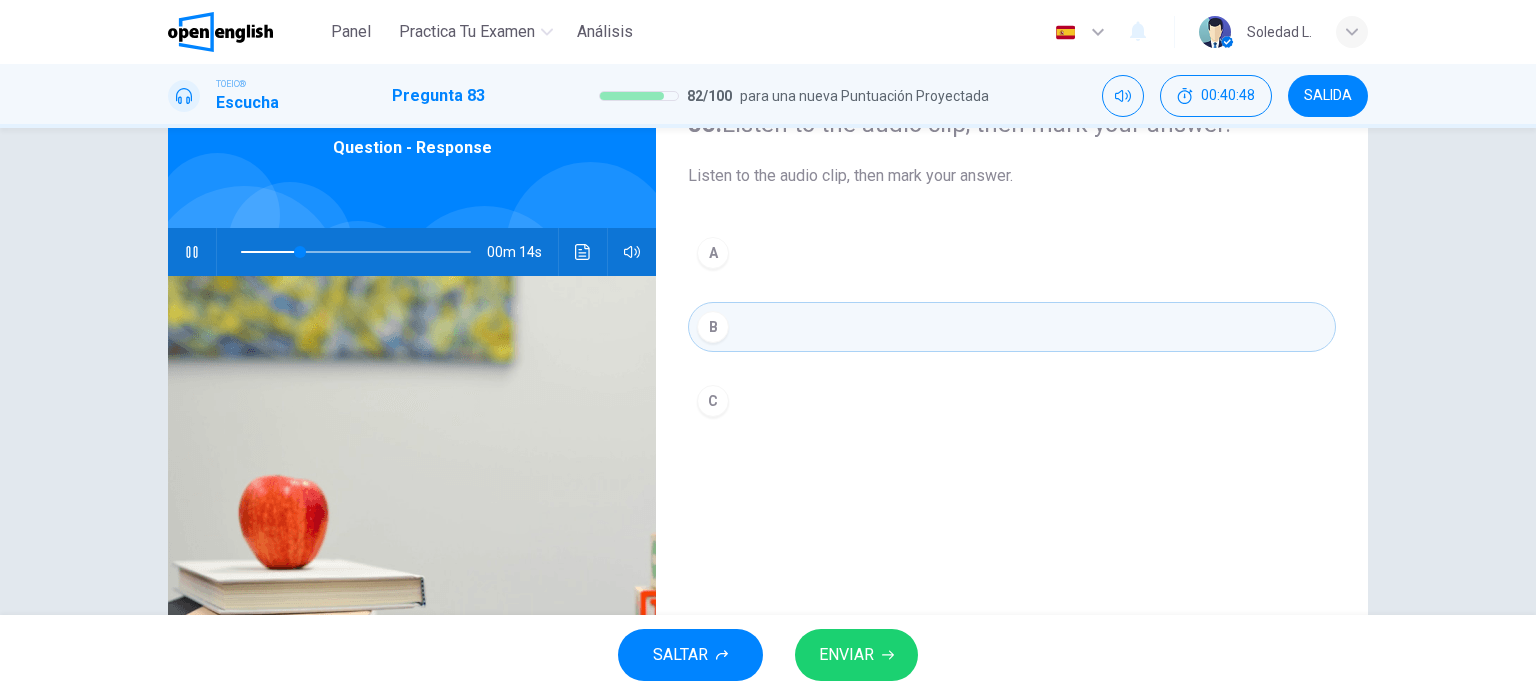 click on "ENVIAR" at bounding box center [846, 655] 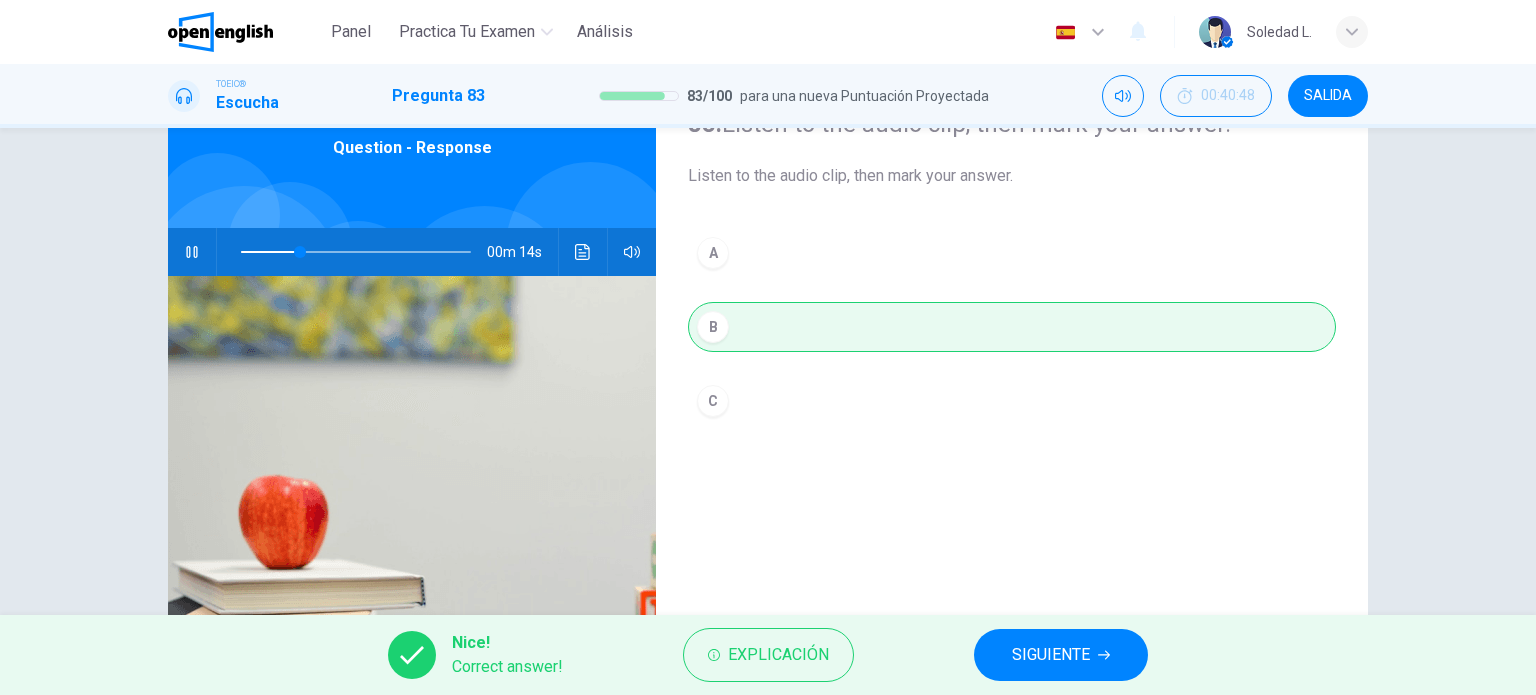 type on "**" 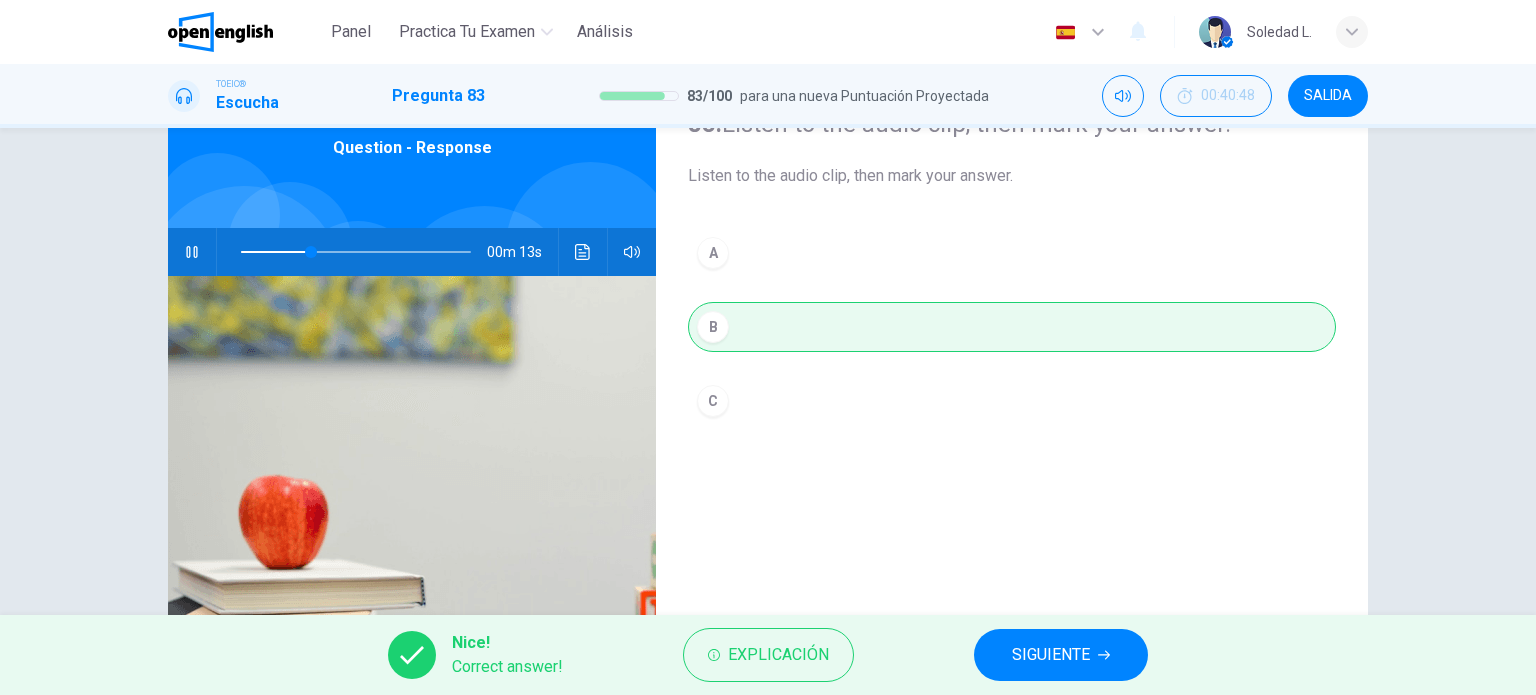 click on "SIGUIENTE" at bounding box center (1061, 655) 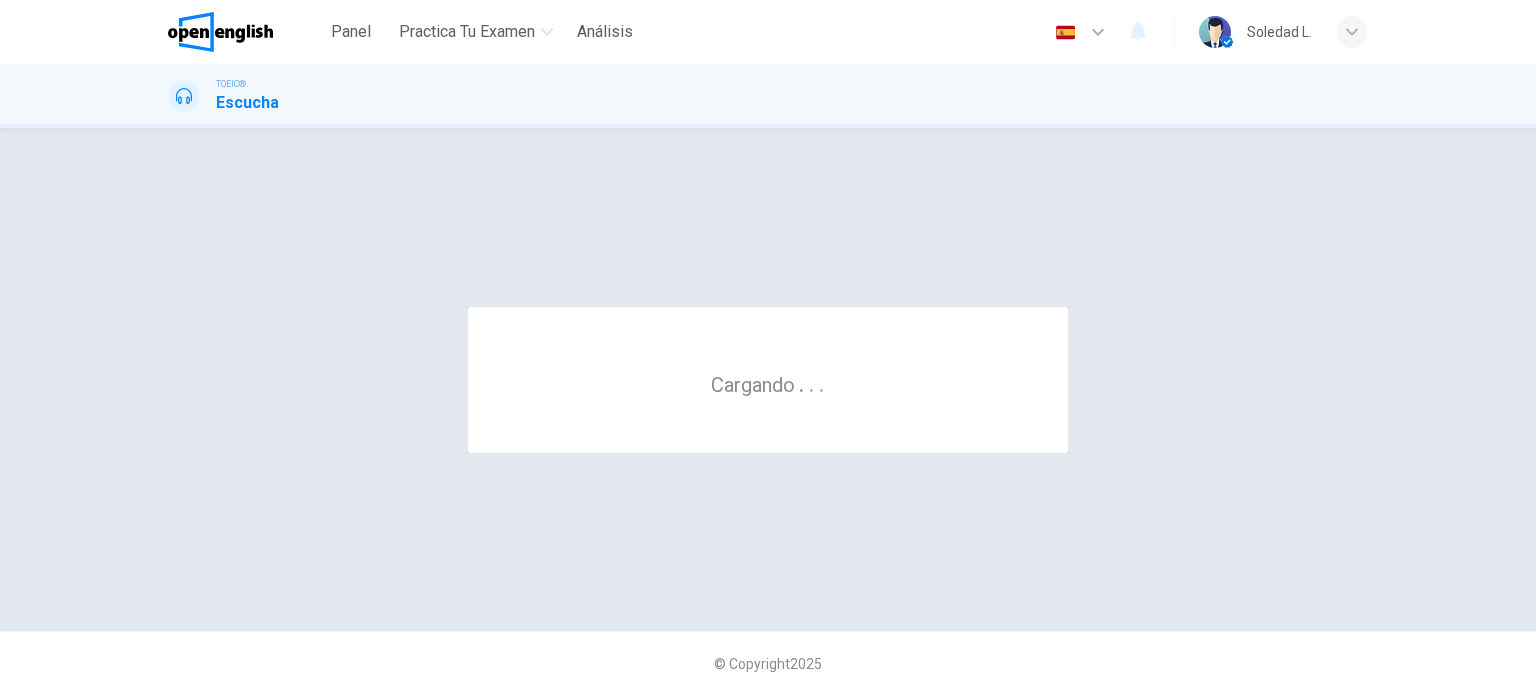 scroll, scrollTop: 0, scrollLeft: 0, axis: both 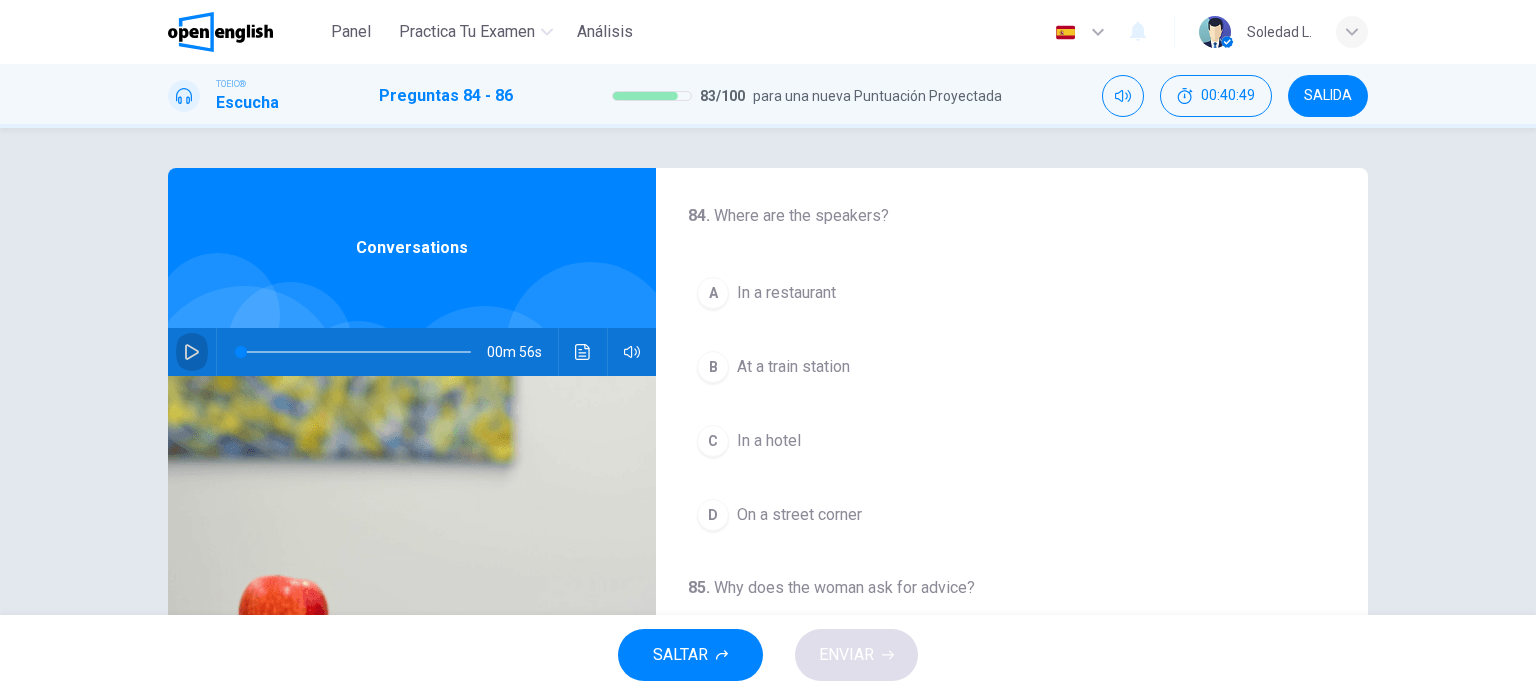 click 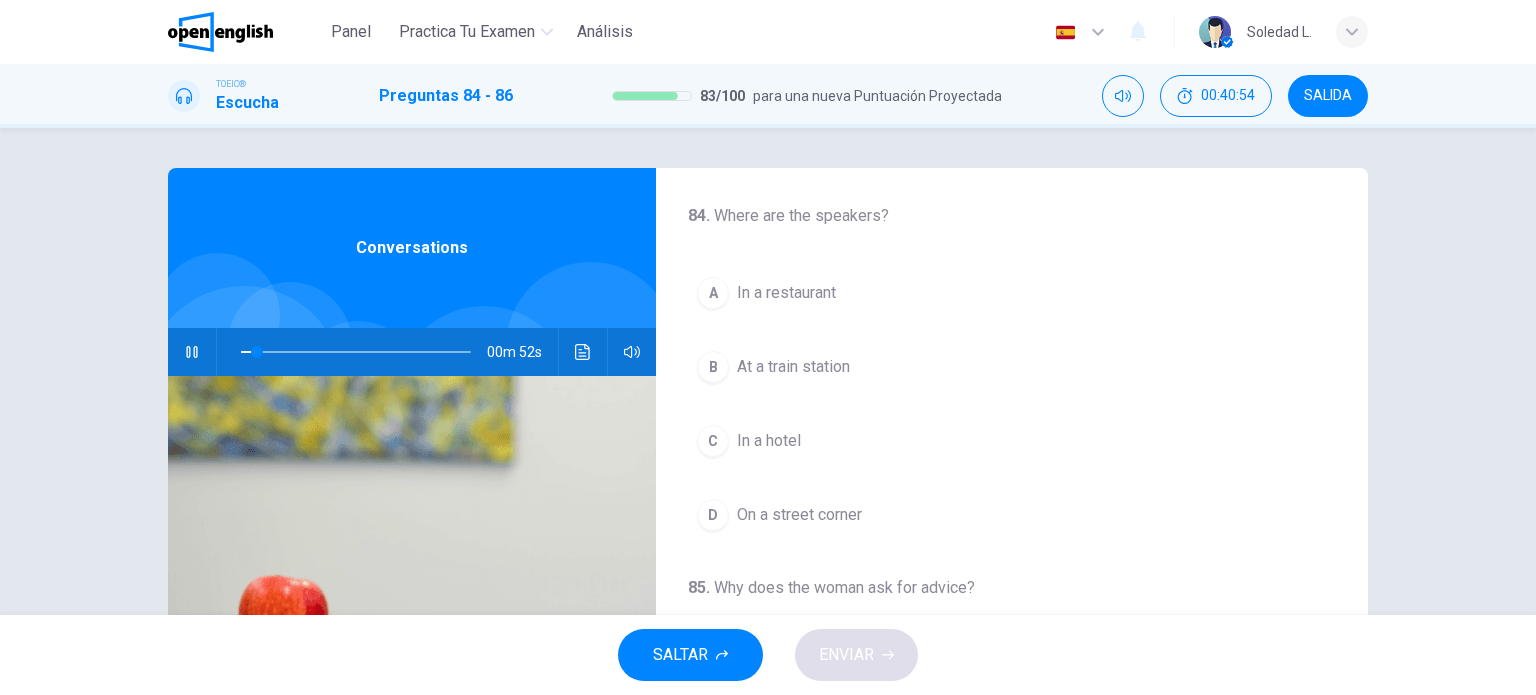 click on "C In a hotel" at bounding box center (1012, 441) 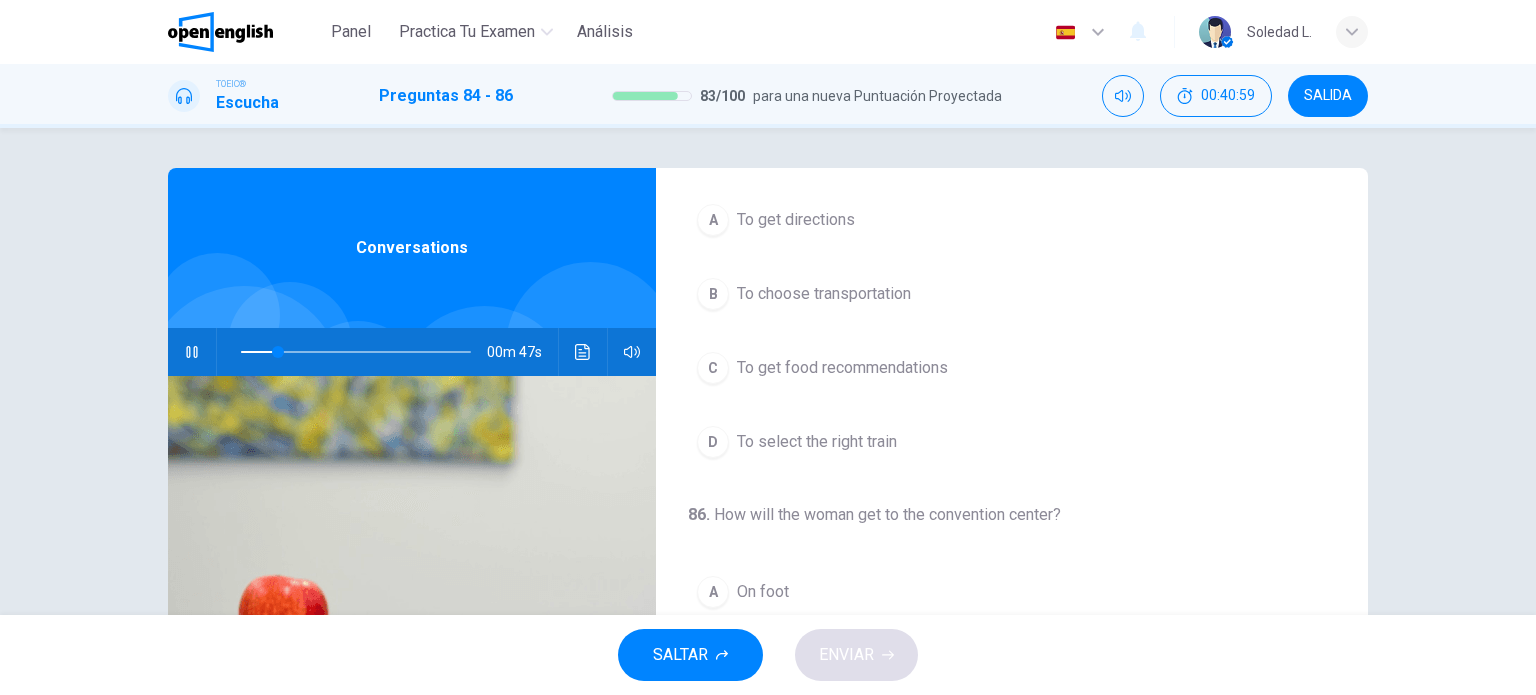 scroll, scrollTop: 452, scrollLeft: 0, axis: vertical 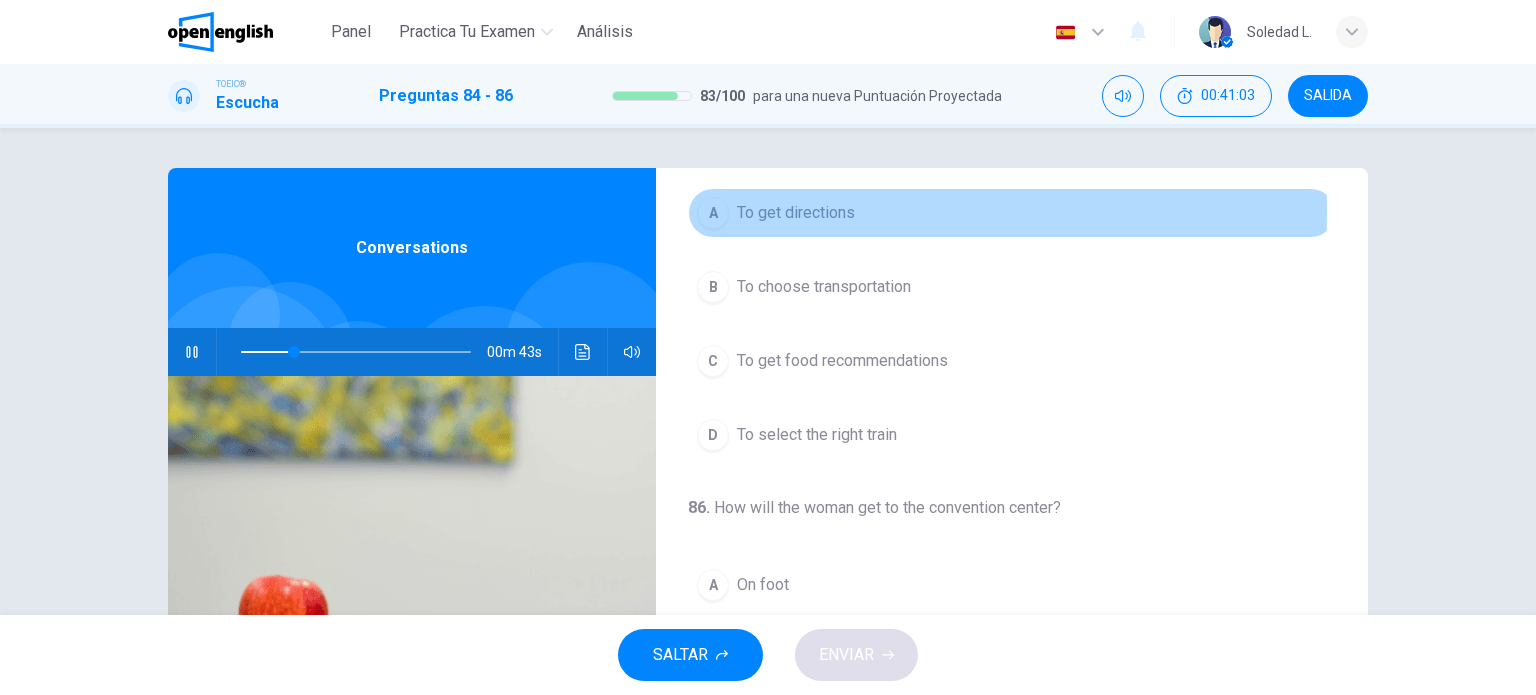 click on "A" at bounding box center [713, 213] 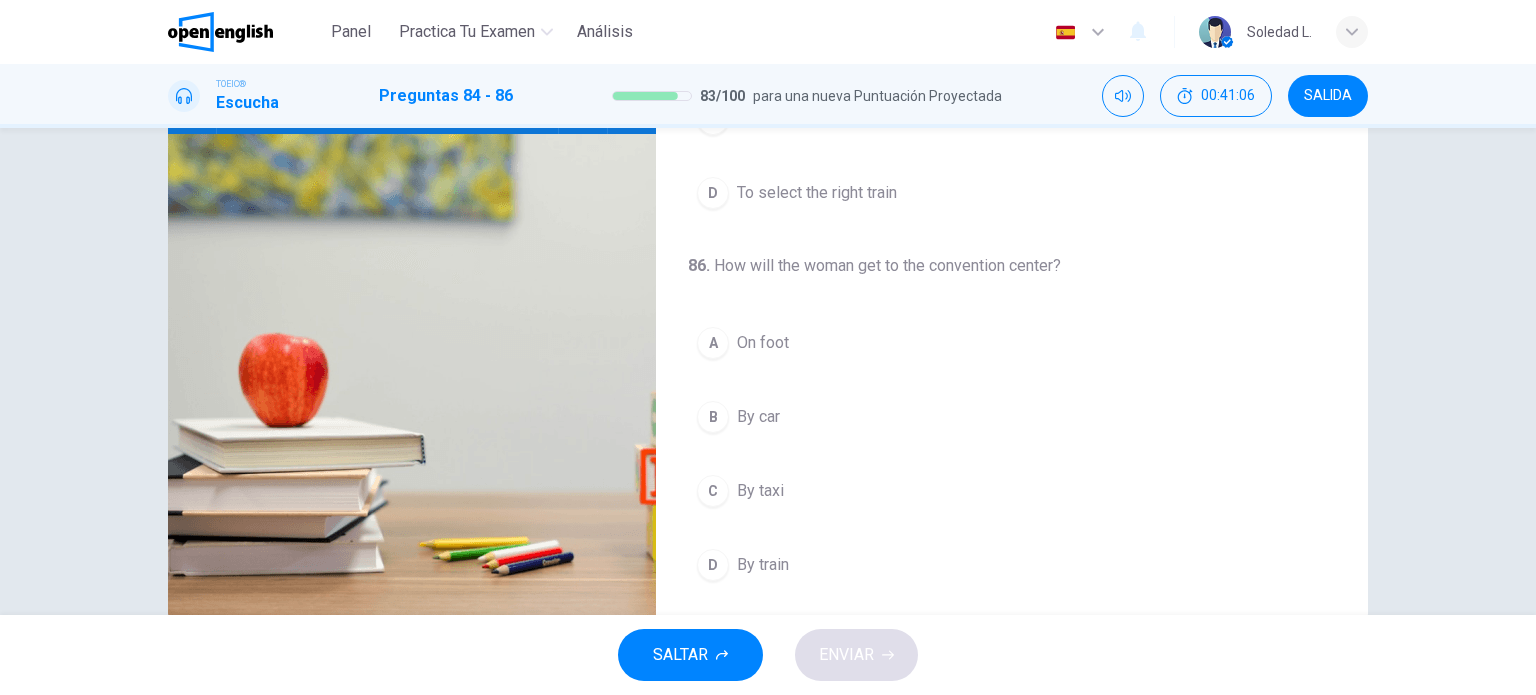 scroll, scrollTop: 288, scrollLeft: 0, axis: vertical 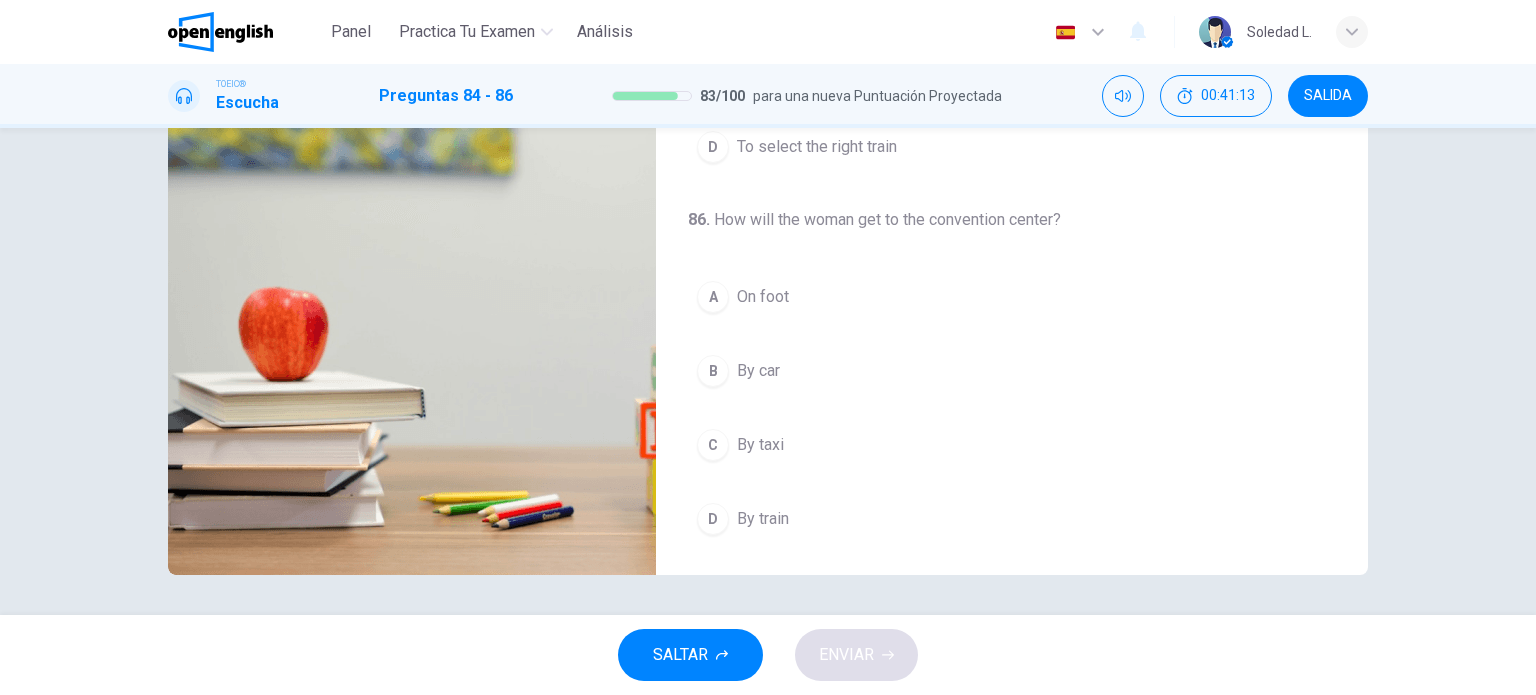 click on "A" at bounding box center (713, 297) 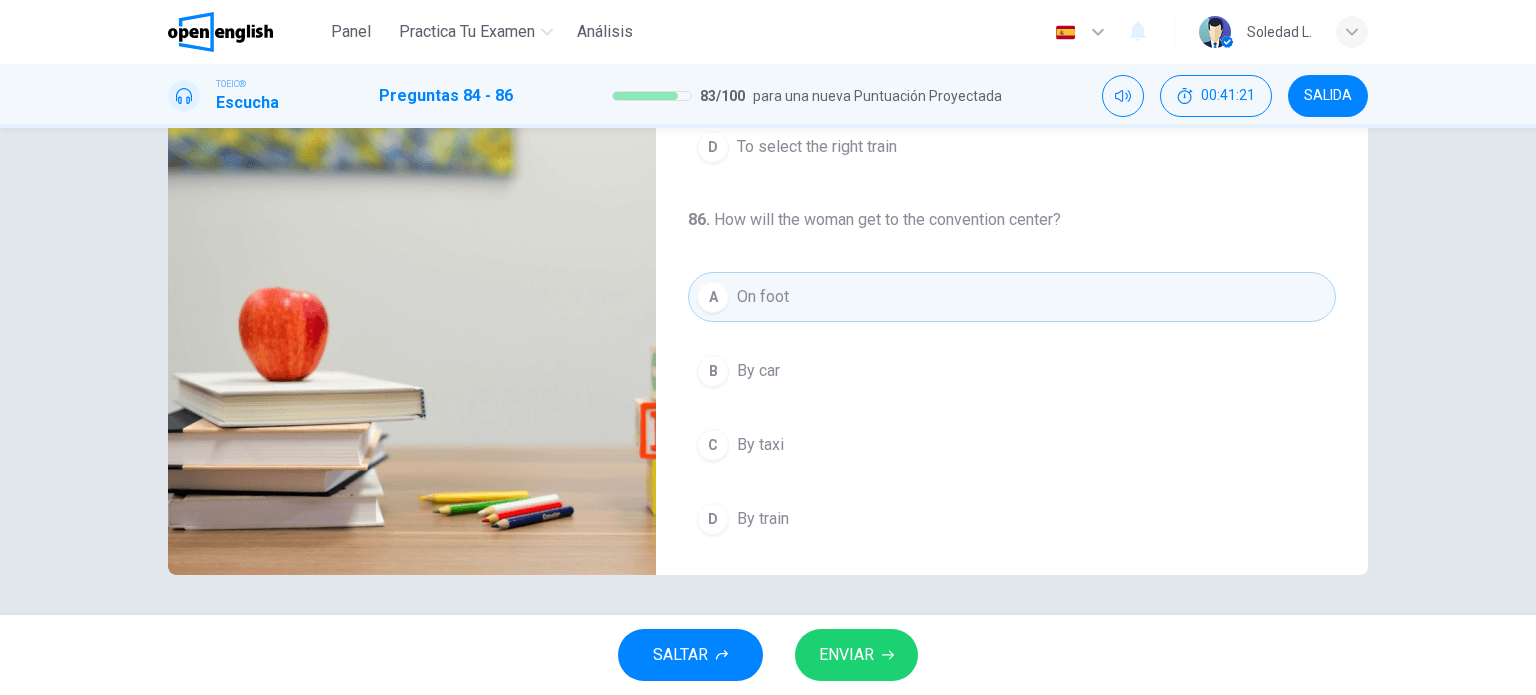 click on "ENVIAR" at bounding box center [846, 655] 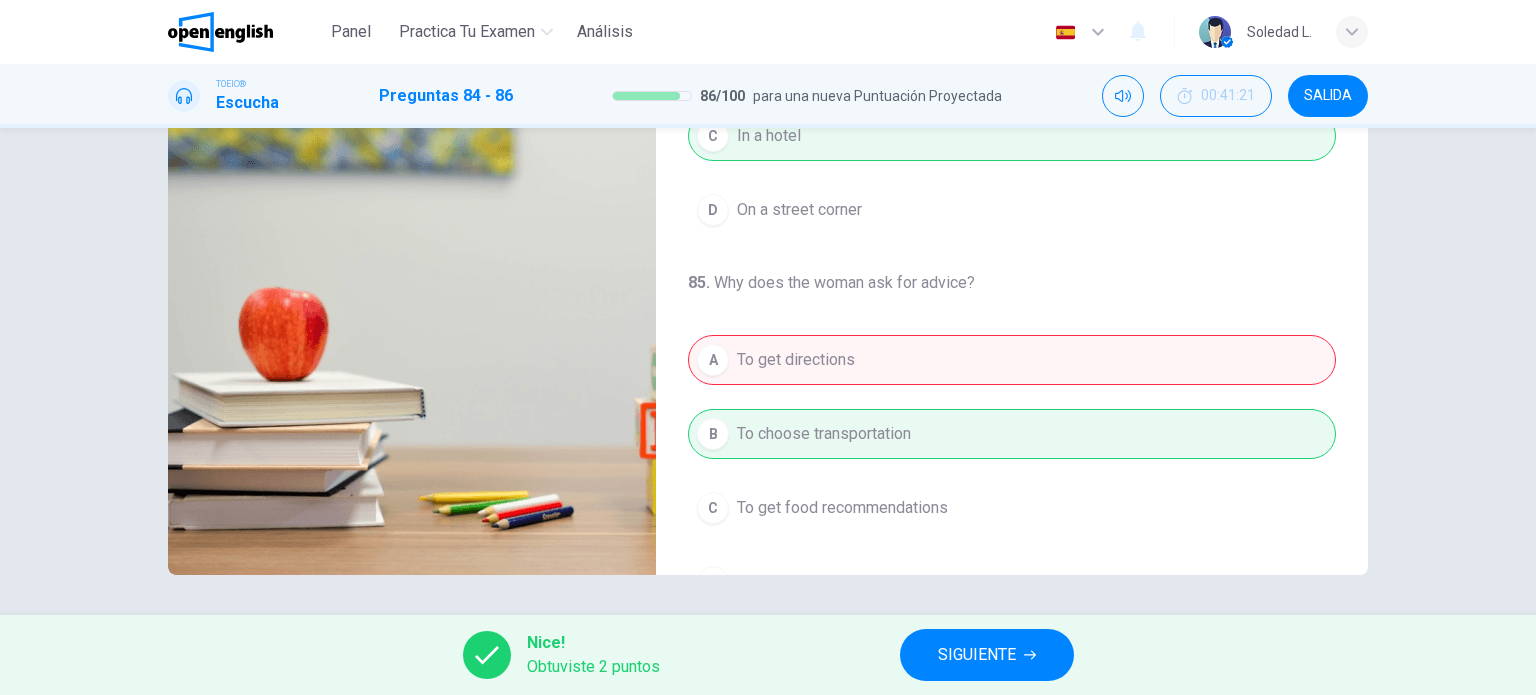 scroll, scrollTop: 0, scrollLeft: 0, axis: both 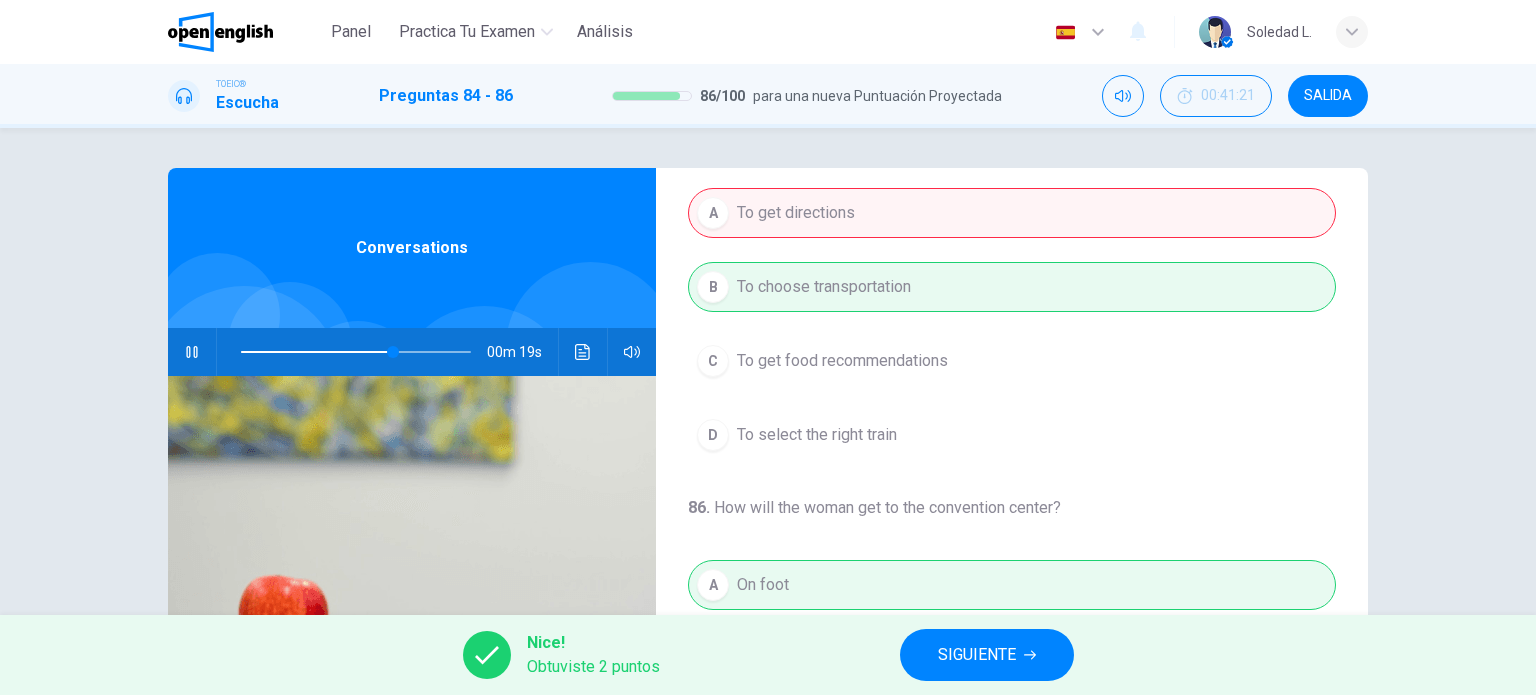 type on "**" 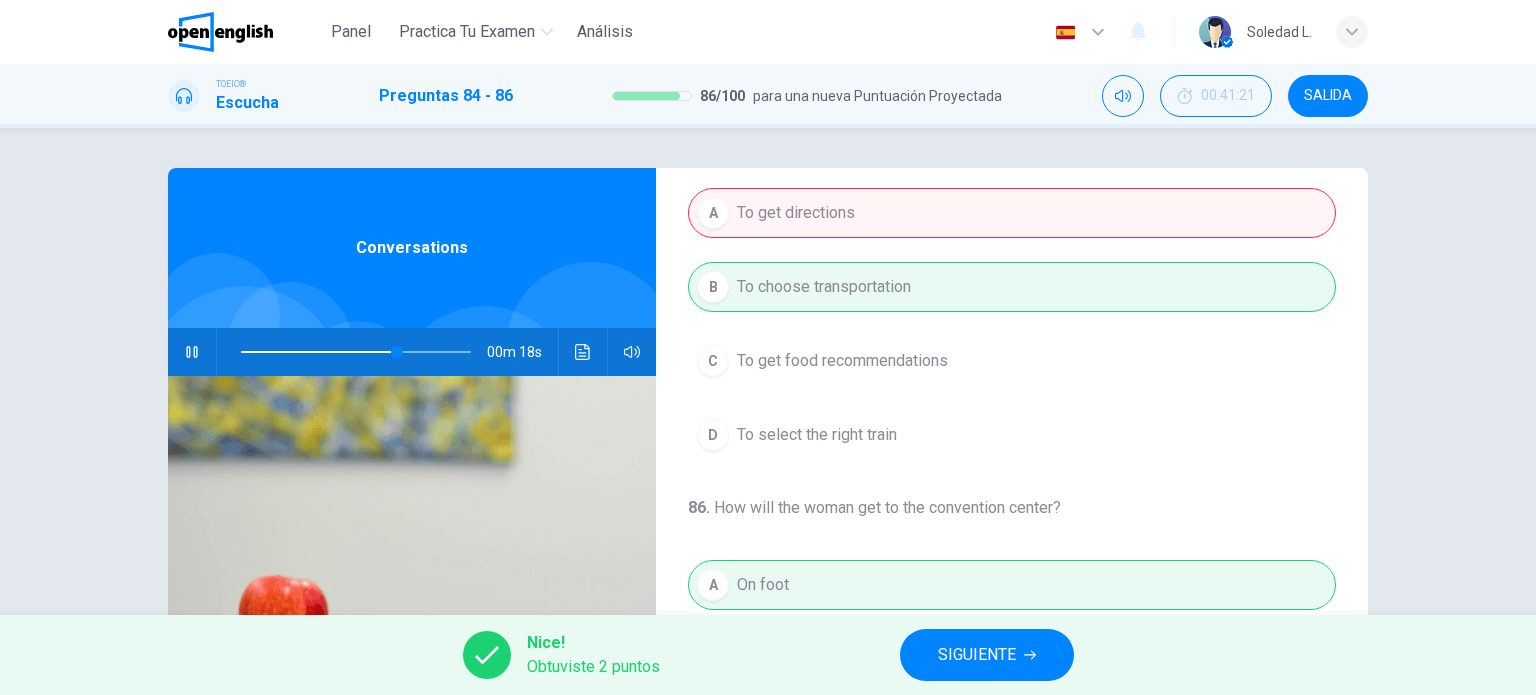 click on "SIGUIENTE" at bounding box center (977, 655) 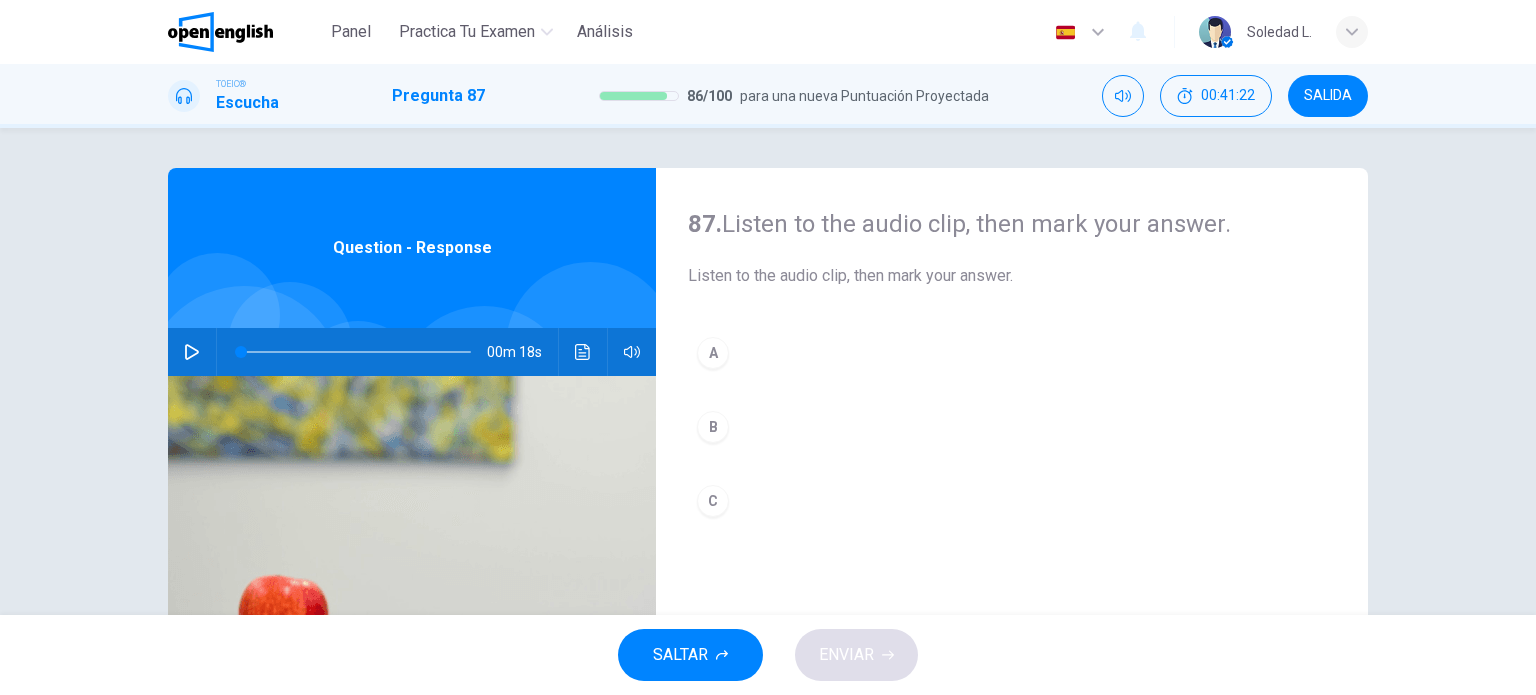 click 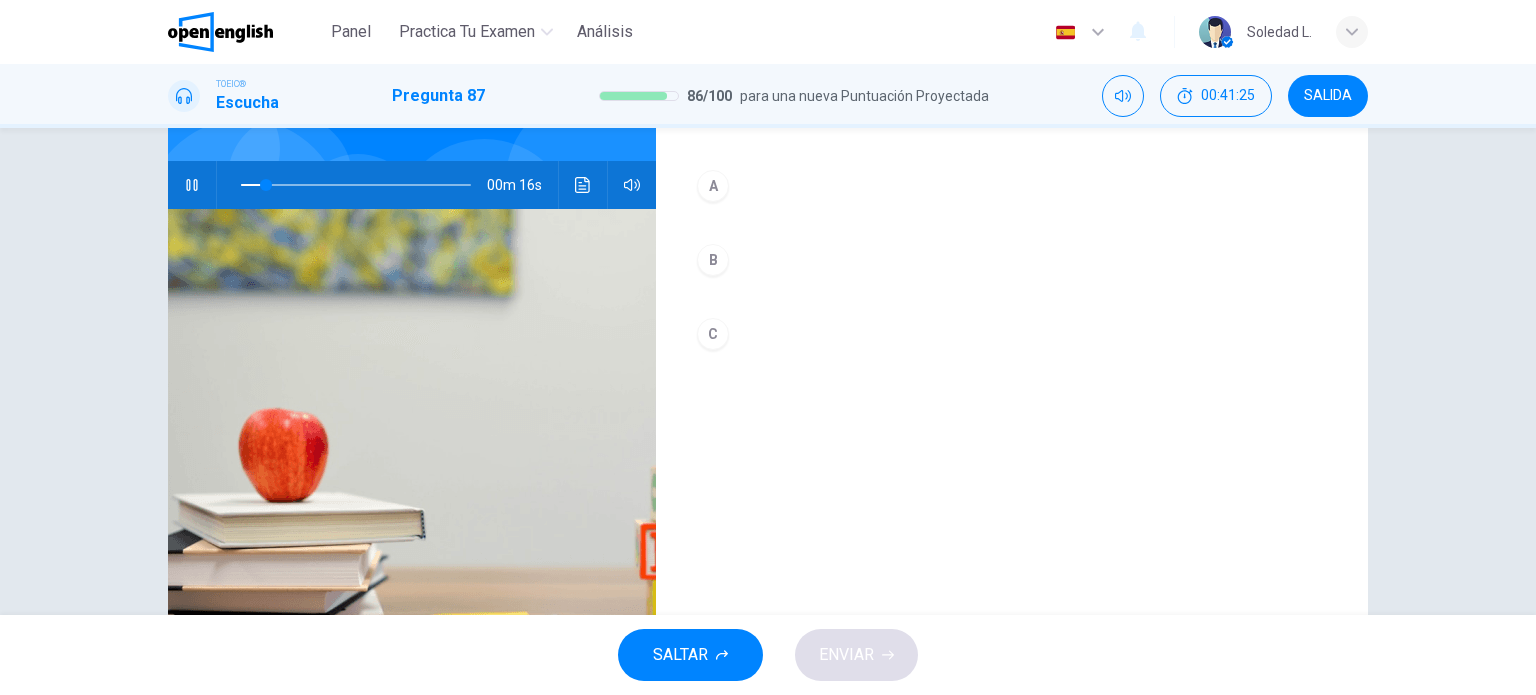 scroll, scrollTop: 88, scrollLeft: 0, axis: vertical 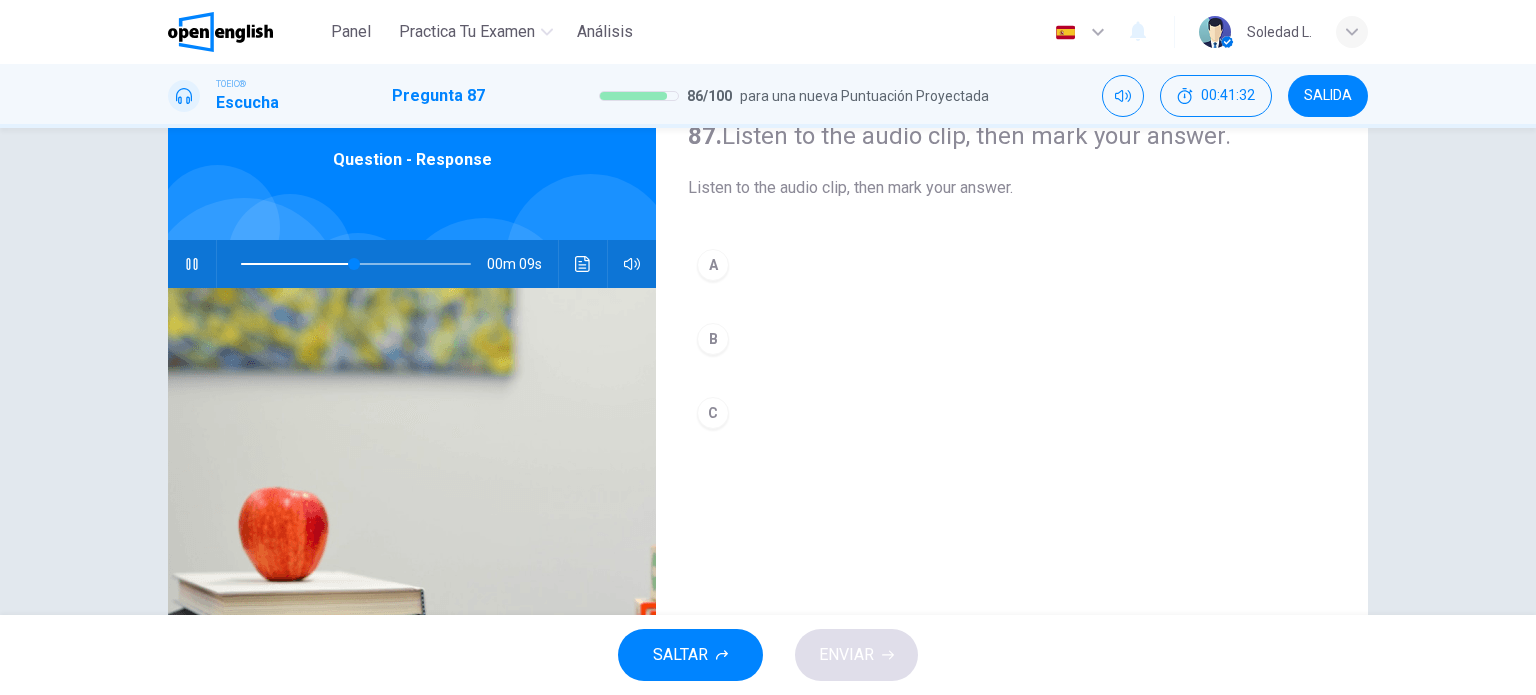 click on "A" at bounding box center [1012, 265] 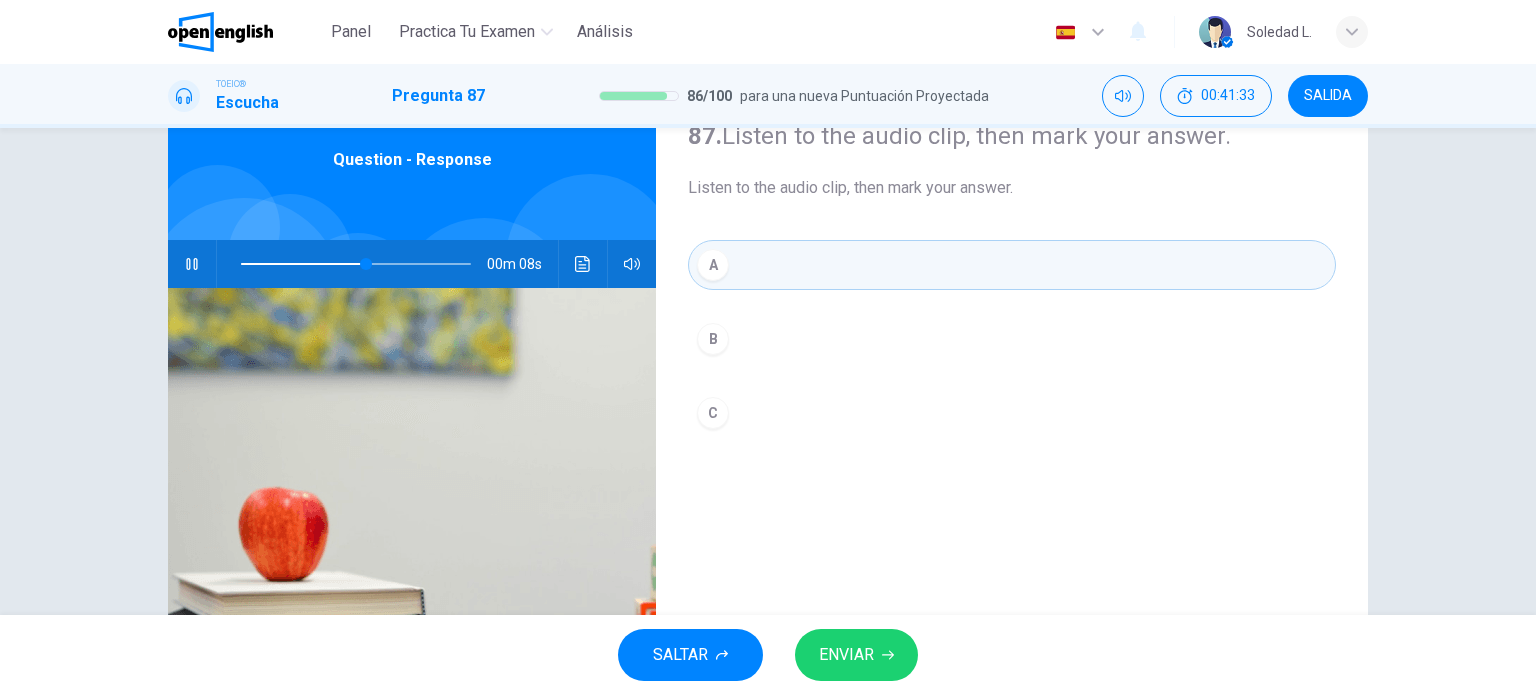 click on "ENVIAR" at bounding box center [856, 655] 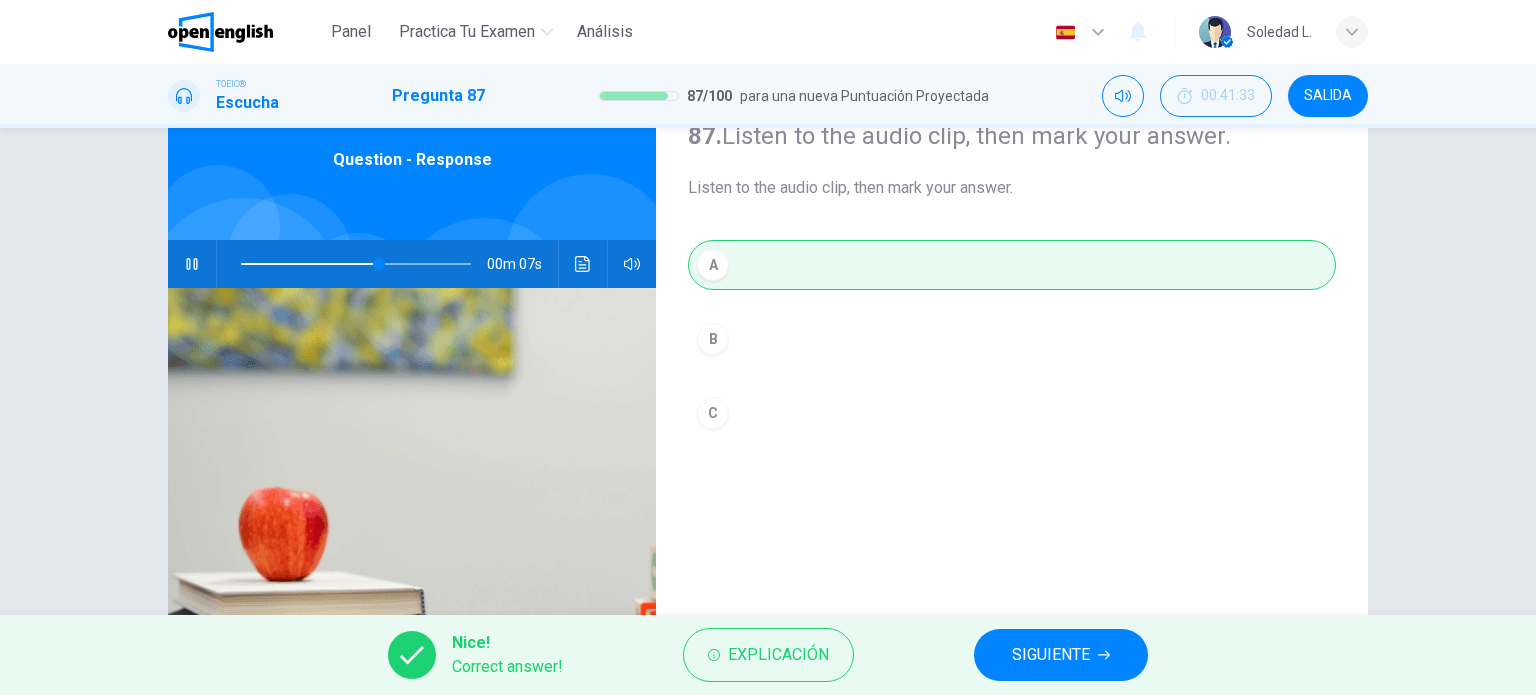 type on "**" 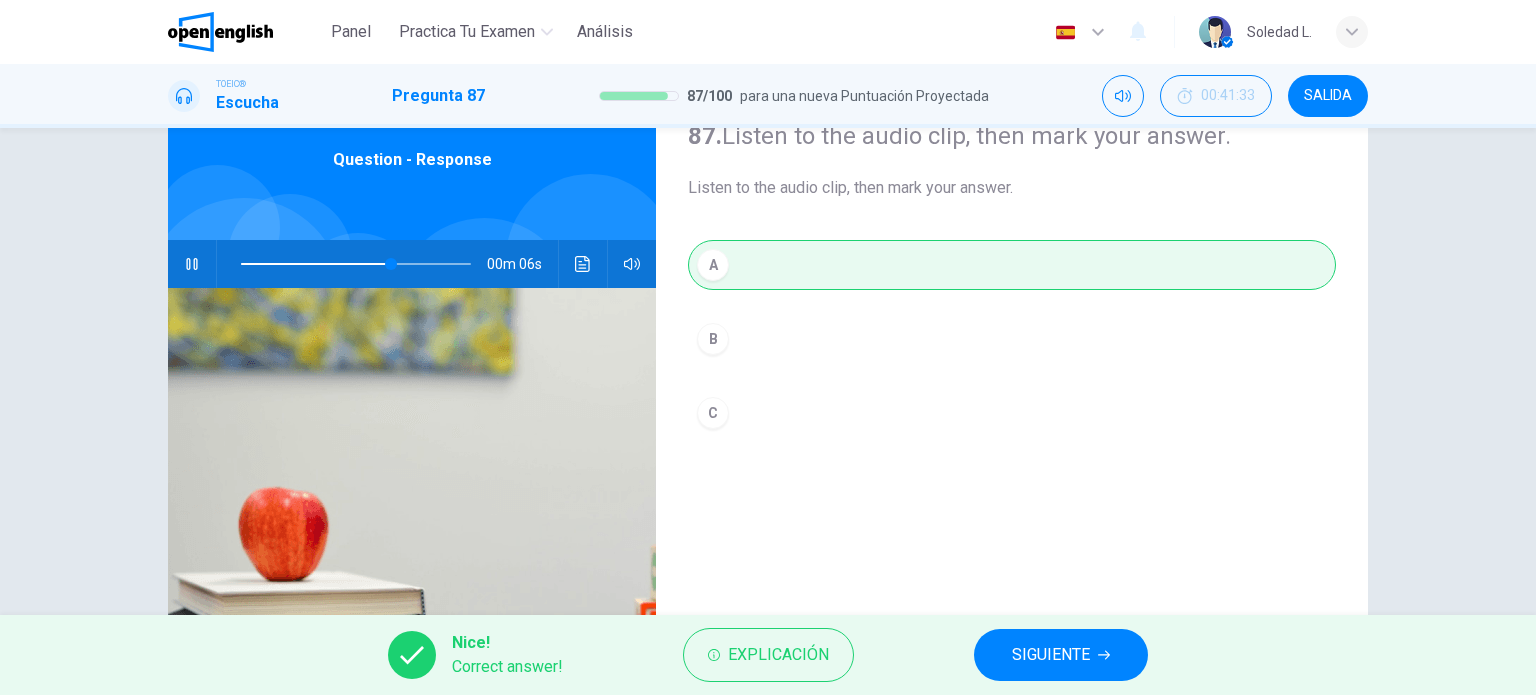 click on "SIGUIENTE" at bounding box center (1051, 655) 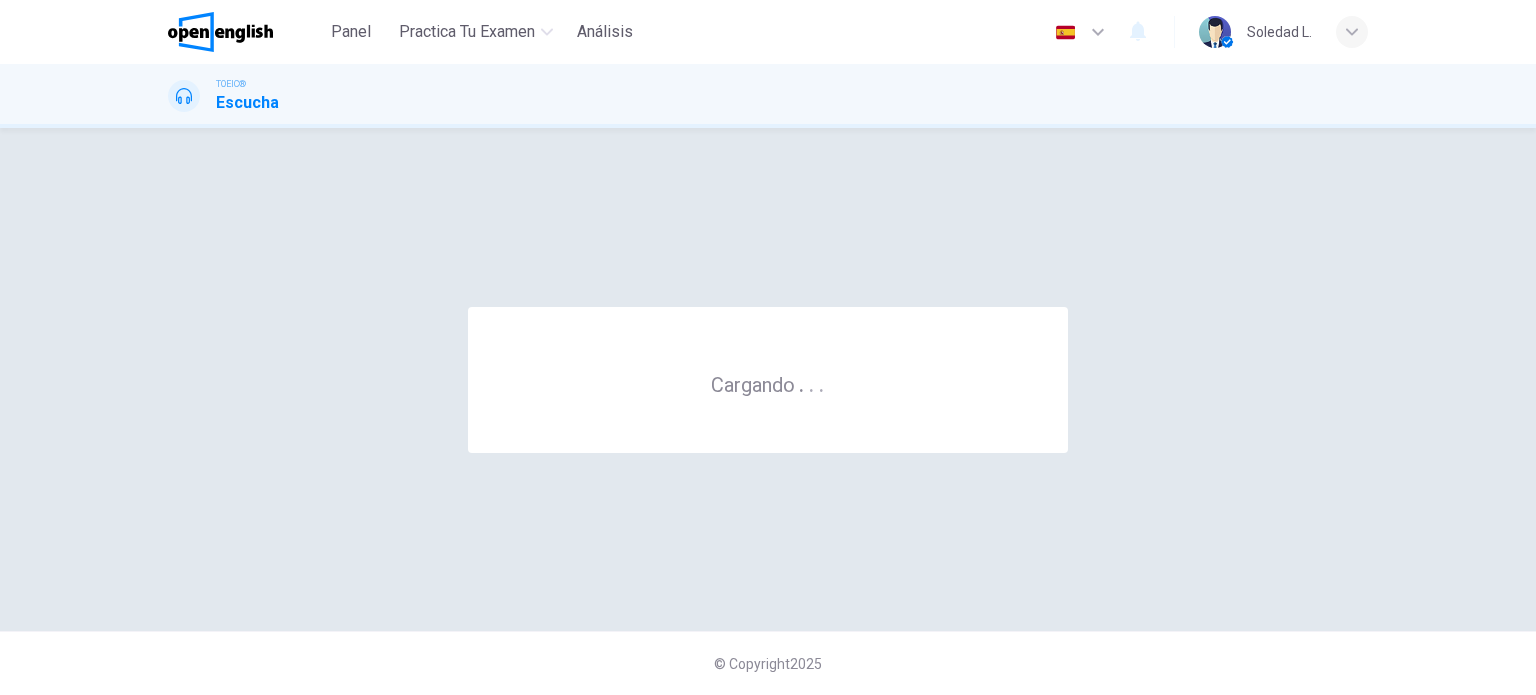 scroll, scrollTop: 0, scrollLeft: 0, axis: both 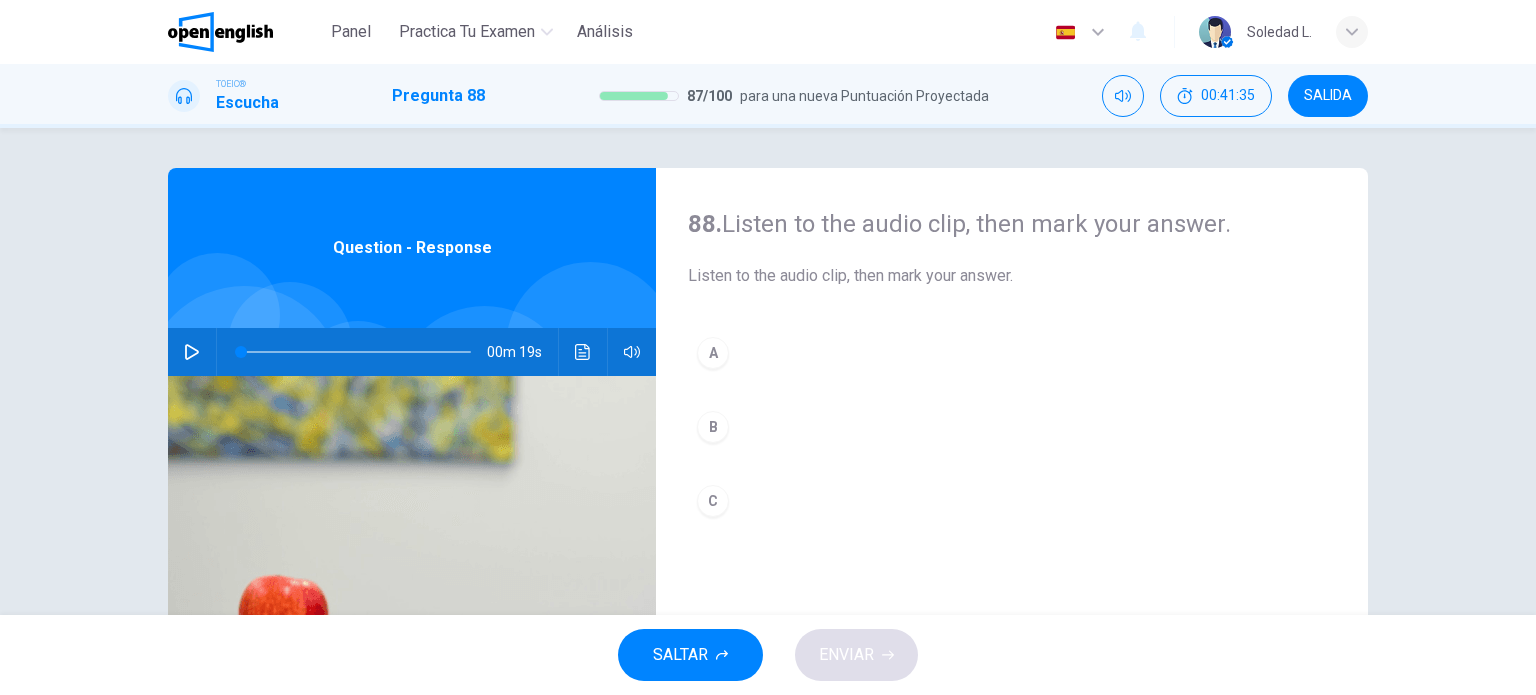 click 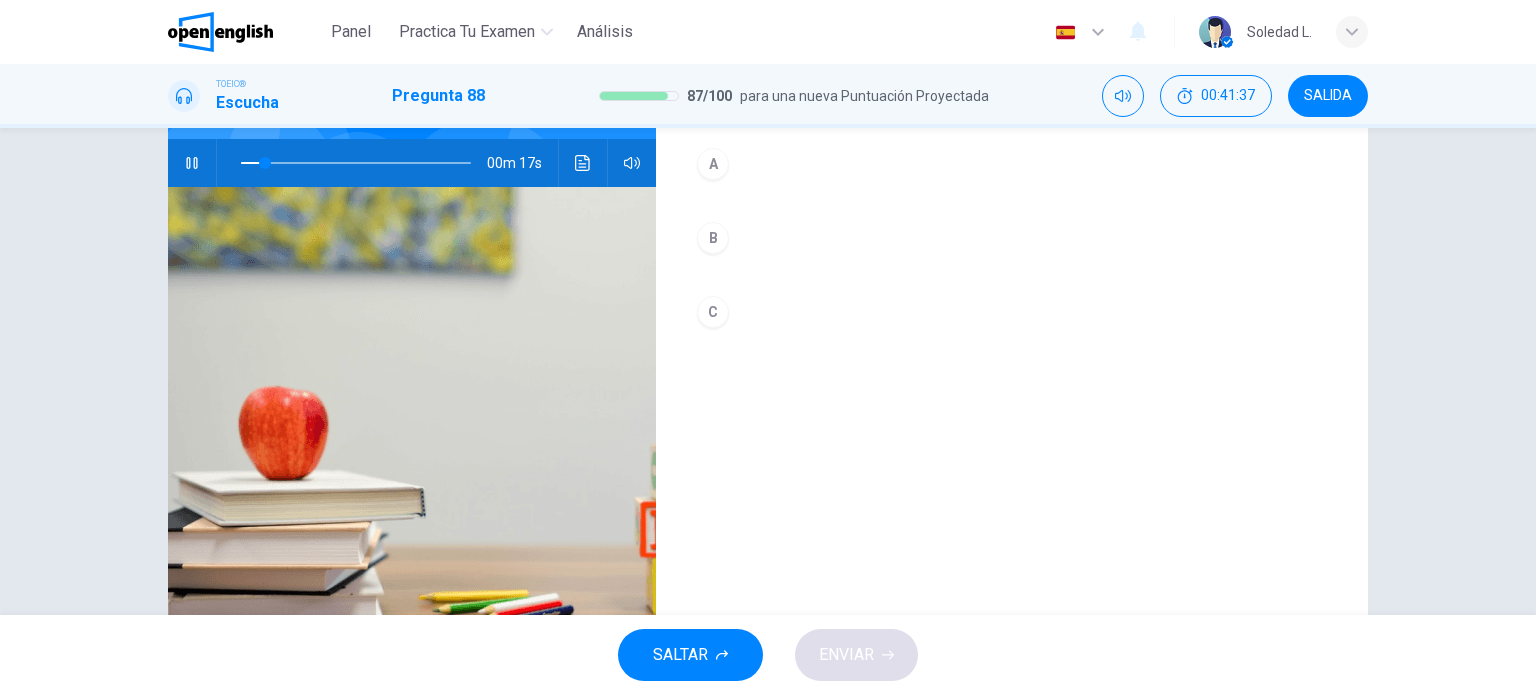 scroll, scrollTop: 200, scrollLeft: 0, axis: vertical 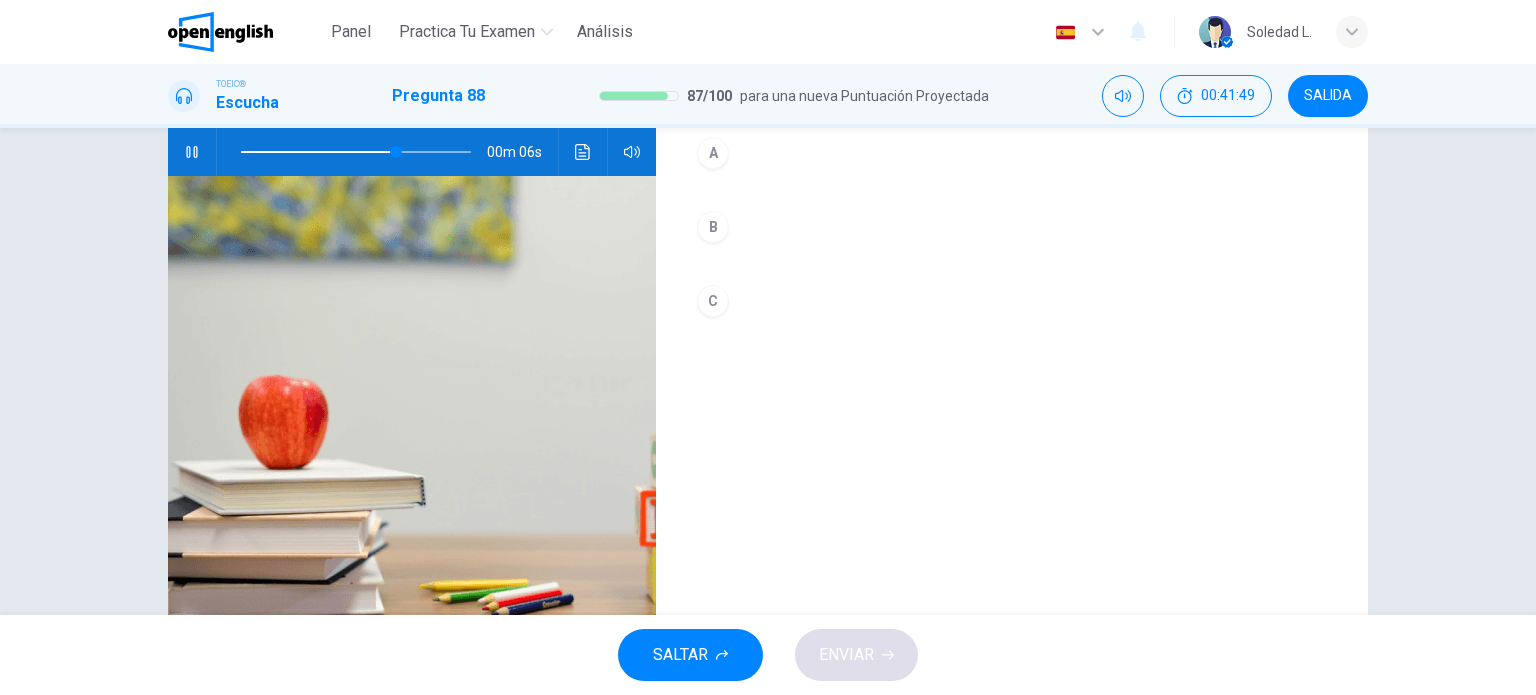 click on "C" at bounding box center (713, 301) 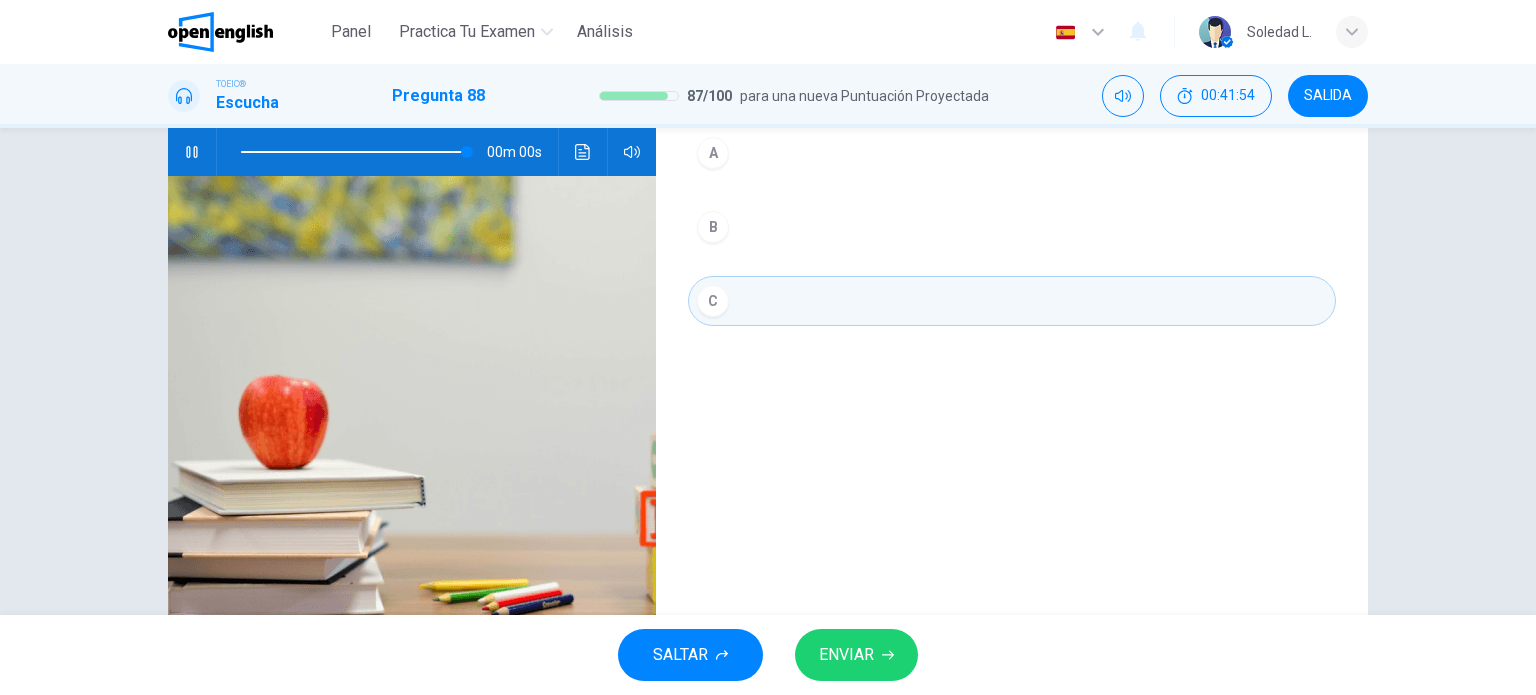 type on "*" 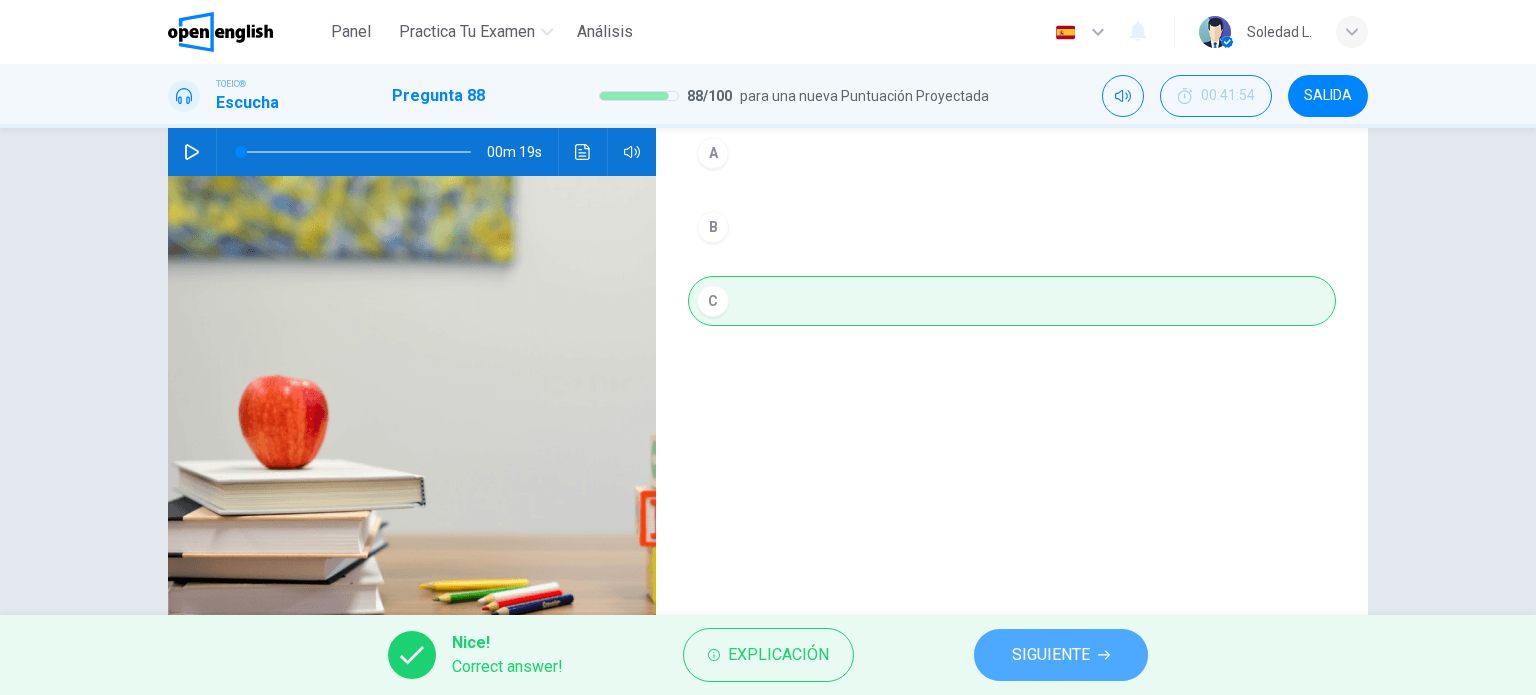 click on "SIGUIENTE" at bounding box center [1051, 655] 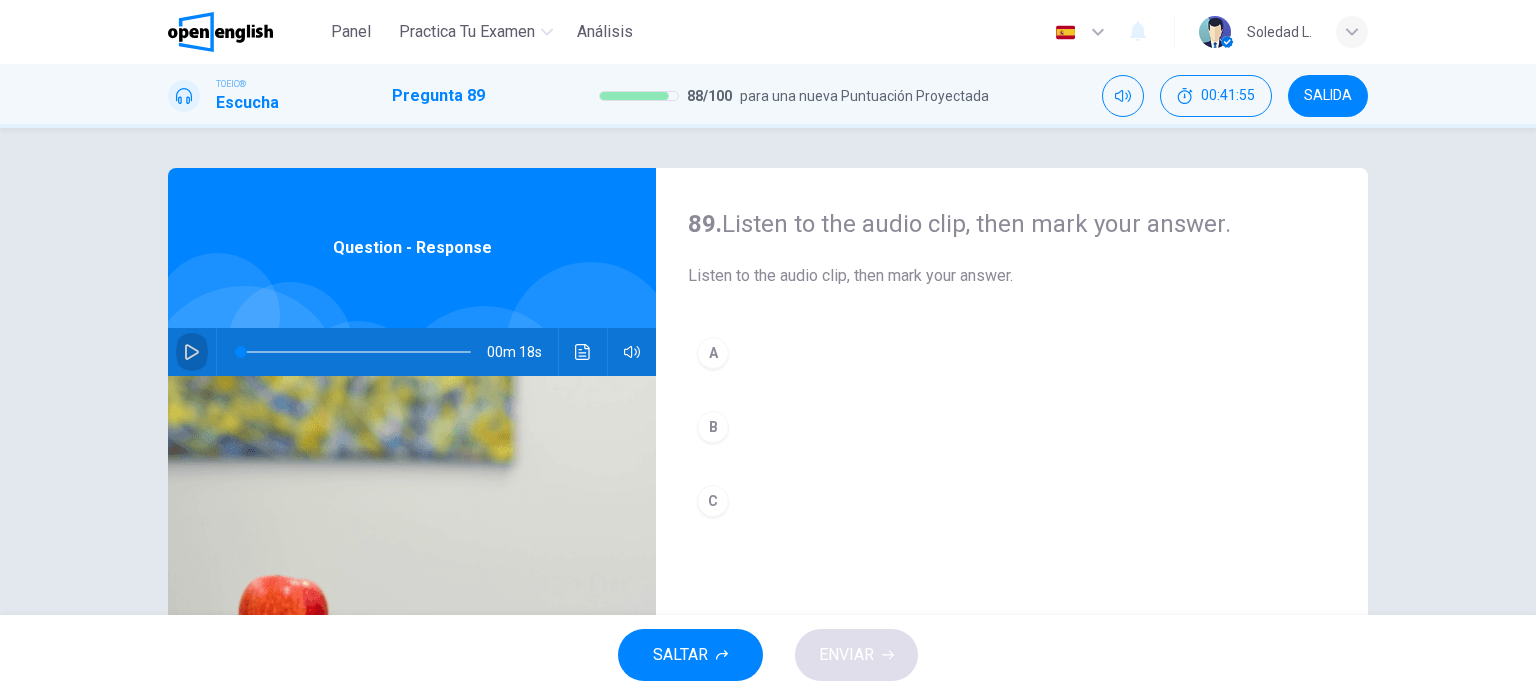 click 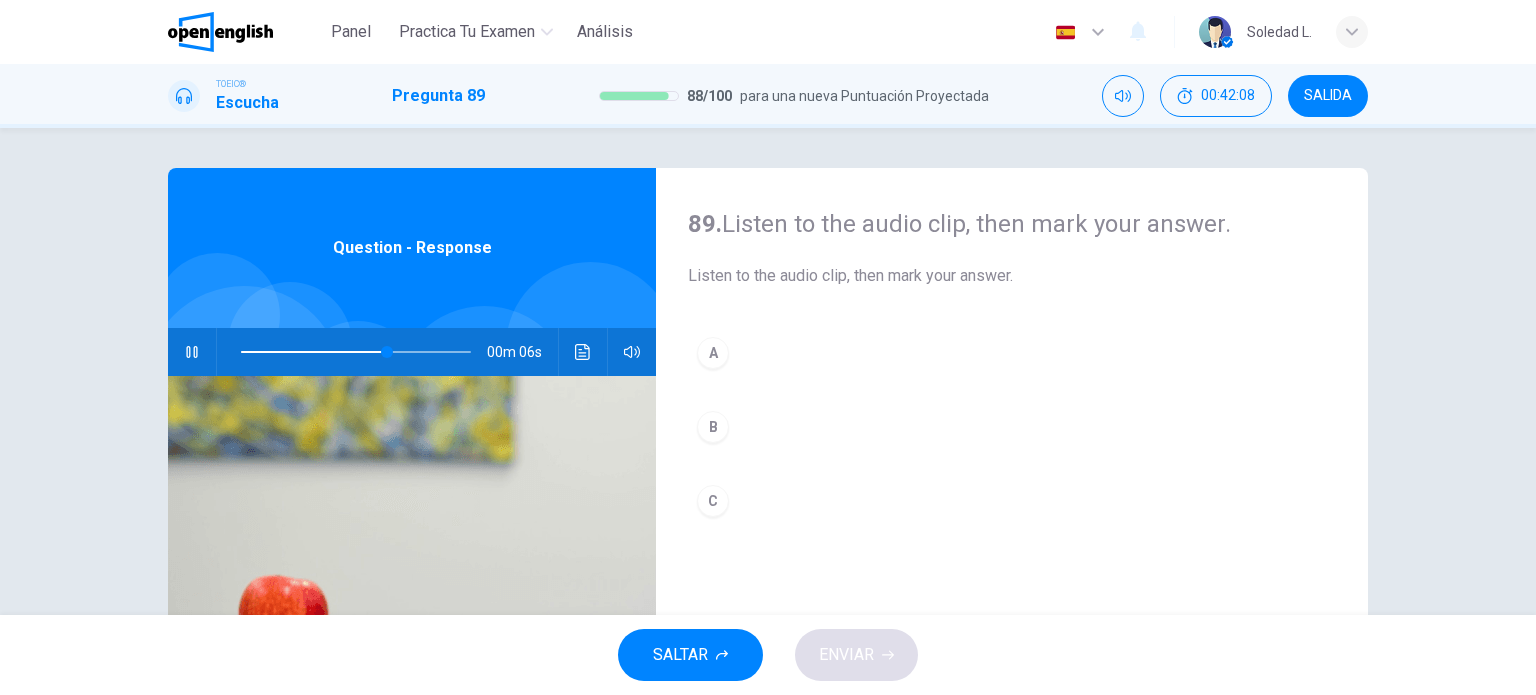 click on "B" at bounding box center [713, 427] 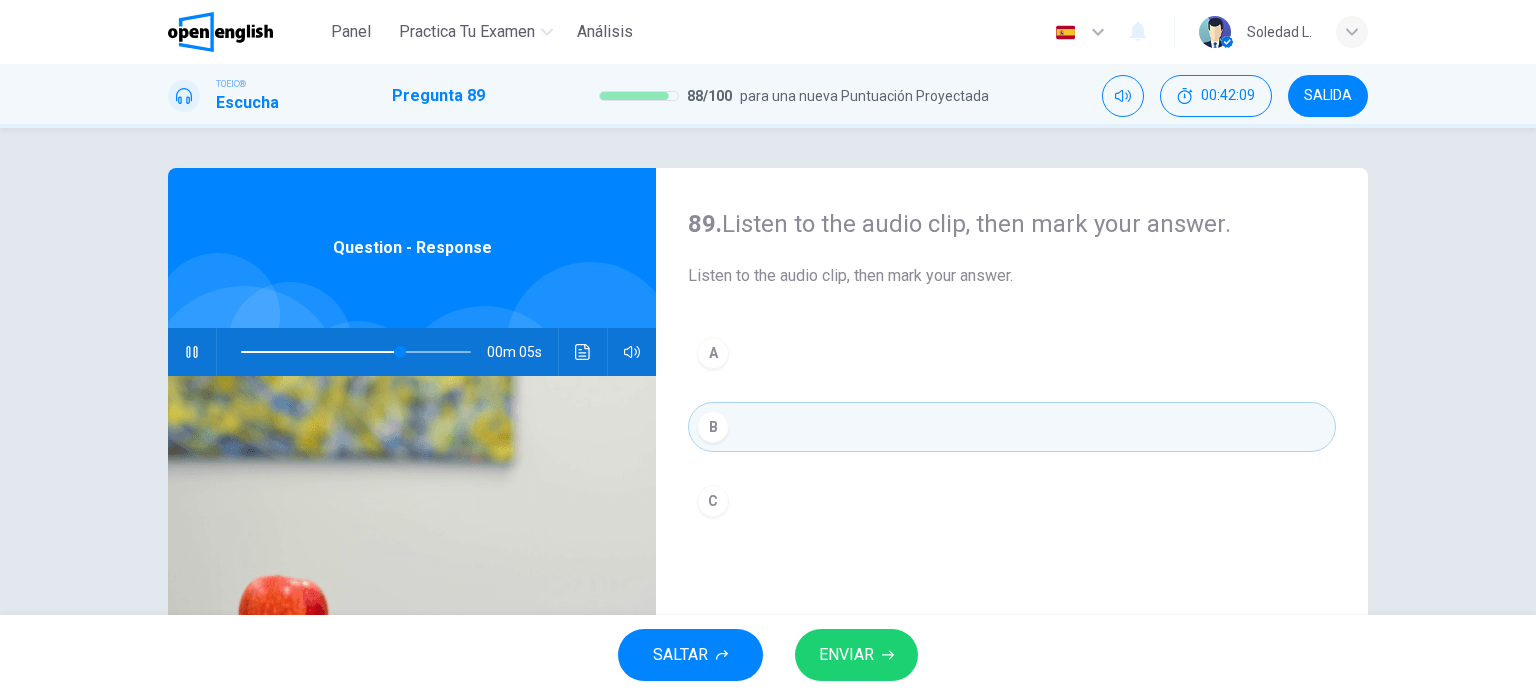 click 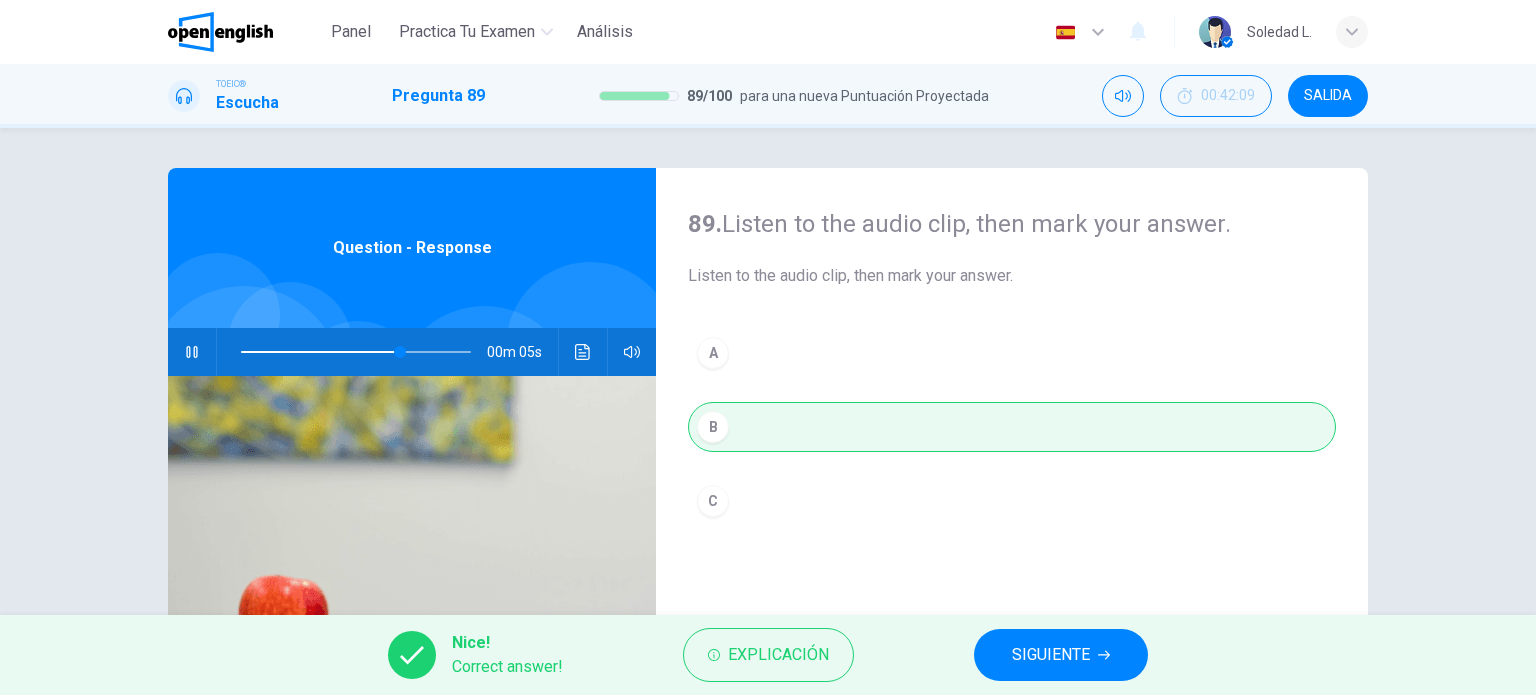 type on "**" 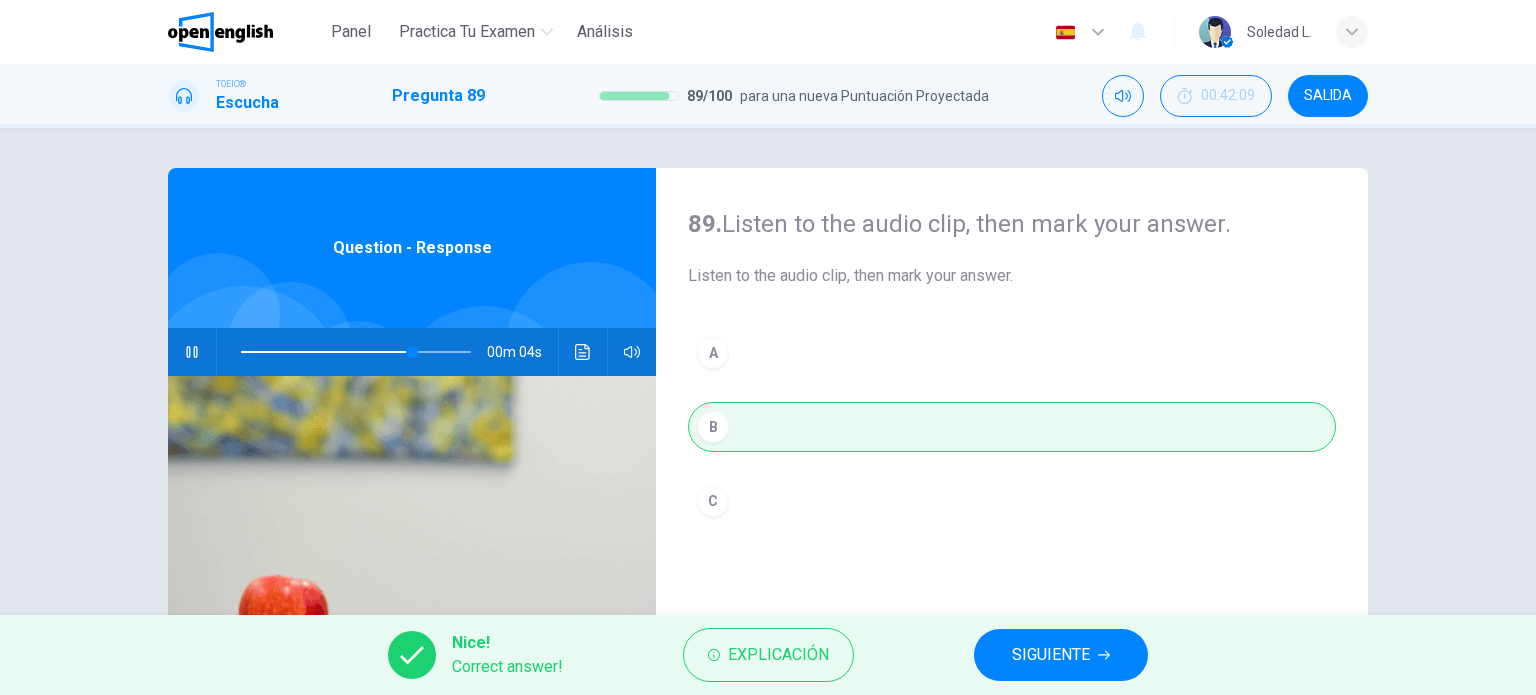 click on "SIGUIENTE" at bounding box center [1061, 655] 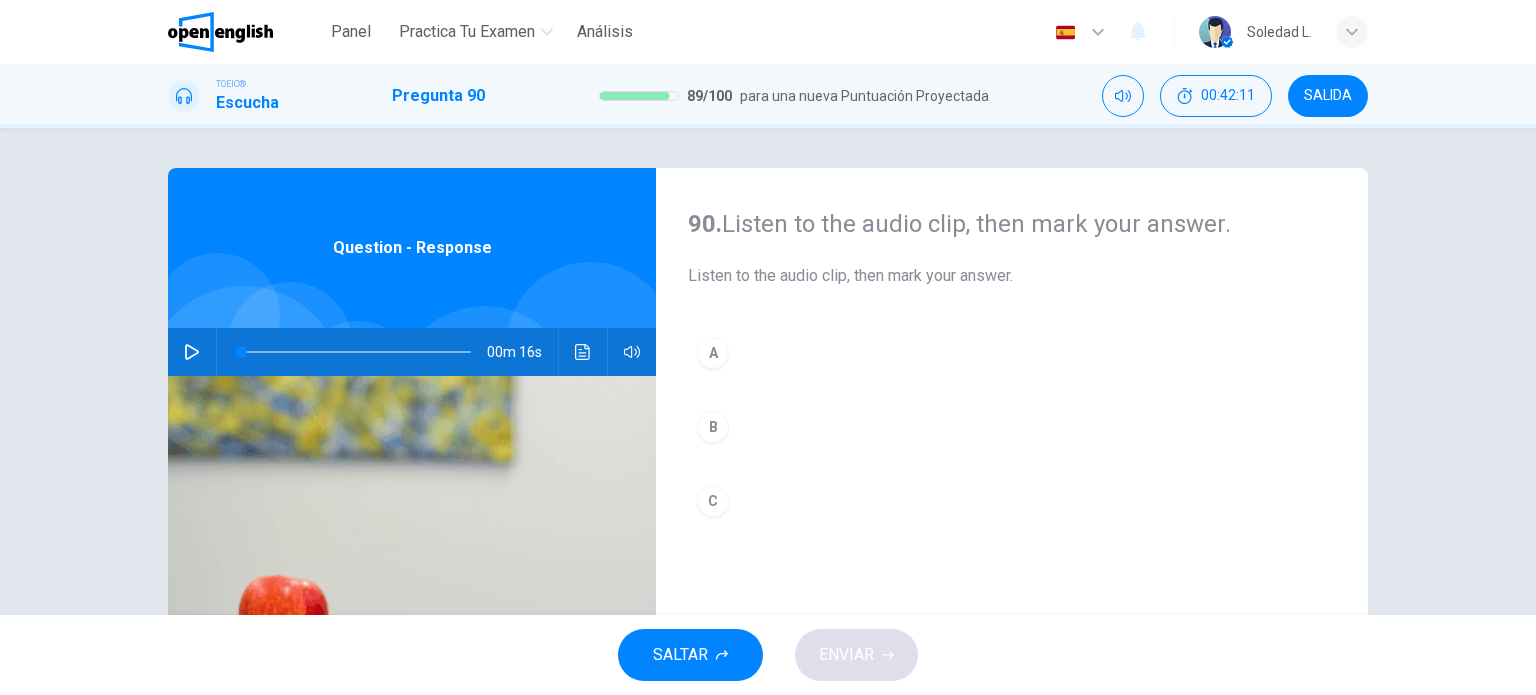click 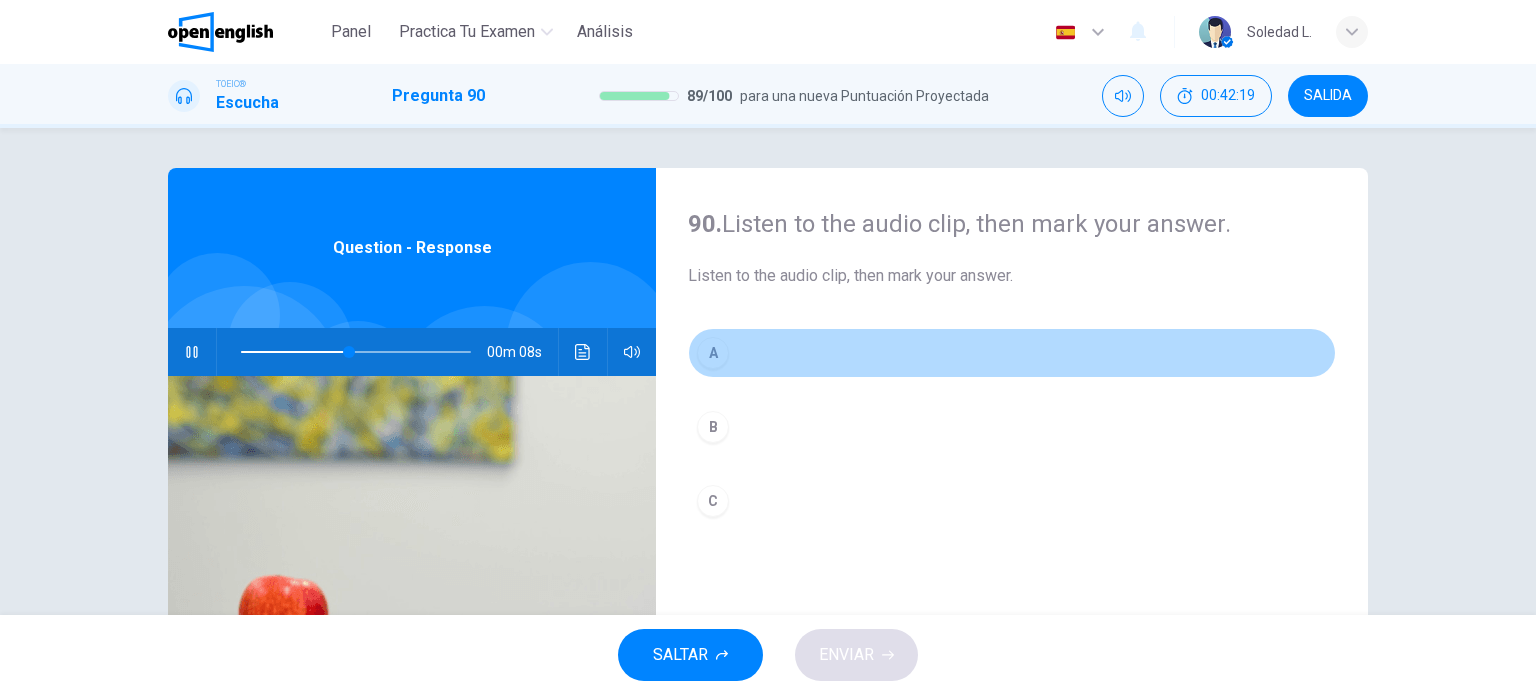 click on "A" at bounding box center (713, 353) 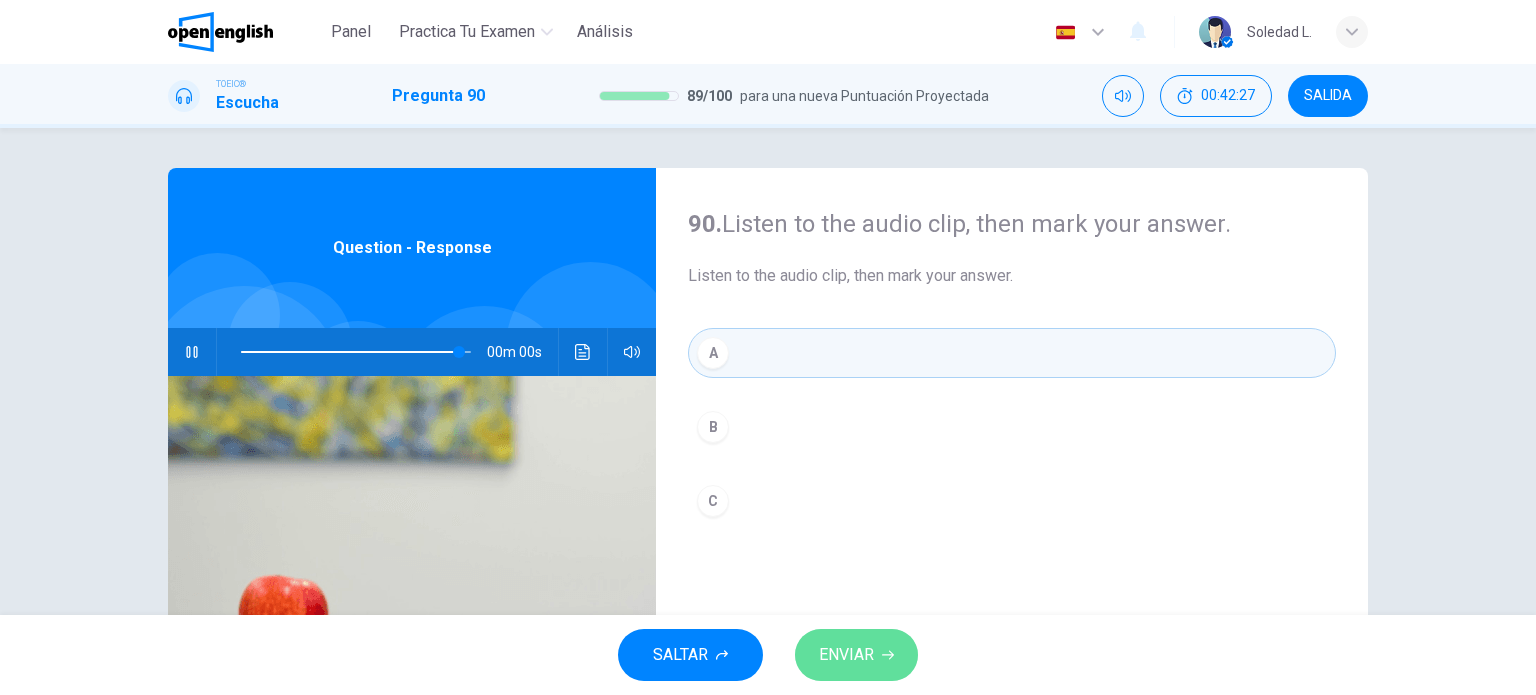 click on "ENVIAR" at bounding box center [846, 655] 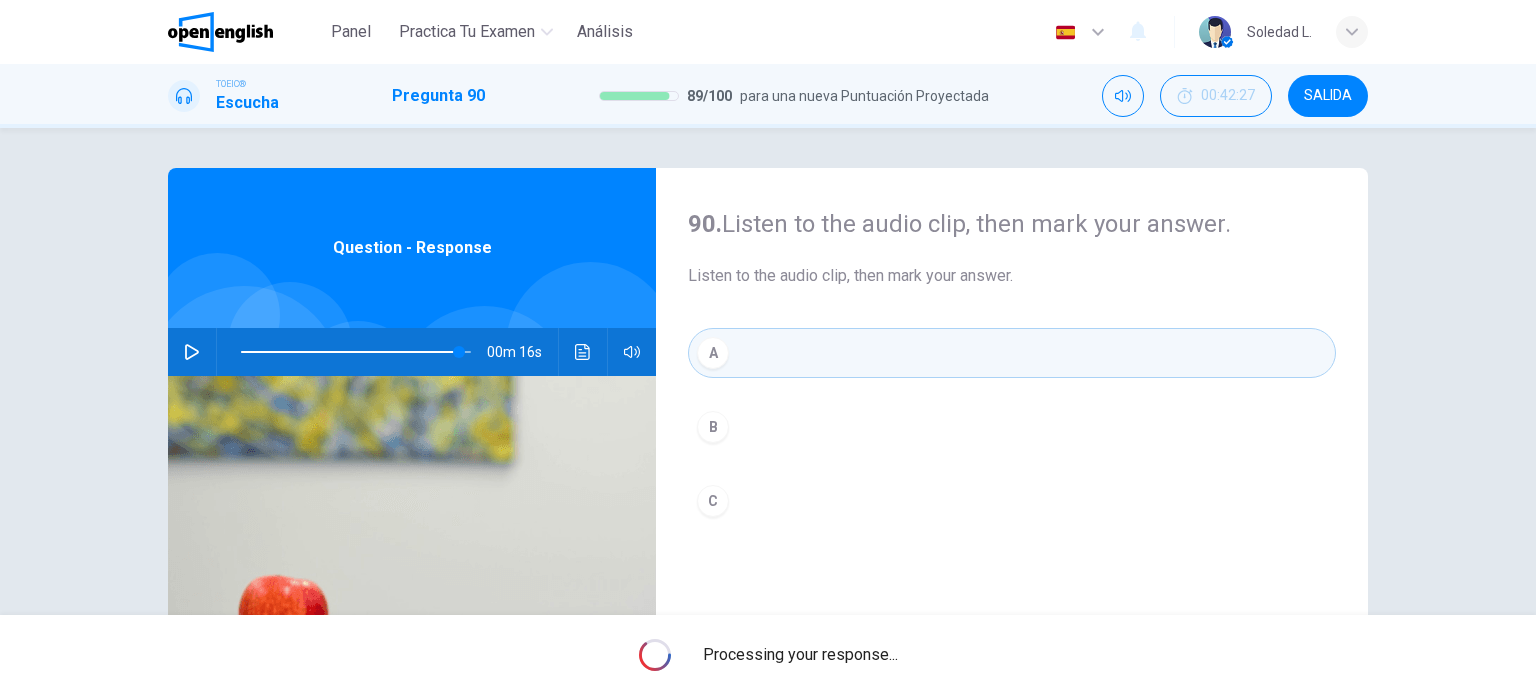 type on "*" 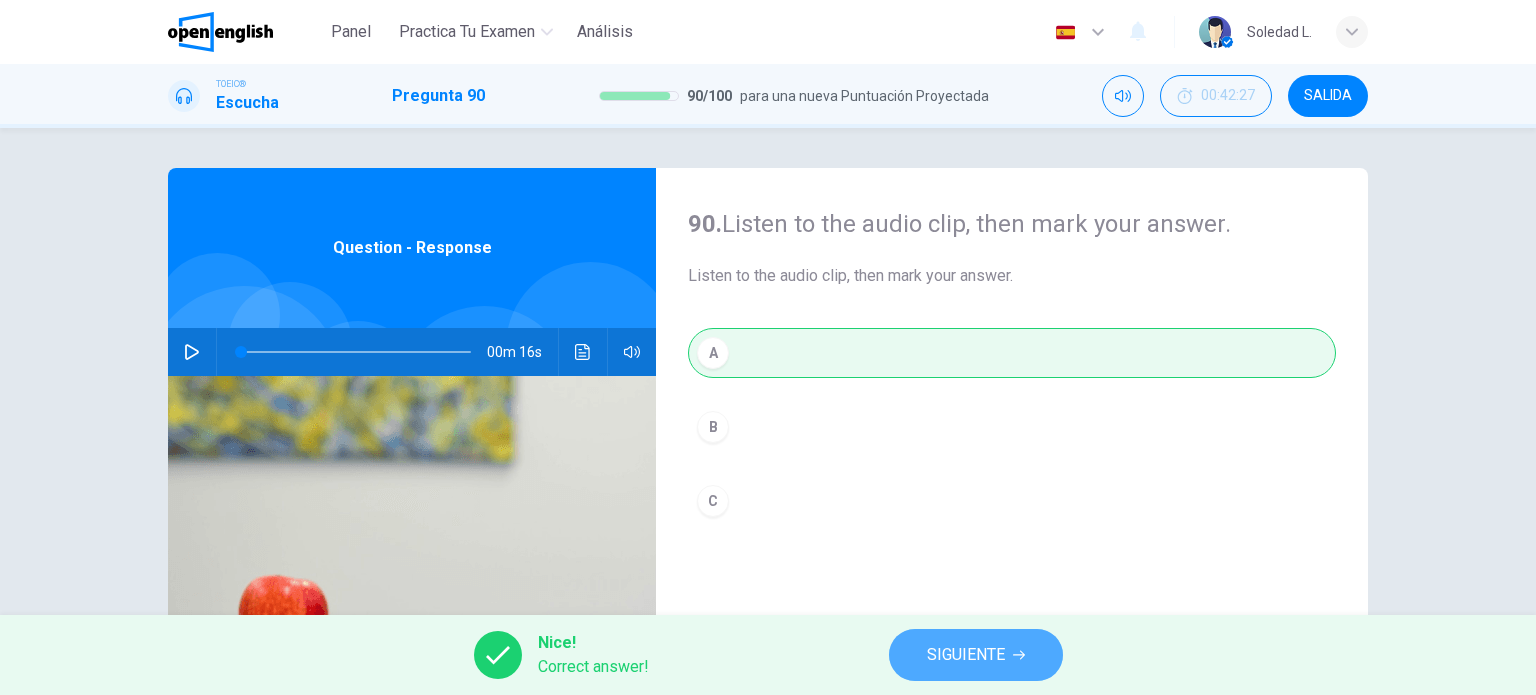 click on "SIGUIENTE" at bounding box center (966, 655) 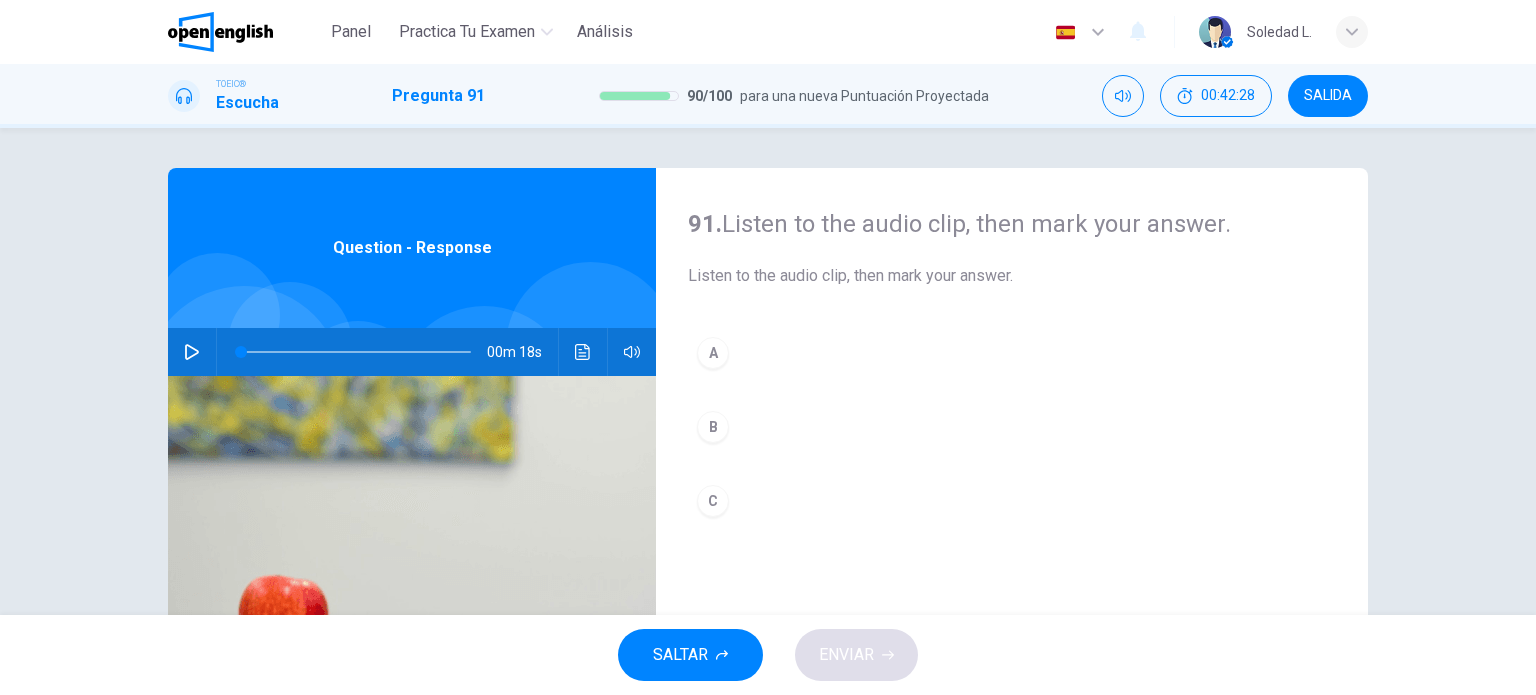 click 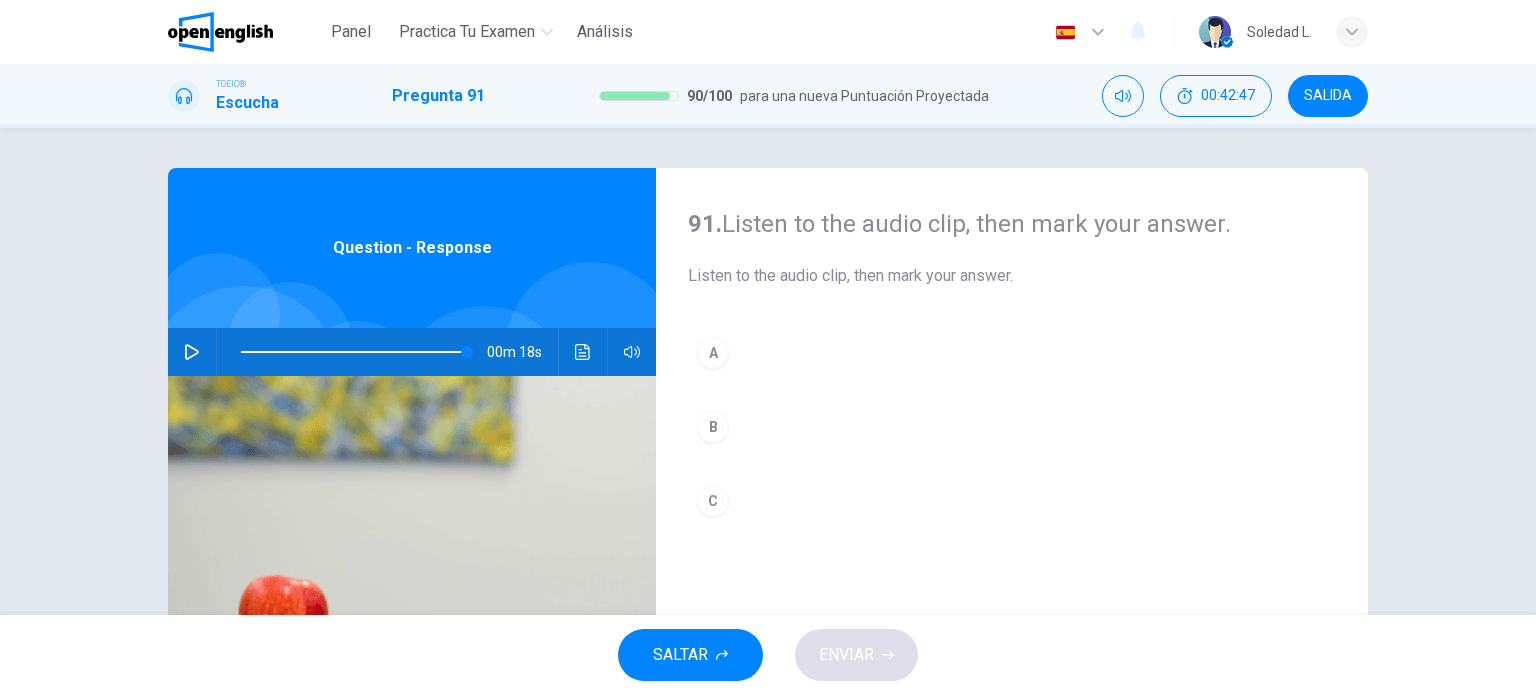 type on "*" 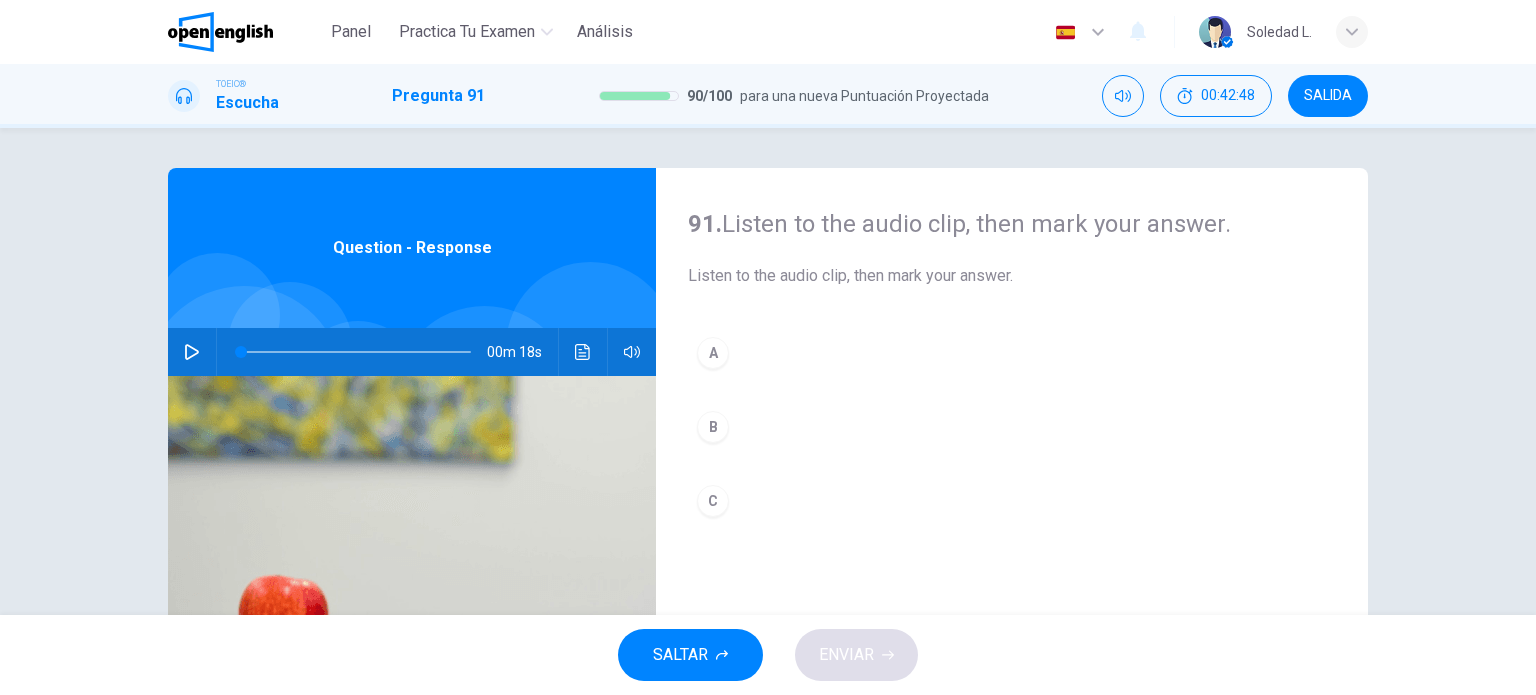 click on "B" at bounding box center (713, 427) 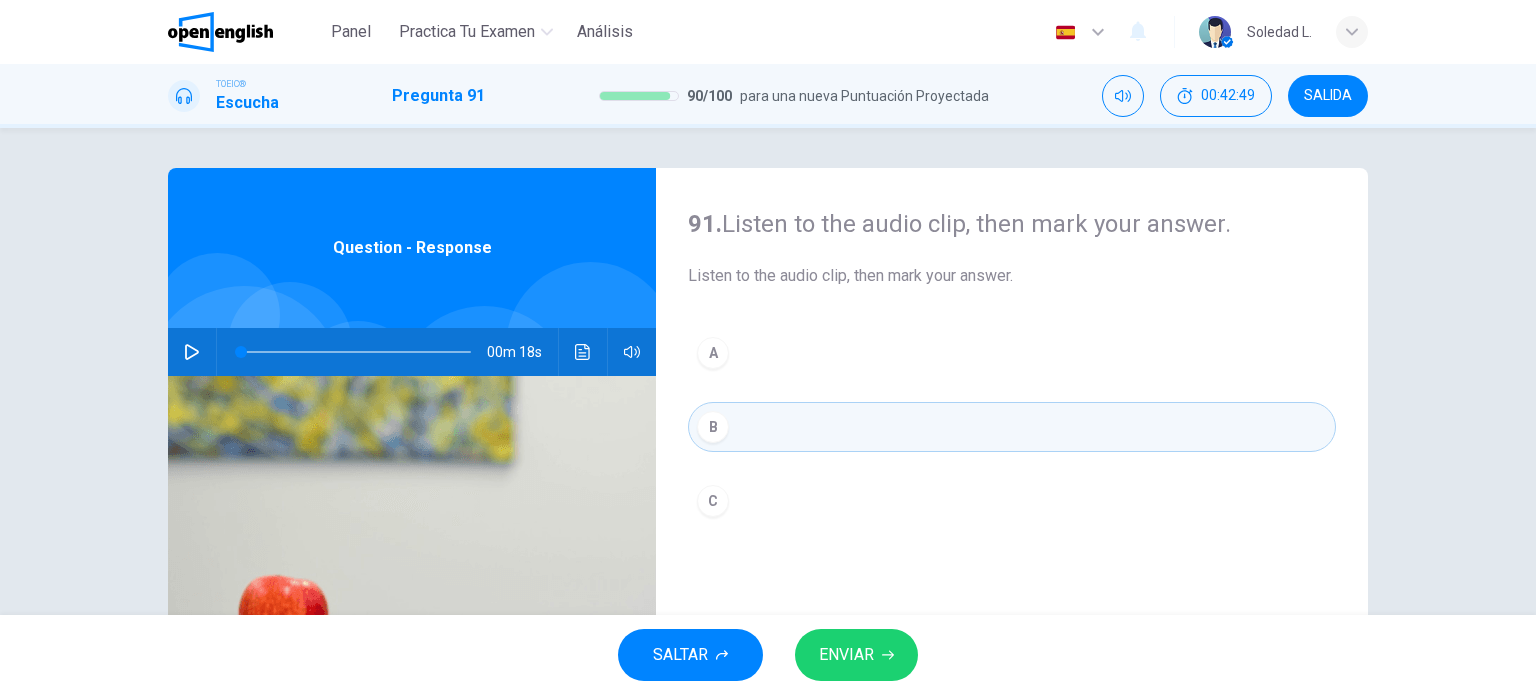 click on "ENVIAR" at bounding box center (846, 655) 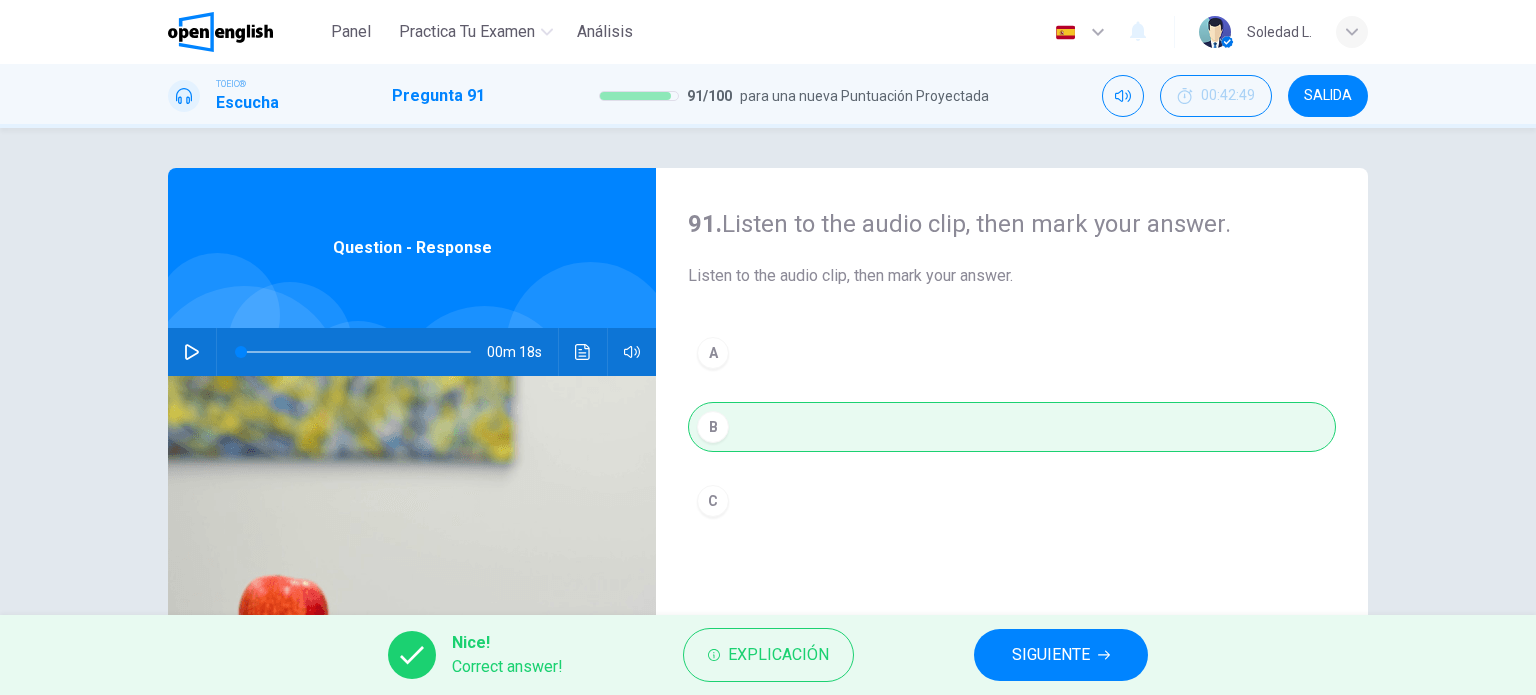 click on "SIGUIENTE" at bounding box center (1061, 655) 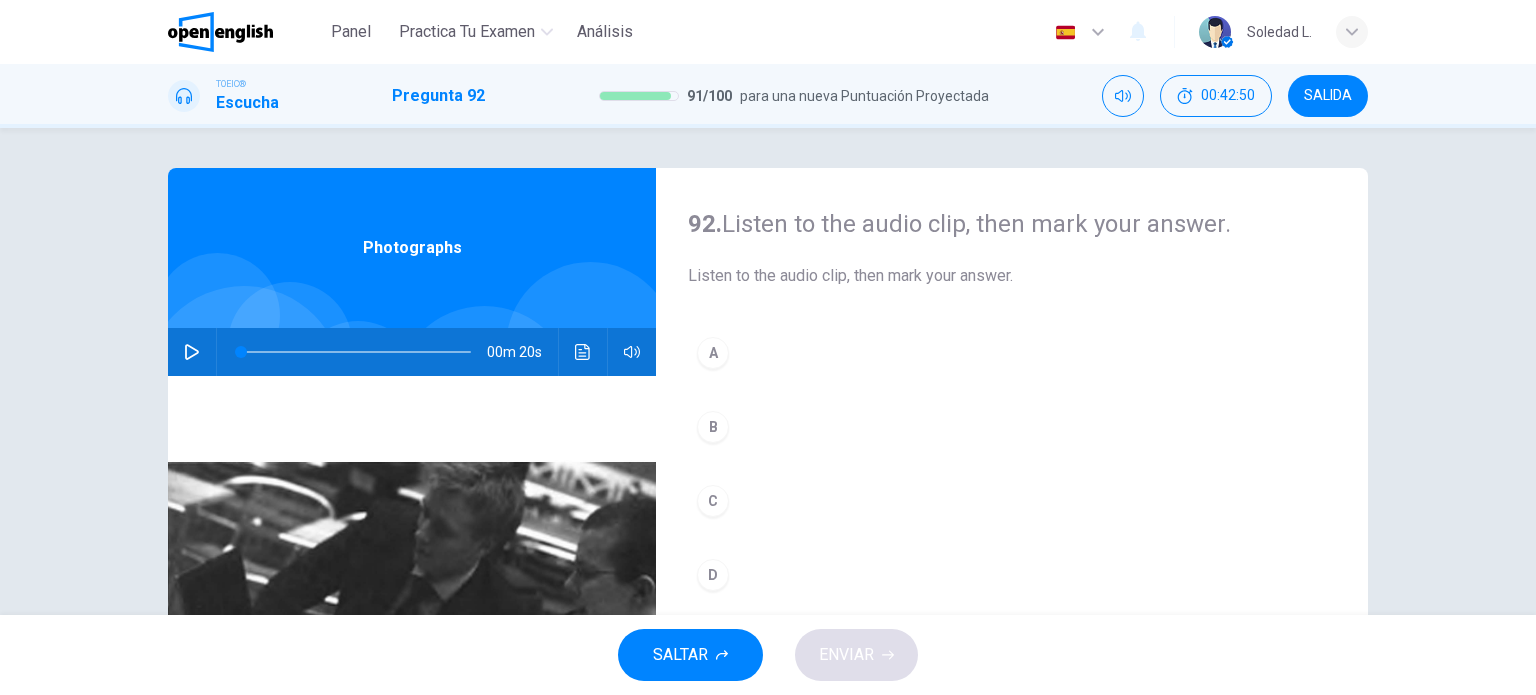 click at bounding box center (192, 352) 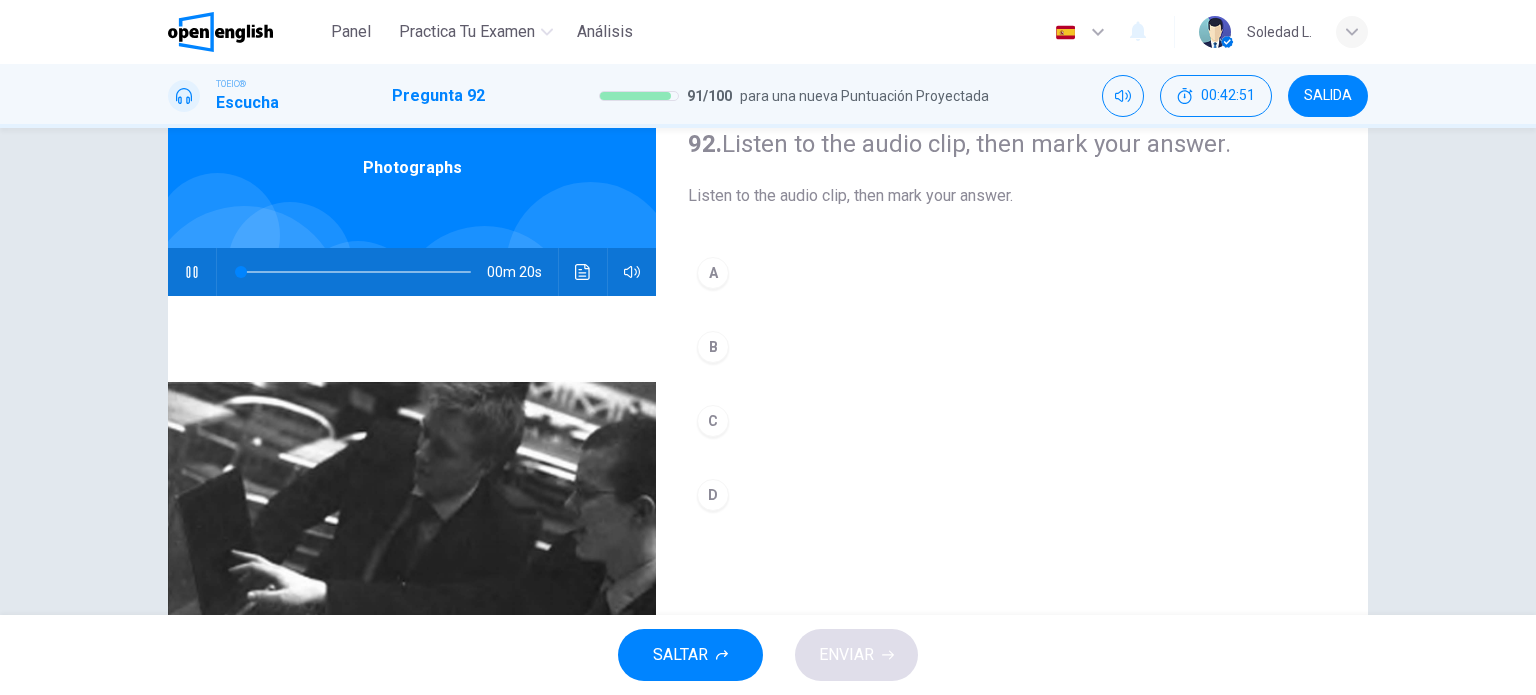 scroll, scrollTop: 200, scrollLeft: 0, axis: vertical 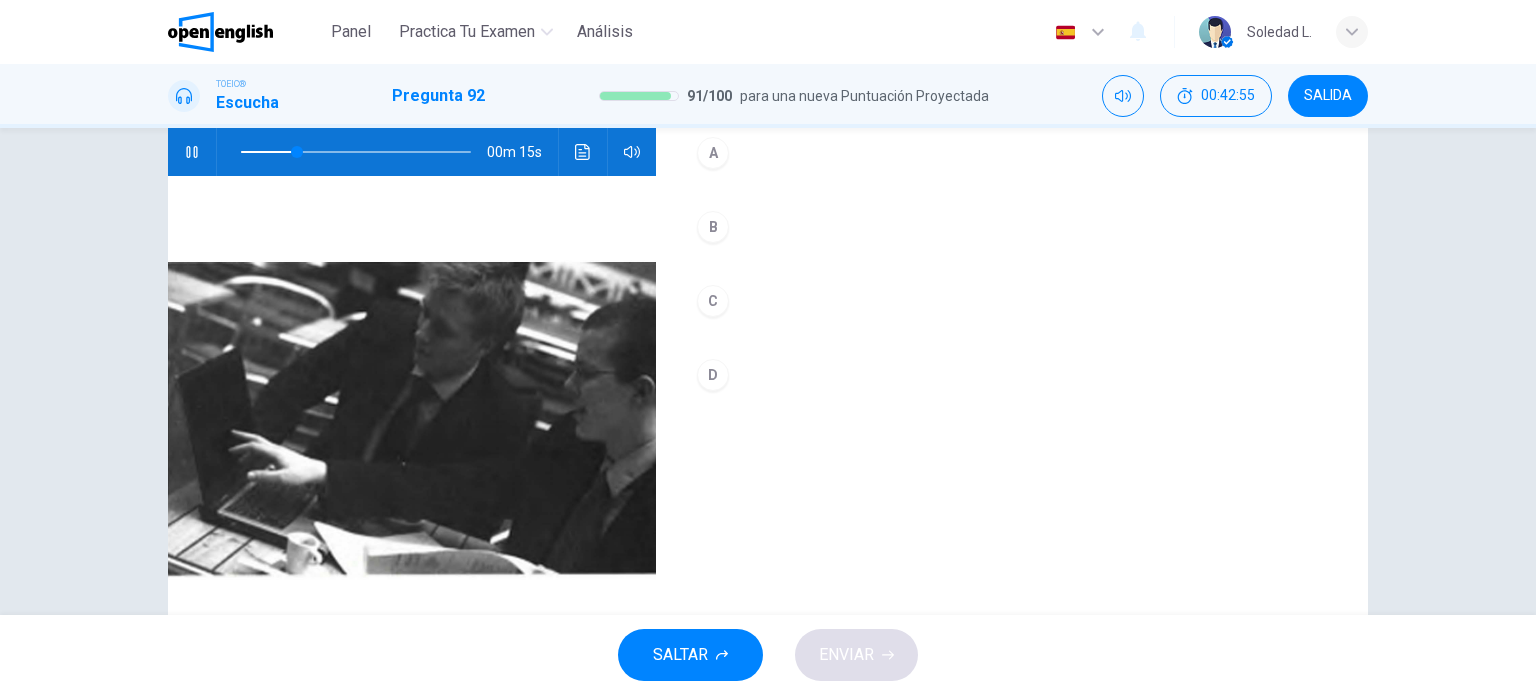 click on "A" at bounding box center [713, 153] 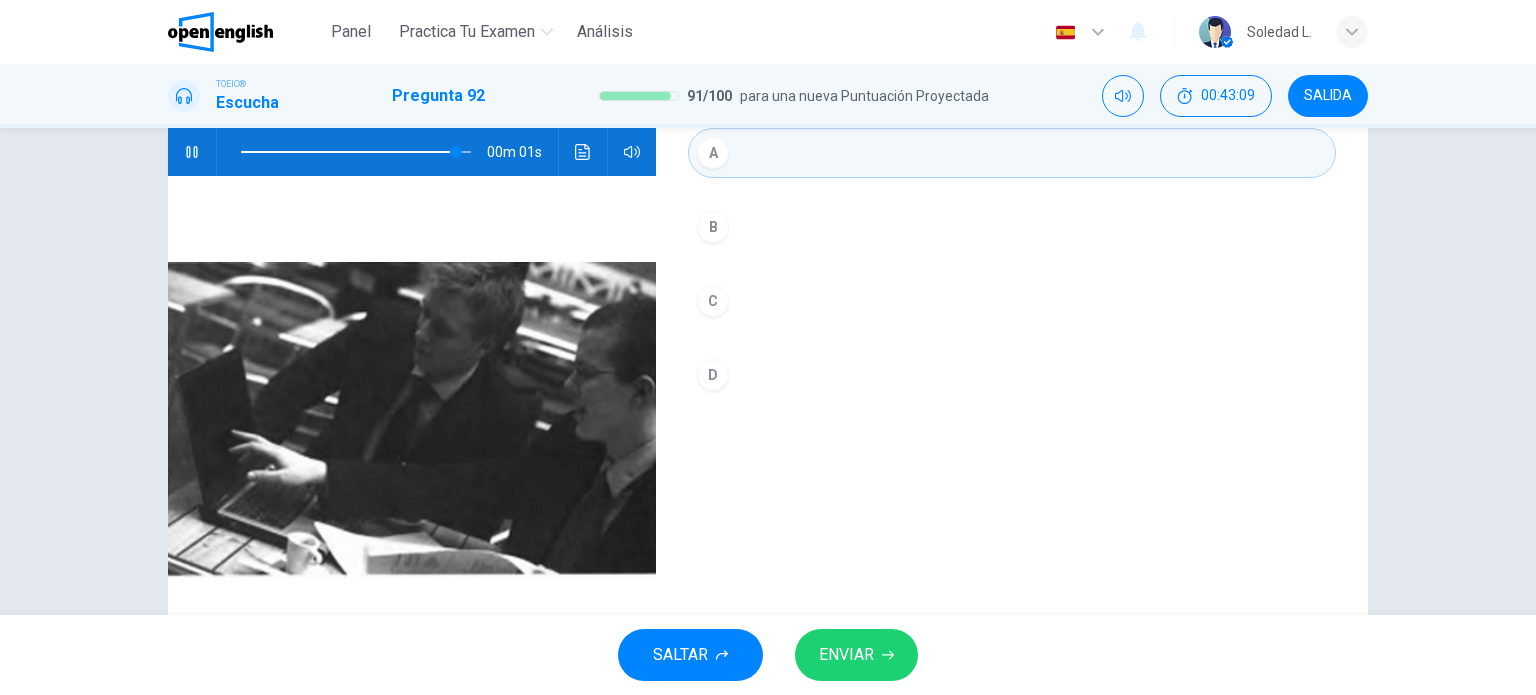 click on "ENVIAR" at bounding box center (846, 655) 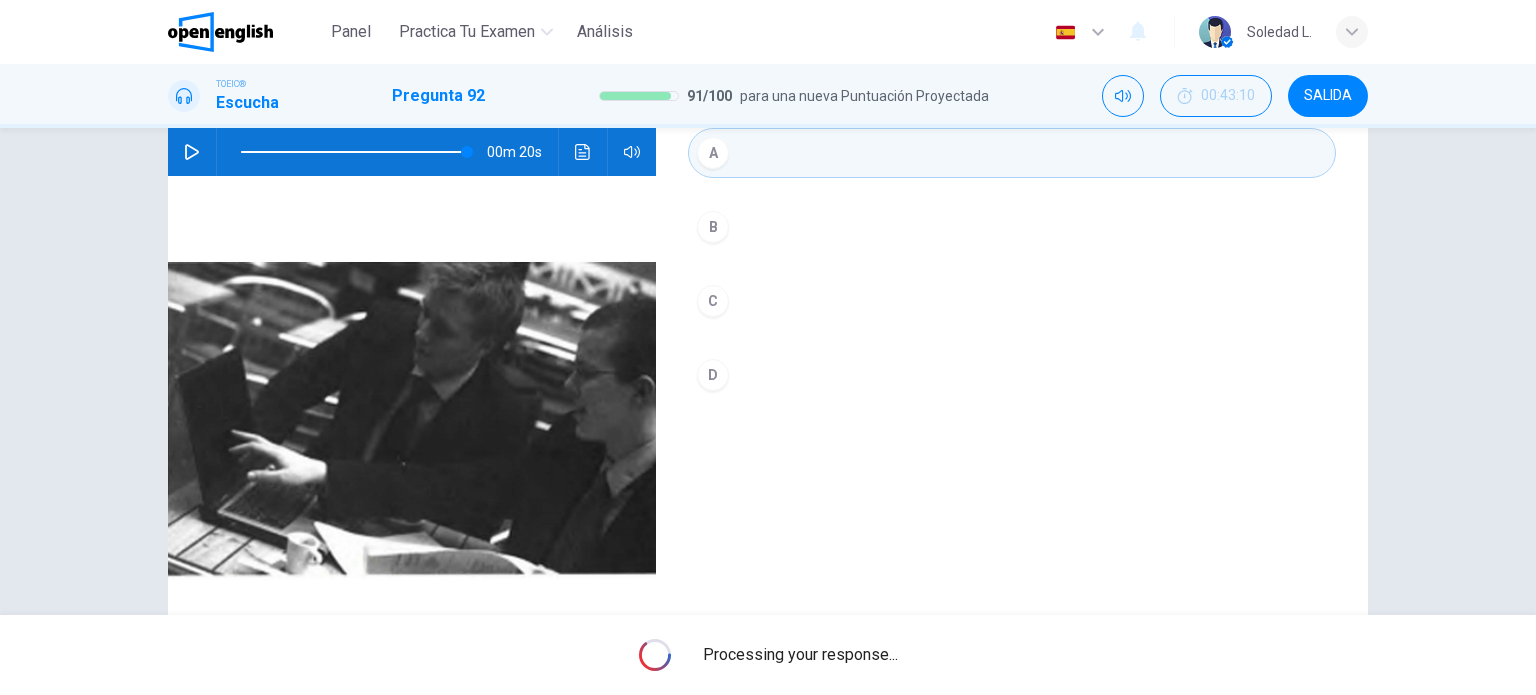 type on "*" 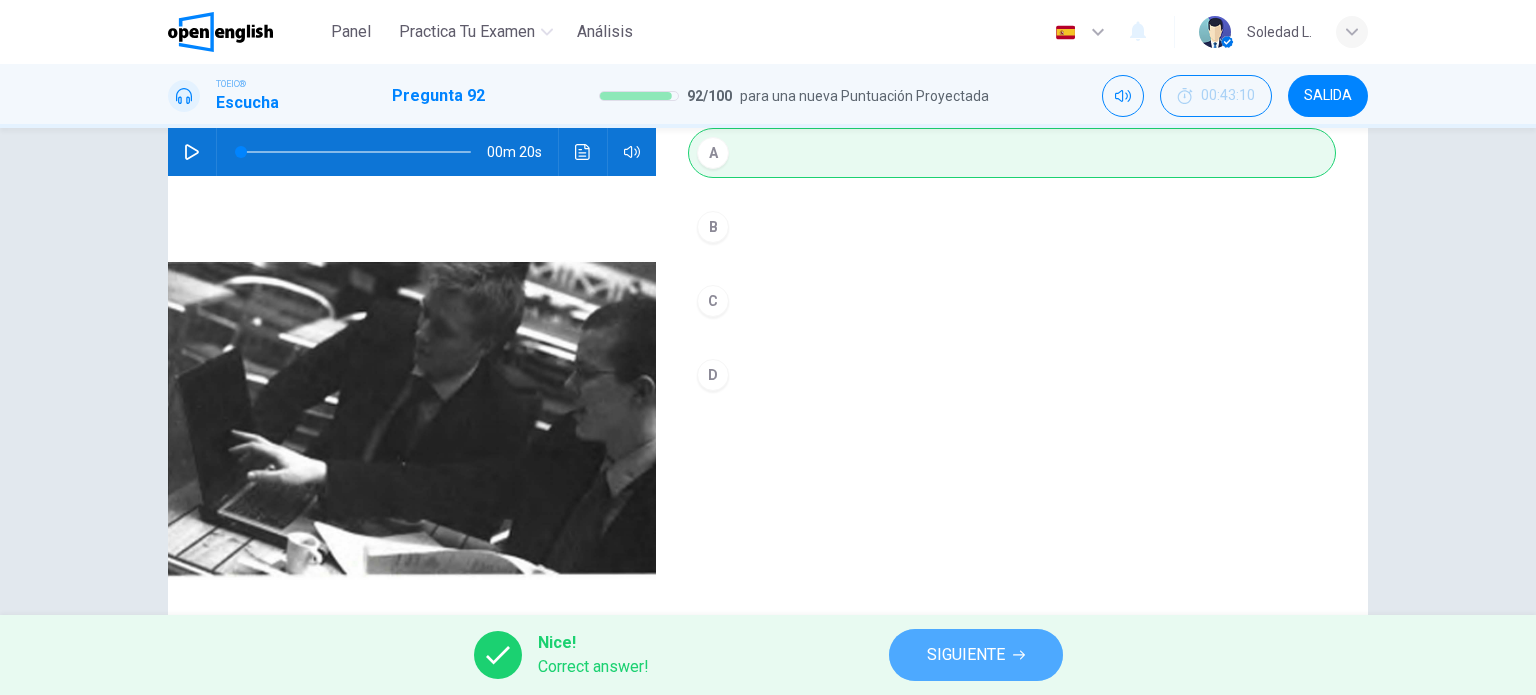 click on "SIGUIENTE" at bounding box center (966, 655) 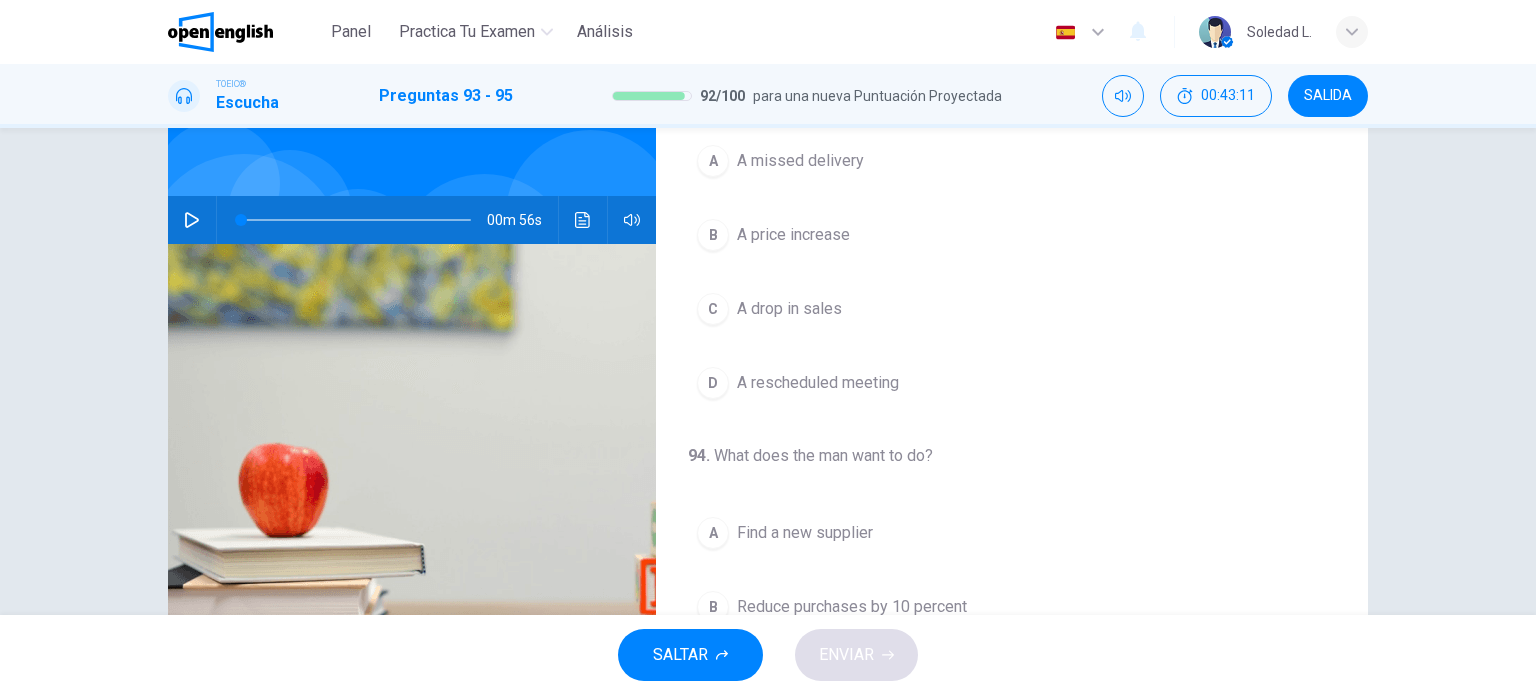 scroll, scrollTop: 200, scrollLeft: 0, axis: vertical 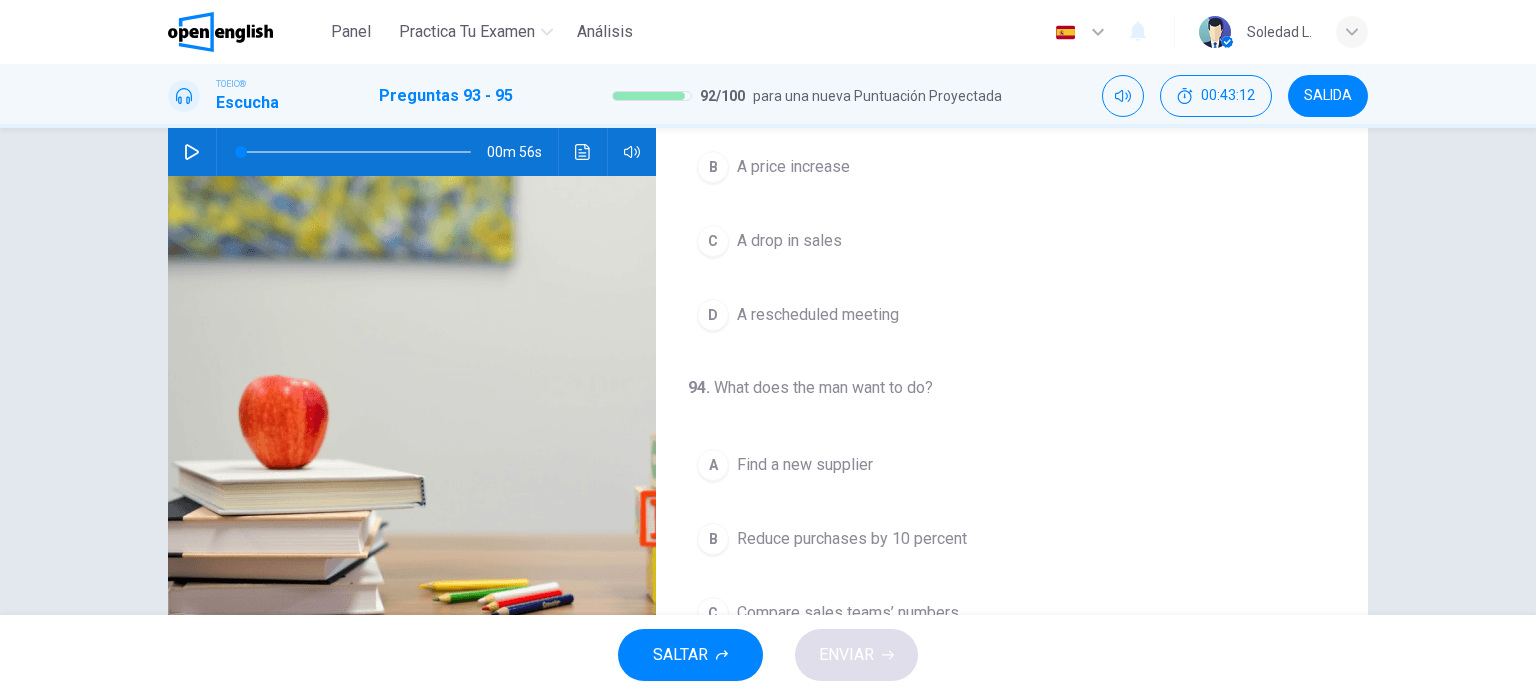 click 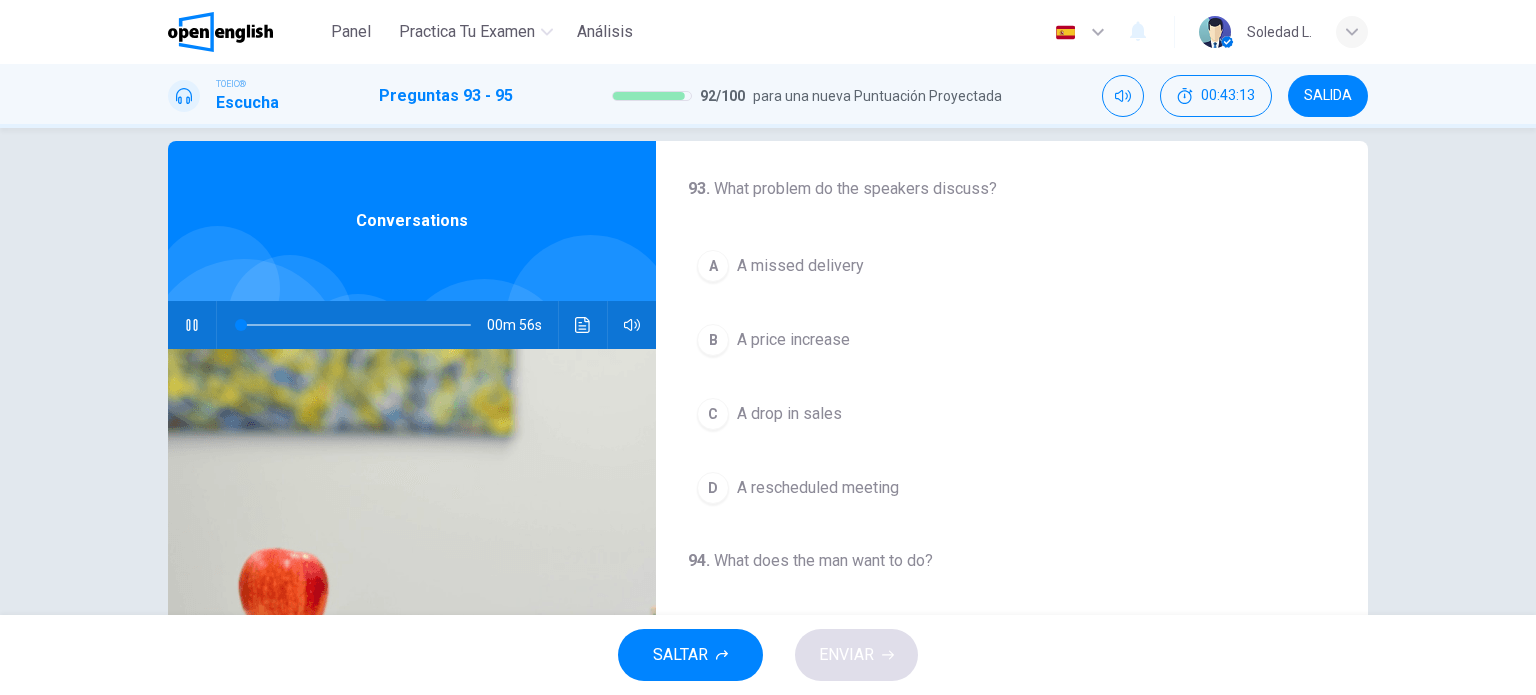 scroll, scrollTop: 0, scrollLeft: 0, axis: both 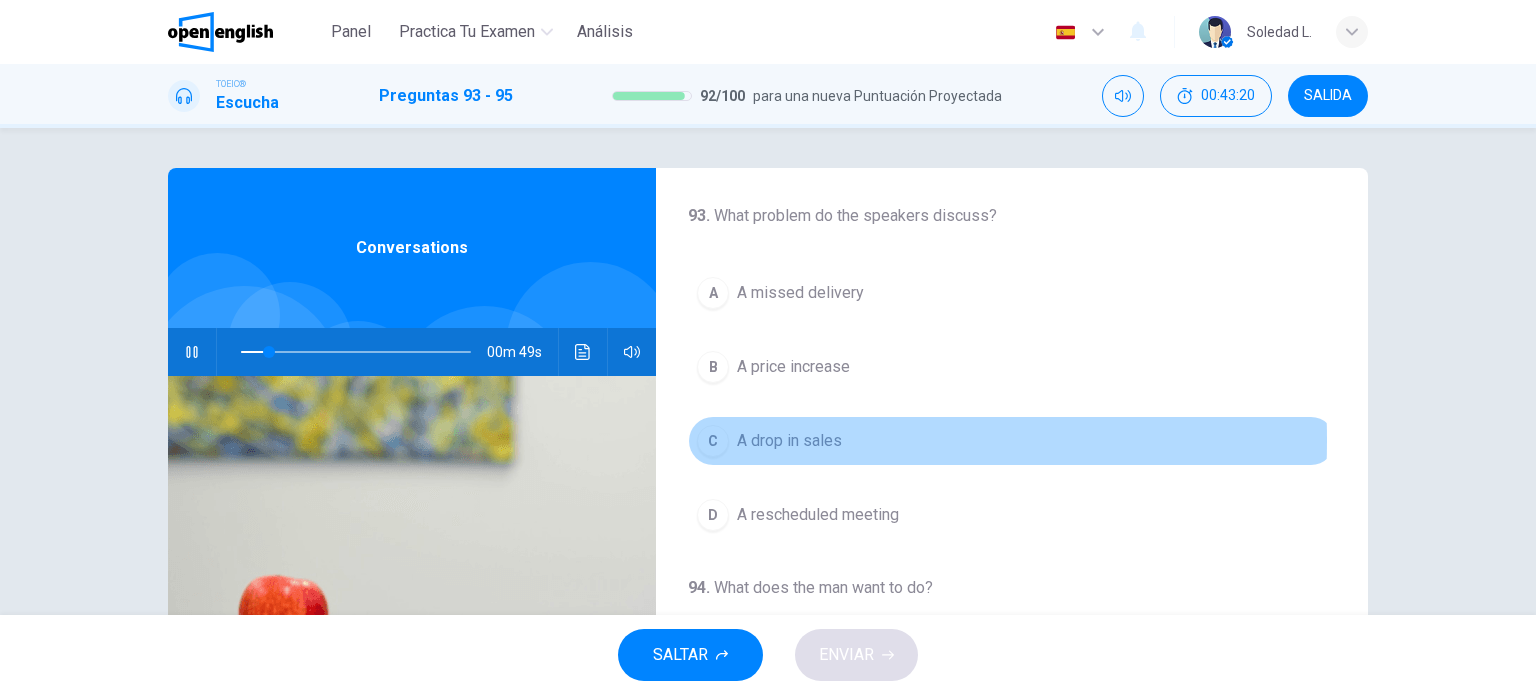 click on "C" at bounding box center (713, 441) 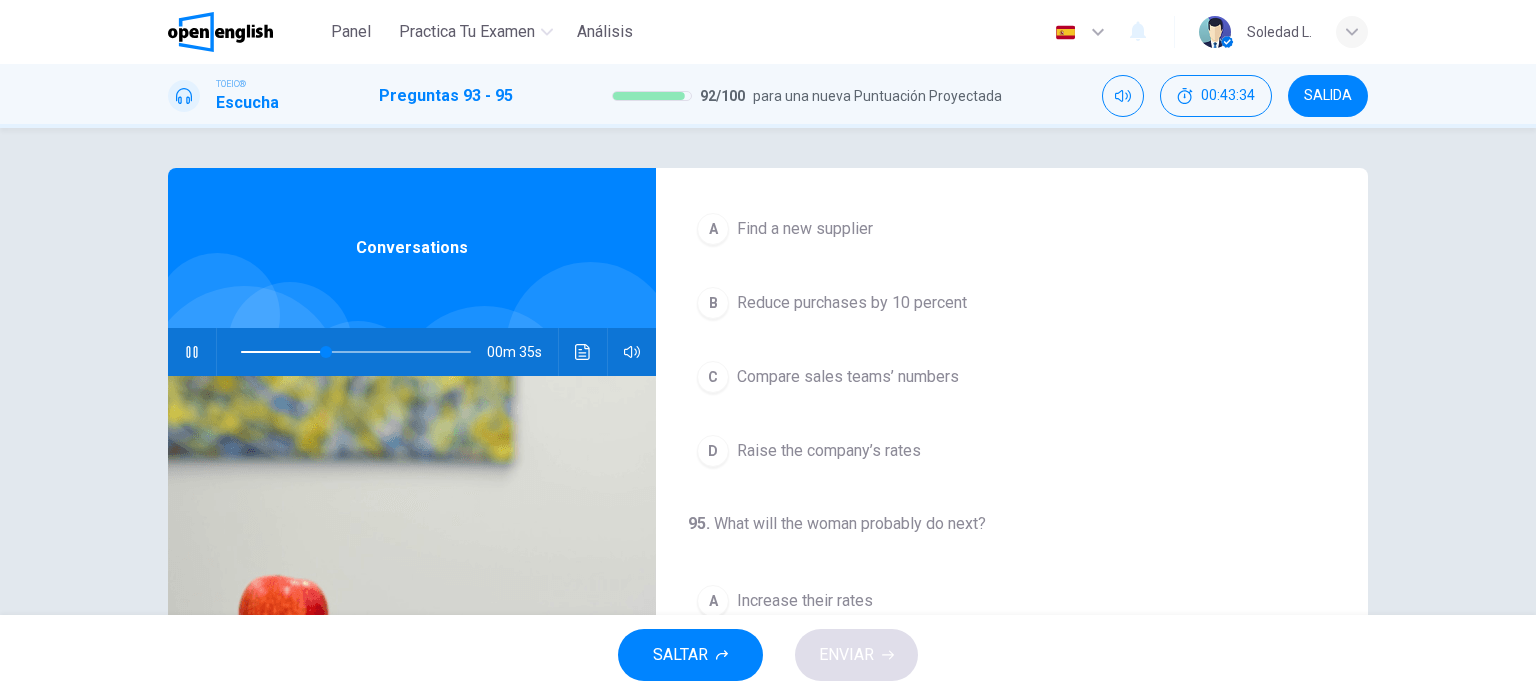 scroll, scrollTop: 452, scrollLeft: 0, axis: vertical 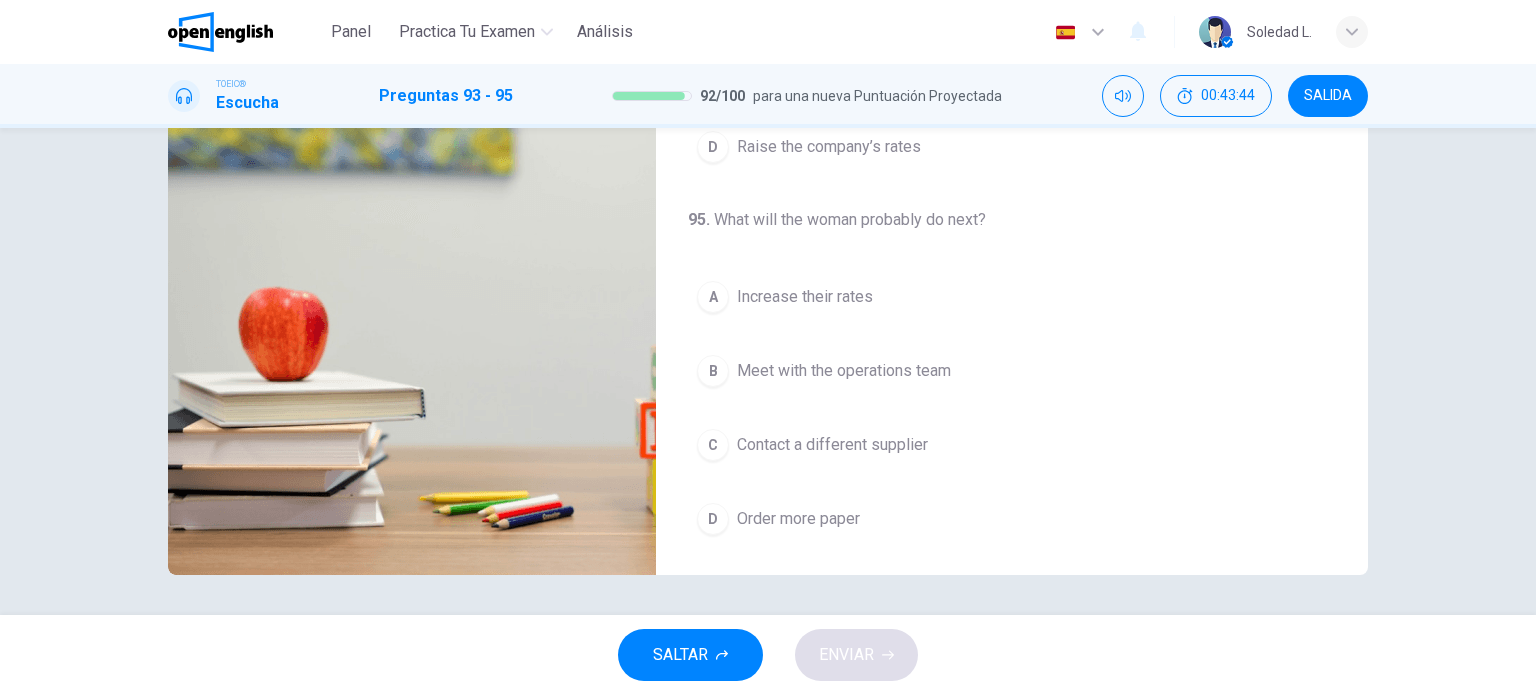 click on "C" at bounding box center (713, 445) 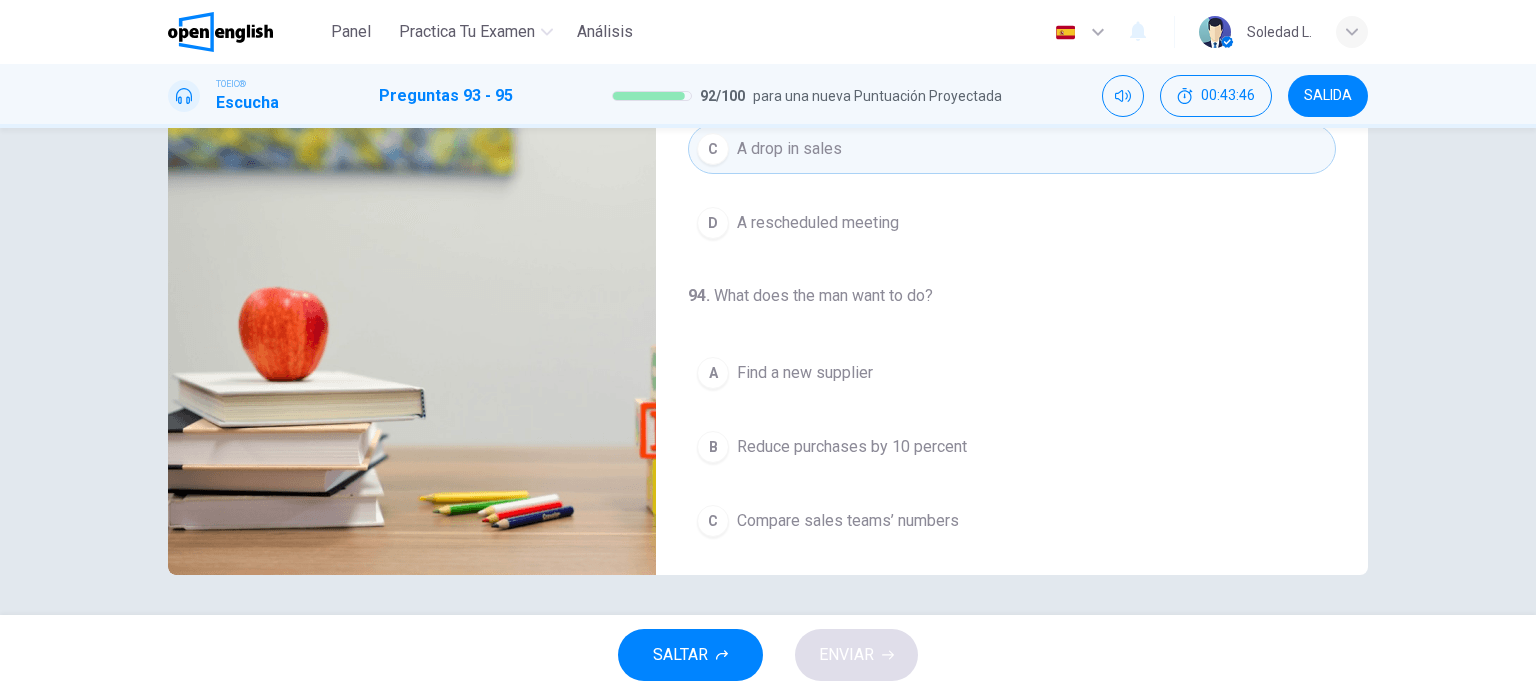 scroll, scrollTop: 0, scrollLeft: 0, axis: both 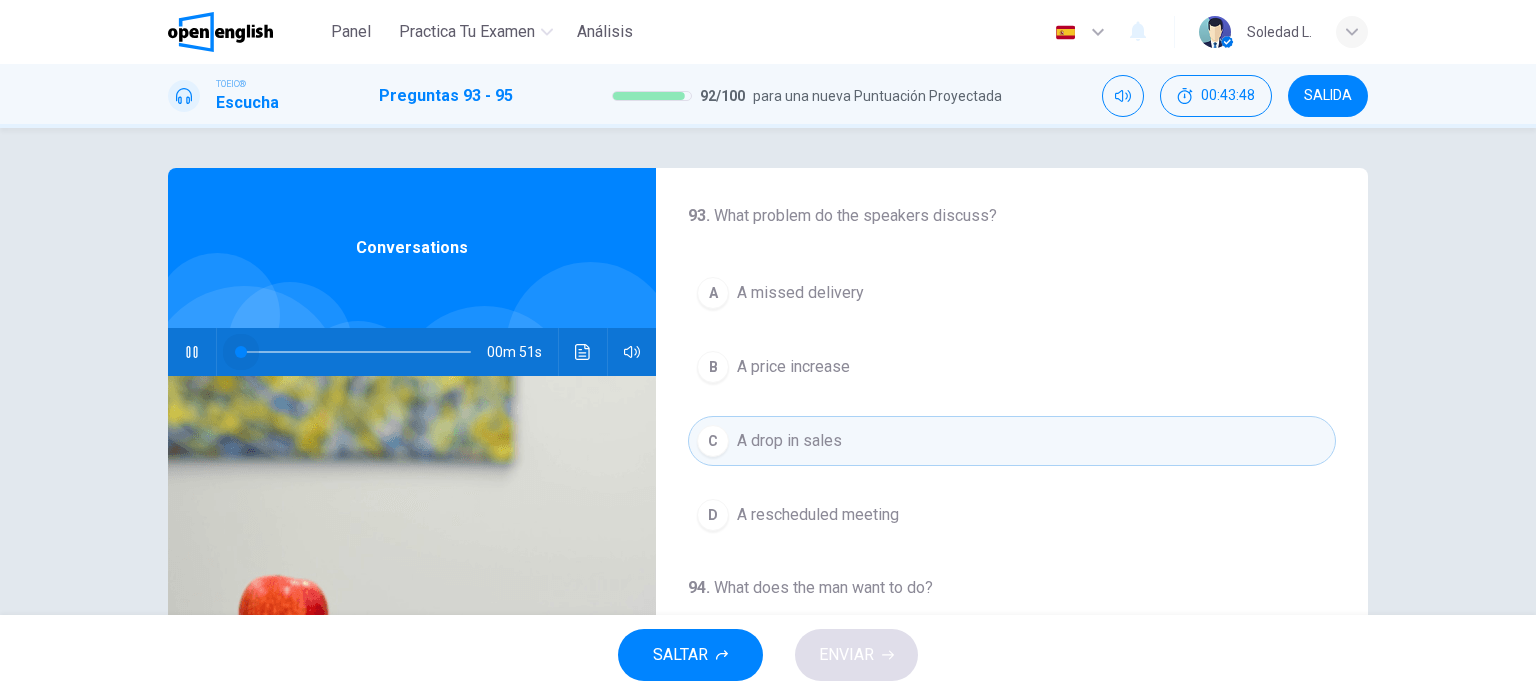 drag, startPoint x: 372, startPoint y: 355, endPoint x: 115, endPoint y: 359, distance: 257.03113 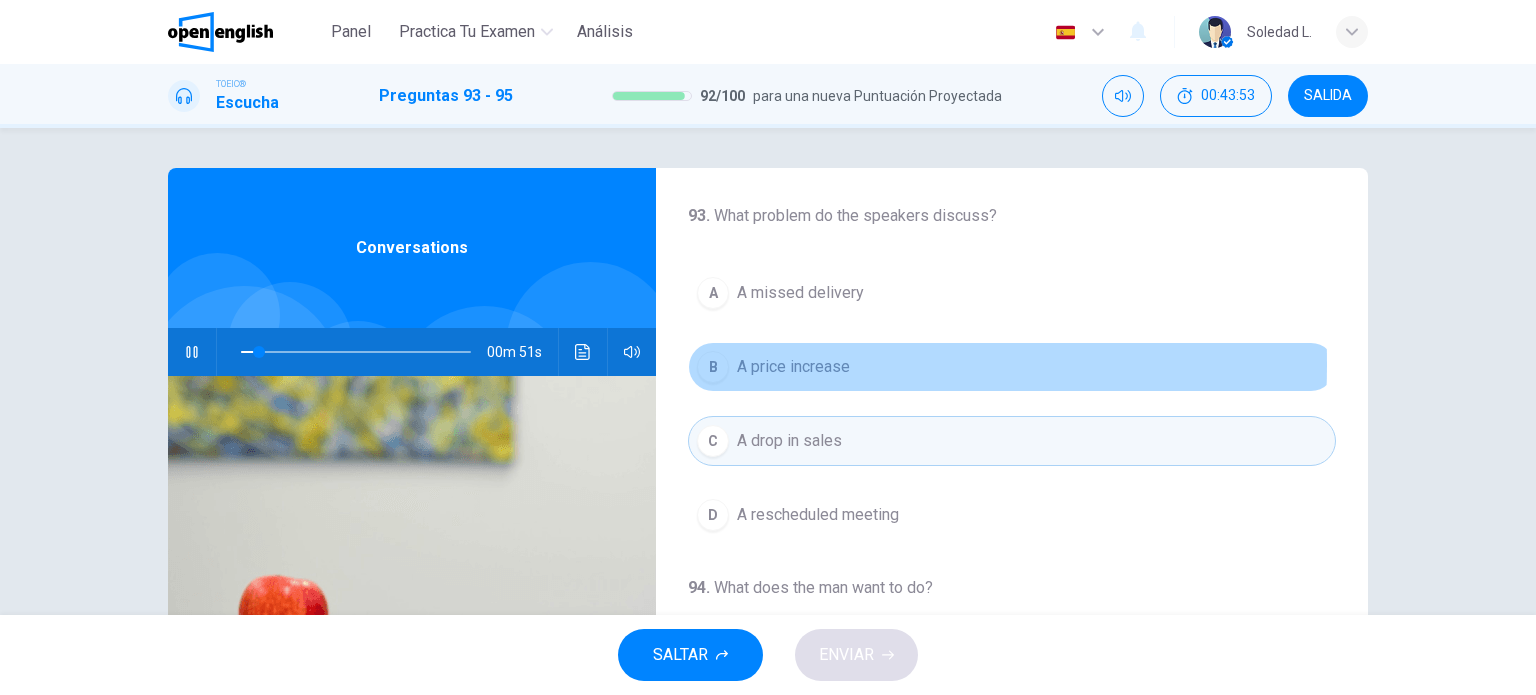 click on "B" at bounding box center [713, 367] 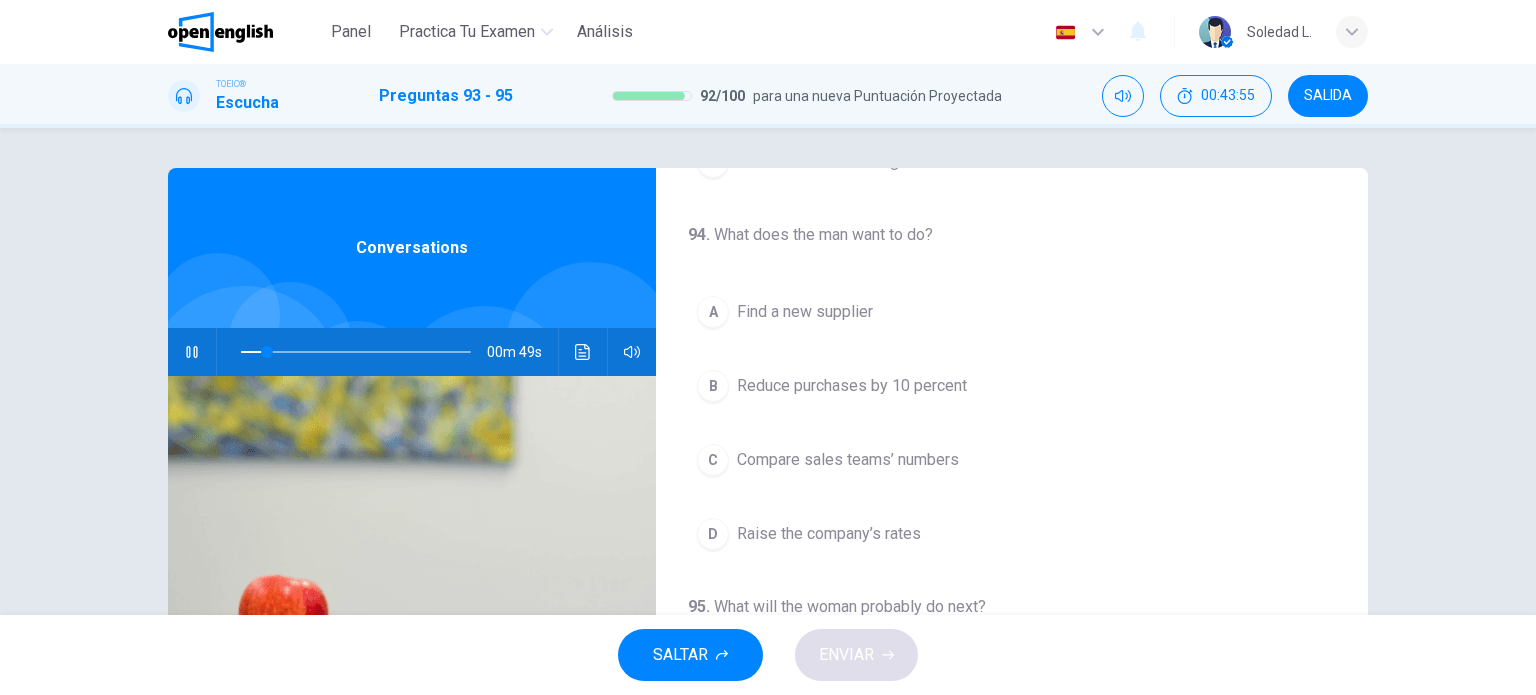 scroll, scrollTop: 400, scrollLeft: 0, axis: vertical 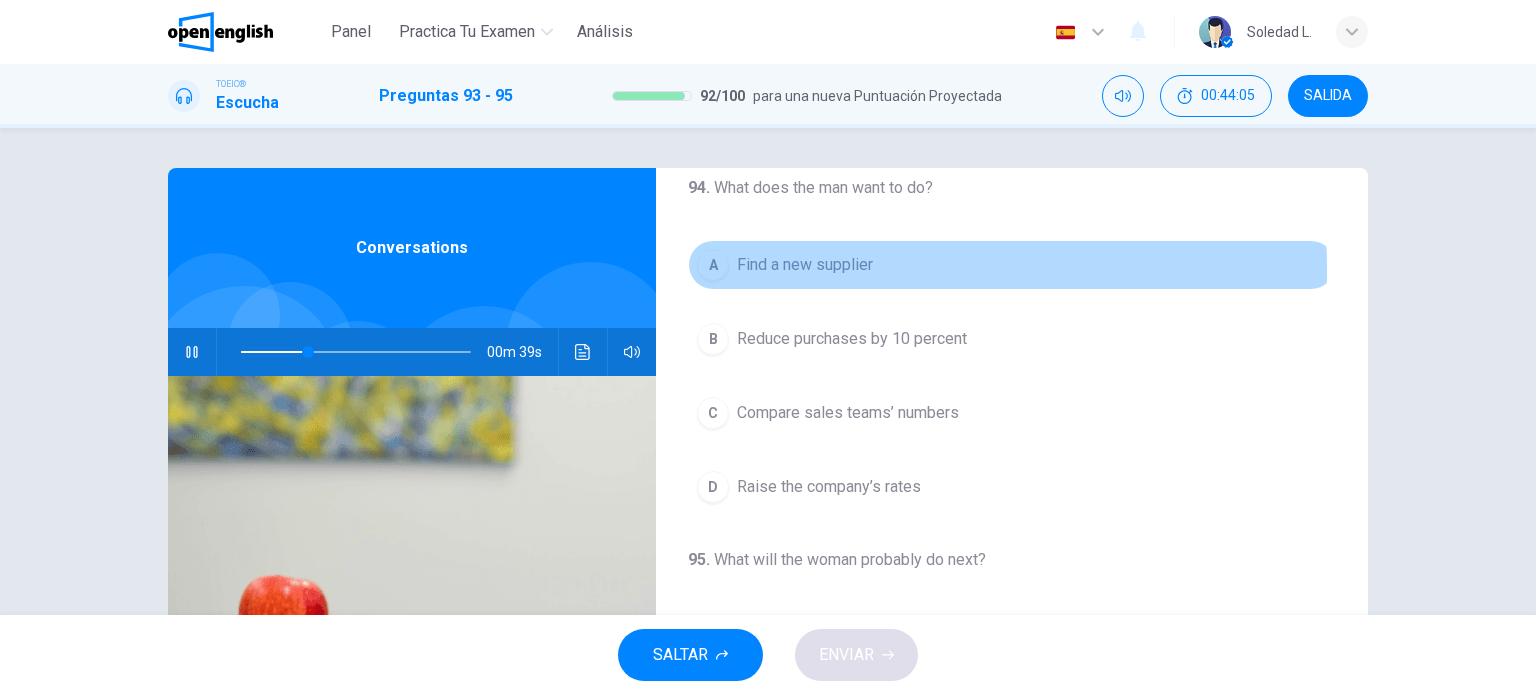 click on "A" at bounding box center (713, 265) 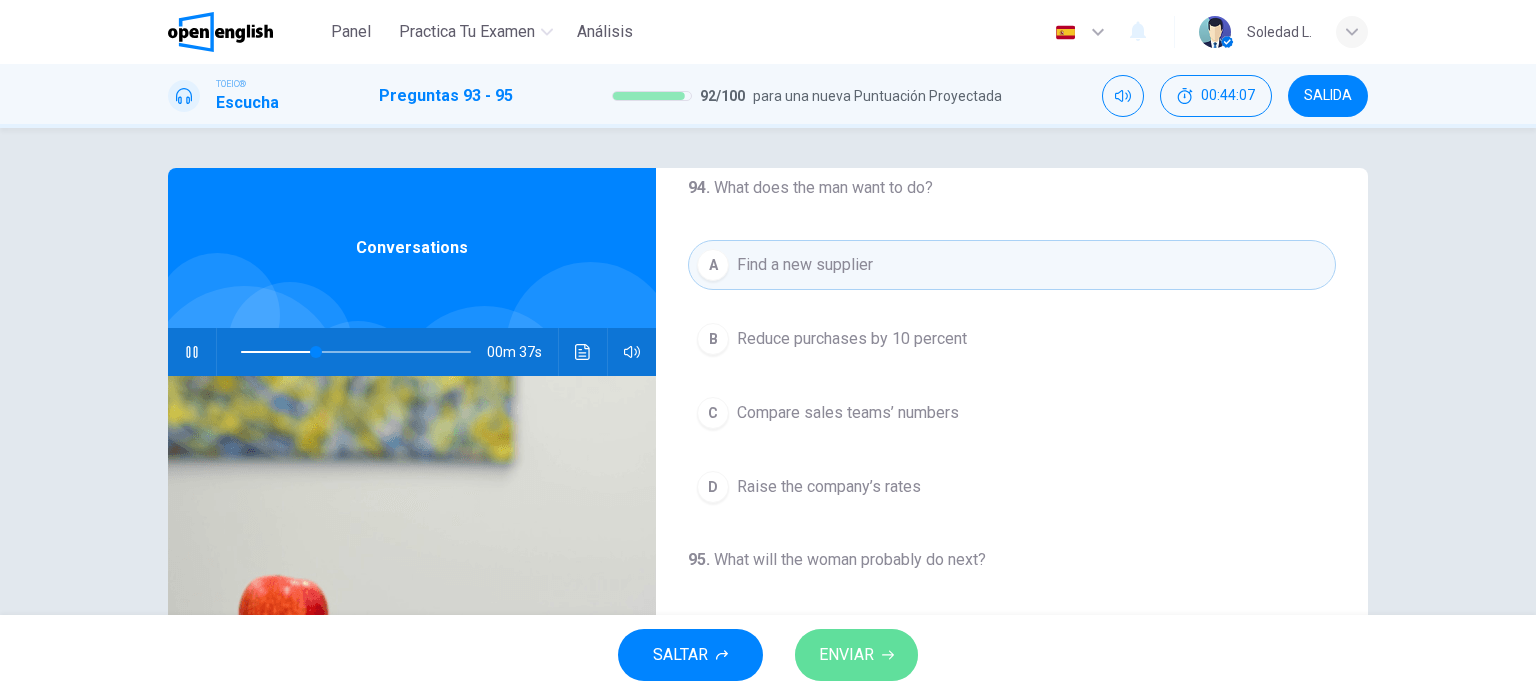 click on "ENVIAR" at bounding box center [856, 655] 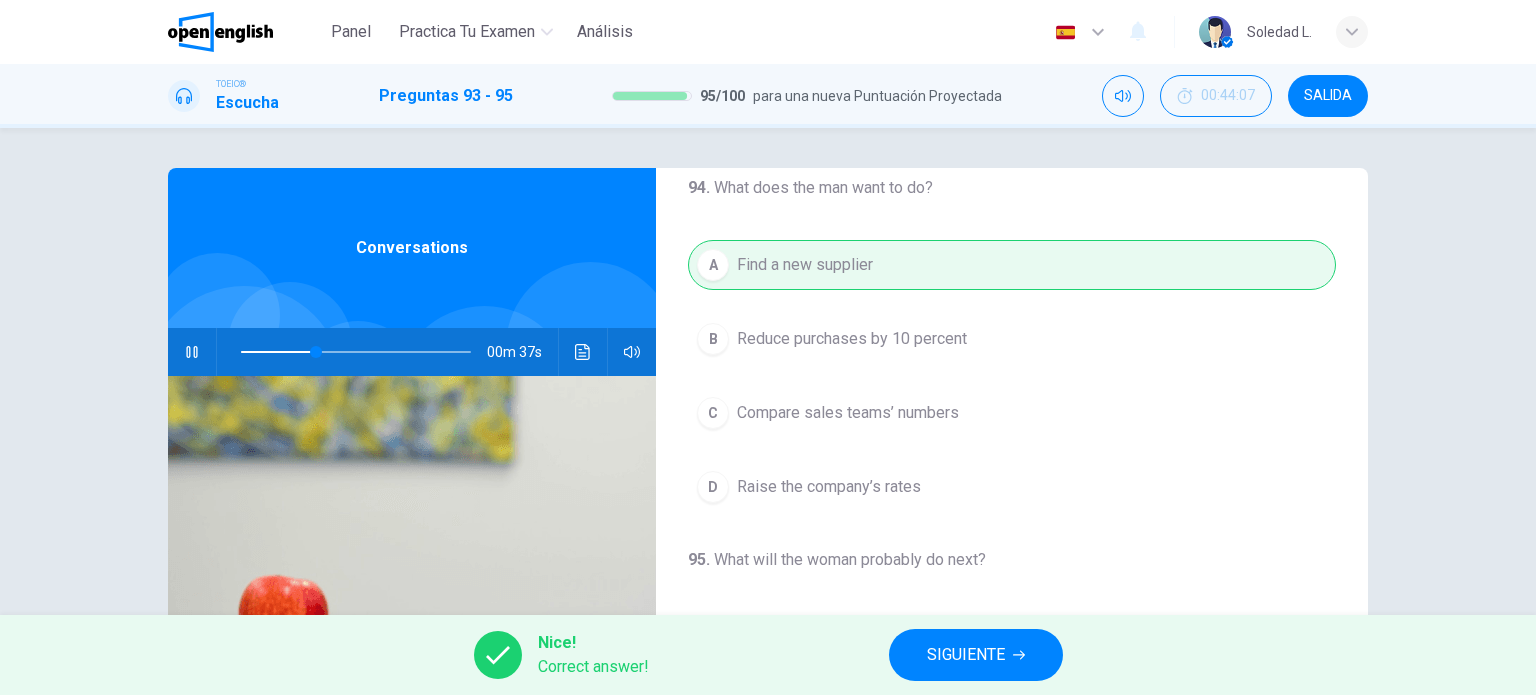type on "**" 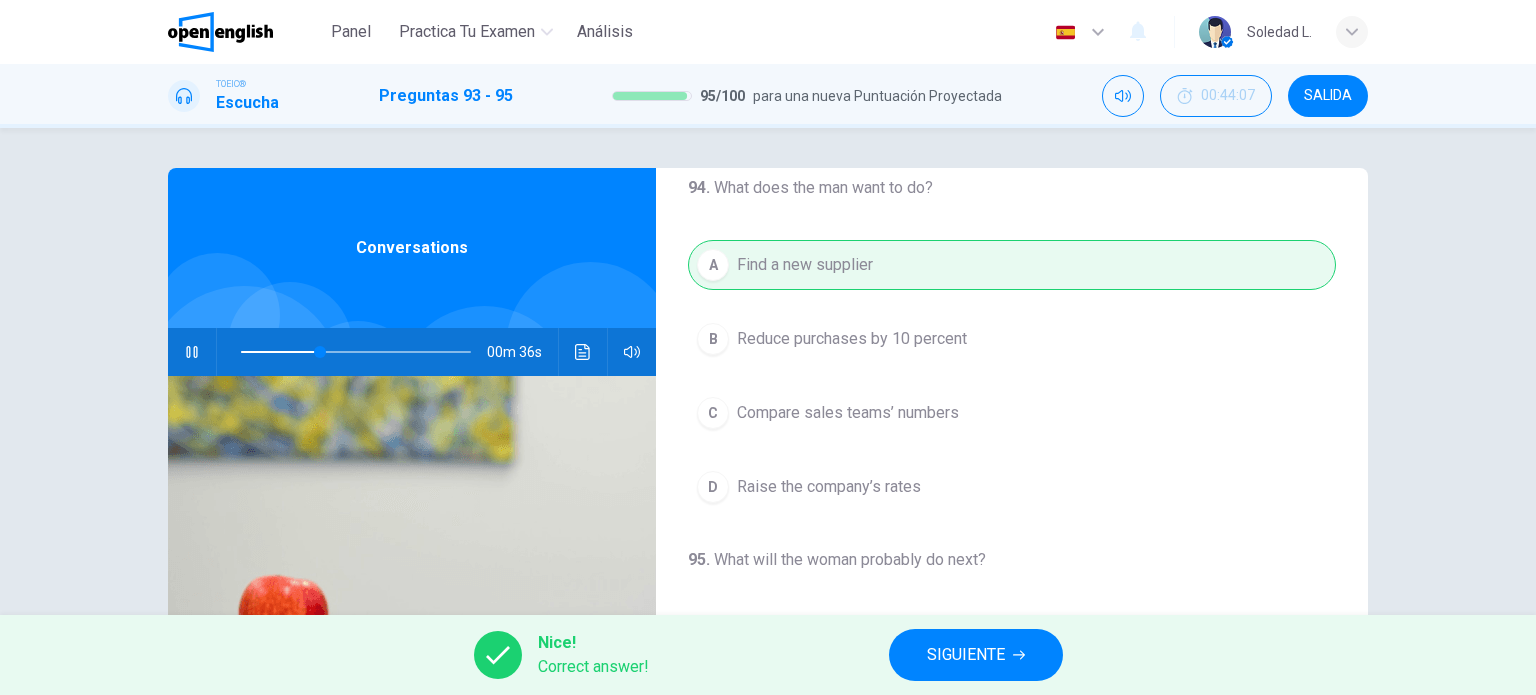 click on "SIGUIENTE" at bounding box center (976, 655) 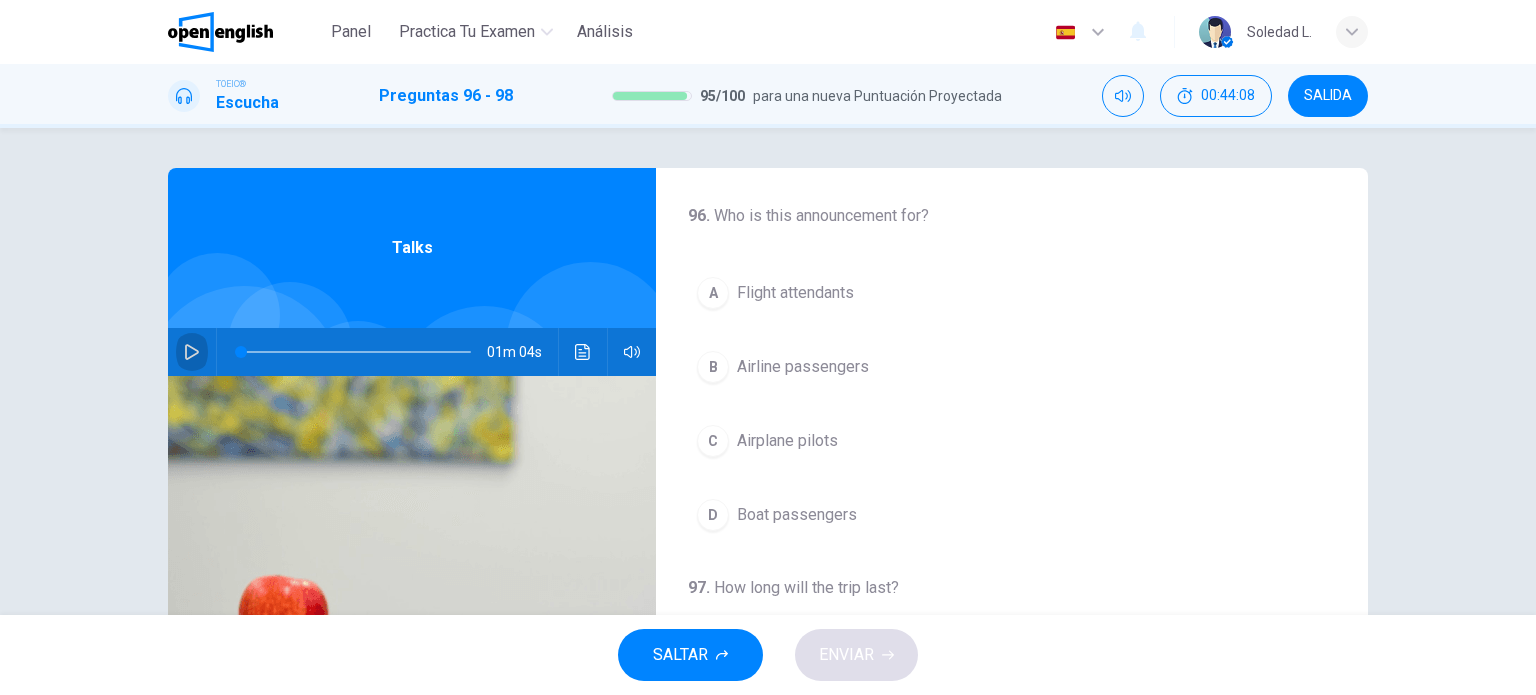 click 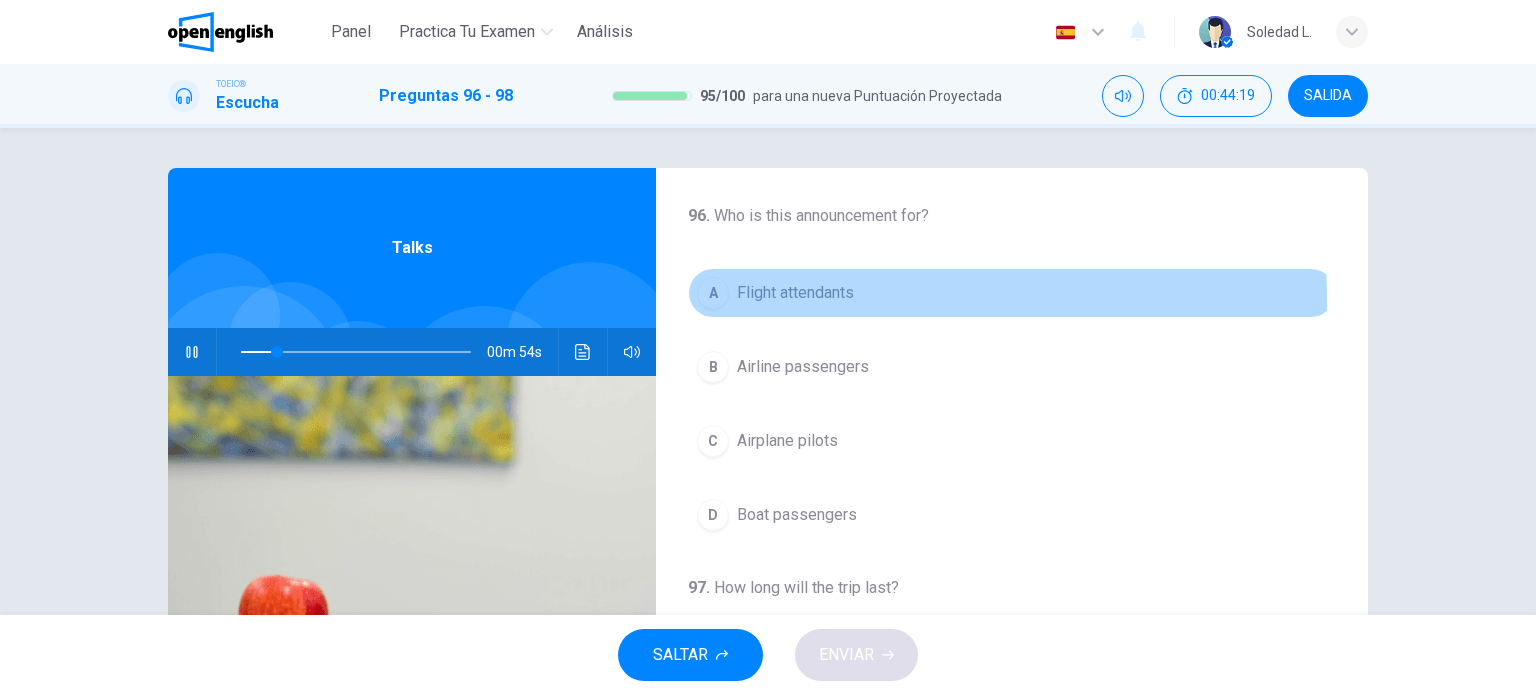 click on "A" at bounding box center (713, 293) 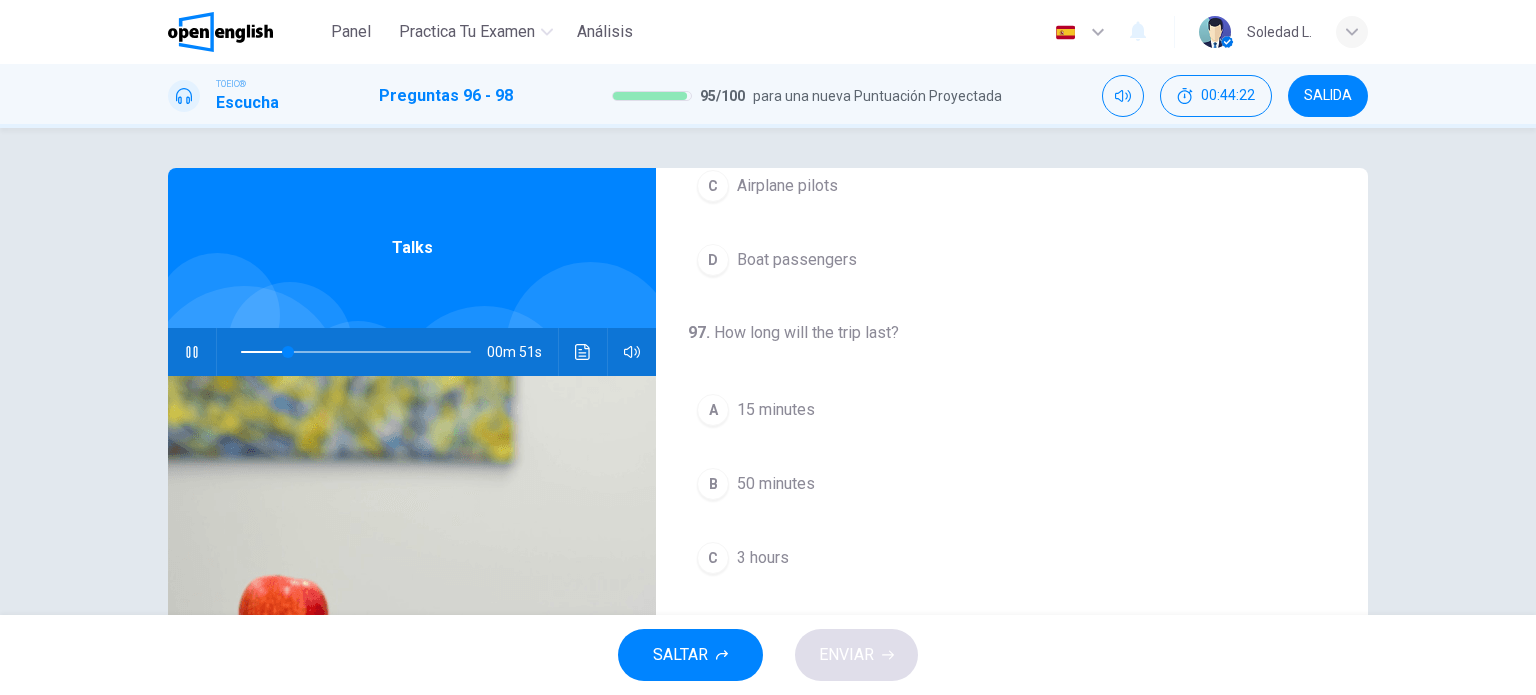 scroll, scrollTop: 300, scrollLeft: 0, axis: vertical 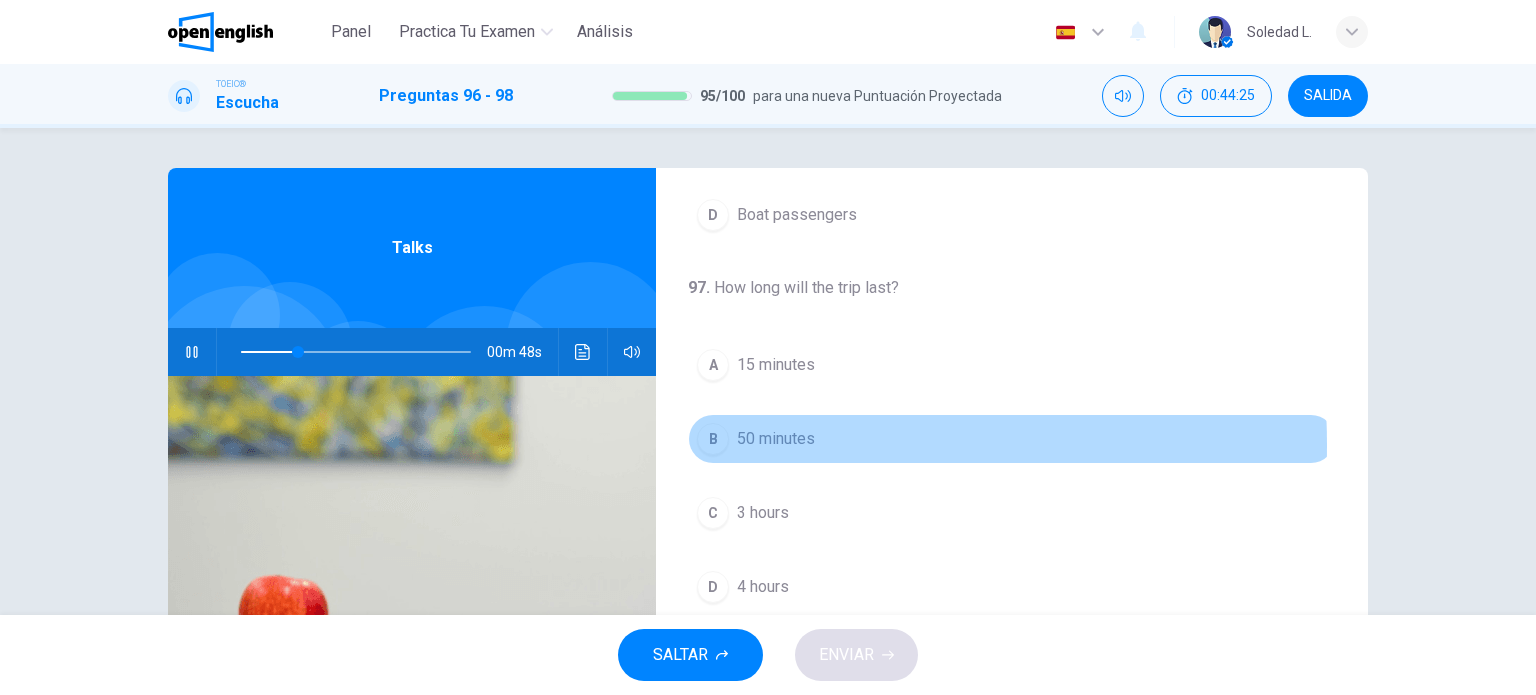 click on "B" at bounding box center (713, 439) 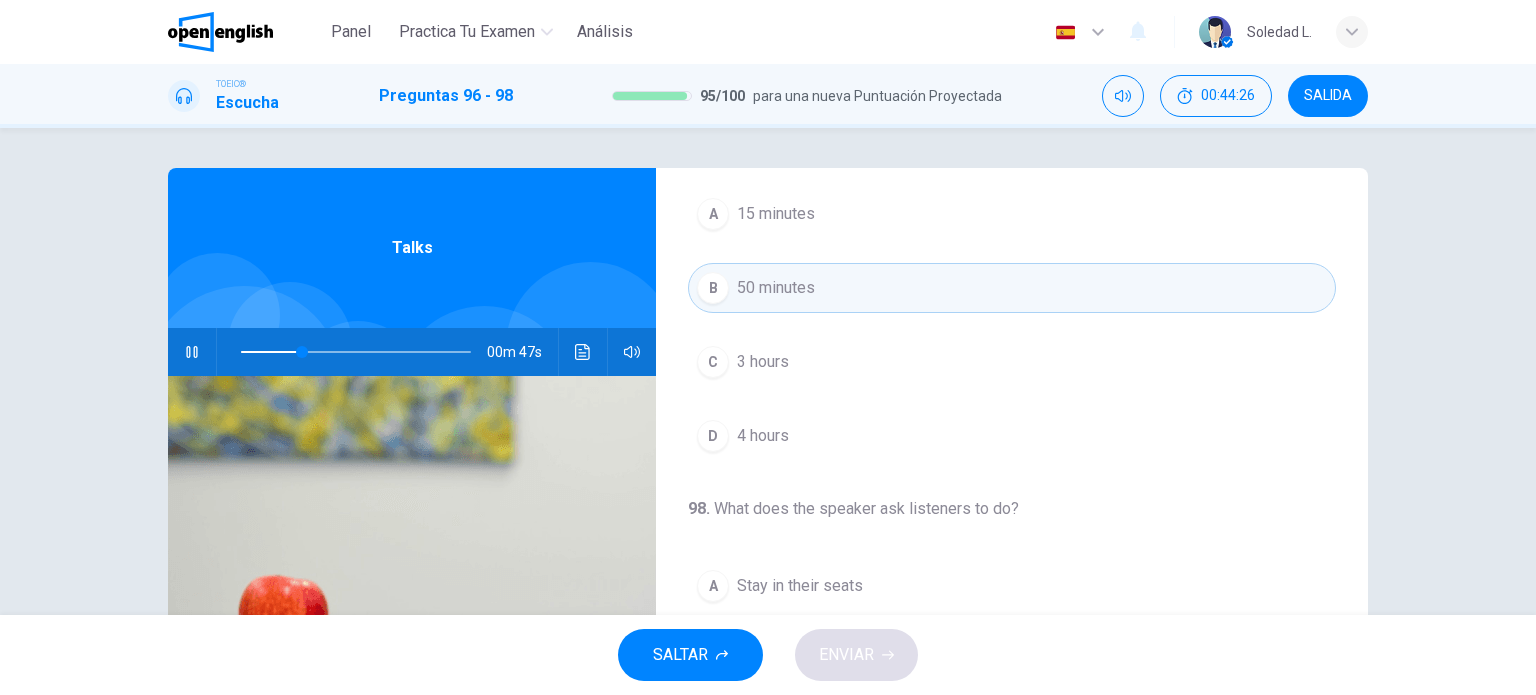 scroll, scrollTop: 452, scrollLeft: 0, axis: vertical 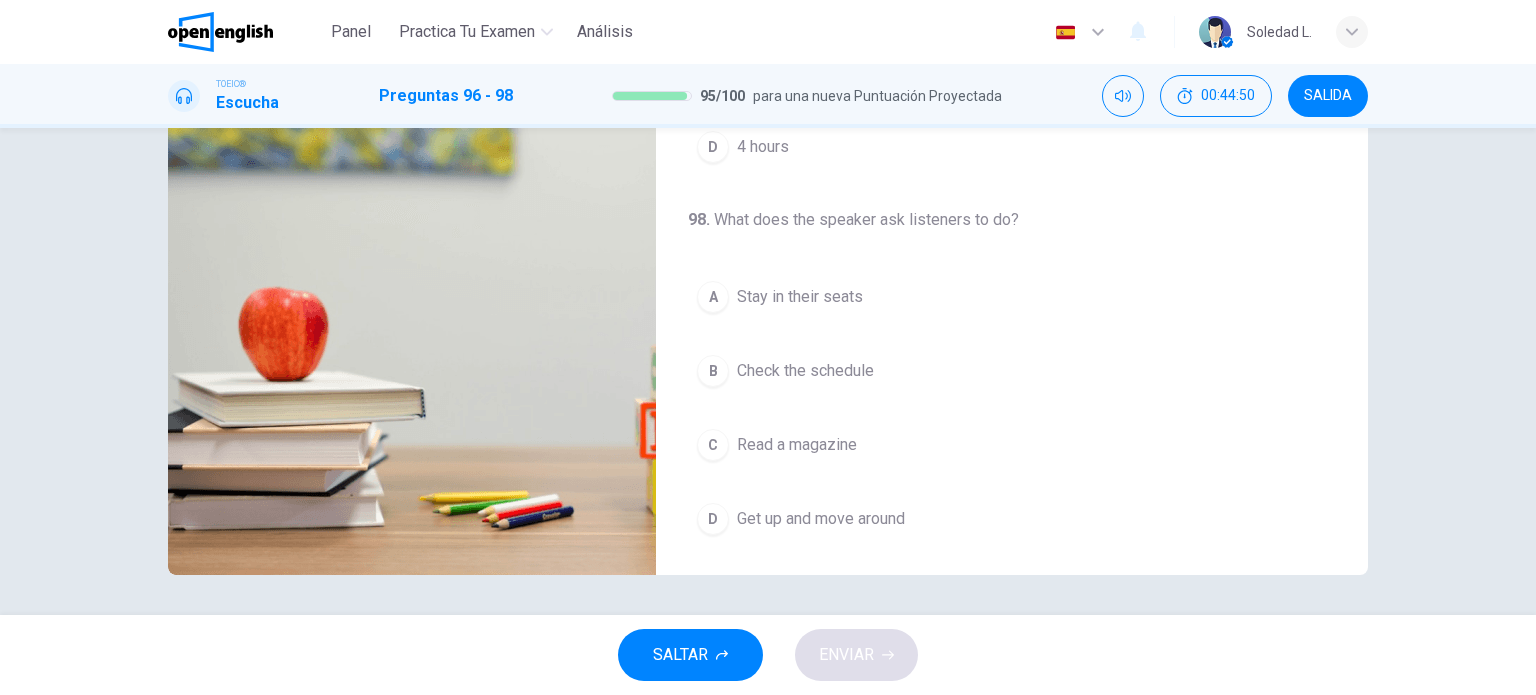 click on "A" at bounding box center [713, 297] 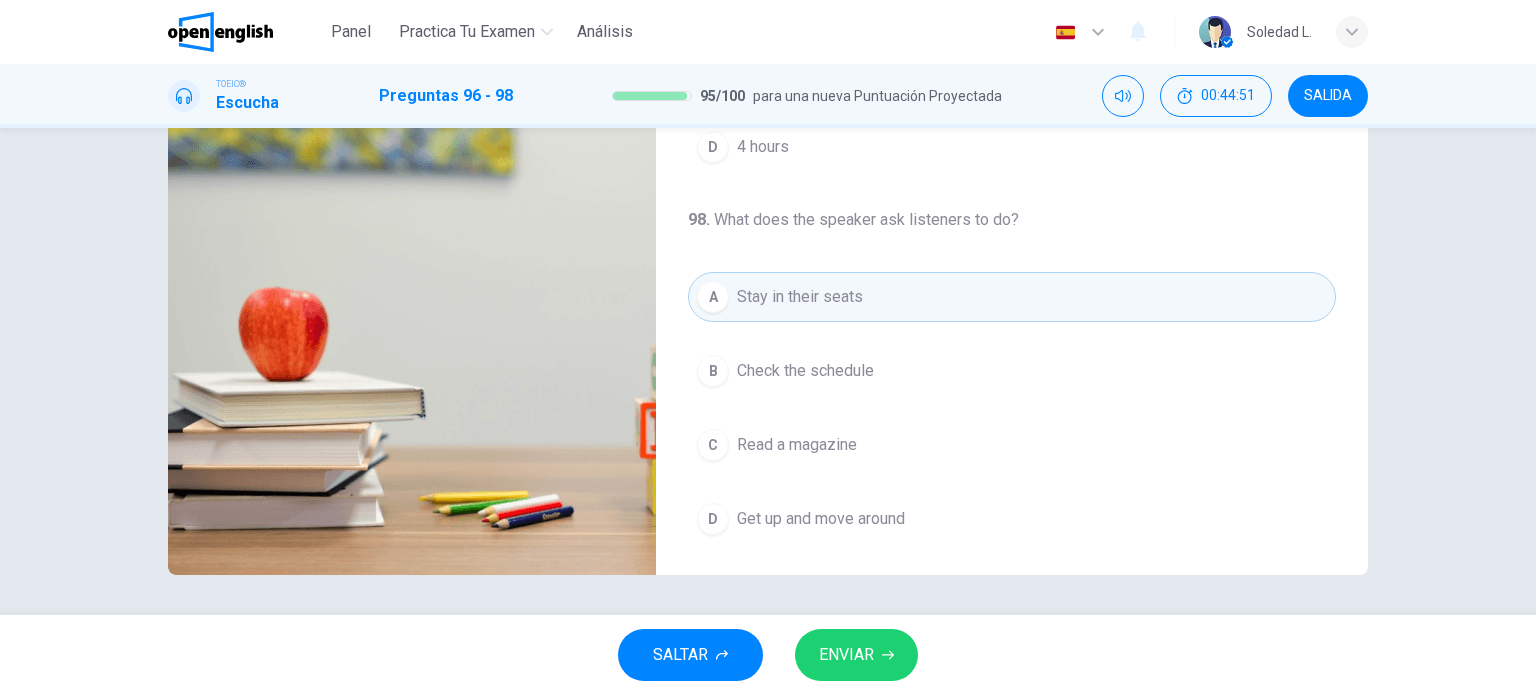 click on "ENVIAR" at bounding box center [846, 655] 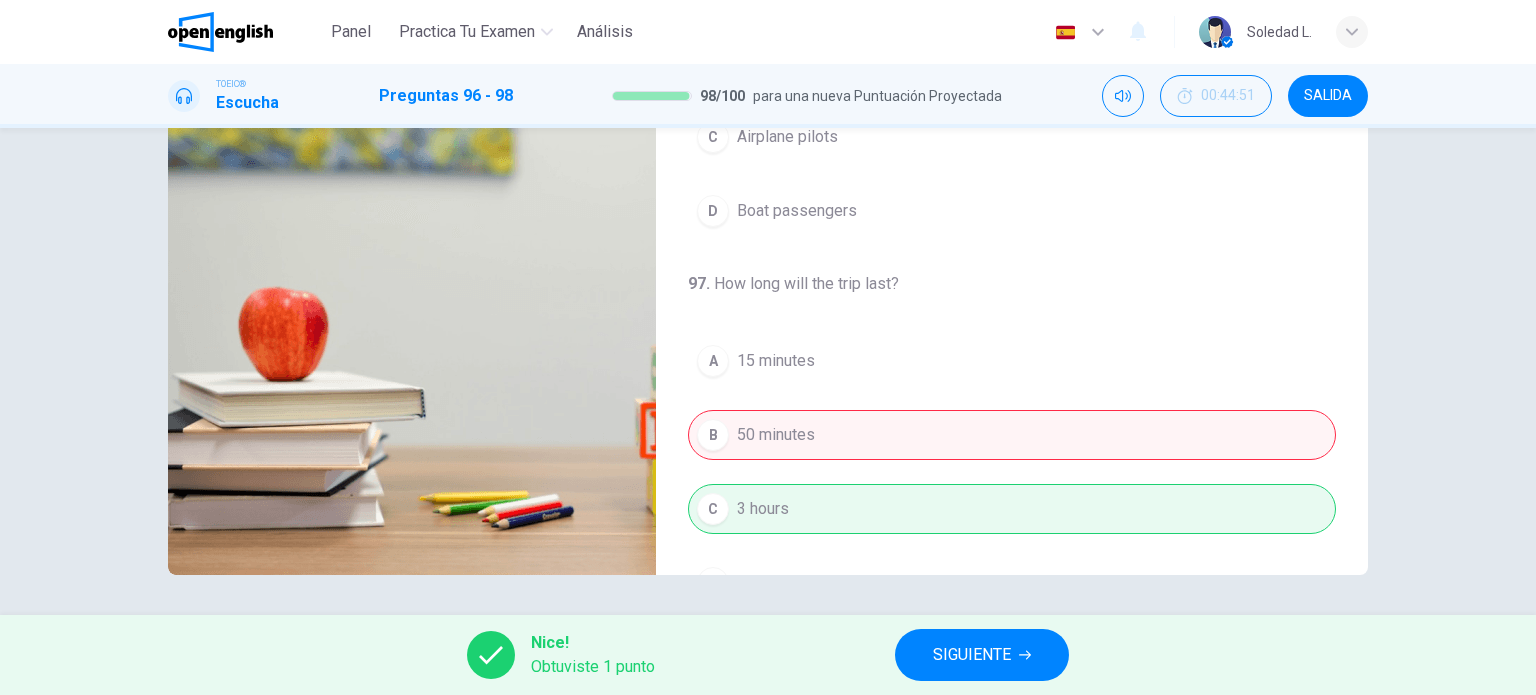 scroll, scrollTop: 0, scrollLeft: 0, axis: both 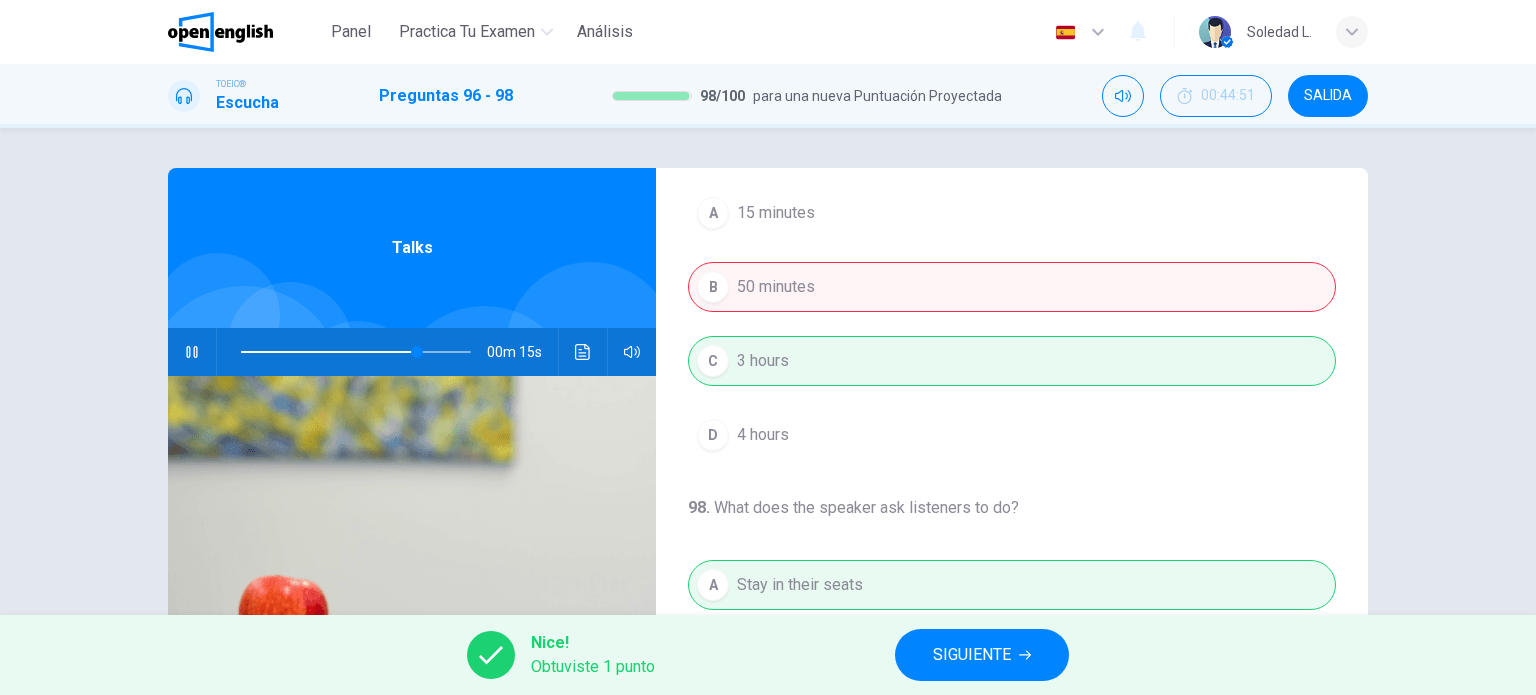 type on "**" 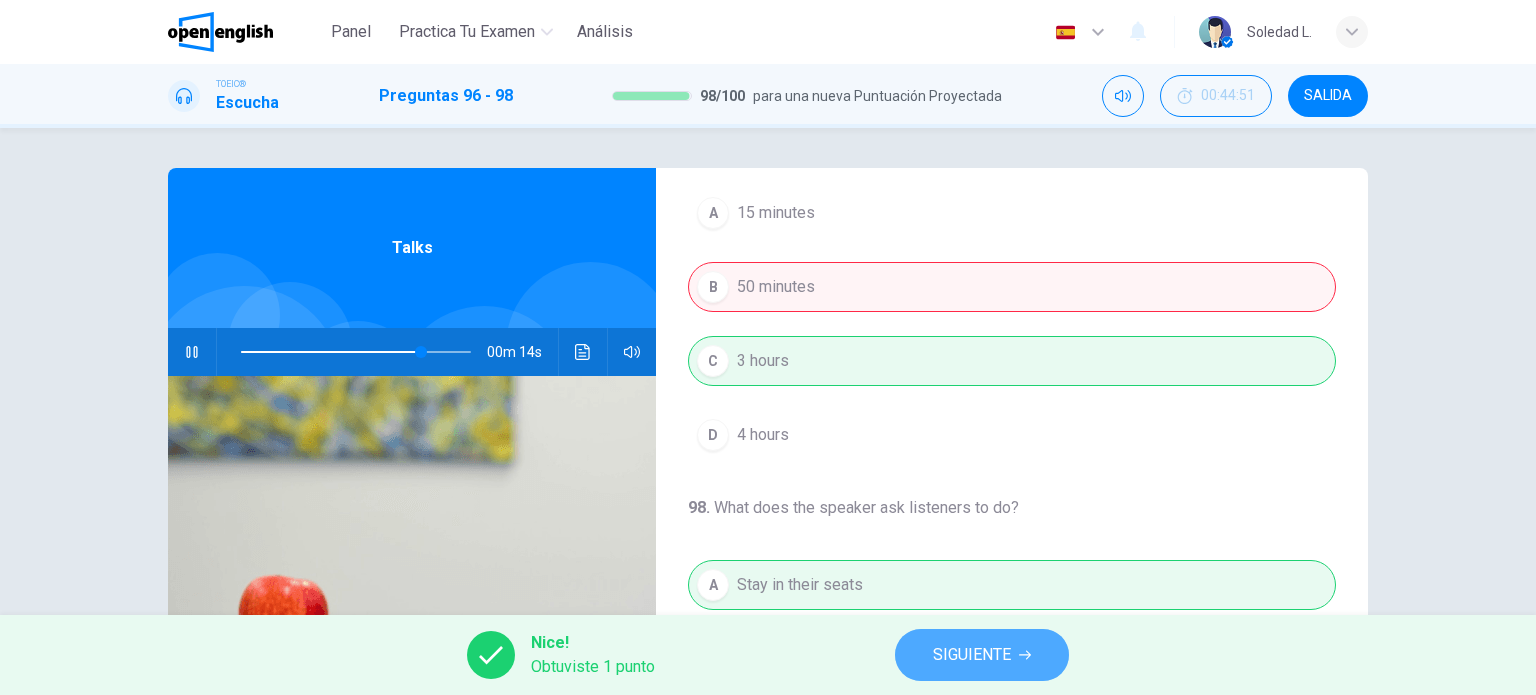 click on "SIGUIENTE" at bounding box center [972, 655] 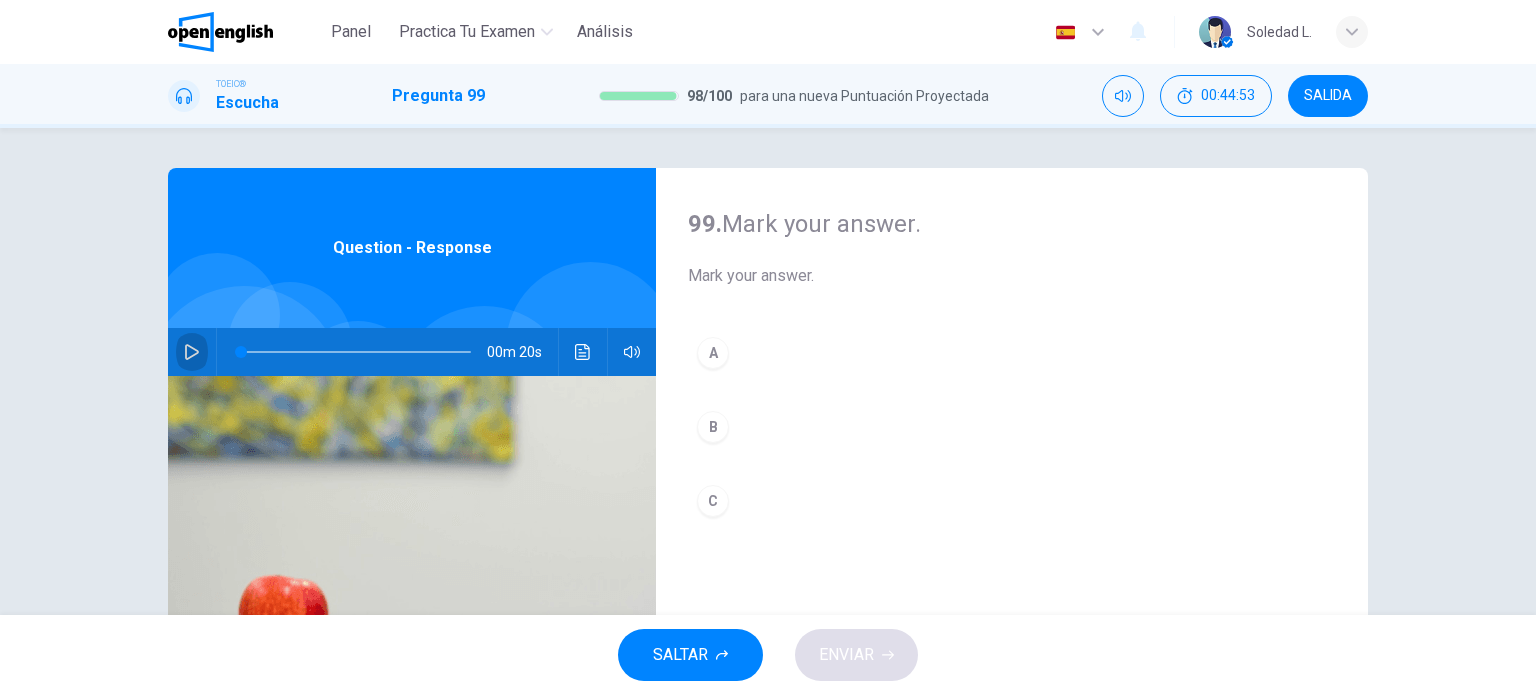 click 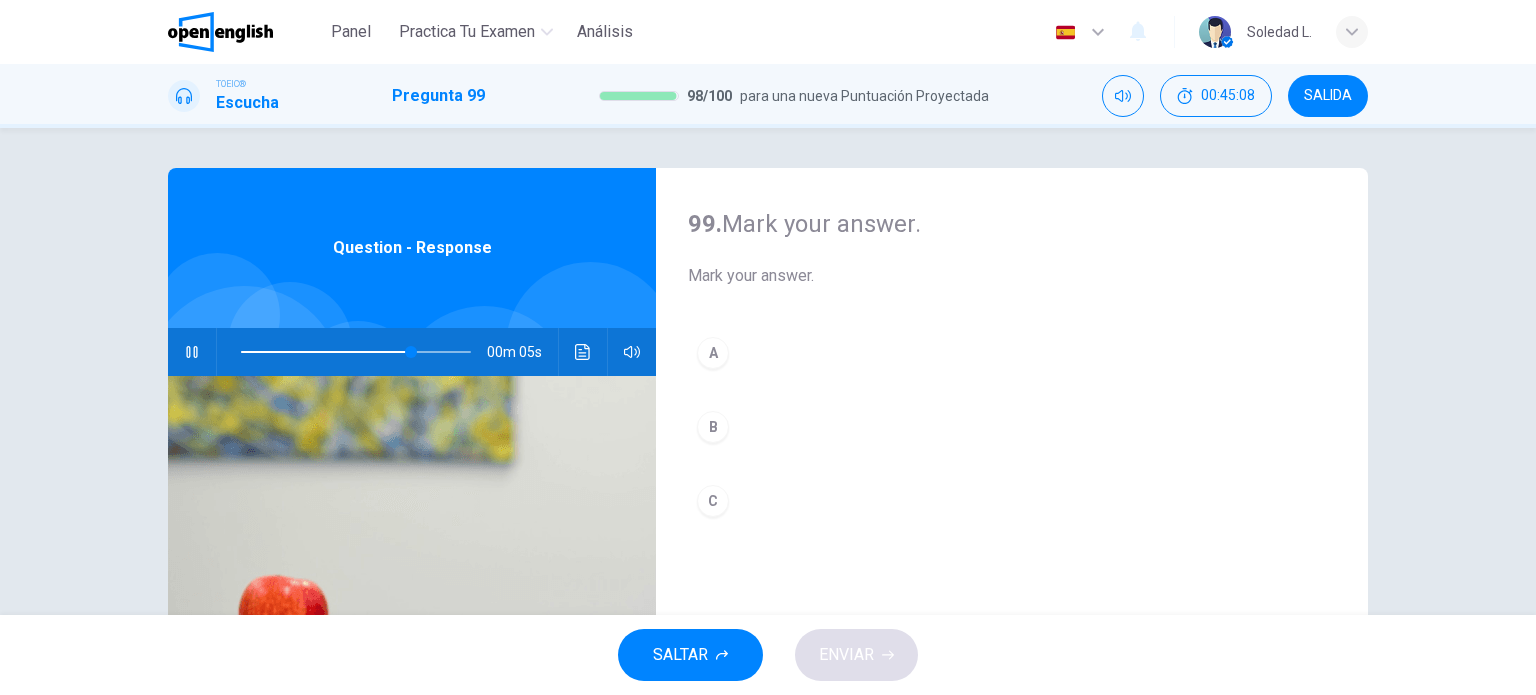 click on "B" at bounding box center [713, 427] 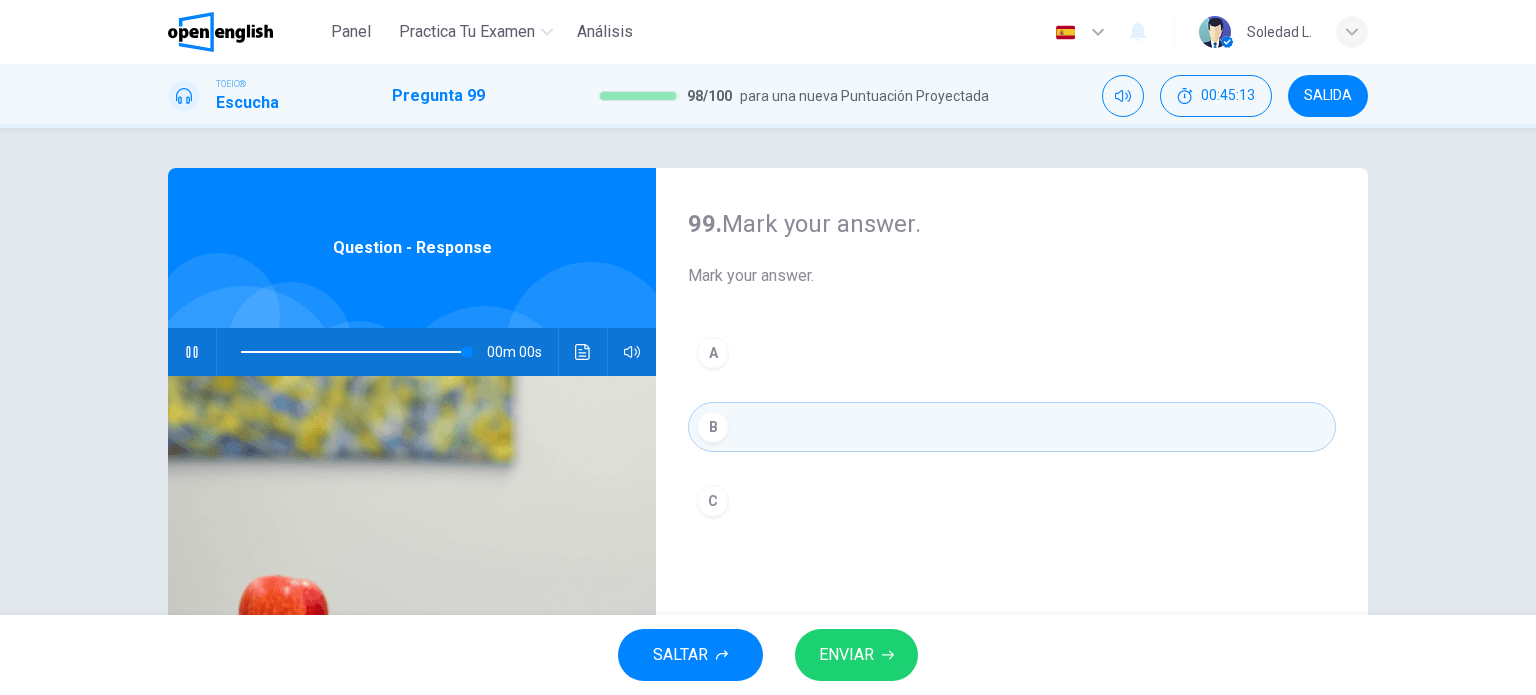 type on "*" 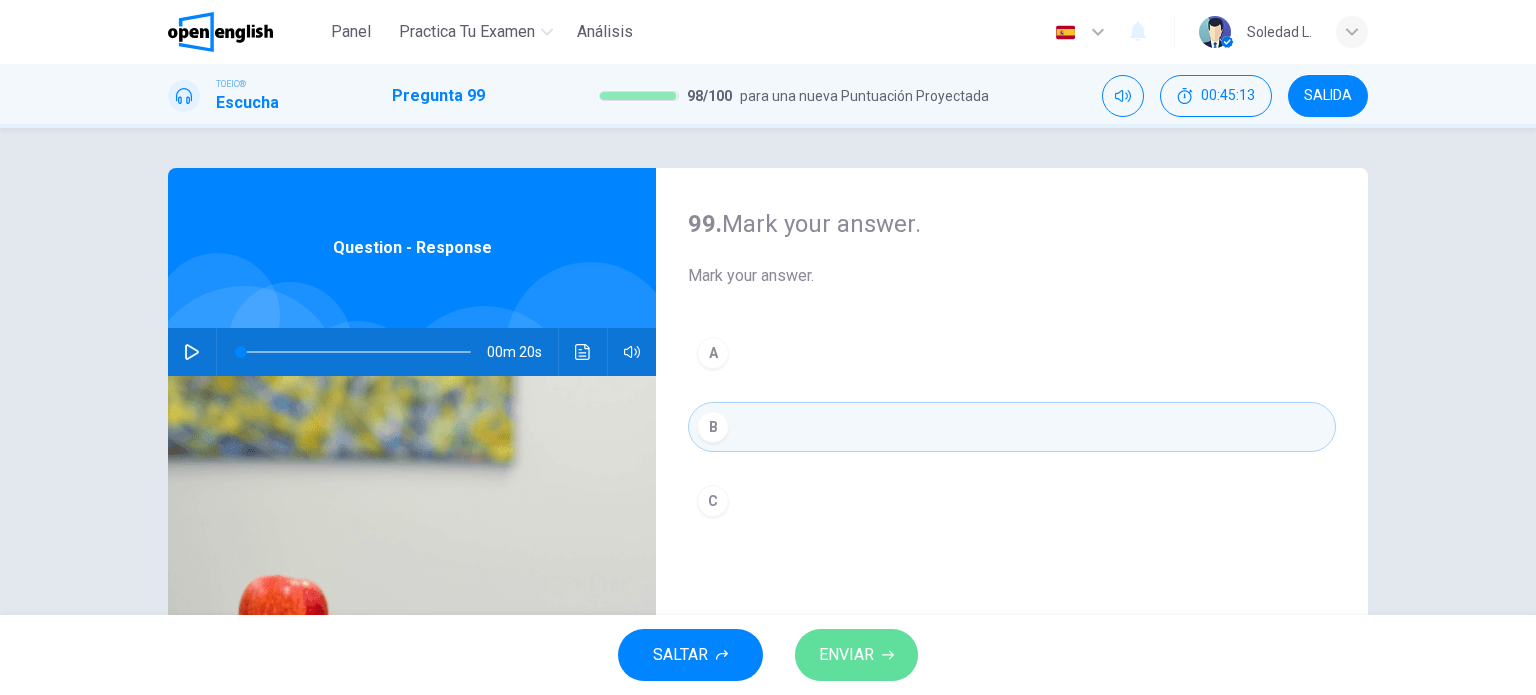 click 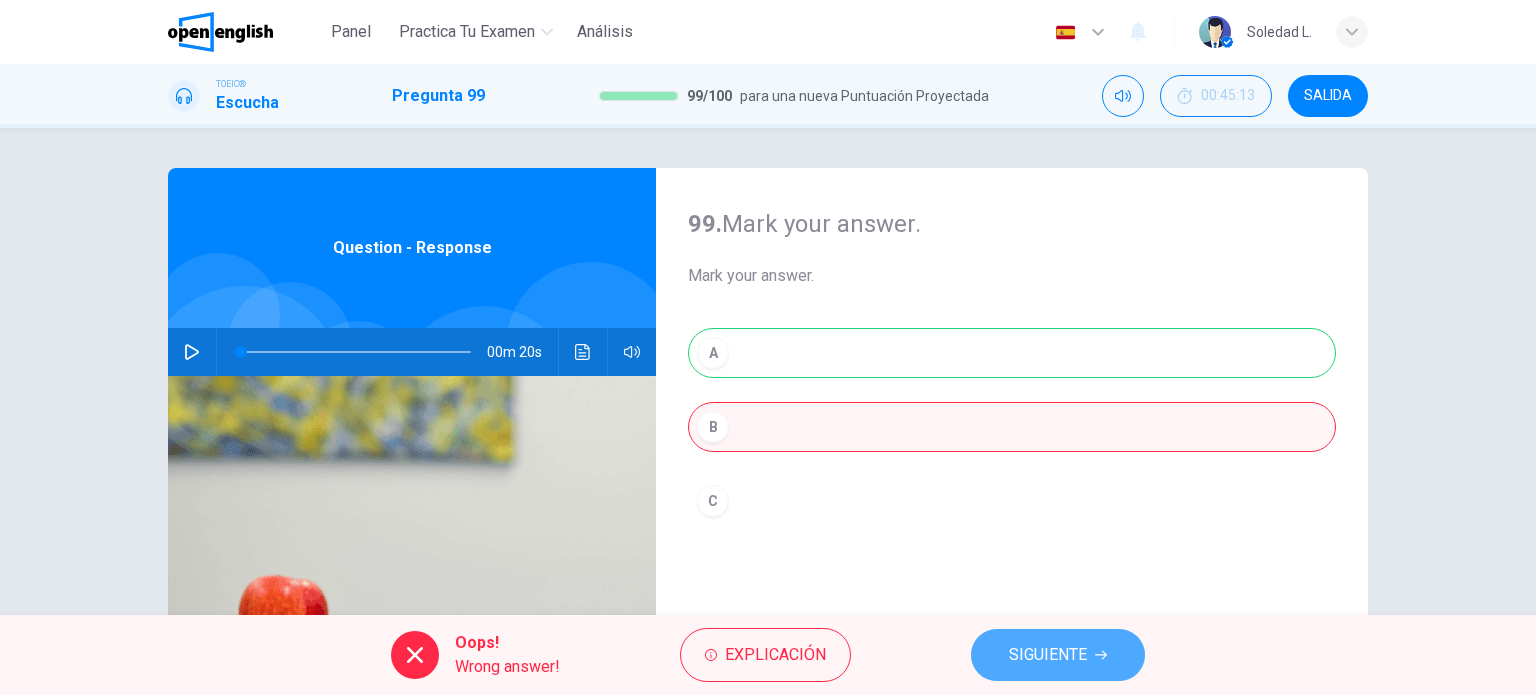 click on "SIGUIENTE" at bounding box center (1048, 655) 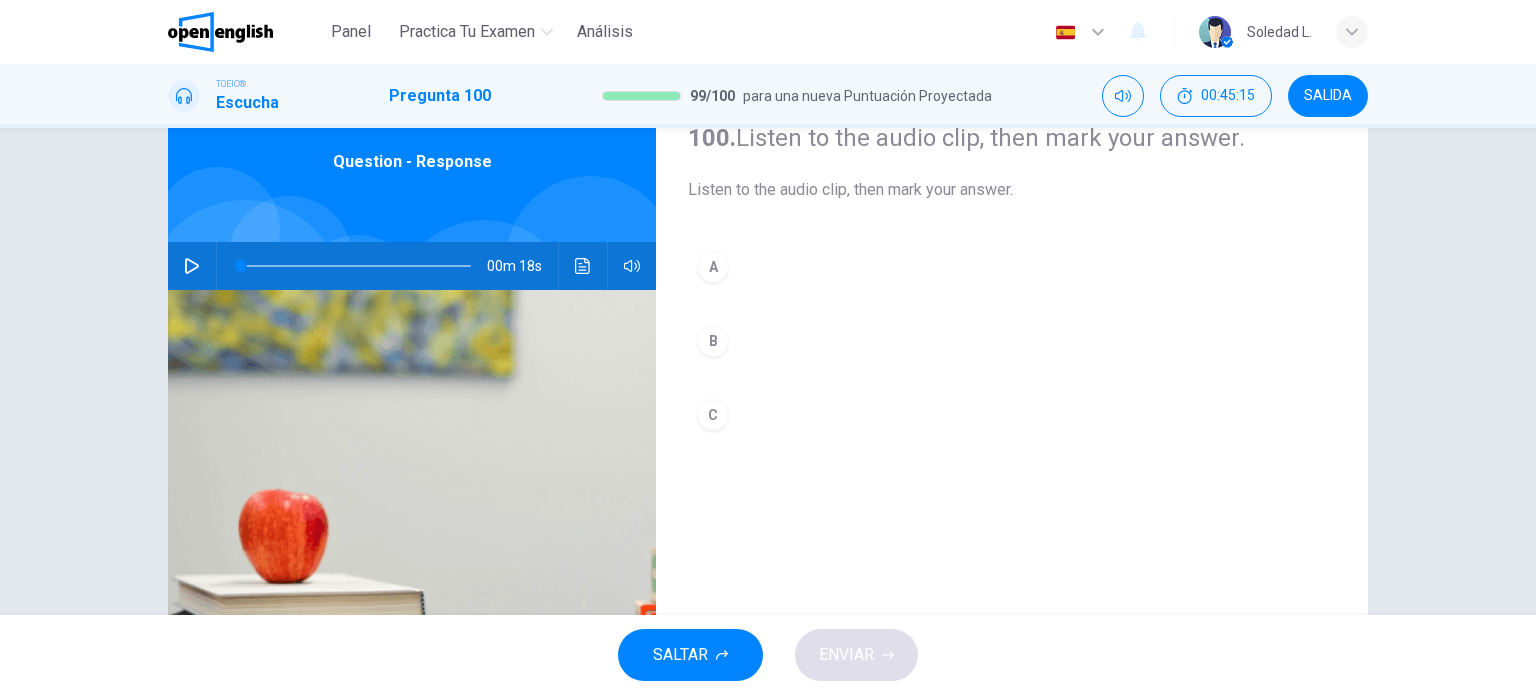 scroll, scrollTop: 200, scrollLeft: 0, axis: vertical 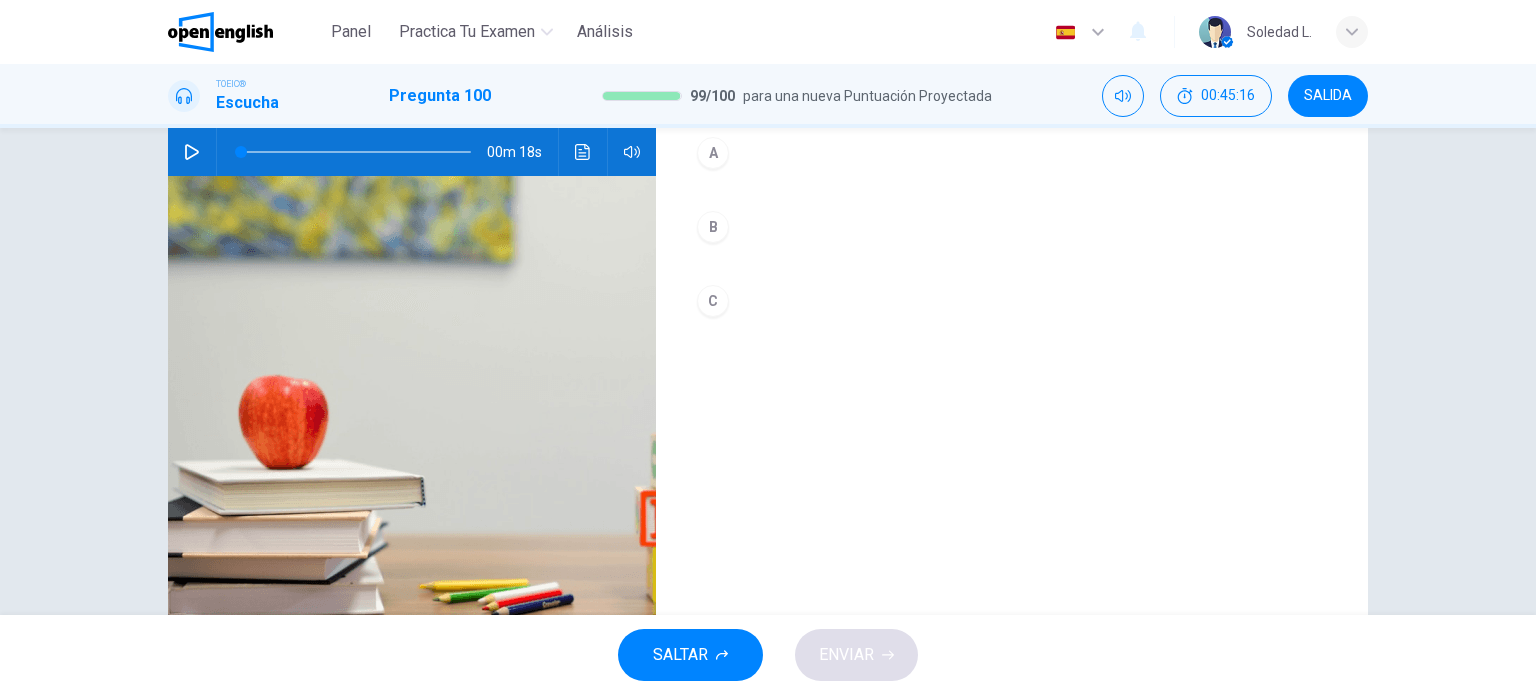 click 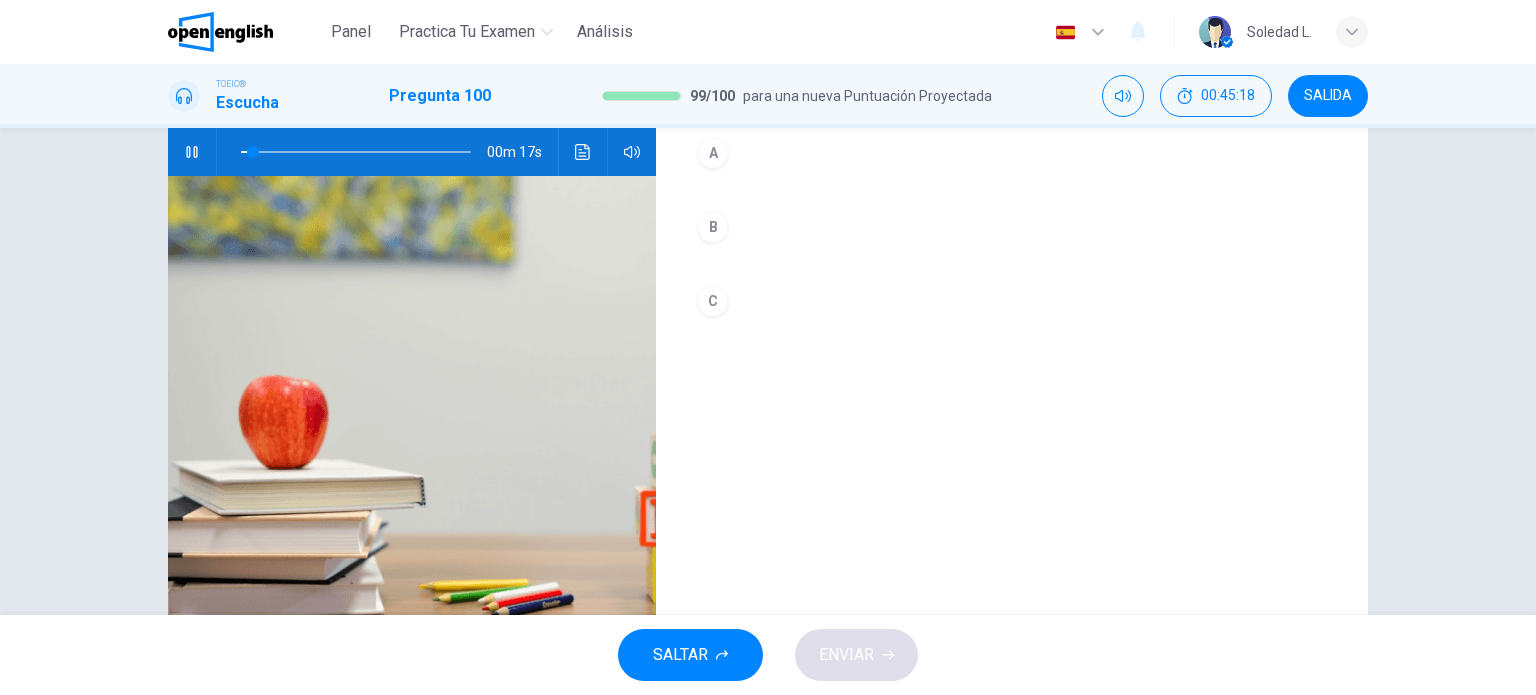 scroll, scrollTop: 100, scrollLeft: 0, axis: vertical 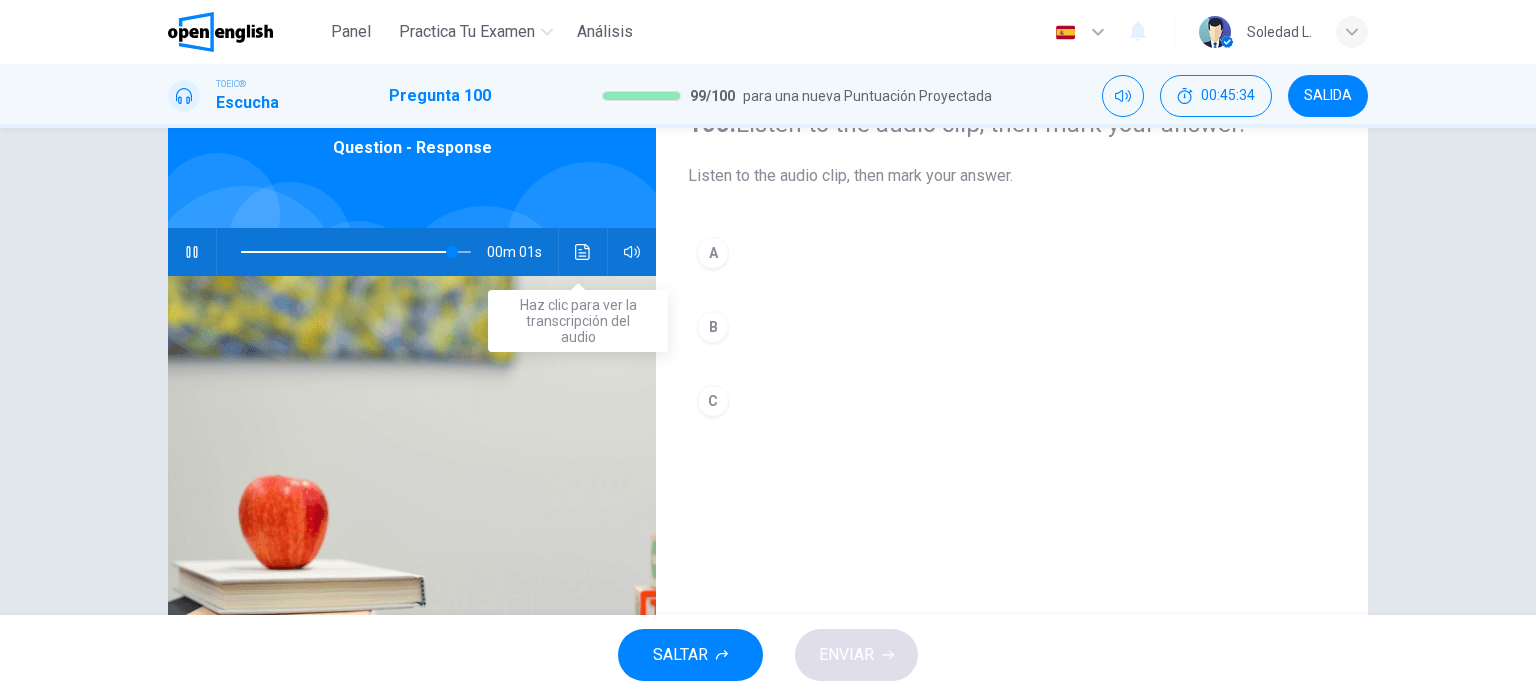 click 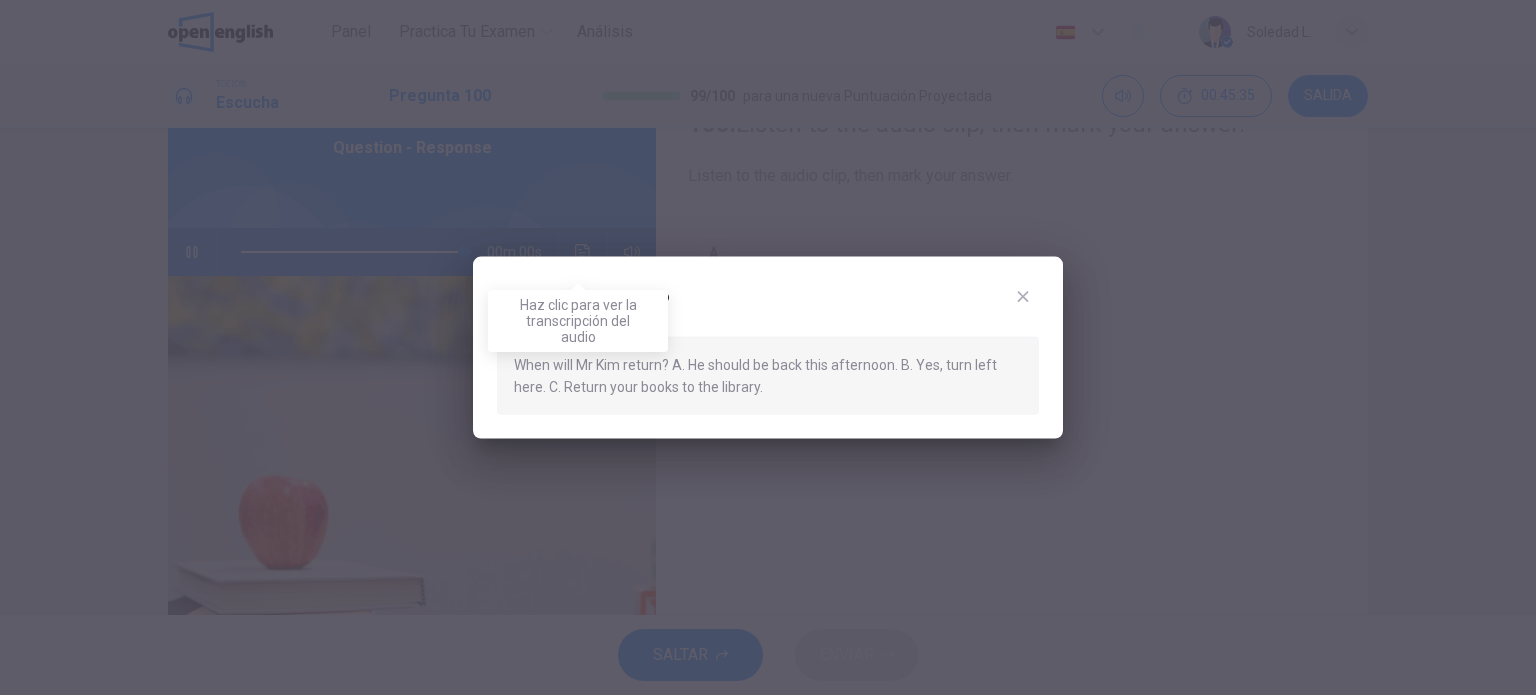type on "*" 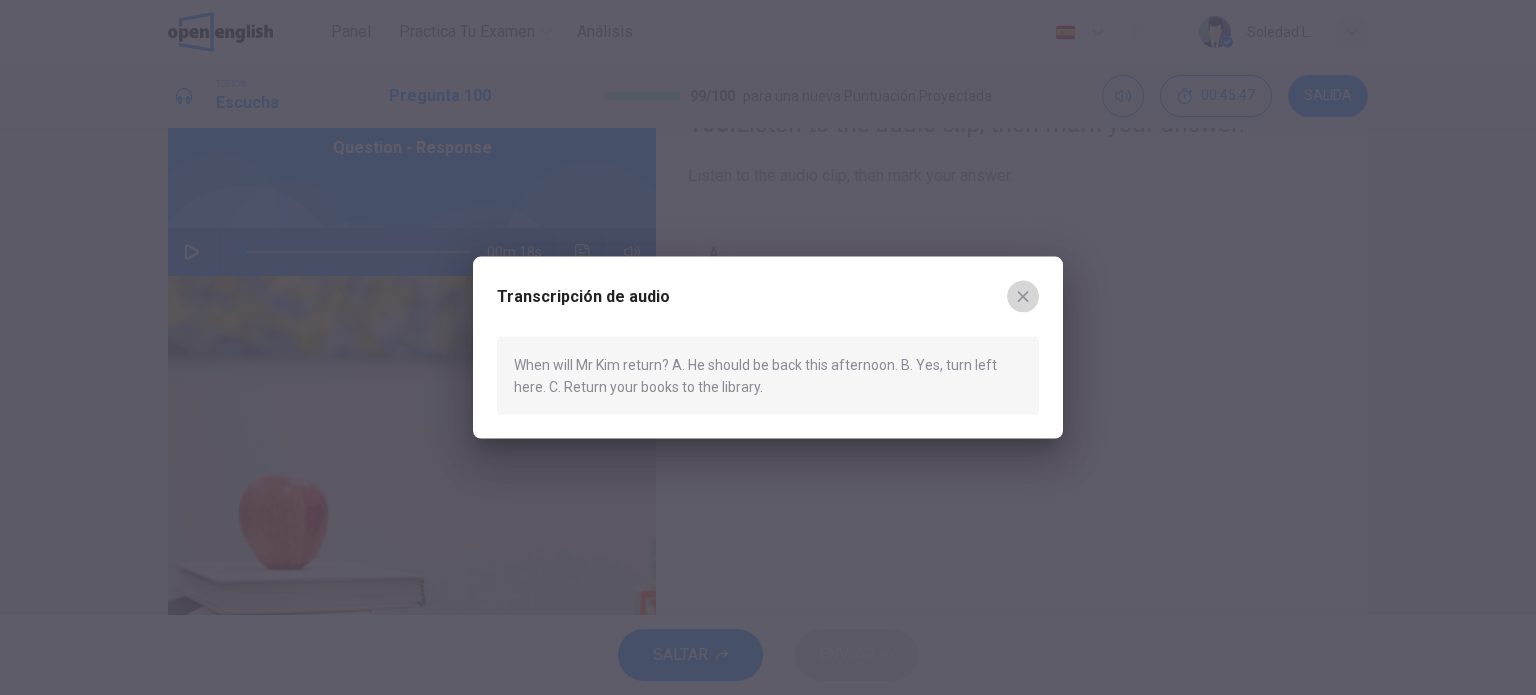 click 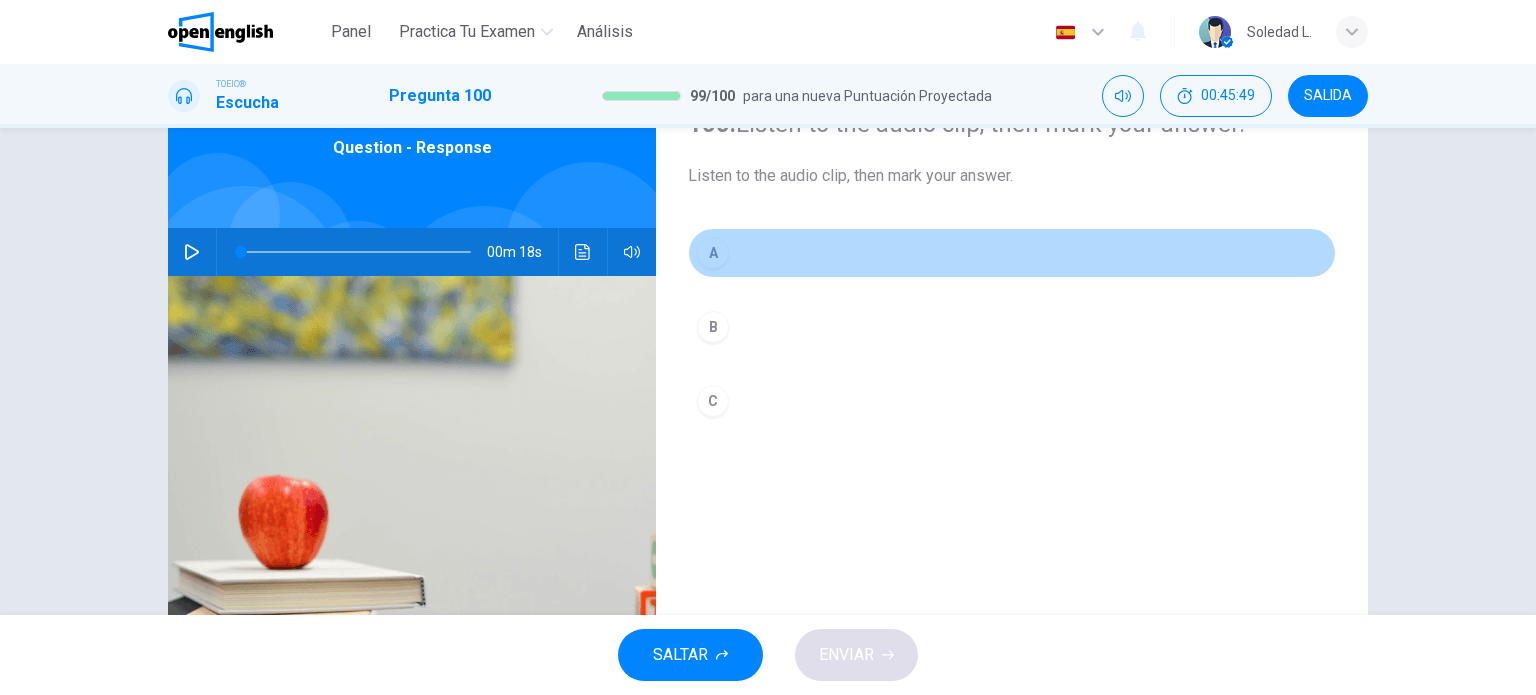 click on "A" at bounding box center (713, 253) 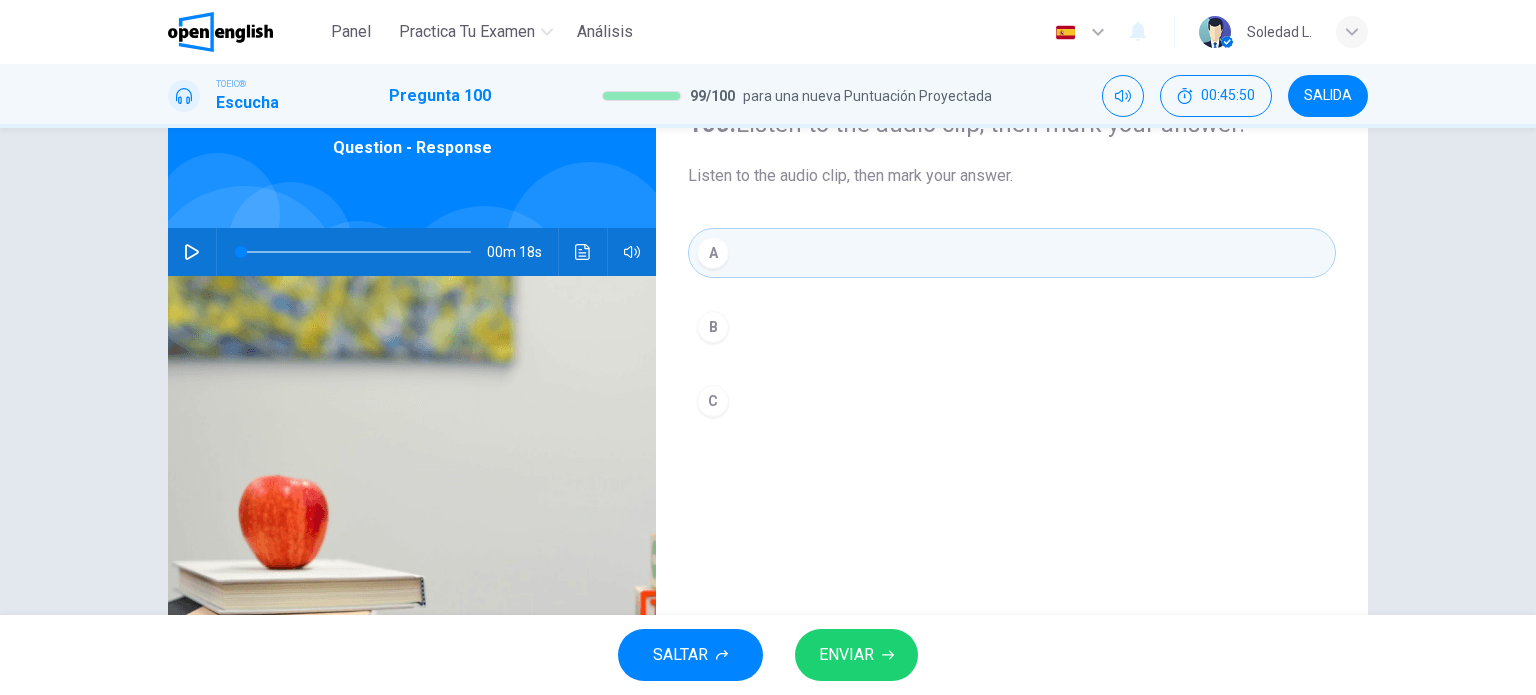 click on "ENVIAR" at bounding box center (846, 655) 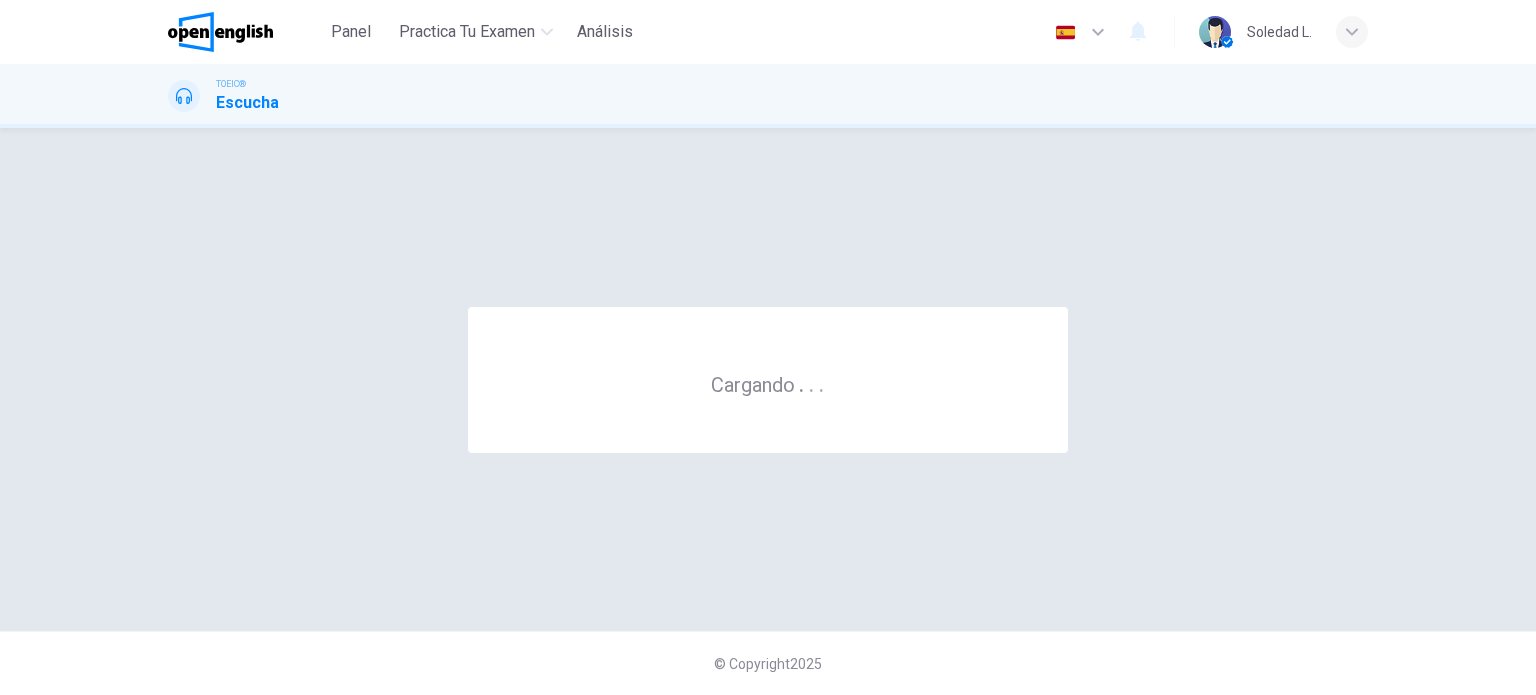 scroll, scrollTop: 0, scrollLeft: 0, axis: both 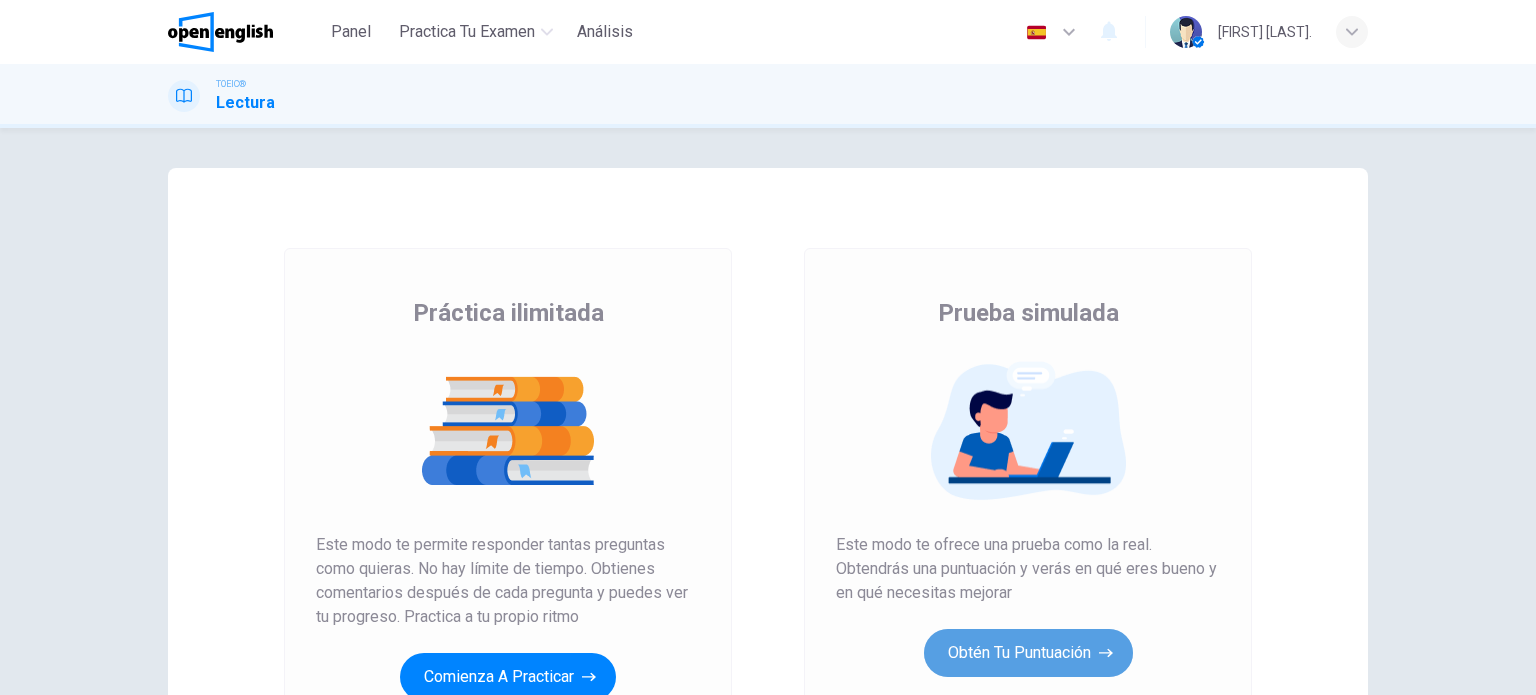 click on "Obtén tu puntuación" at bounding box center (1028, 653) 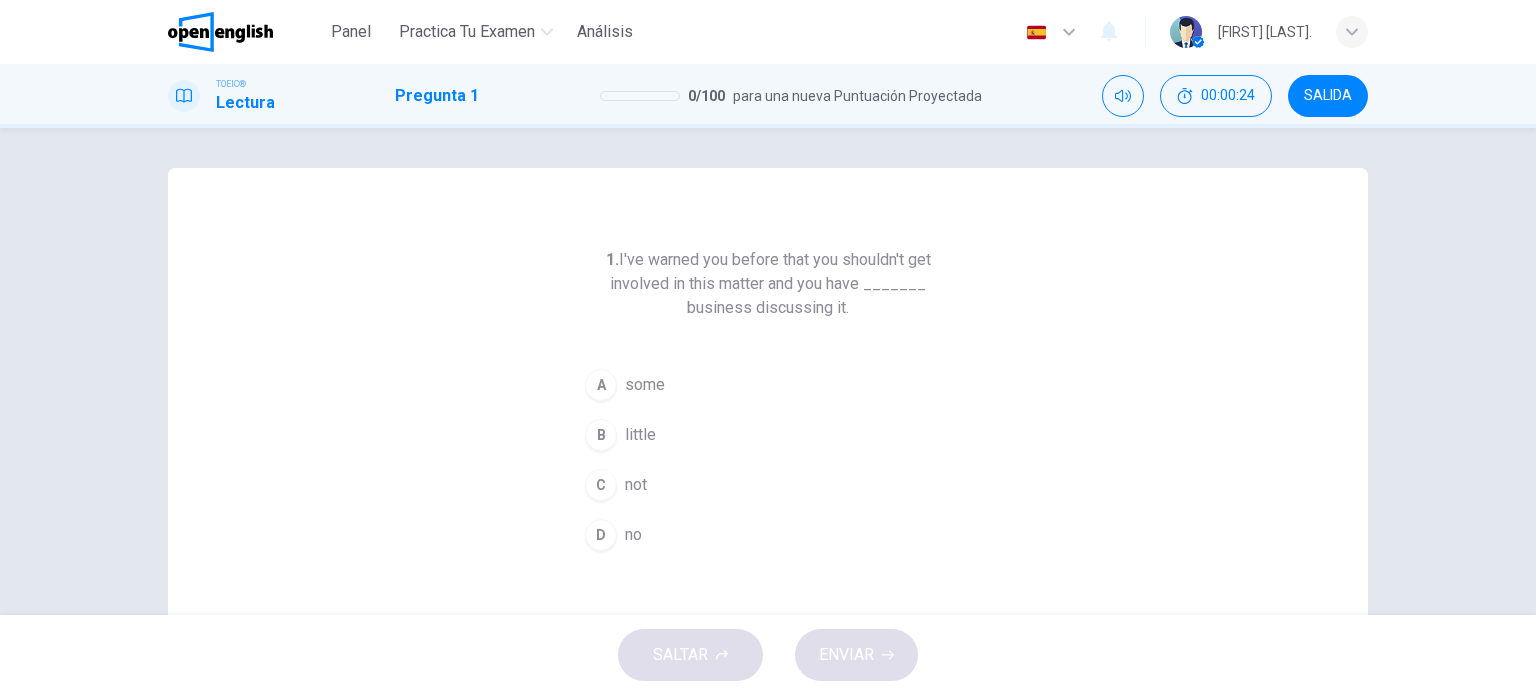 click on "C" at bounding box center [601, 485] 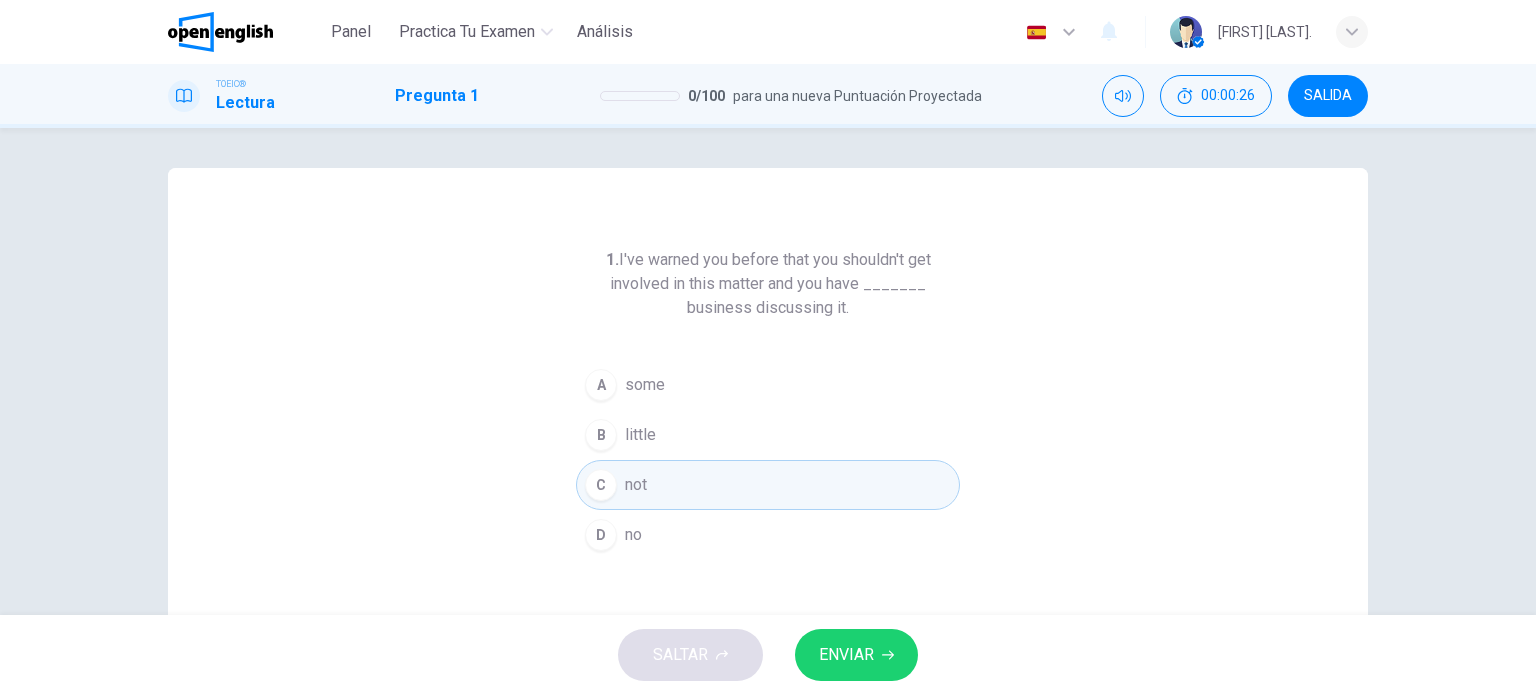 click on "ENVIAR" at bounding box center [846, 655] 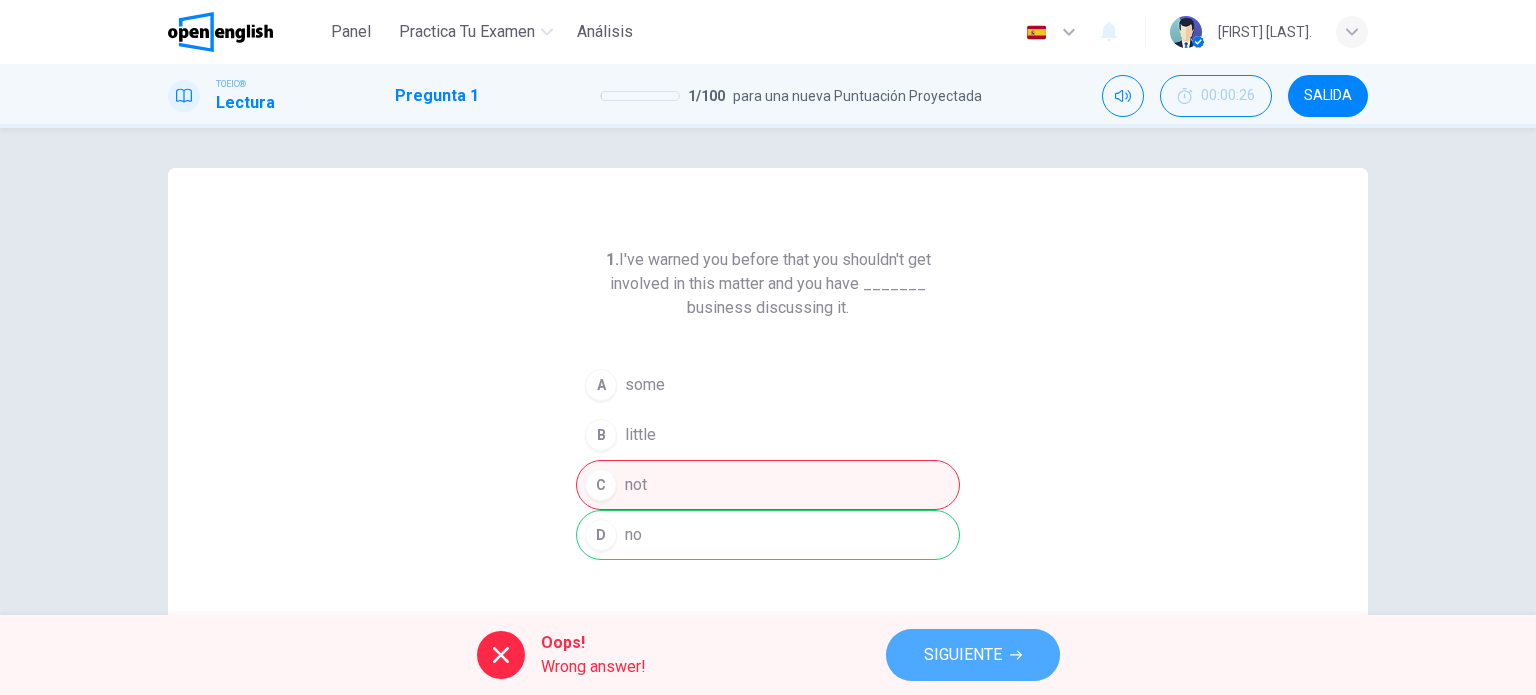 click on "SIGUIENTE" at bounding box center [963, 655] 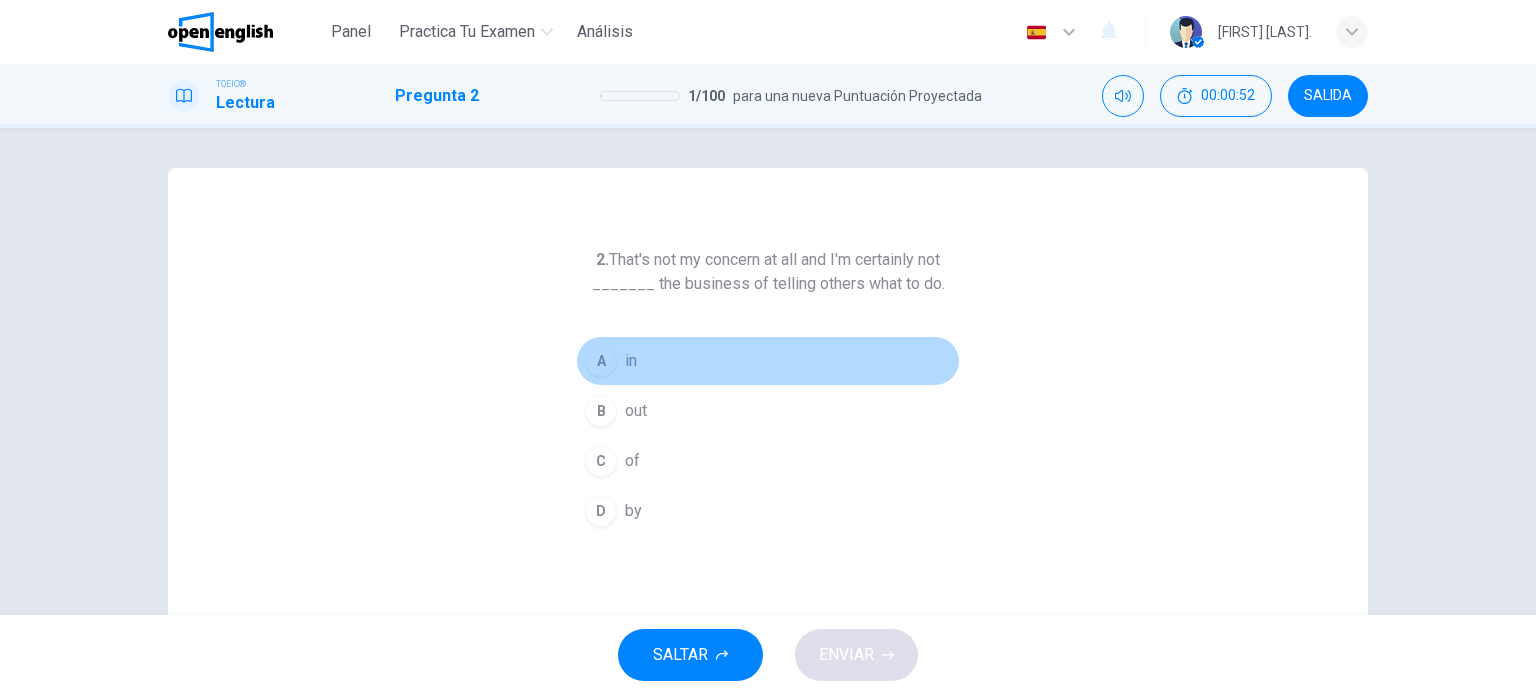 click on "A" at bounding box center [601, 361] 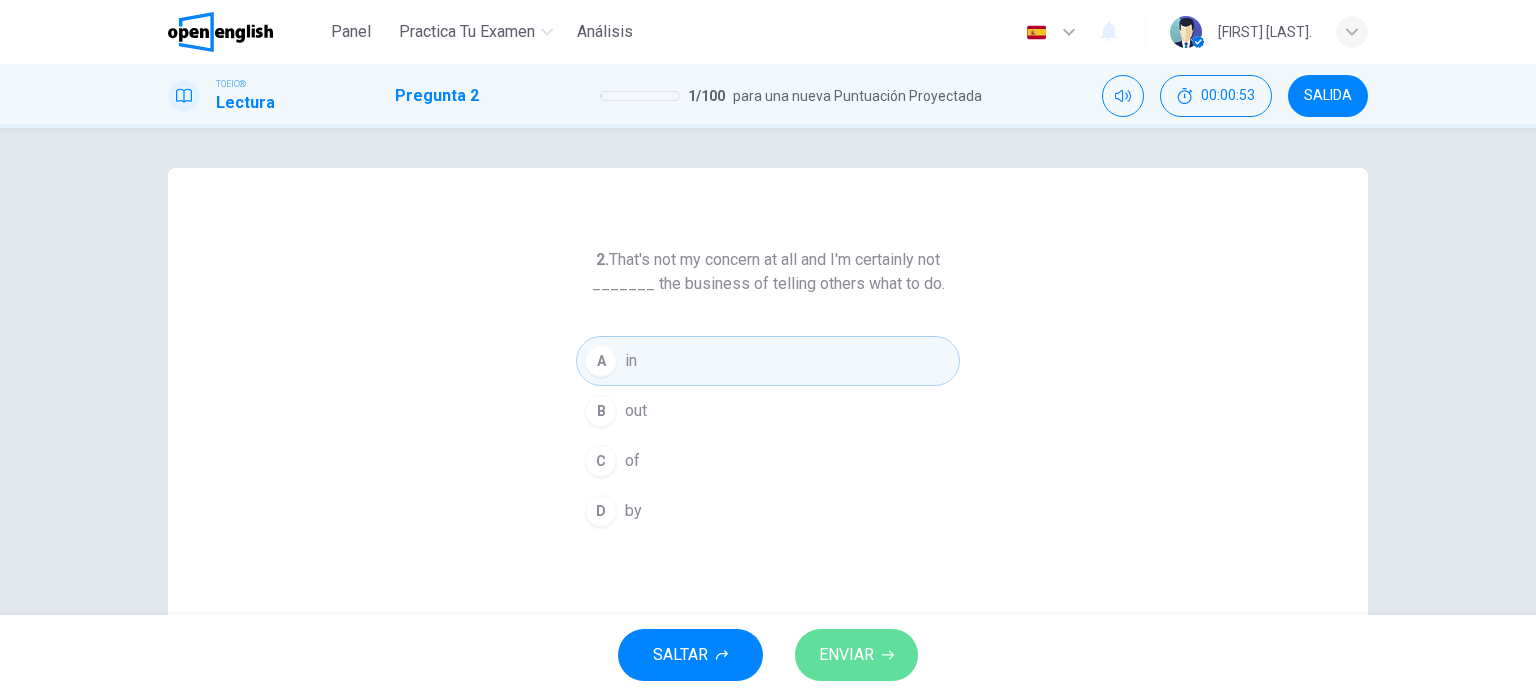 click on "ENVIAR" at bounding box center (846, 655) 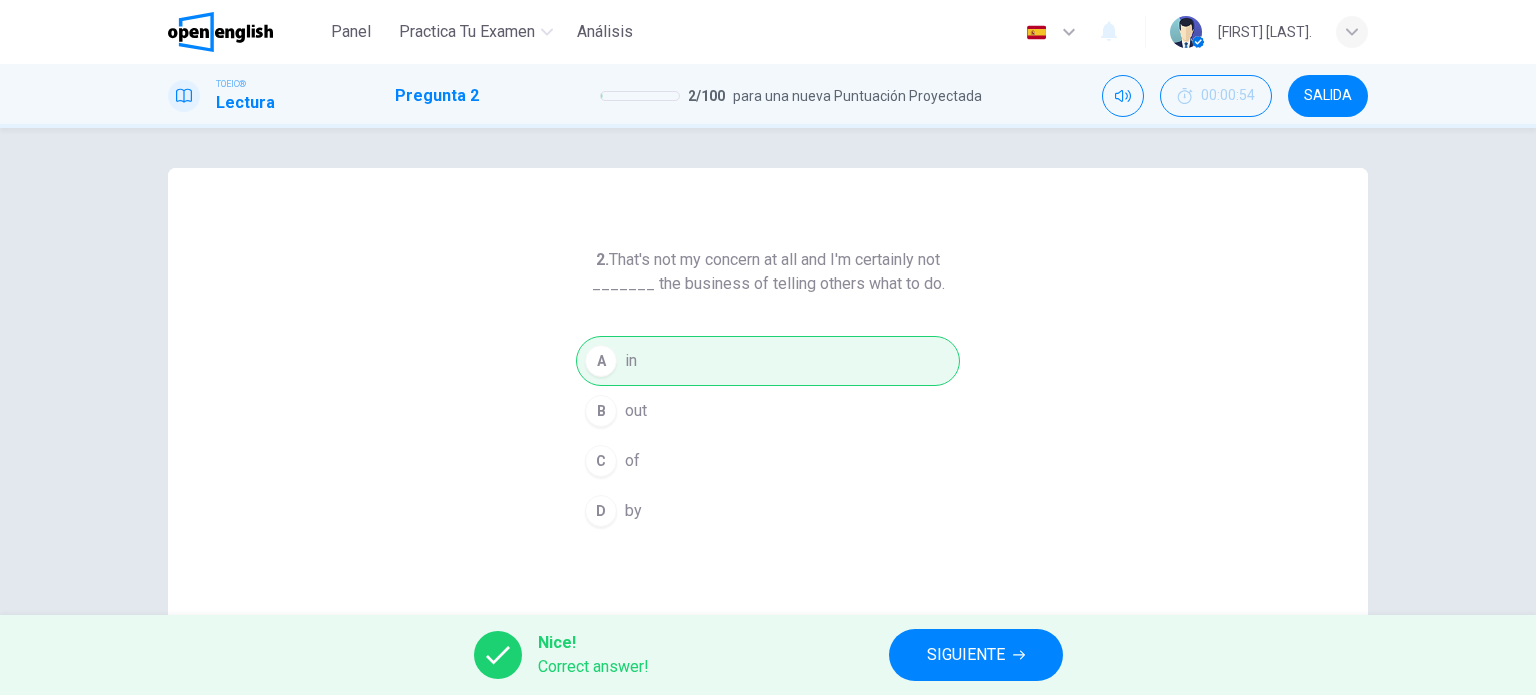 click on "SIGUIENTE" at bounding box center [966, 655] 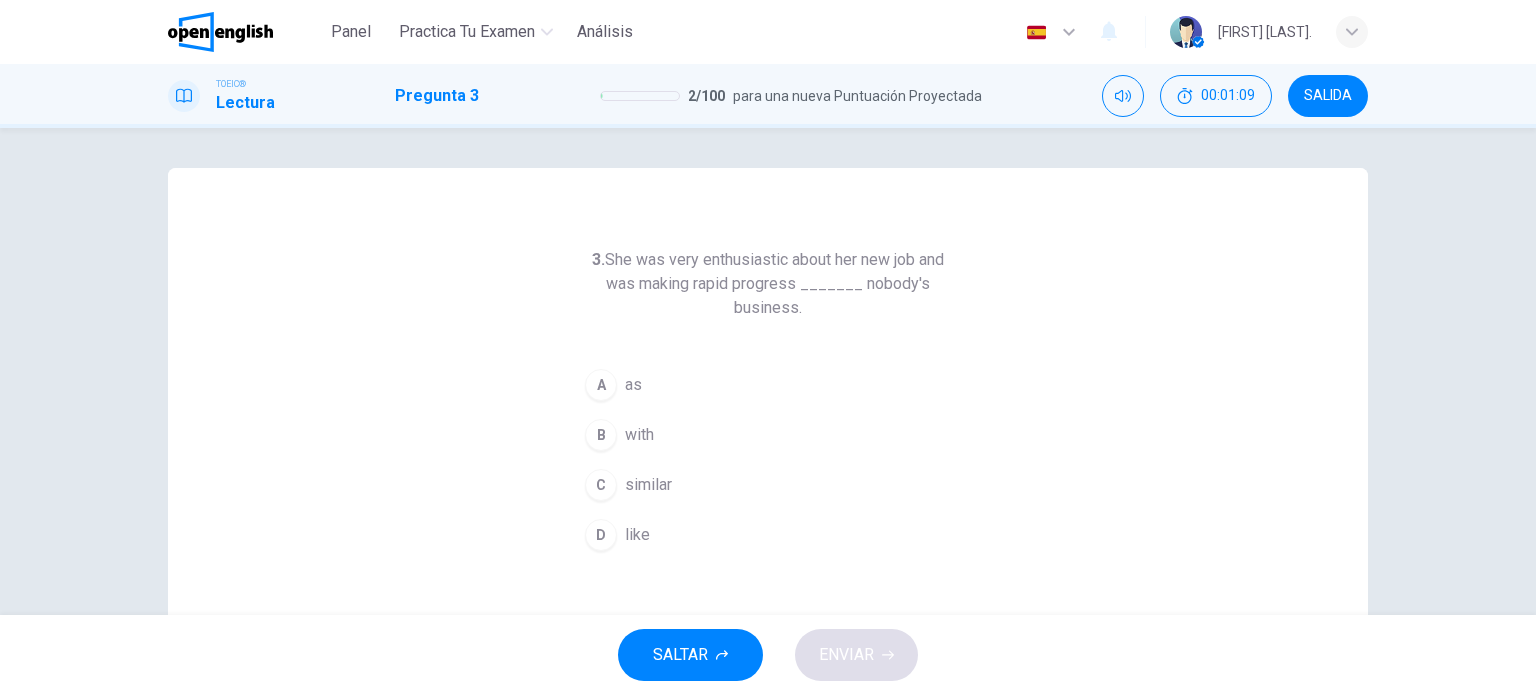 click on "A" at bounding box center [601, 385] 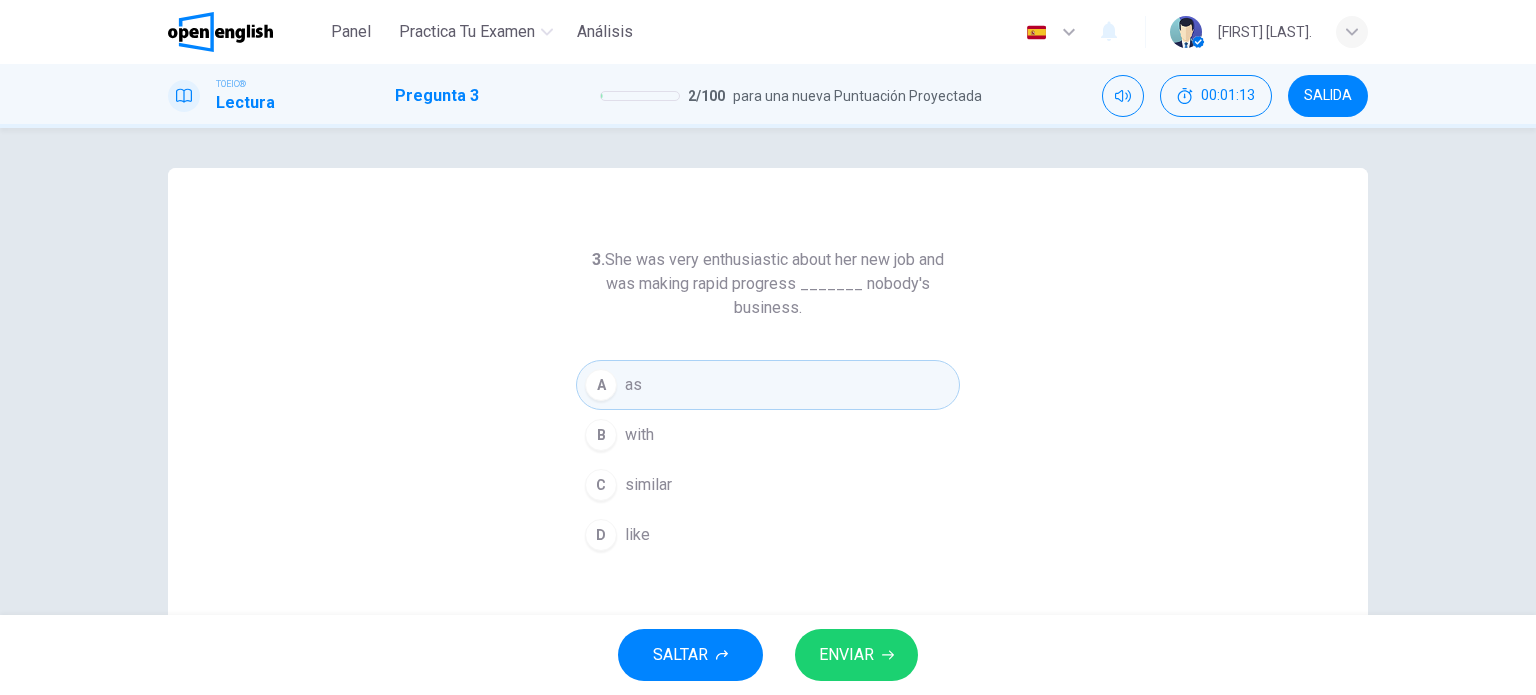 click on "ENVIAR" at bounding box center (846, 655) 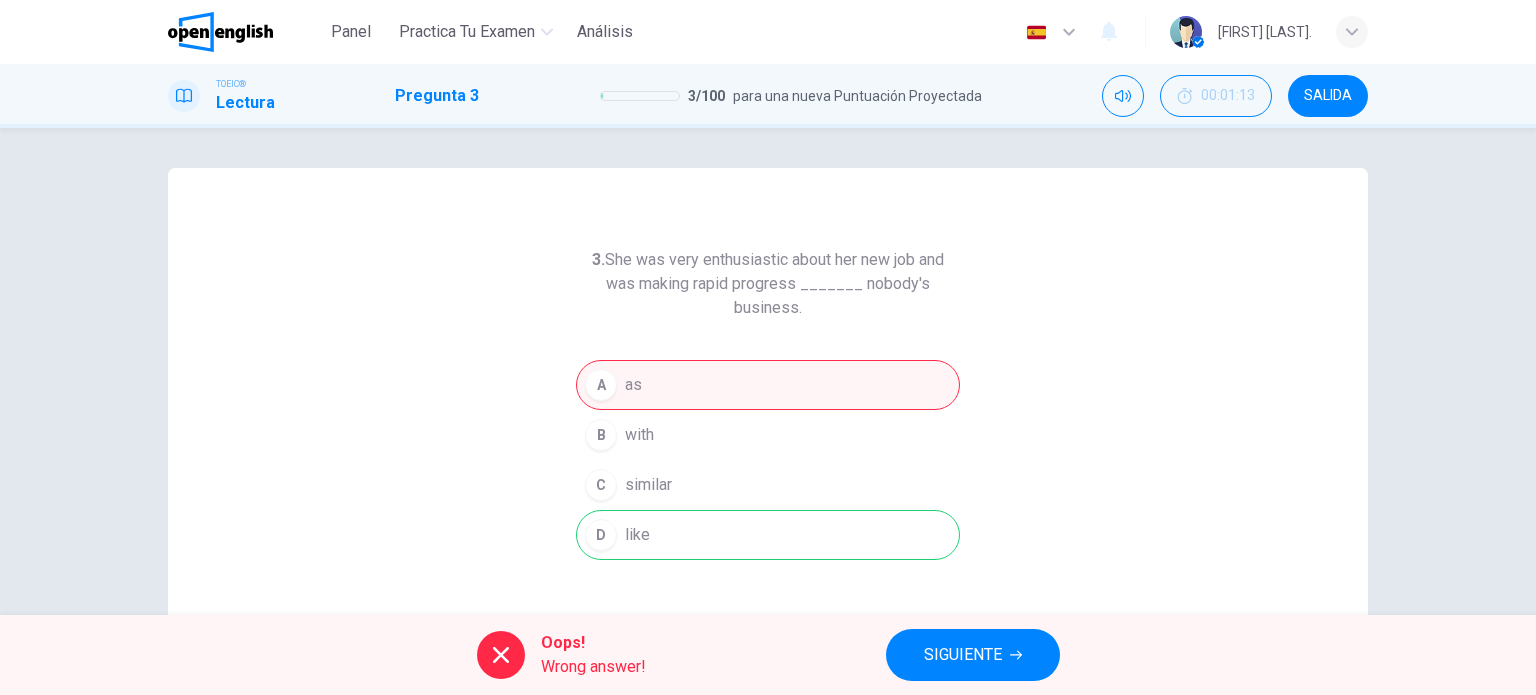 click on "SIGUIENTE" at bounding box center [963, 655] 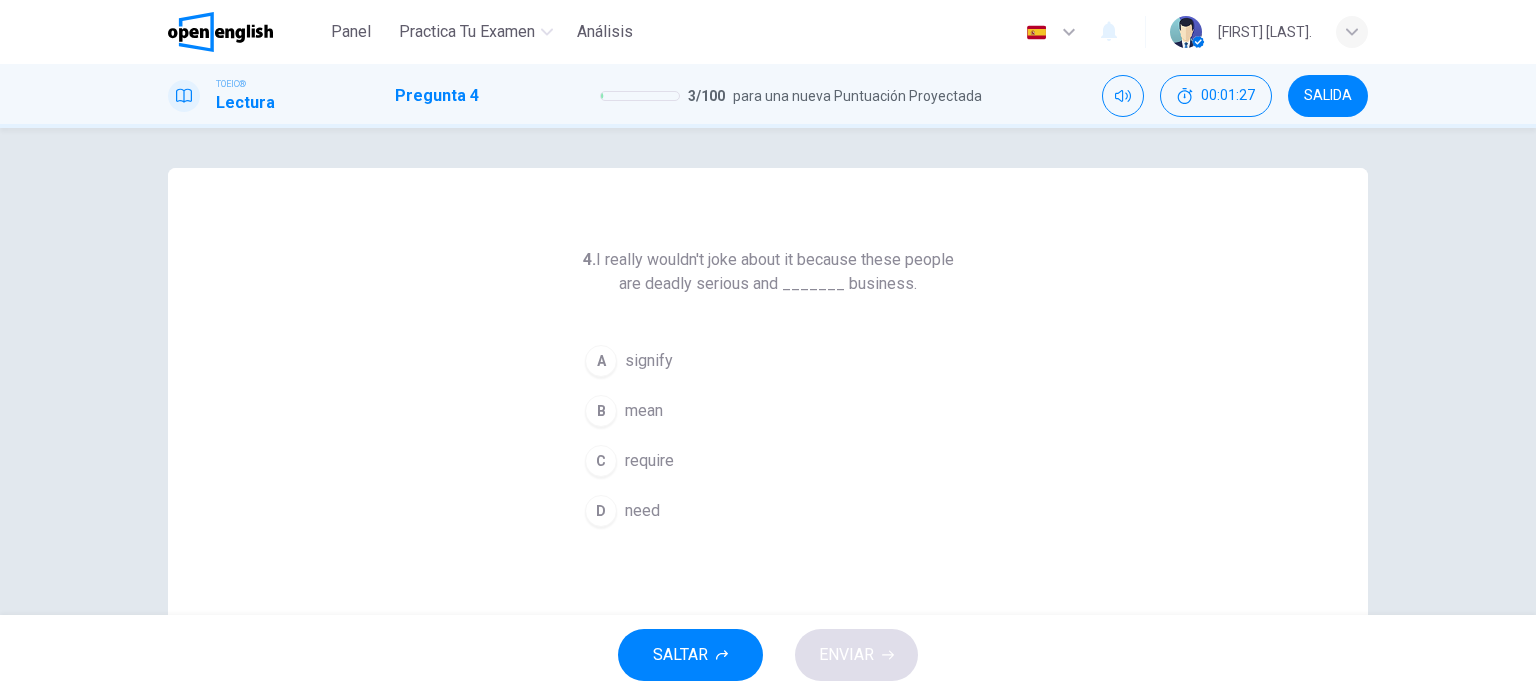 click on "D" at bounding box center (601, 511) 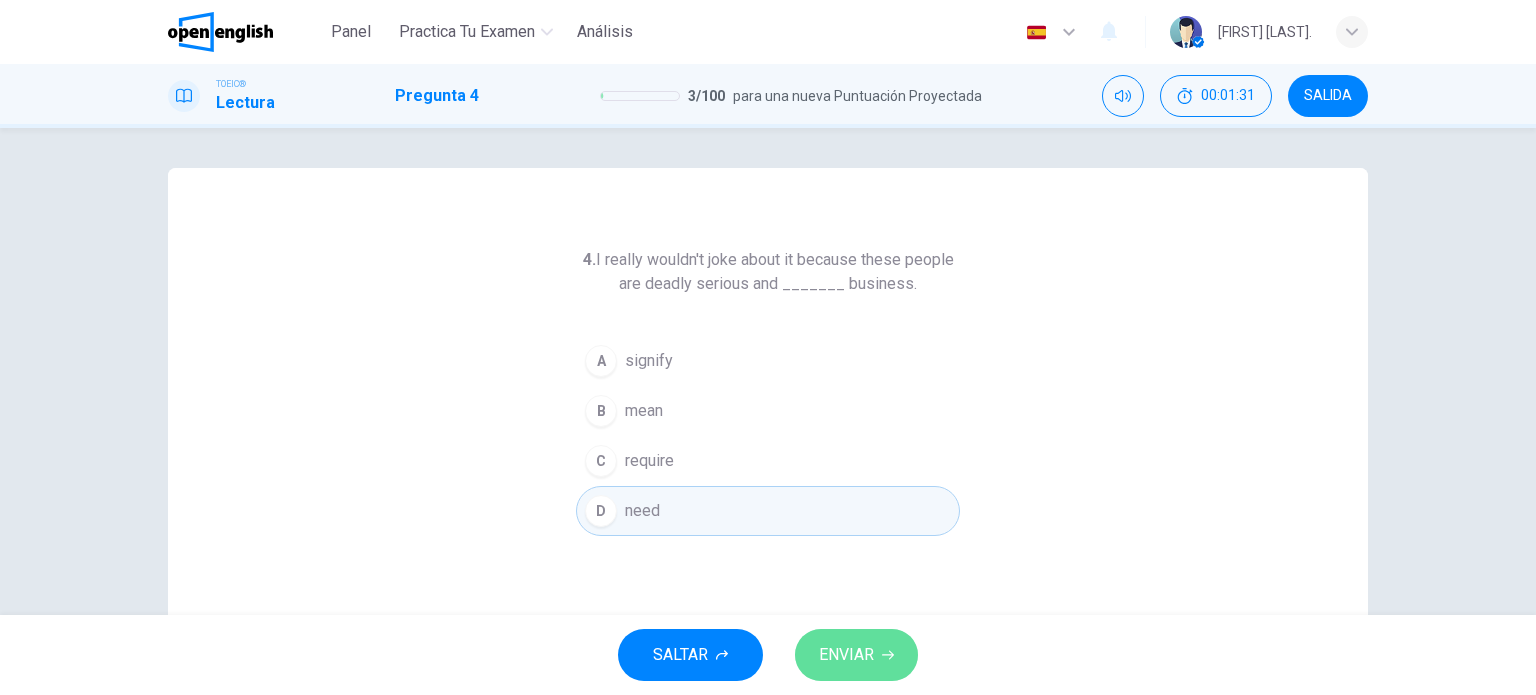 click on "ENVIAR" at bounding box center [846, 655] 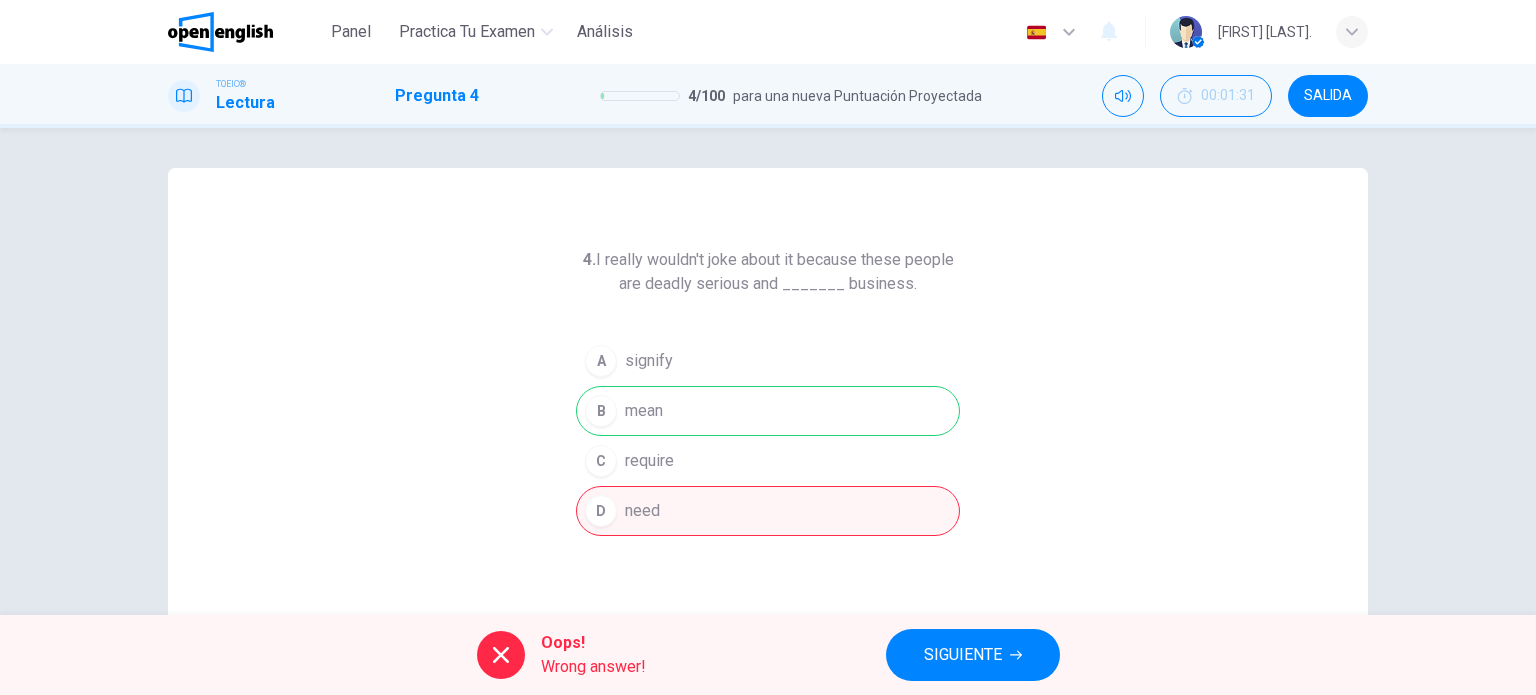 click on "SIGUIENTE" at bounding box center (963, 655) 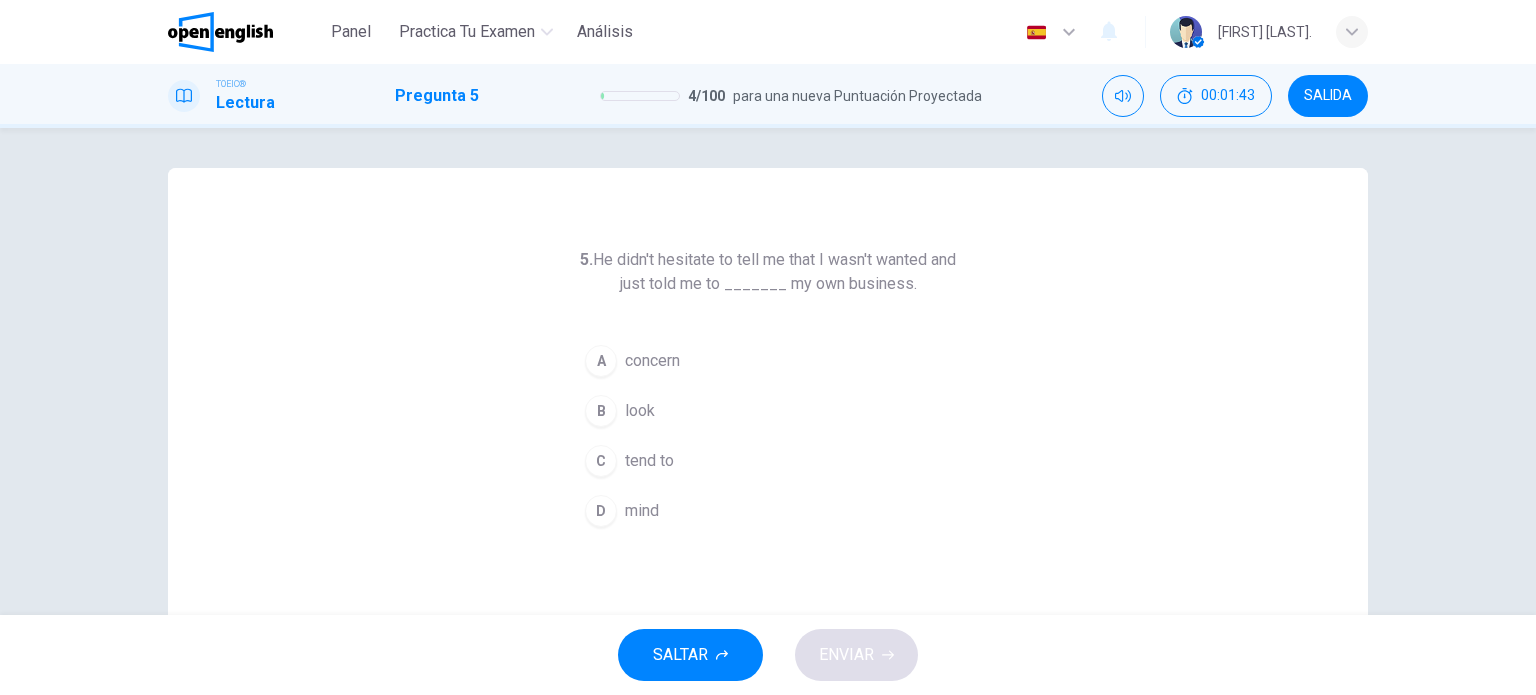 click on "B" at bounding box center [601, 411] 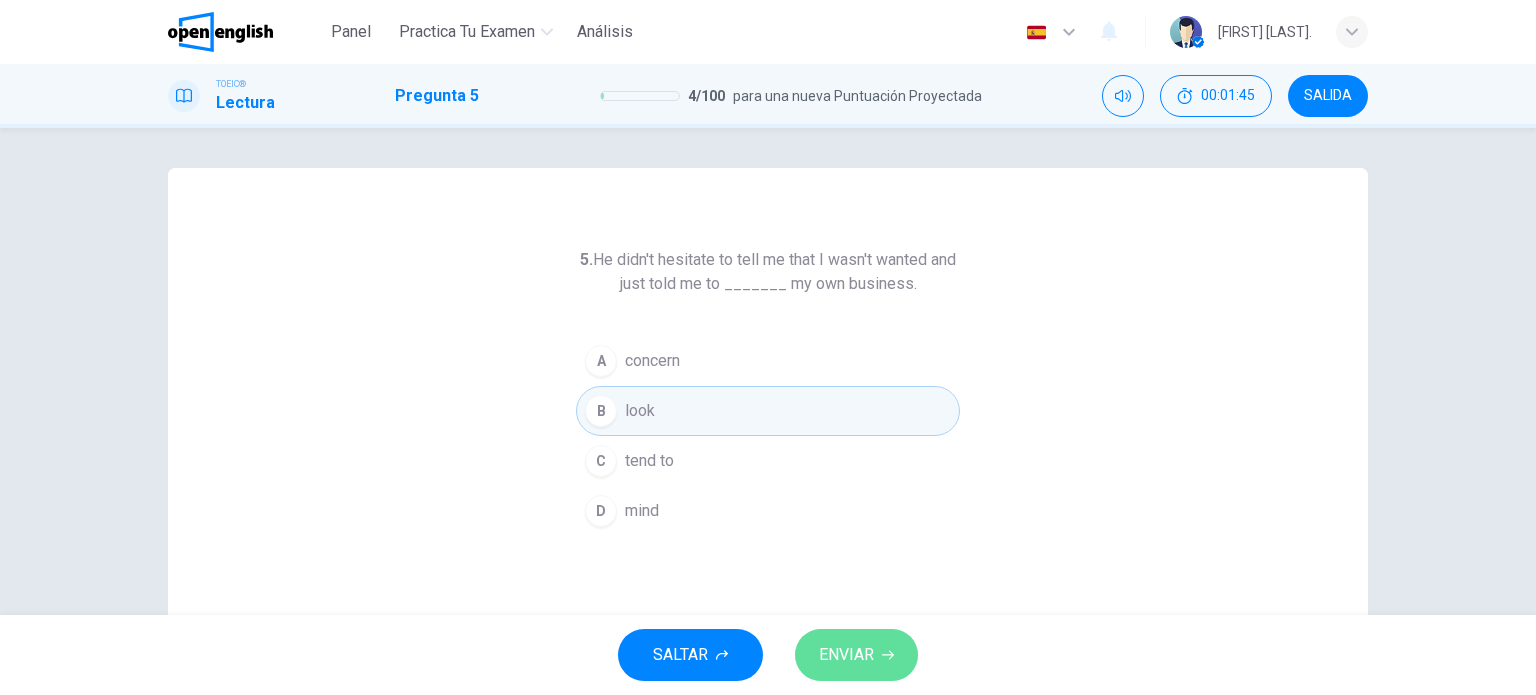 click on "ENVIAR" at bounding box center [846, 655] 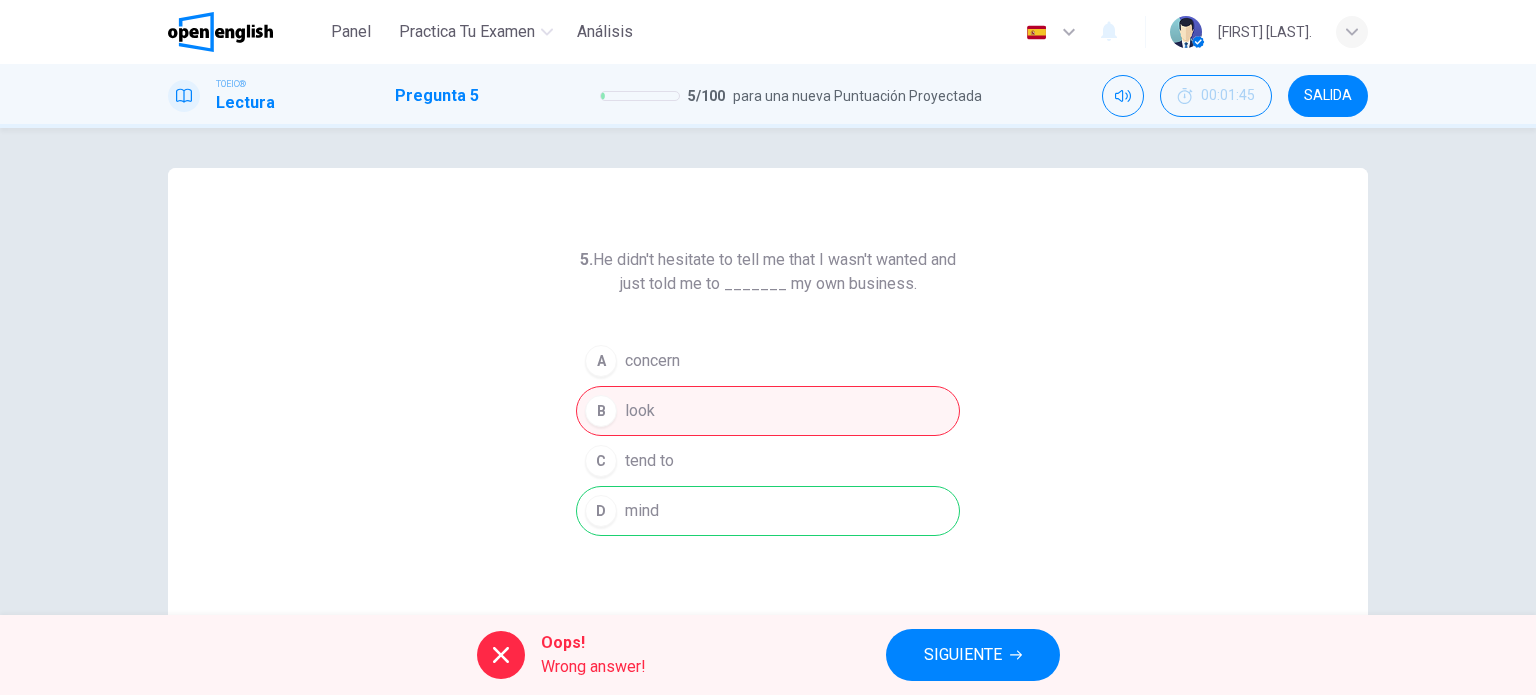 click on "SIGUIENTE" at bounding box center [963, 655] 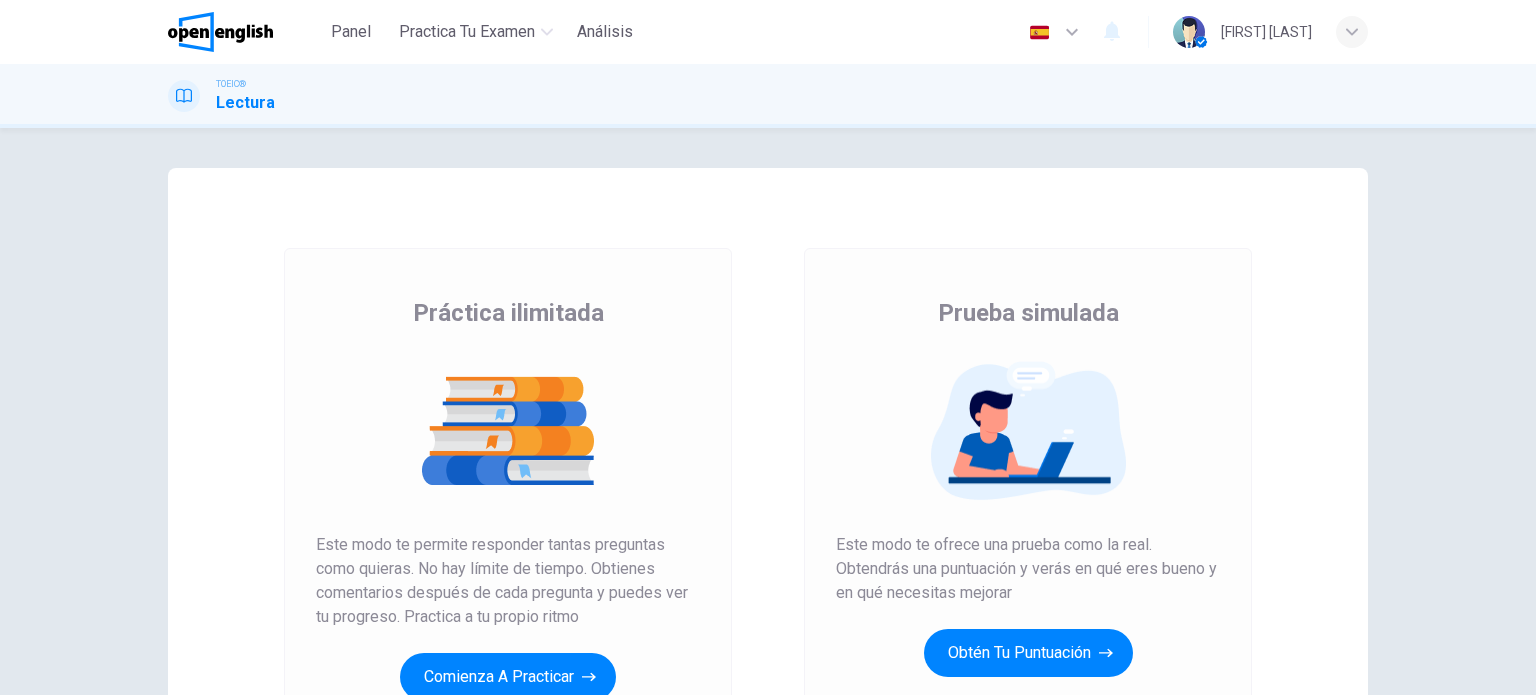 scroll, scrollTop: 0, scrollLeft: 0, axis: both 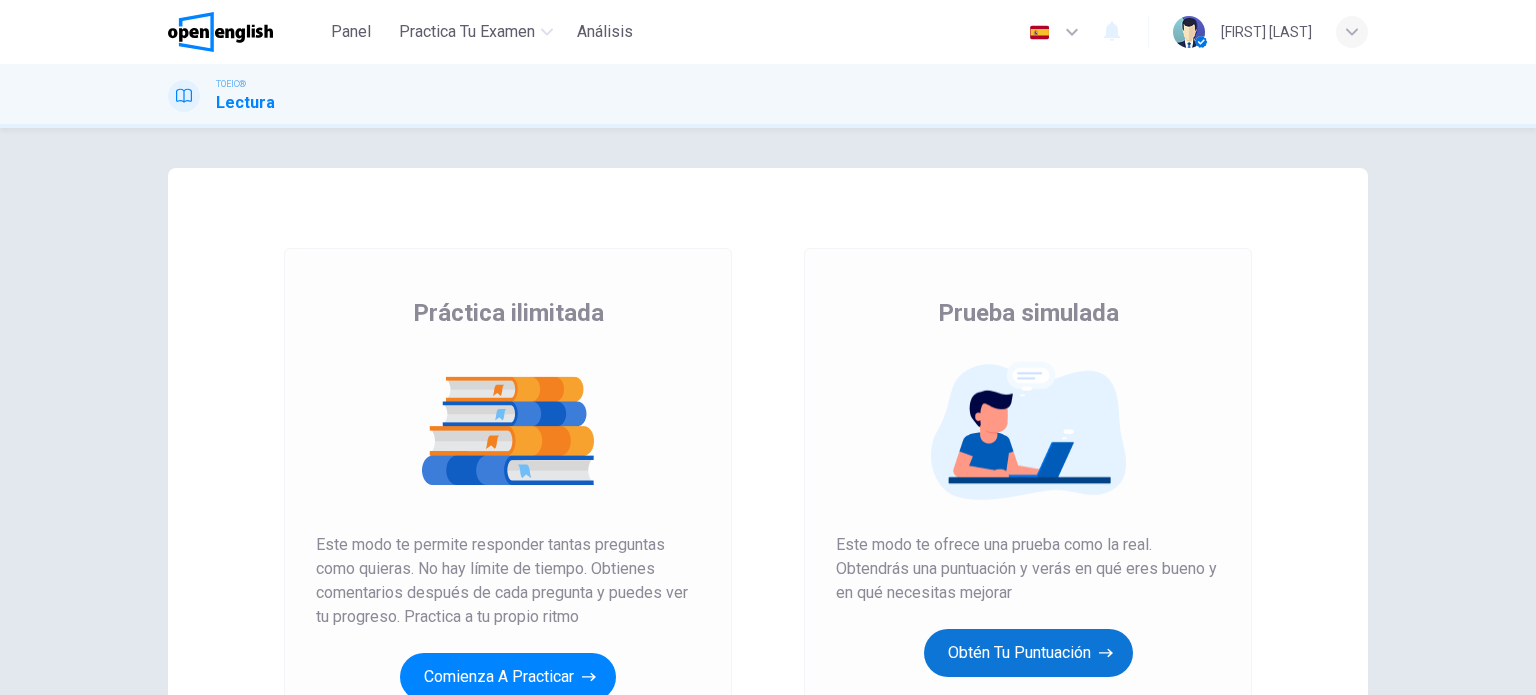 click on "Obtén tu puntuación" at bounding box center [1028, 653] 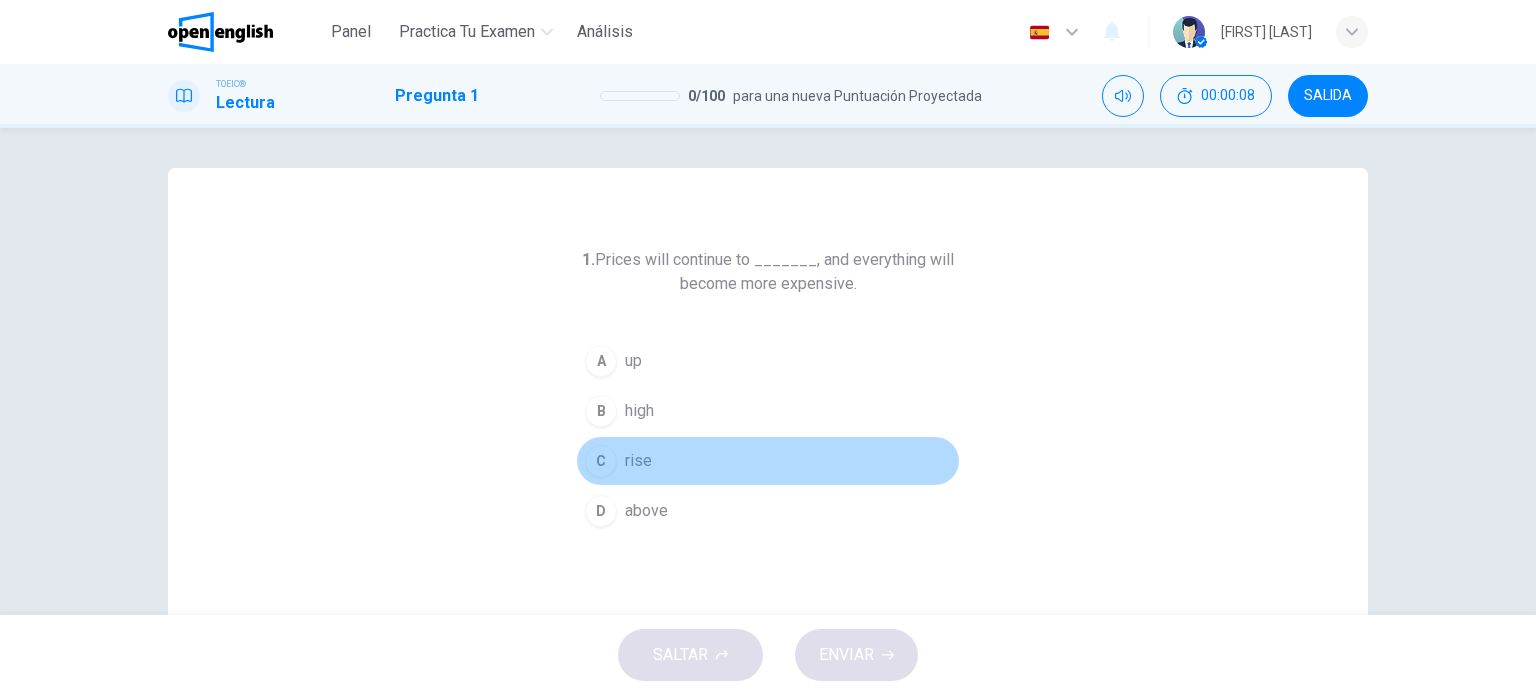 click on "C" at bounding box center (601, 461) 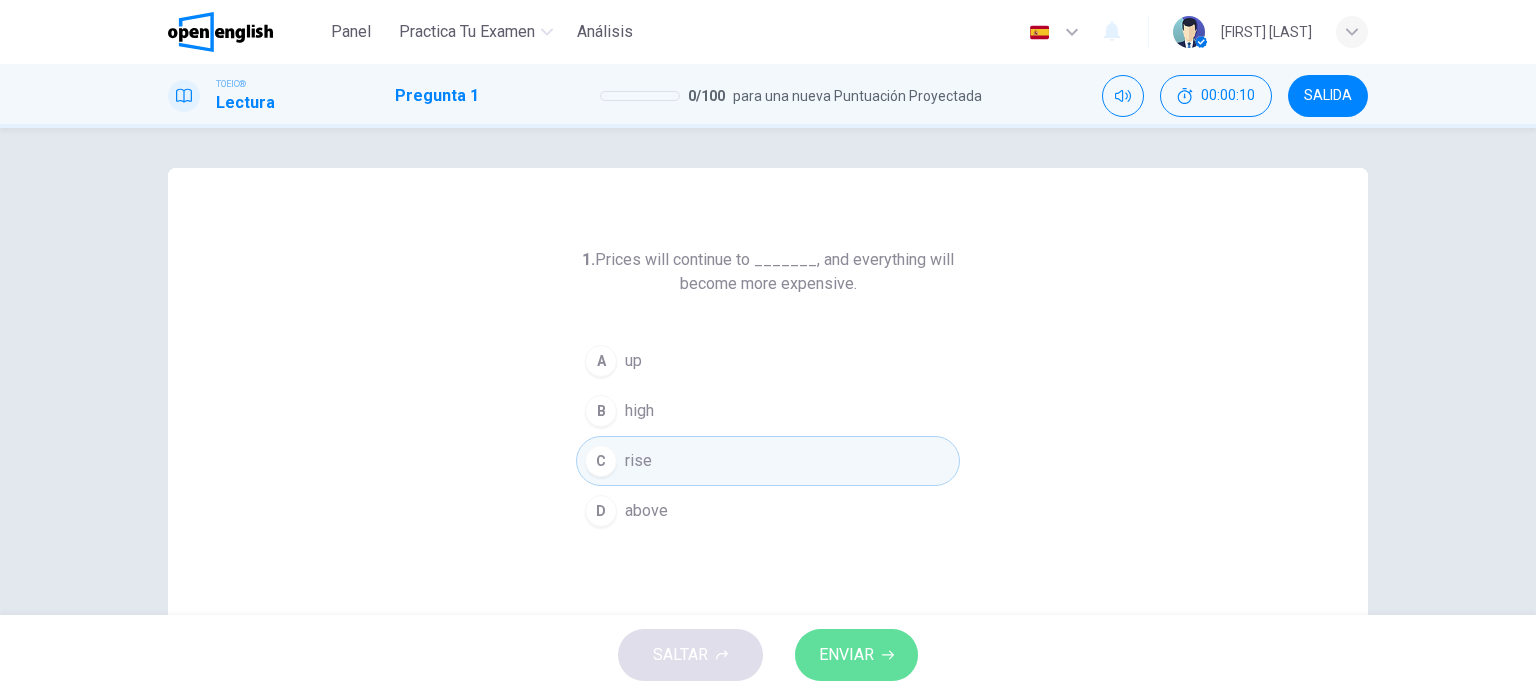click on "ENVIAR" at bounding box center (856, 655) 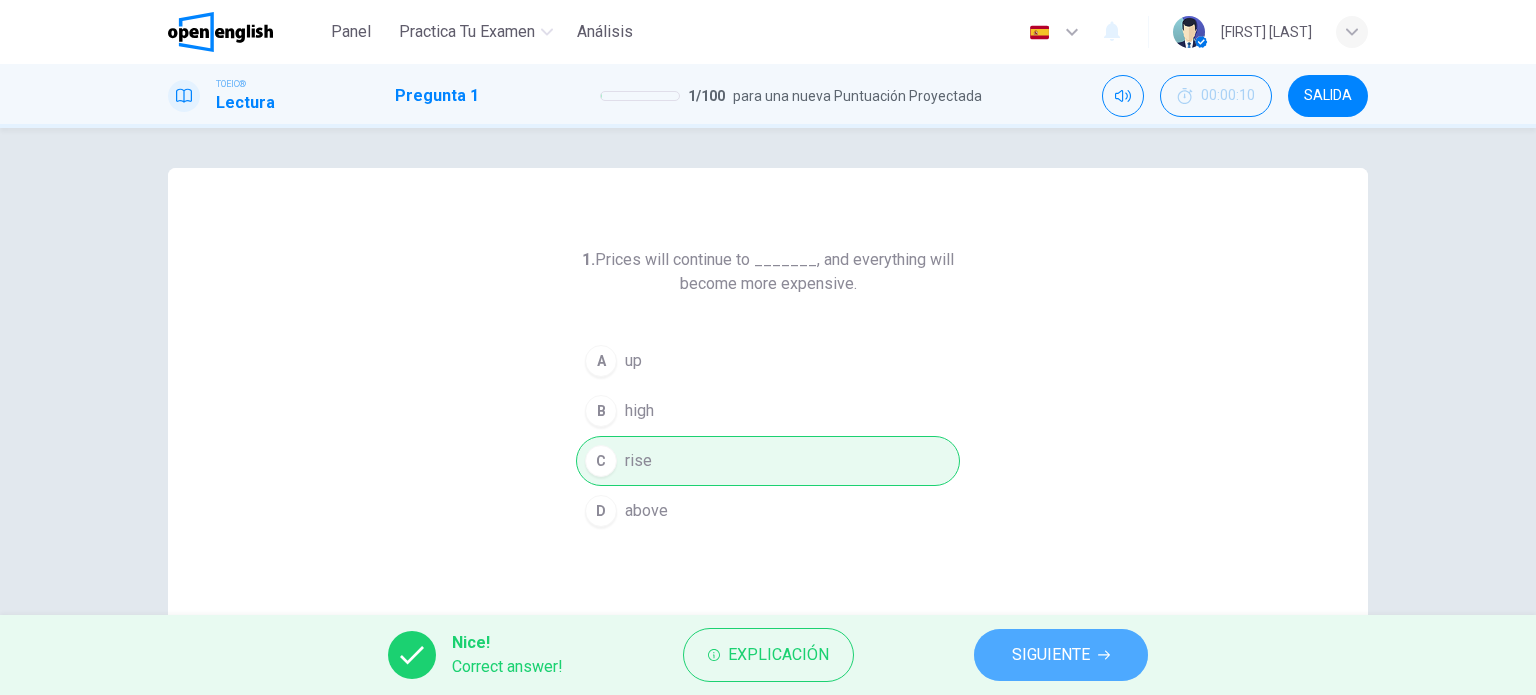 click on "SIGUIENTE" at bounding box center [1051, 655] 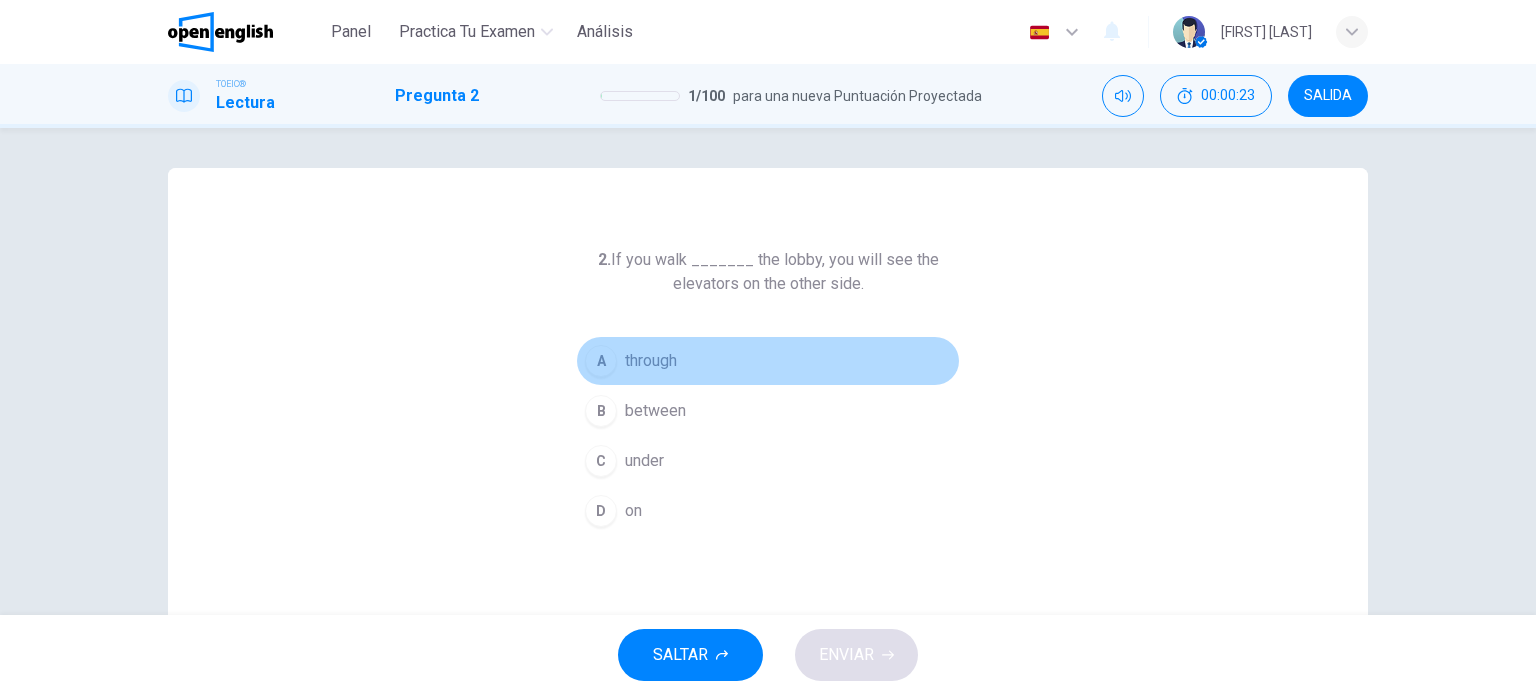 click on "A" at bounding box center [601, 361] 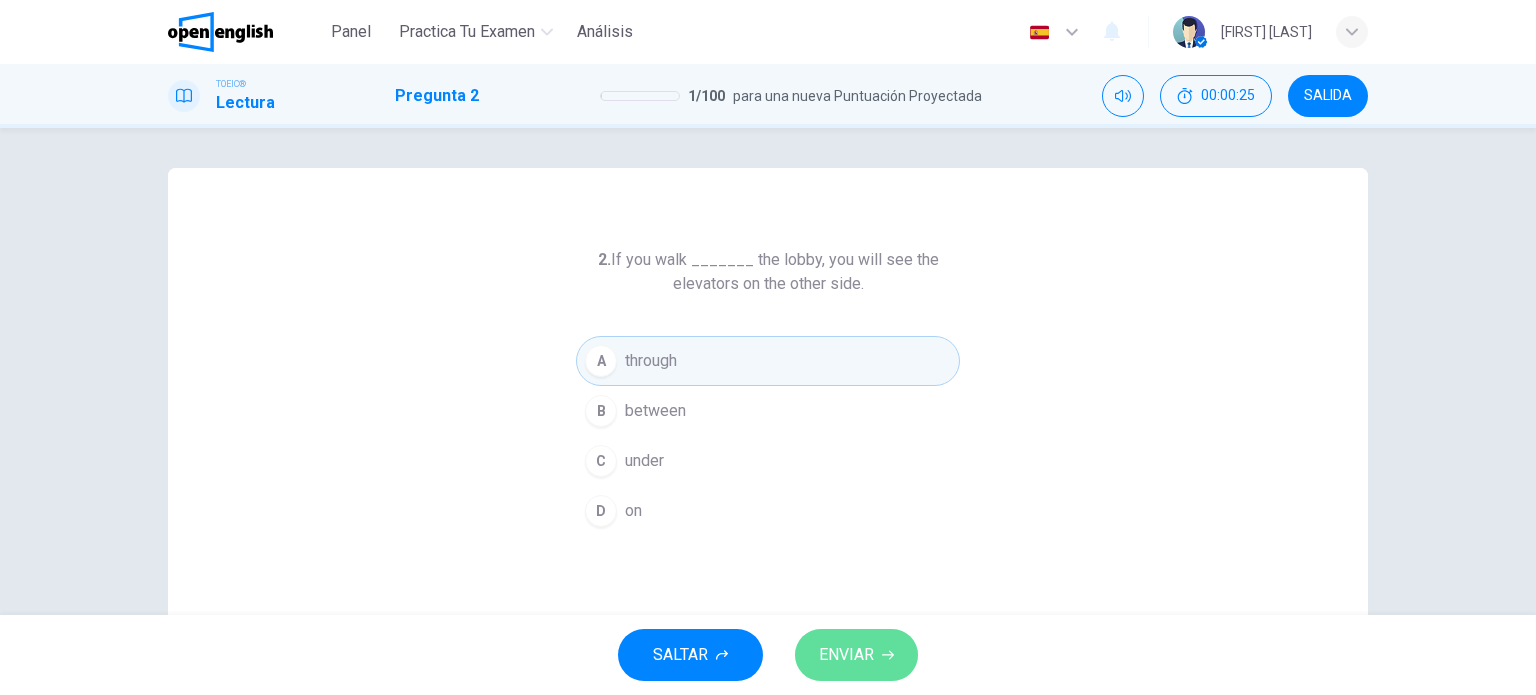 click on "ENVIAR" at bounding box center (846, 655) 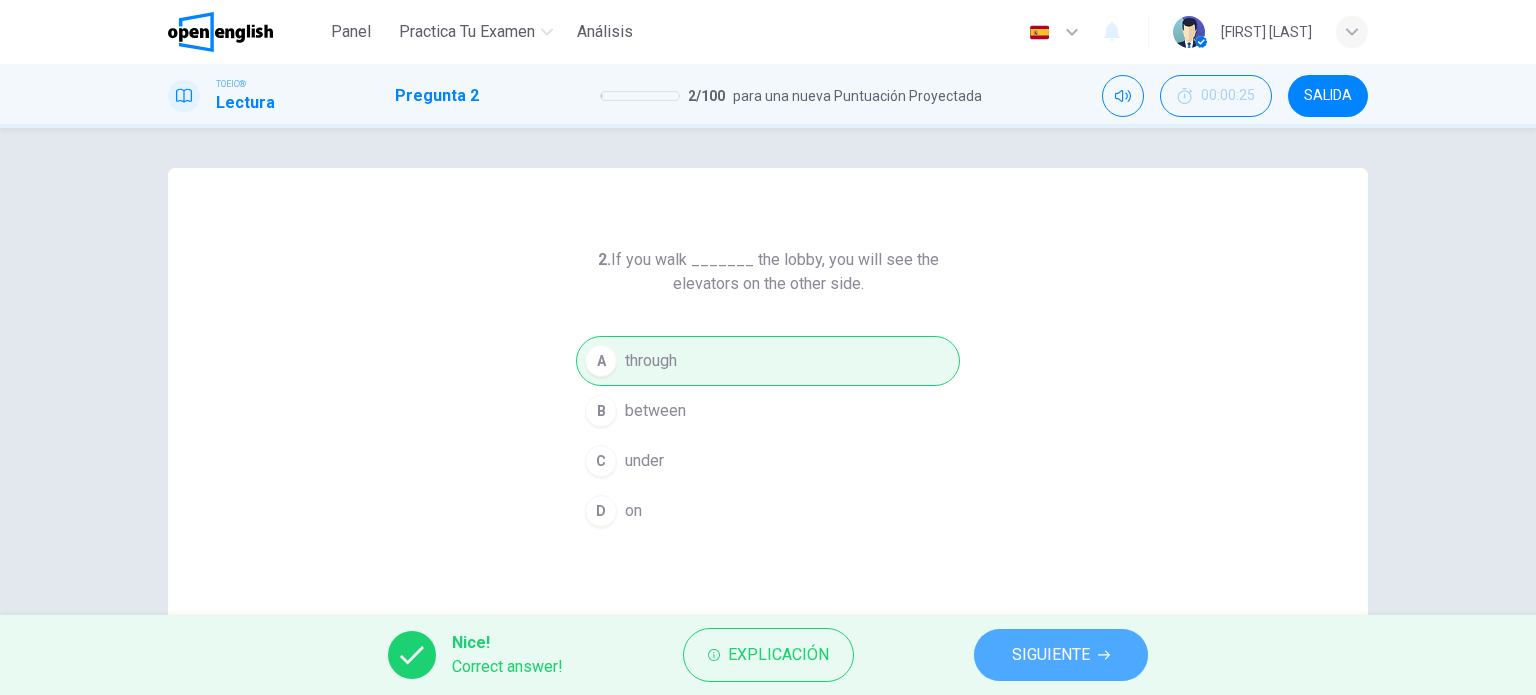 click on "SIGUIENTE" at bounding box center (1061, 655) 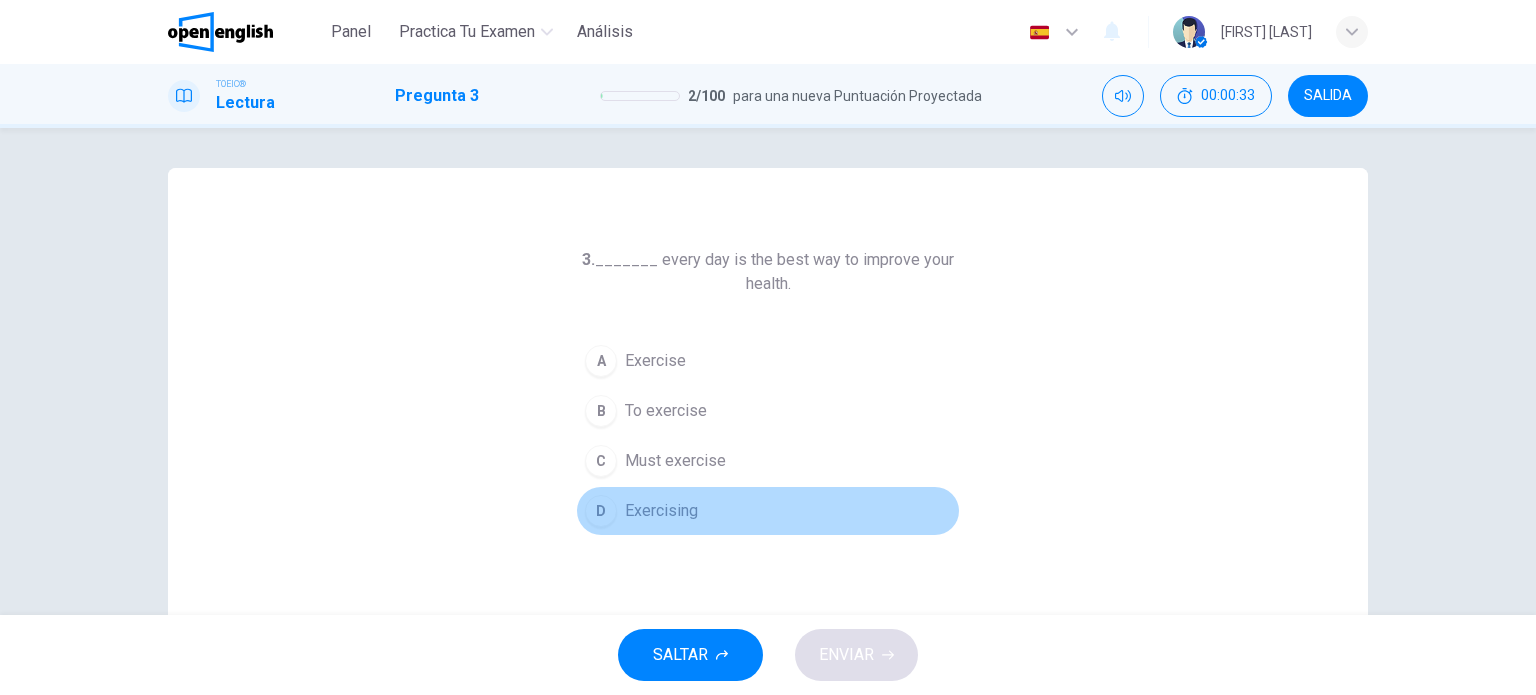 click on "D" at bounding box center (601, 511) 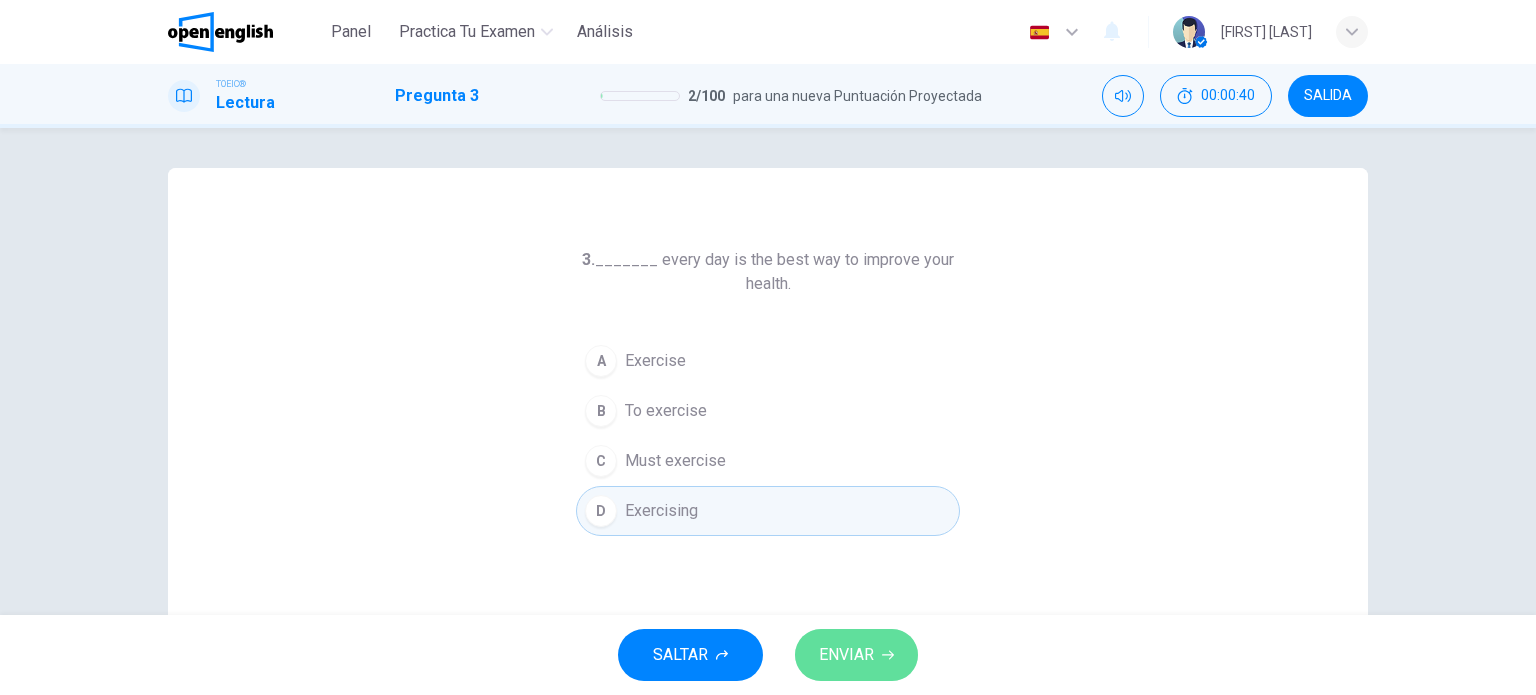click on "ENVIAR" at bounding box center [856, 655] 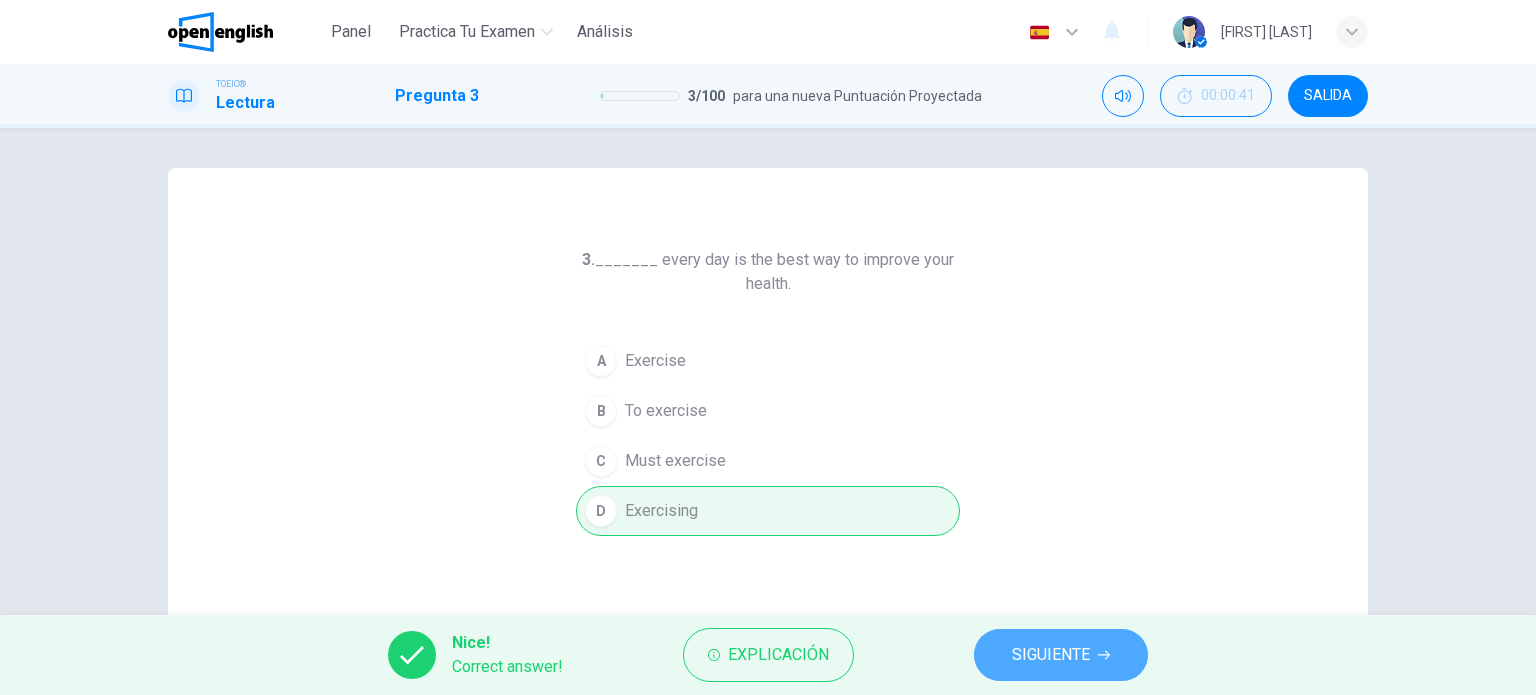 click on "SIGUIENTE" at bounding box center (1051, 655) 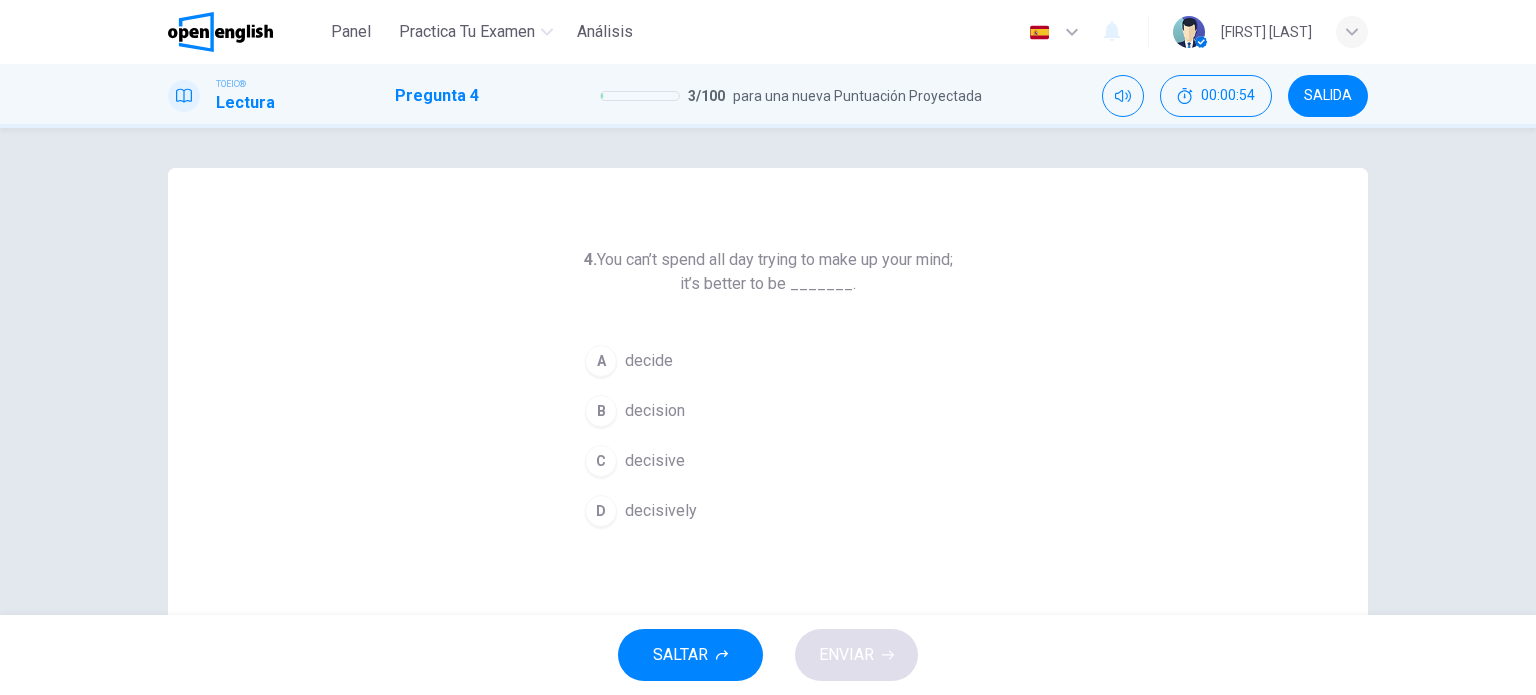 click on "A" at bounding box center (601, 361) 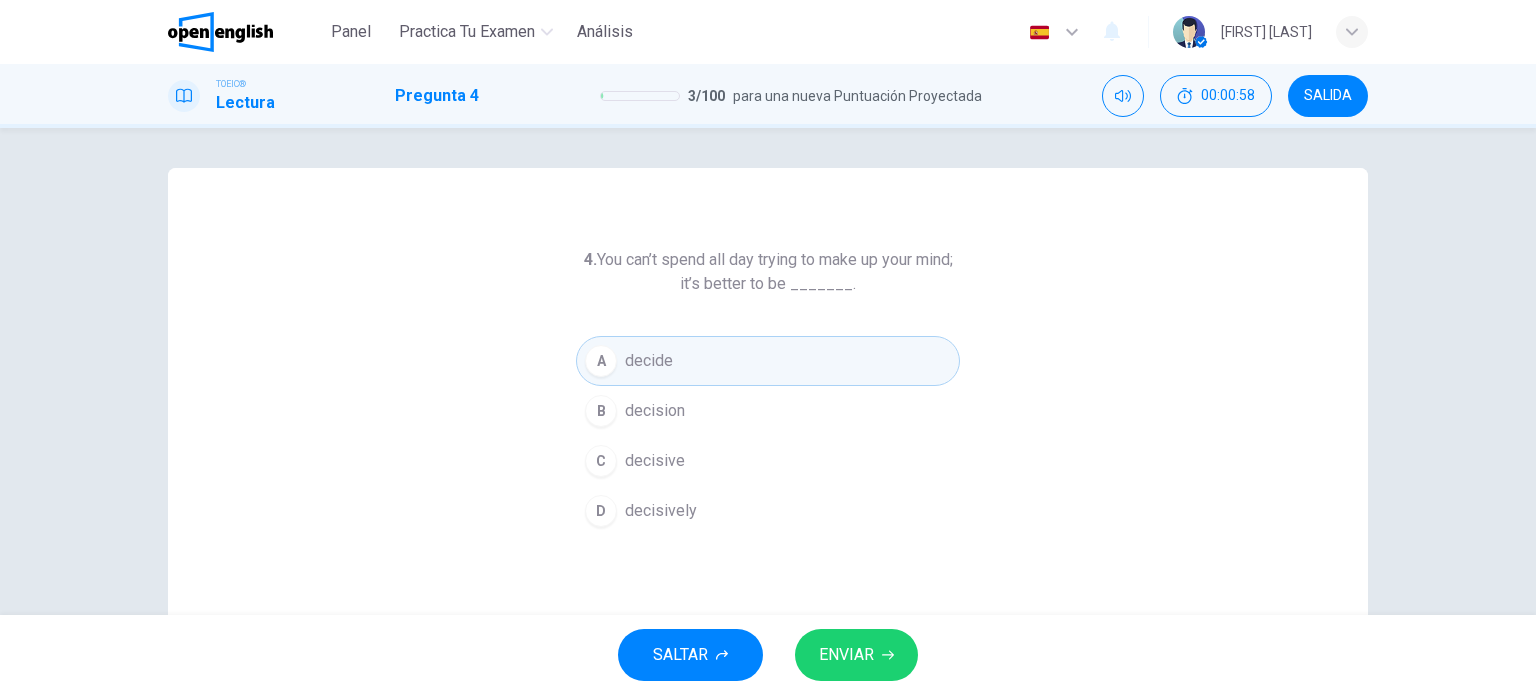 click on "ENVIAR" at bounding box center [846, 655] 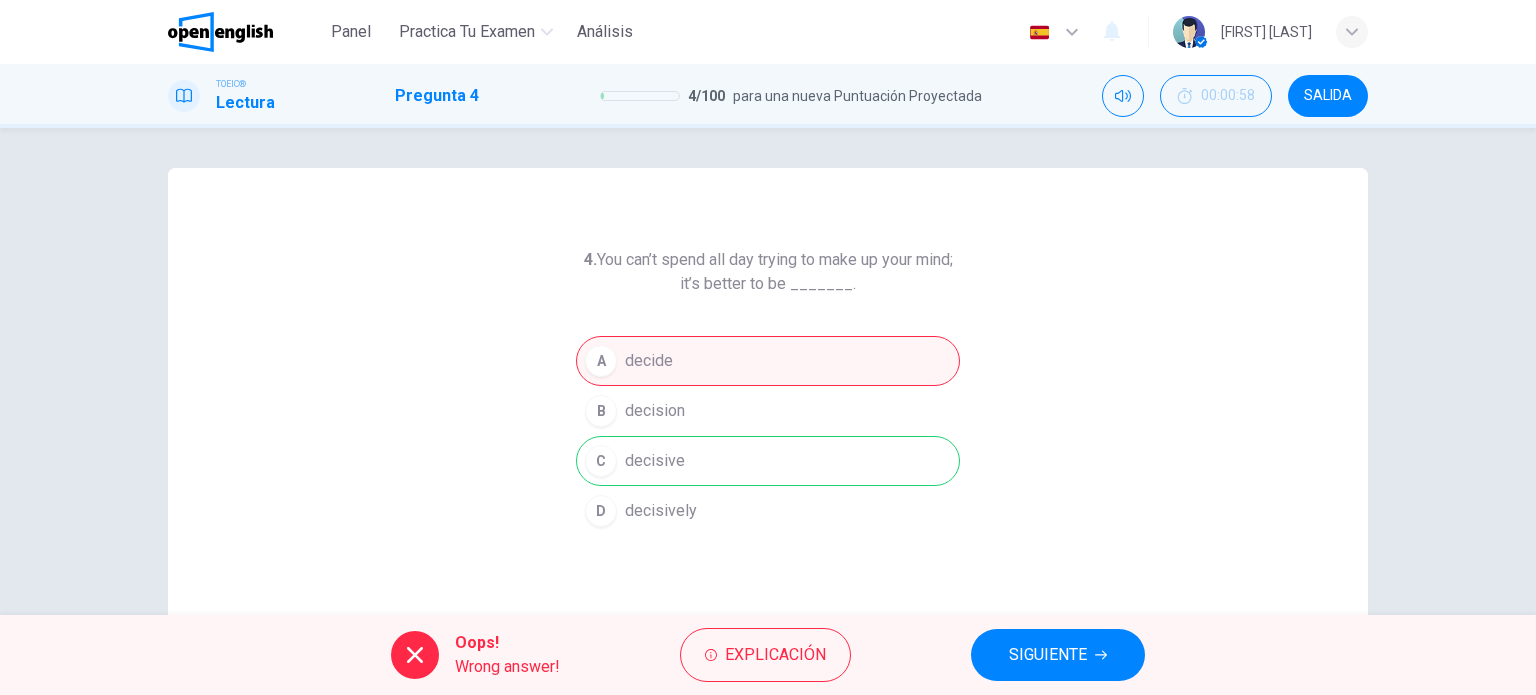 click on "SIGUIENTE" at bounding box center [1048, 655] 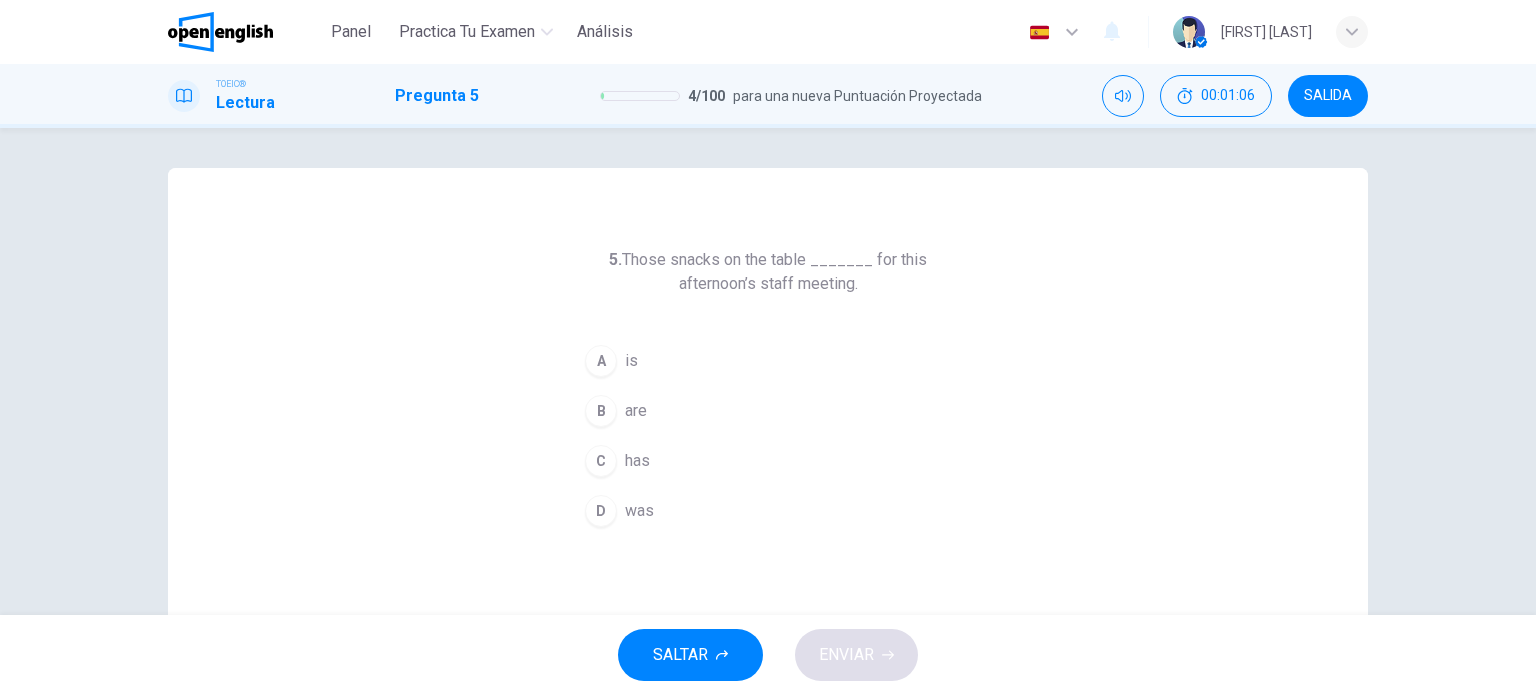 click on "B" at bounding box center [601, 411] 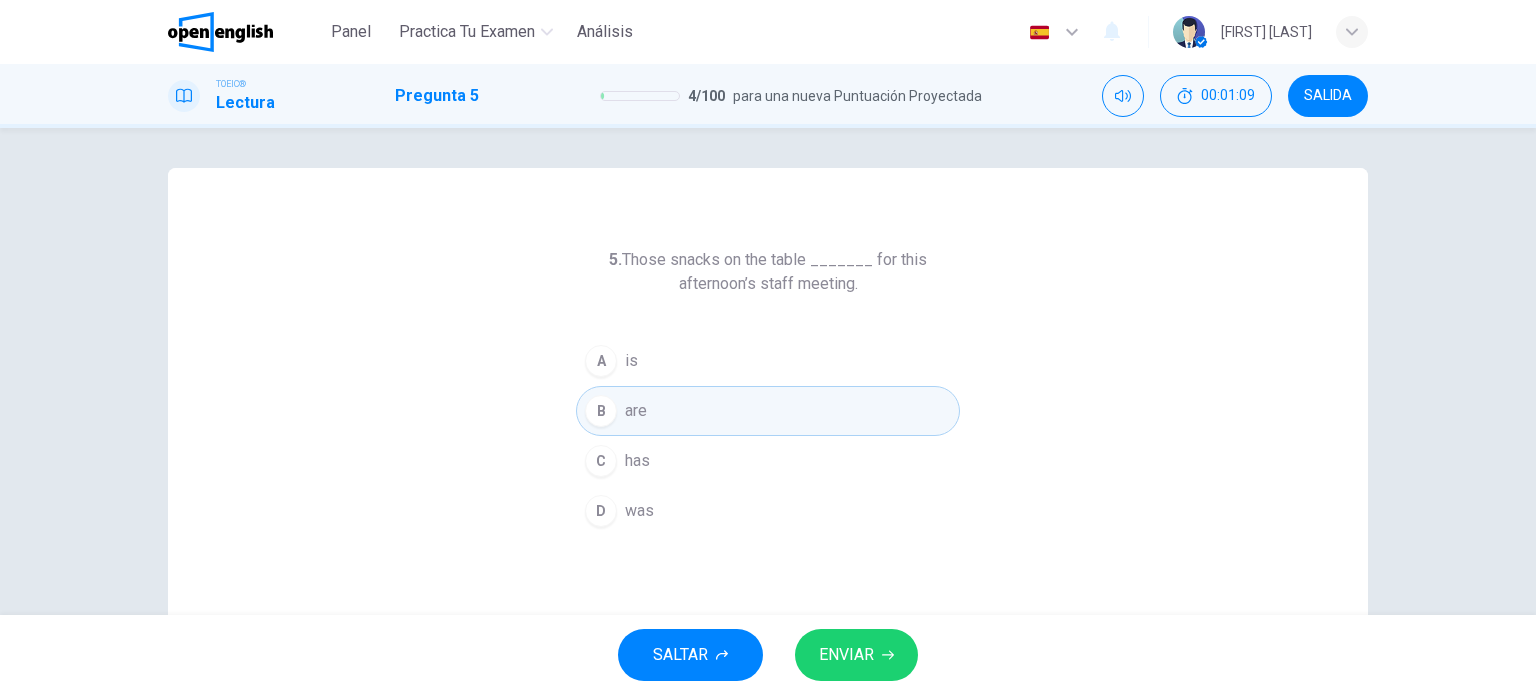 click on "ENVIAR" at bounding box center (846, 655) 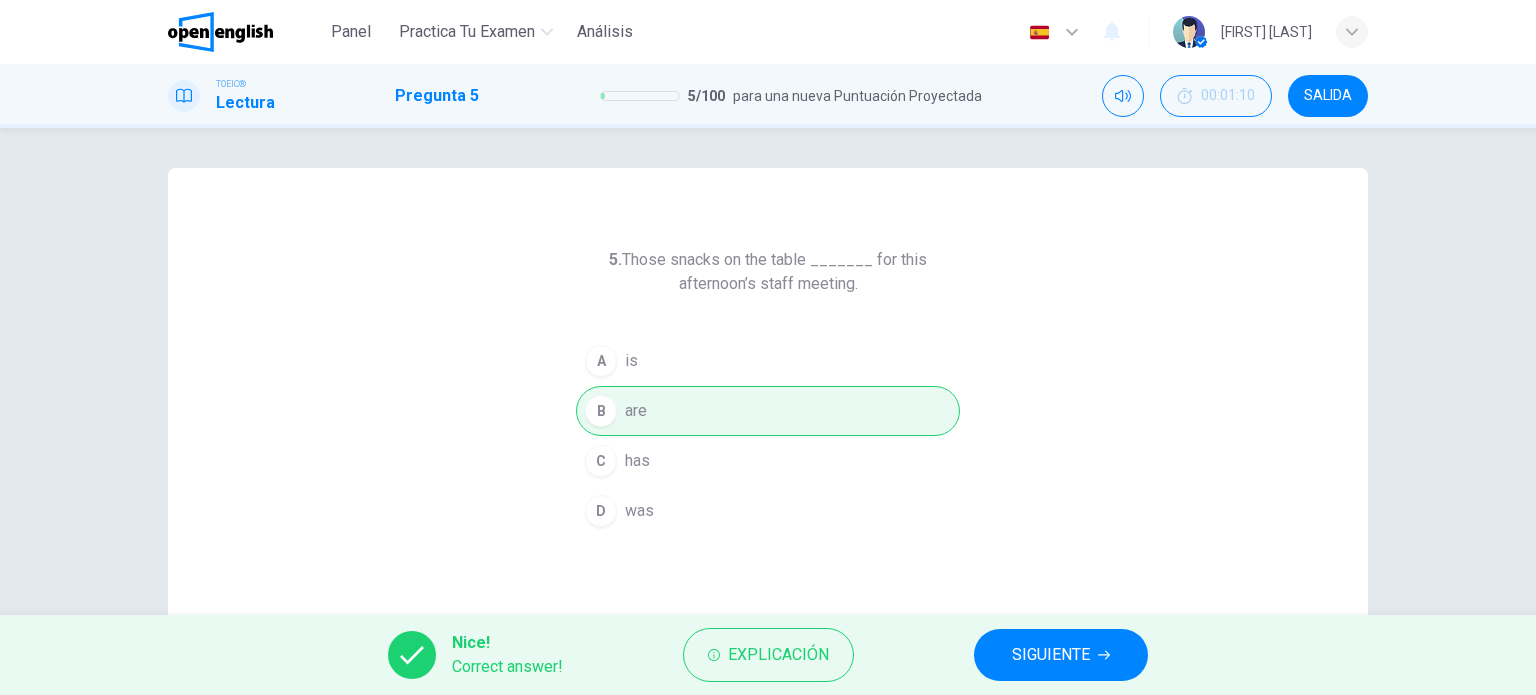 click on "SIGUIENTE" at bounding box center (1051, 655) 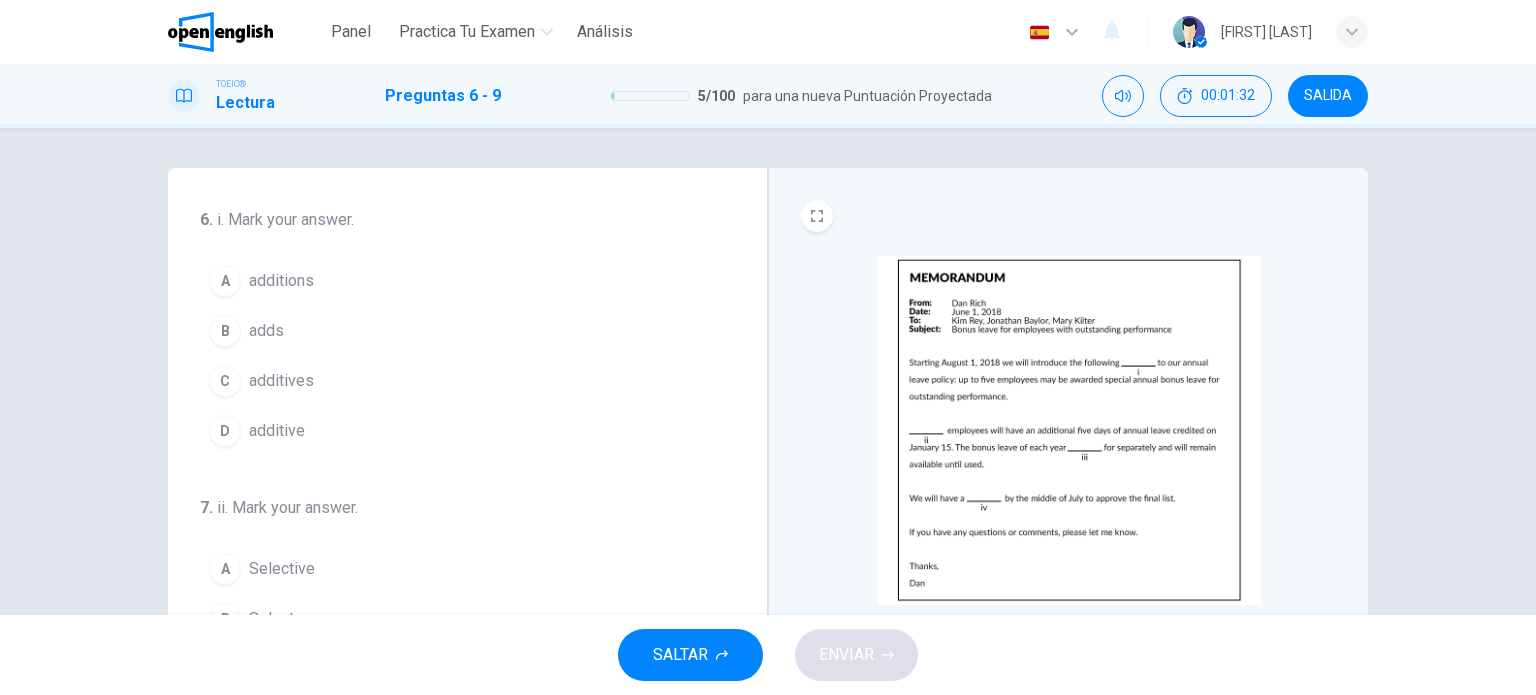click on "A" at bounding box center [225, 281] 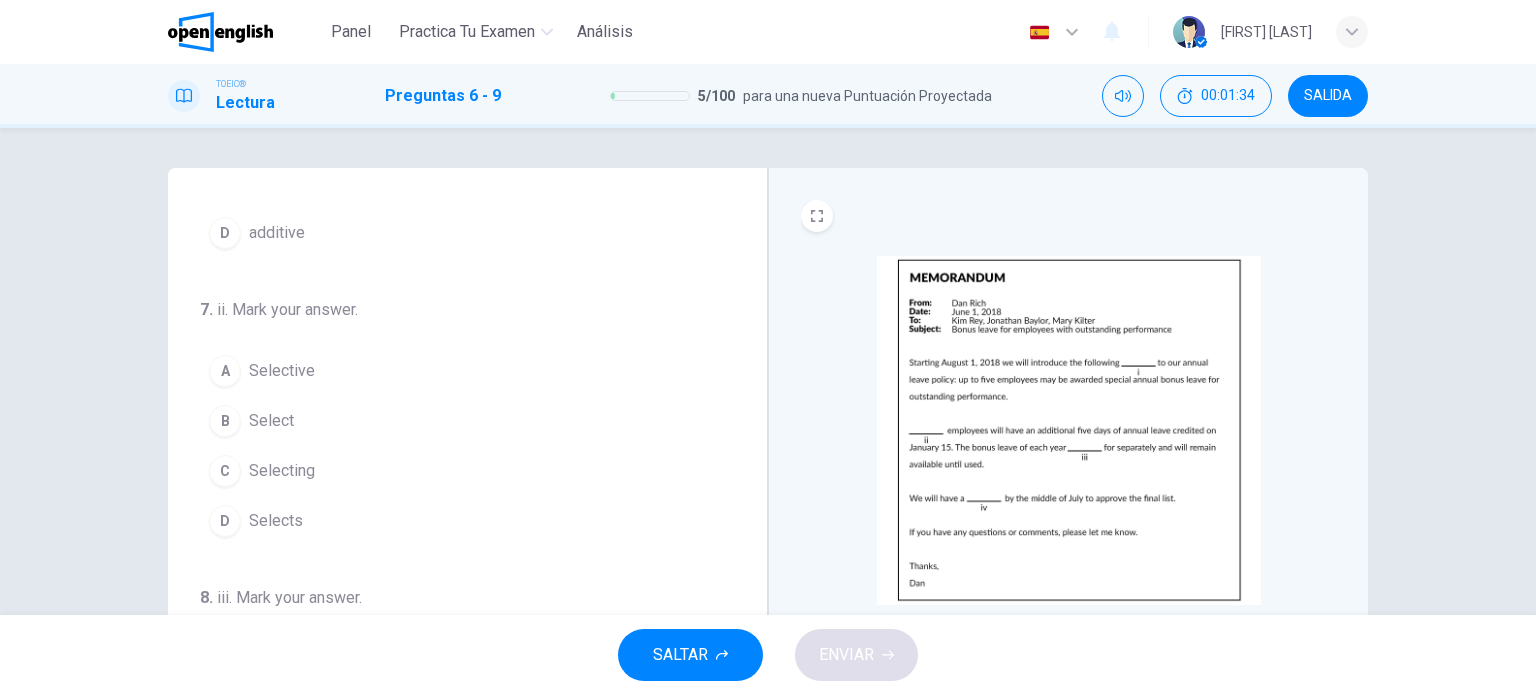 scroll, scrollTop: 200, scrollLeft: 0, axis: vertical 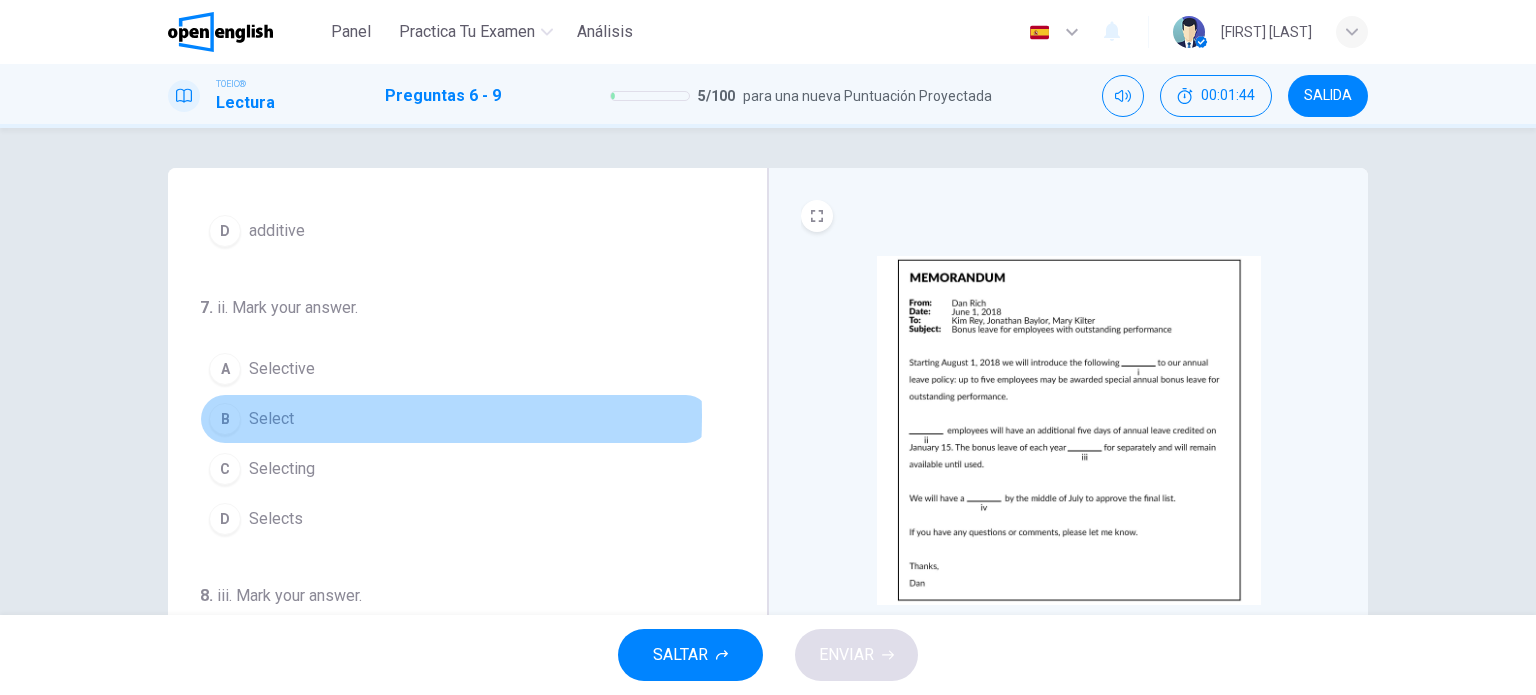 click on "B" at bounding box center (225, 419) 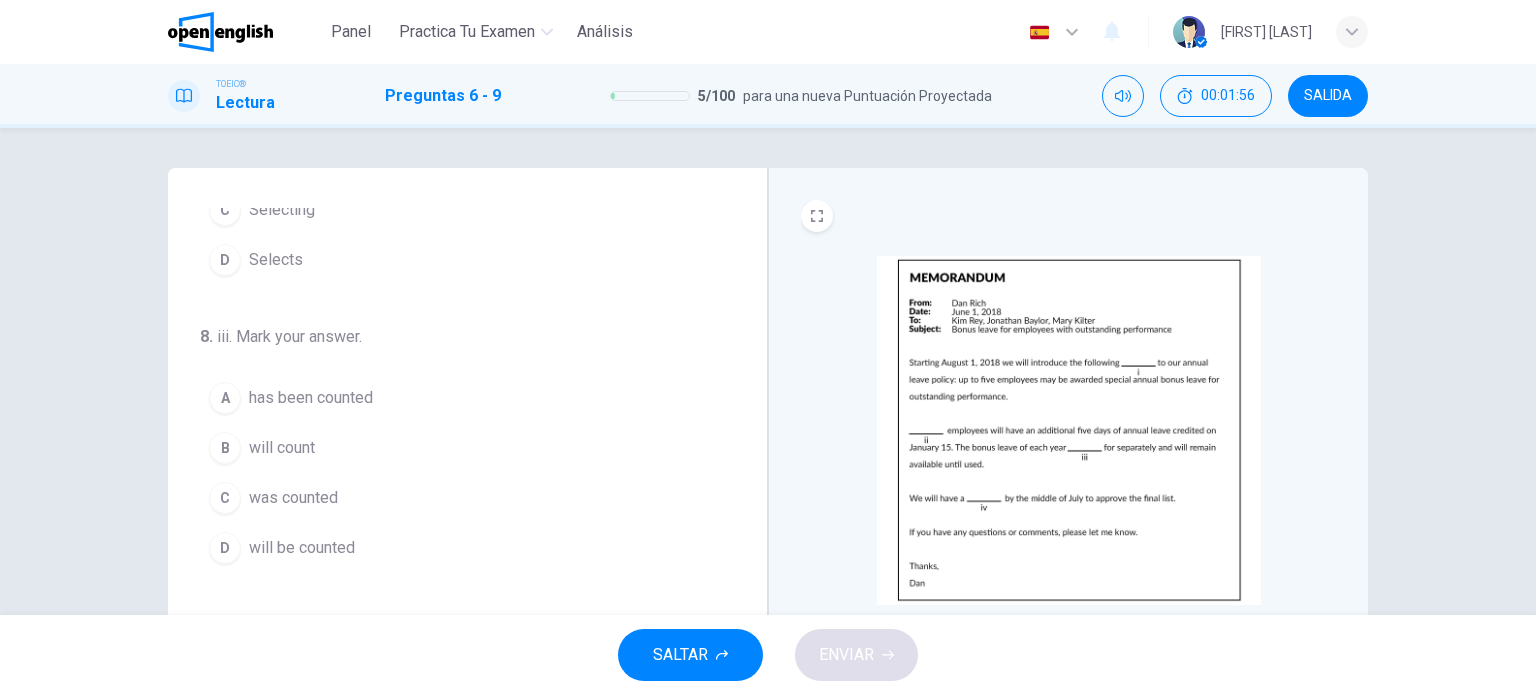 scroll, scrollTop: 490, scrollLeft: 0, axis: vertical 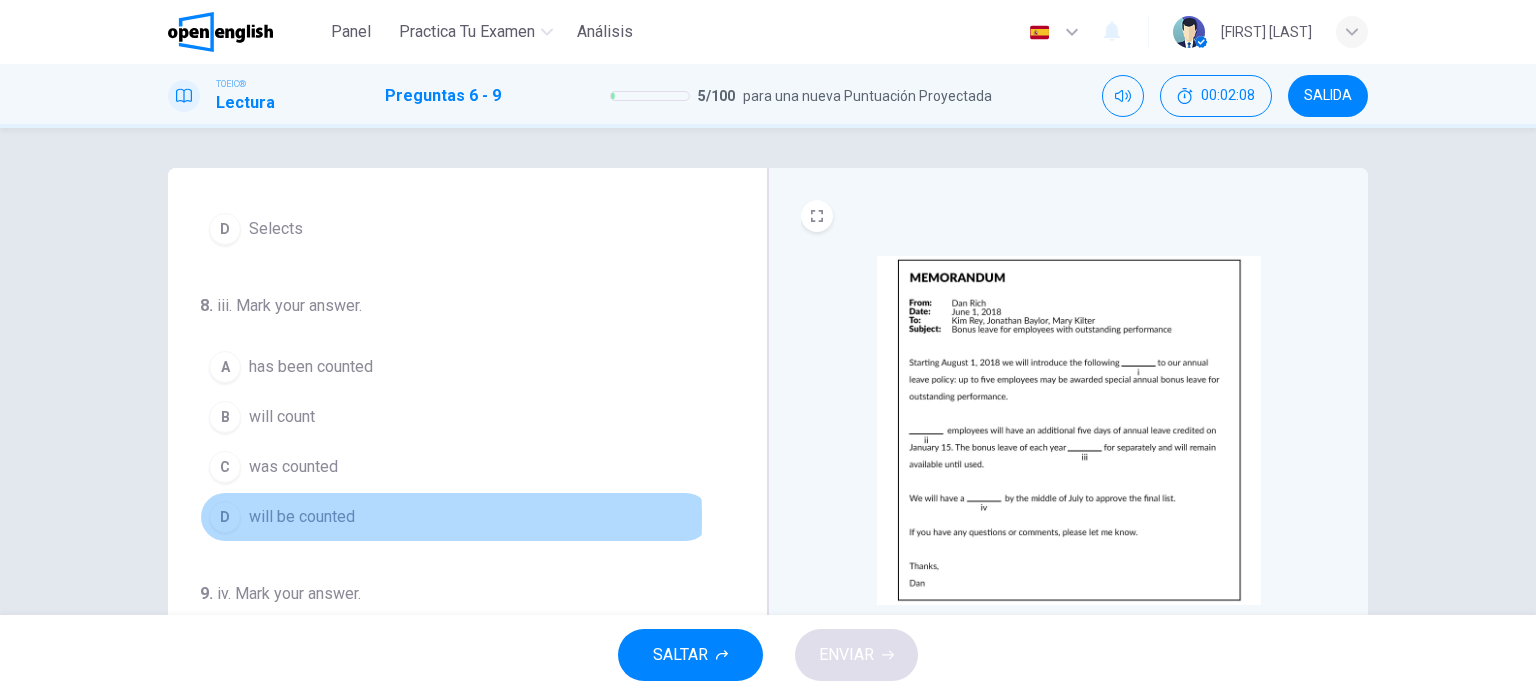 click on "D" at bounding box center (225, 517) 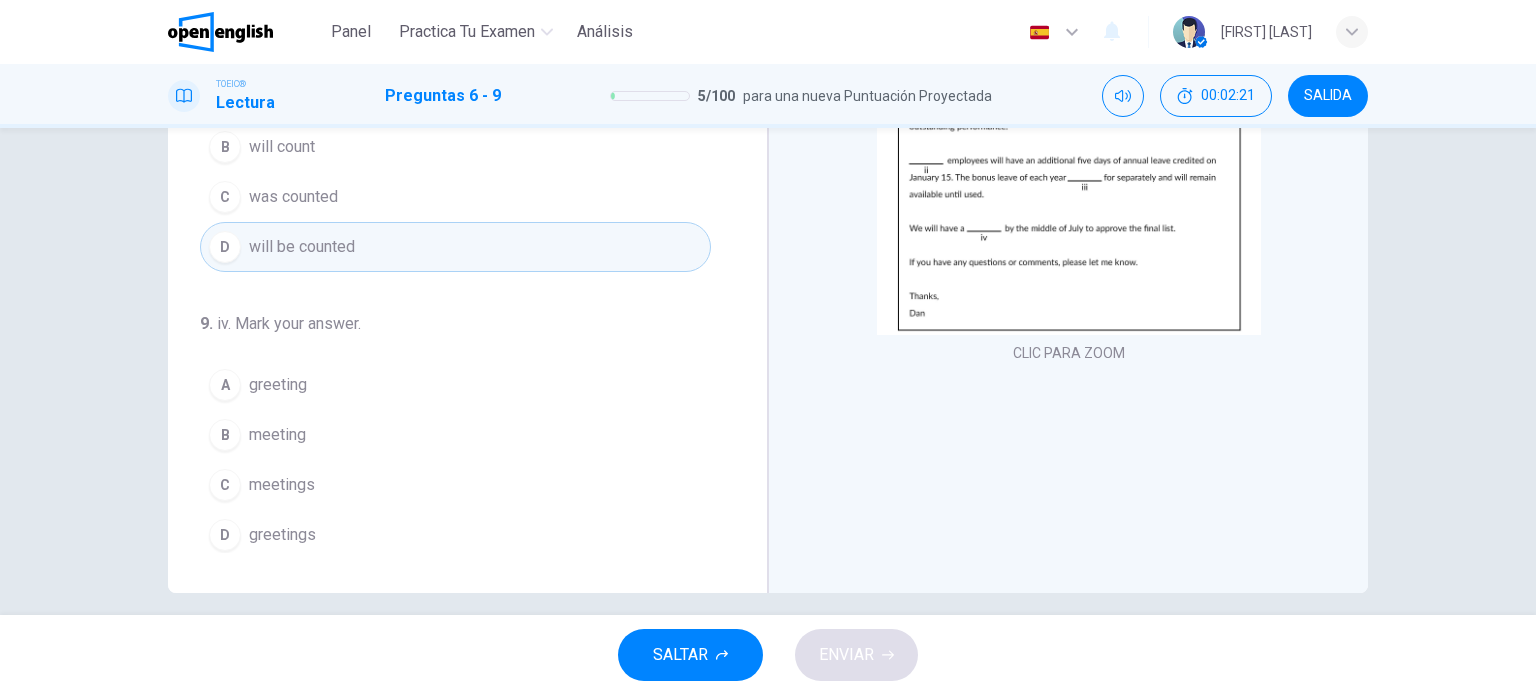 scroll, scrollTop: 288, scrollLeft: 0, axis: vertical 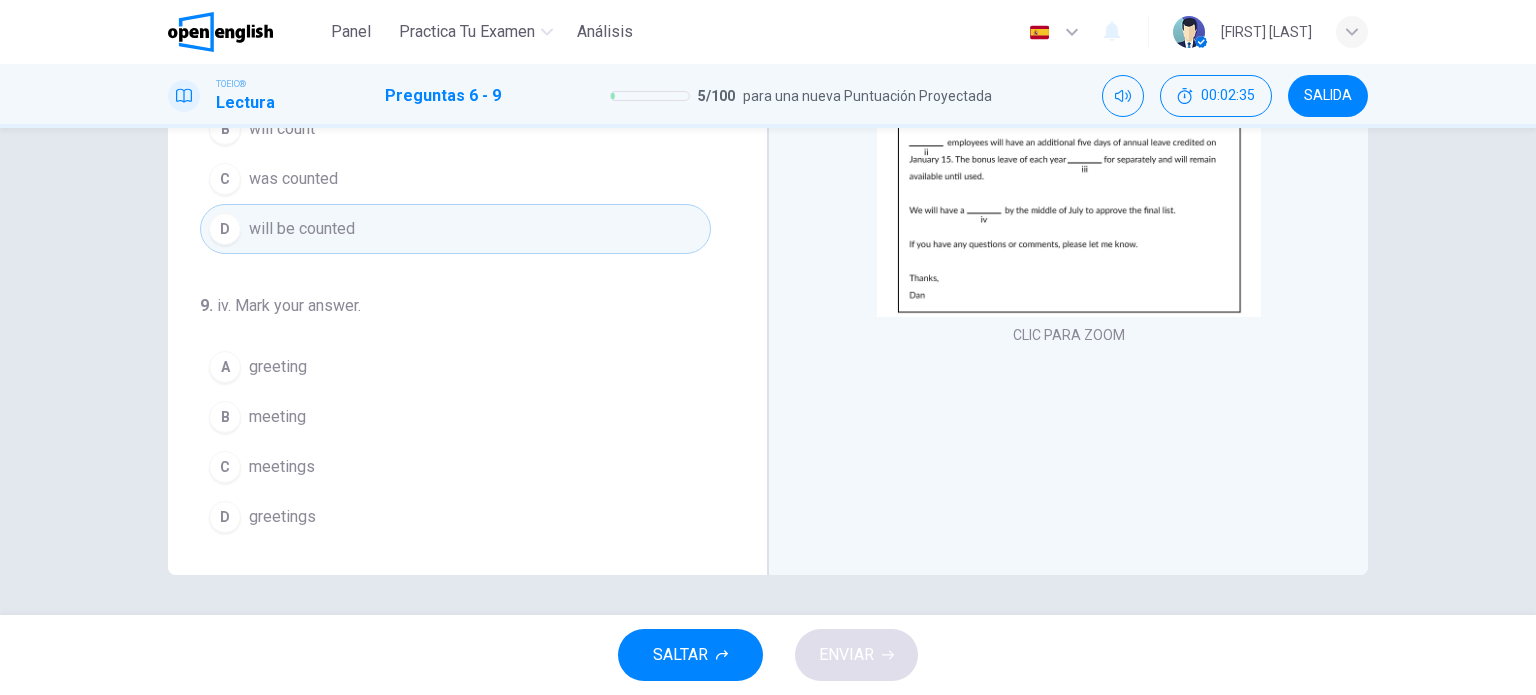 click on "B" at bounding box center (225, 417) 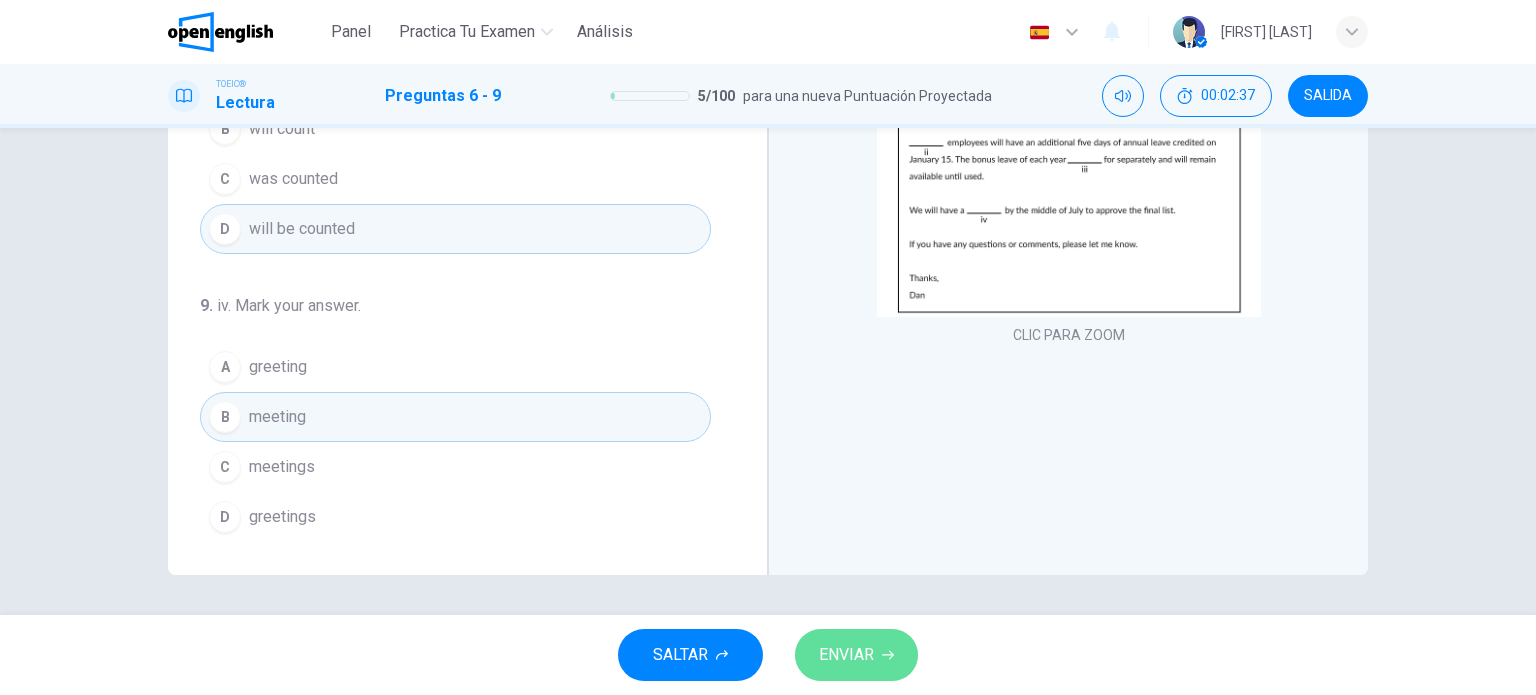 click on "ENVIAR" at bounding box center (846, 655) 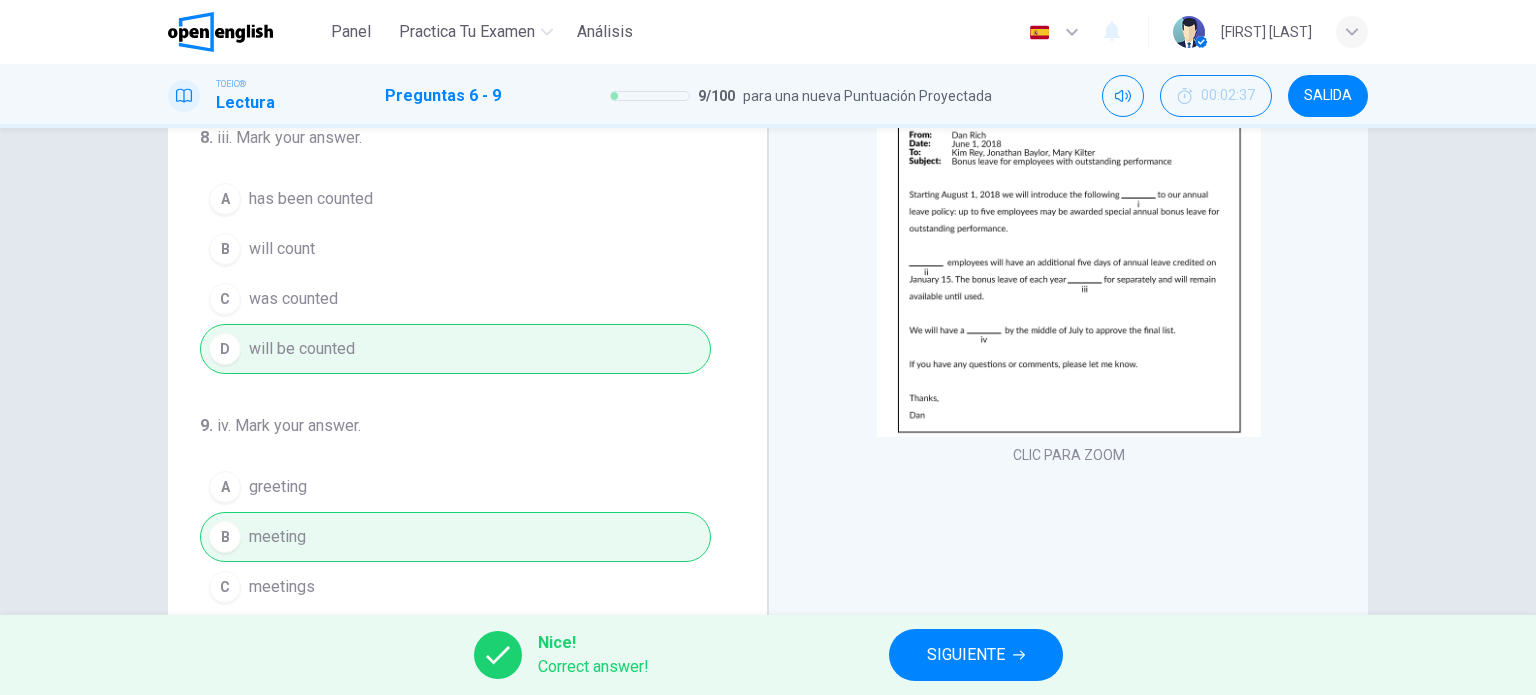 scroll, scrollTop: 0, scrollLeft: 0, axis: both 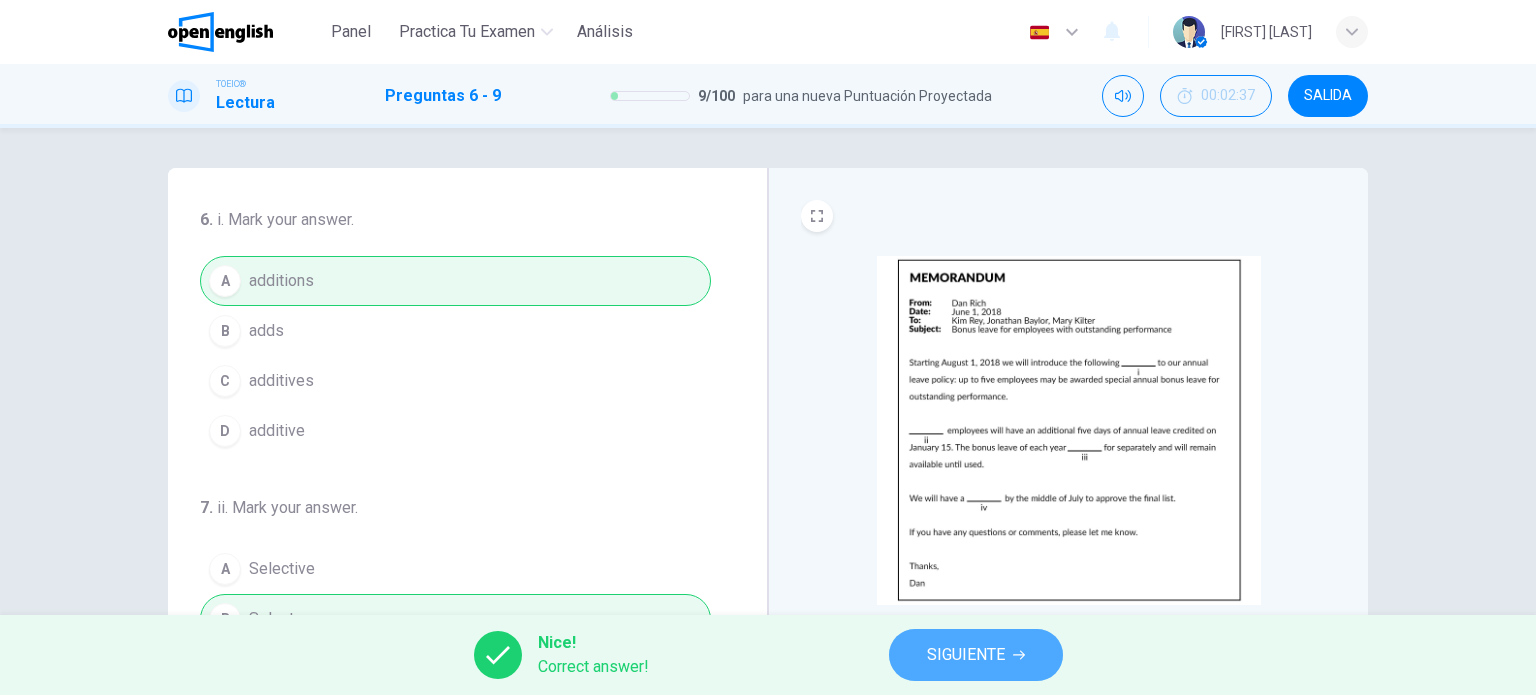 click 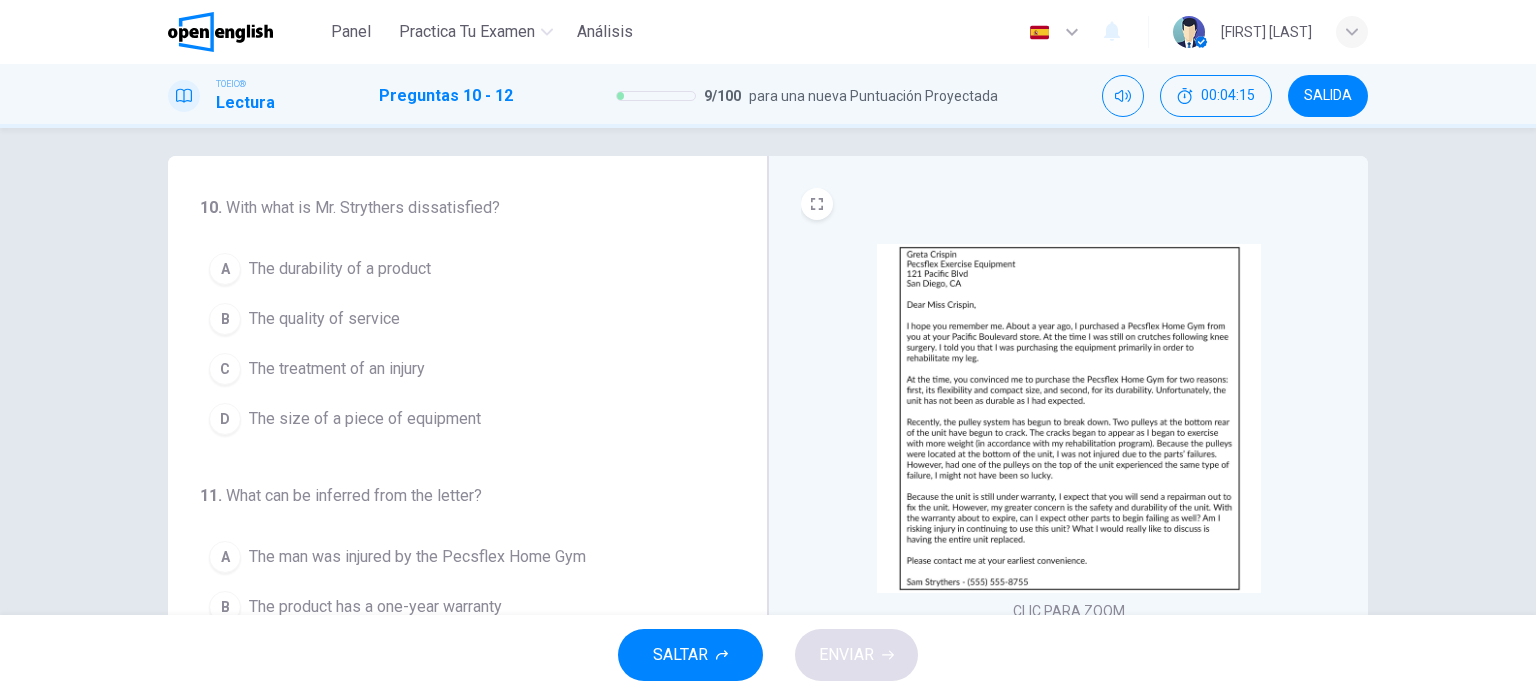 scroll, scrollTop: 0, scrollLeft: 0, axis: both 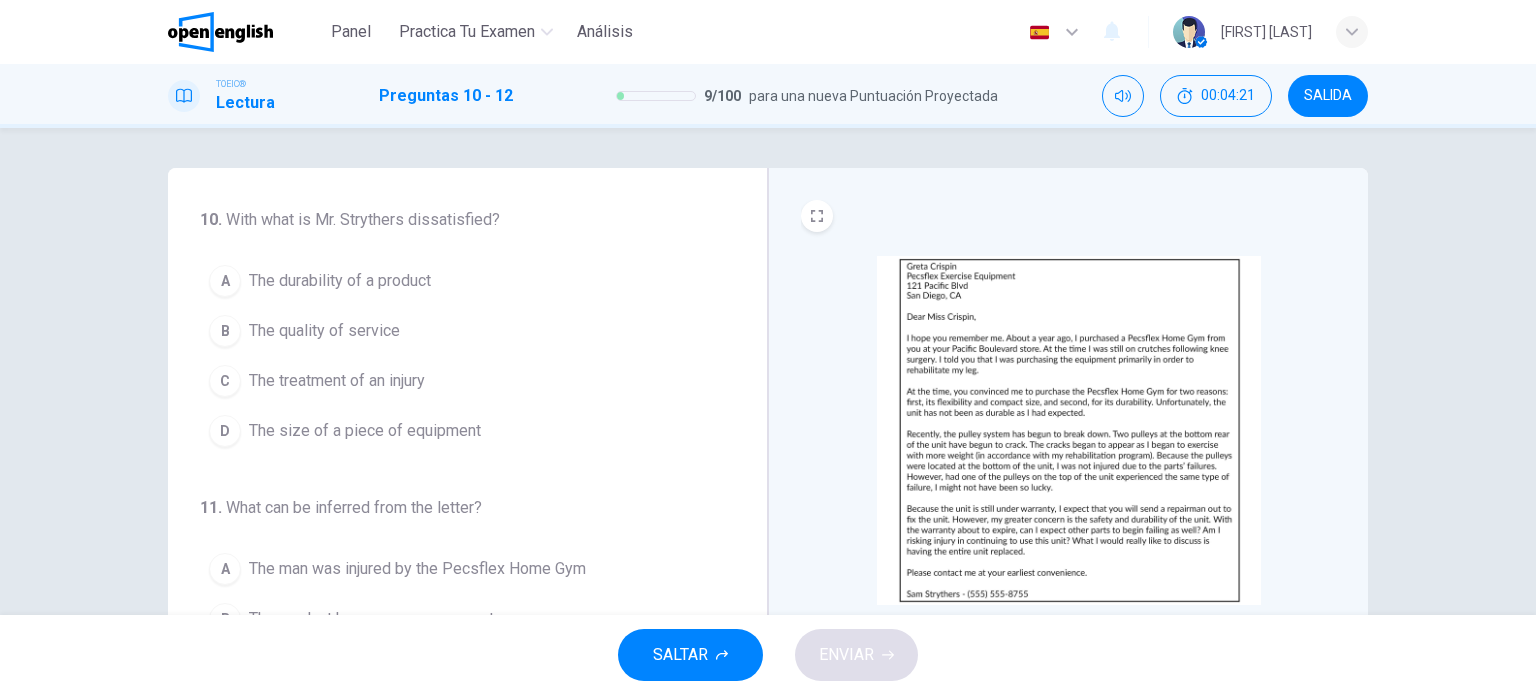 click on "A" at bounding box center [225, 281] 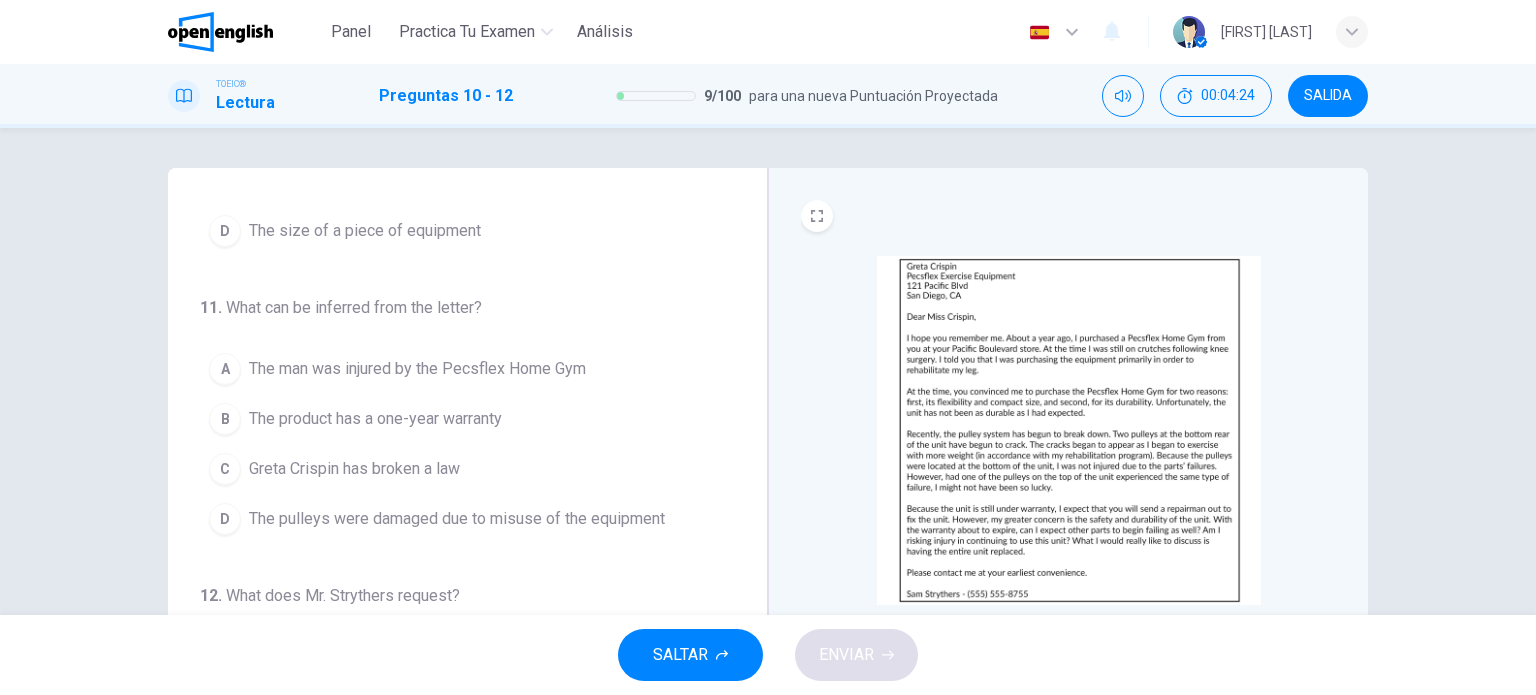 scroll, scrollTop: 204, scrollLeft: 0, axis: vertical 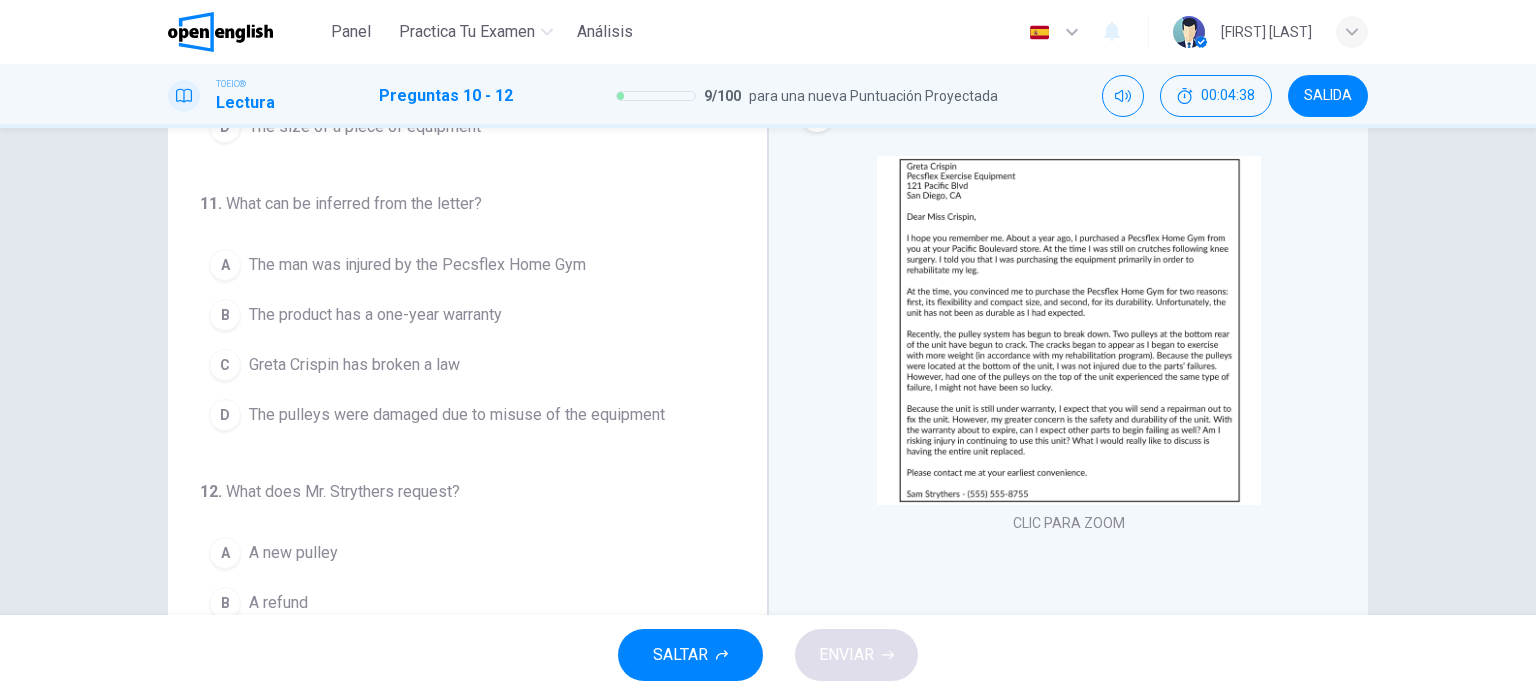 click on "B" at bounding box center [225, 315] 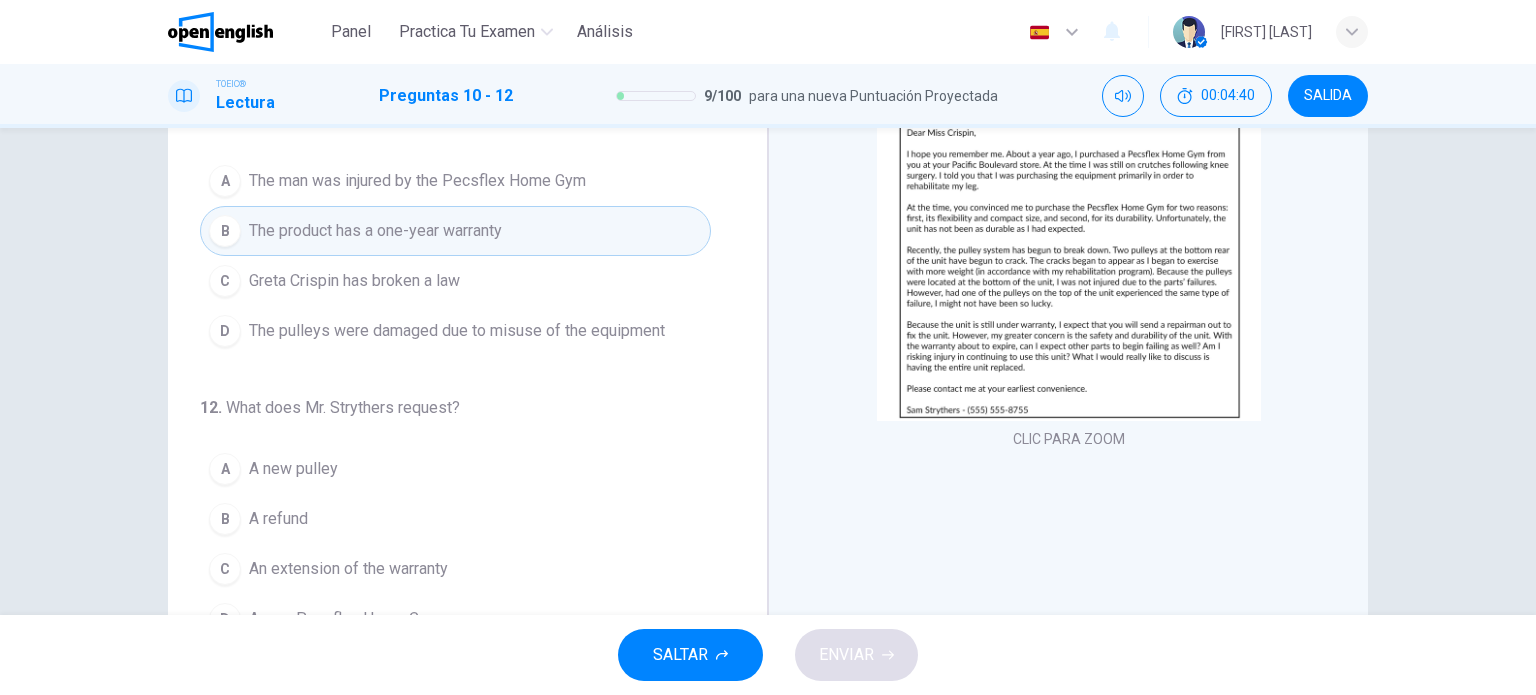 scroll, scrollTop: 288, scrollLeft: 0, axis: vertical 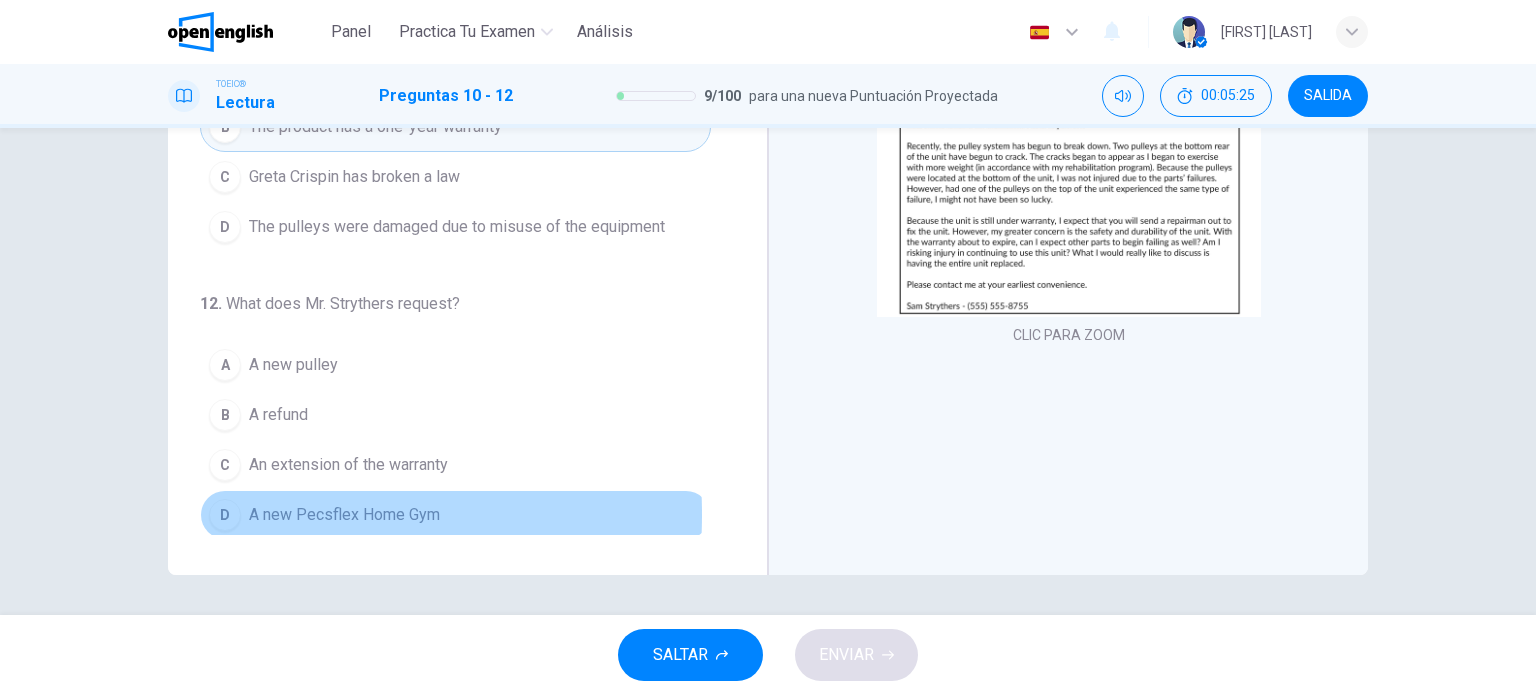 click on "D" at bounding box center (225, 515) 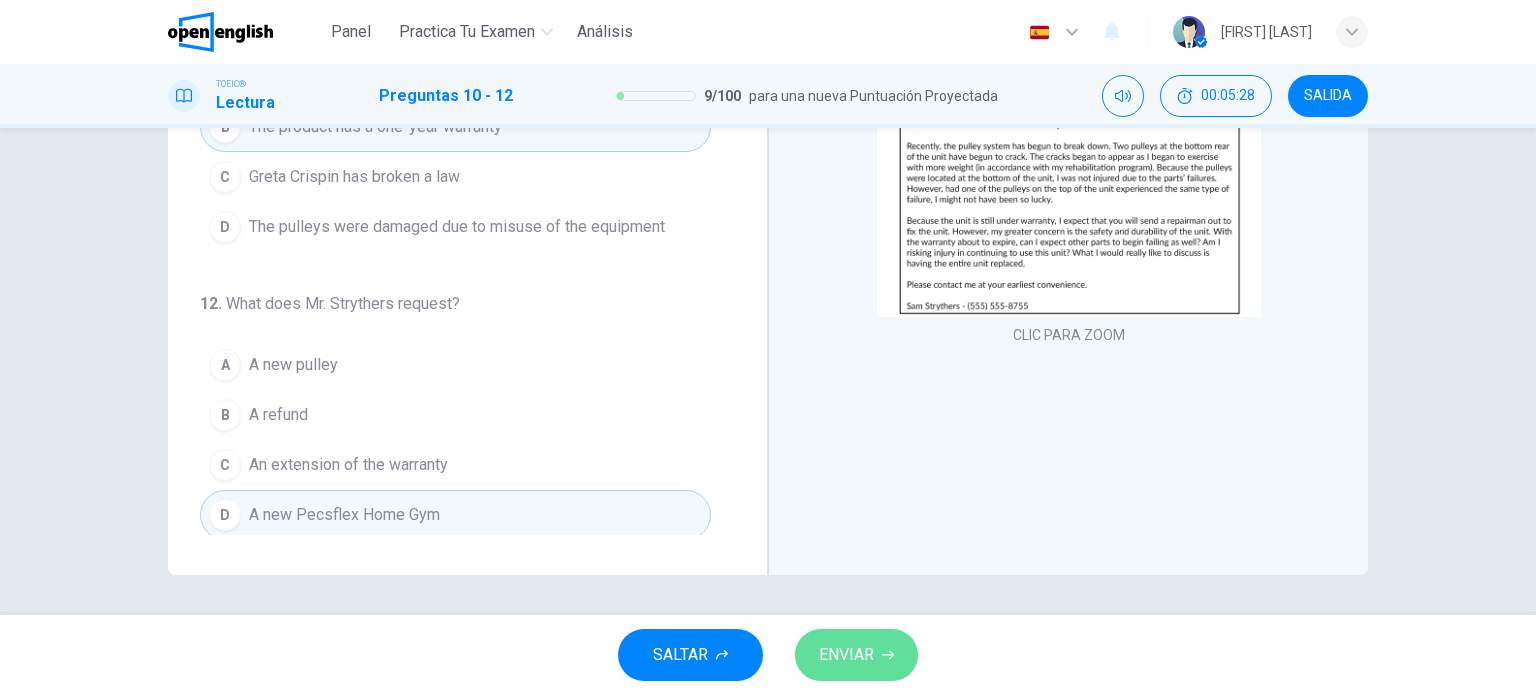 click on "ENVIAR" at bounding box center [856, 655] 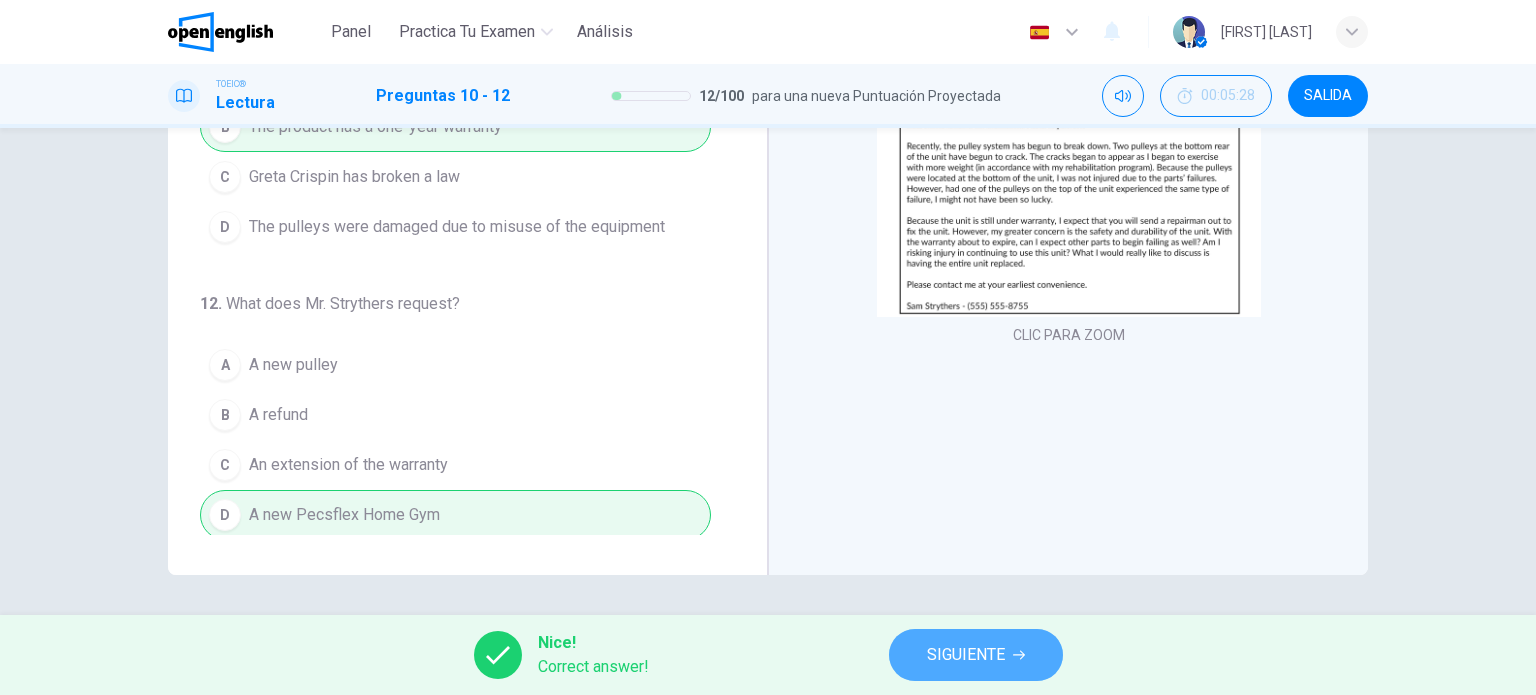click on "SIGUIENTE" at bounding box center (966, 655) 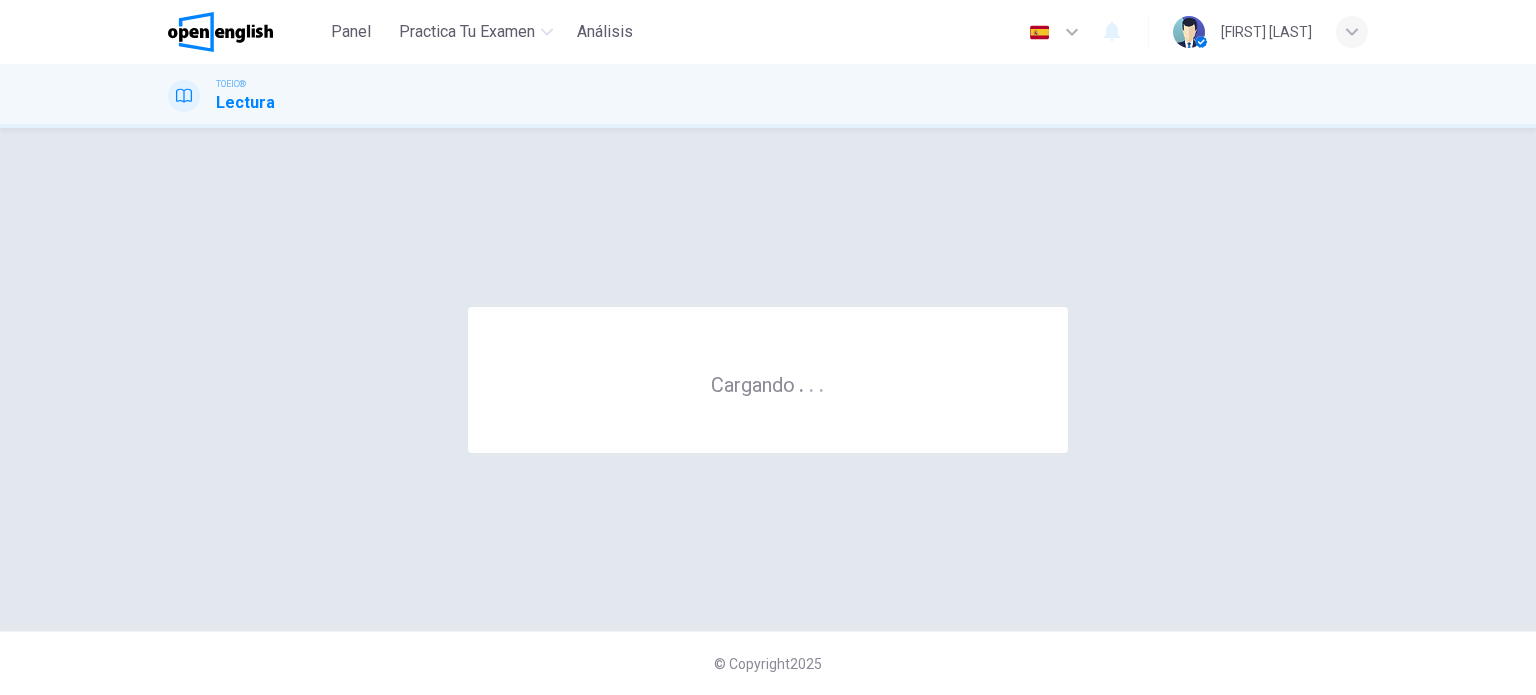 scroll, scrollTop: 0, scrollLeft: 0, axis: both 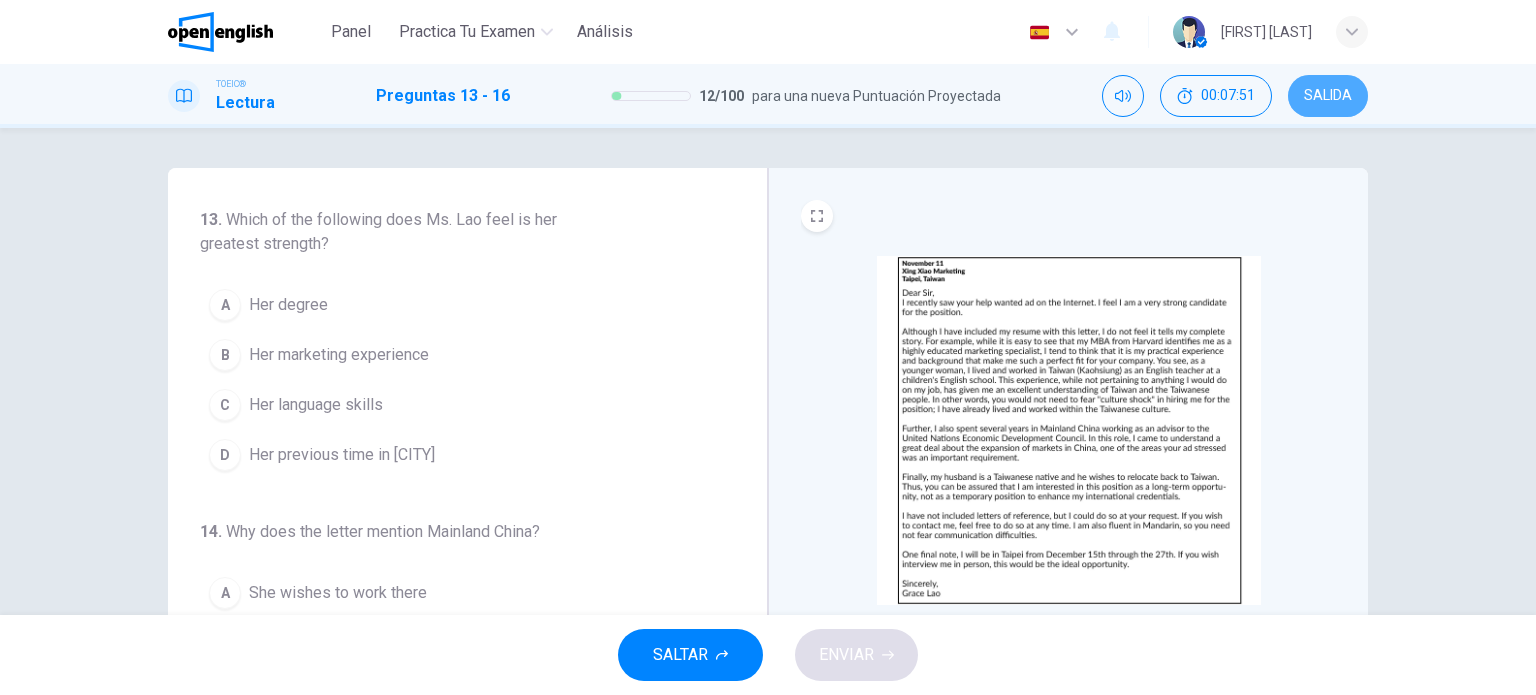 click on "SALIDA" at bounding box center (1328, 96) 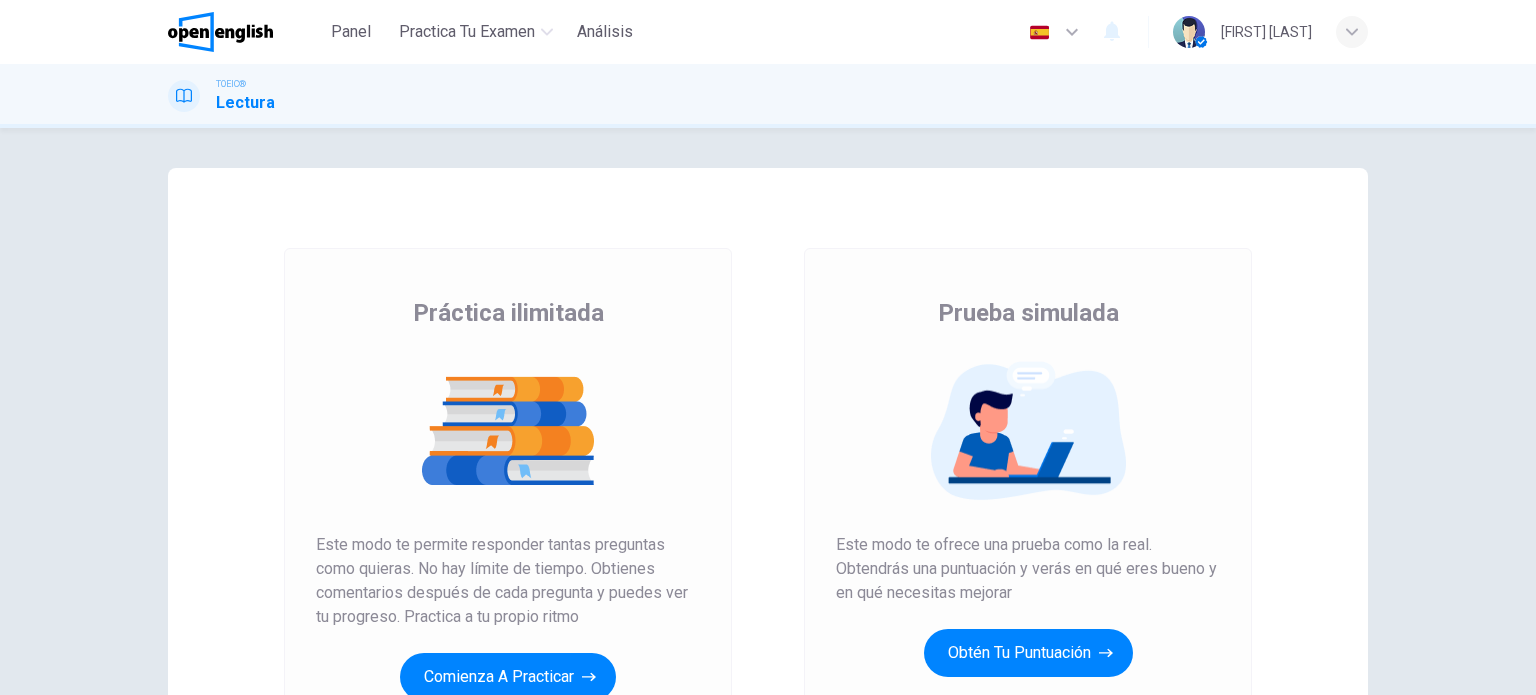scroll, scrollTop: 0, scrollLeft: 0, axis: both 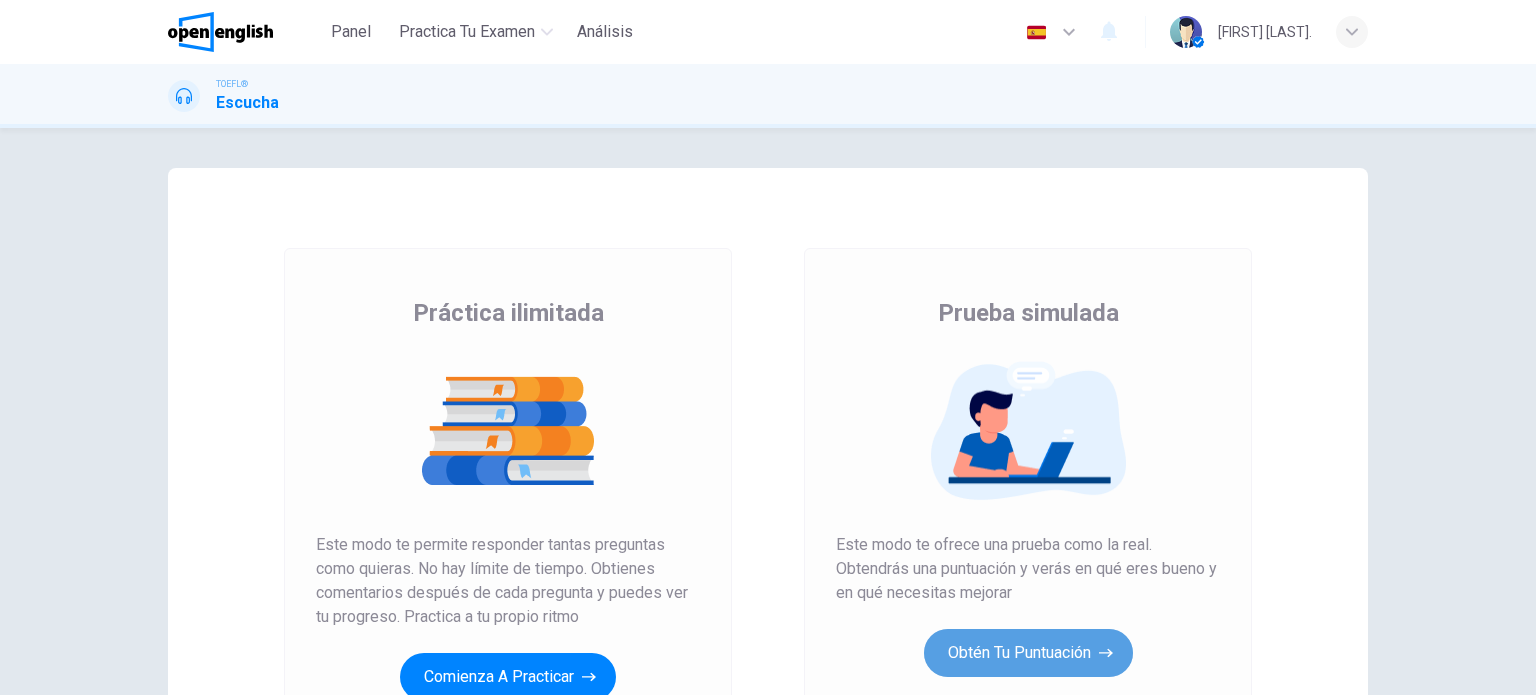 click on "Obtén tu puntuación" at bounding box center [1028, 653] 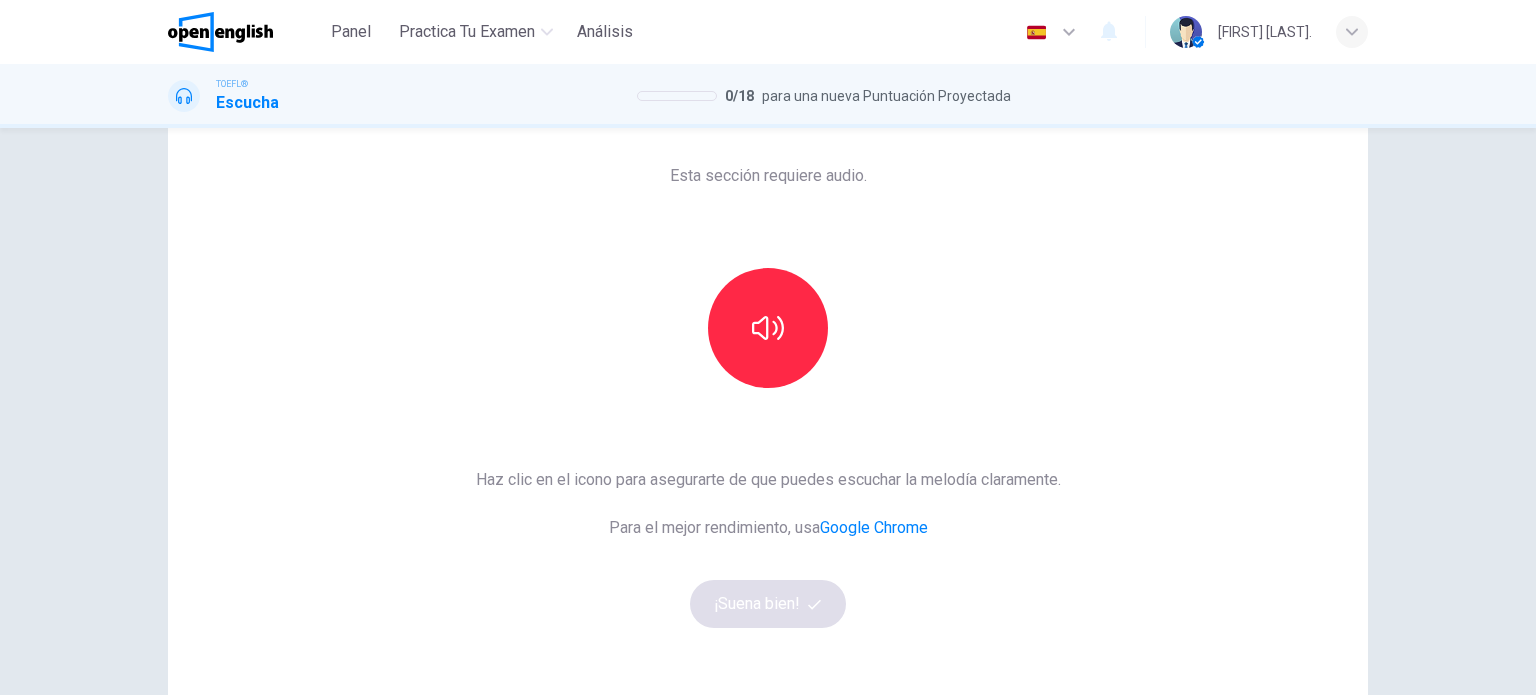 scroll, scrollTop: 200, scrollLeft: 0, axis: vertical 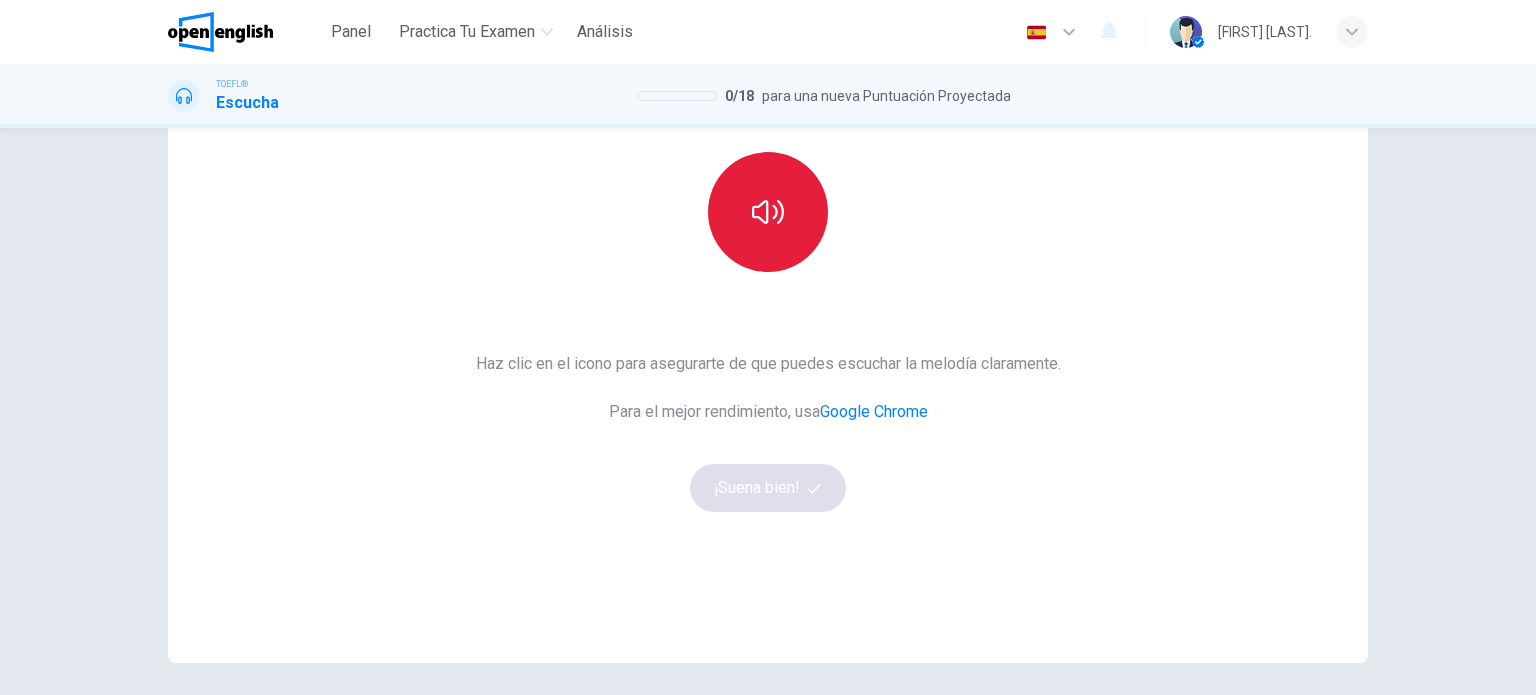 click 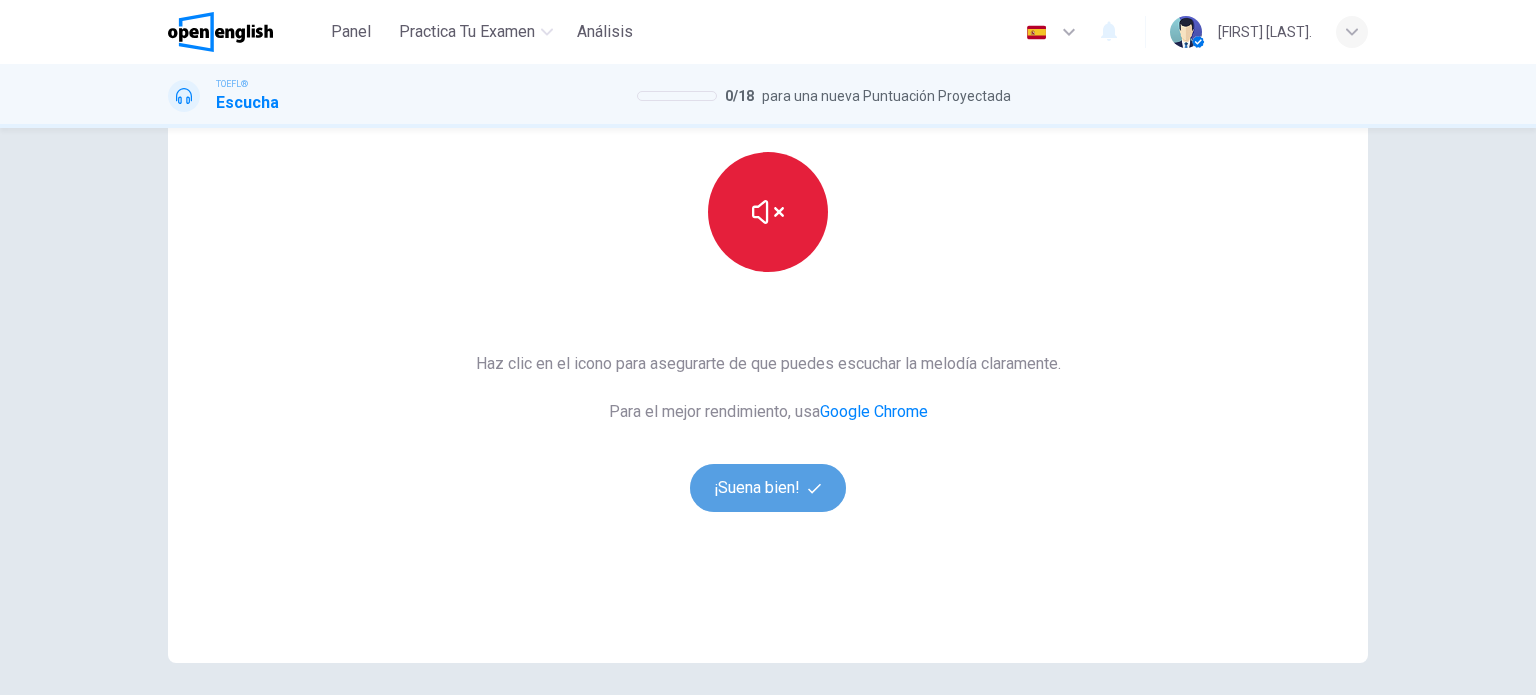 click on "¡Suena bien!" at bounding box center [768, 488] 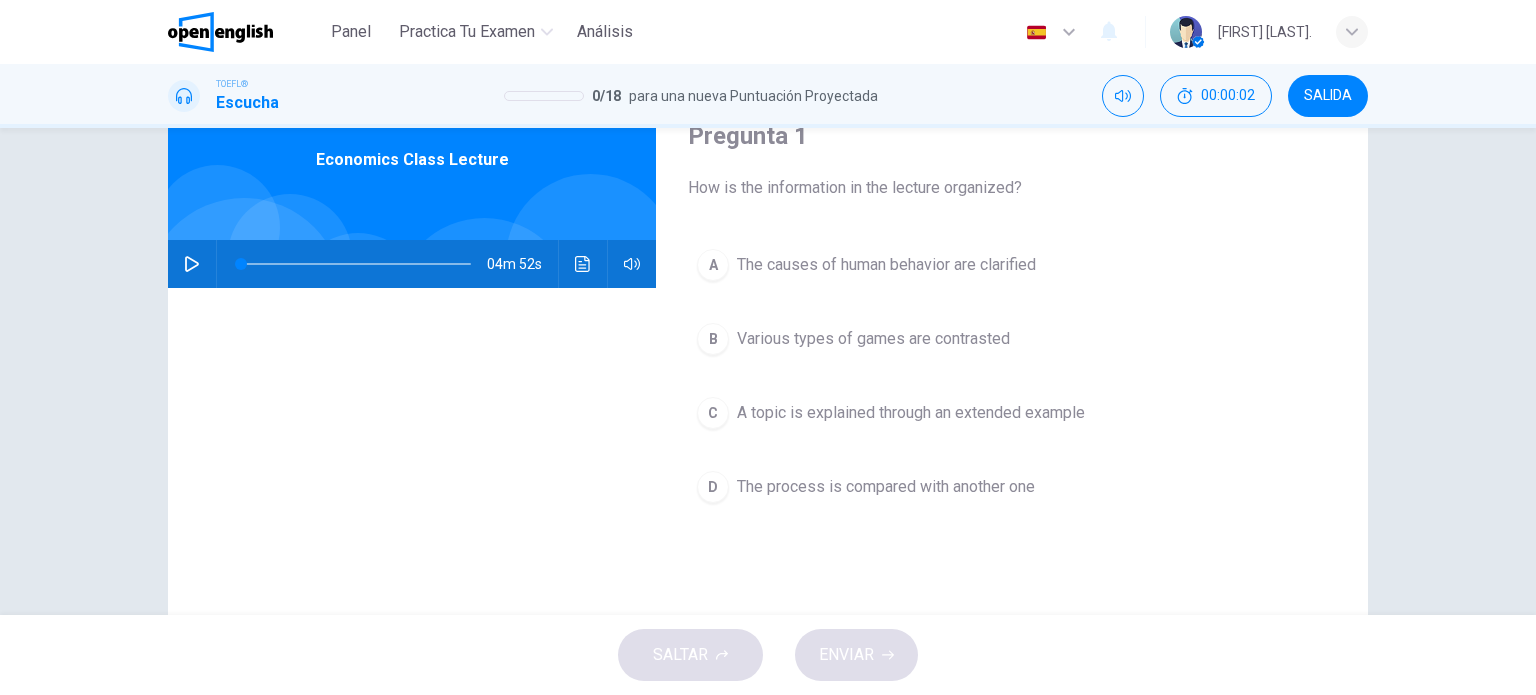 scroll, scrollTop: 100, scrollLeft: 0, axis: vertical 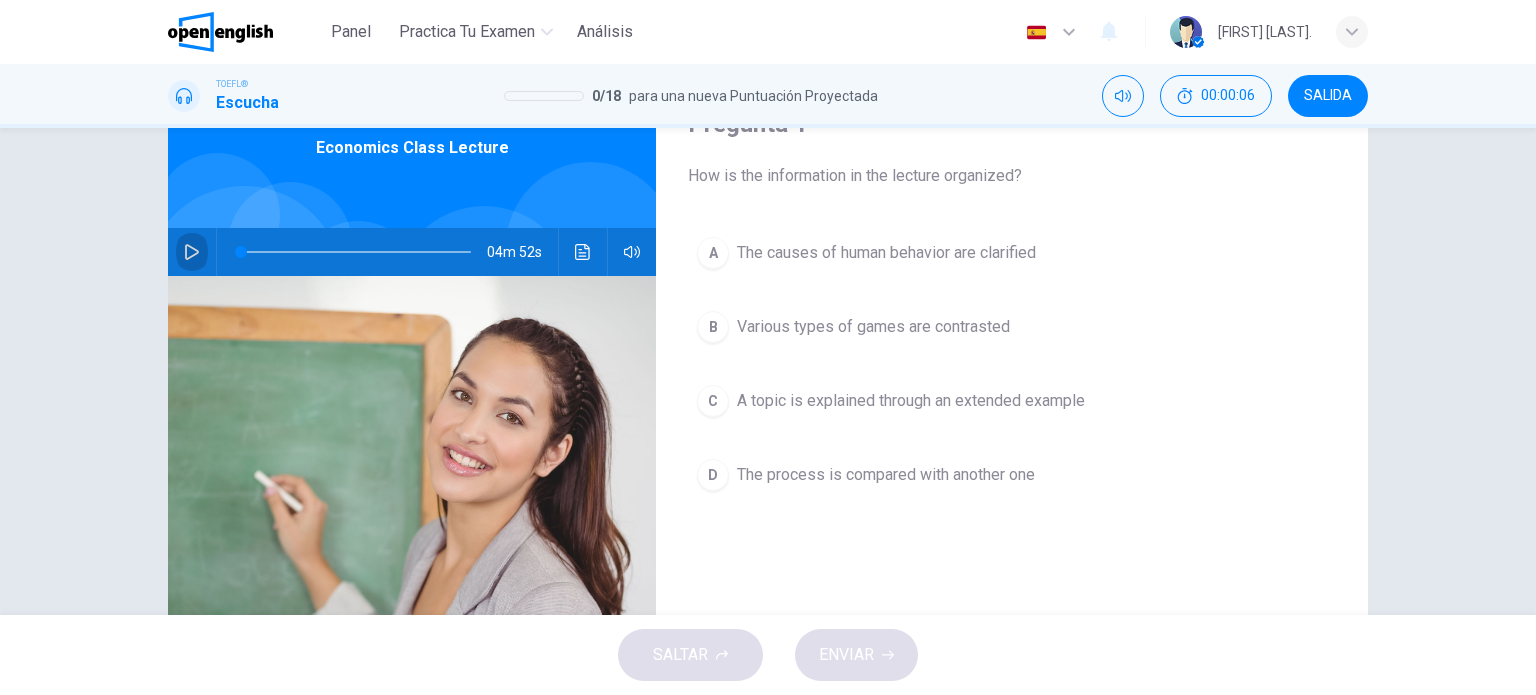 click 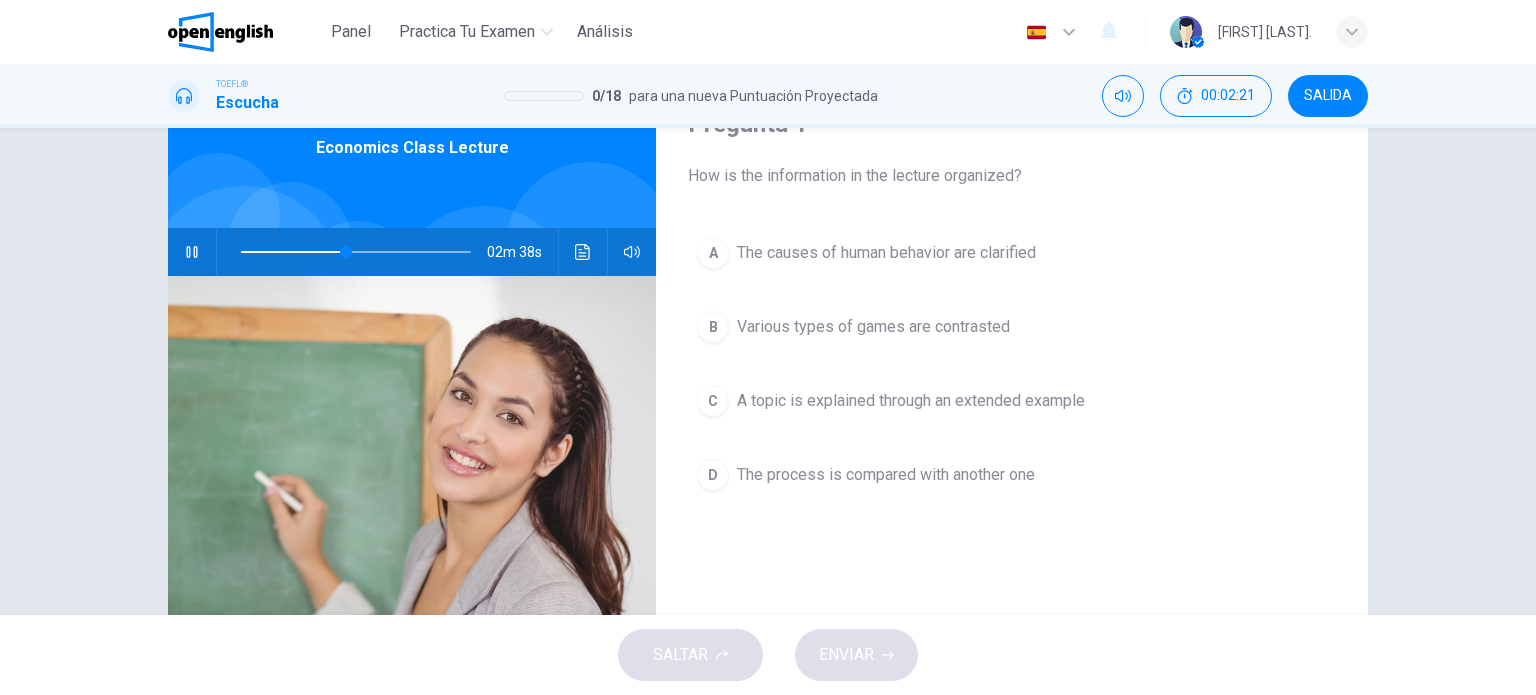 scroll, scrollTop: 200, scrollLeft: 0, axis: vertical 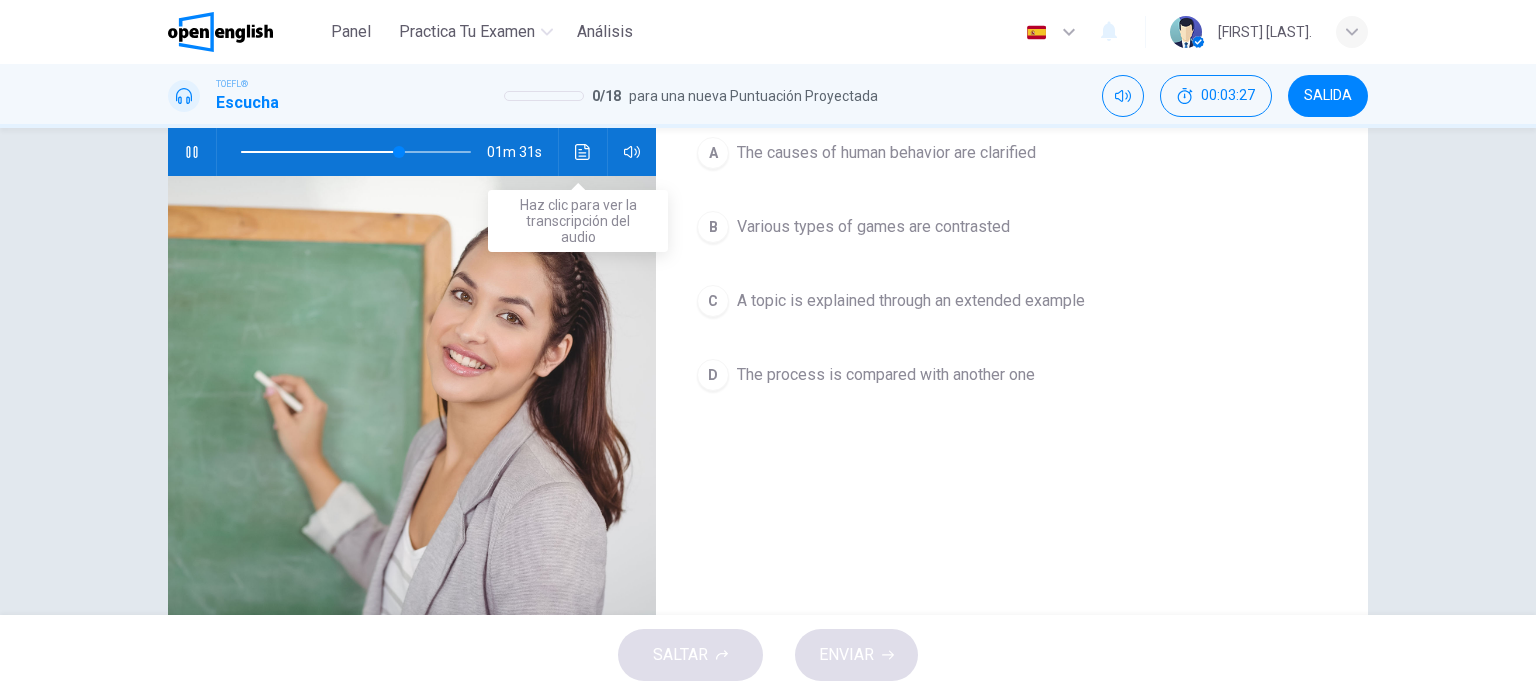 click 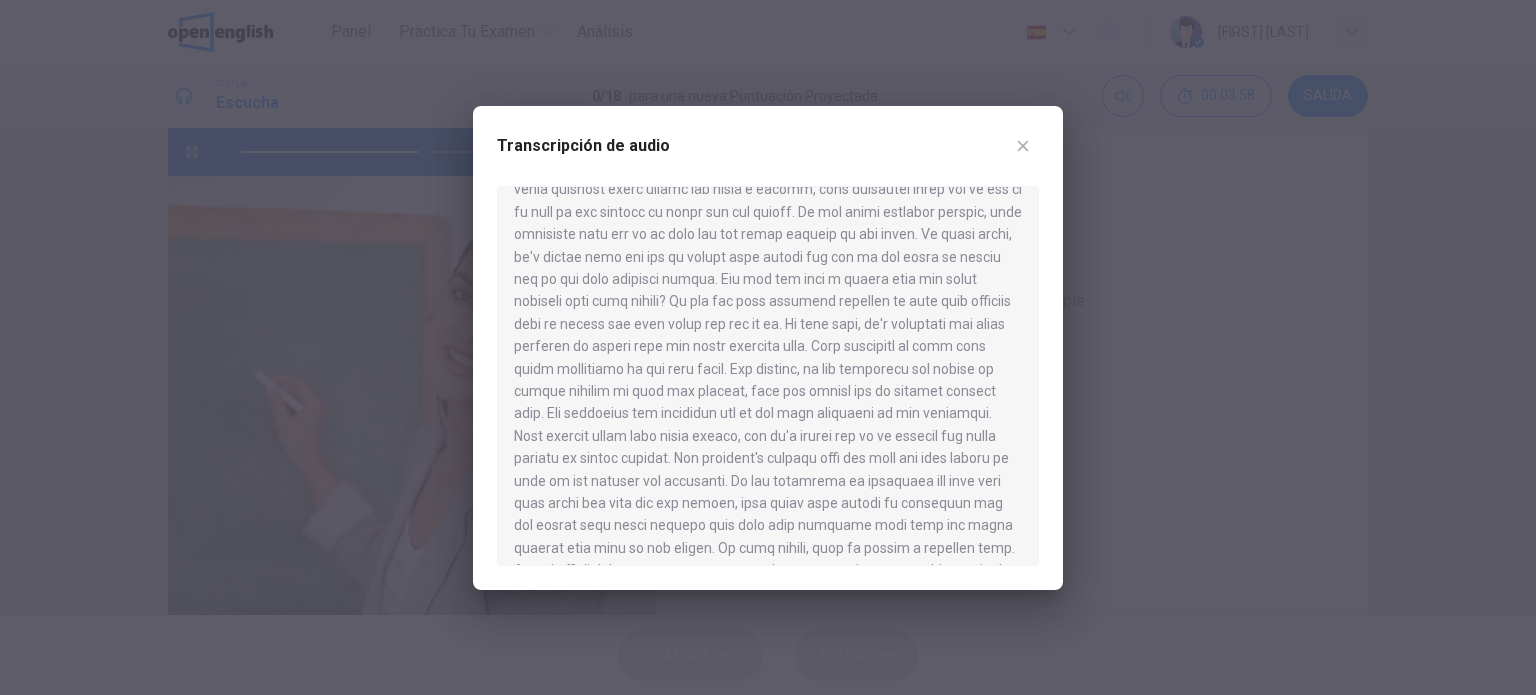 scroll, scrollTop: 639, scrollLeft: 0, axis: vertical 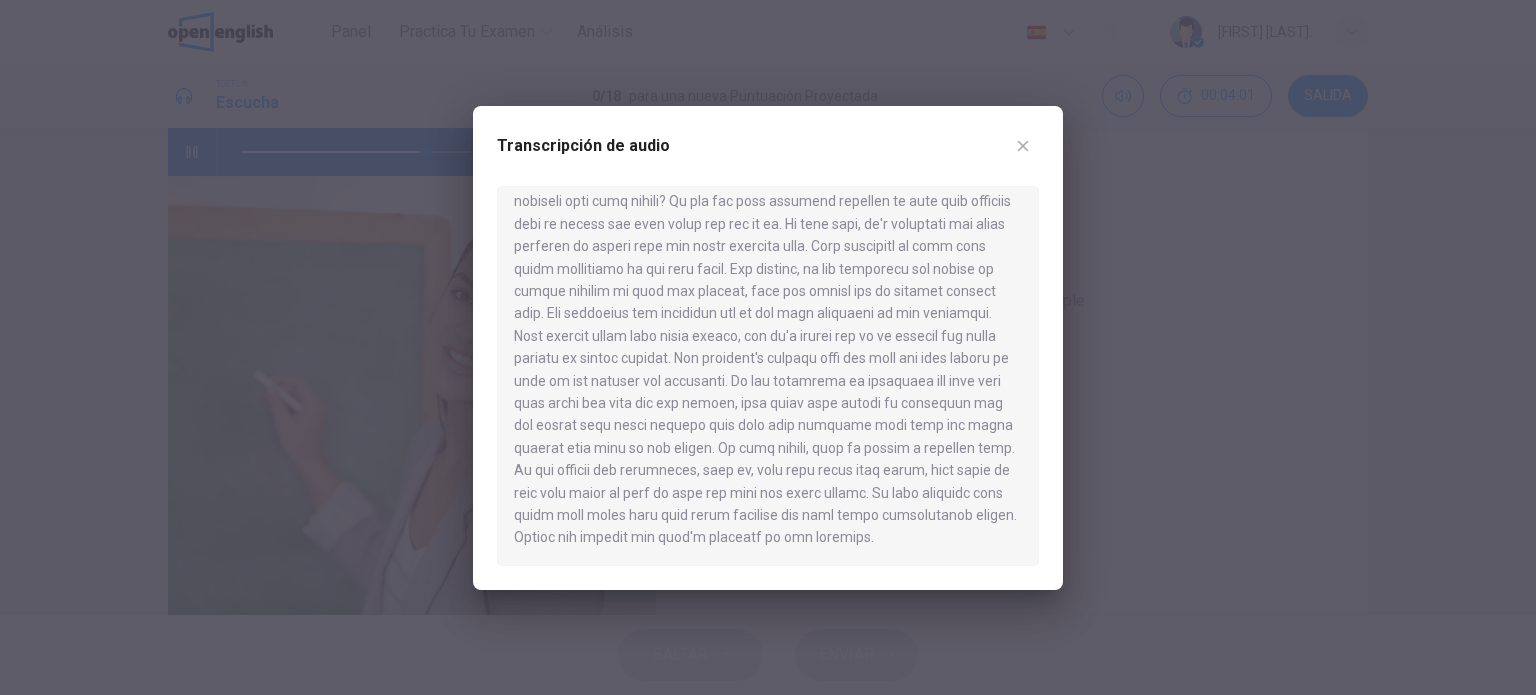click 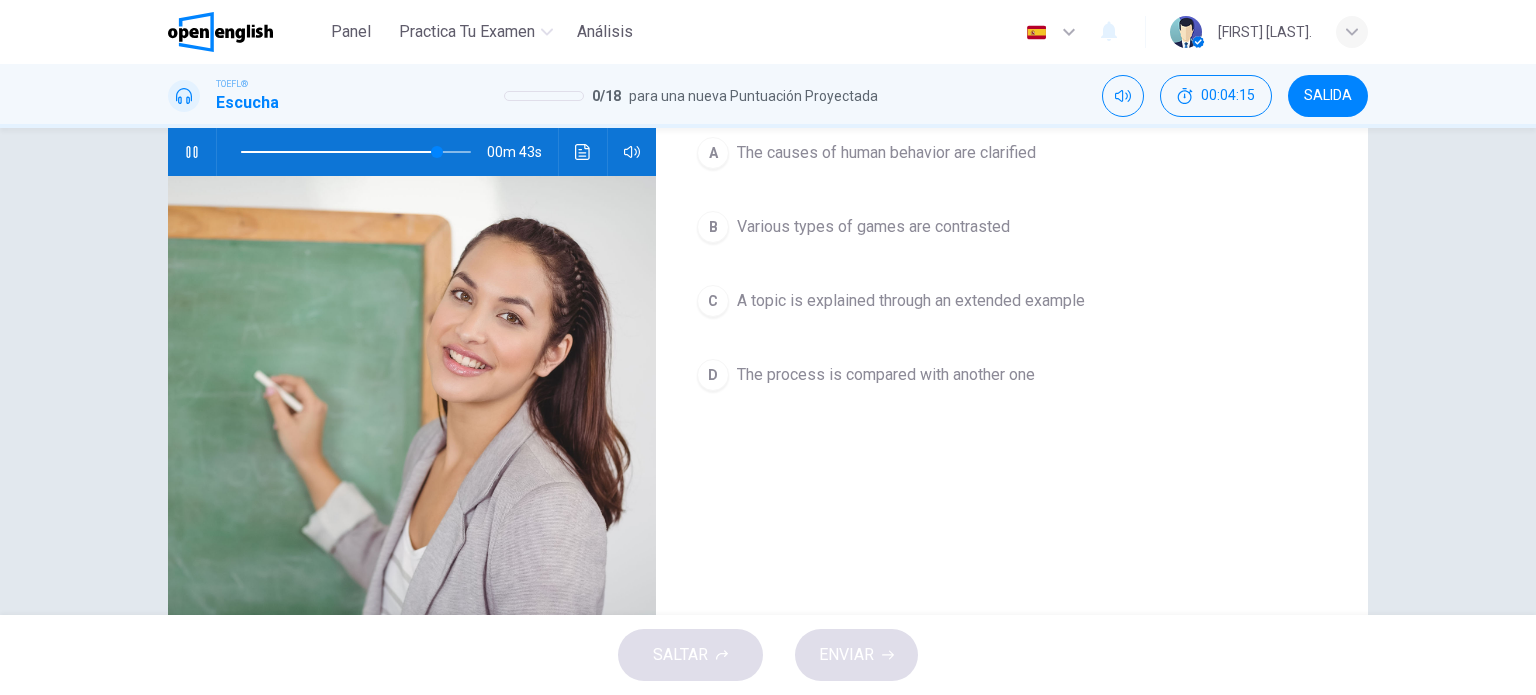 click on "C" at bounding box center [713, 301] 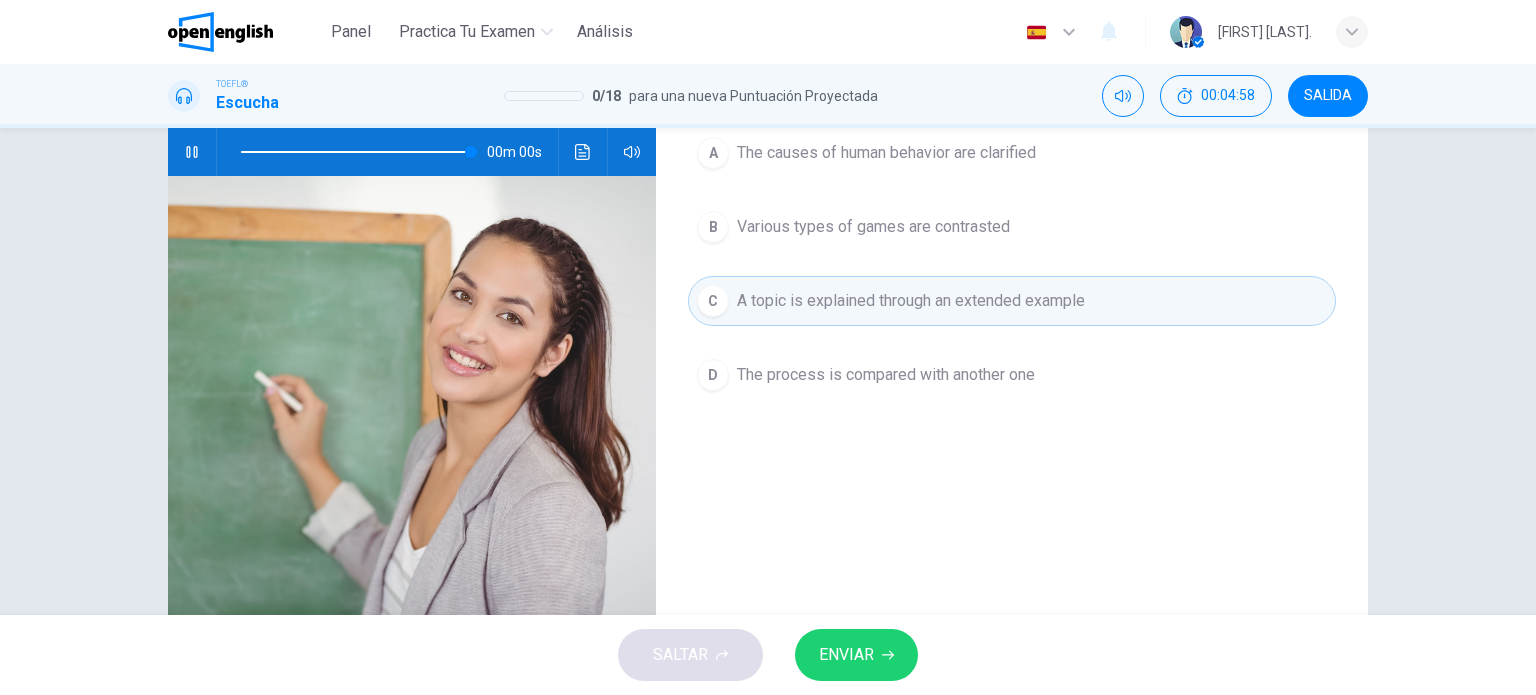 type on "*" 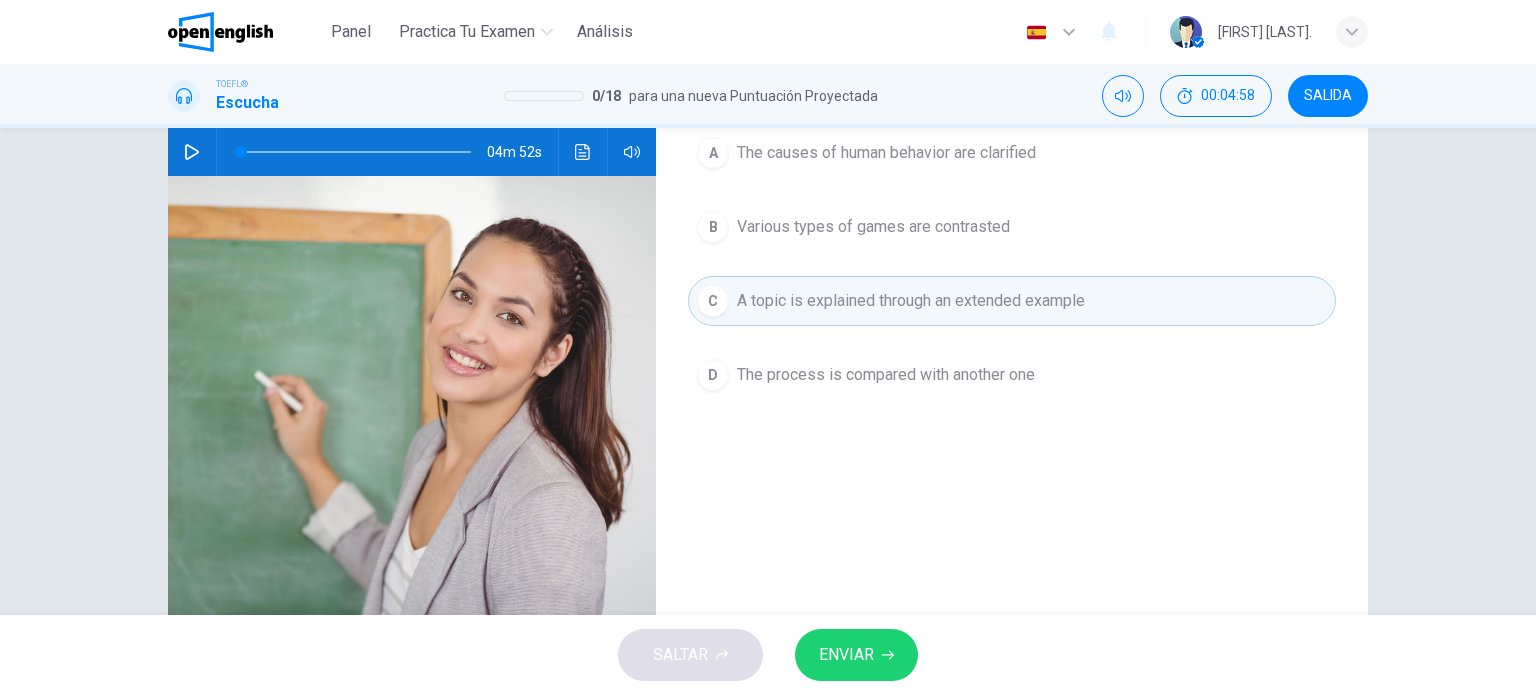 click 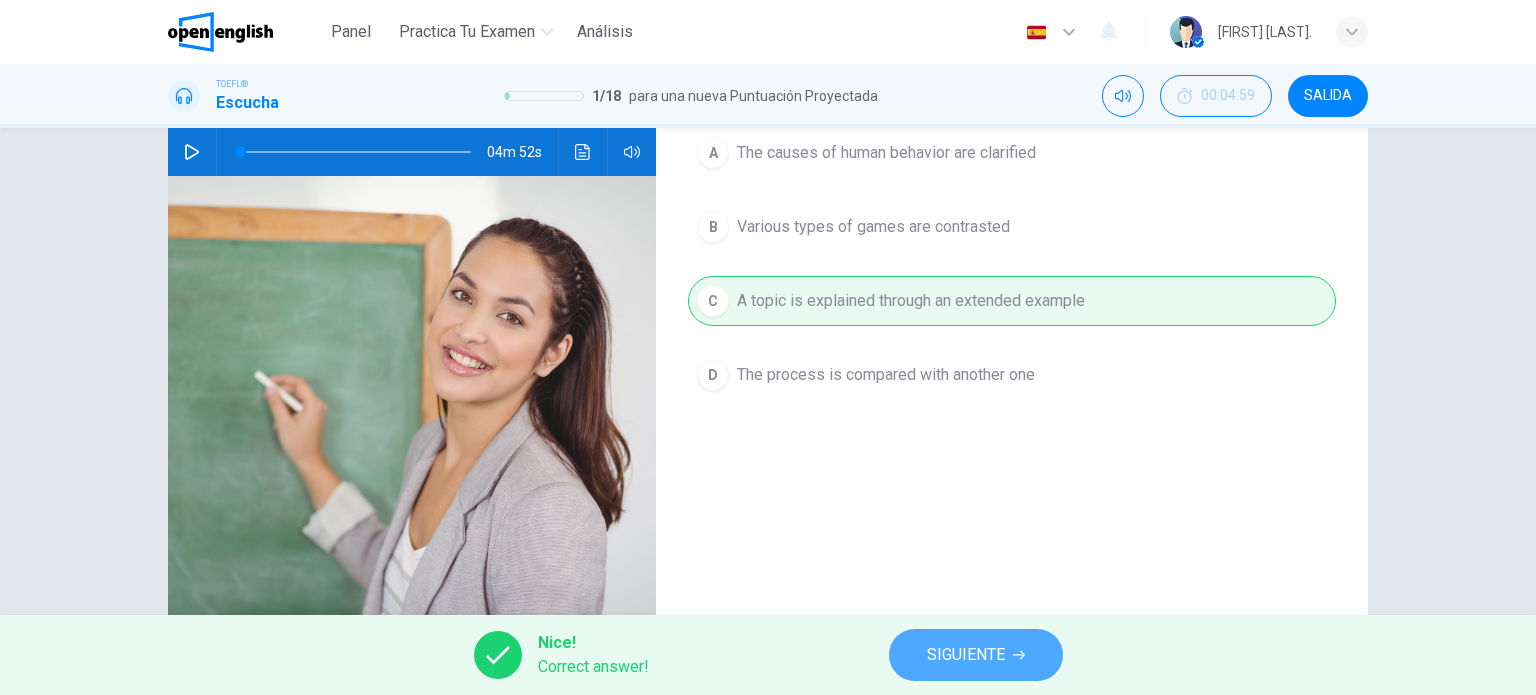 click on "SIGUIENTE" at bounding box center [966, 655] 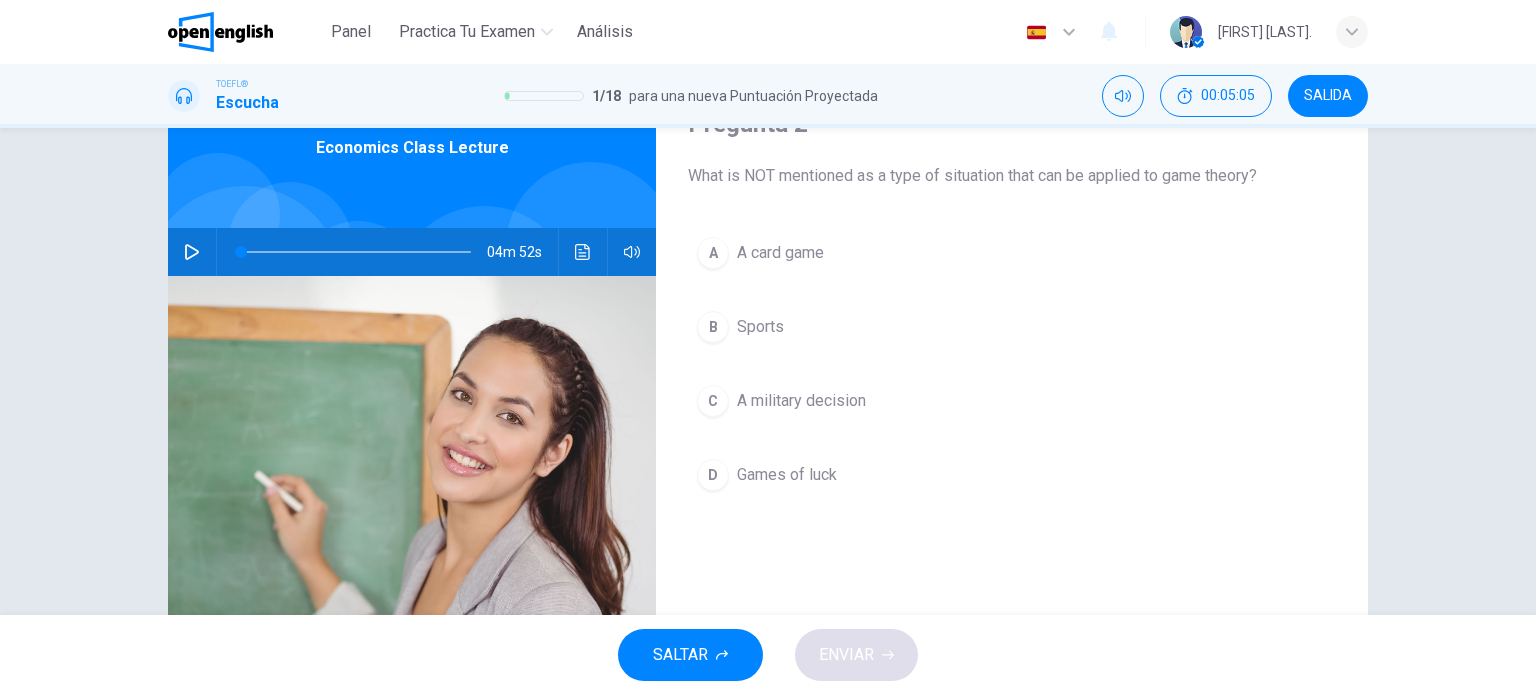scroll, scrollTop: 200, scrollLeft: 0, axis: vertical 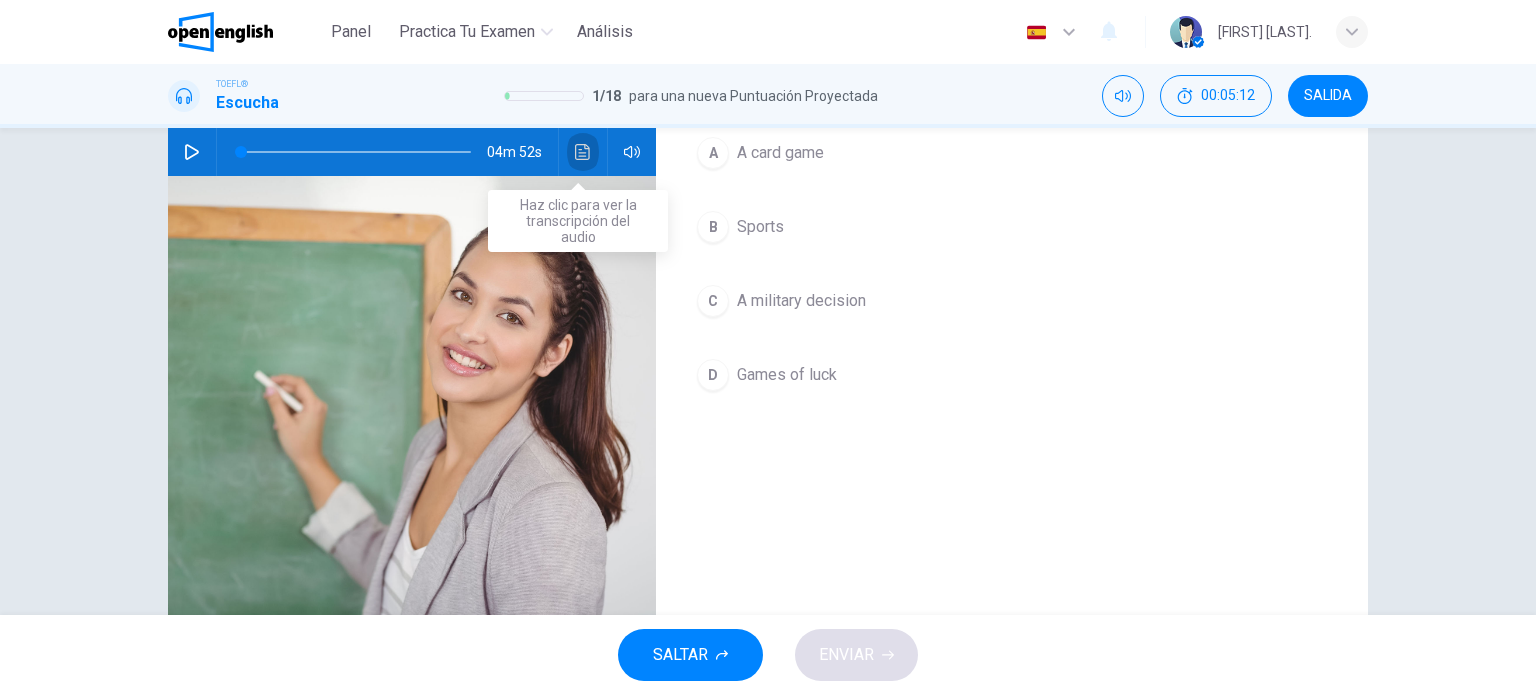 click 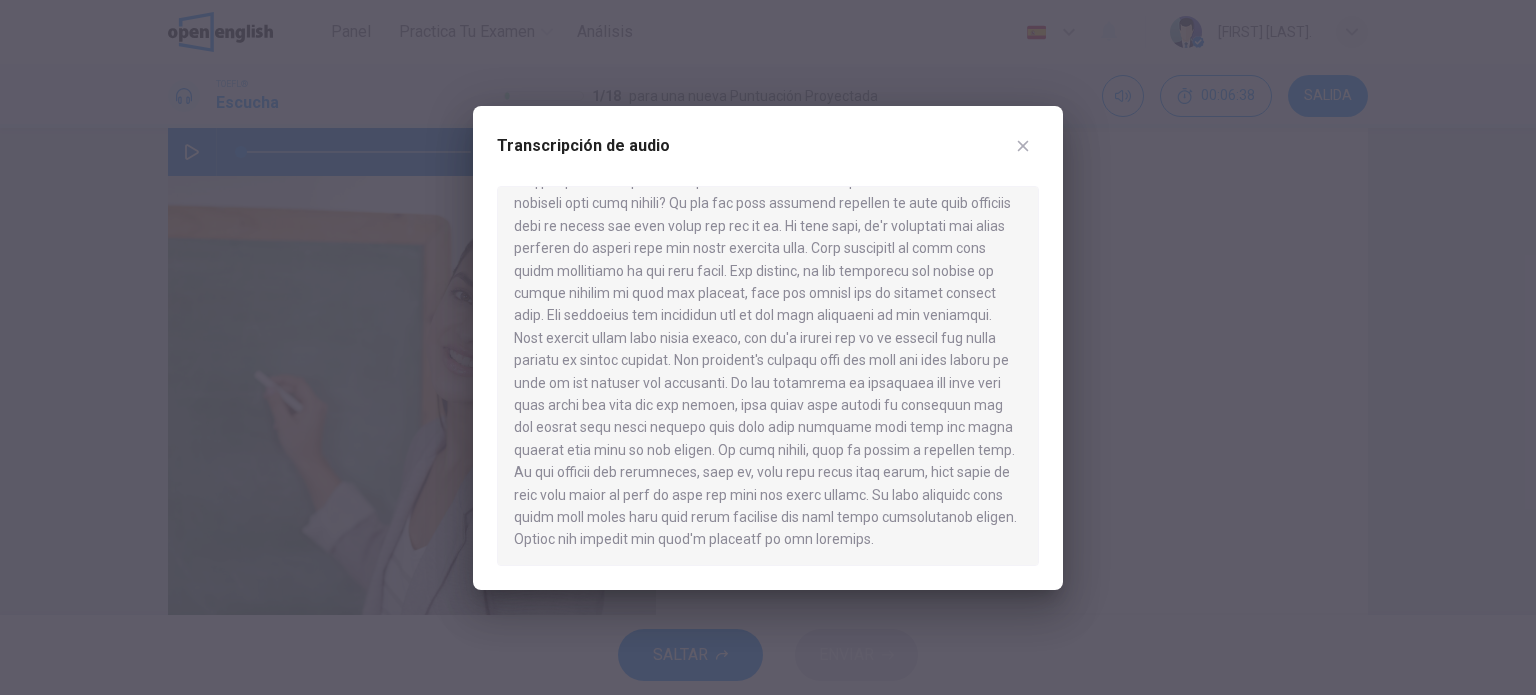 scroll, scrollTop: 639, scrollLeft: 0, axis: vertical 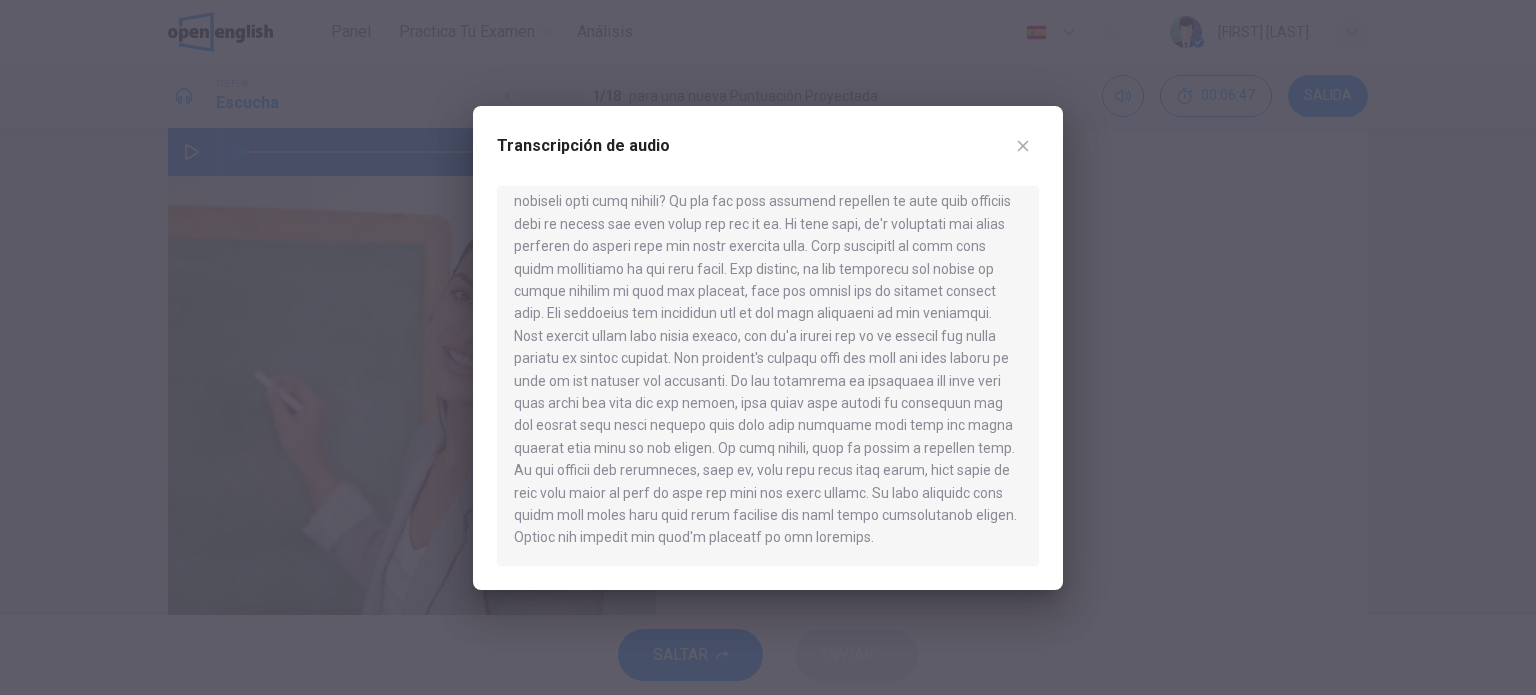 click 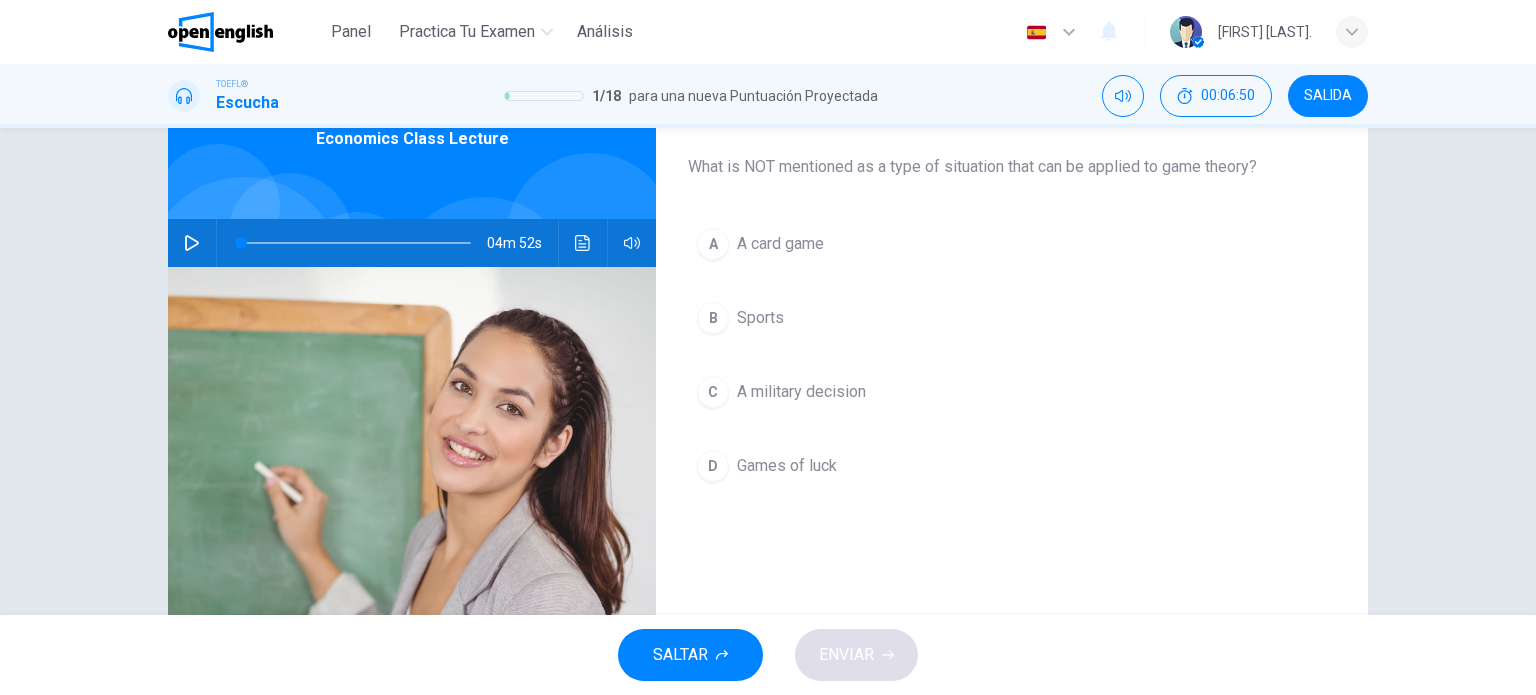 scroll, scrollTop: 100, scrollLeft: 0, axis: vertical 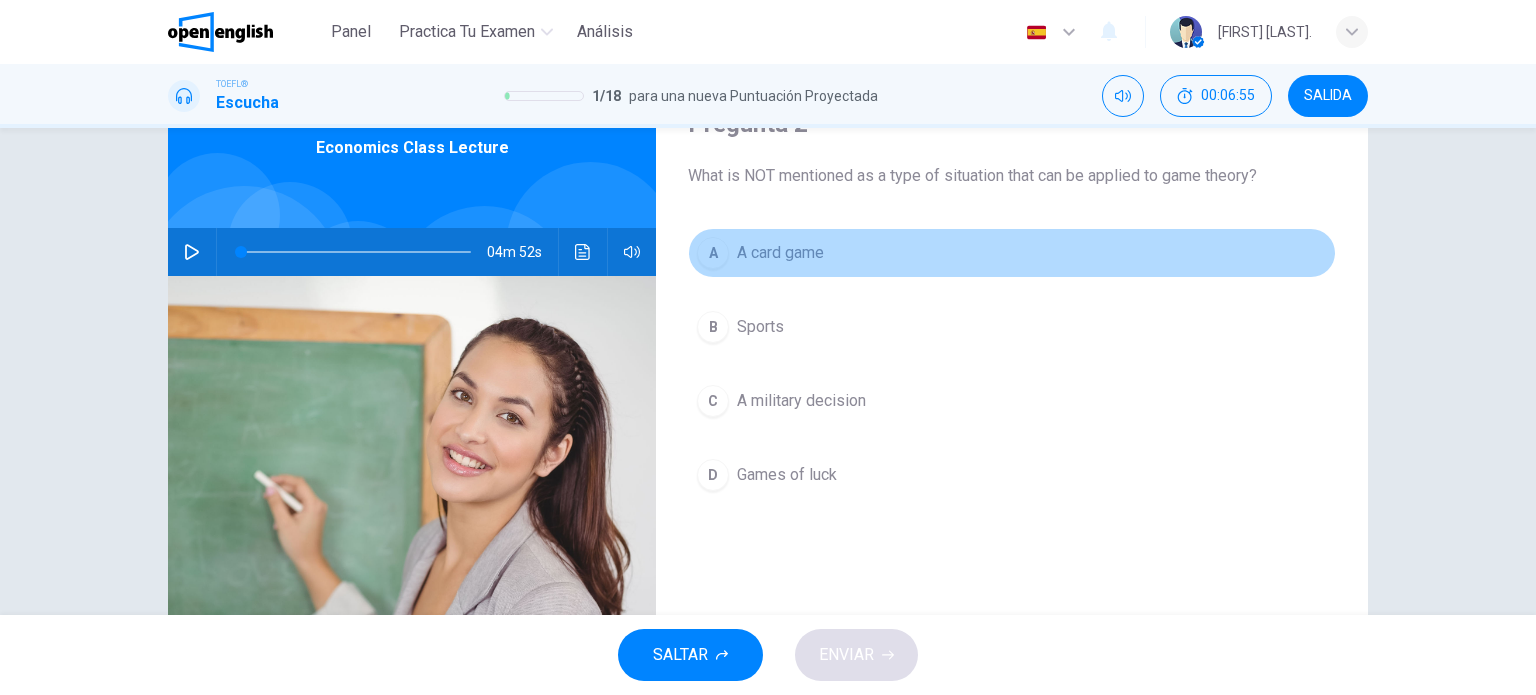 click on "A" at bounding box center [713, 253] 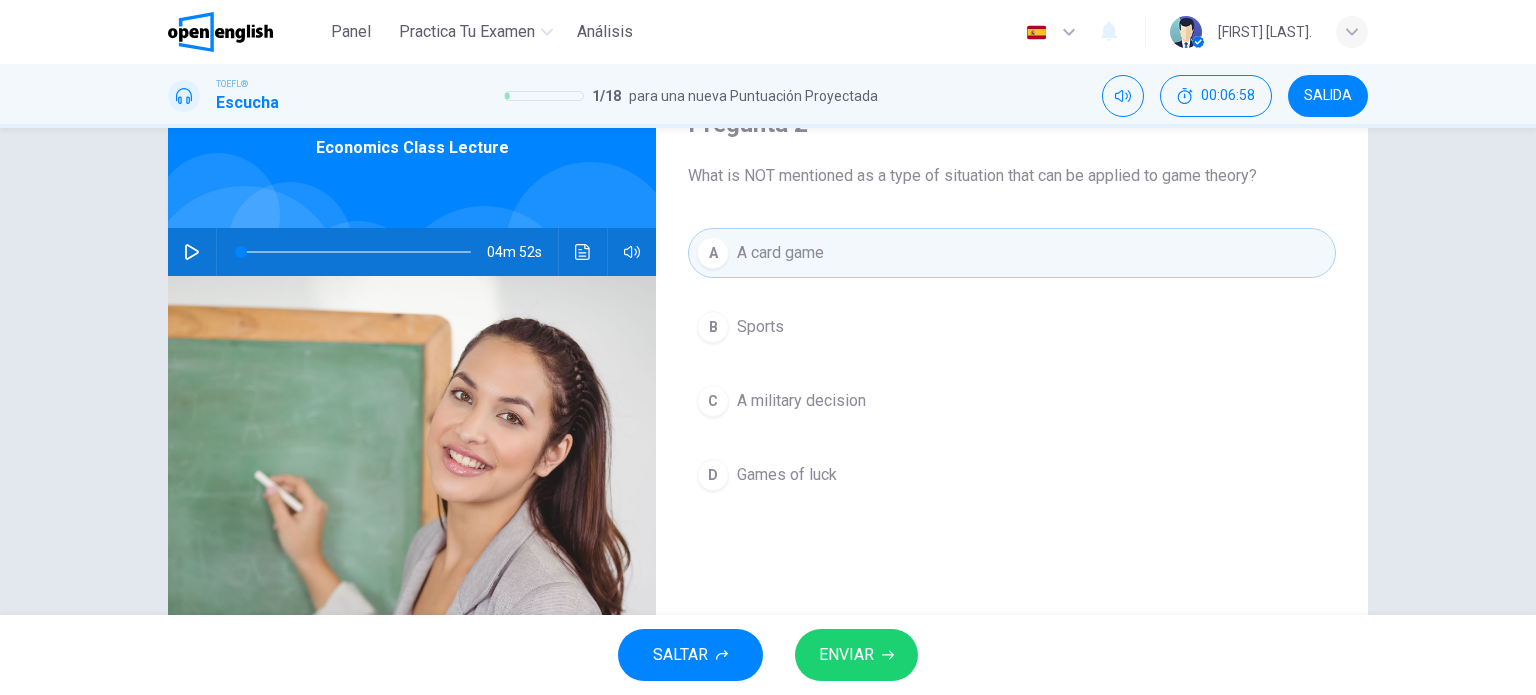click on "ENVIAR" at bounding box center [846, 655] 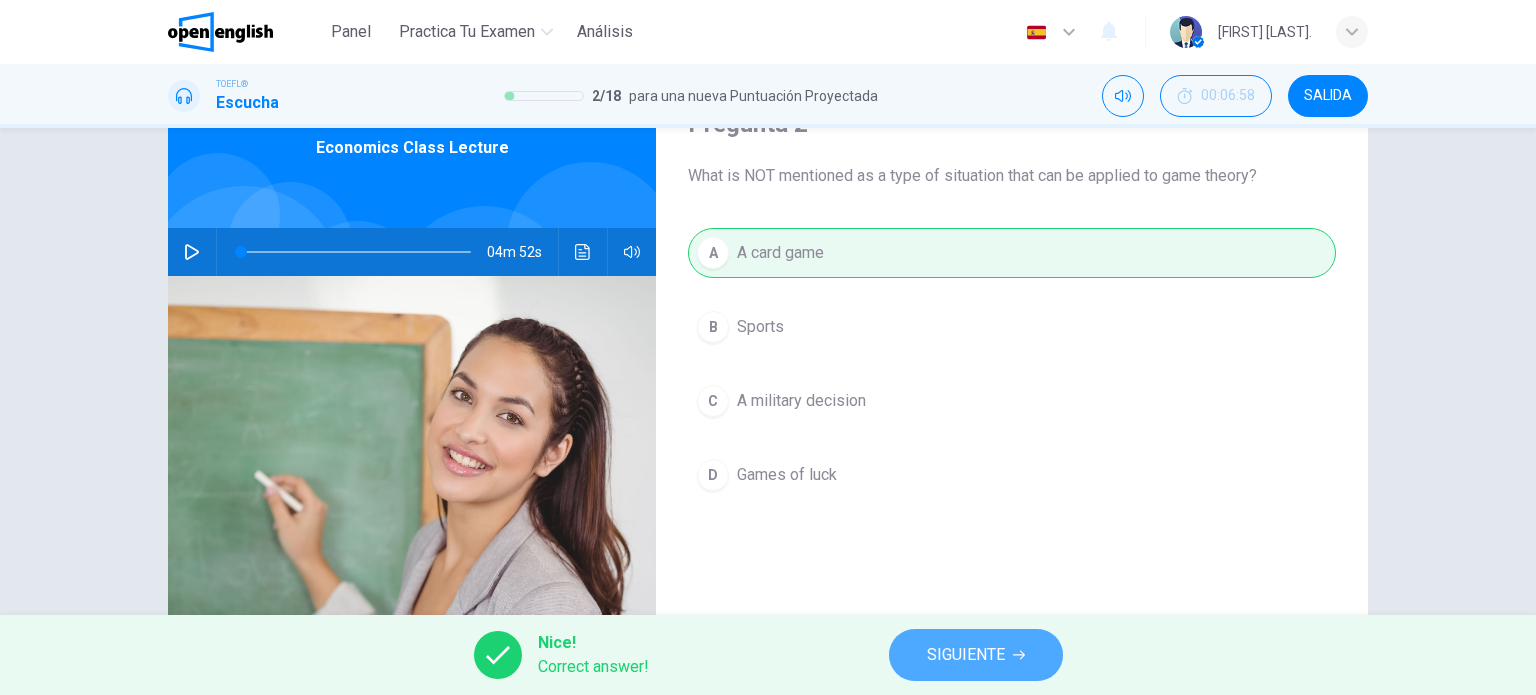 click on "SIGUIENTE" at bounding box center (966, 655) 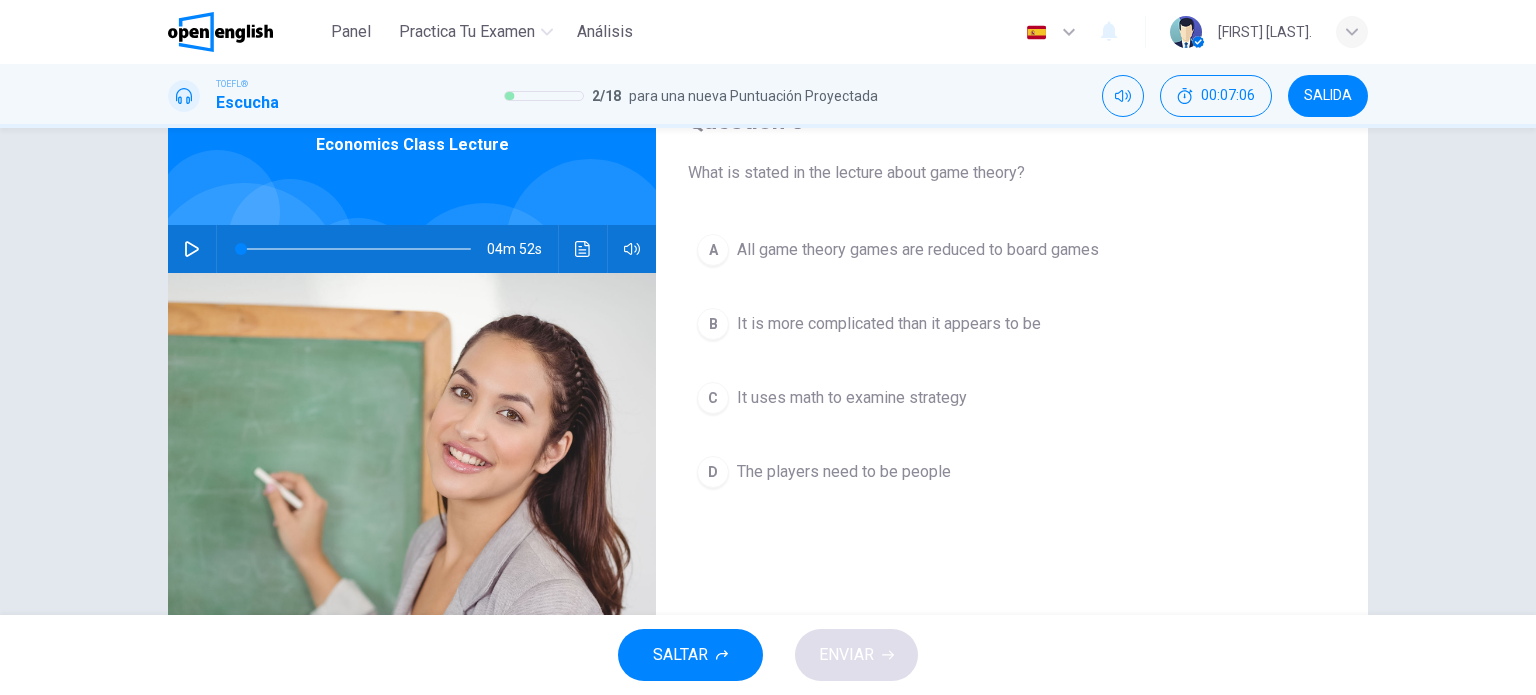 scroll, scrollTop: 200, scrollLeft: 0, axis: vertical 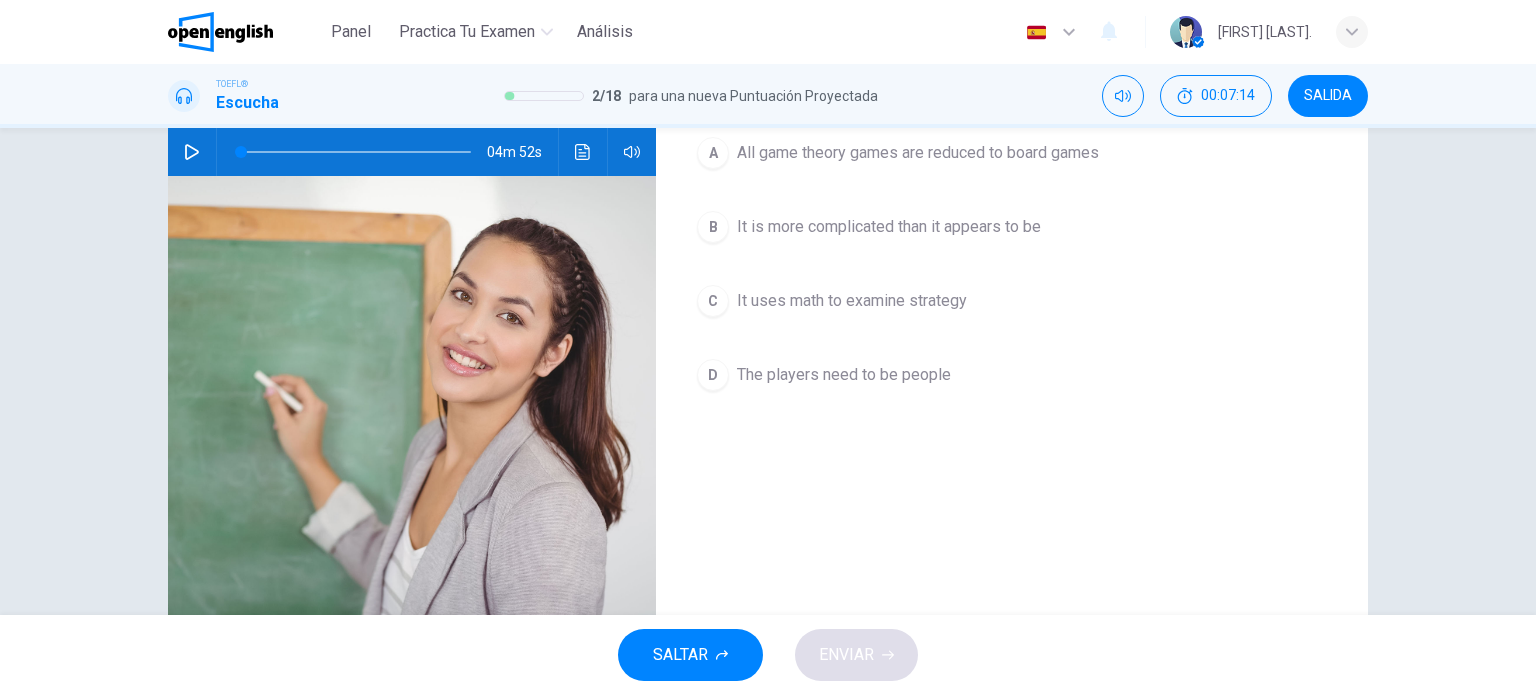 click on "C" at bounding box center (713, 301) 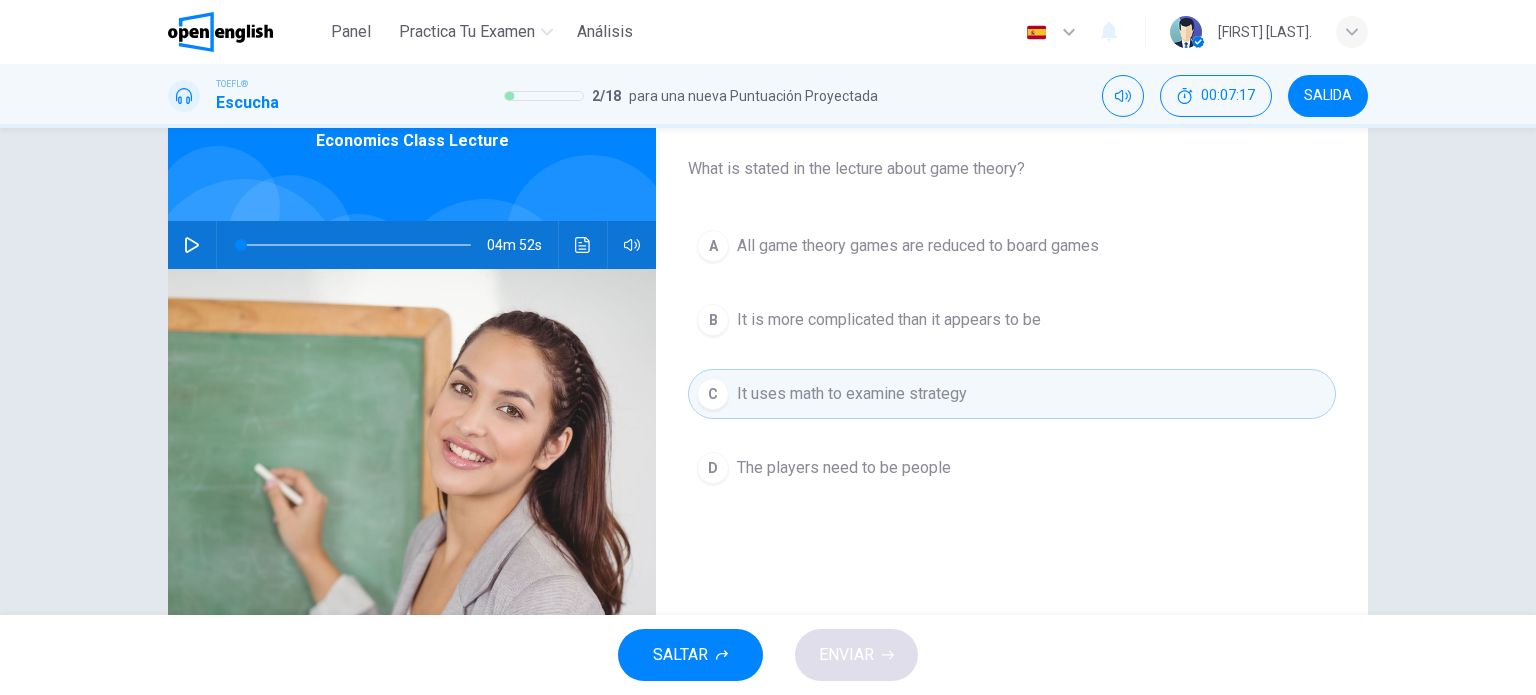 scroll, scrollTop: 0, scrollLeft: 0, axis: both 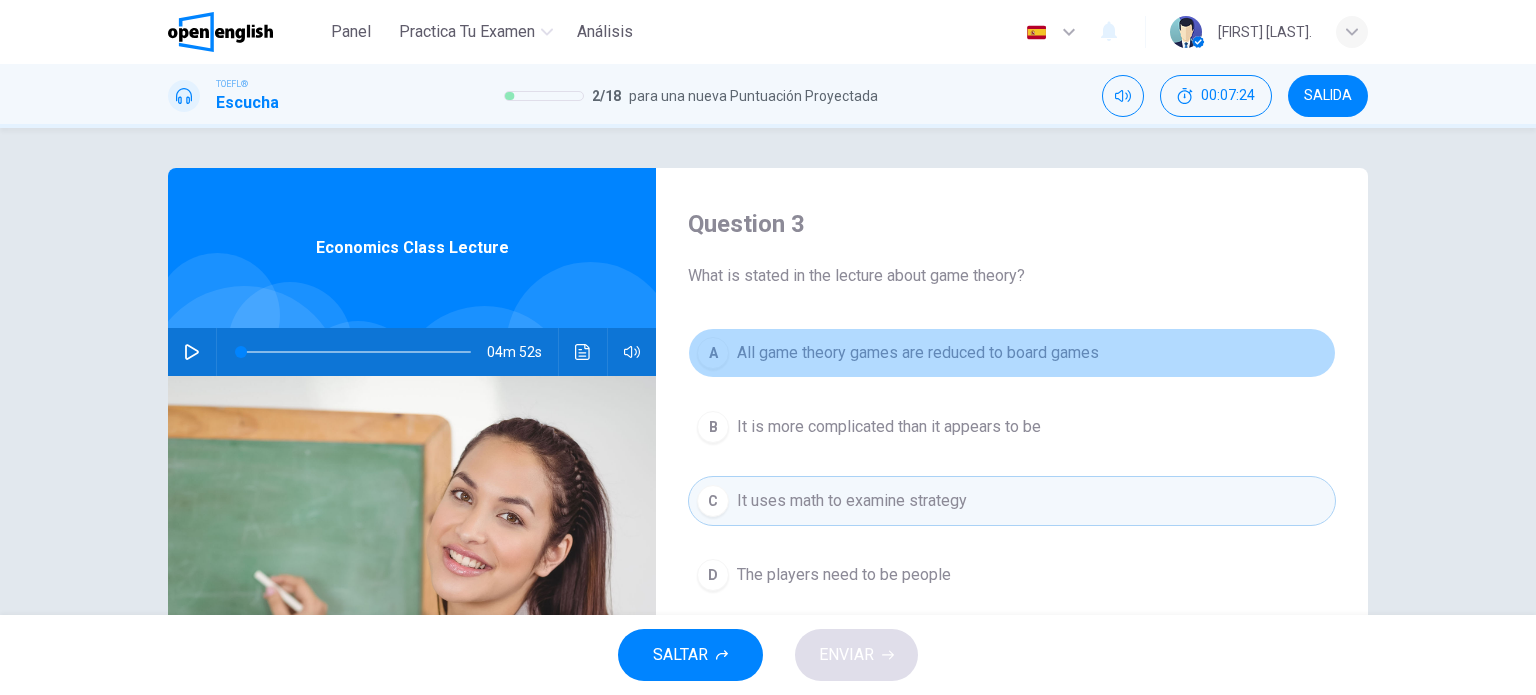 click on "A" at bounding box center (713, 353) 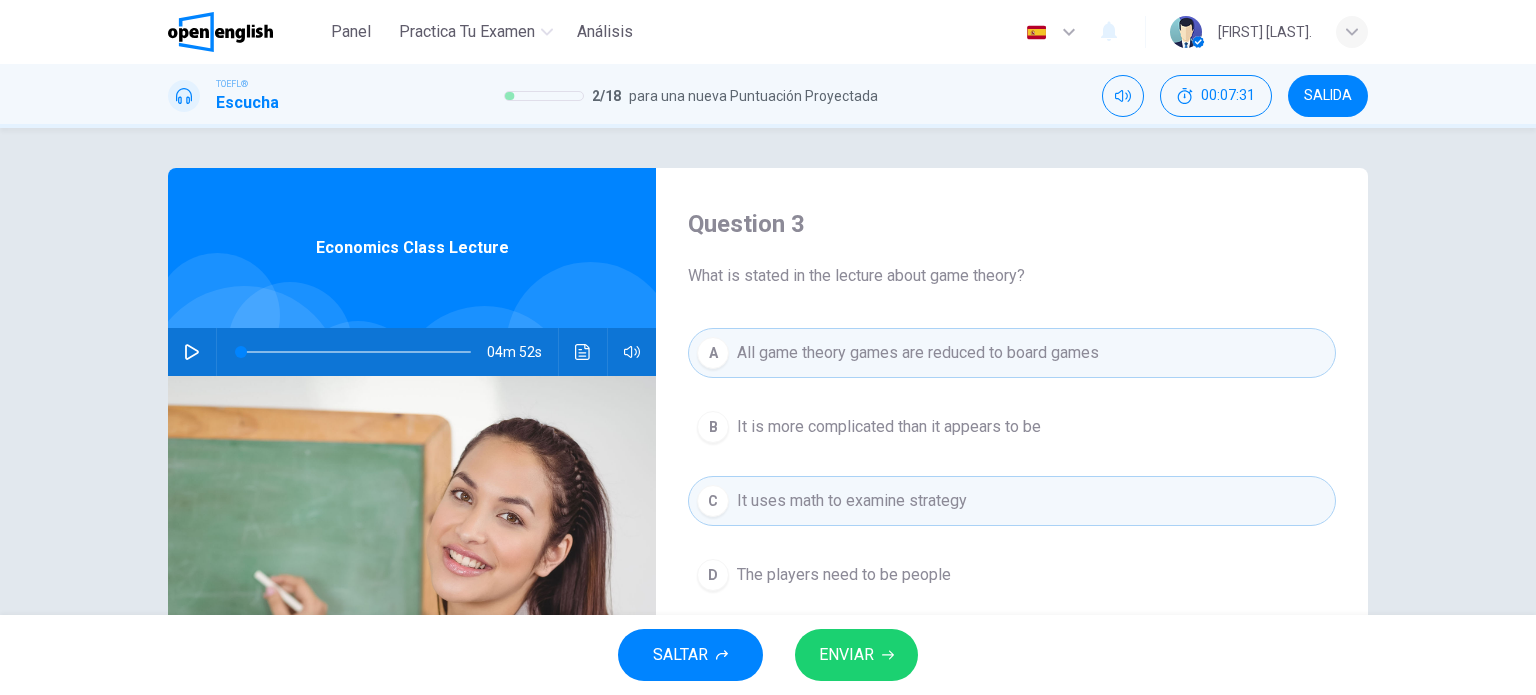 click on "B" at bounding box center (713, 427) 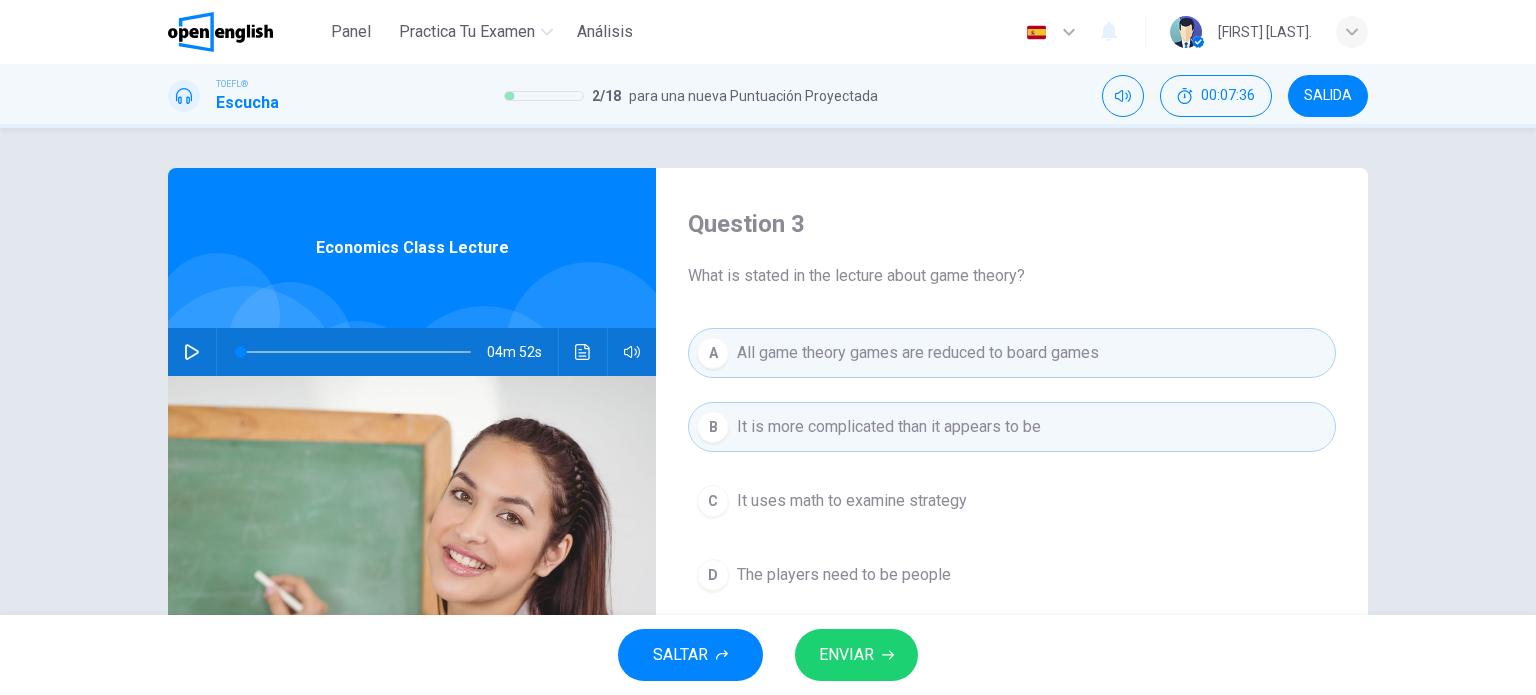 click on "It uses math to examine strategy" at bounding box center [852, 501] 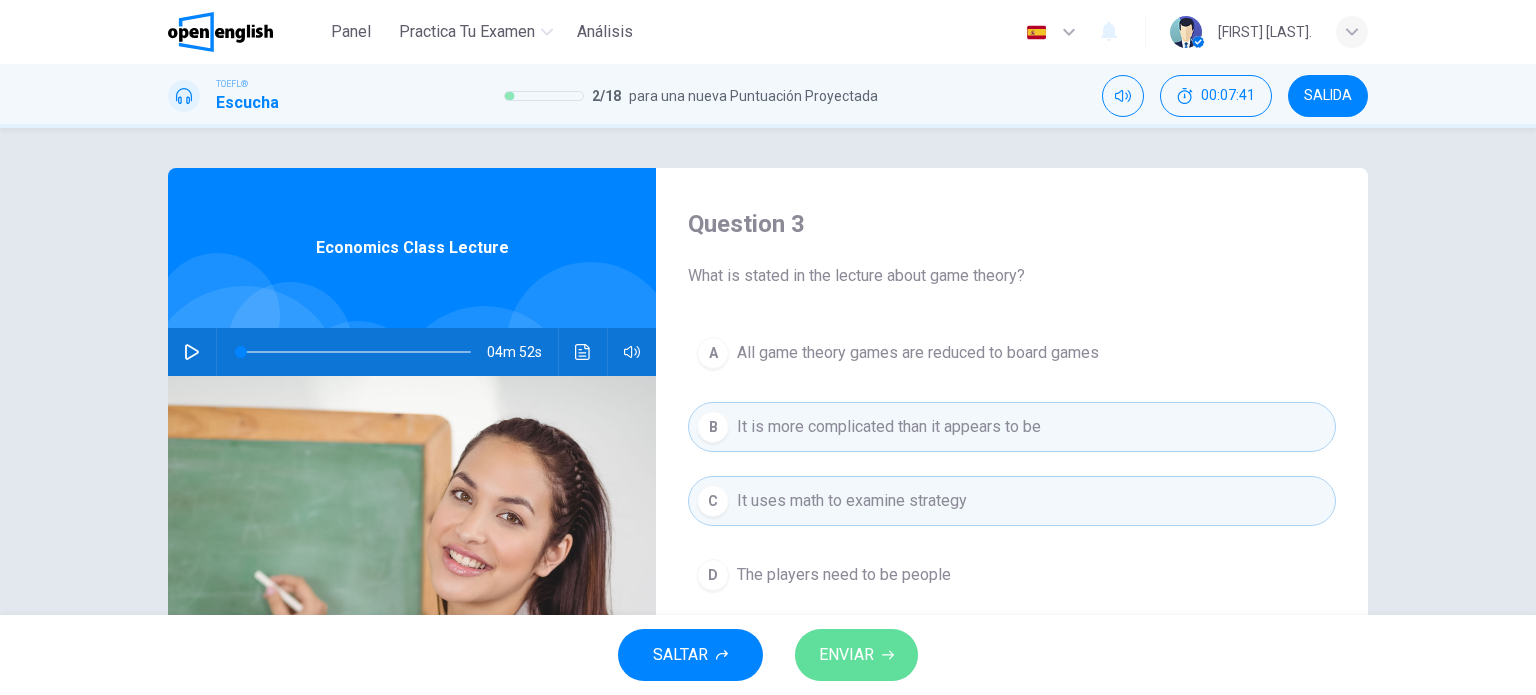 click on "ENVIAR" at bounding box center (846, 655) 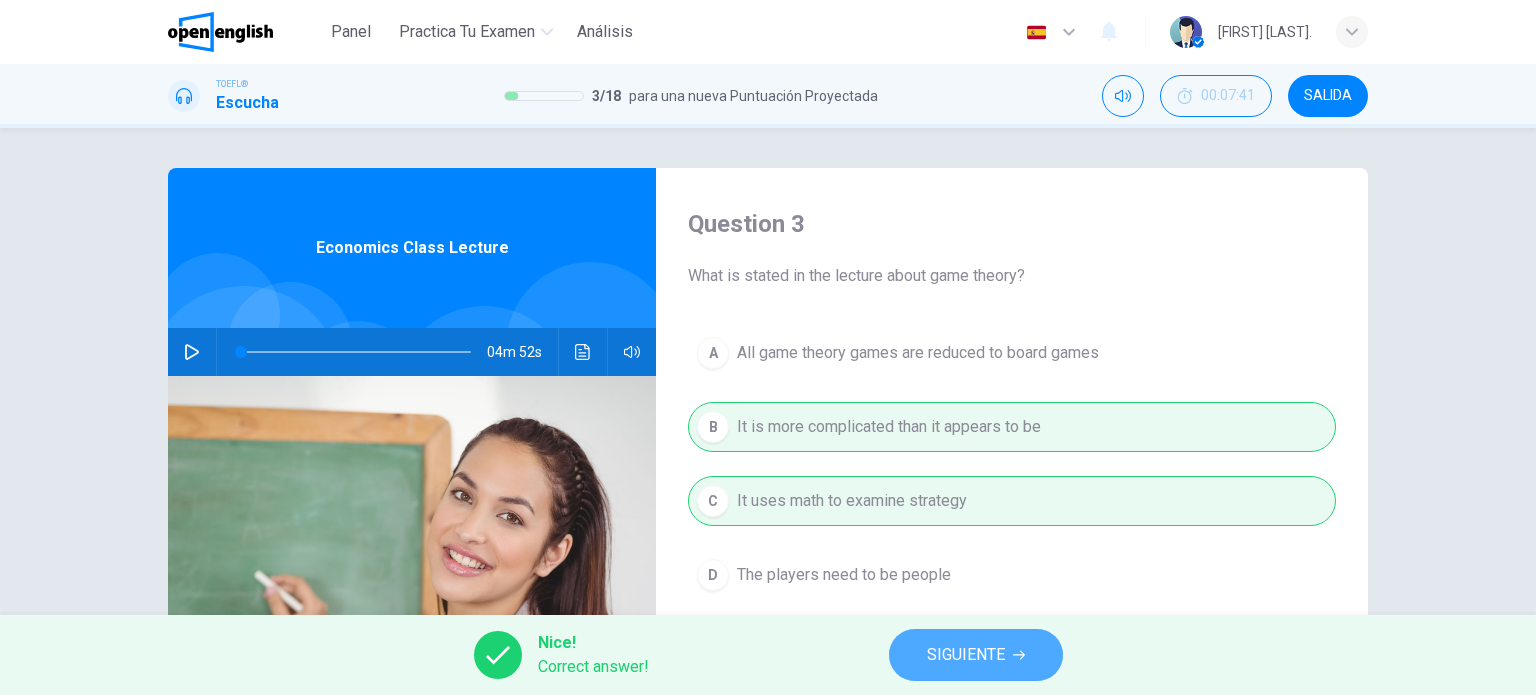 click on "SIGUIENTE" at bounding box center (966, 655) 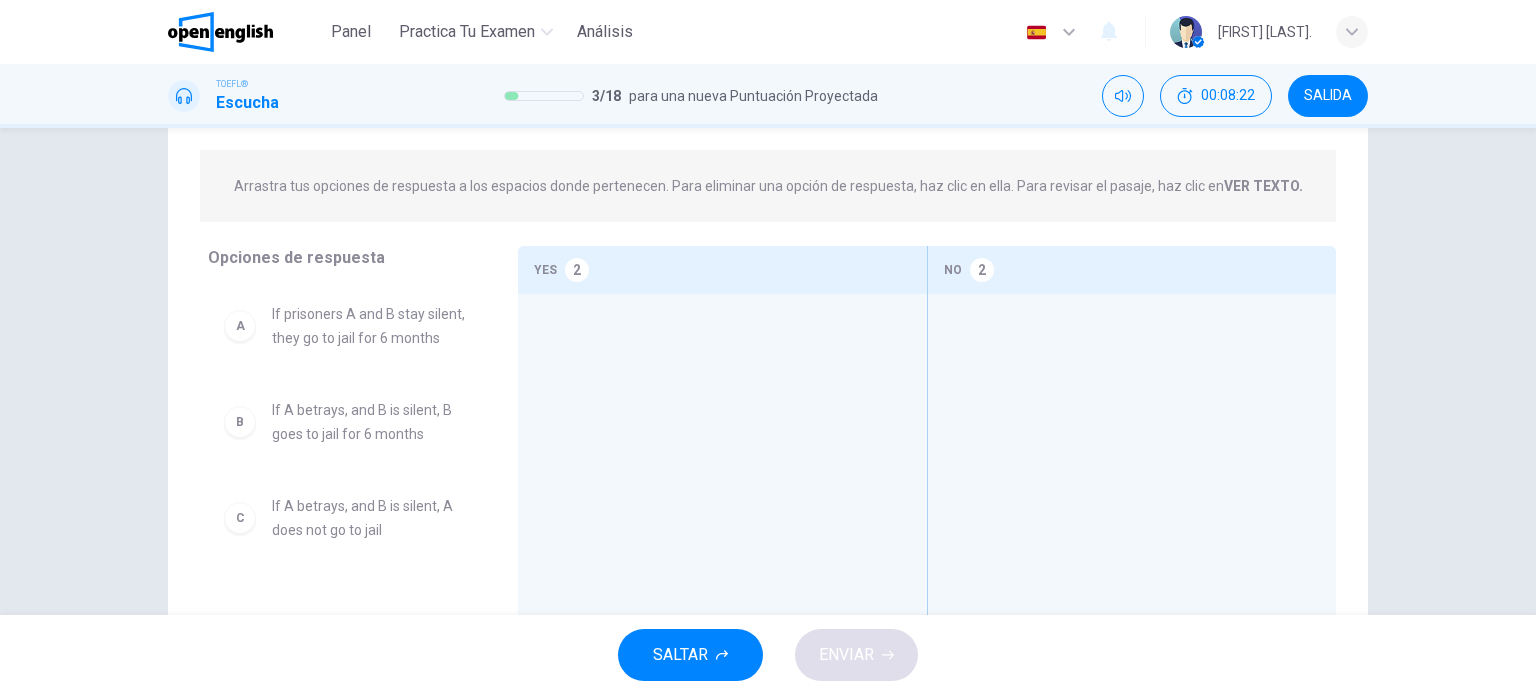 scroll, scrollTop: 200, scrollLeft: 0, axis: vertical 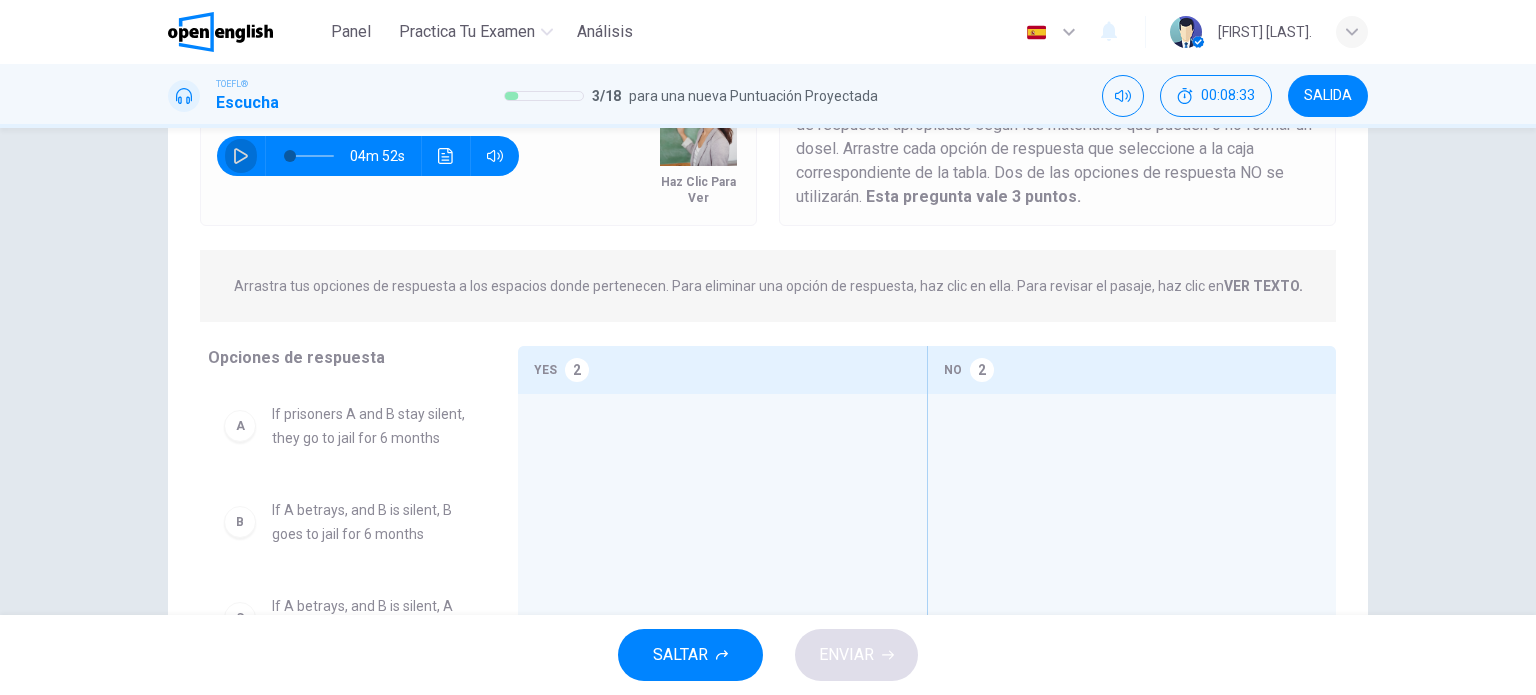 click 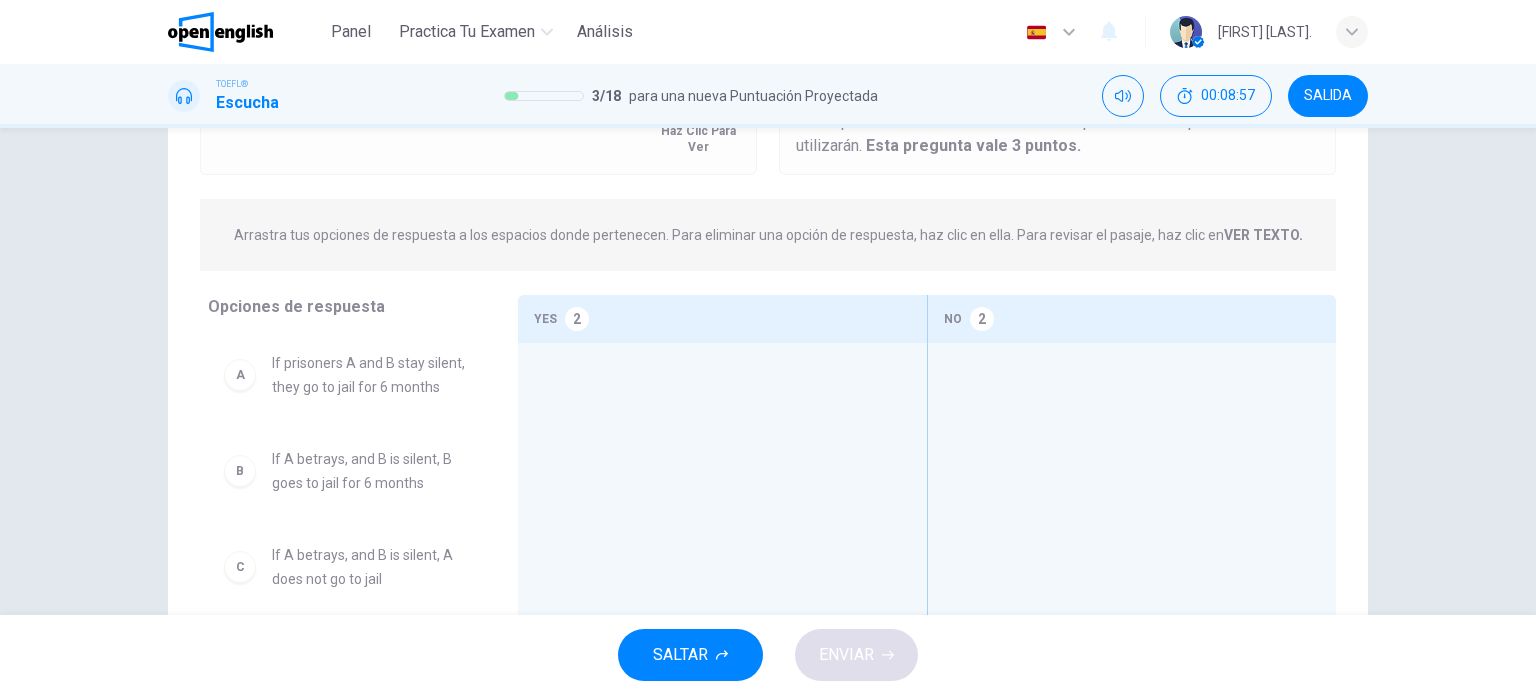 scroll, scrollTop: 300, scrollLeft: 0, axis: vertical 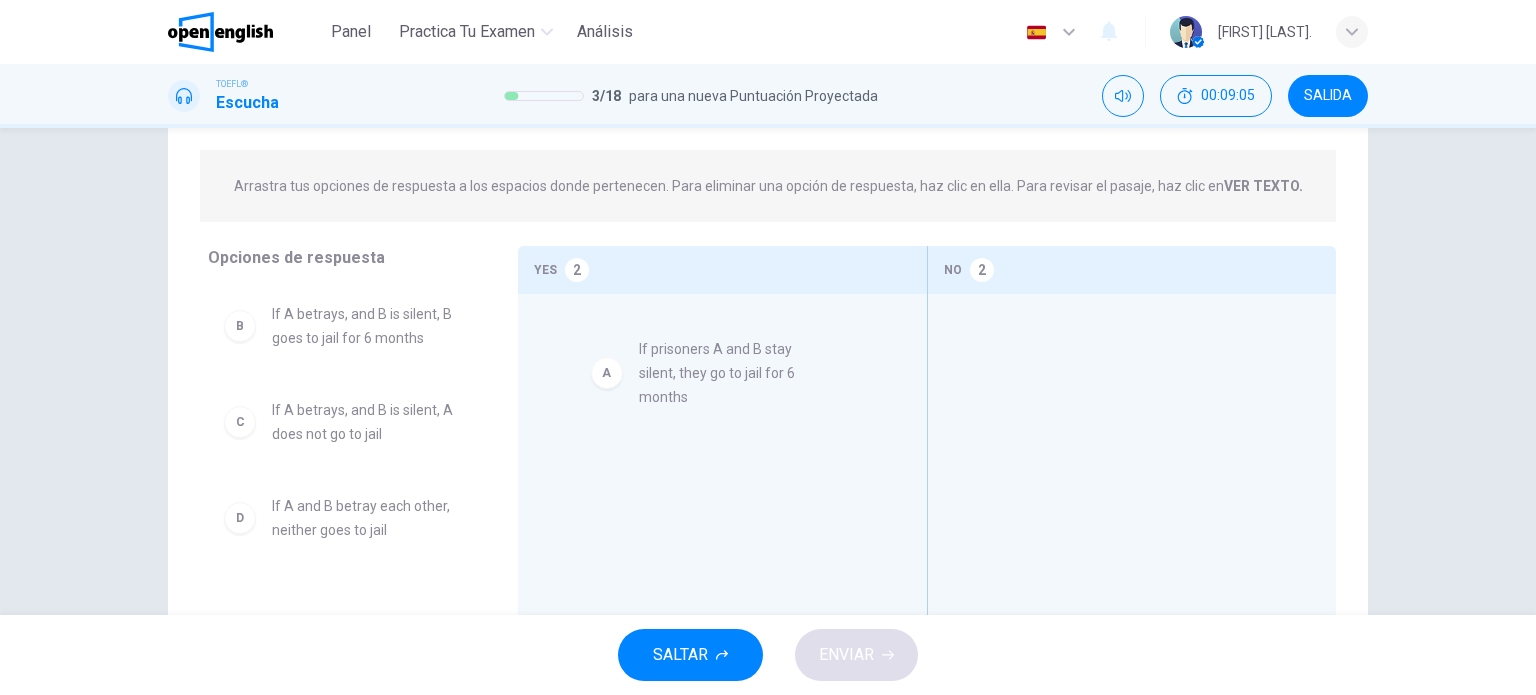 drag, startPoint x: 300, startPoint y: 328, endPoint x: 679, endPoint y: 366, distance: 380.90024 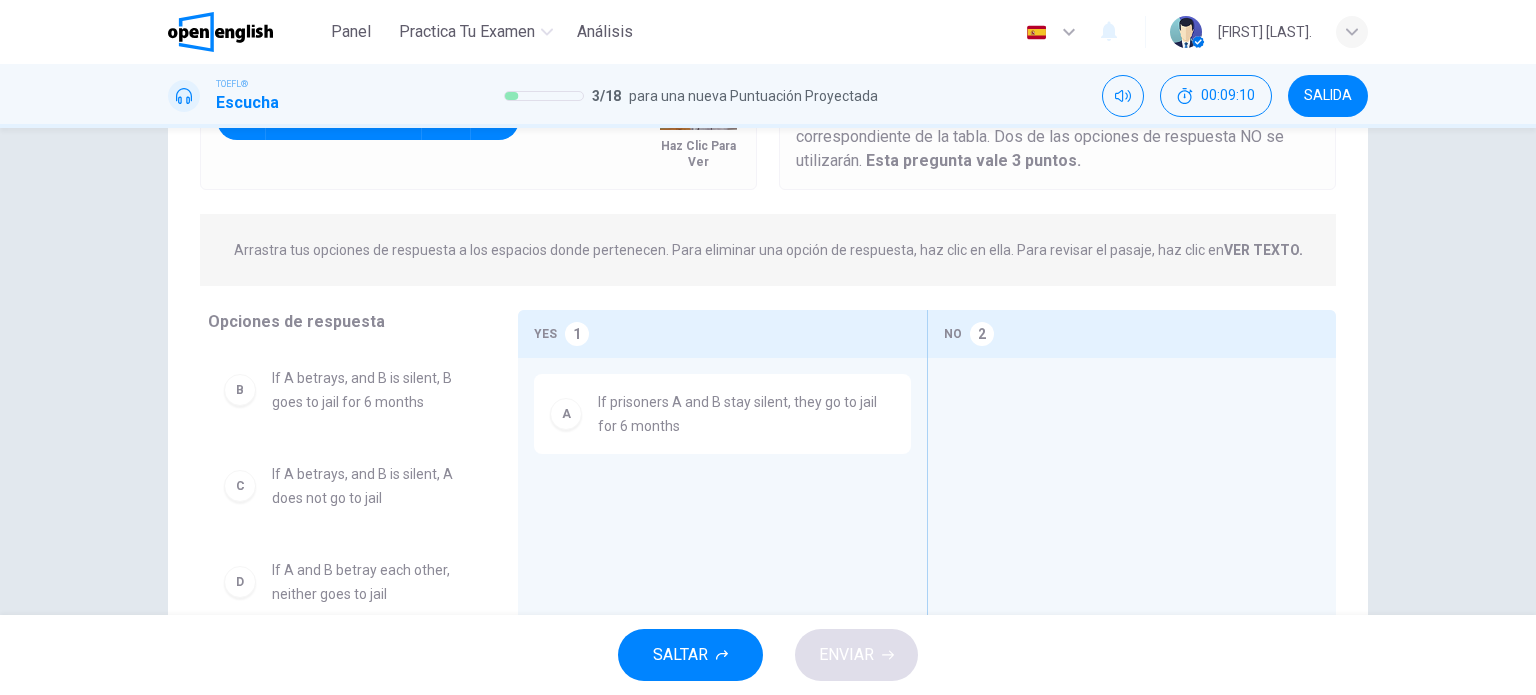 scroll, scrollTop: 300, scrollLeft: 0, axis: vertical 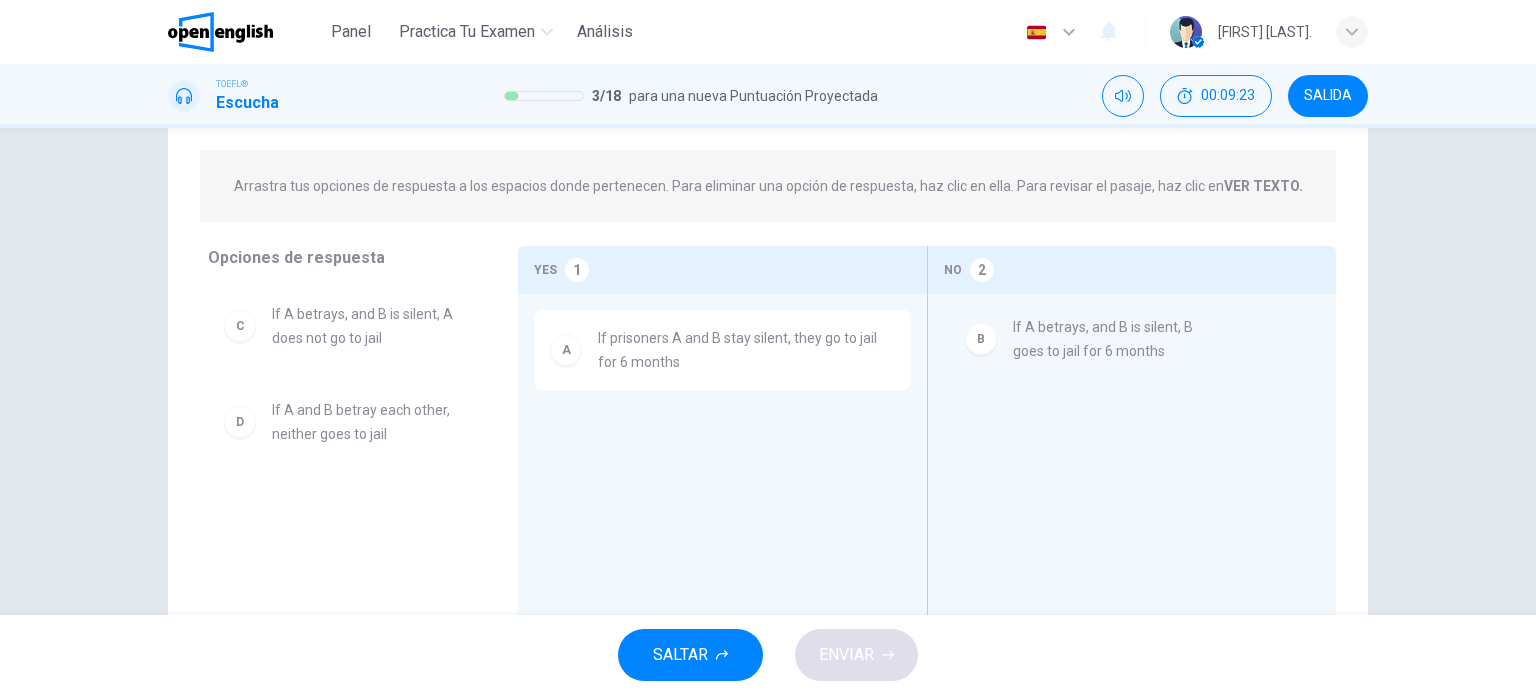 drag, startPoint x: 358, startPoint y: 338, endPoint x: 1110, endPoint y: 351, distance: 752.11237 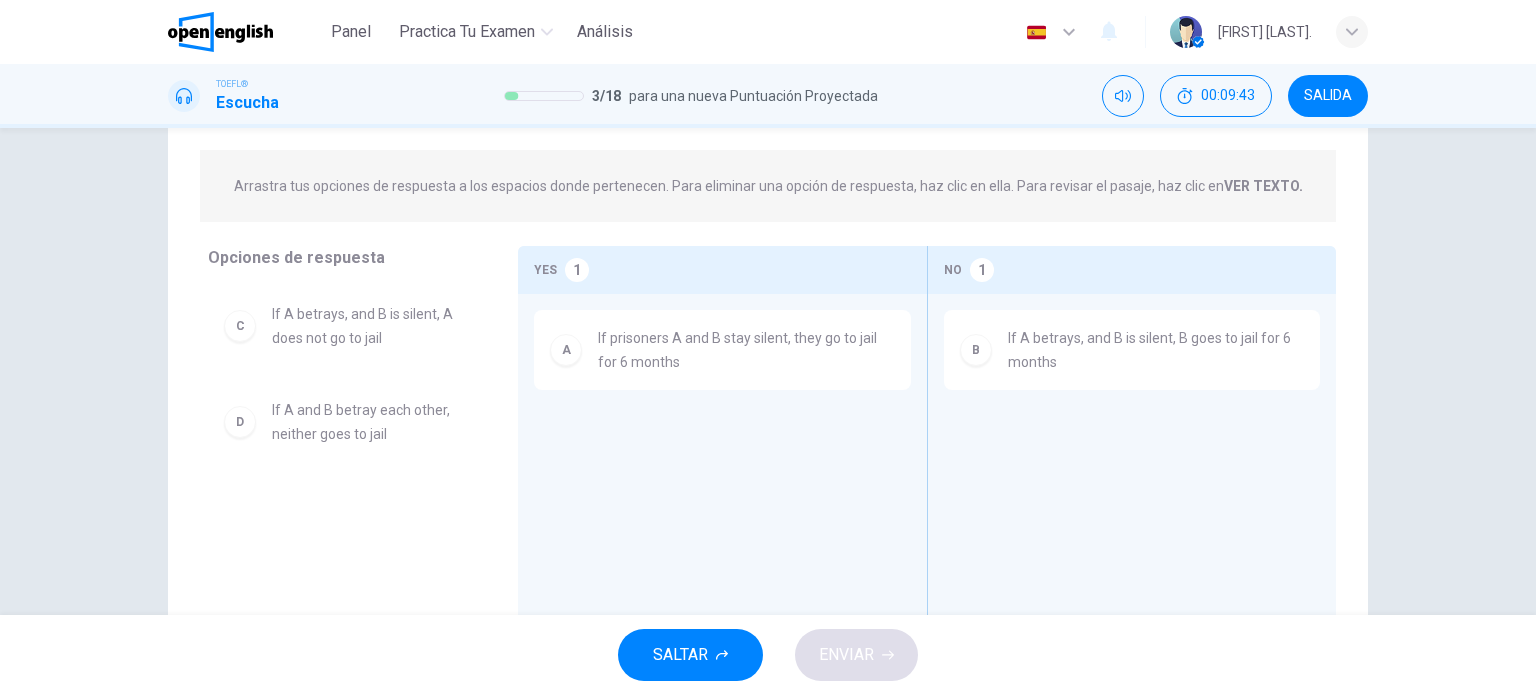 scroll, scrollTop: 0, scrollLeft: 0, axis: both 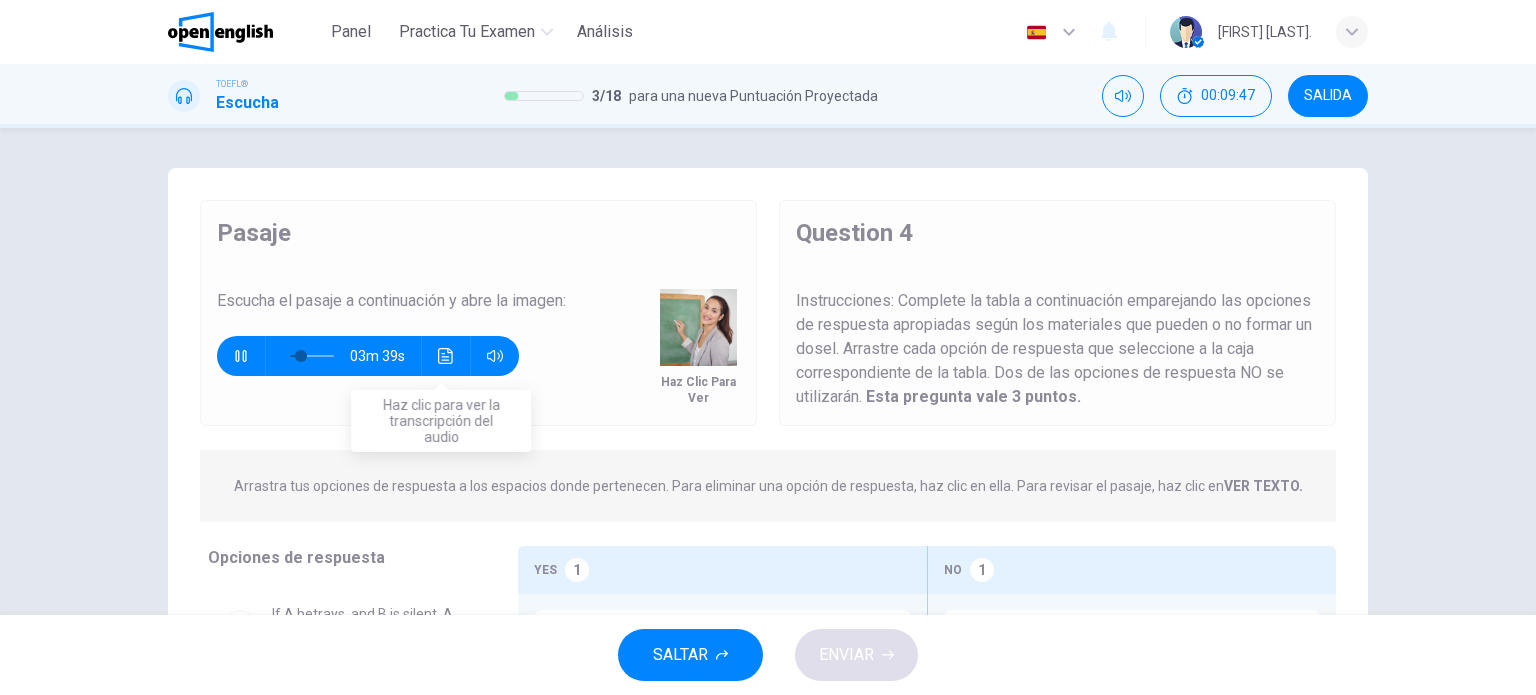 click 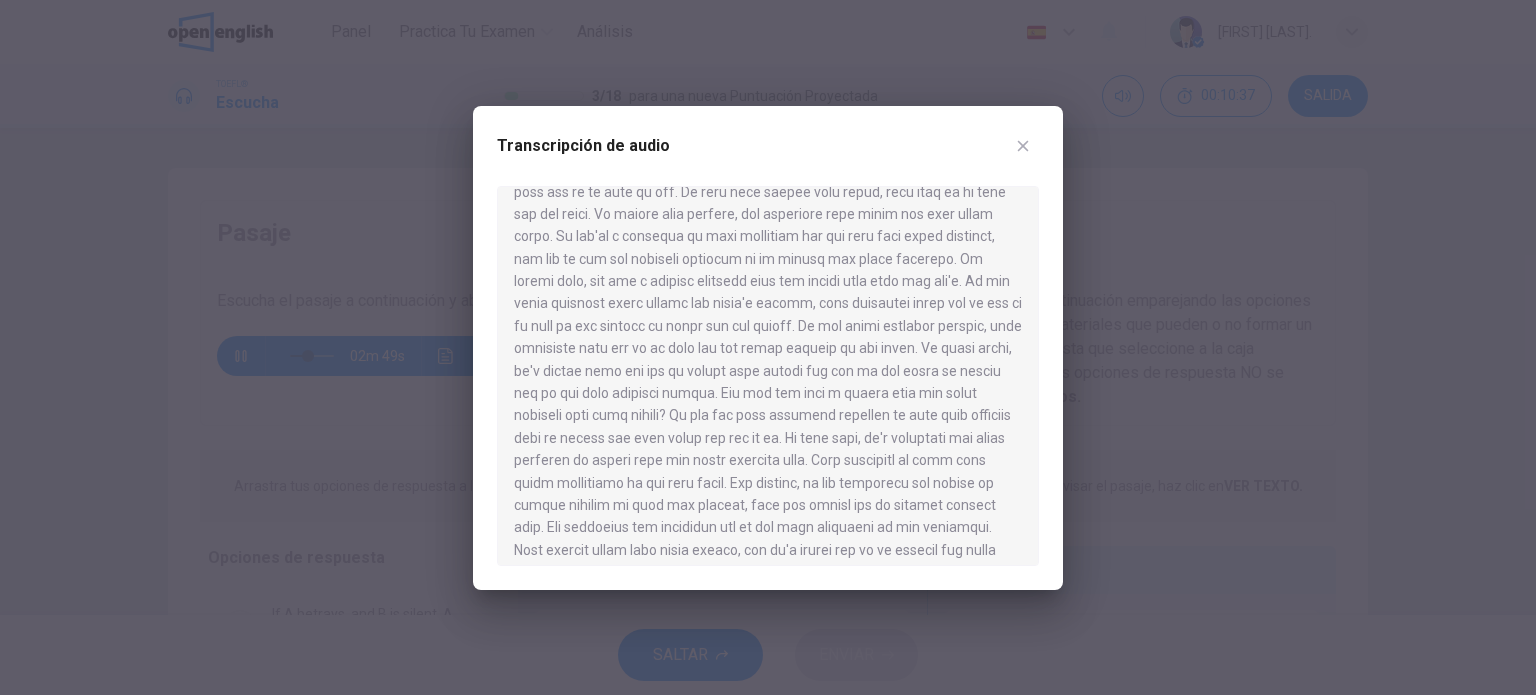 scroll, scrollTop: 400, scrollLeft: 0, axis: vertical 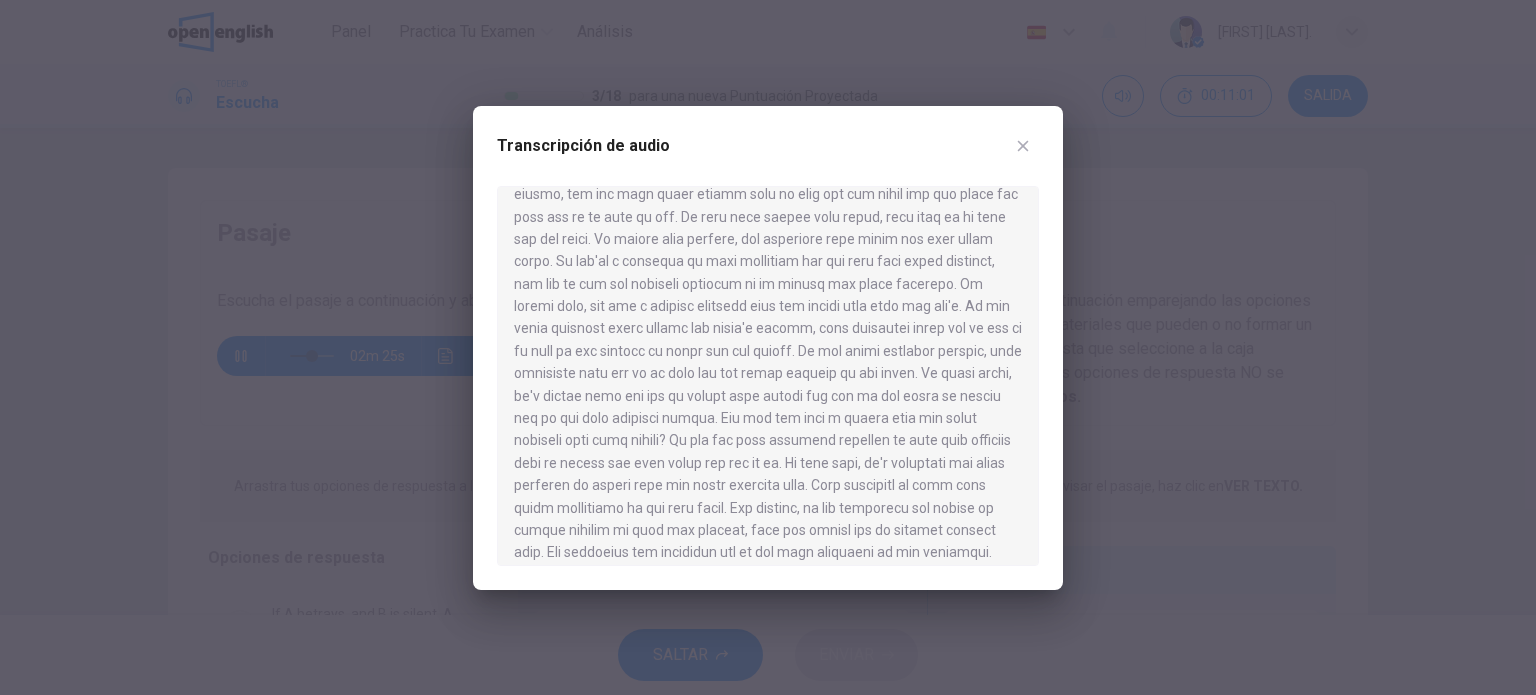 click 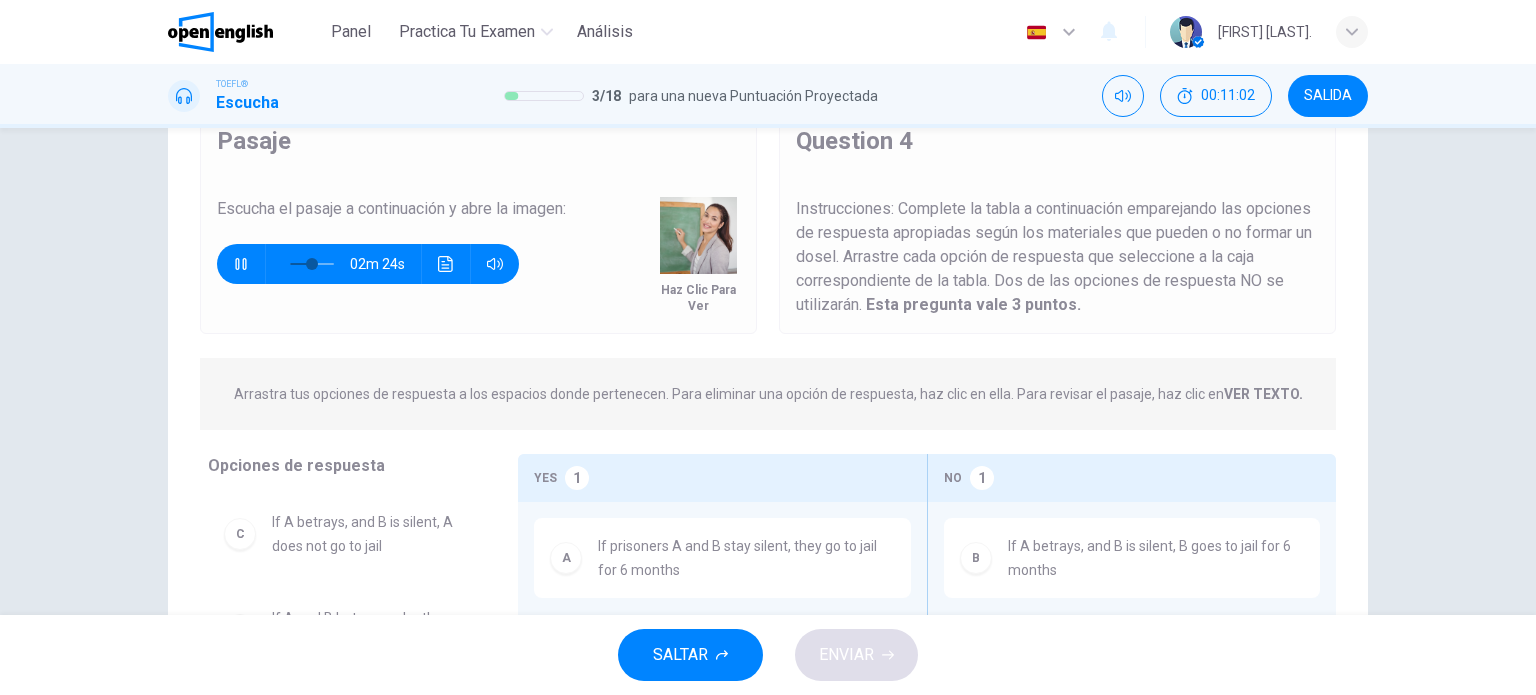 scroll, scrollTop: 300, scrollLeft: 0, axis: vertical 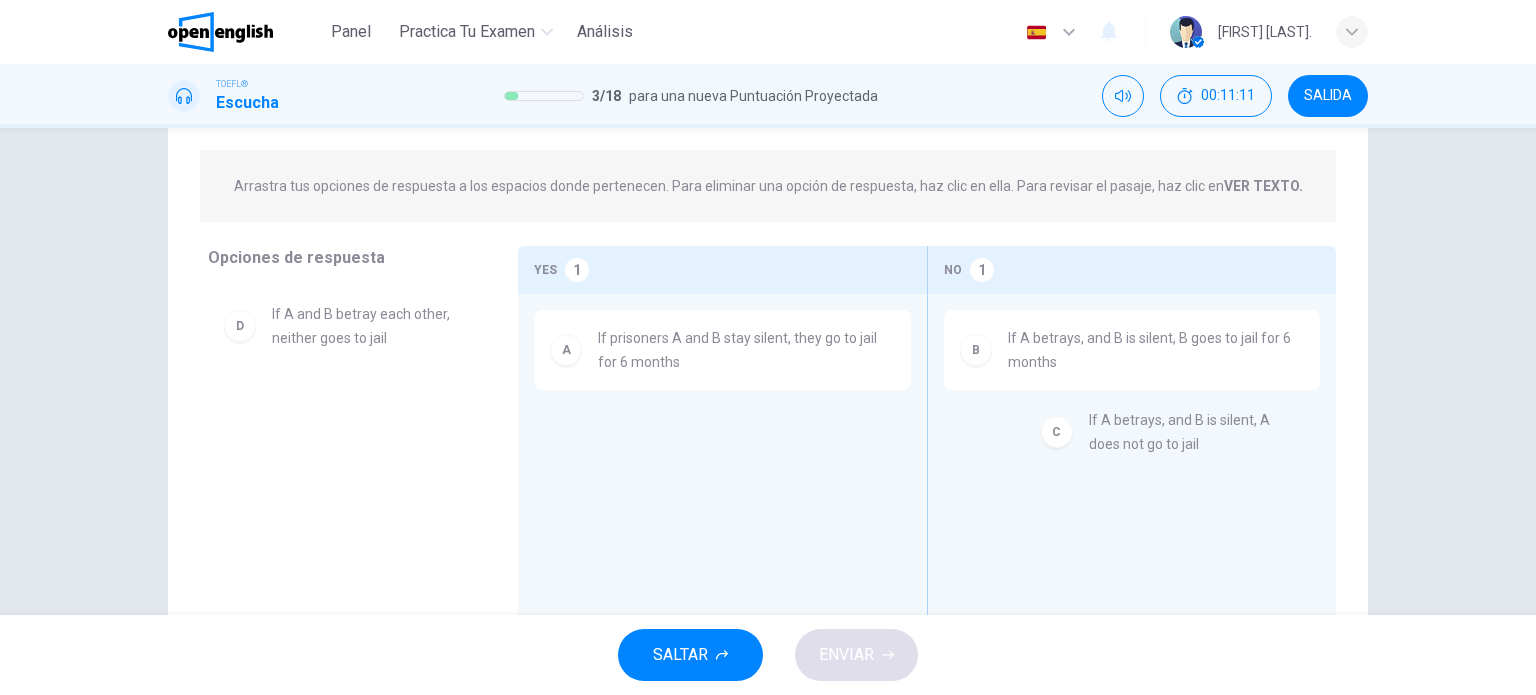 drag, startPoint x: 328, startPoint y: 327, endPoint x: 1154, endPoint y: 439, distance: 833.55865 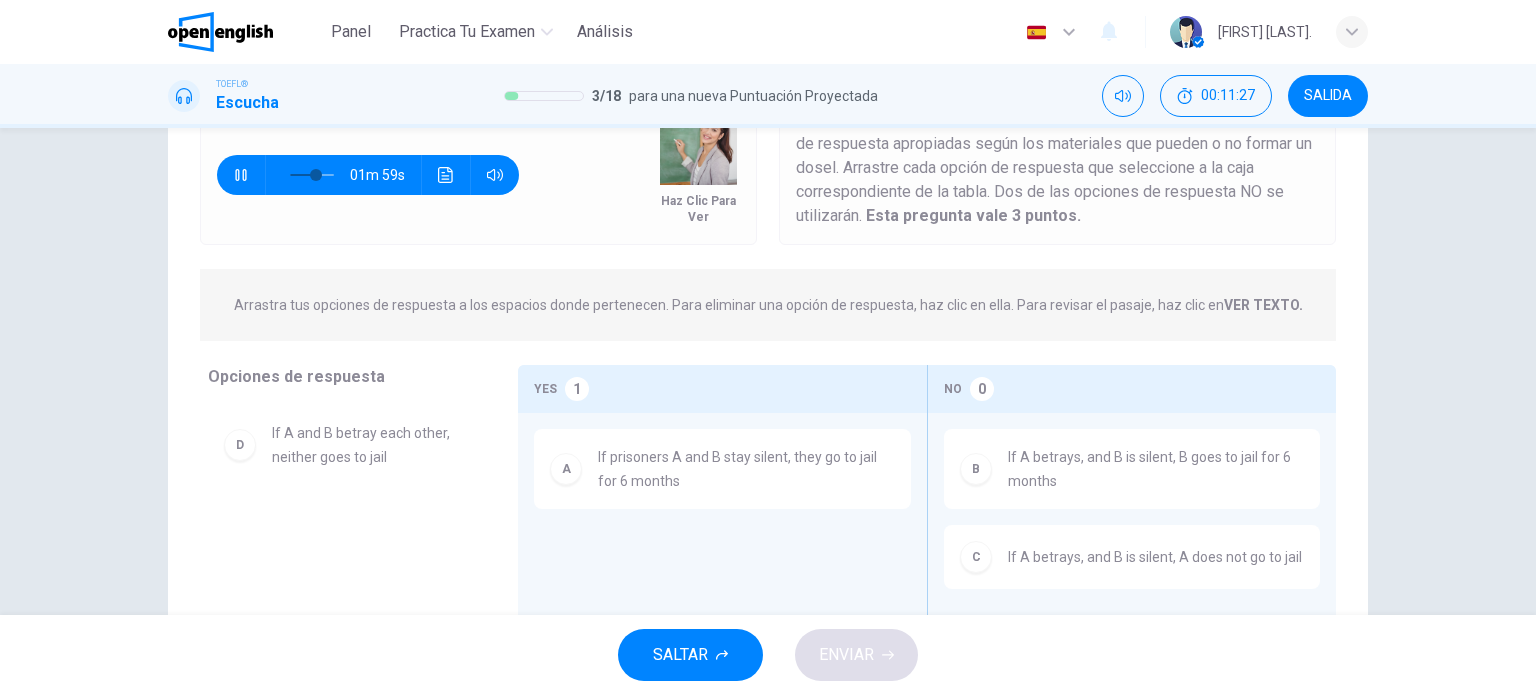scroll, scrollTop: 348, scrollLeft: 0, axis: vertical 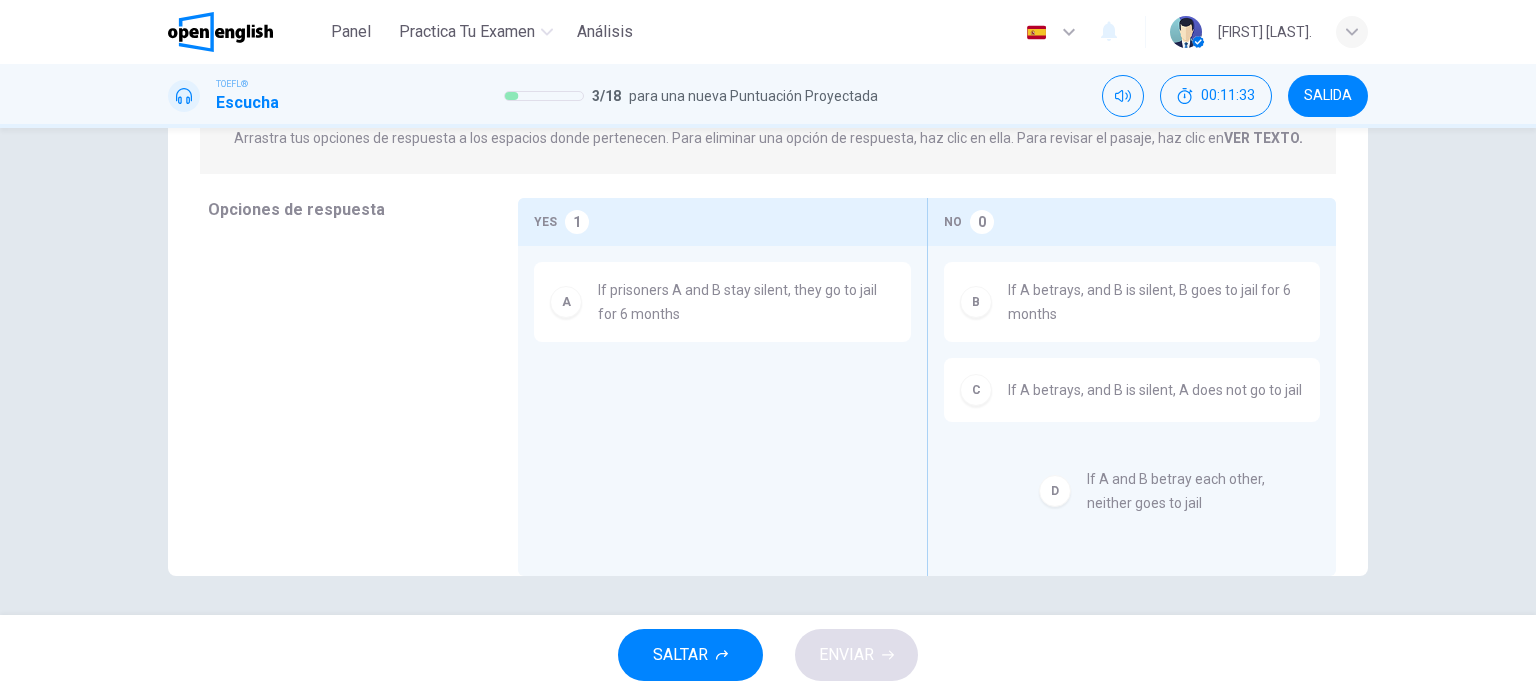 drag, startPoint x: 321, startPoint y: 276, endPoint x: 1141, endPoint y: 495, distance: 848.74084 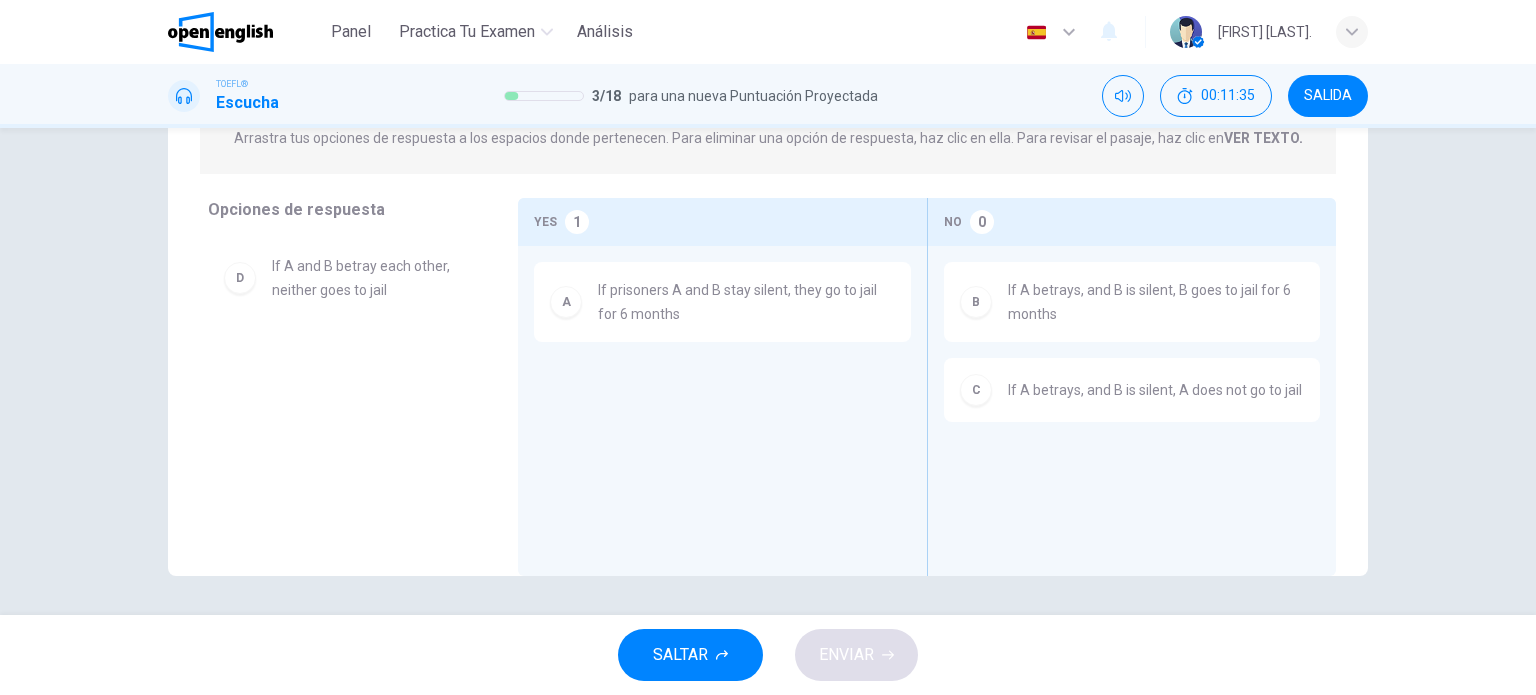 click on "If A and B betray each other, neither goes to jail" at bounding box center (371, 278) 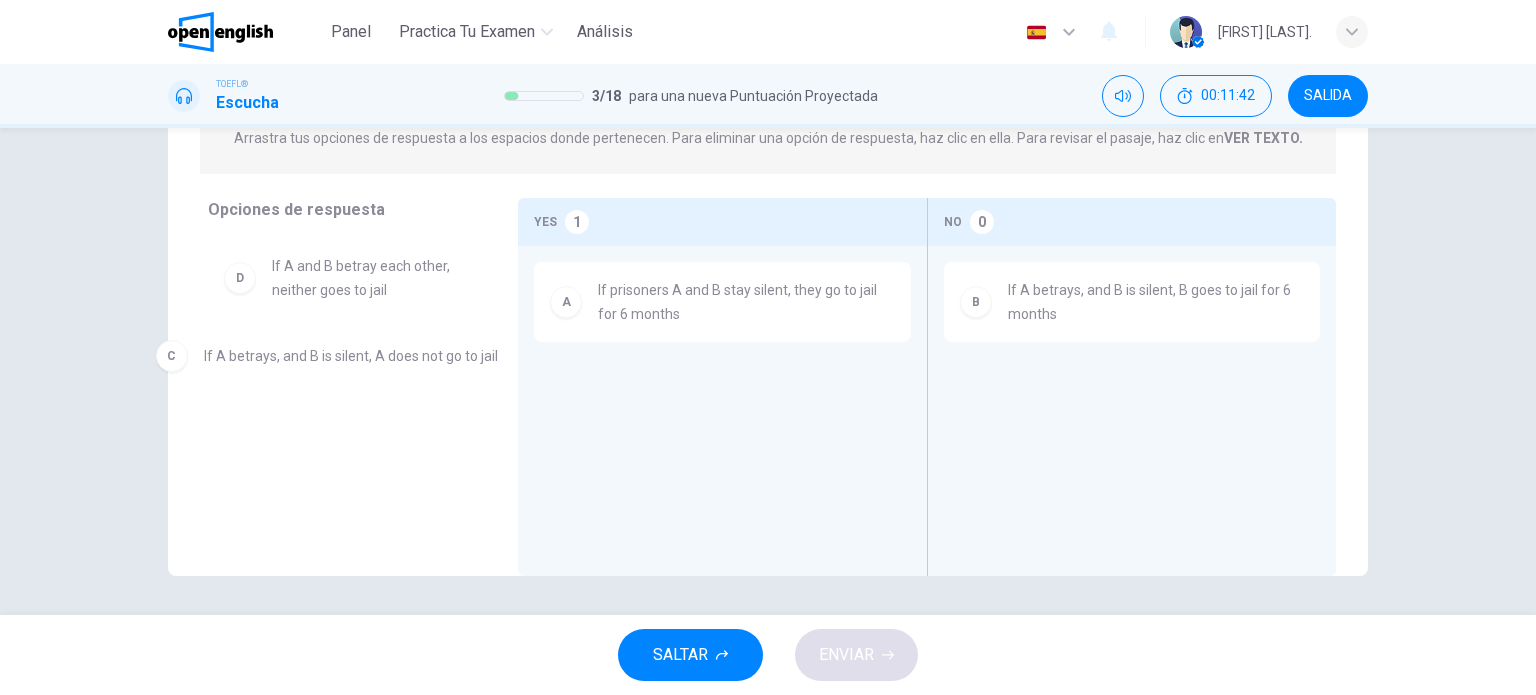 drag, startPoint x: 1076, startPoint y: 394, endPoint x: 268, endPoint y: 363, distance: 808.5945 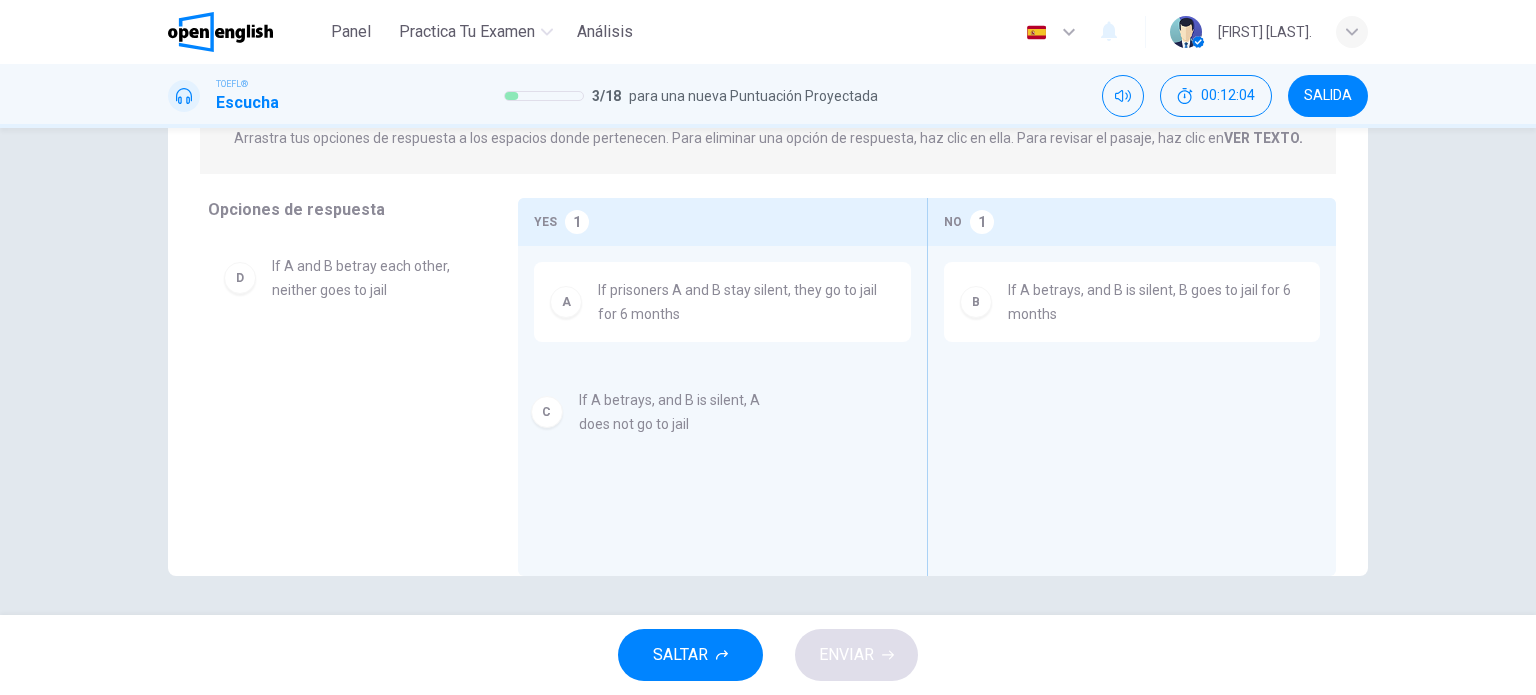 drag, startPoint x: 357, startPoint y: 271, endPoint x: 719, endPoint y: 409, distance: 387.41193 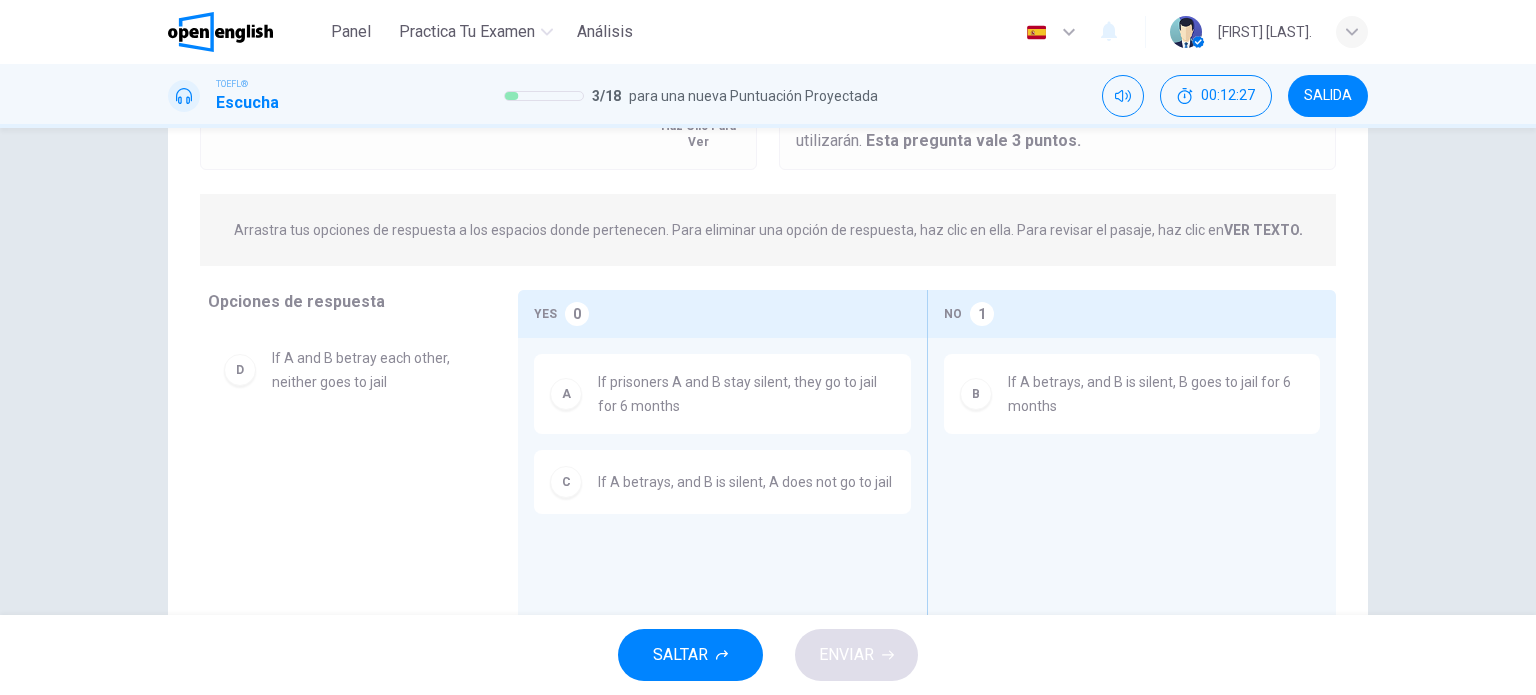 scroll, scrollTop: 348, scrollLeft: 0, axis: vertical 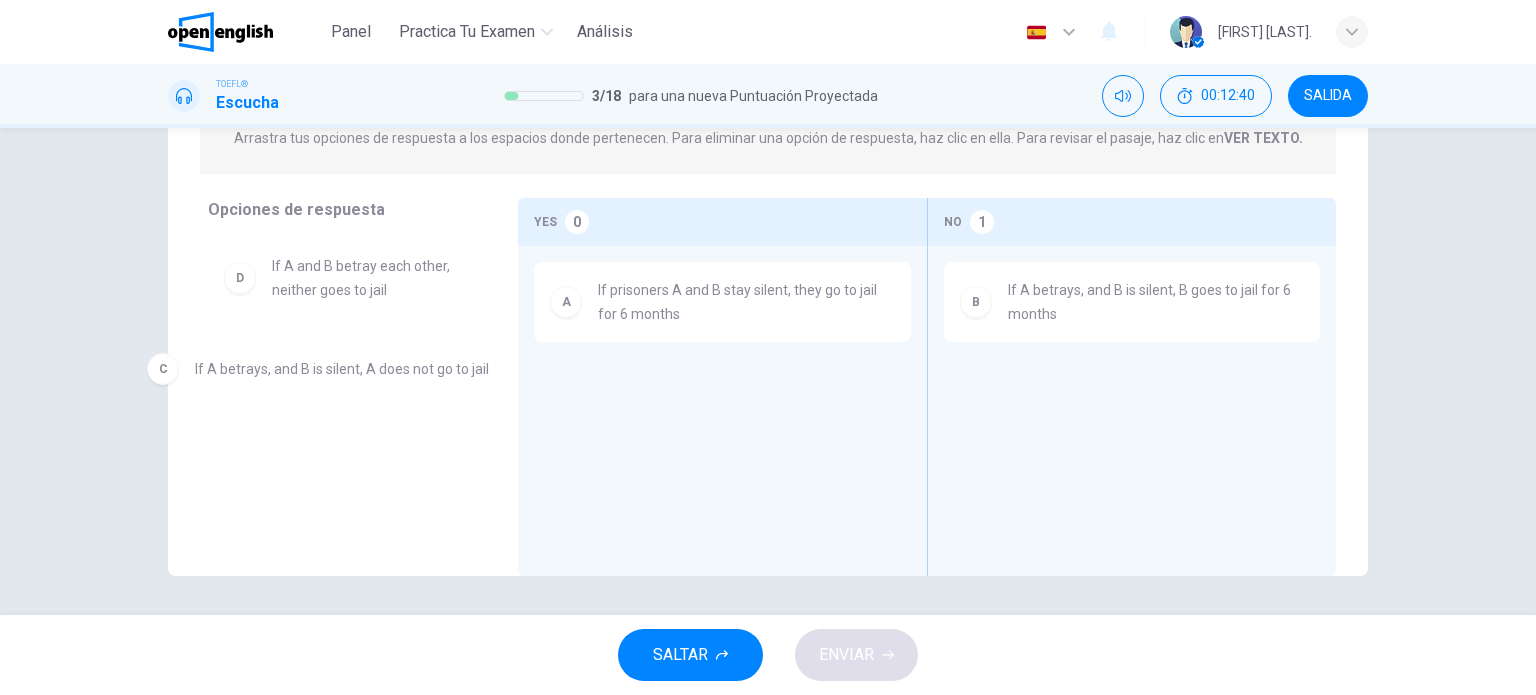 drag, startPoint x: 767, startPoint y: 386, endPoint x: 370, endPoint y: 371, distance: 397.28326 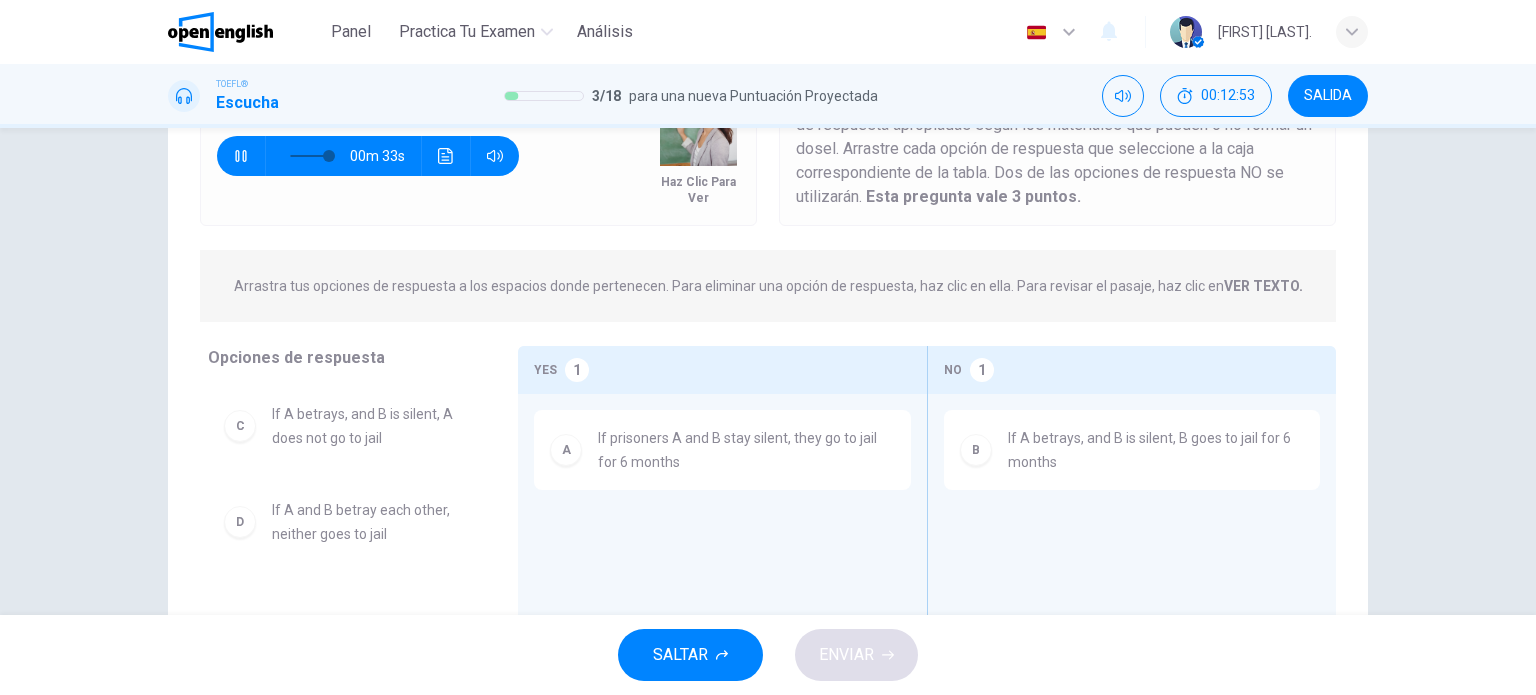scroll, scrollTop: 0, scrollLeft: 0, axis: both 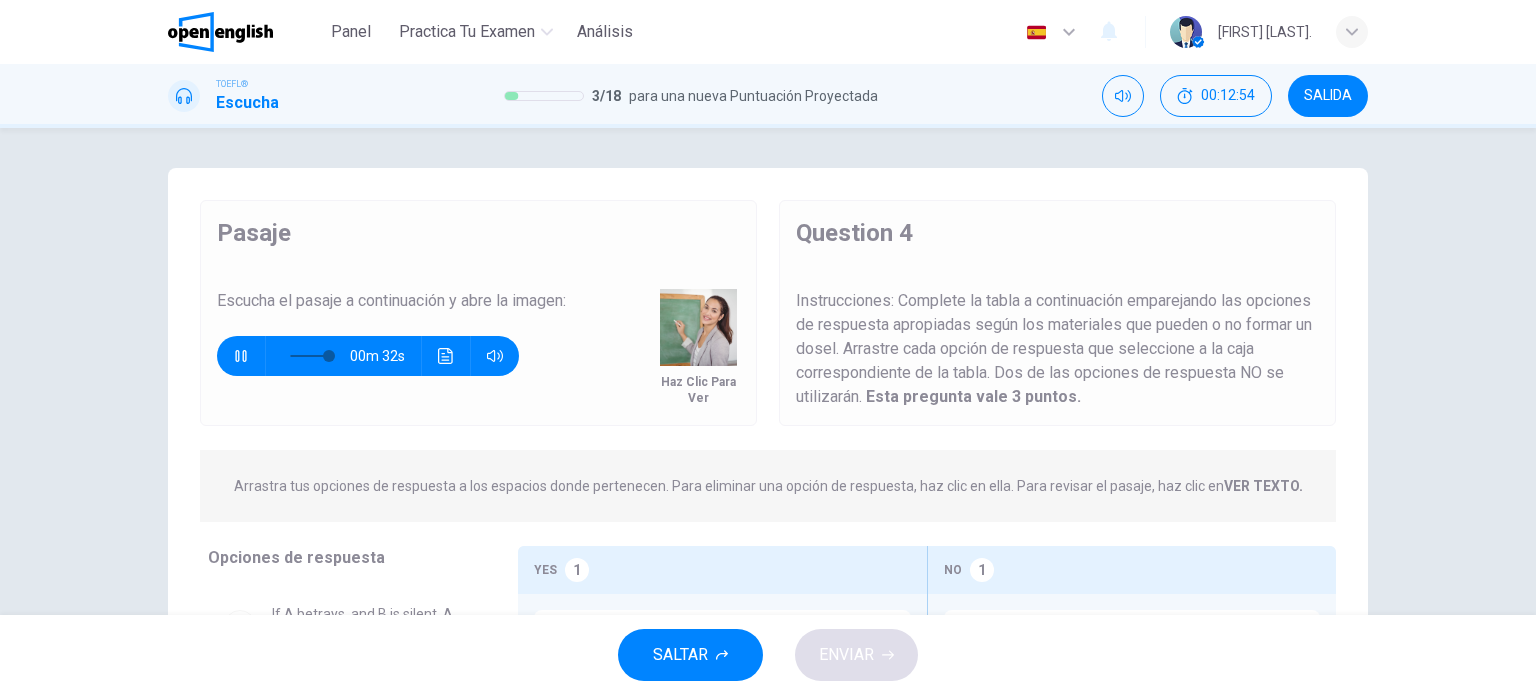 type on "**" 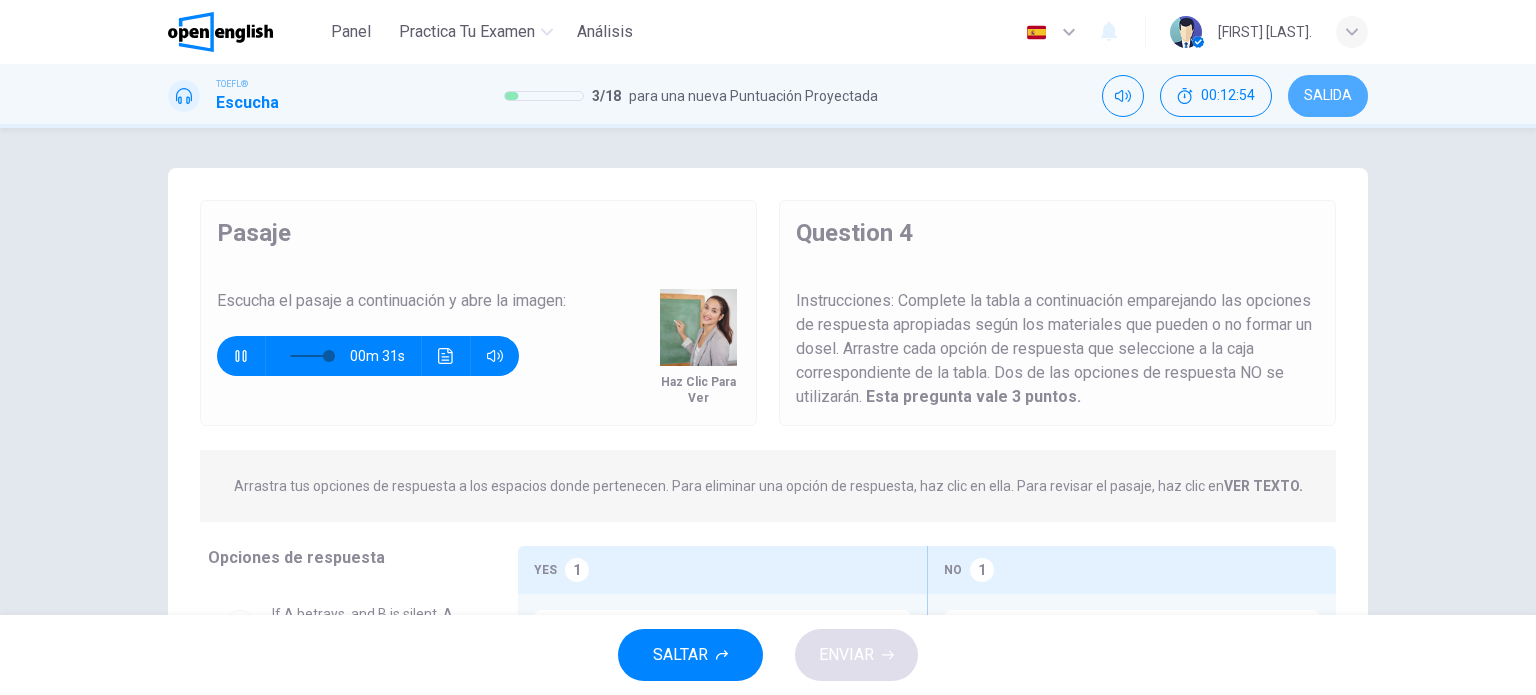 click on "SALIDA" at bounding box center [1328, 96] 